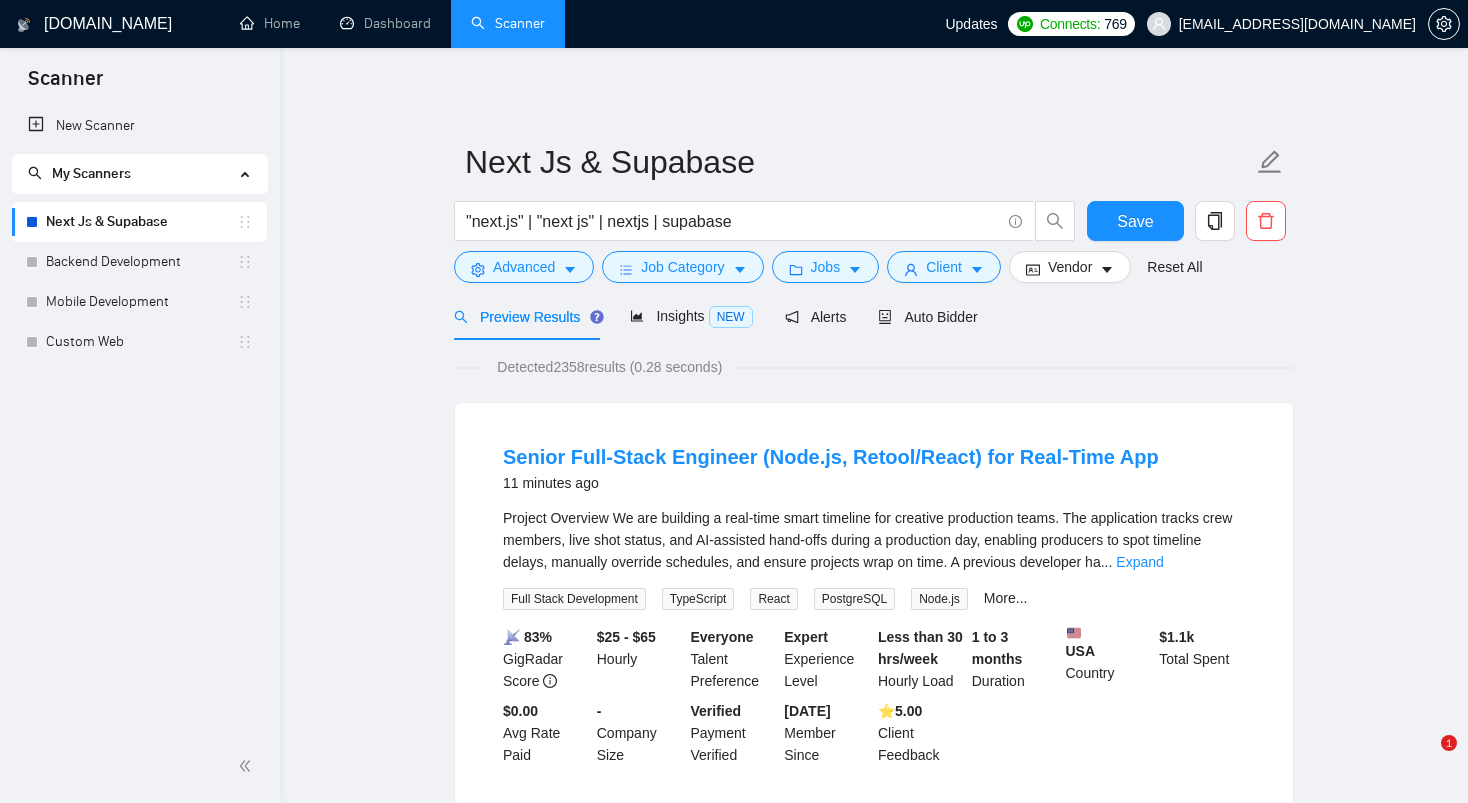scroll, scrollTop: 0, scrollLeft: 0, axis: both 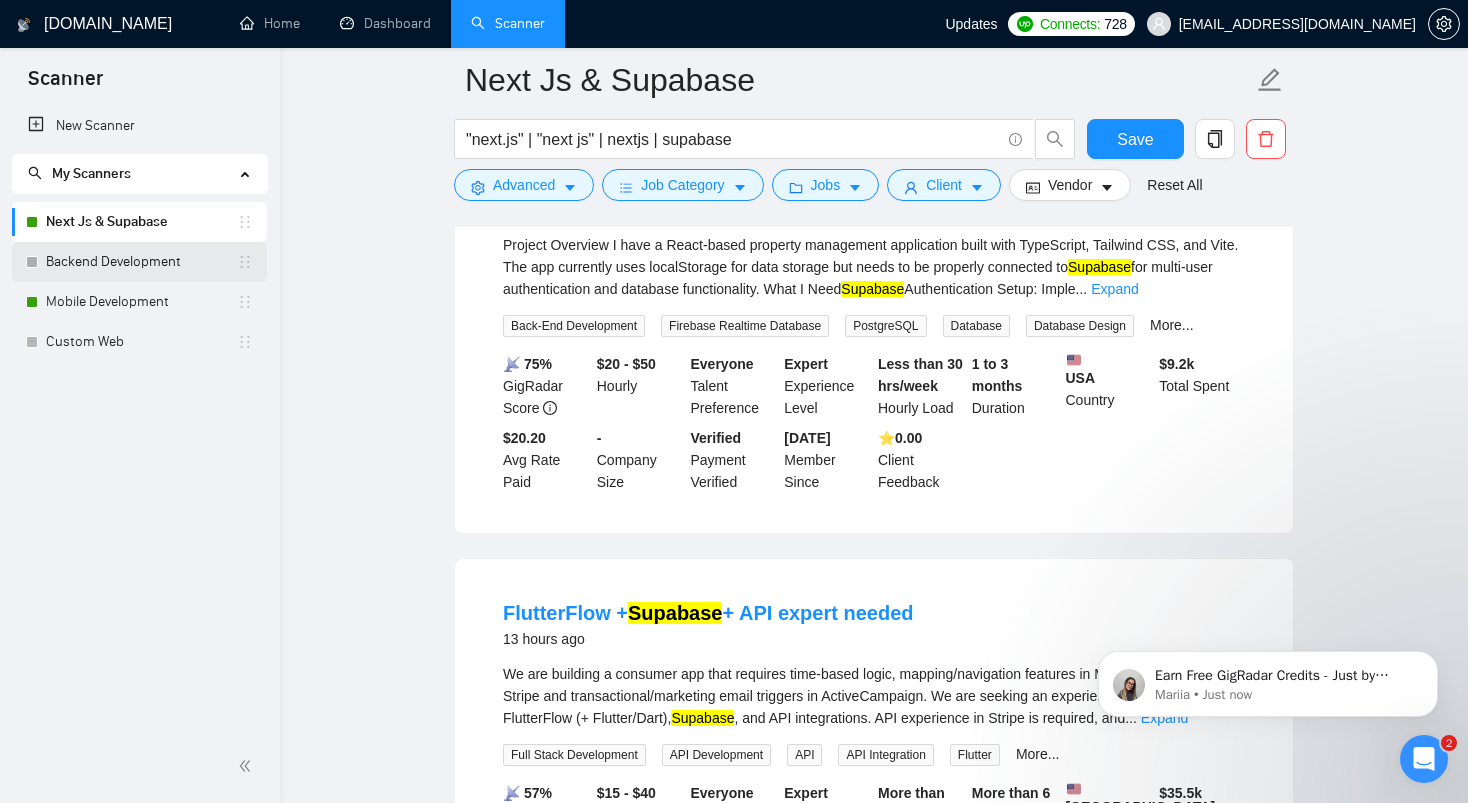 click on "Backend Development" at bounding box center (141, 262) 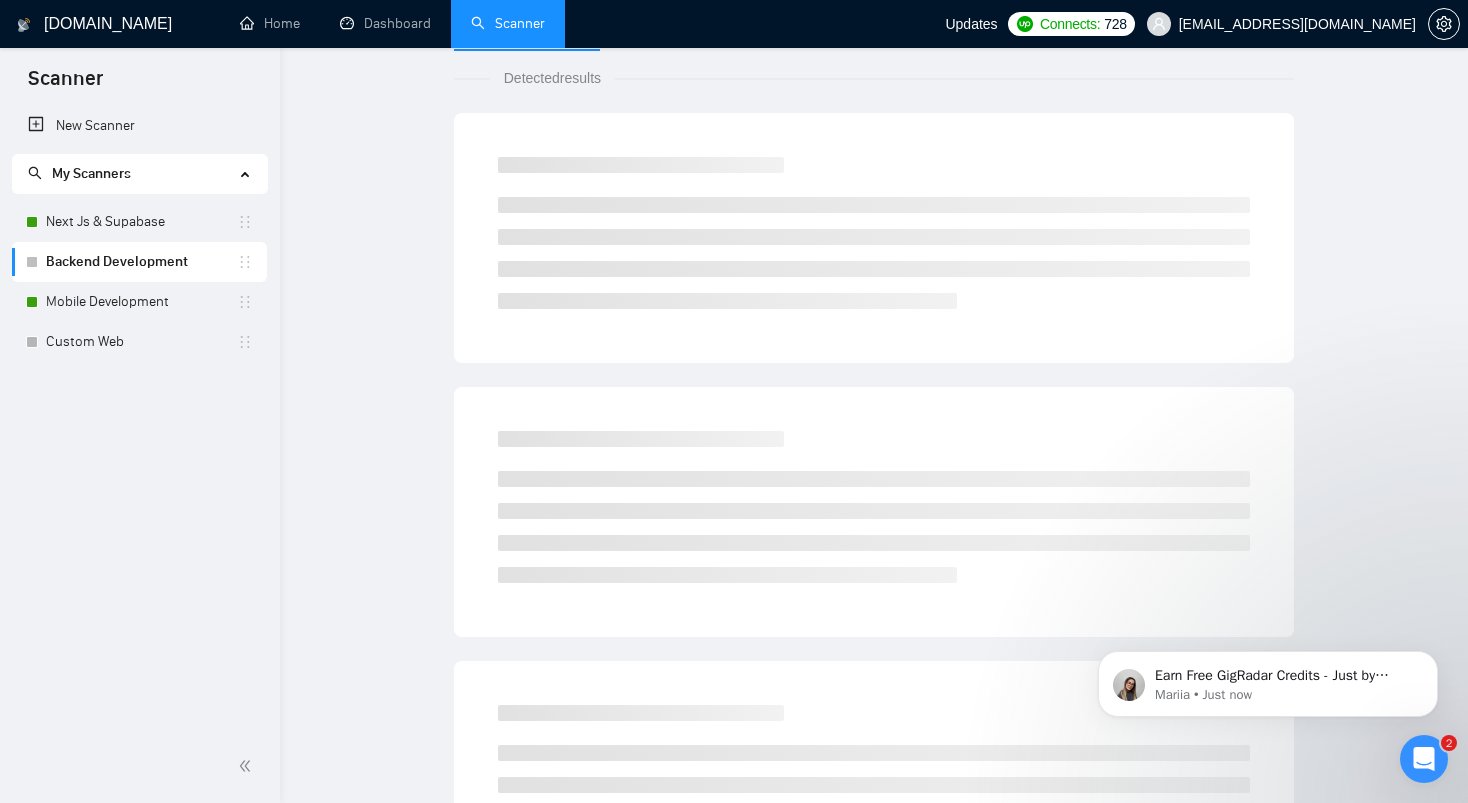 scroll, scrollTop: 0, scrollLeft: 0, axis: both 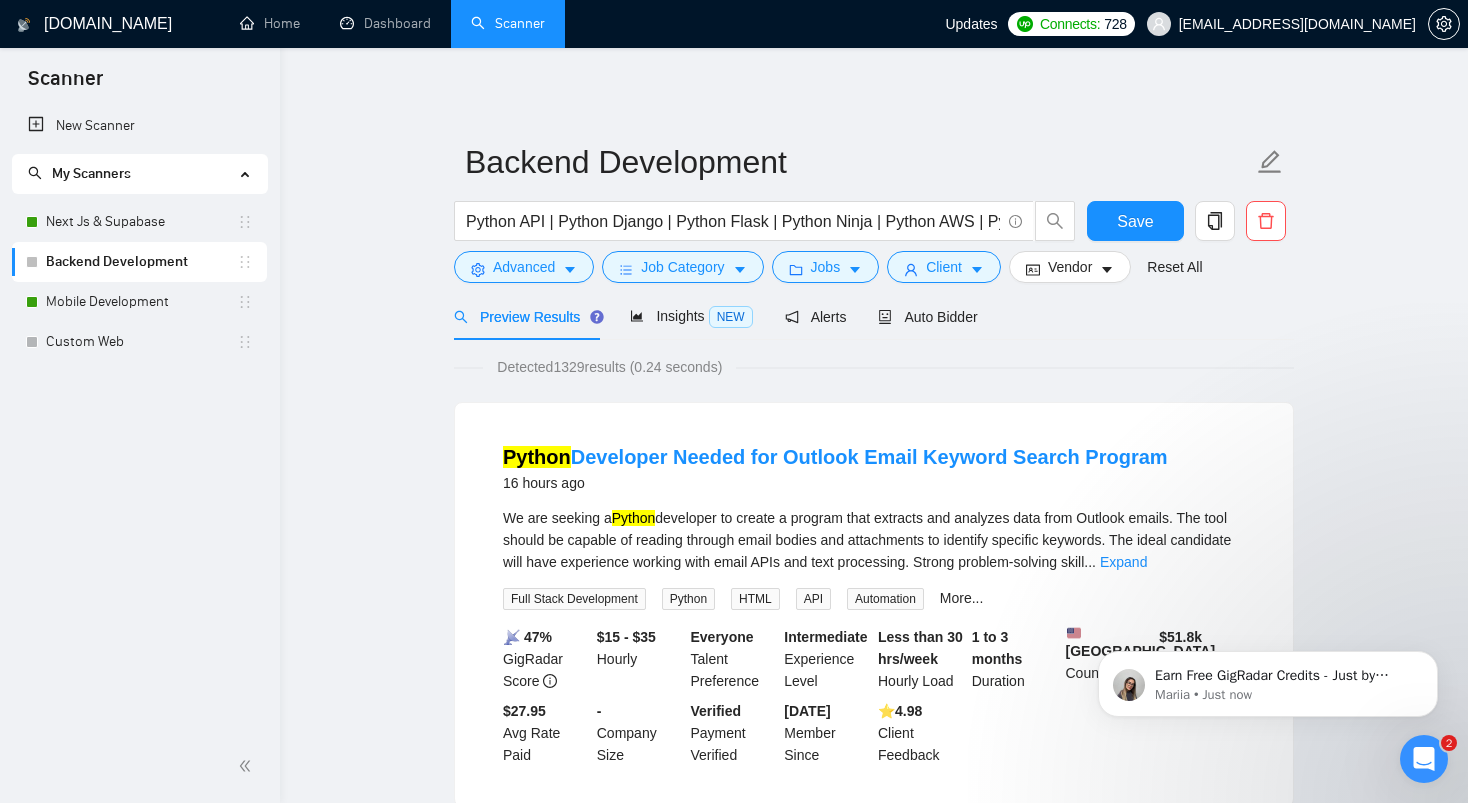 click 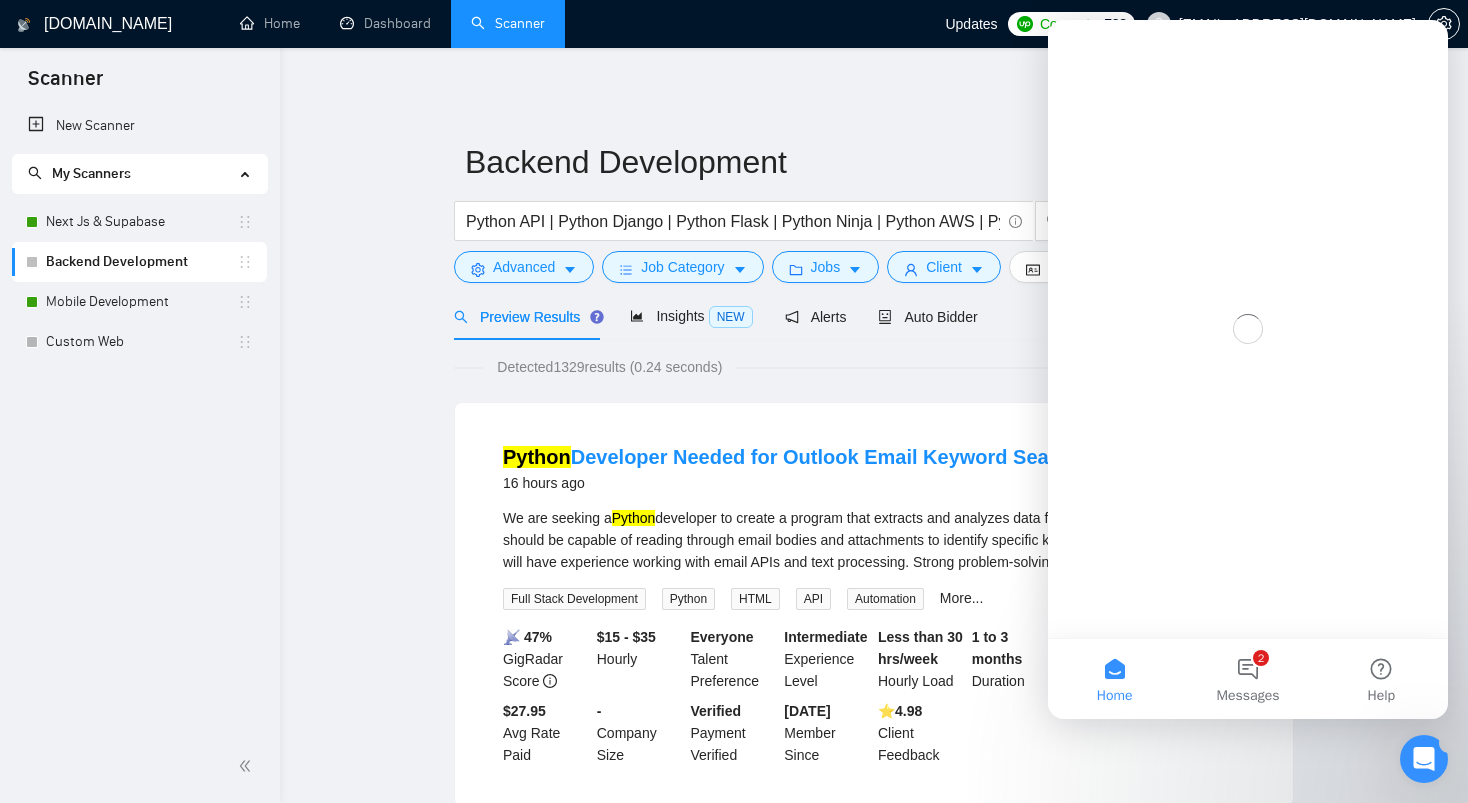 scroll, scrollTop: 0, scrollLeft: 0, axis: both 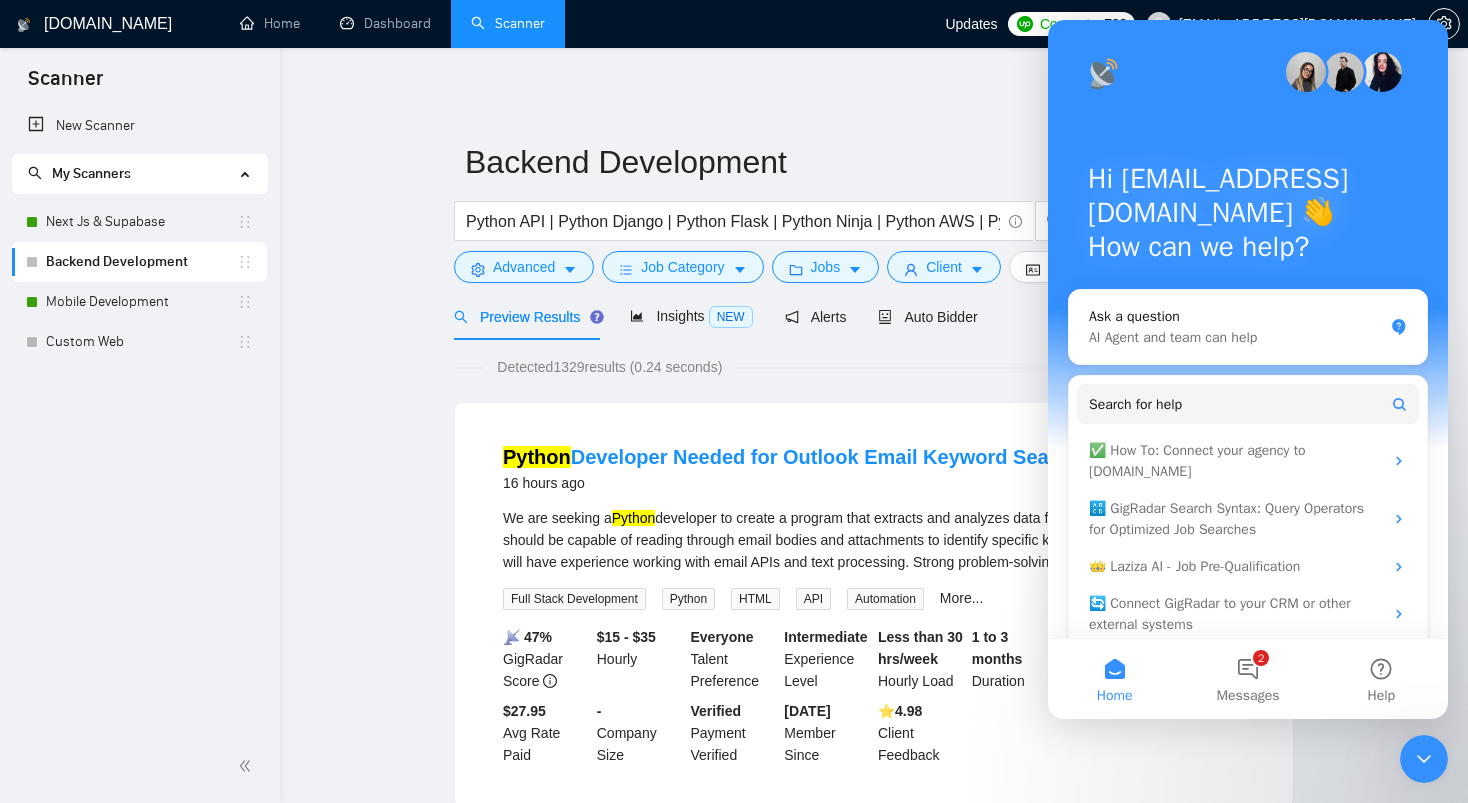 click on "Backend Development Python API | Python Django | Python Flask | Python Ninja | Python AWS | Python Automation | "Golang" | "GoLang" | "Go Lang" Save Advanced   Job Category   Jobs   Client   Vendor   Reset All Preview Results Insights NEW Alerts Auto Bidder Detected   1329  results   (0.24 seconds) Python  Developer Needed for Outlook Email Keyword Search Program 16 hours ago We are seeking a  Python  developer to create a program that extracts and analyzes data from Outlook emails. The tool should be capable of reading through email bodies and attachments to identify specific keywords. The ideal candidate will have experience working with email APIs and text processing. Strong problem-solving skill ... Expand Full Stack Development Python HTML API Automation More... 📡   47% GigRadar Score   $15 - $35 Hourly Everyone Talent Preference Intermediate Experience Level Less than 30 hrs/week Hourly Load 1 to 3 months Duration   United States Country $ 51.8k Total Spent $27.95 Avg Rate Paid - Company Size ⭐️" at bounding box center (874, 2449) 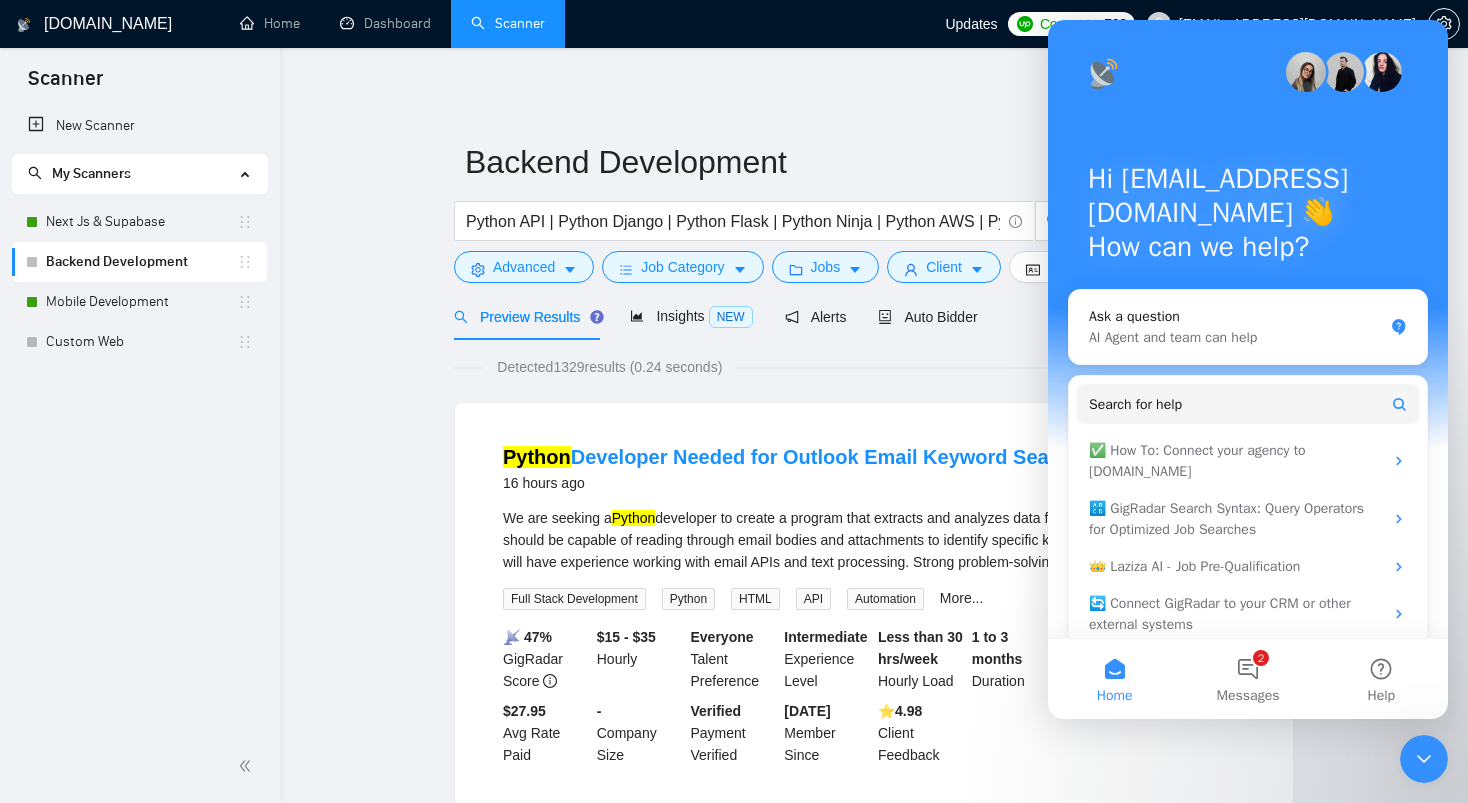 click 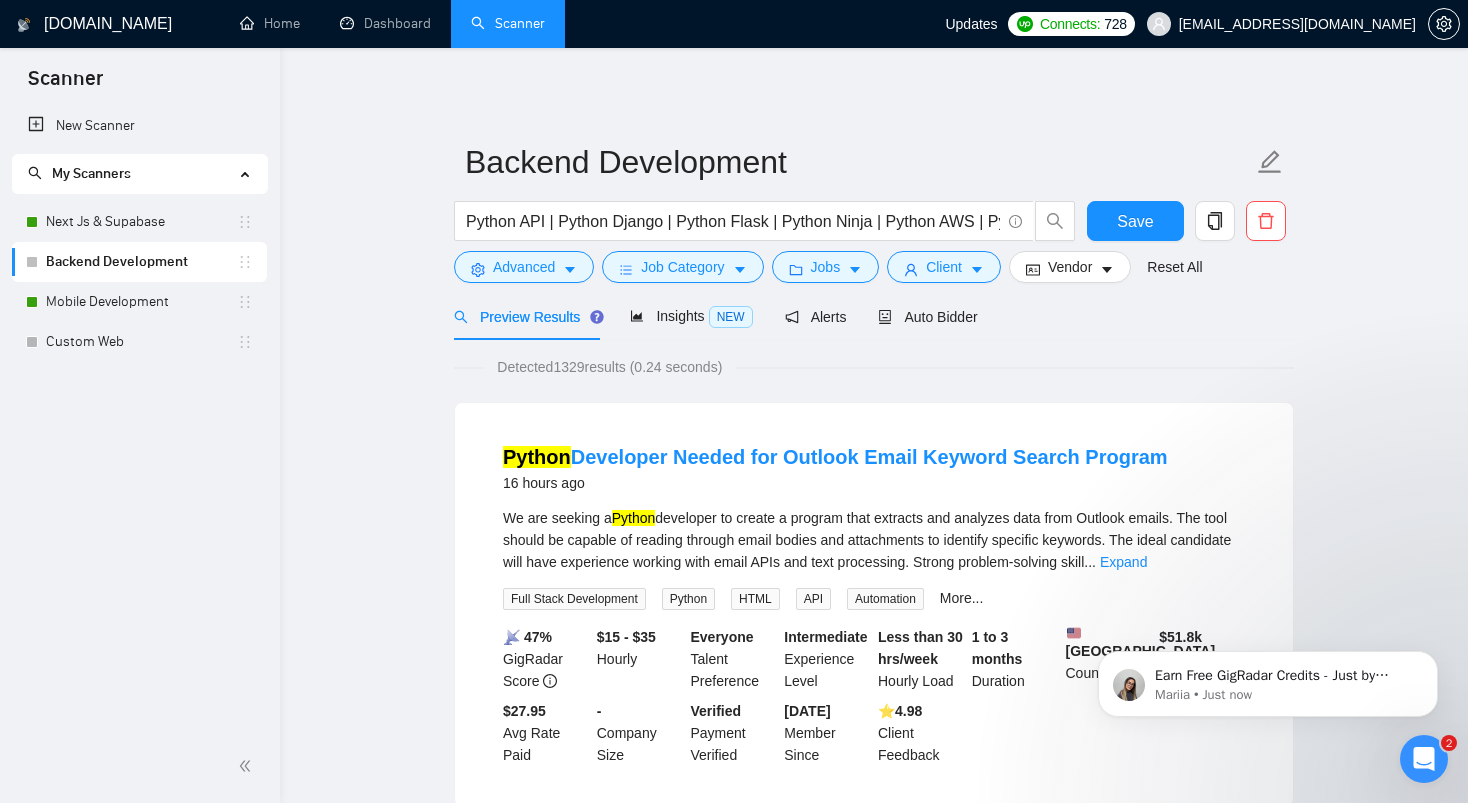scroll, scrollTop: 0, scrollLeft: 0, axis: both 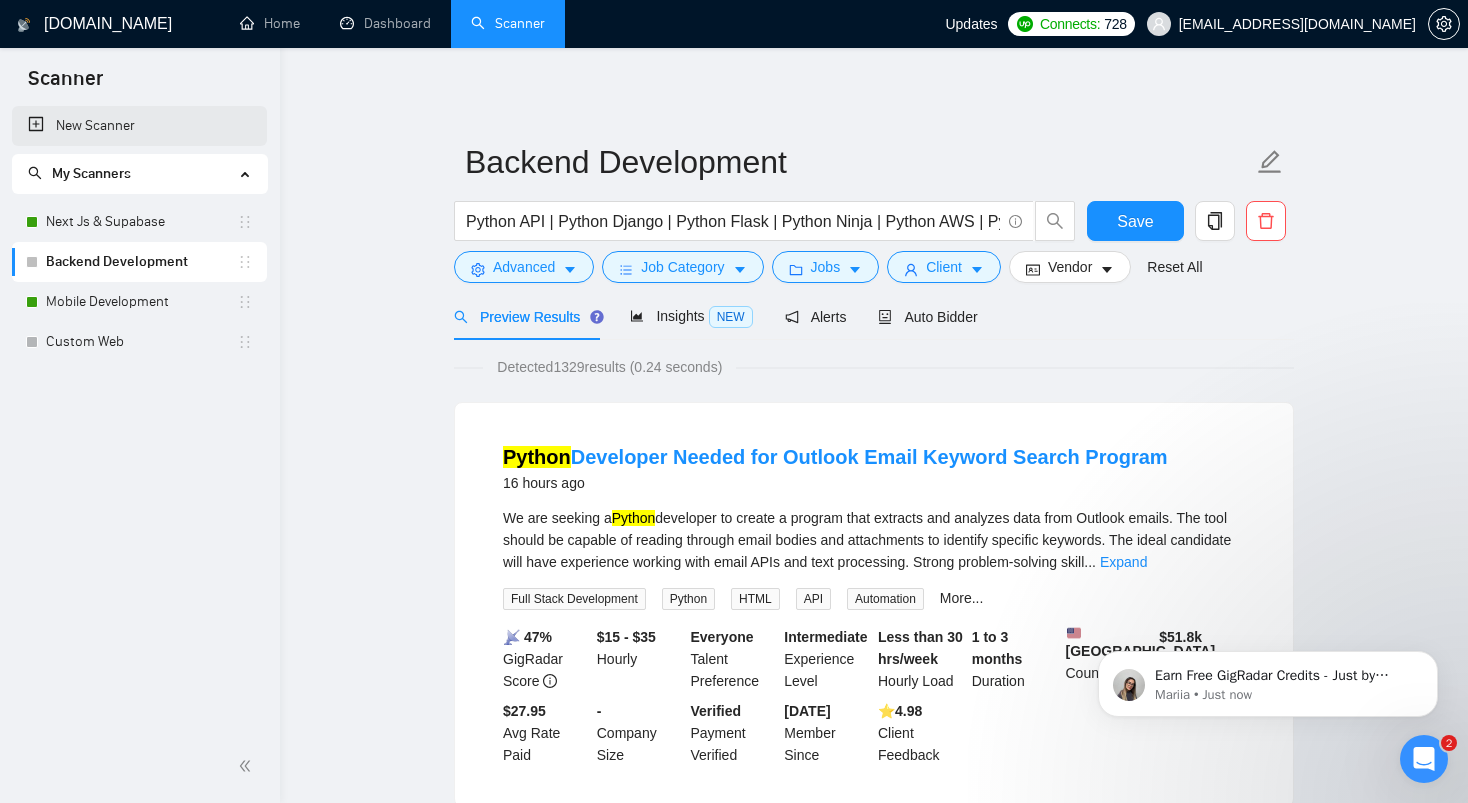 click on "New Scanner" at bounding box center [139, 126] 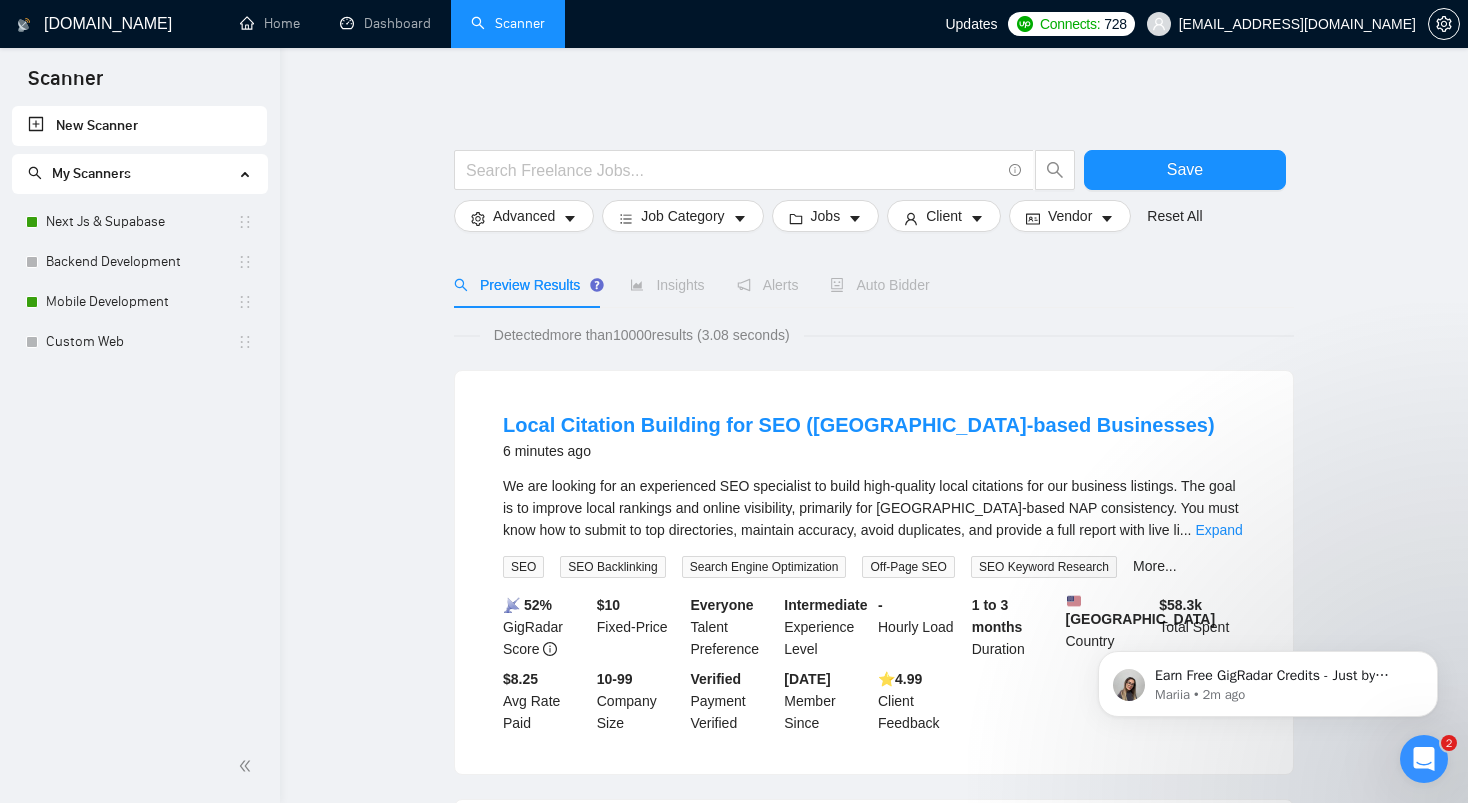 click on "New Scanner" at bounding box center (139, 126) 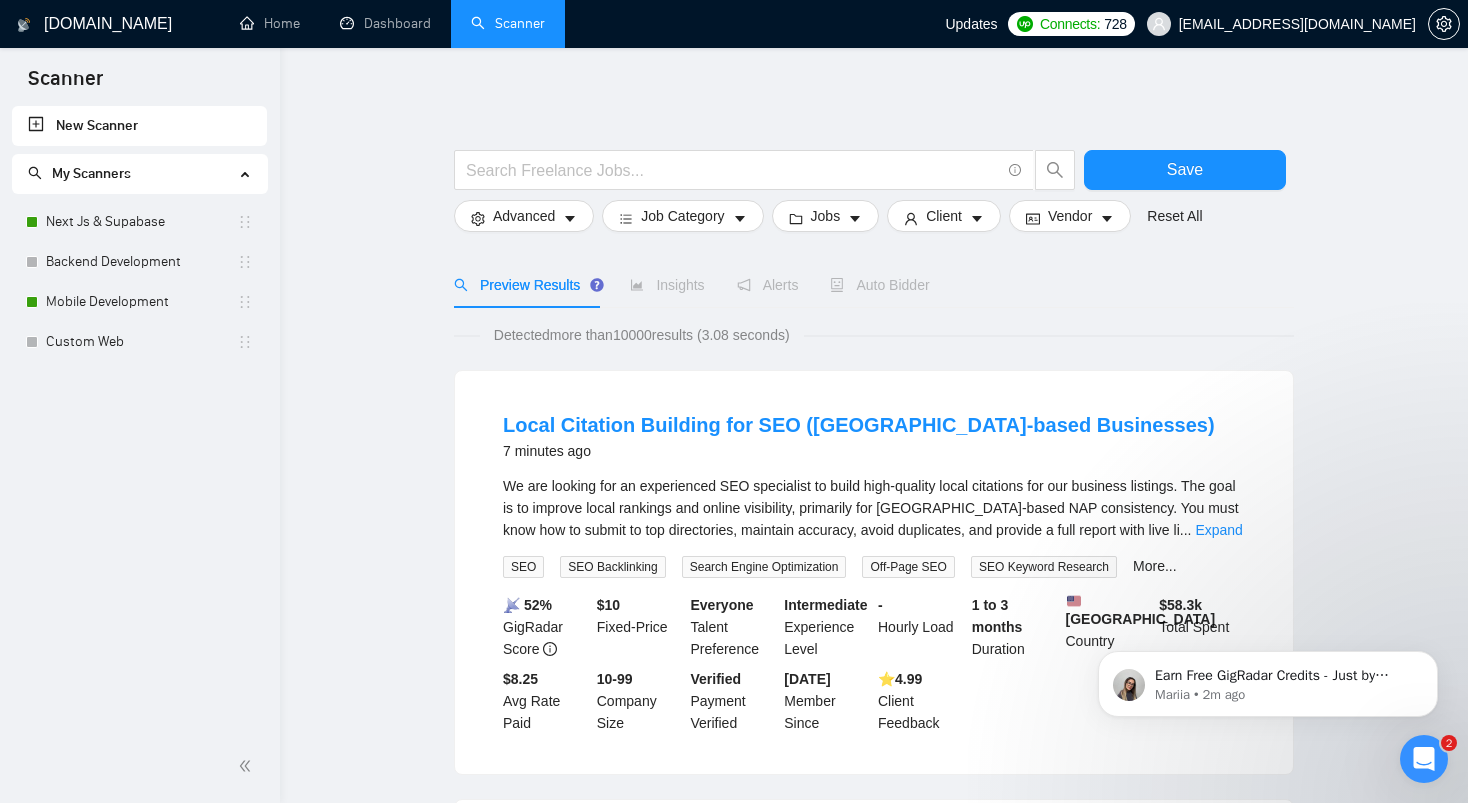 click on "New Scanner" at bounding box center [139, 126] 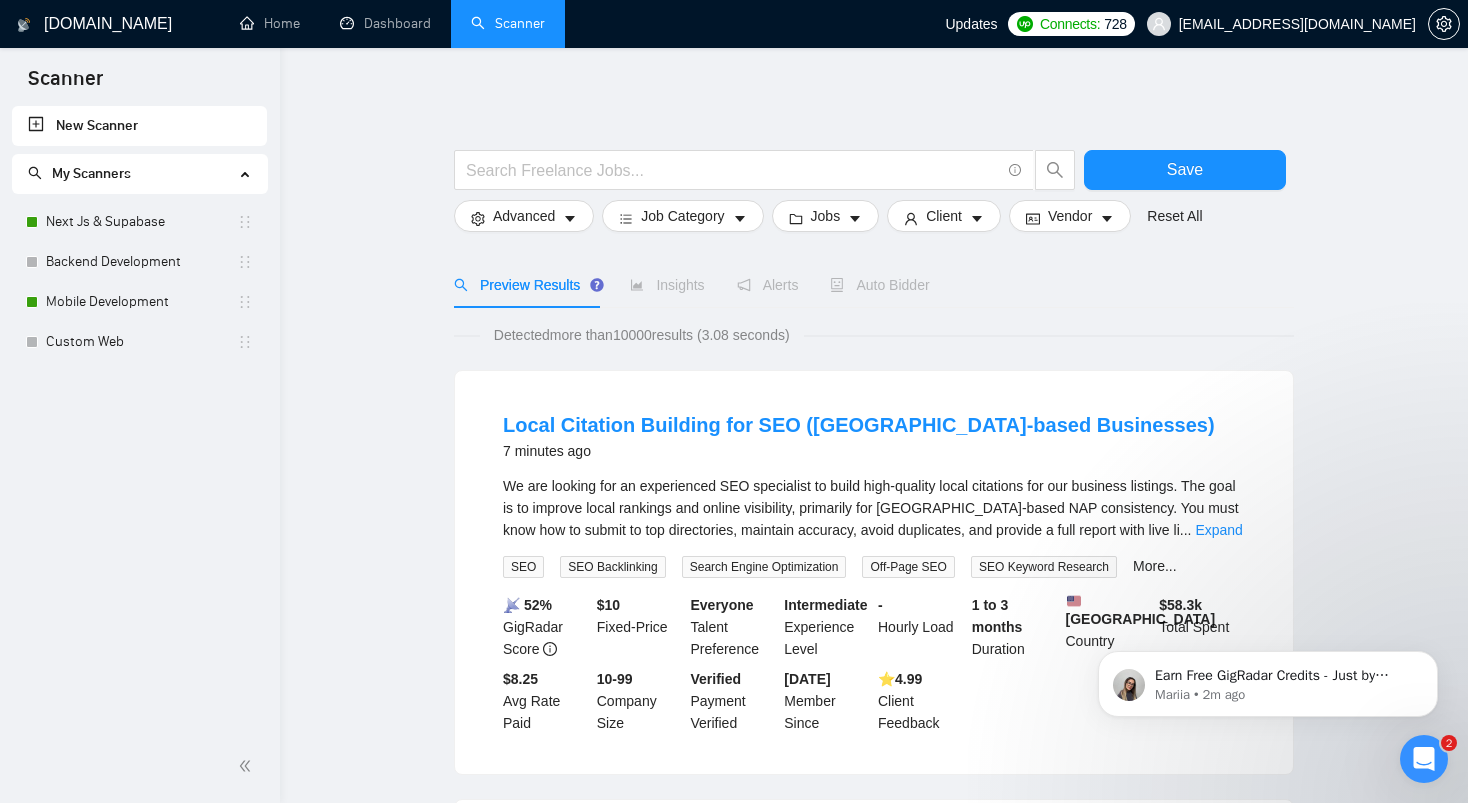 click at bounding box center [247, 172] 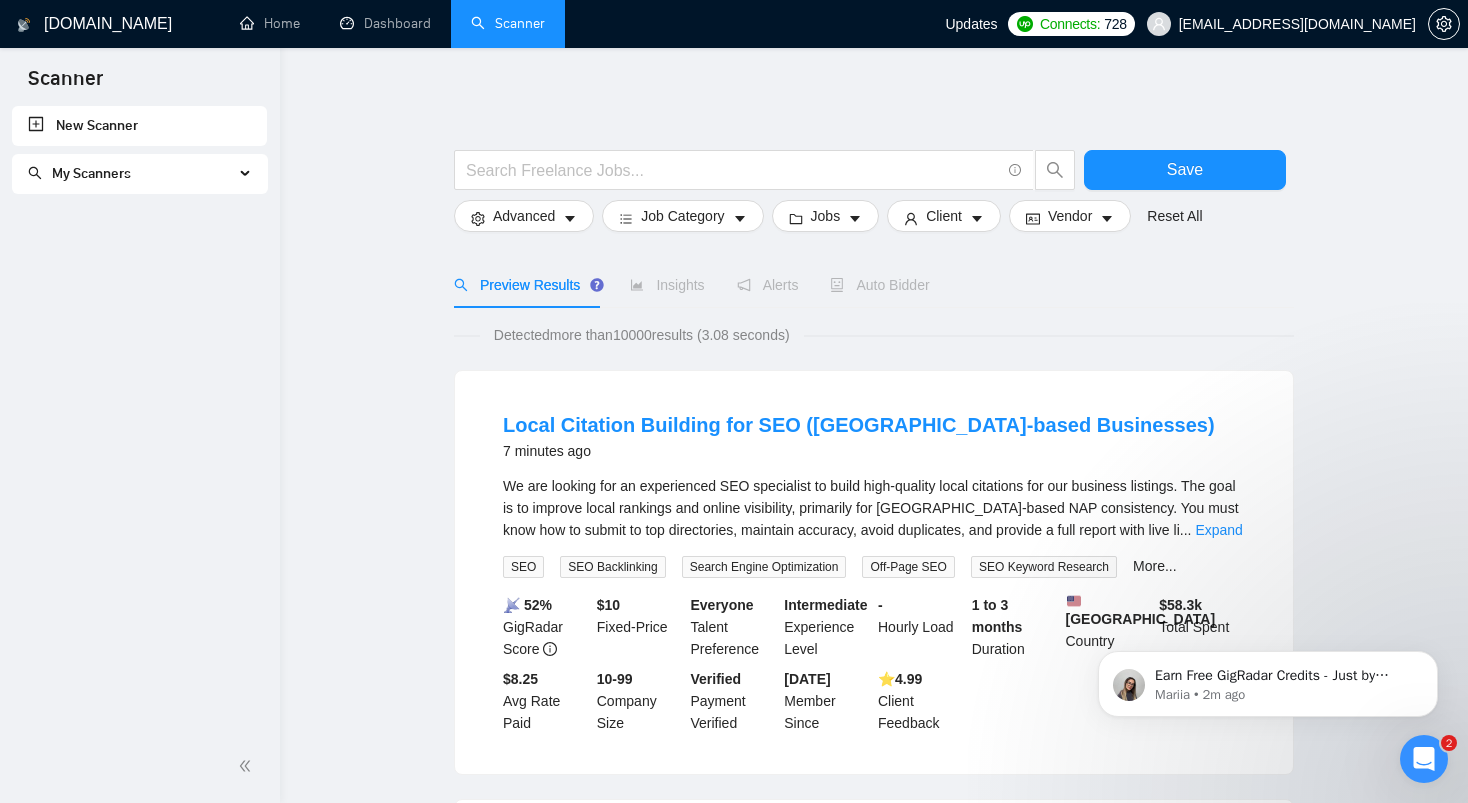 click at bounding box center [247, 174] 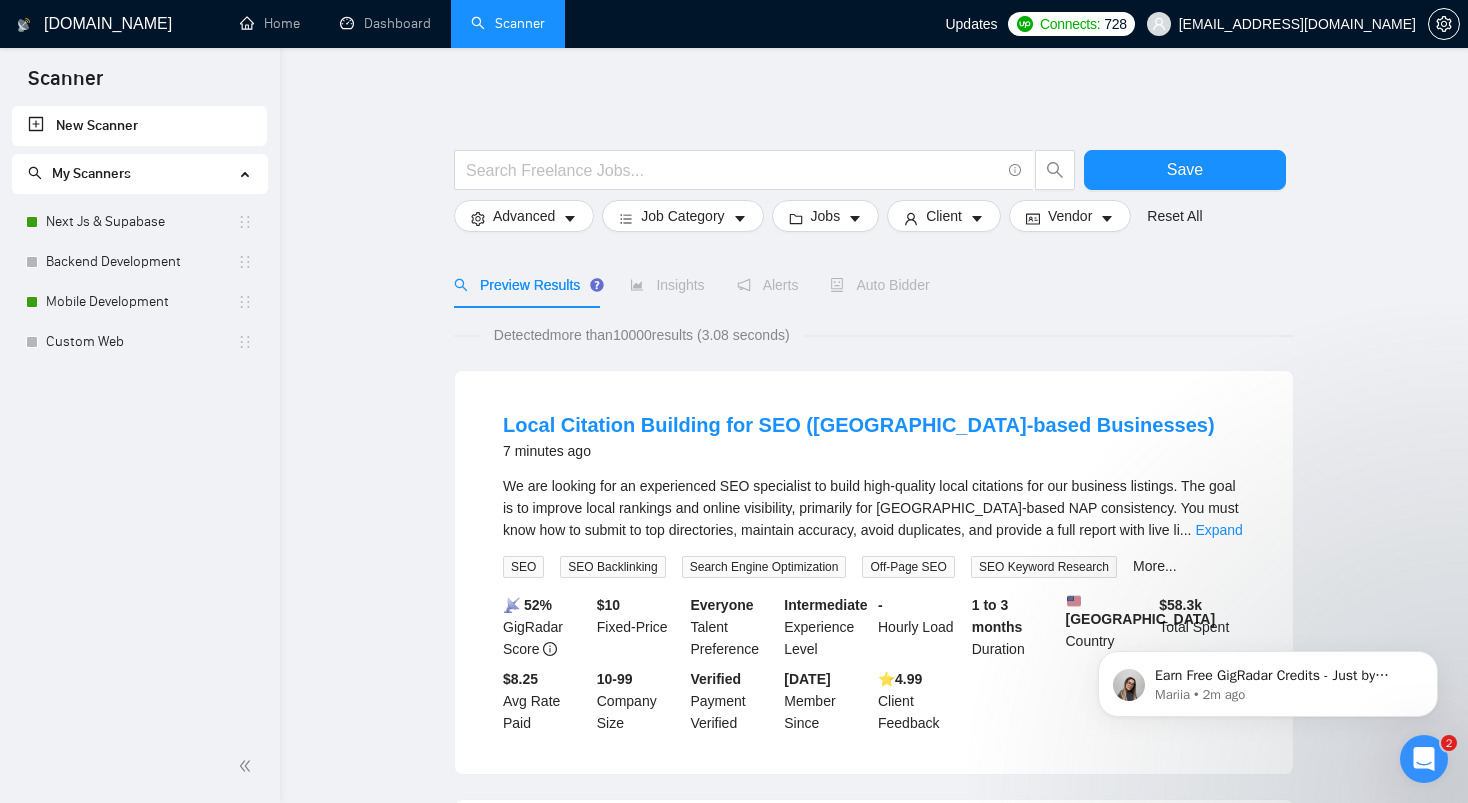click on "New Scanner" at bounding box center [139, 126] 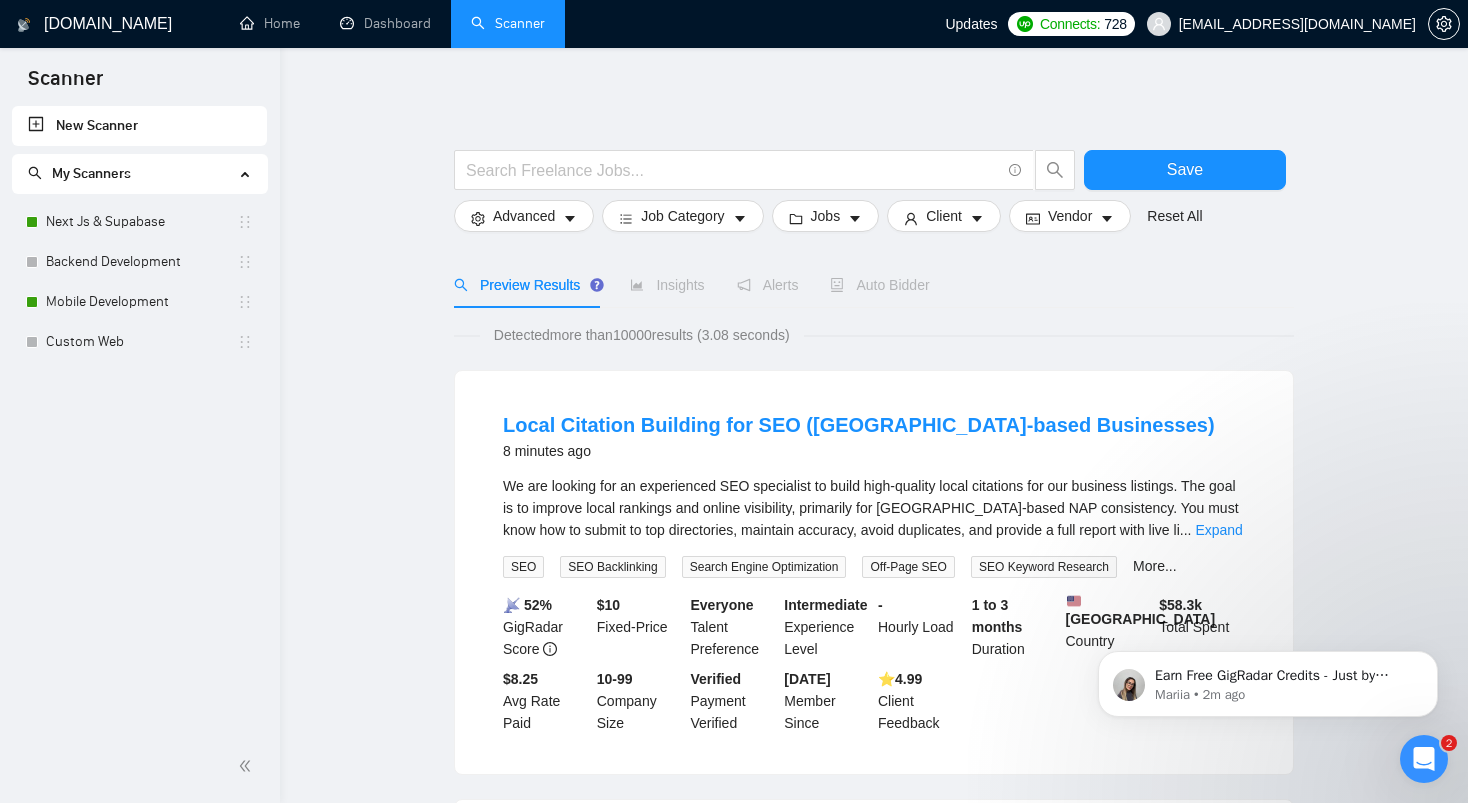 click on "New Scanner" at bounding box center (139, 126) 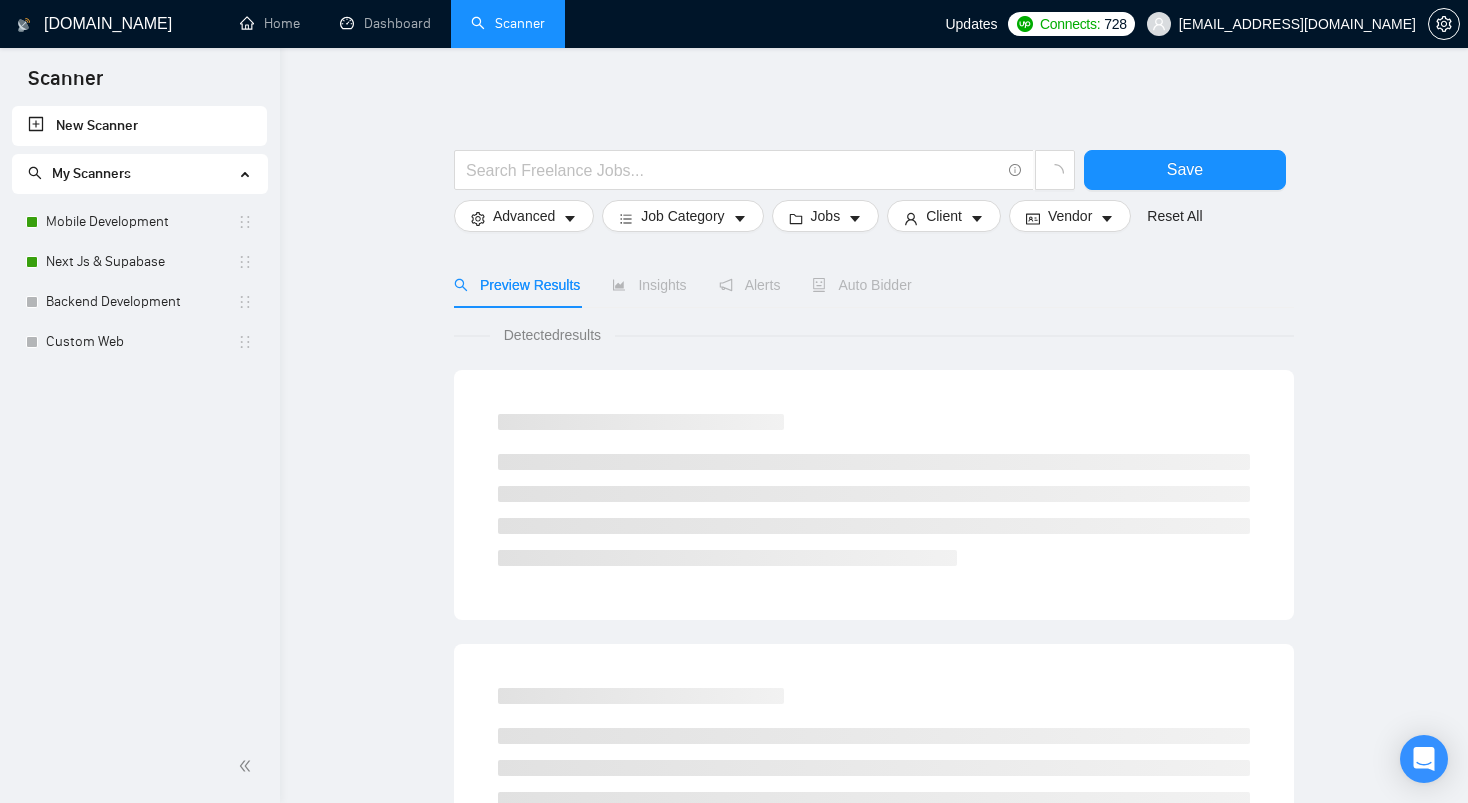 scroll, scrollTop: 0, scrollLeft: 0, axis: both 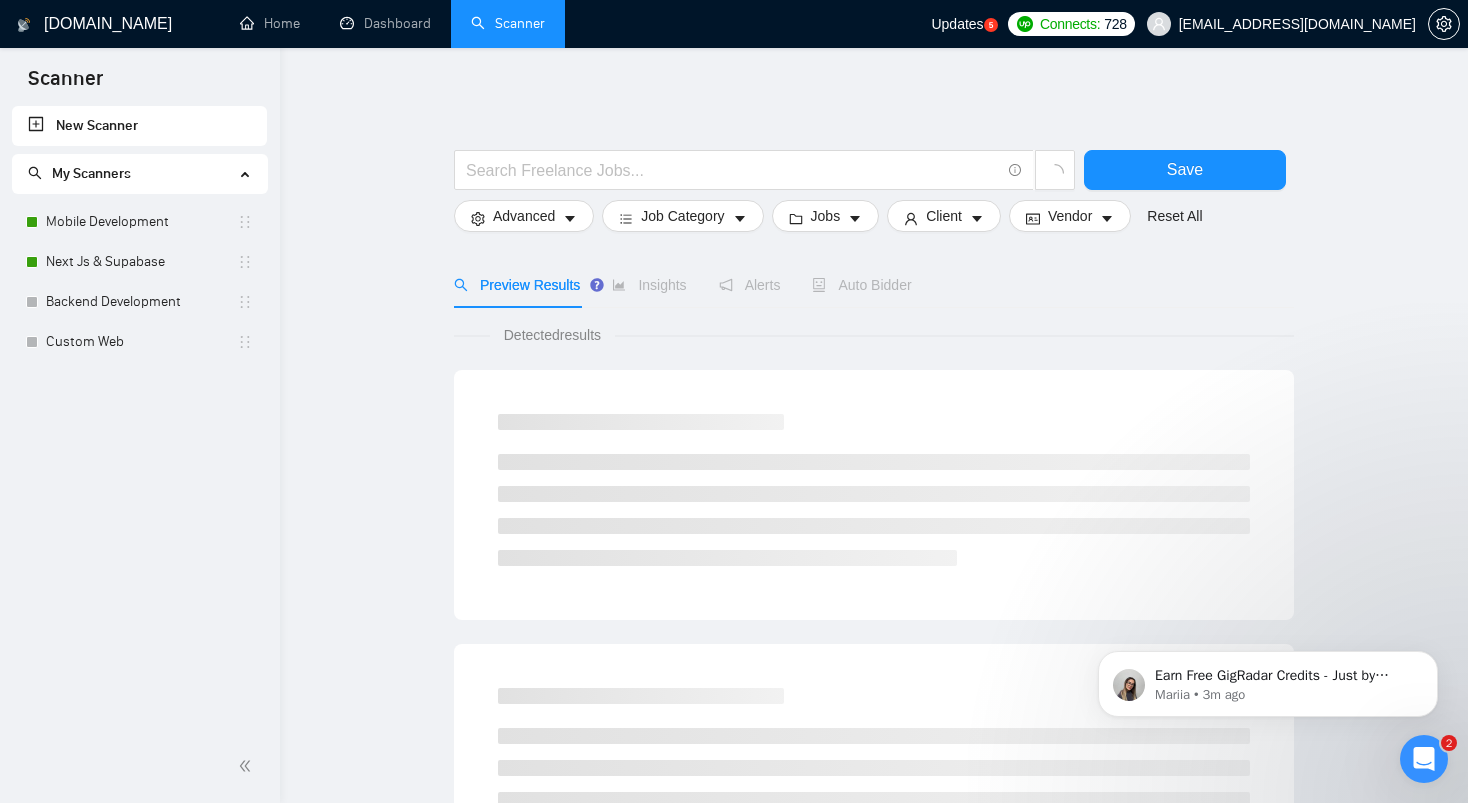 click on "New Scanner" at bounding box center [139, 126] 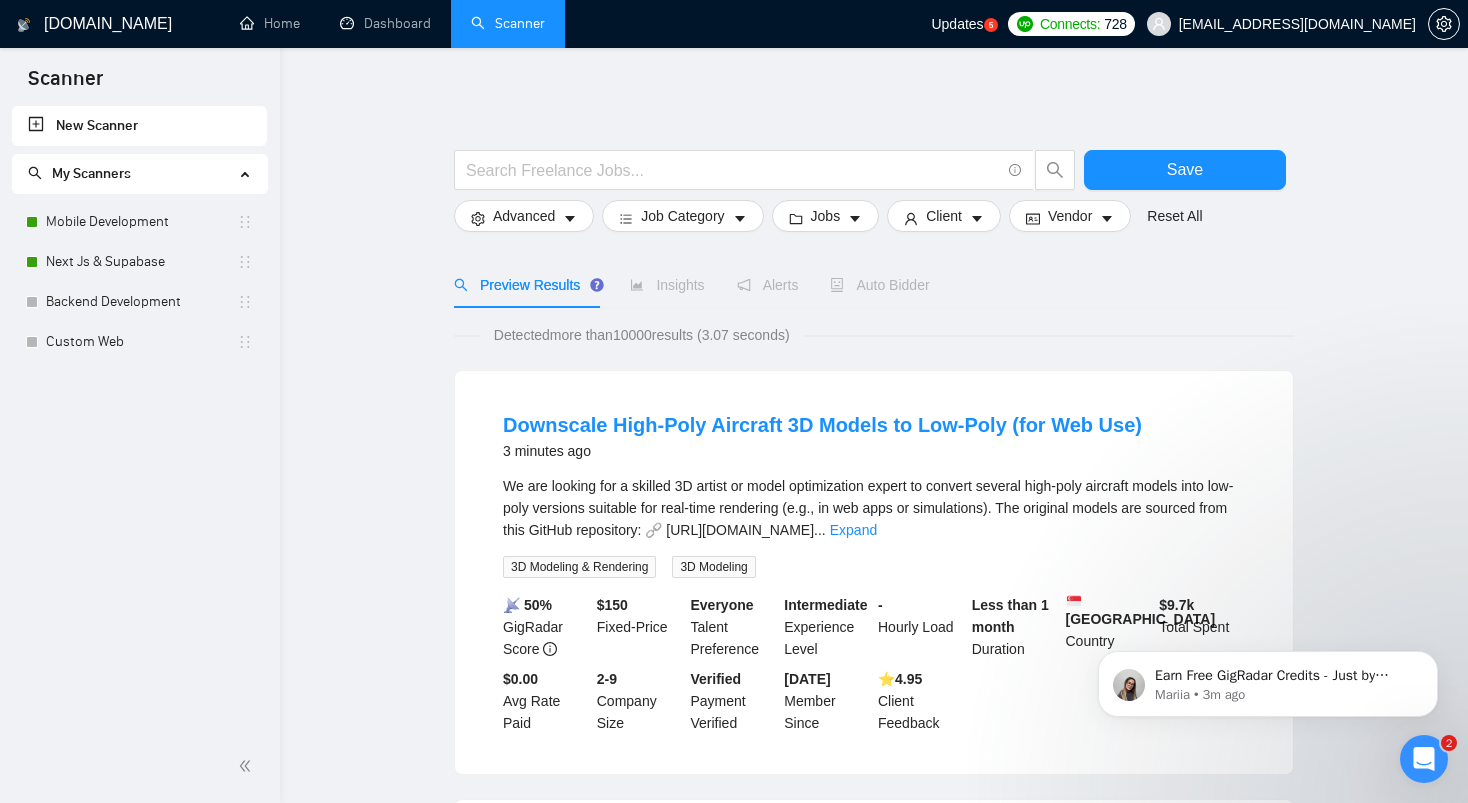 click on "New Scanner" at bounding box center (139, 126) 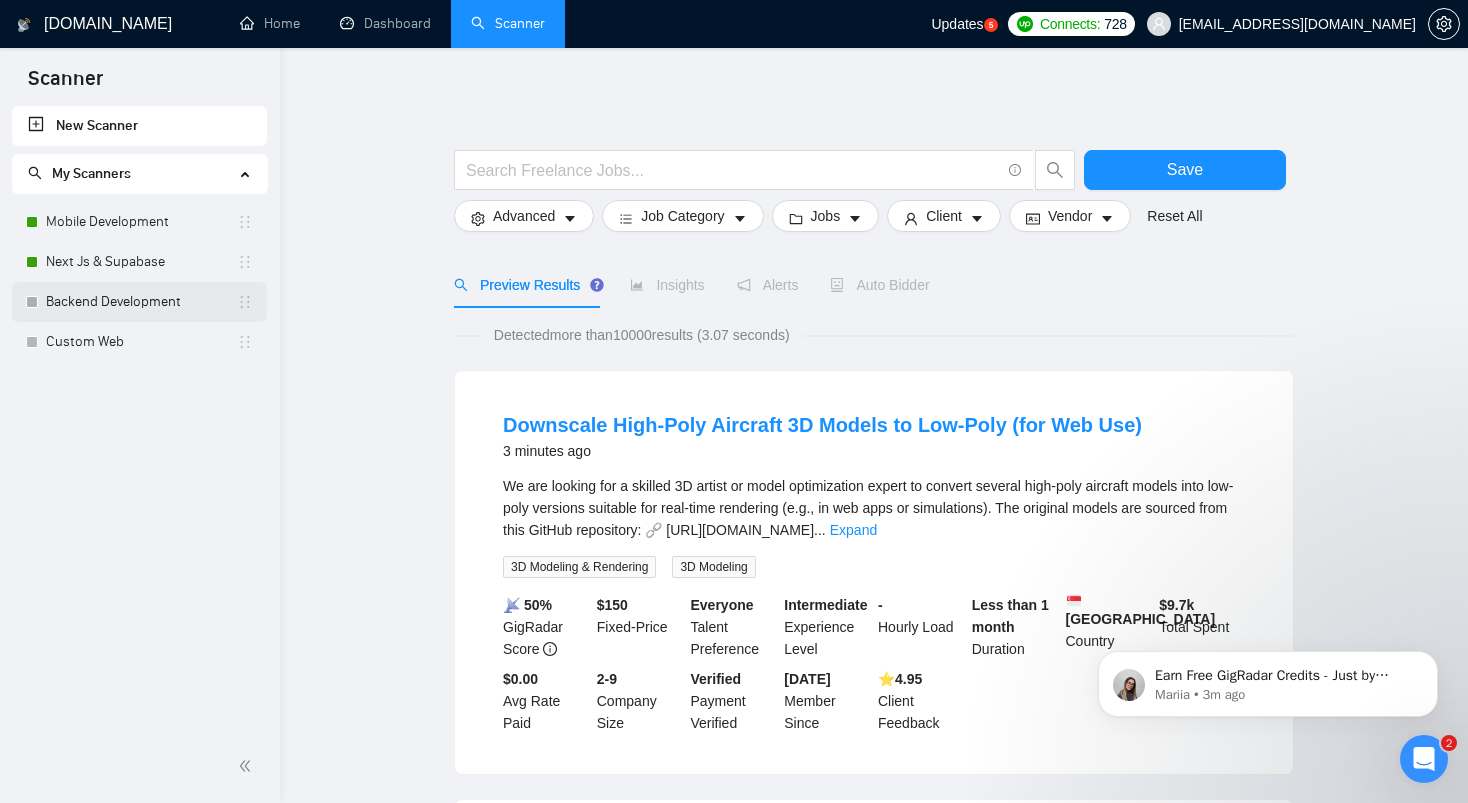 click on "Backend Development" at bounding box center (141, 302) 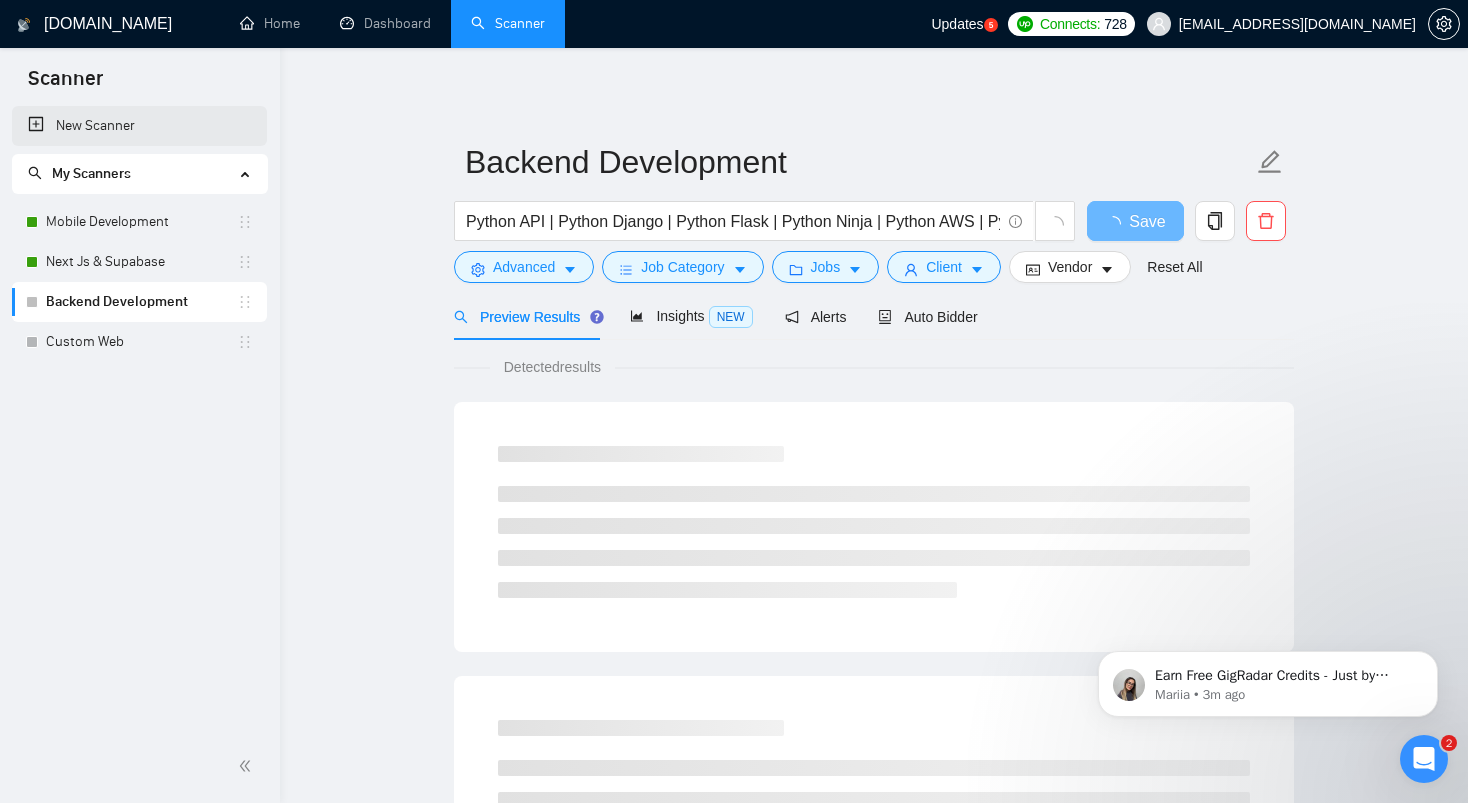 click on "New Scanner" at bounding box center [139, 126] 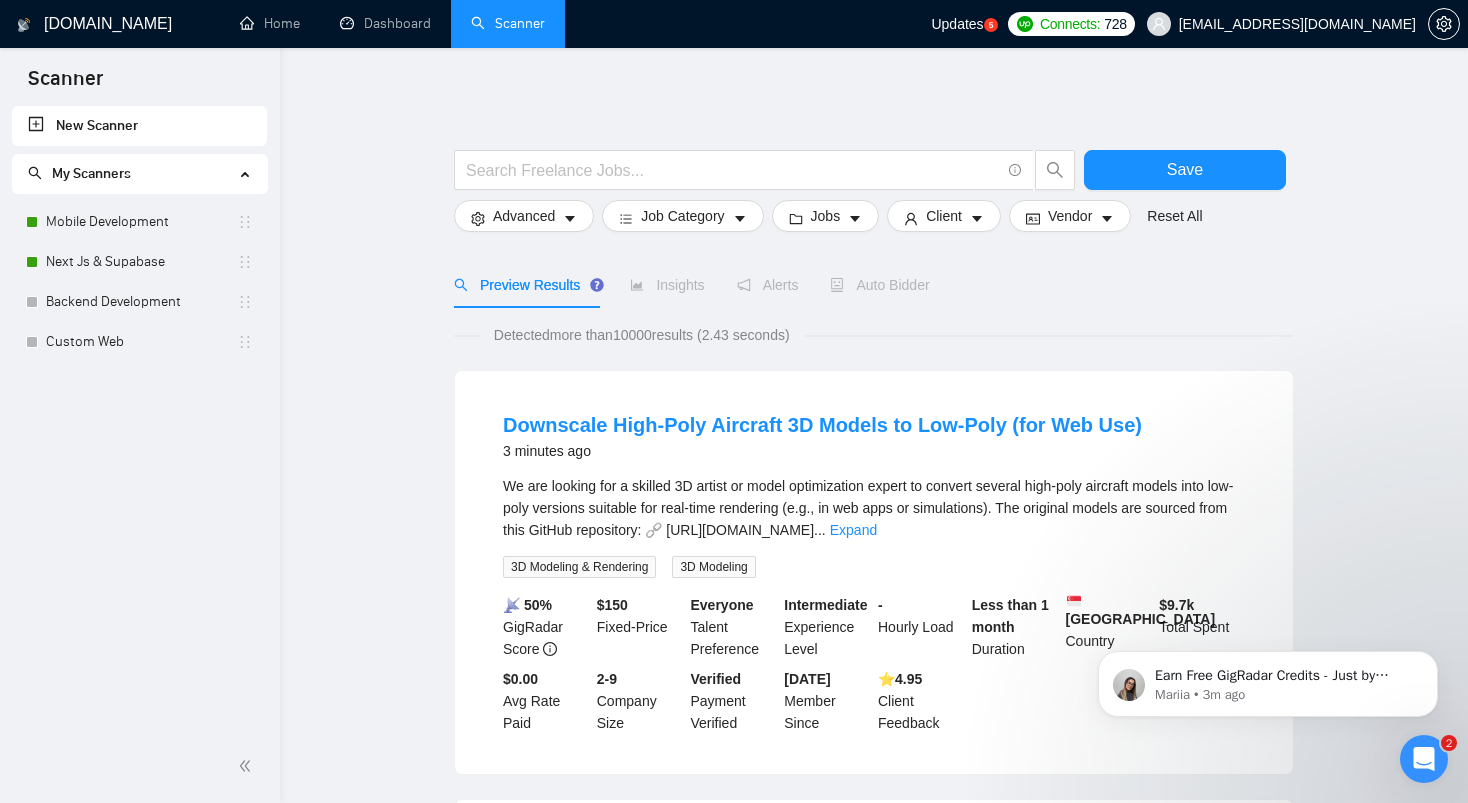 click 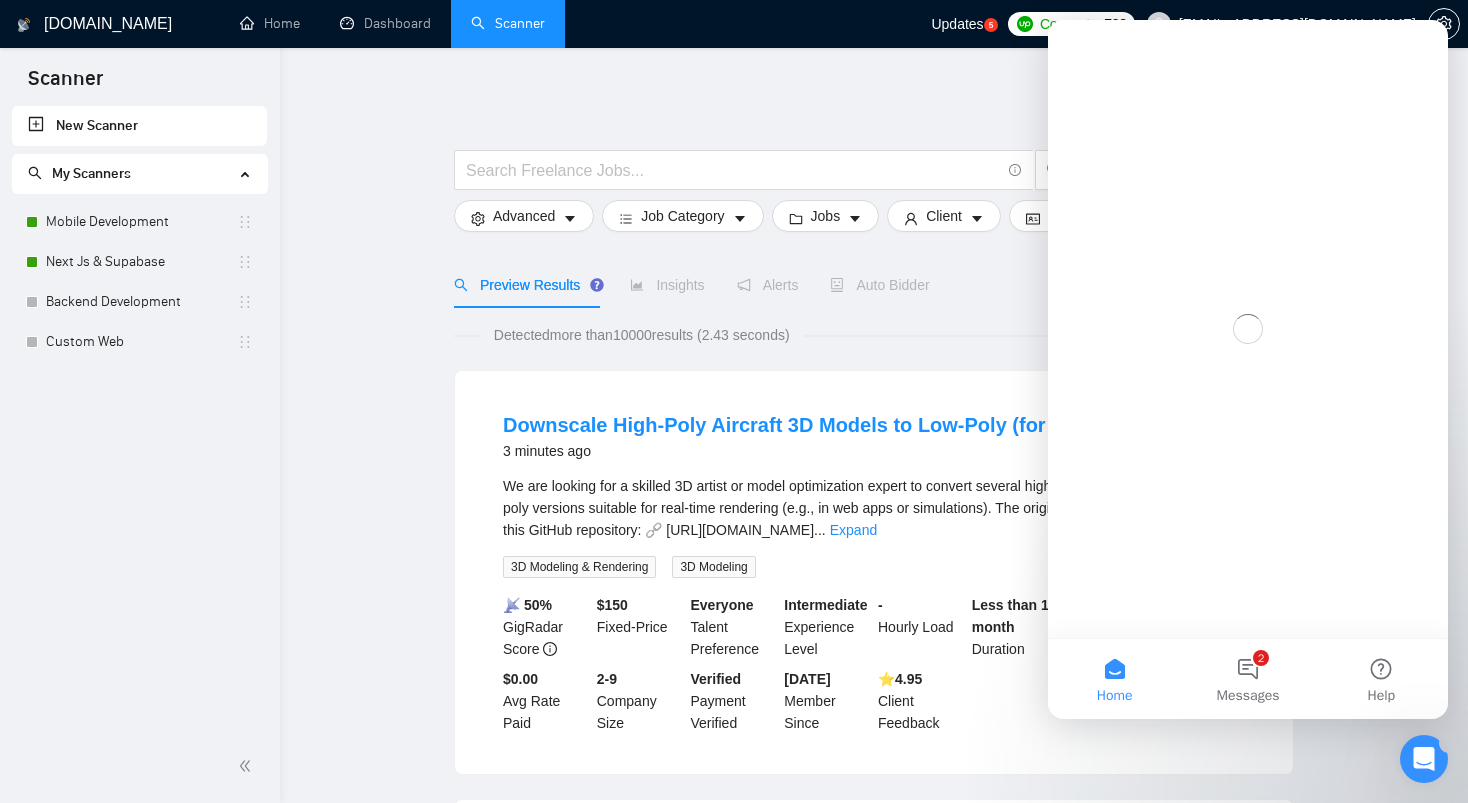 scroll, scrollTop: 0, scrollLeft: 0, axis: both 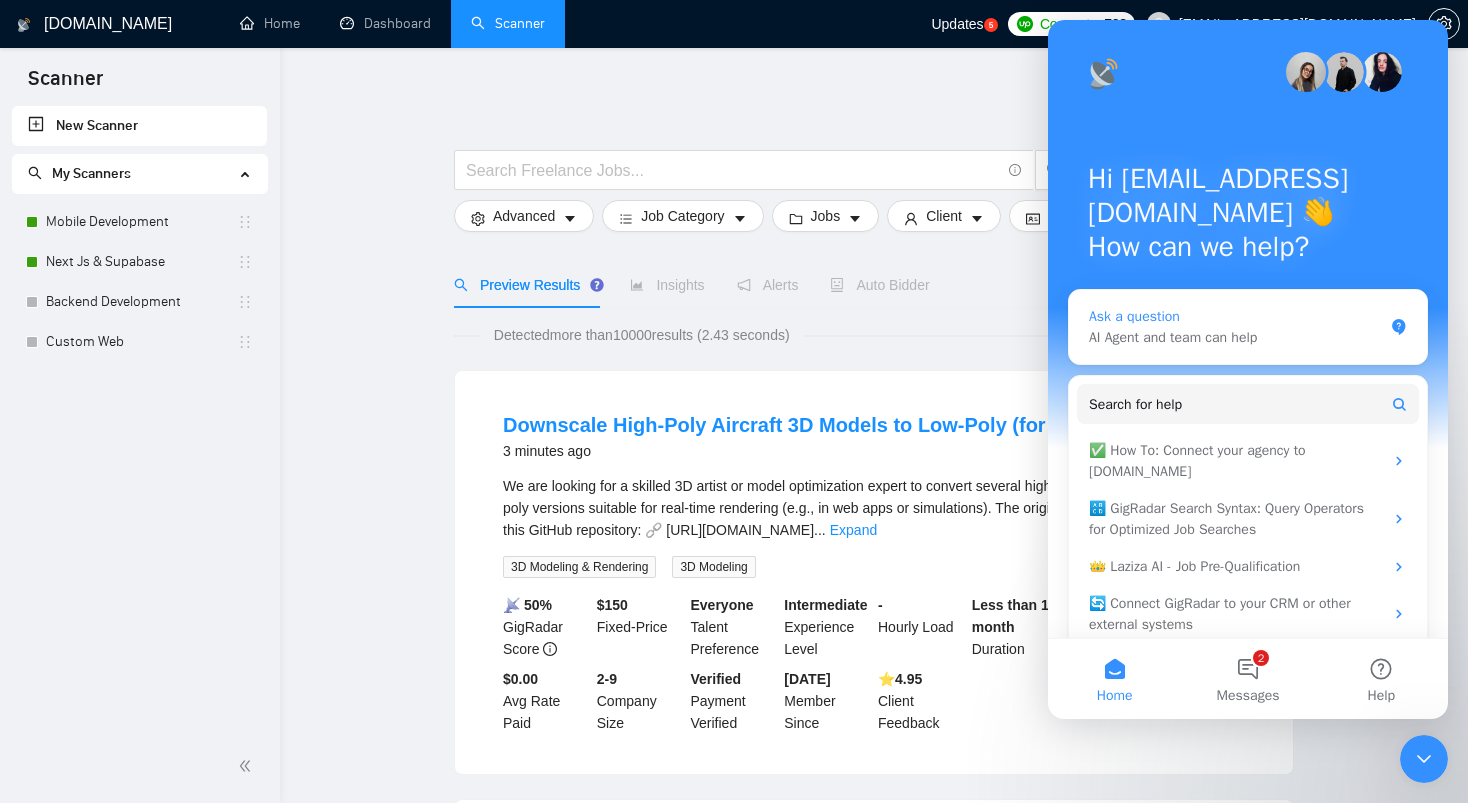 click on "AI Agent and team can help" at bounding box center [1236, 337] 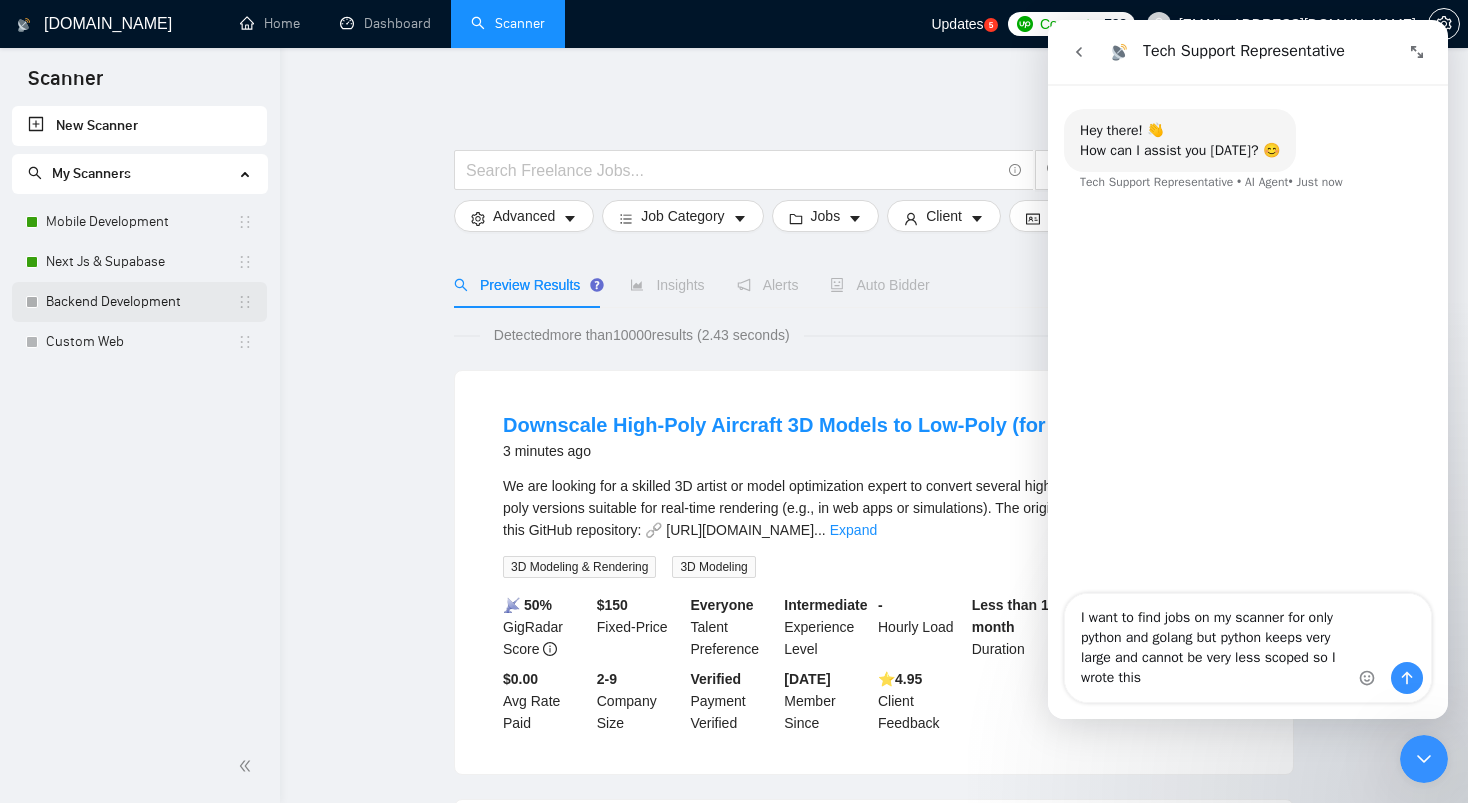 click on "Backend Development" at bounding box center [141, 302] 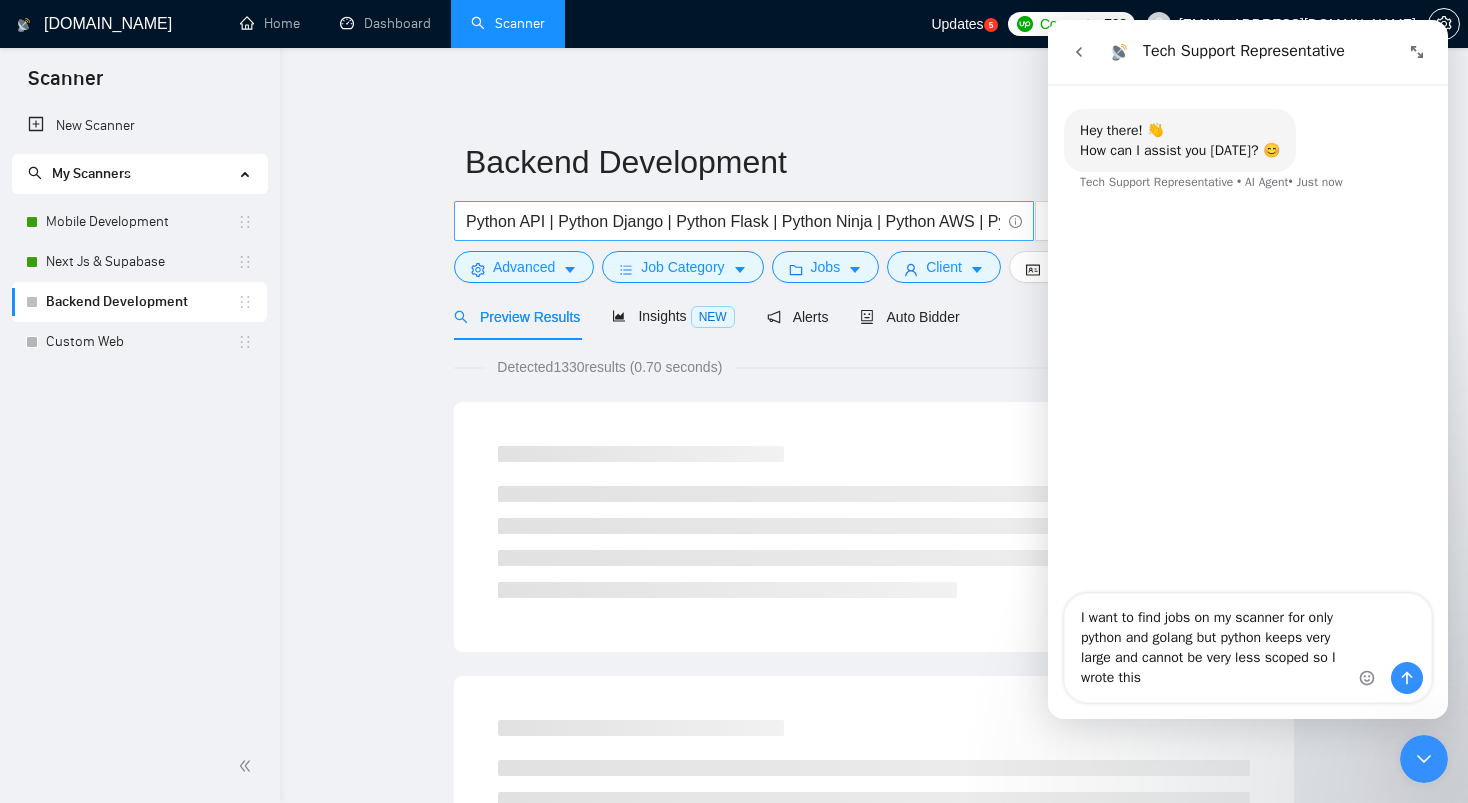 click on "Python API | Python Django | Python Flask | Python Ninja | Python AWS | Python Automation | "Golang" | "GoLang" | "Go Lang"" at bounding box center [733, 221] 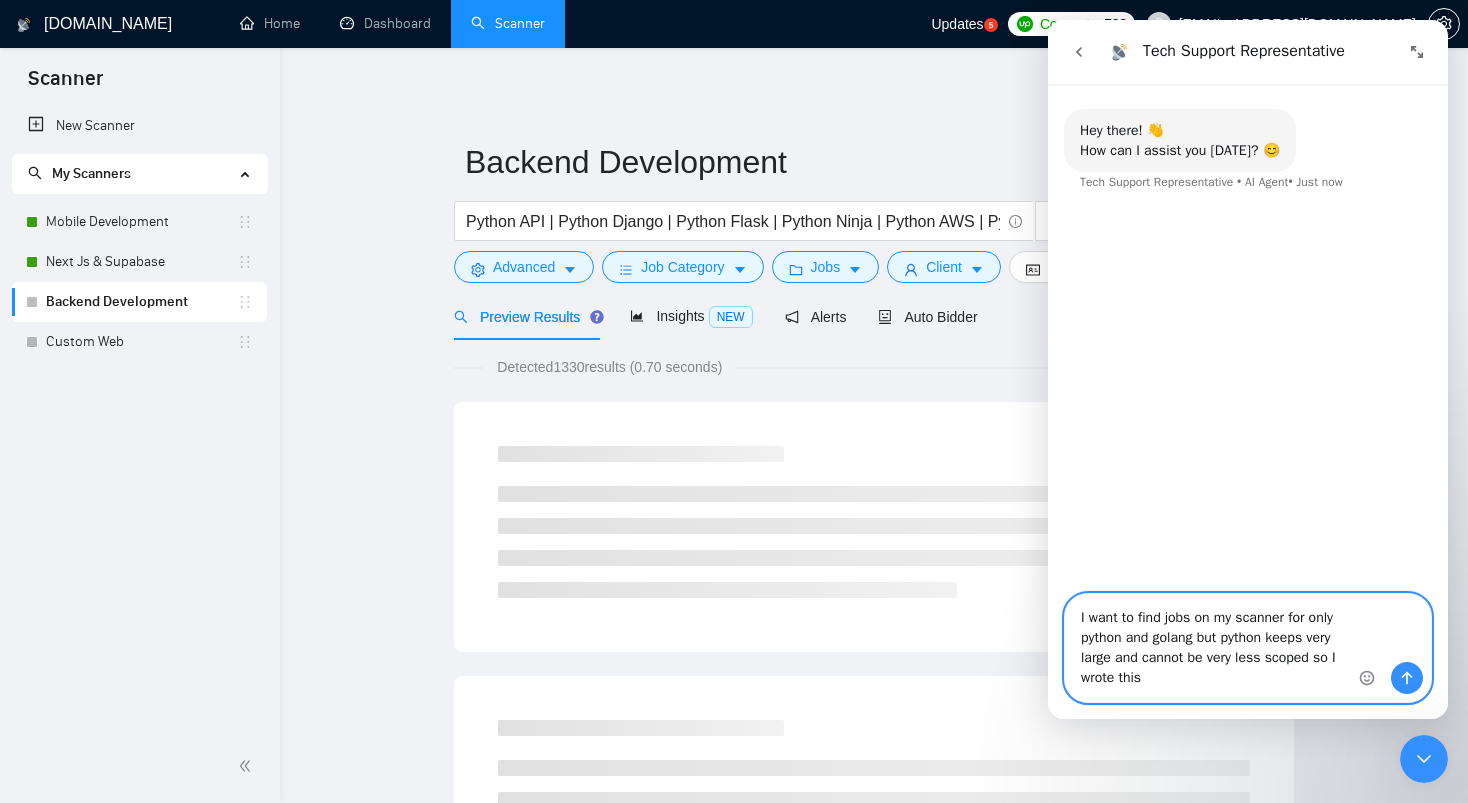 click on "I want to find jobs on my scanner for only python and golang but python keeps very large and cannot be very less scoped so I wrote this" at bounding box center (1248, 648) 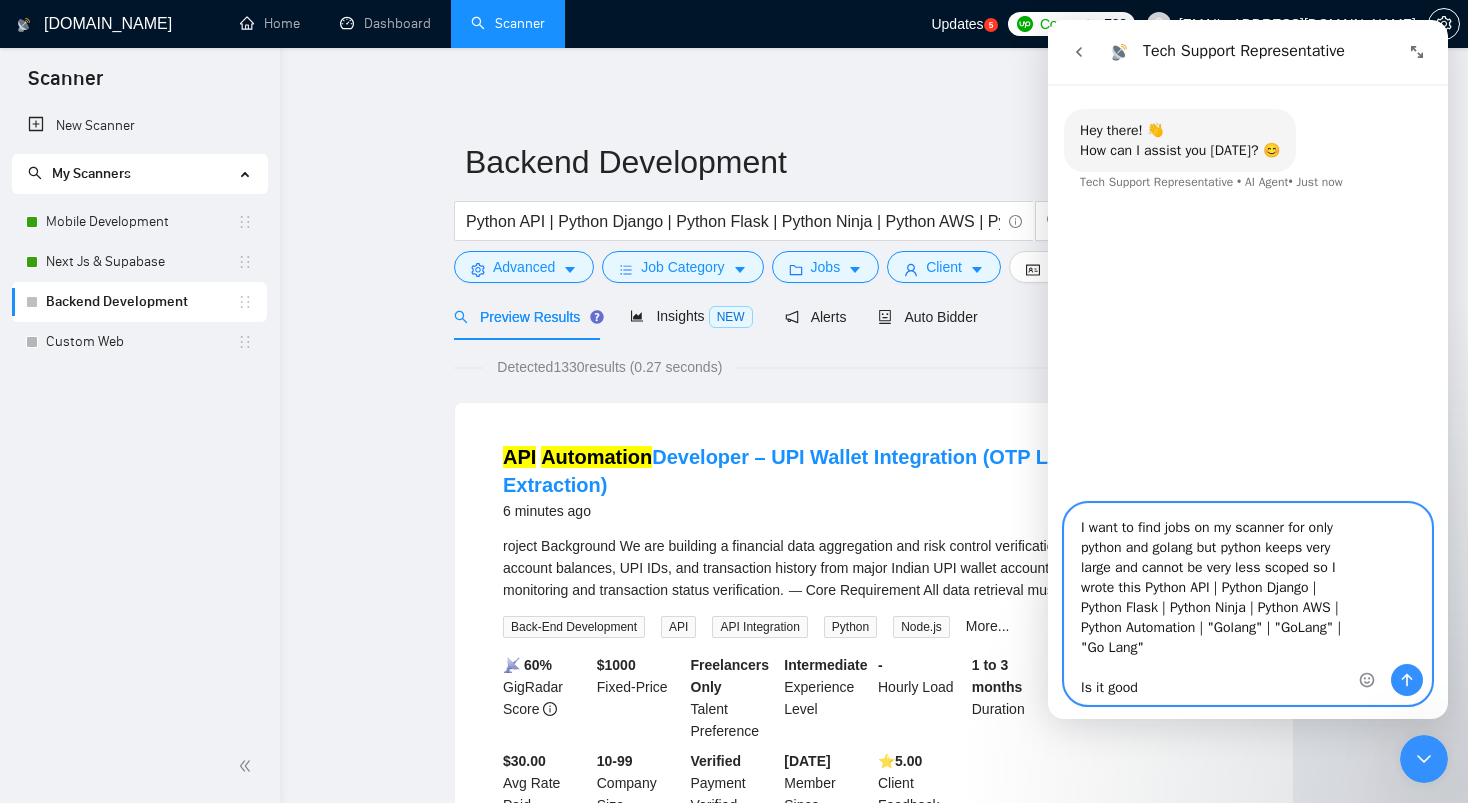 type on "I want to find jobs on my scanner for only python and golang but python keeps very large and cannot be very less scoped so I wrote this Python API | Python Django | Python Flask | Python Ninja | Python AWS | Python Automation | "Golang" | "GoLang" | "Go Lang"
Is it good?" 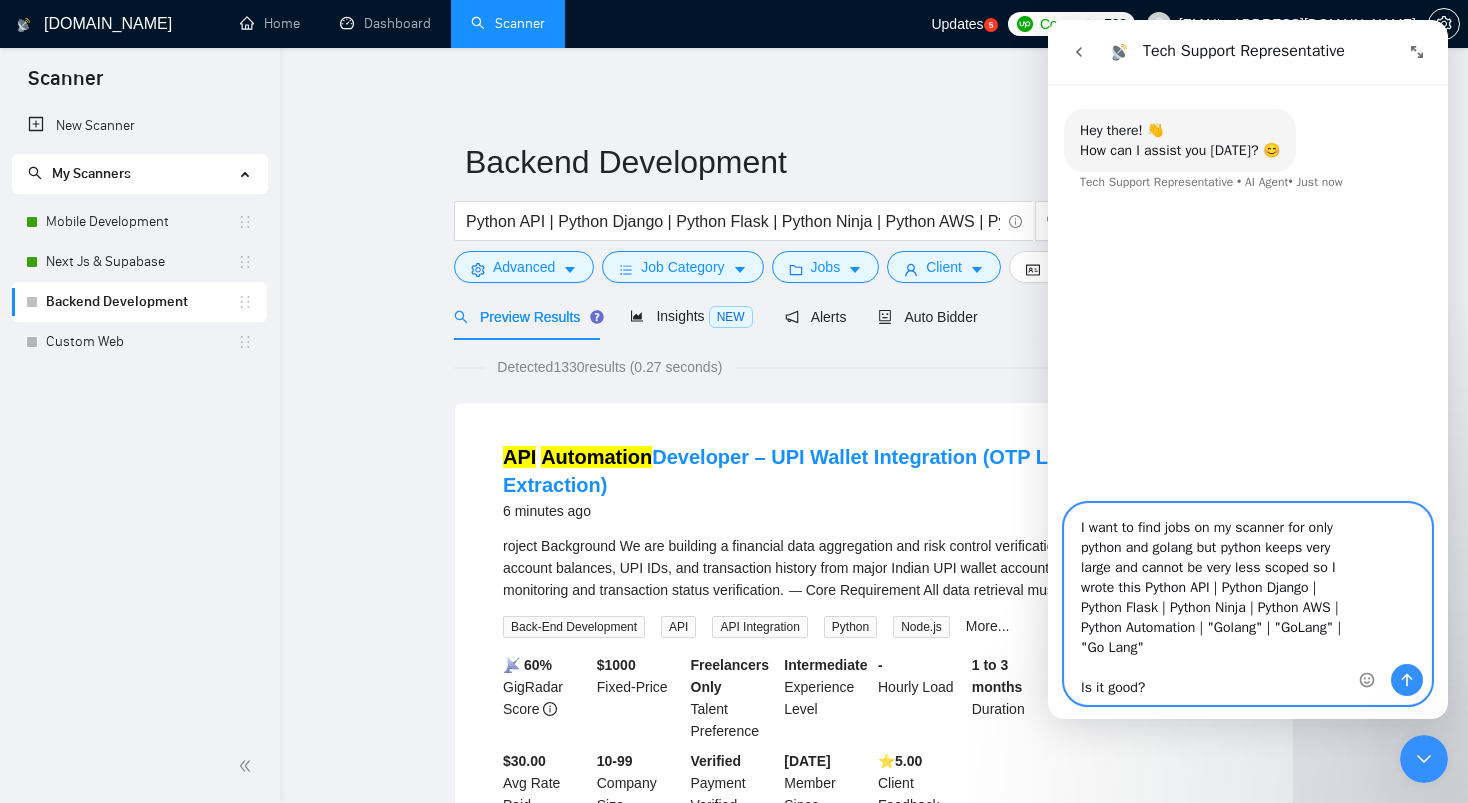 type 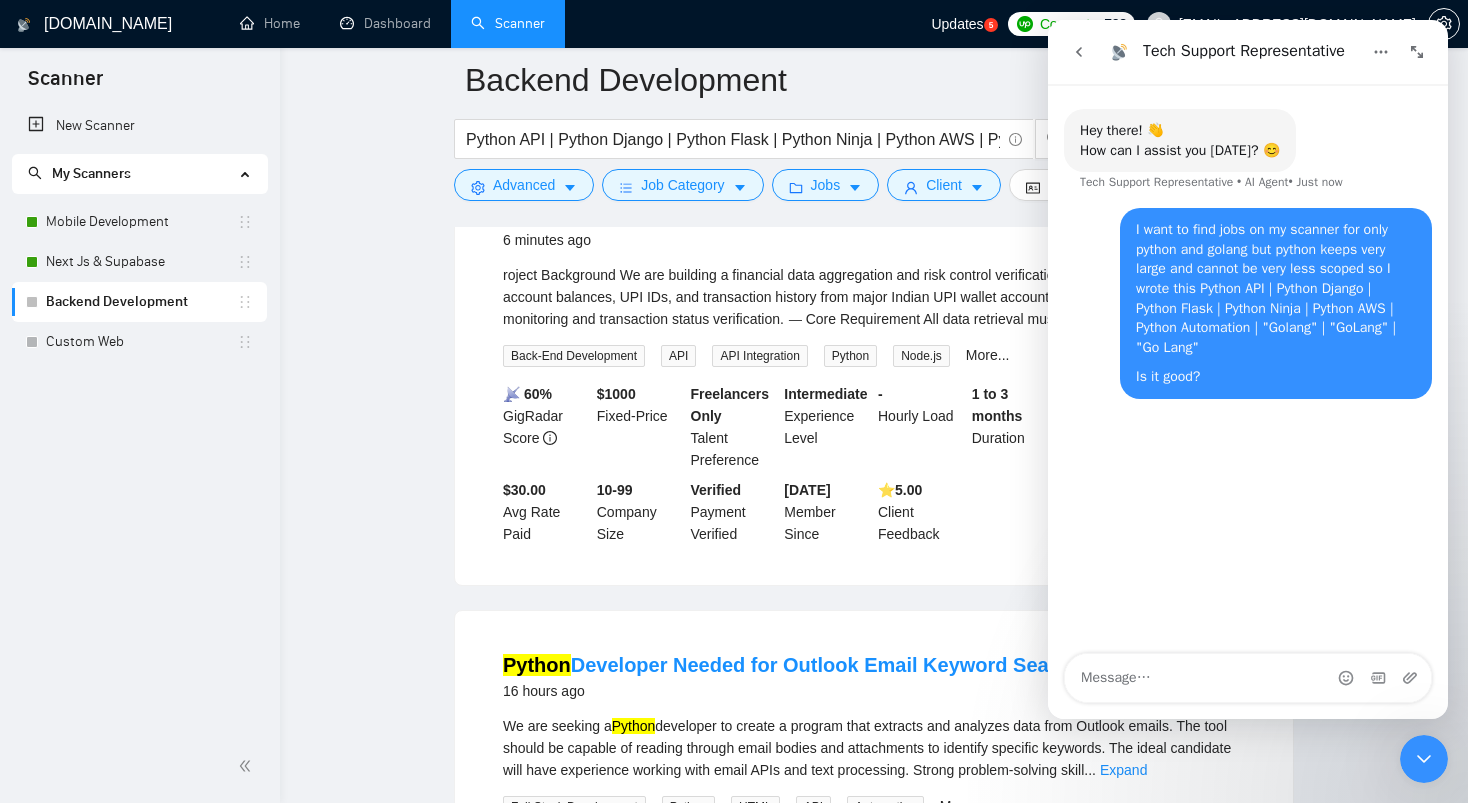 scroll, scrollTop: 293, scrollLeft: 0, axis: vertical 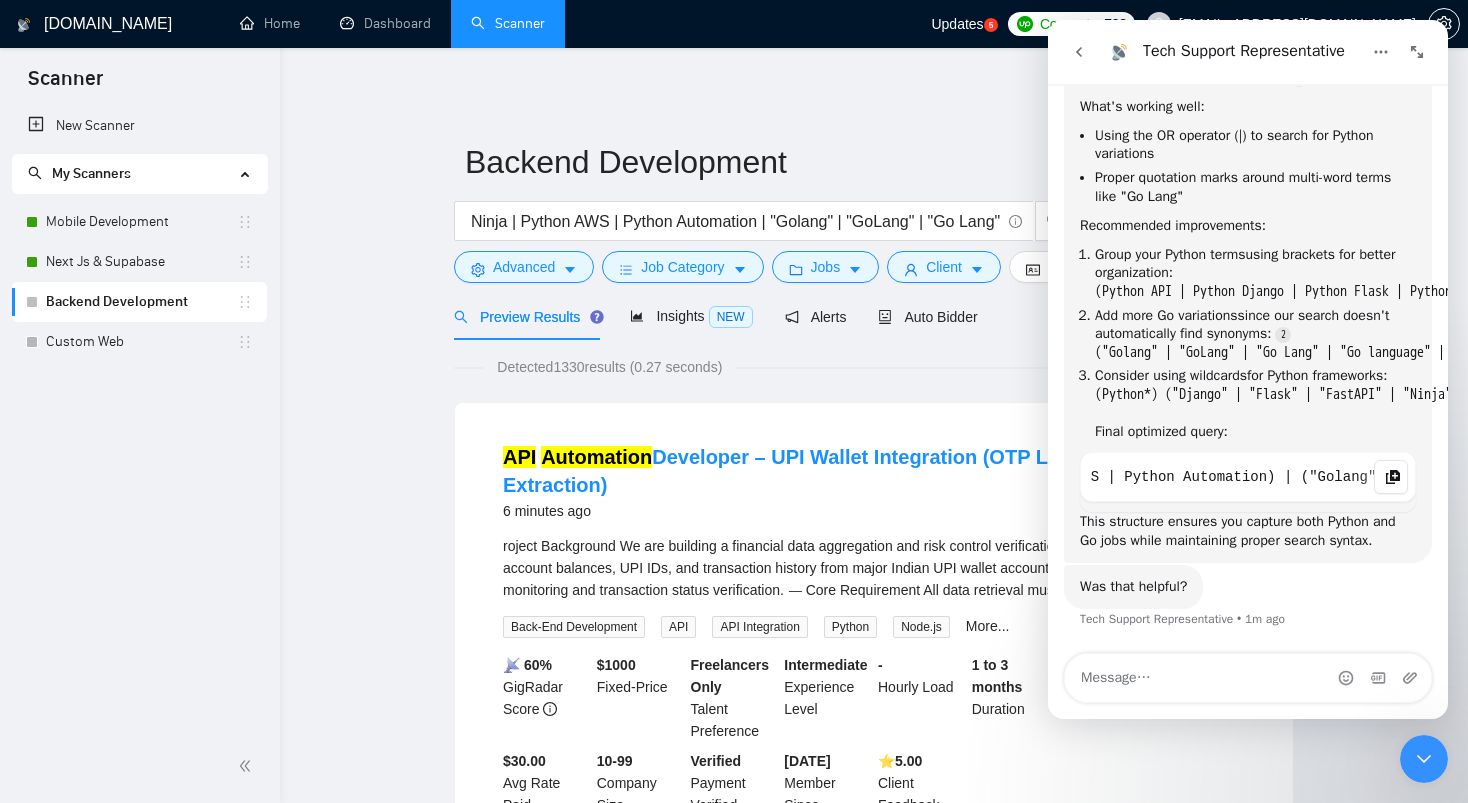 click 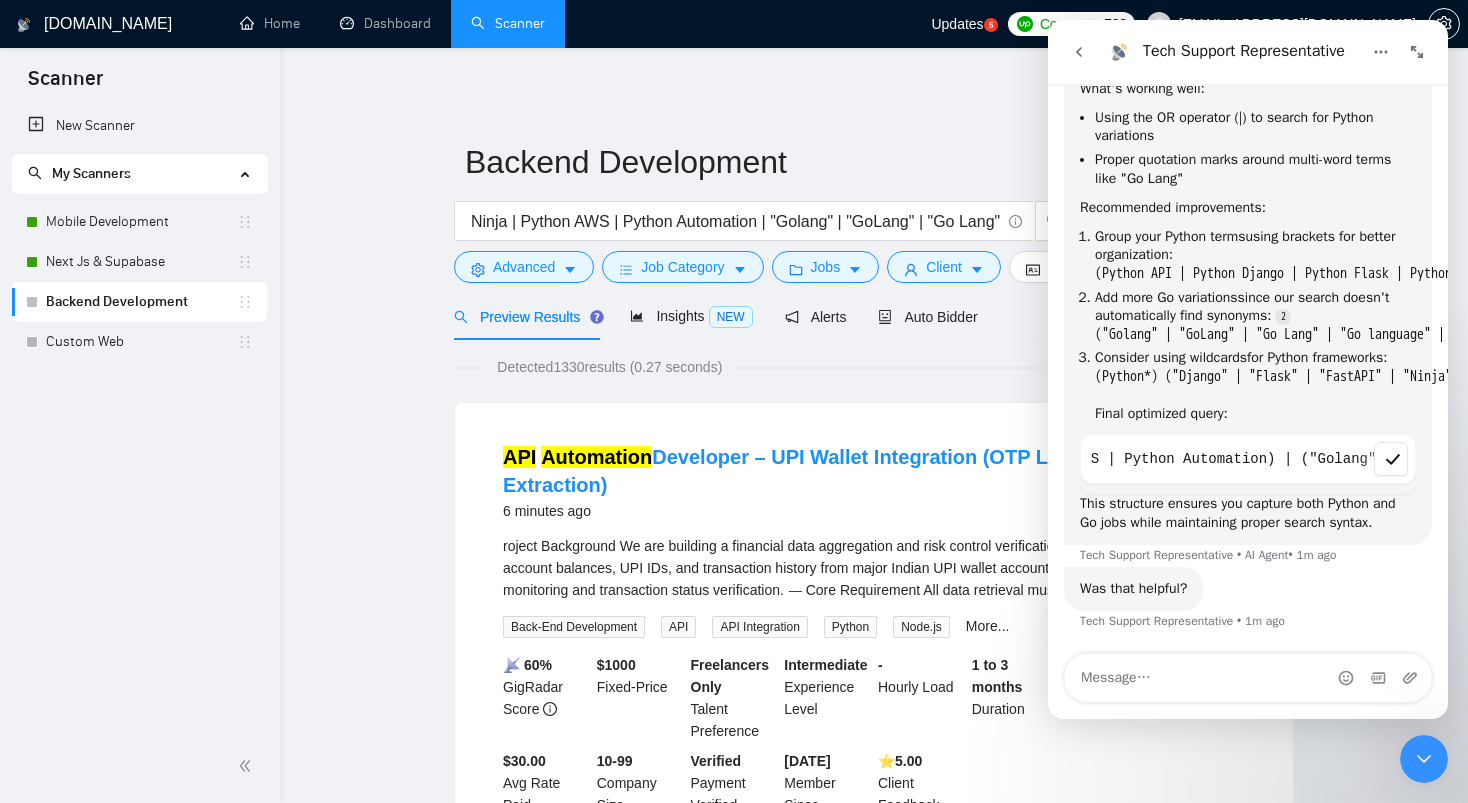 scroll, scrollTop: 394, scrollLeft: 0, axis: vertical 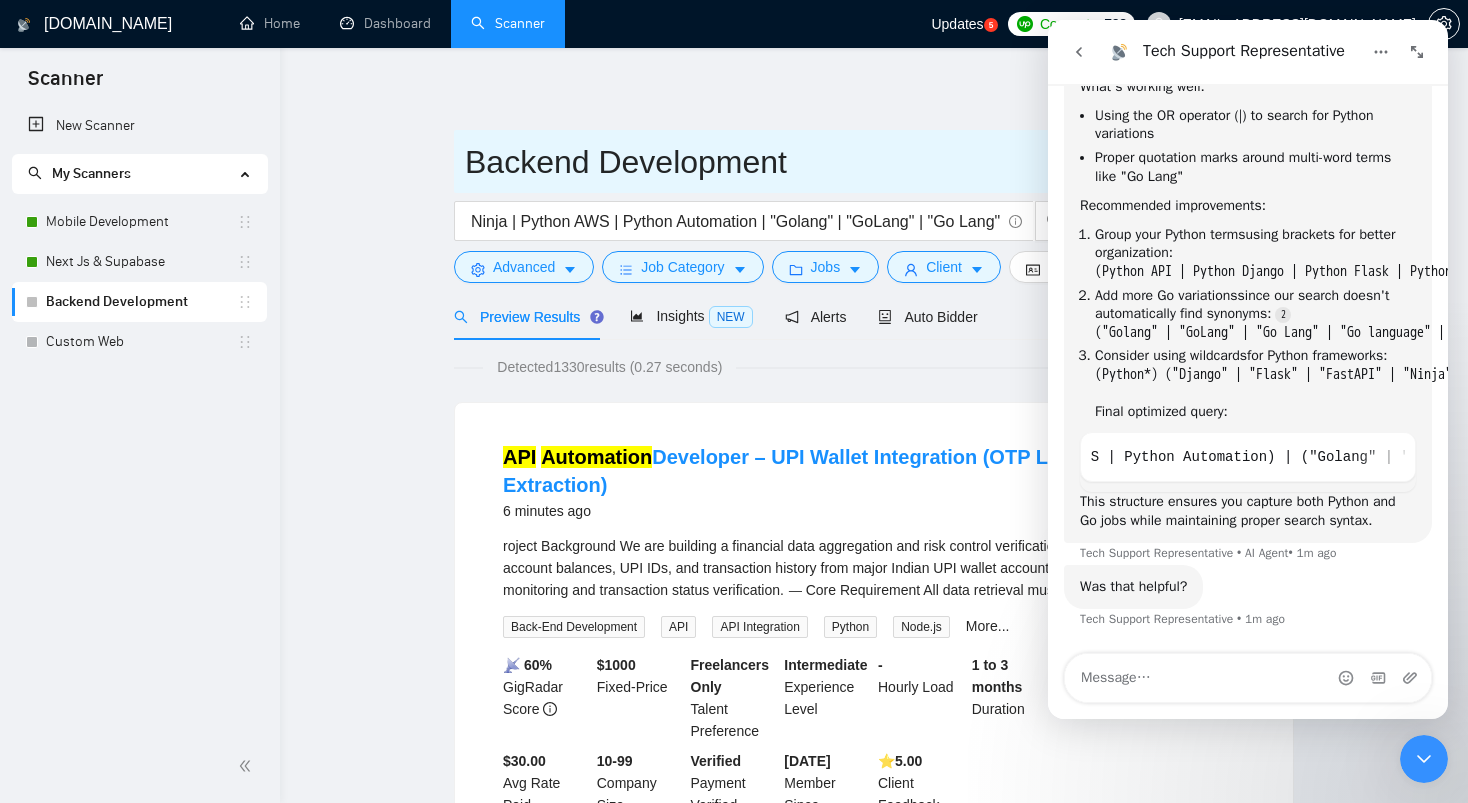 click on "Backend Development" at bounding box center [859, 162] 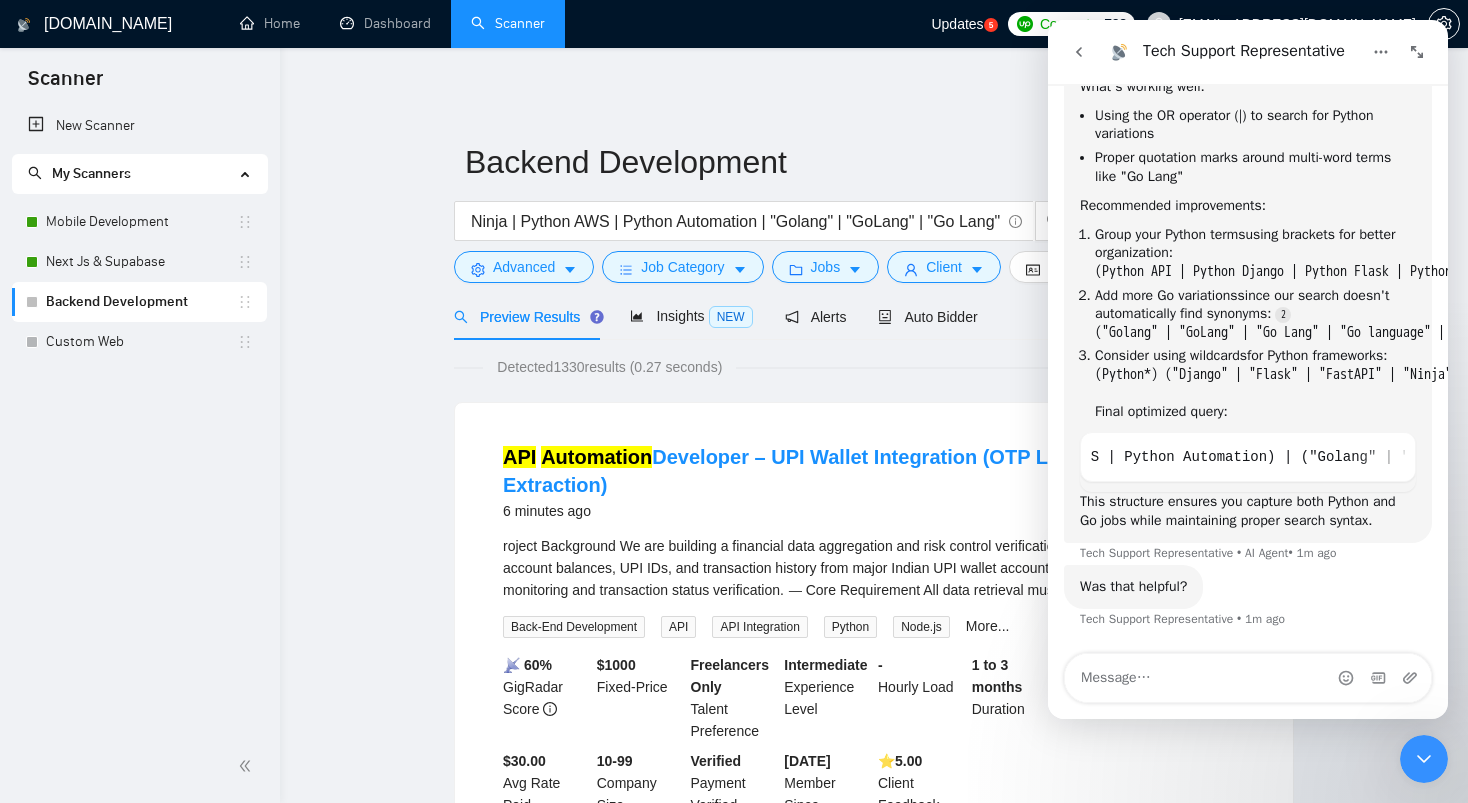 click 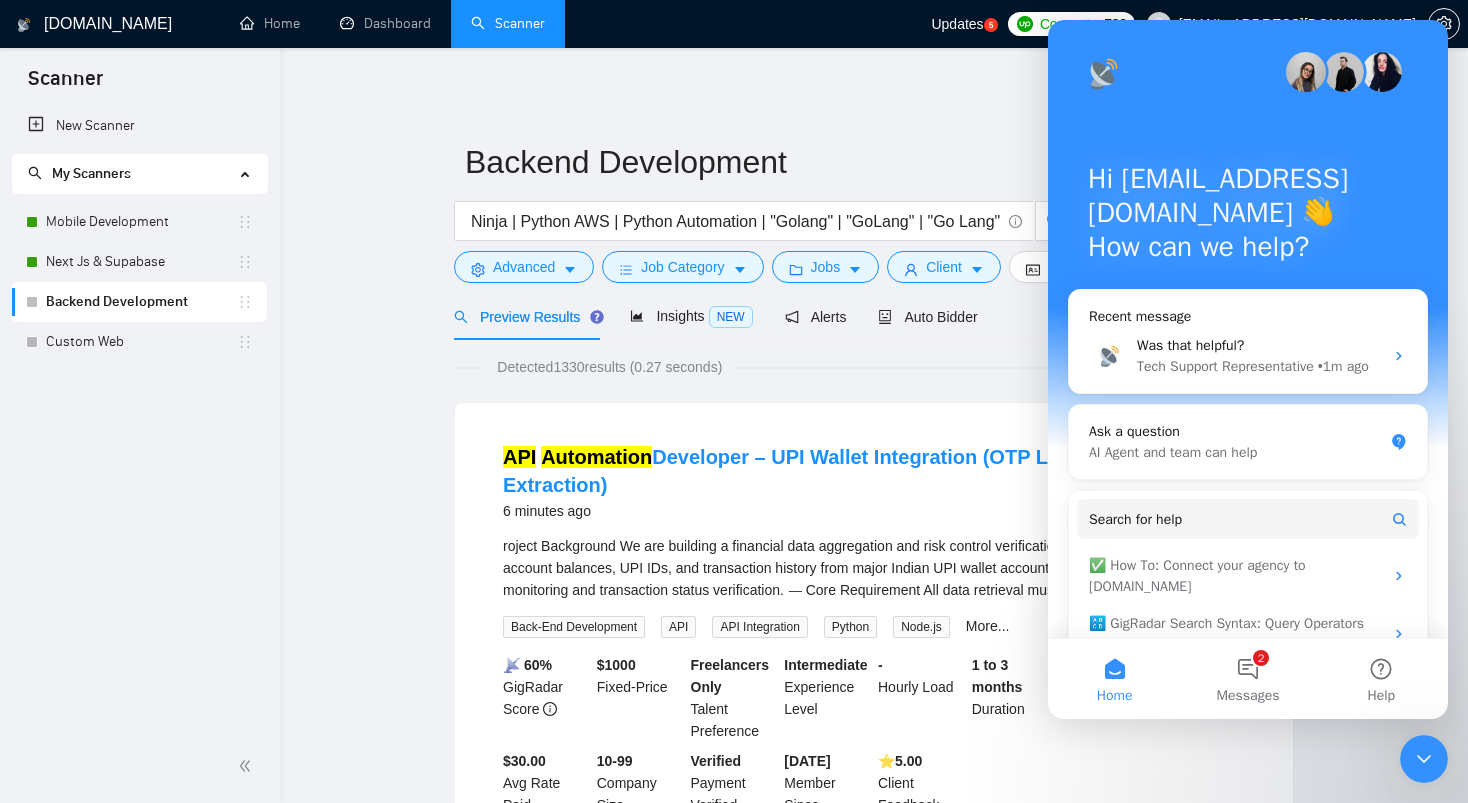 scroll, scrollTop: 0, scrollLeft: 0, axis: both 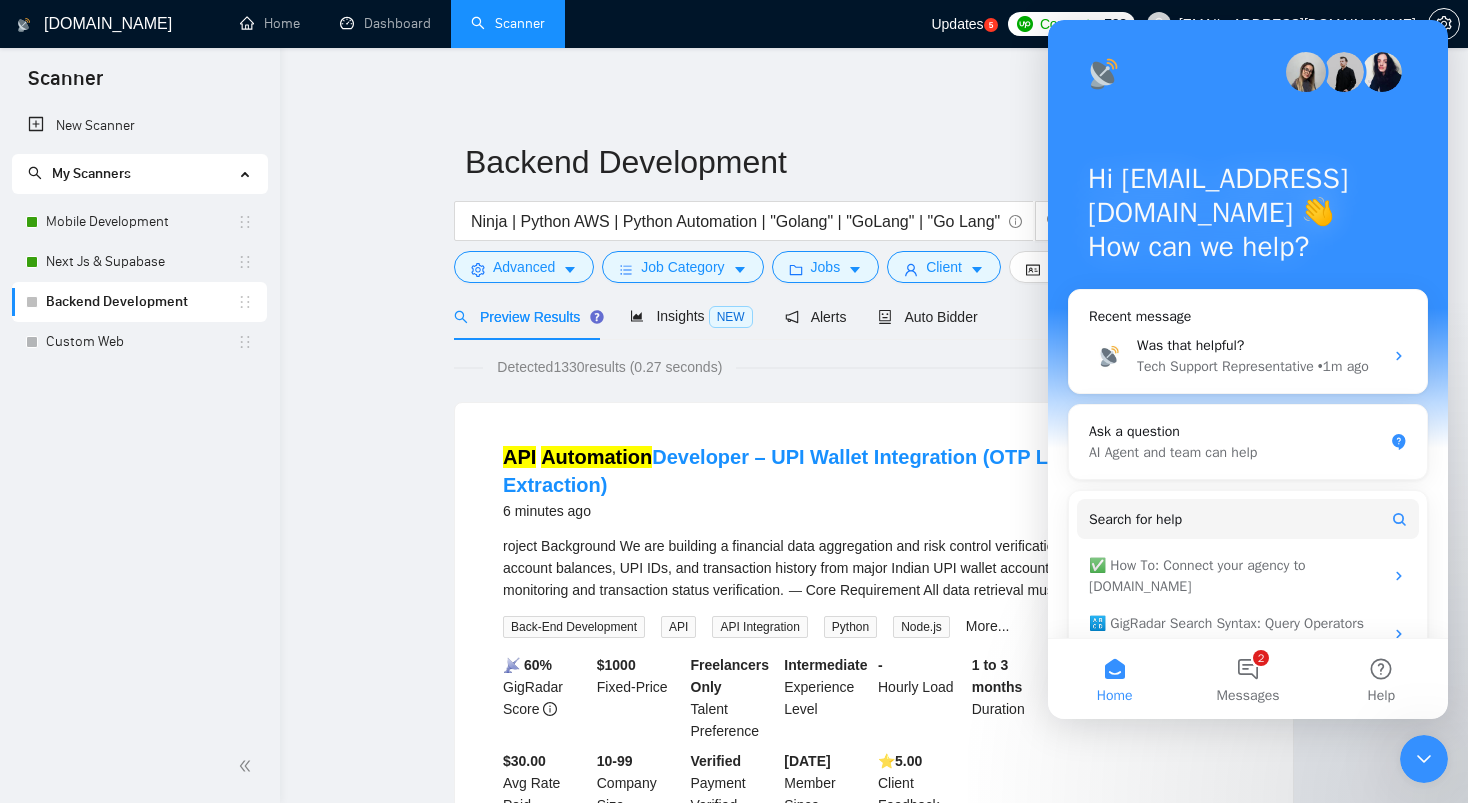 click 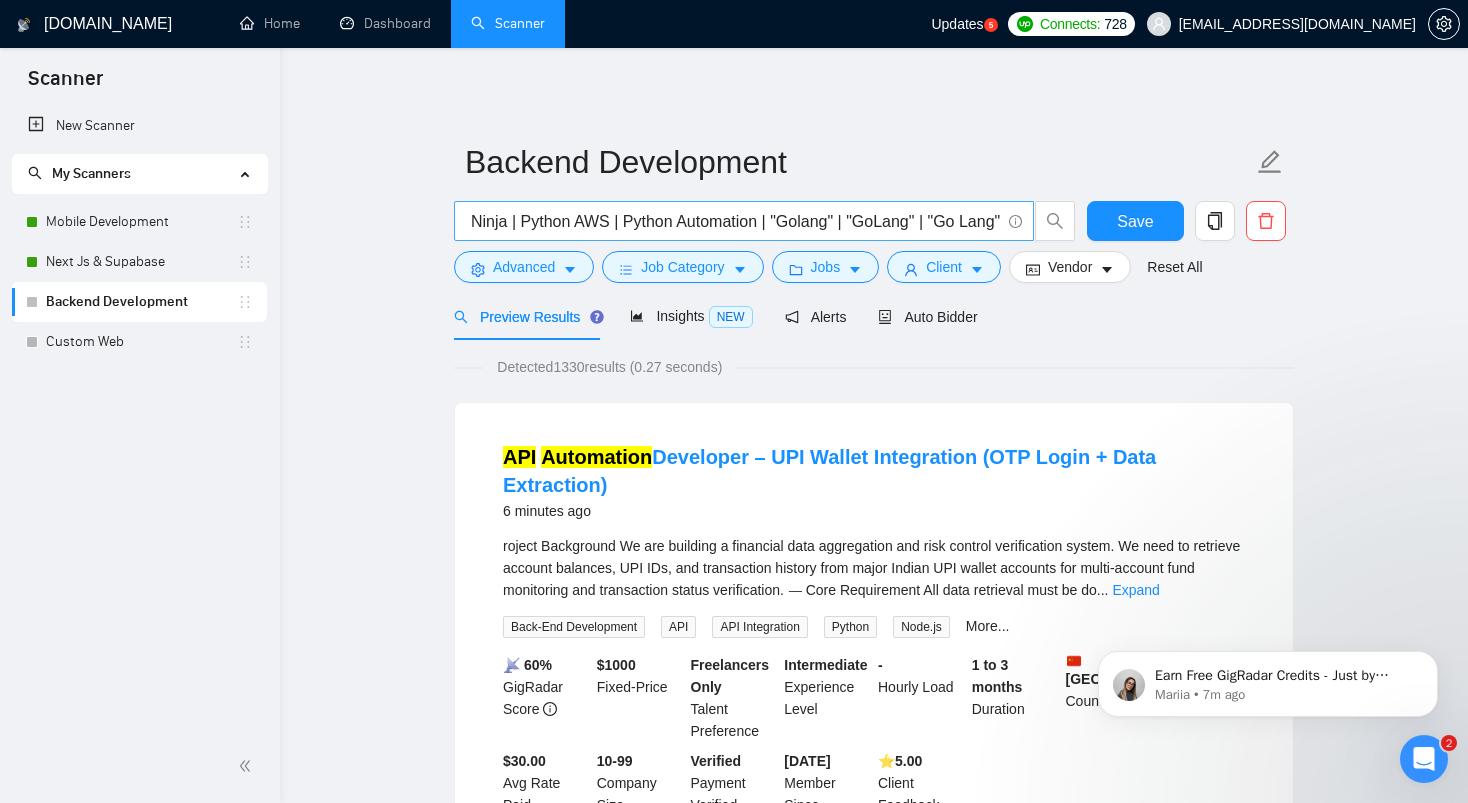 scroll, scrollTop: 0, scrollLeft: 0, axis: both 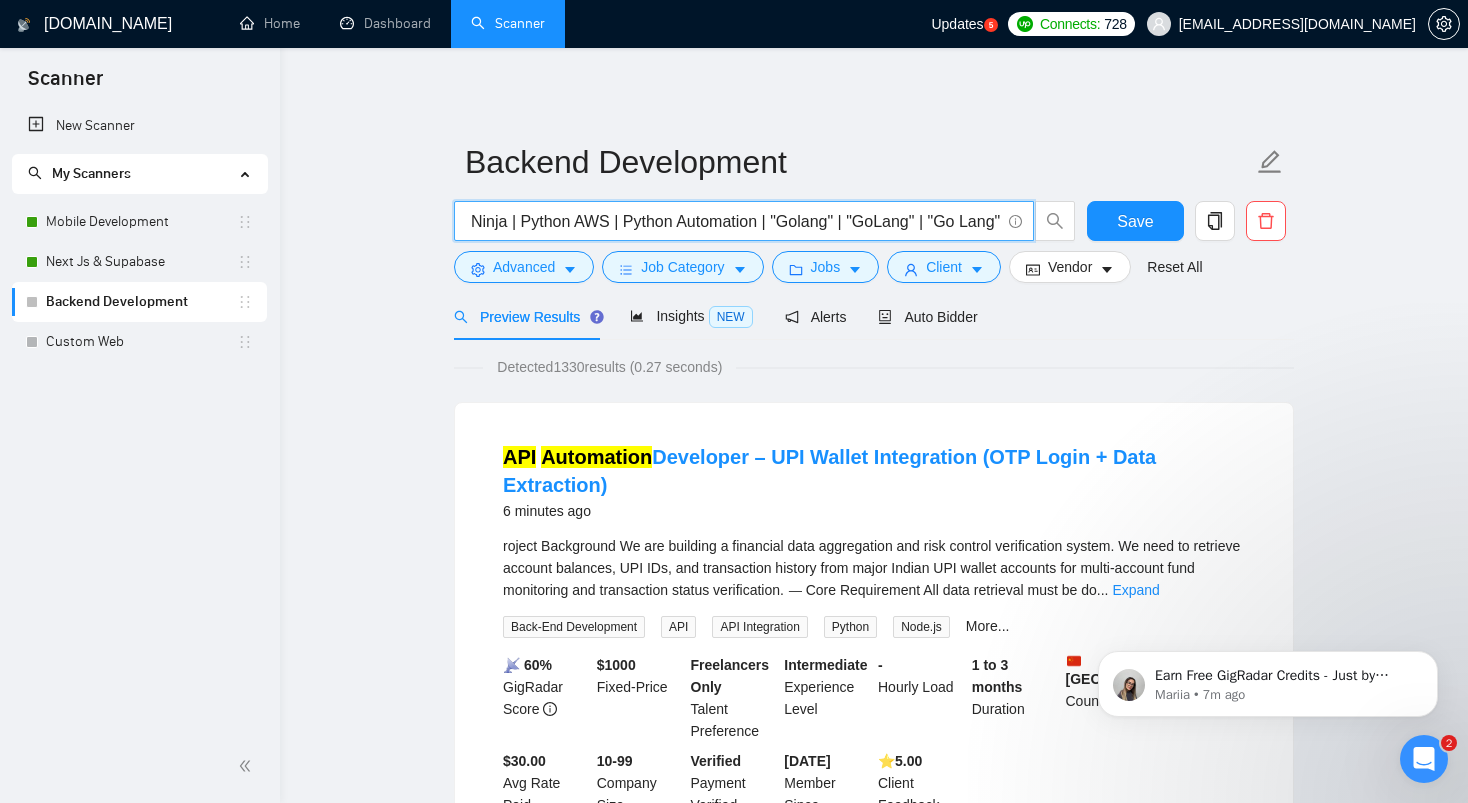click on "Python API | Python Django | Python Flask | Python Ninja | Python AWS | Python Automation | "Golang" | "GoLang" | "Go Lang"" at bounding box center [733, 221] 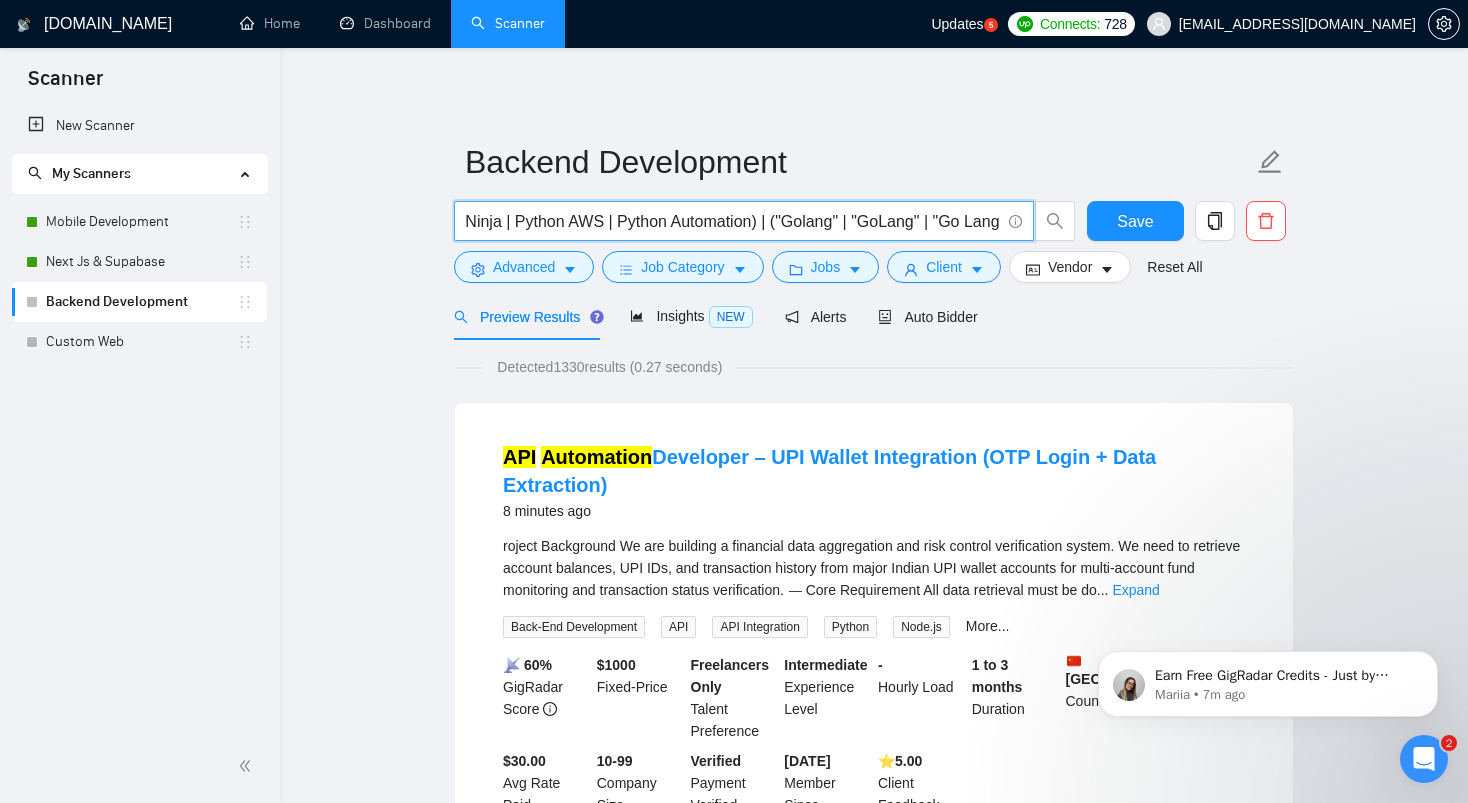 scroll, scrollTop: 0, scrollLeft: 666, axis: horizontal 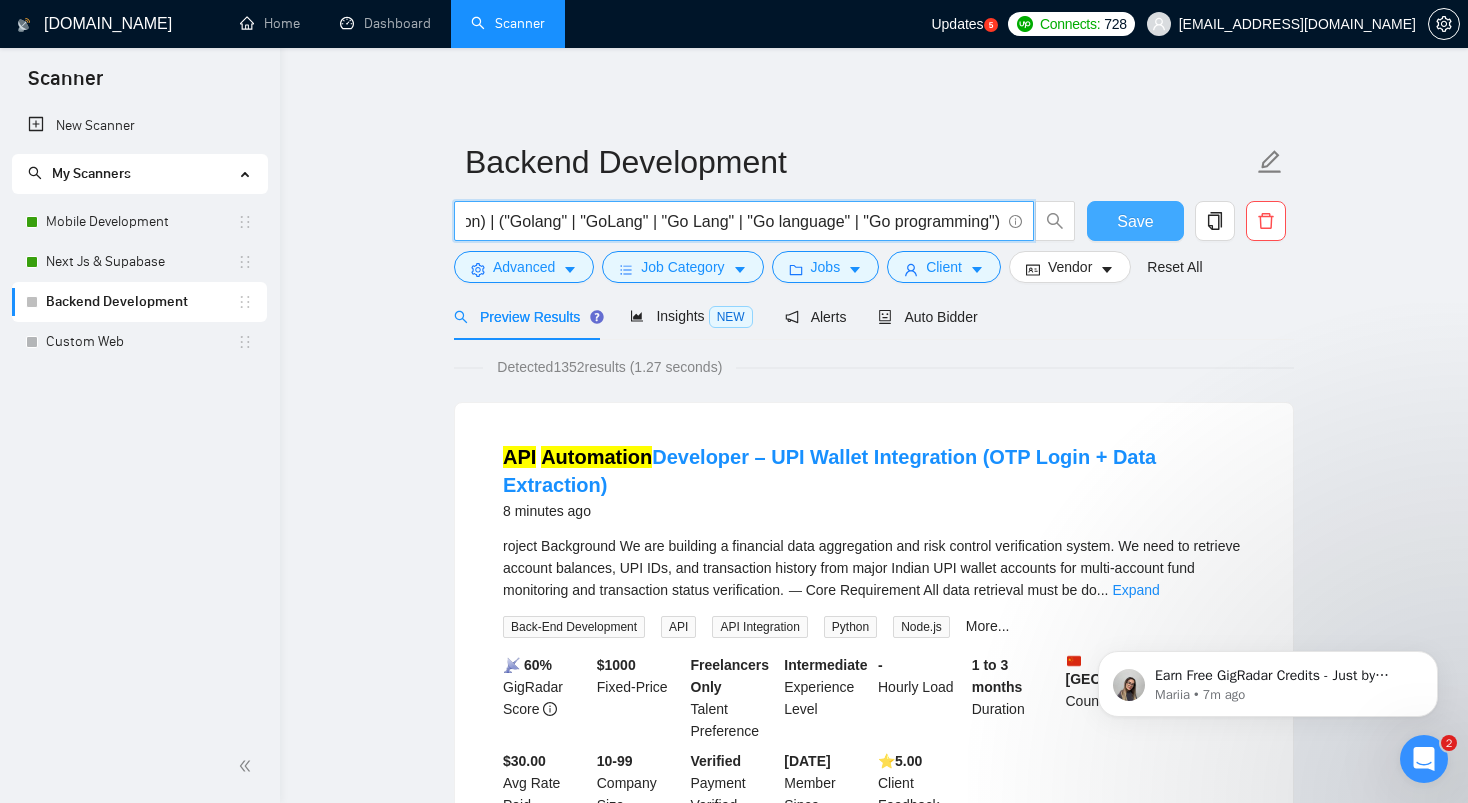 type on "(Python API | Python Django | Python Flask | Python Ninja | Python AWS | Python Automation) | ("Golang" | "GoLang" | "Go Lang" | "Go language" | "Go programming")" 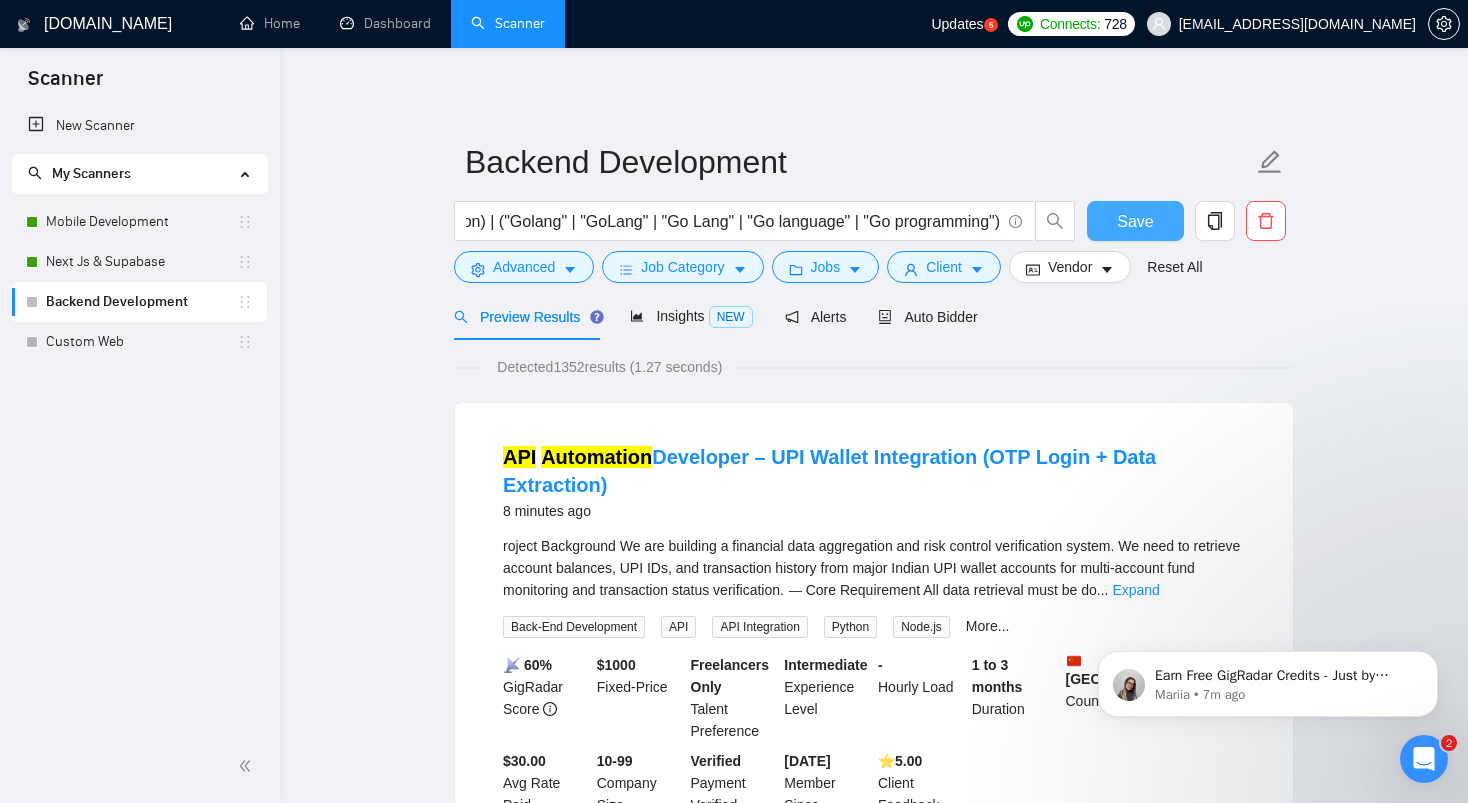 scroll, scrollTop: 0, scrollLeft: 0, axis: both 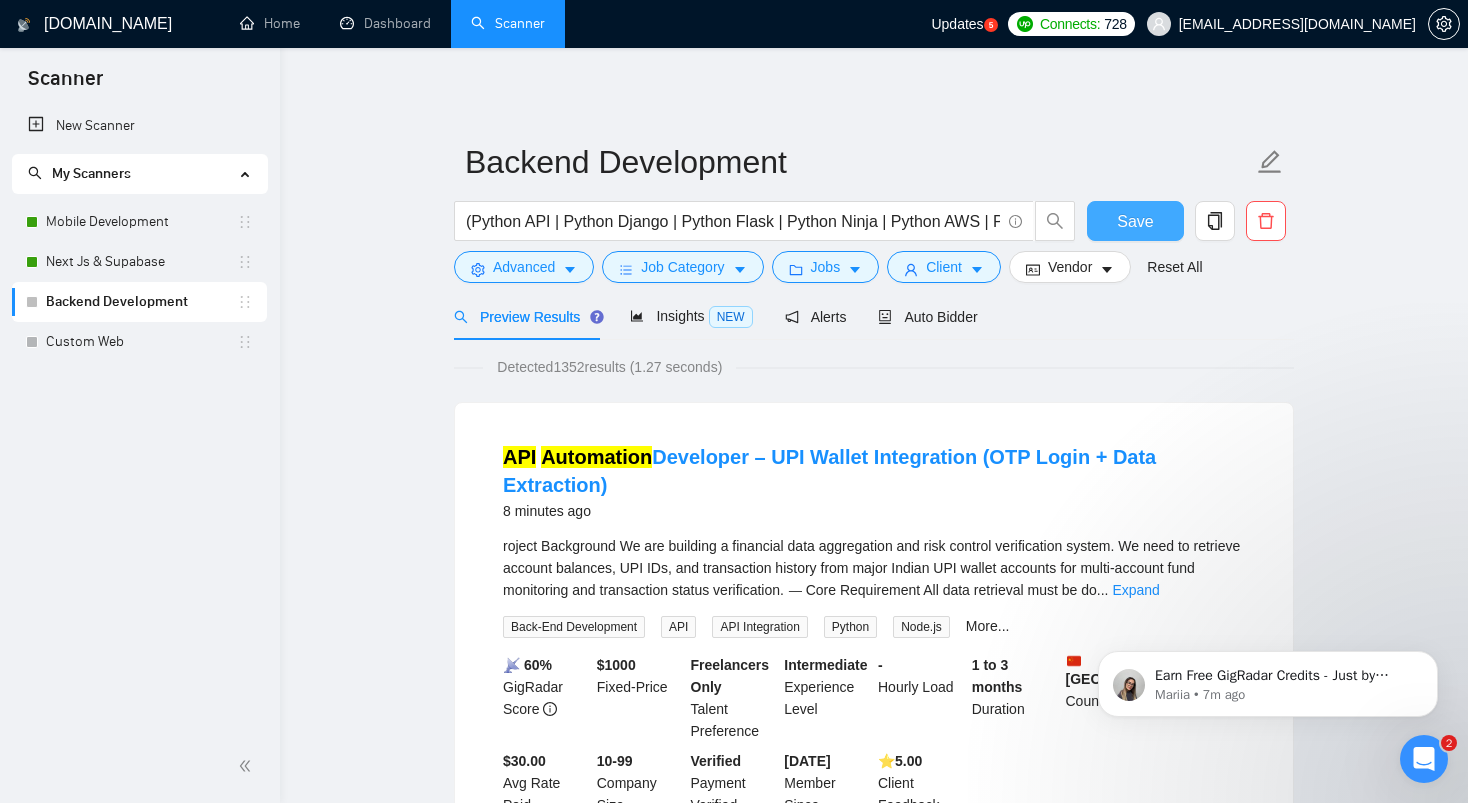 click on "Save" at bounding box center (1135, 221) 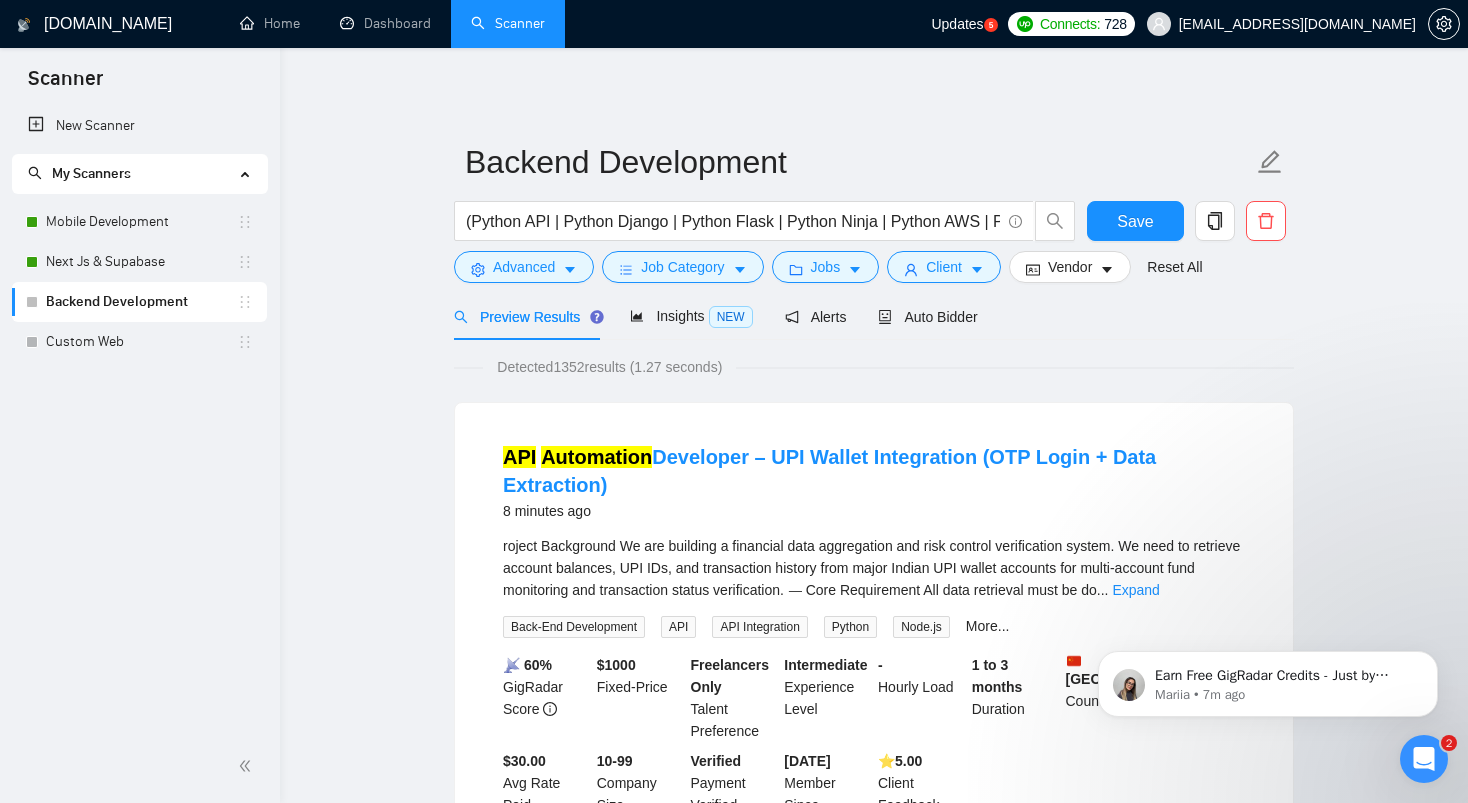 click on "GigRadar.io Home Dashboard Scanner Updates
5
Connects: 728 talhanoman61@gmail.com Backend Development (Python API | Python Django | Python Flask | Python Ninja | Python AWS | Python Automation) | ("Golang" | "GoLang" | "Go Lang" | "Go language" | "Go programming") Save Advanced   Job Category   Jobs   Client   Vendor   Reset All Preview Results Insights NEW Alerts Auto Bidder Detected   1352  results   (1.27 seconds) API   Automation  Developer – UPI Wallet Integration (OTP Login + Data Extraction) 8 minutes ago roject Background
We are building a financial data aggregation and risk control verification system. We need to retrieve account balances, UPI IDs, and transaction history from major Indian UPI wallet accounts for multi-account fund monitoring and transaction status verification.
⸻
Core Requirement
All data retrieval must be do ... Expand Back-End Development API API Integration Python Node.js More... 📡   60% GigRadar Score   $ 1000 -   $" at bounding box center (874, 2500) 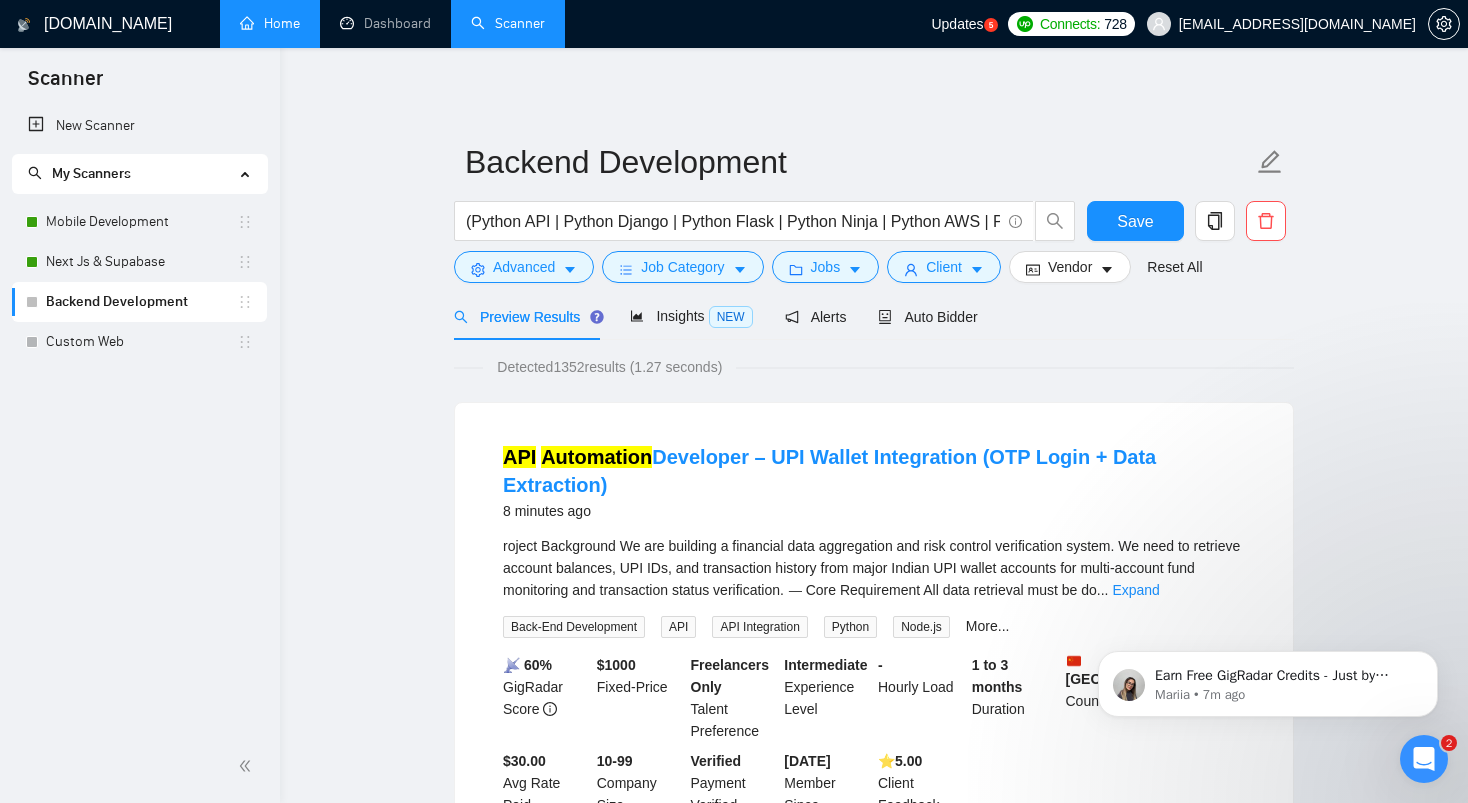 click on "Home" at bounding box center (270, 23) 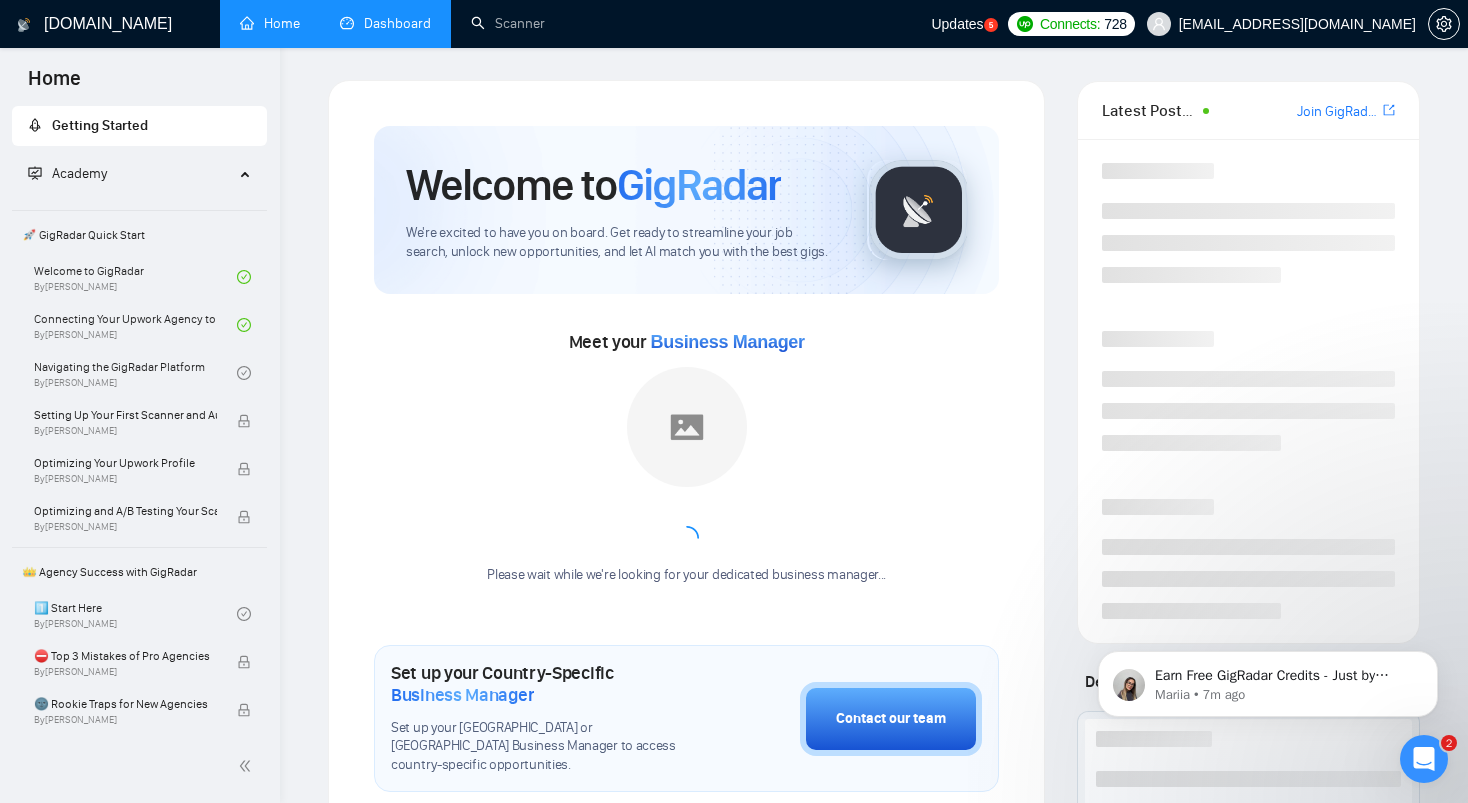 click on "Dashboard" at bounding box center (385, 23) 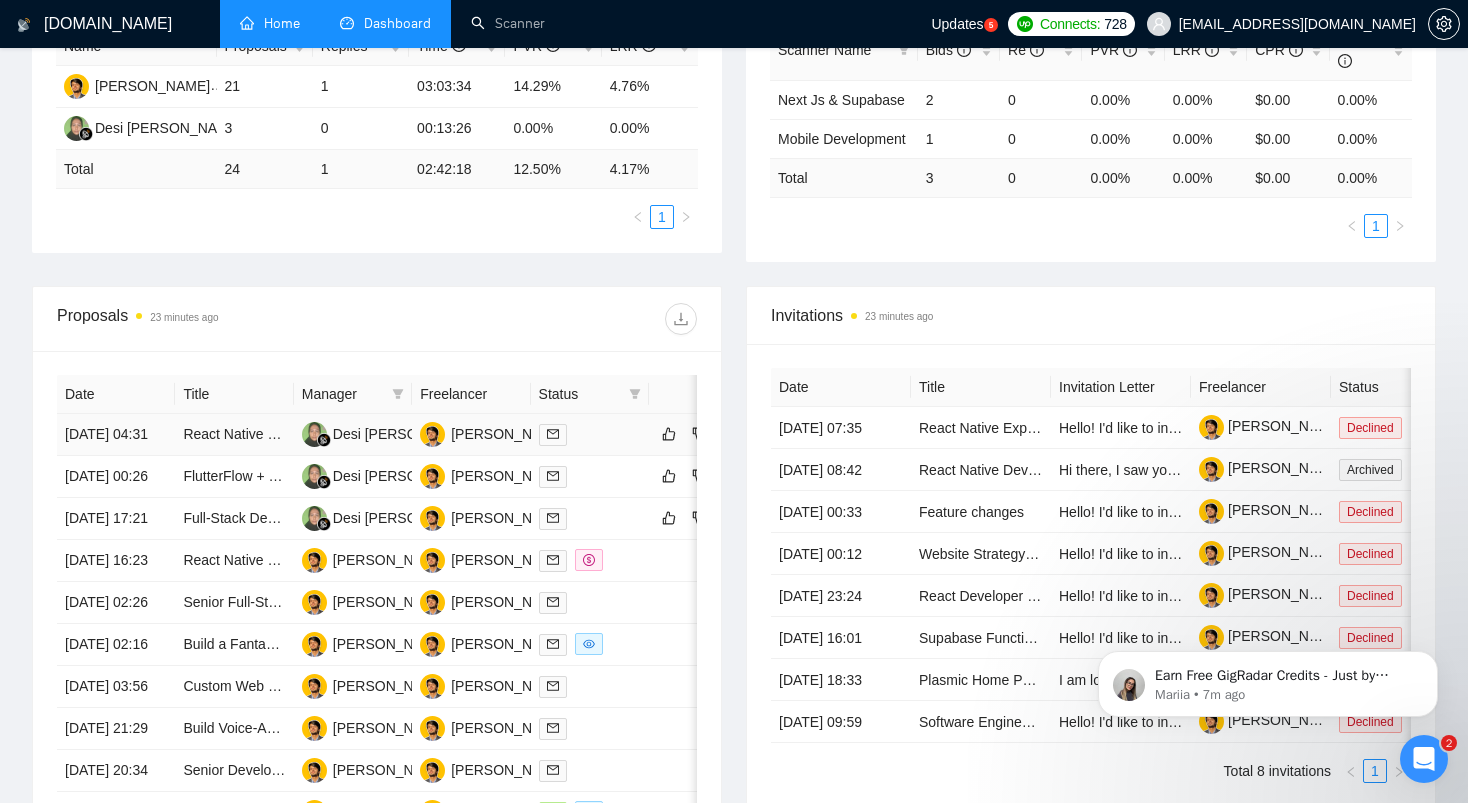 scroll, scrollTop: 482, scrollLeft: 0, axis: vertical 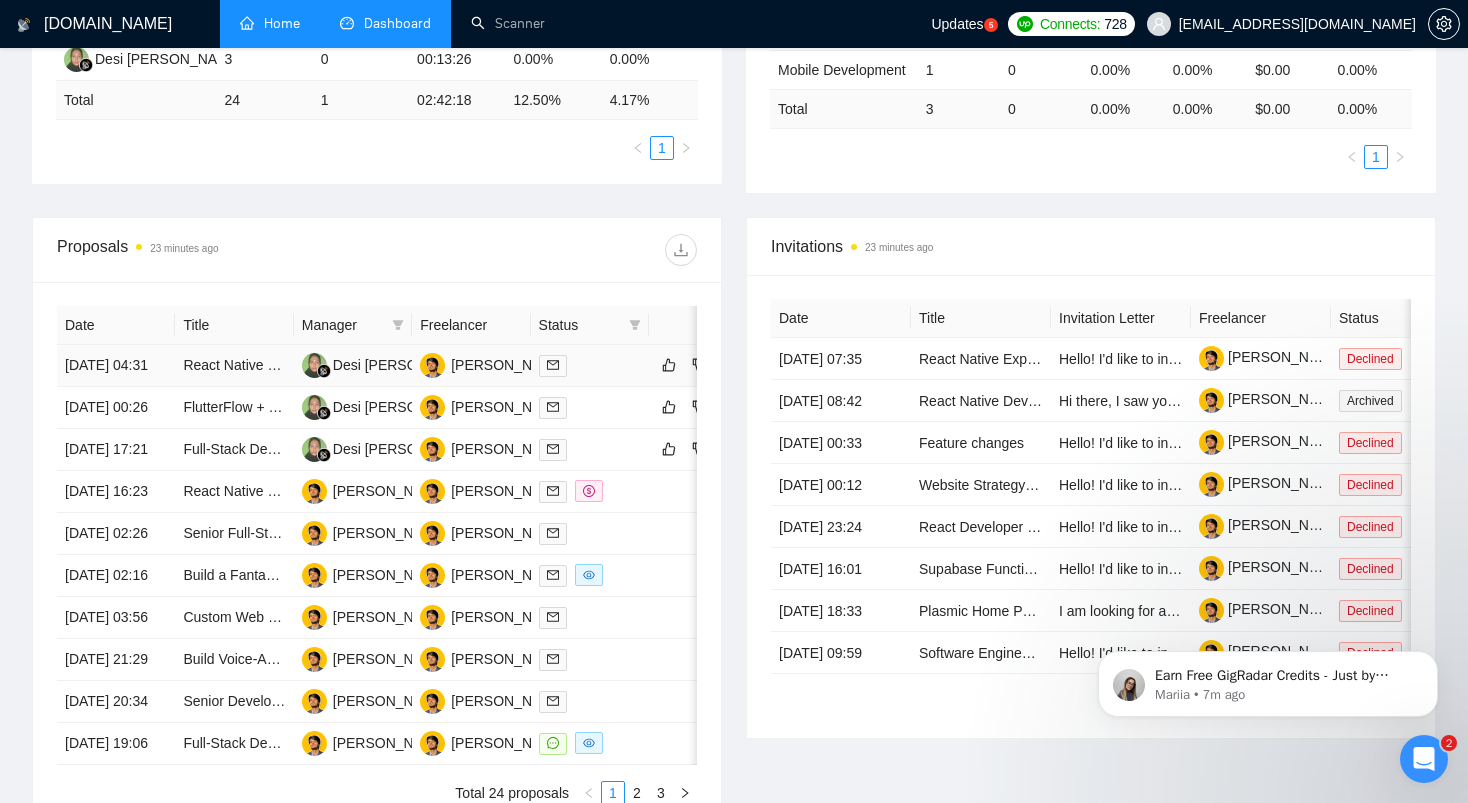 click at bounding box center (590, 365) 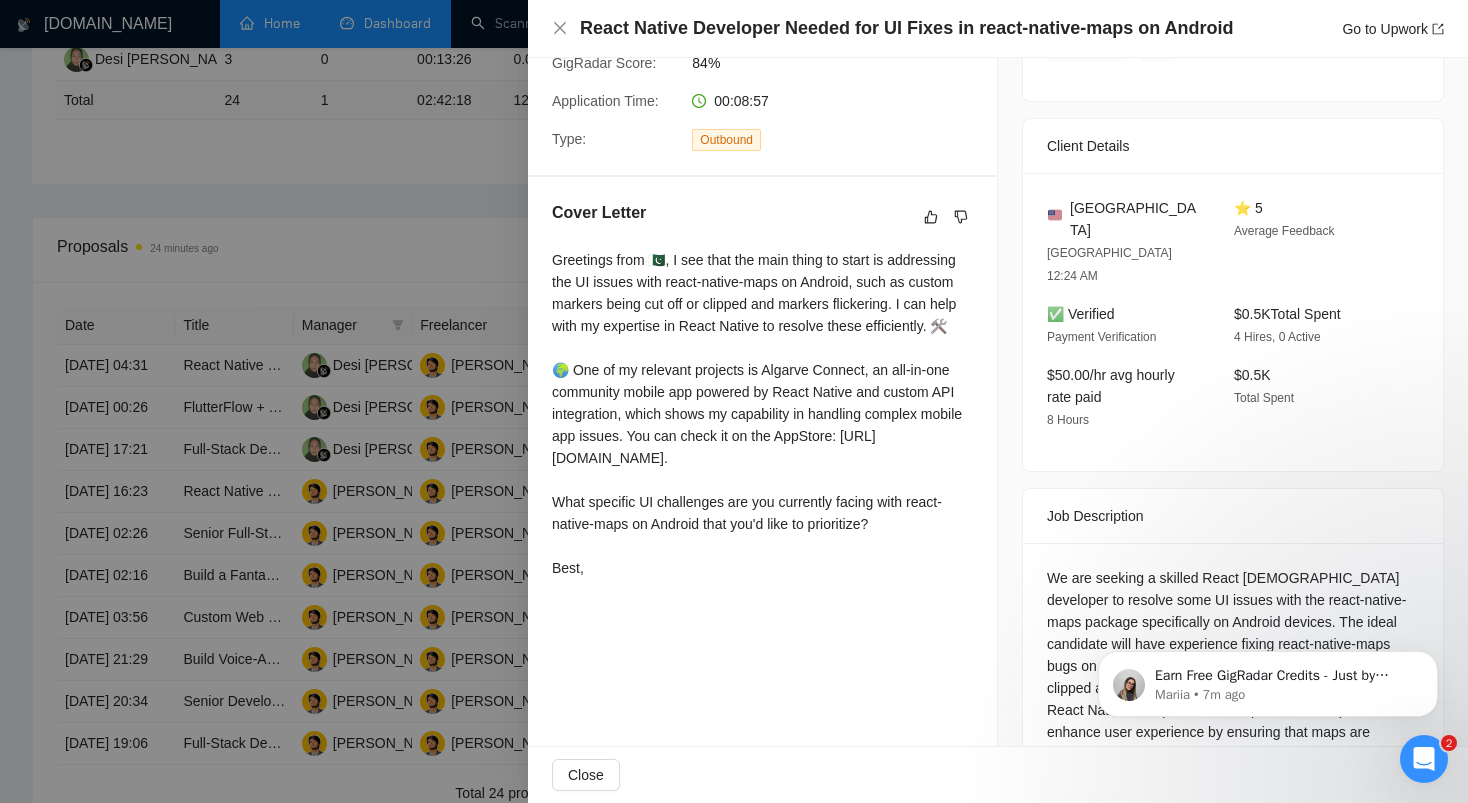 scroll, scrollTop: 410, scrollLeft: 0, axis: vertical 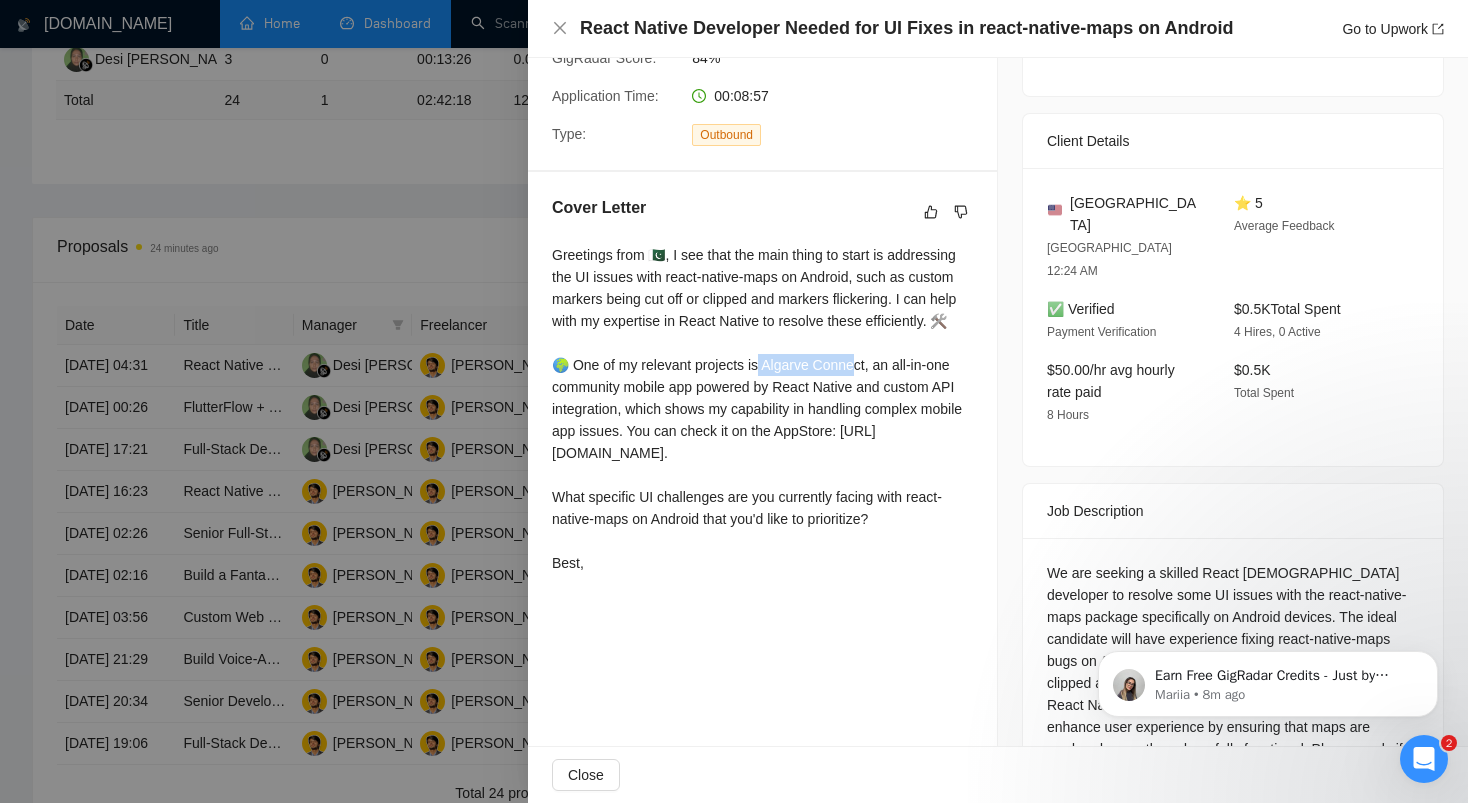 drag, startPoint x: 761, startPoint y: 369, endPoint x: 864, endPoint y: 372, distance: 103.04368 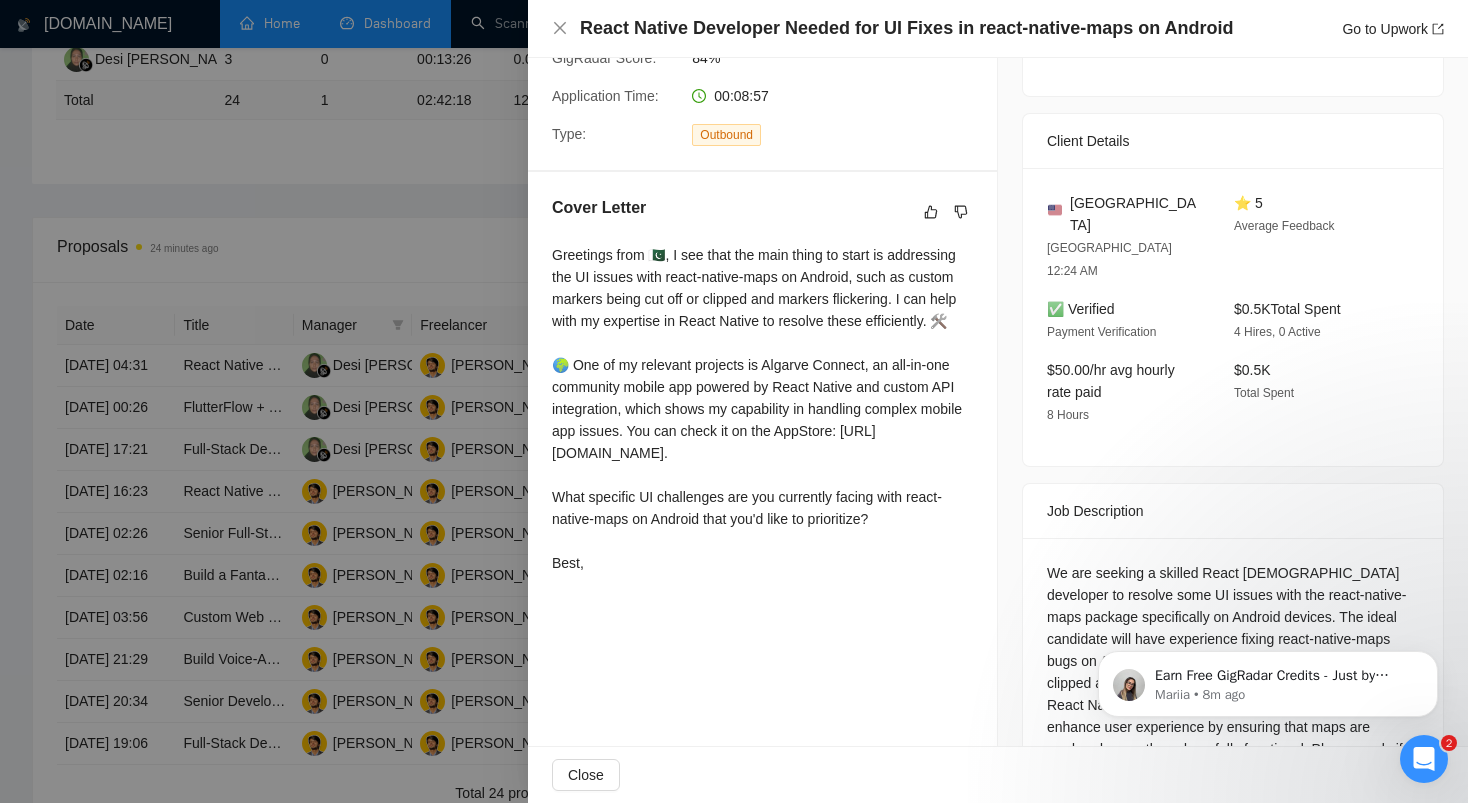 click on "Greetings from 🇵🇰, I see that the main thing to start is addressing the UI issues with react-native-maps on Android, such as custom markers being cut off or clipped and markers flickering. I can help with my expertise in React Native to resolve these efficiently. 🛠️
🌍 One of my relevant projects is Algarve Connect, an all-in-one community mobile app powered by React Native and custom API integration, which shows my capability in handling complex mobile app issues. You can check it on the AppStore: https://apps.apple.com/us/app/algarve-connect/id6747178541.
What specific UI challenges are you currently facing with react-native-maps on Android that you'd like to prioritize?
Best," at bounding box center [762, 409] 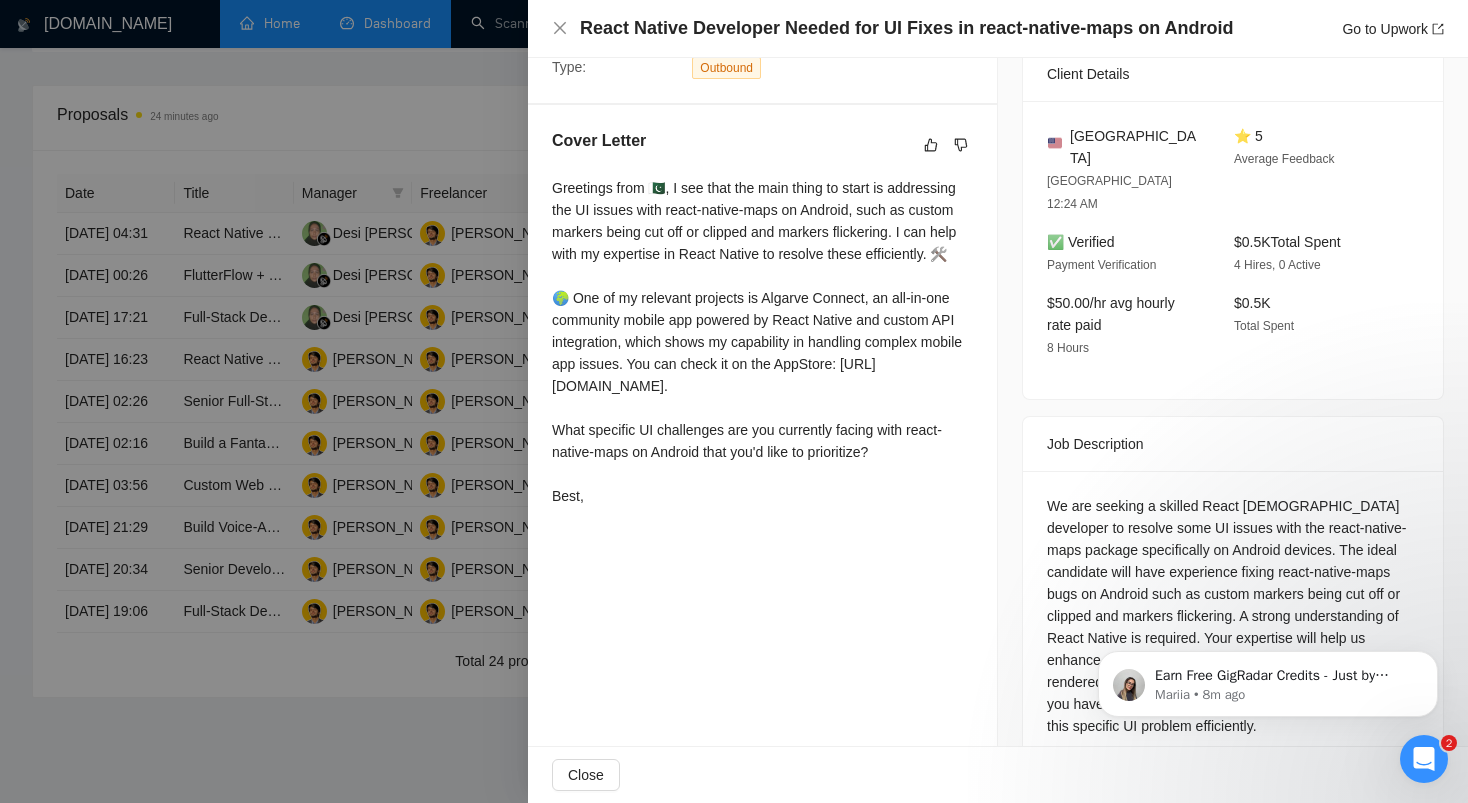 scroll, scrollTop: 679, scrollLeft: 0, axis: vertical 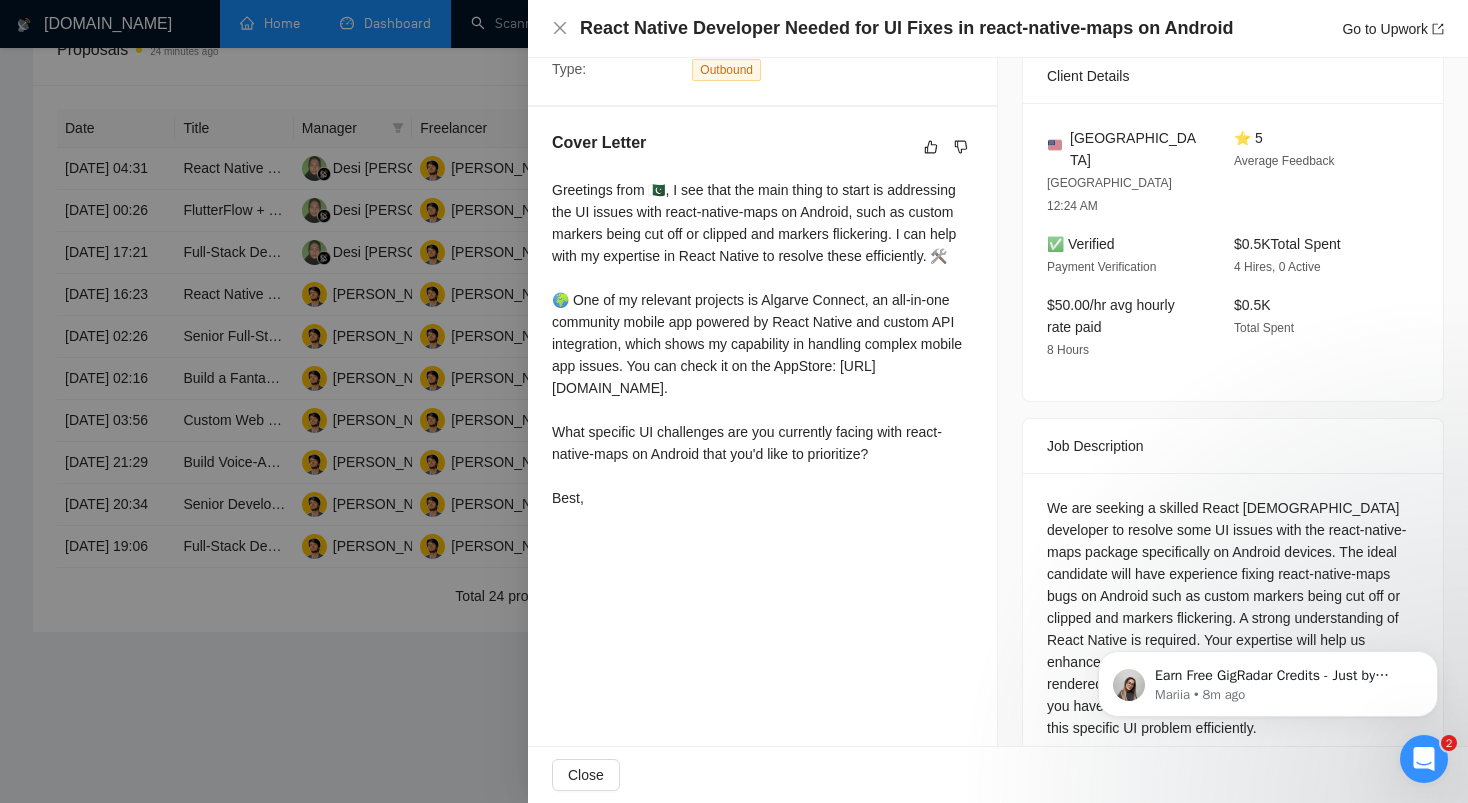 click at bounding box center [734, 401] 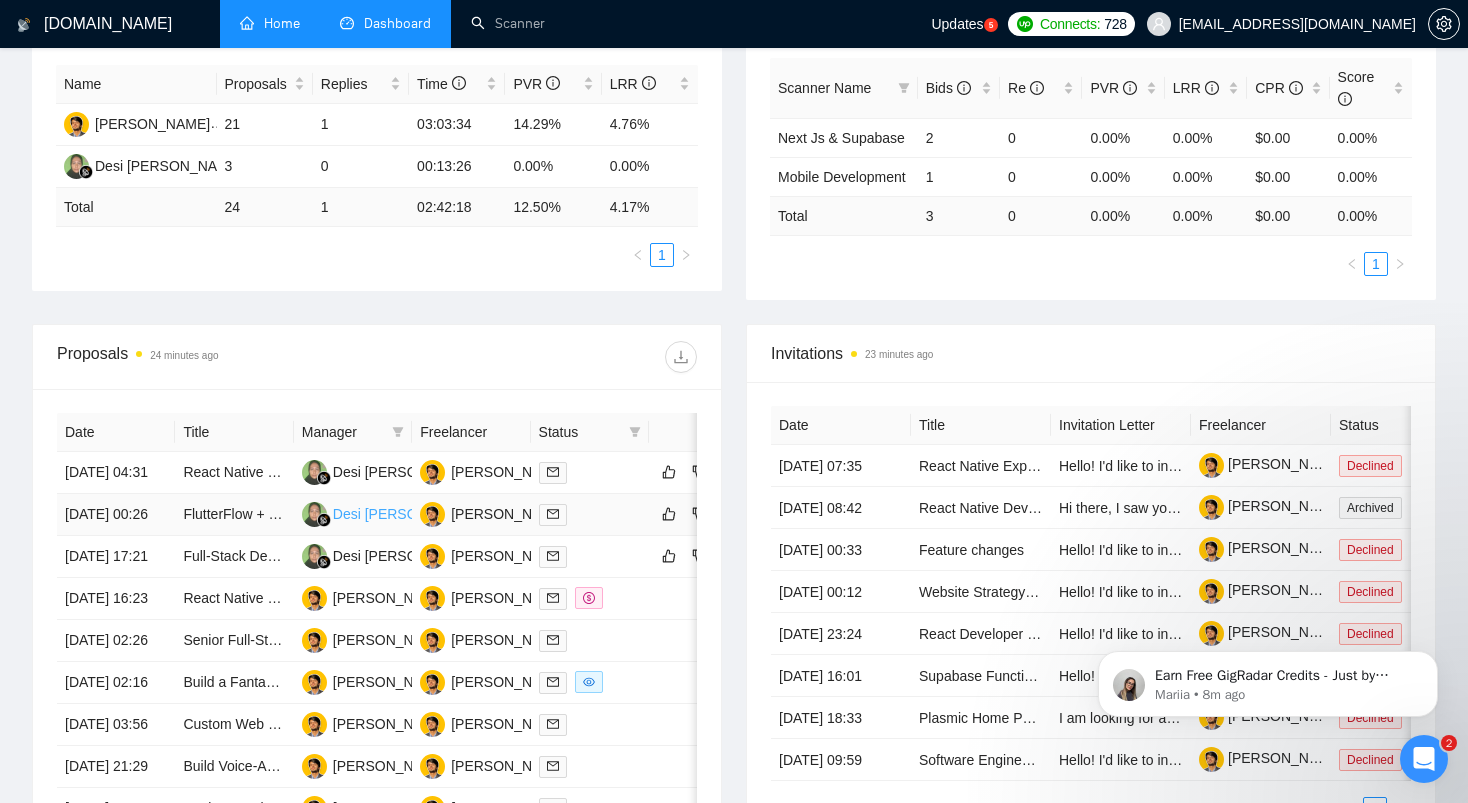 scroll, scrollTop: 0, scrollLeft: 0, axis: both 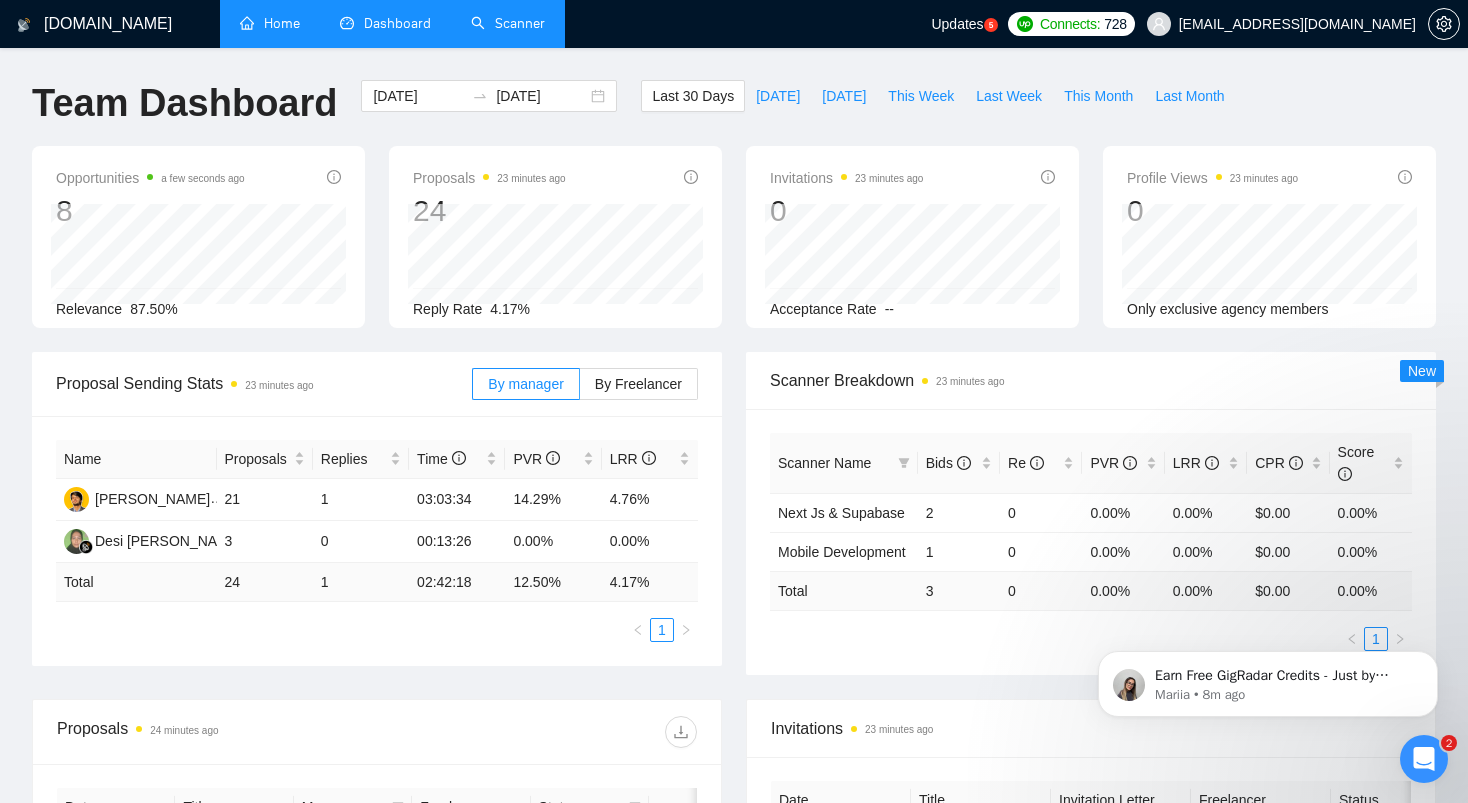 click on "Scanner" at bounding box center [508, 23] 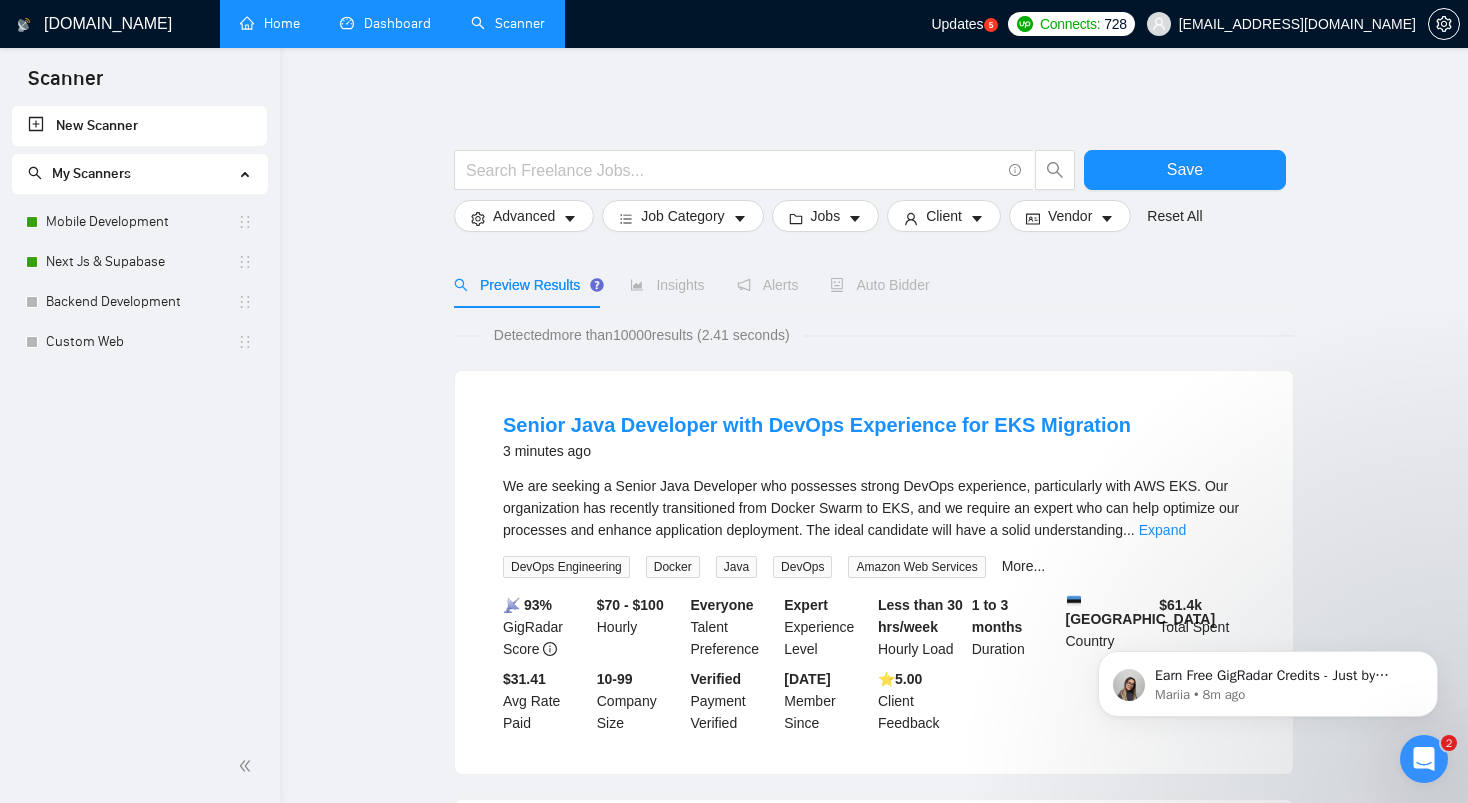 click on "New Scanner" at bounding box center (139, 126) 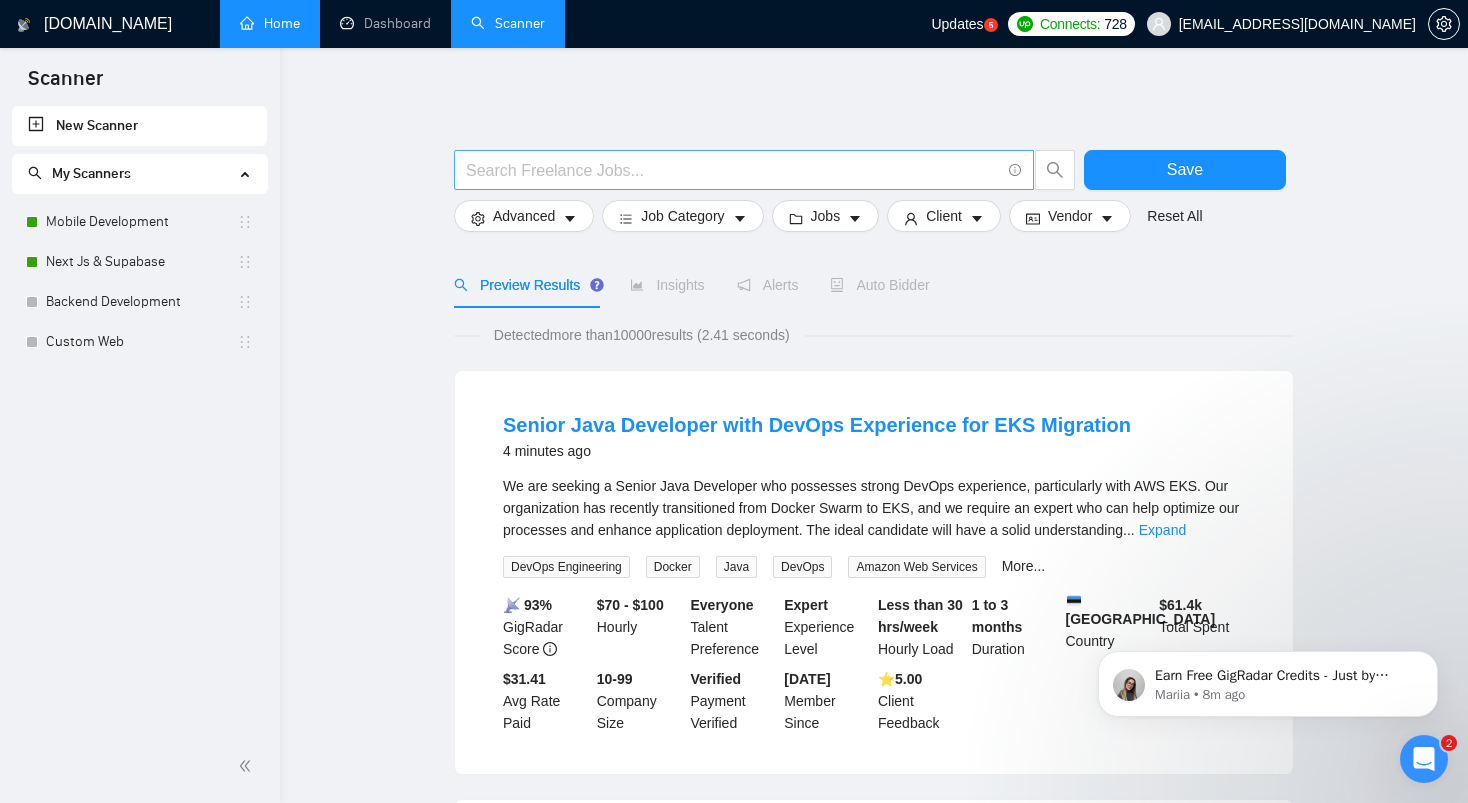 click at bounding box center (733, 170) 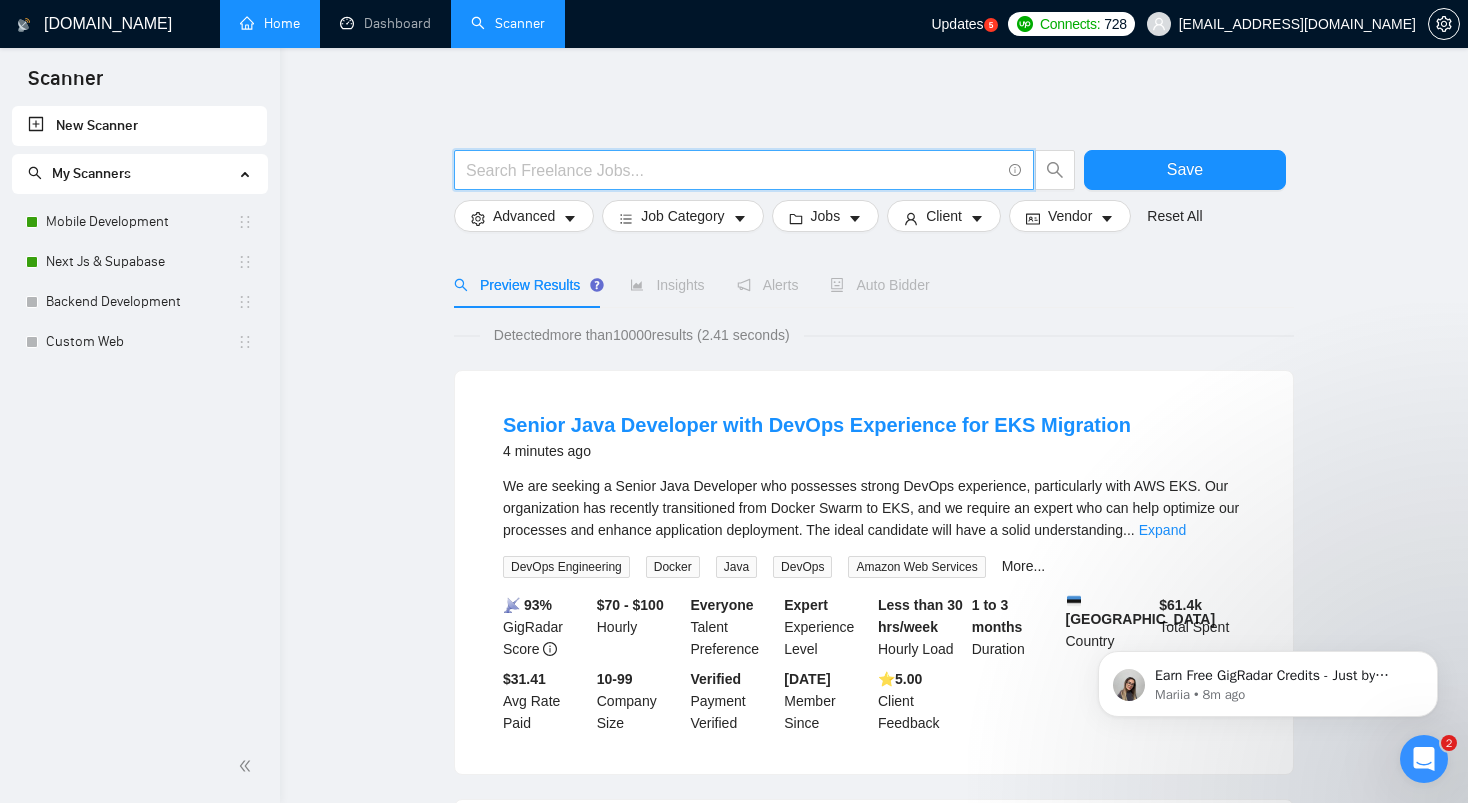 paste on "(Python API | Python Django | Python Flask | Python Ninja | Python AWS | Python Automation) | ("Golang" | "GoLang" | "Go Lang" | "Go language" | "Go programming")" 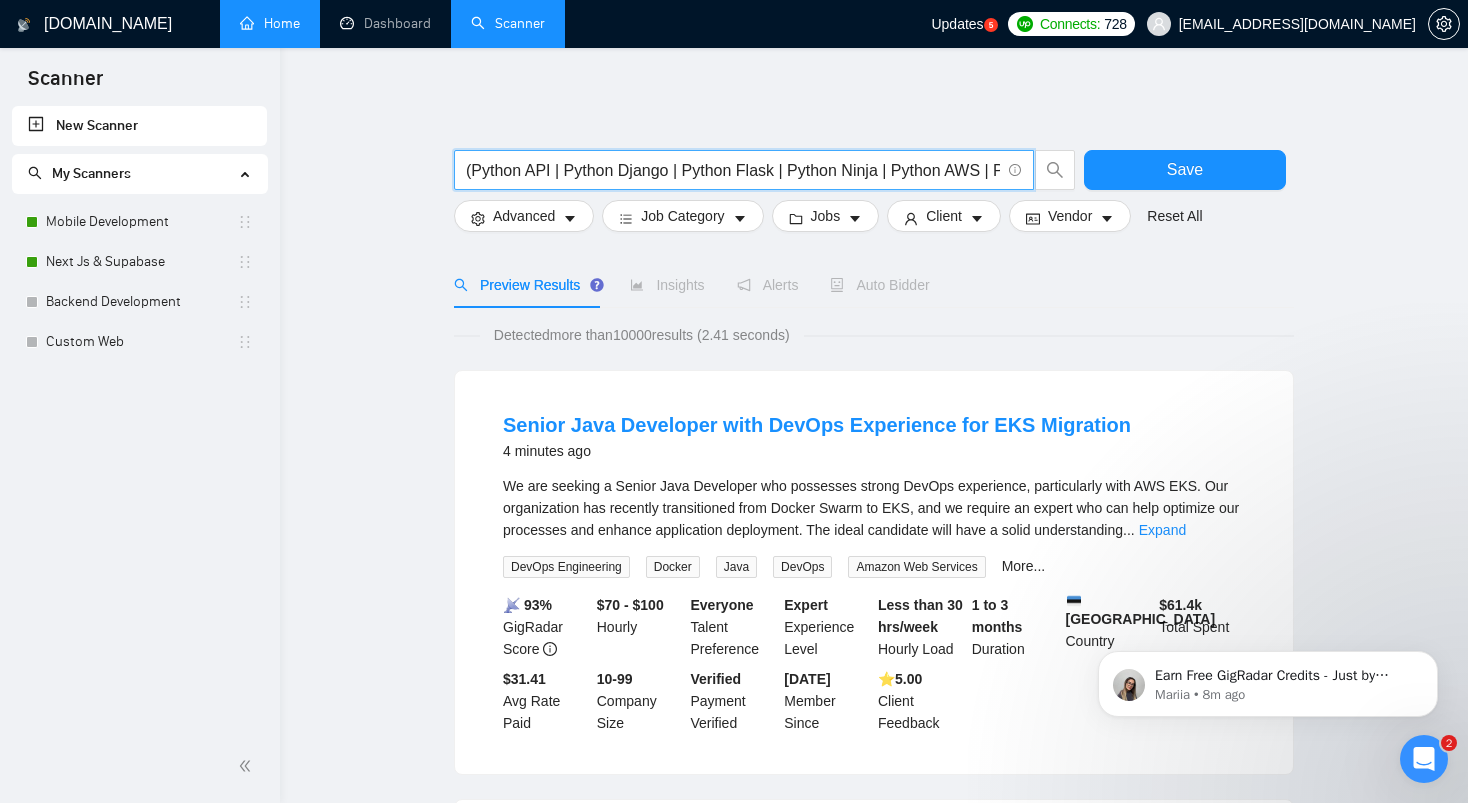 scroll, scrollTop: 0, scrollLeft: 666, axis: horizontal 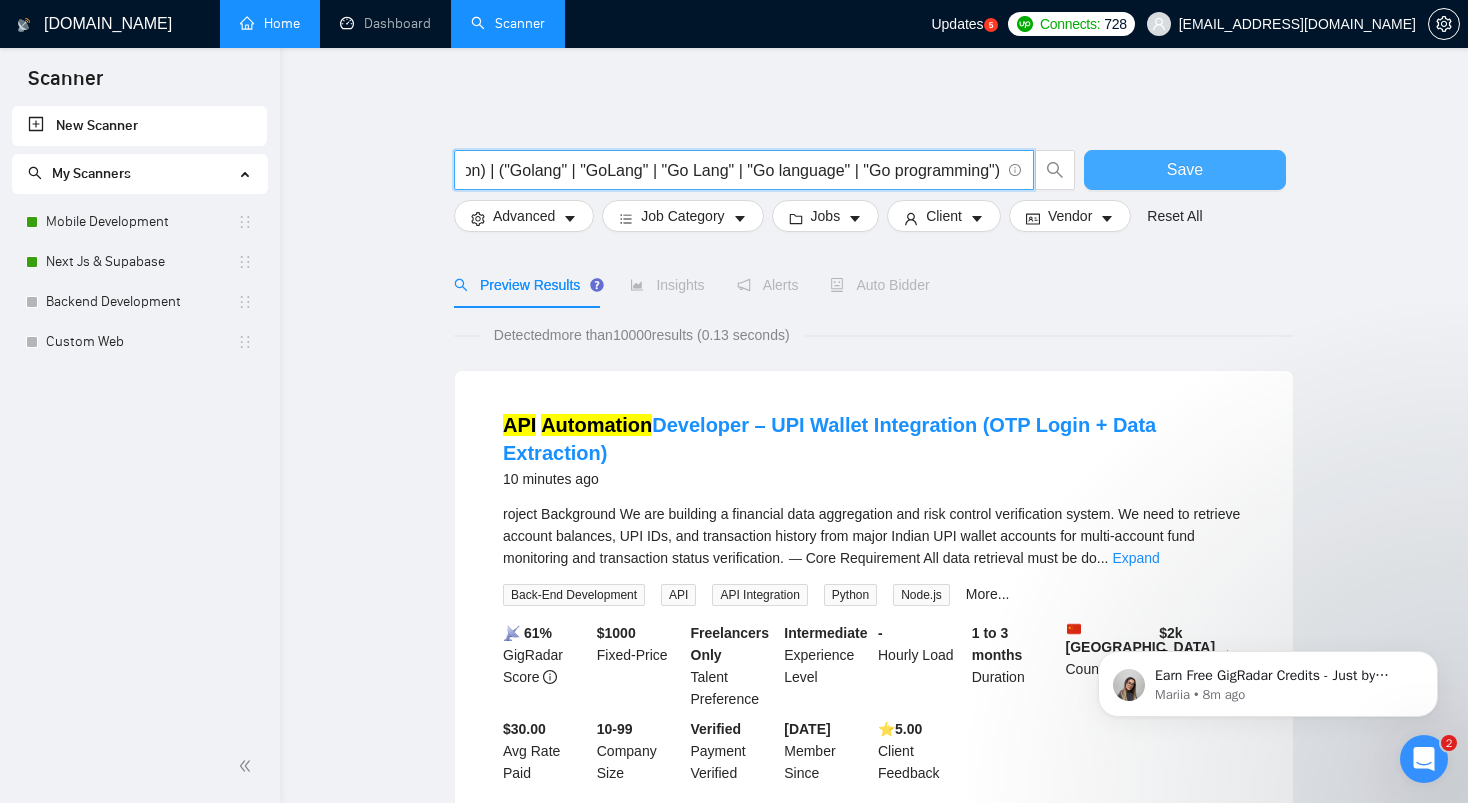 type on "(Python API | Python Django | Python Flask | Python Ninja | Python AWS | Python Automation) | ("Golang" | "GoLang" | "Go Lang" | "Go language" | "Go programming")" 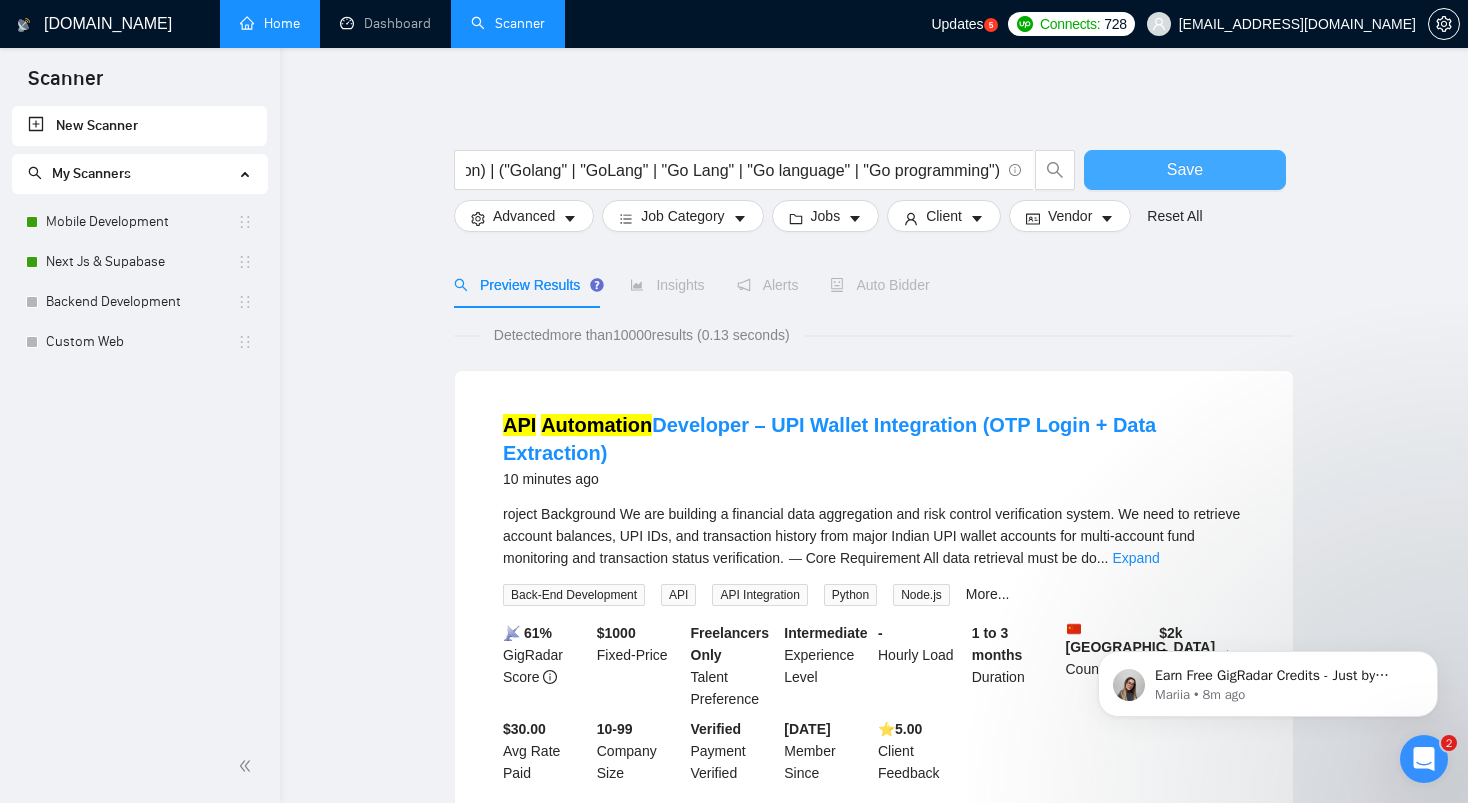 scroll, scrollTop: 0, scrollLeft: 0, axis: both 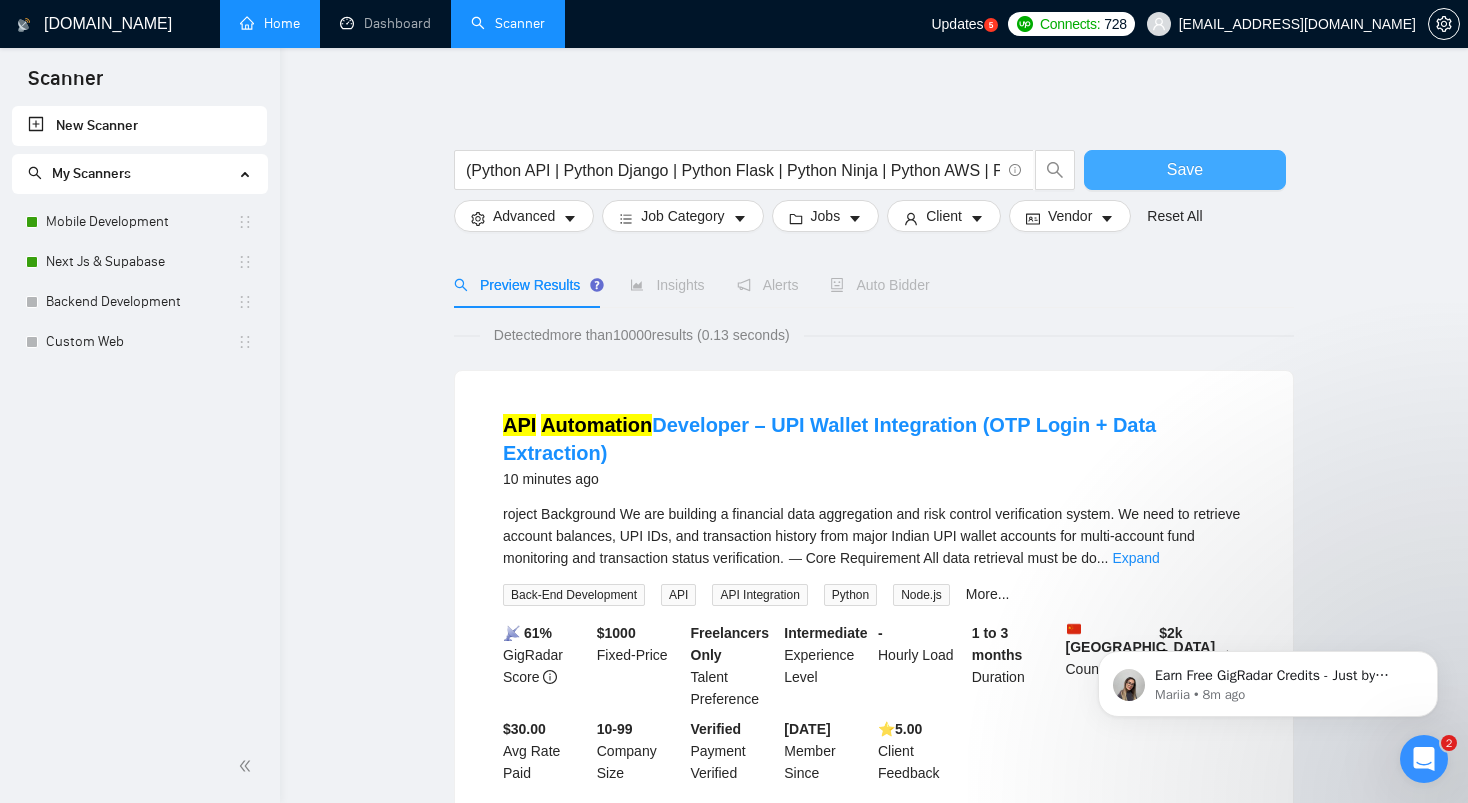 click on "Save" at bounding box center (1185, 169) 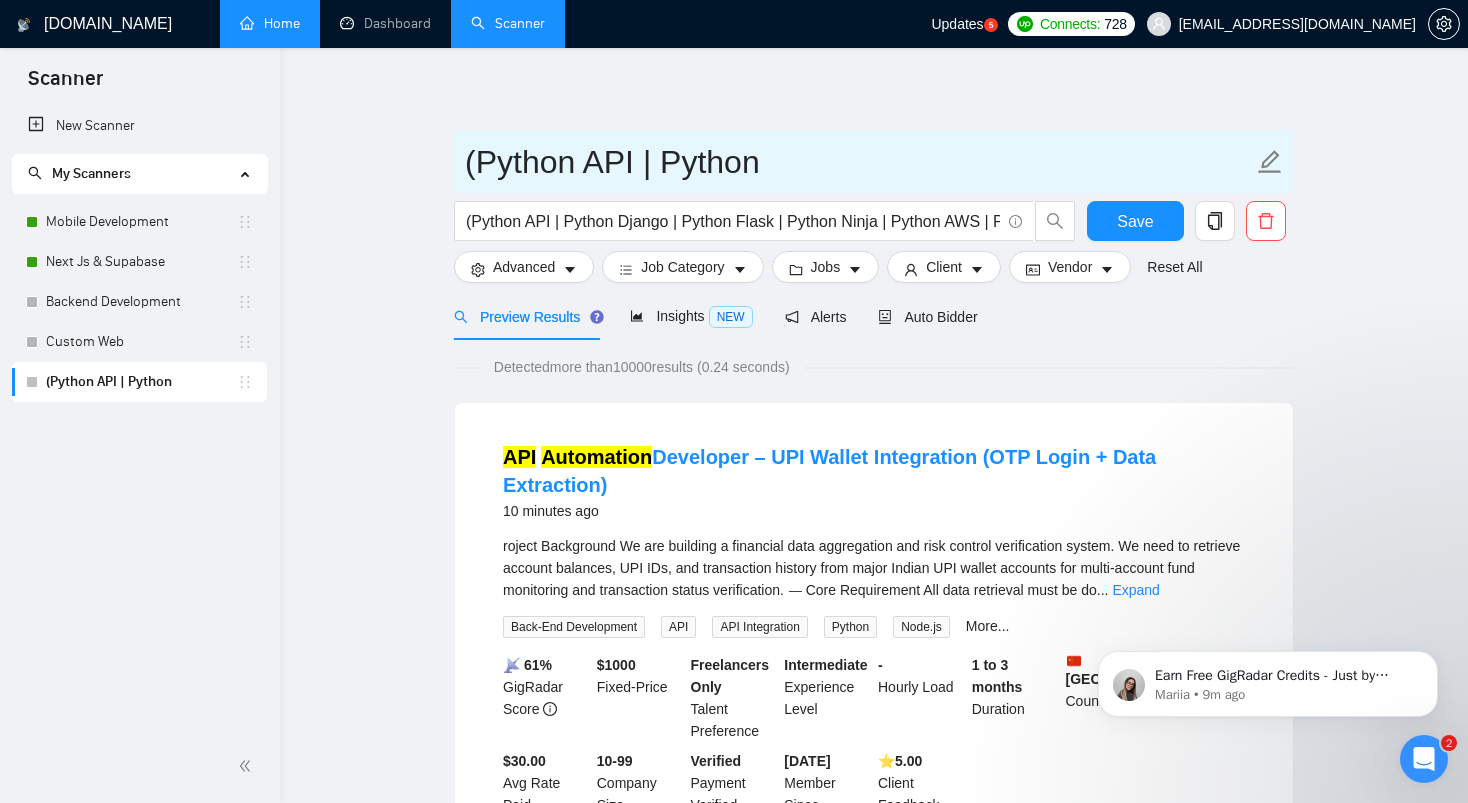 click on "(Python API | Python" at bounding box center (859, 162) 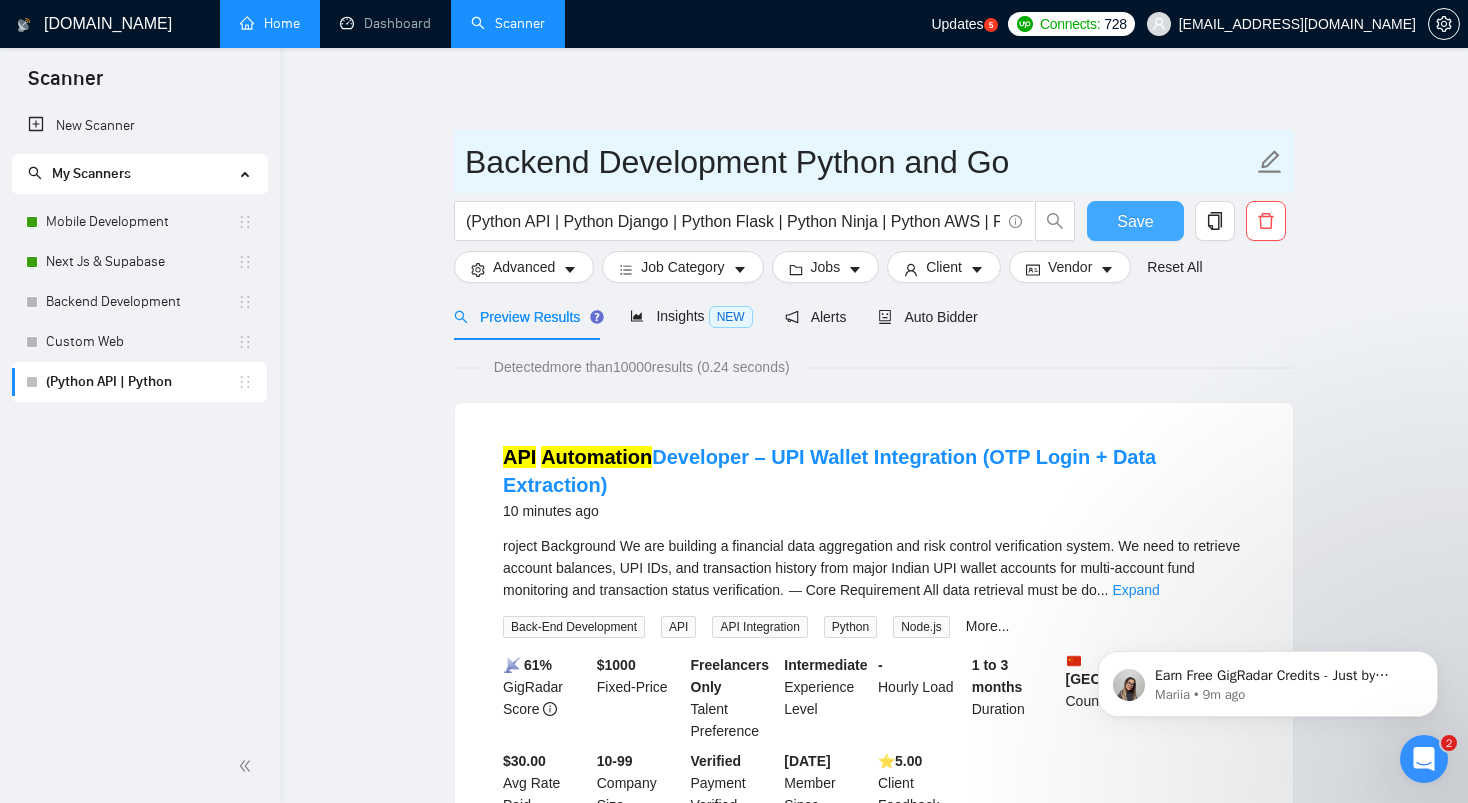 type on "Backend Development Python and Go" 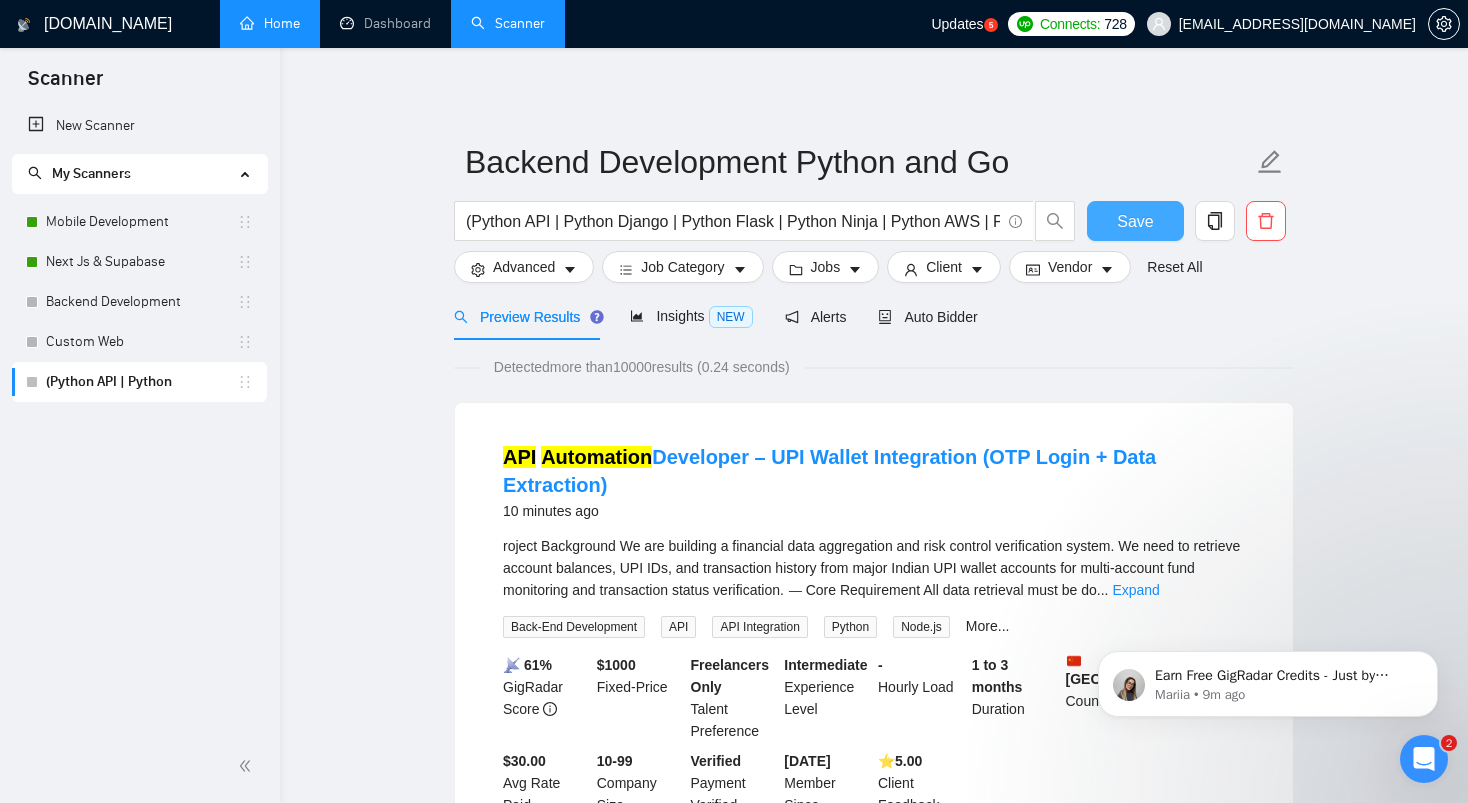 click on "Save" at bounding box center (1135, 221) 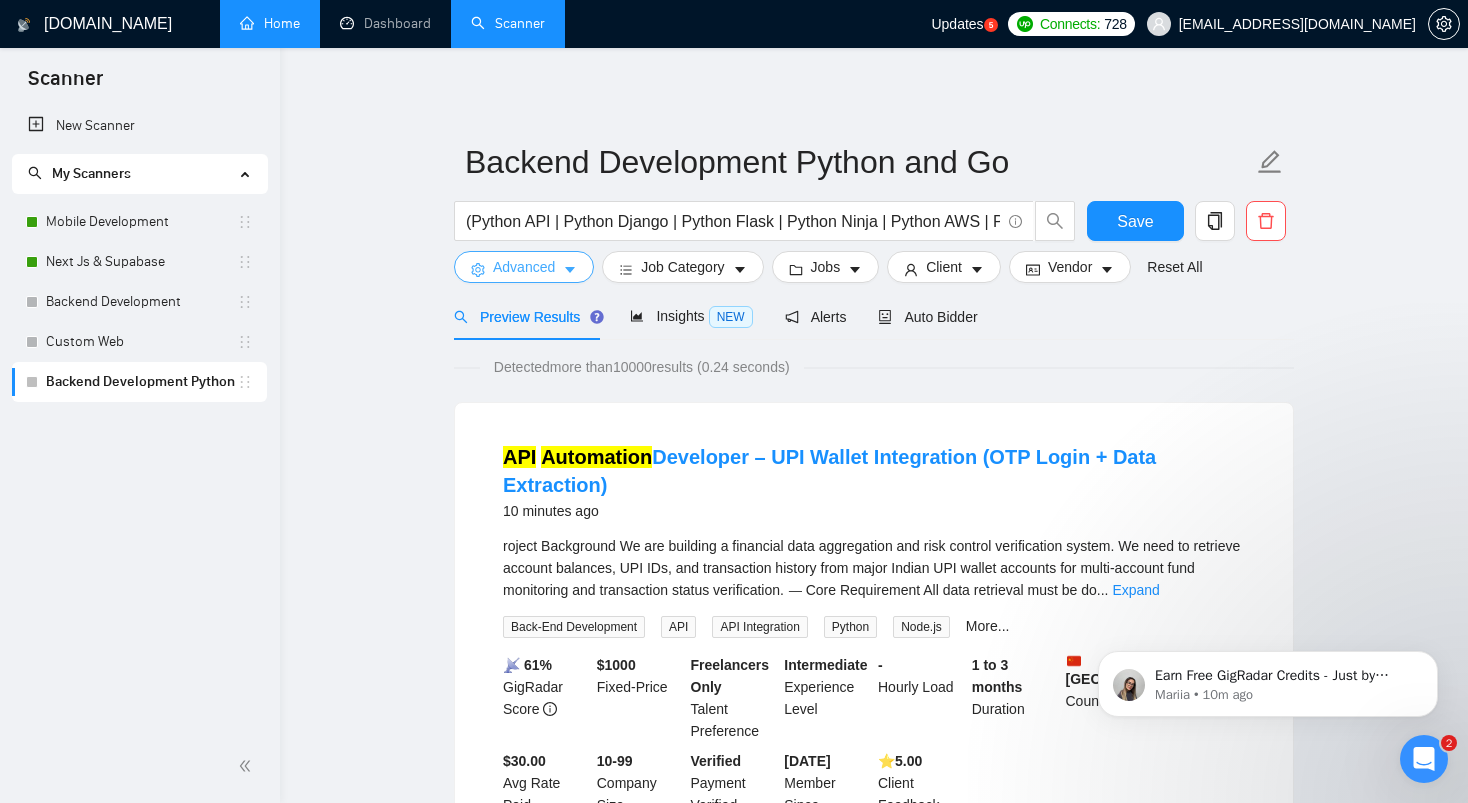click on "Advanced" at bounding box center (524, 267) 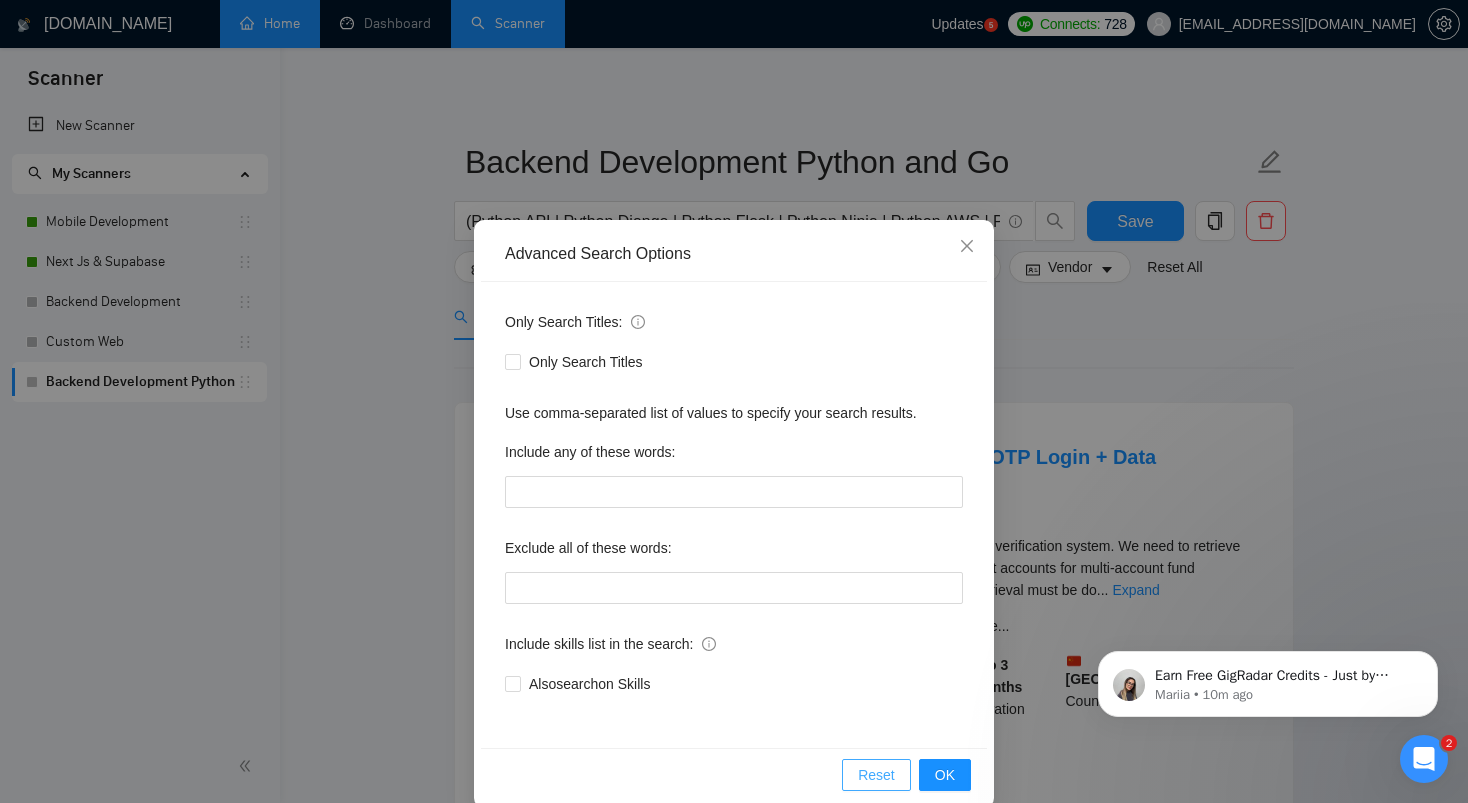 click on "Reset" at bounding box center (876, 775) 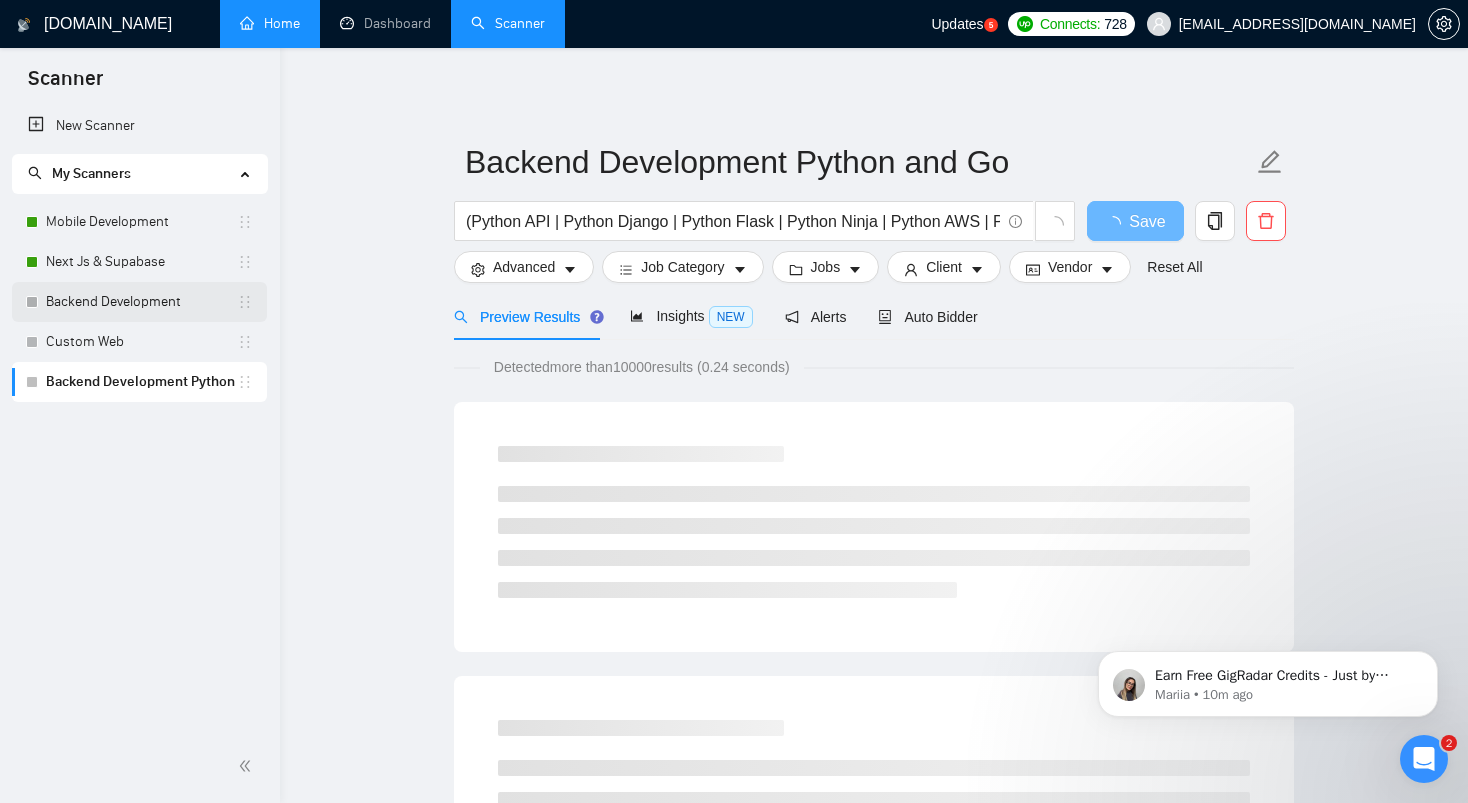 click on "Backend Development" at bounding box center (141, 302) 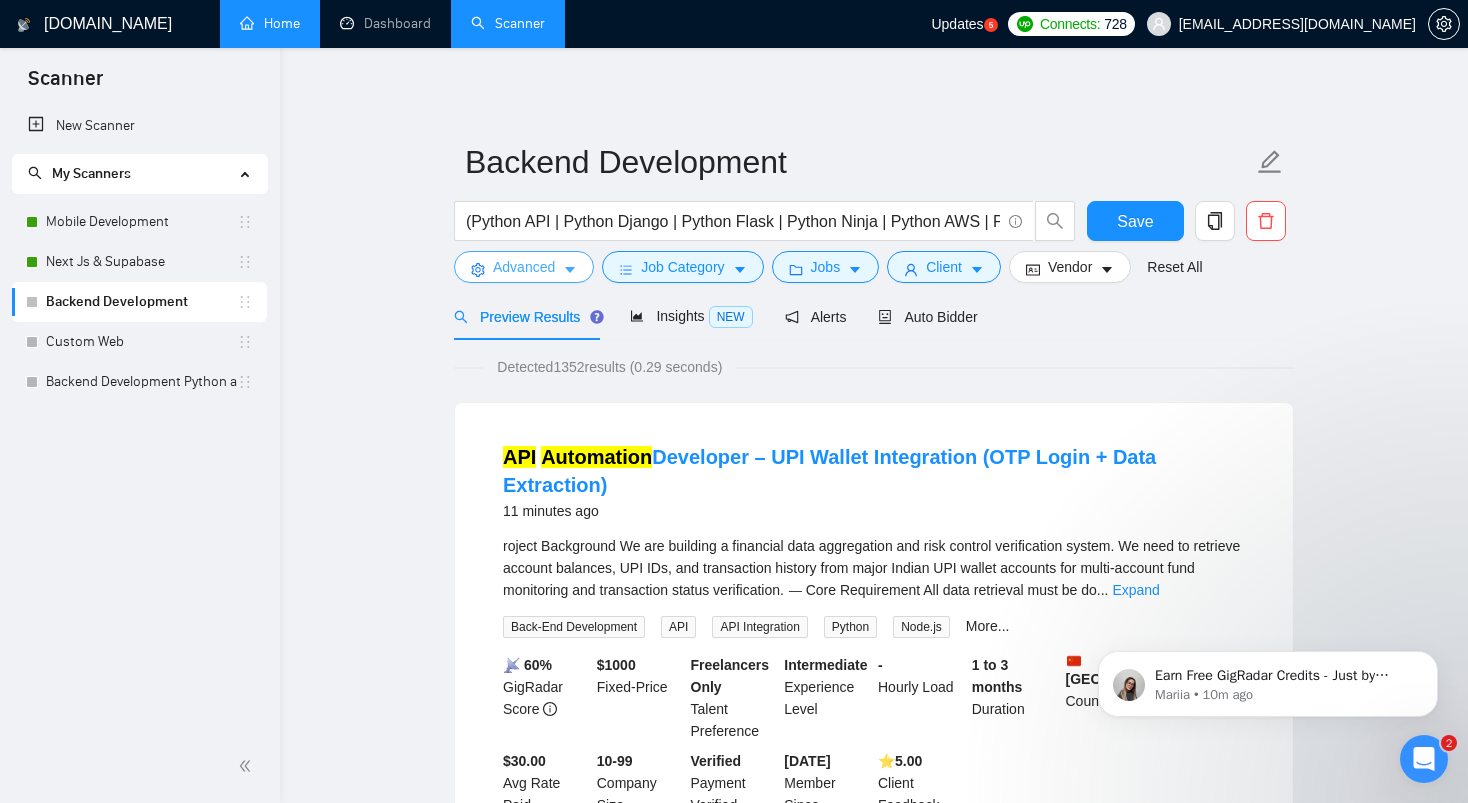 click on "Advanced" at bounding box center (524, 267) 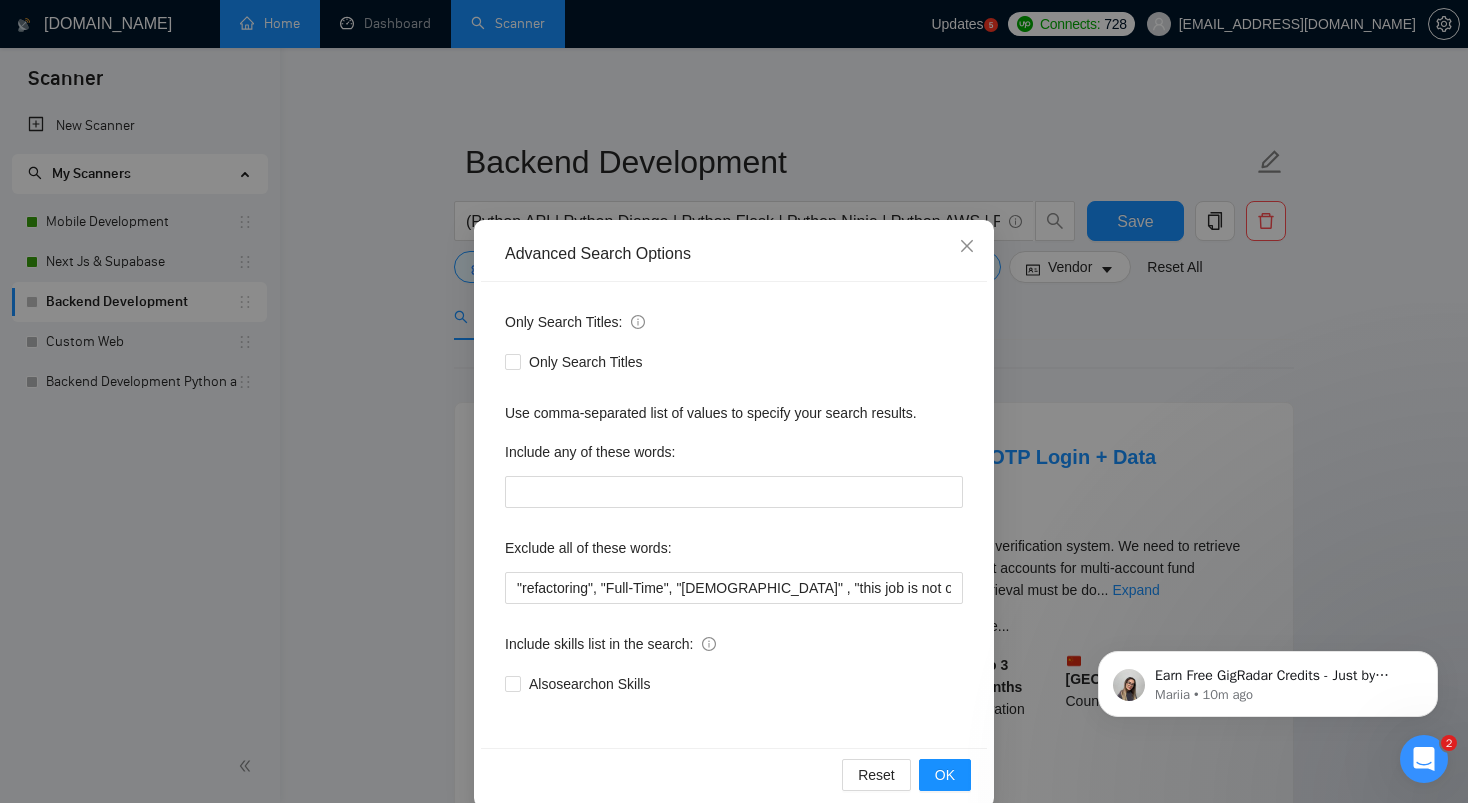 scroll, scrollTop: 29, scrollLeft: 0, axis: vertical 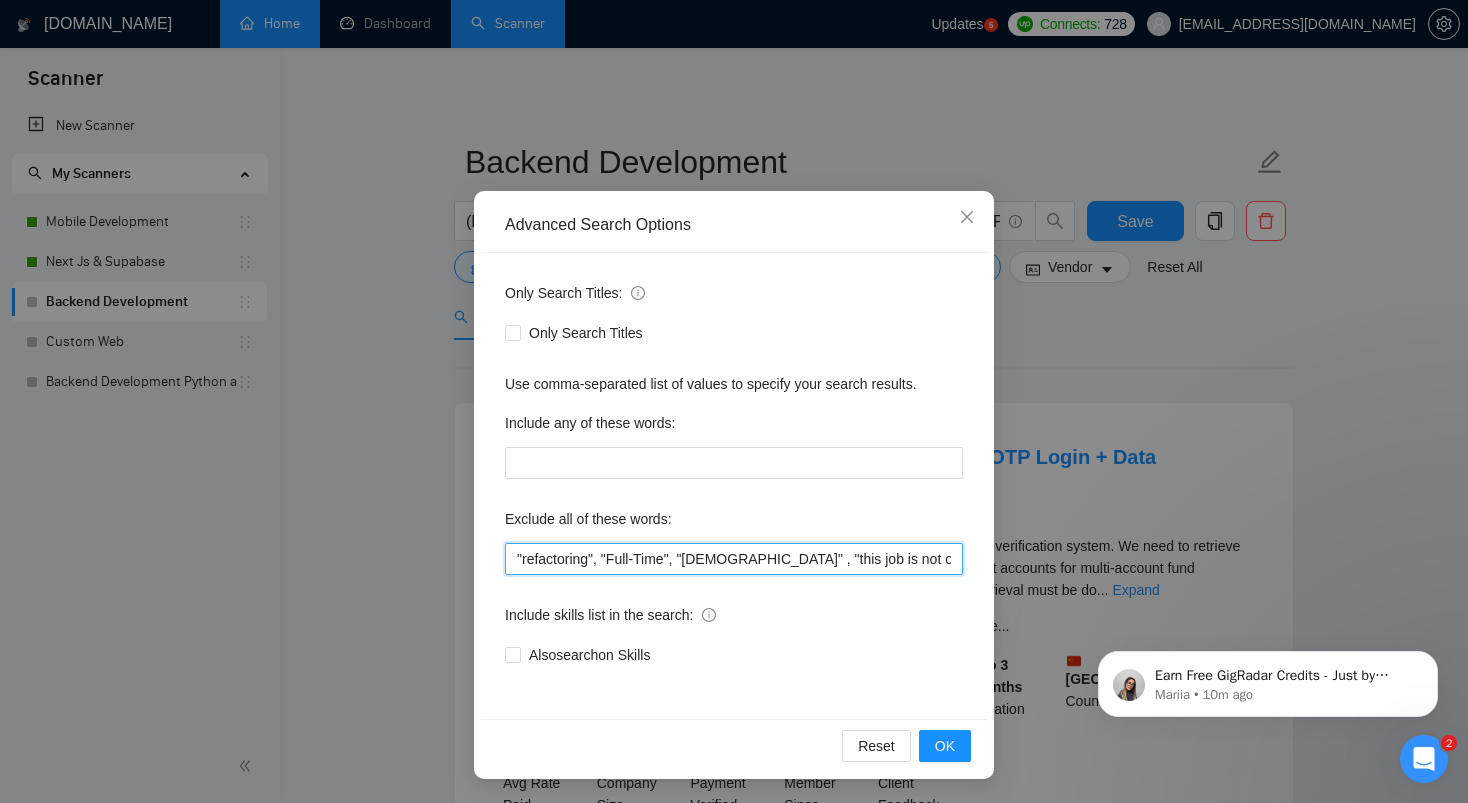 click on ""refactoring", "Full-Time", "[DEMOGRAPHIC_DATA]" , "this job is not open to teams", "this job is not open to agency", "this job is not open to companies", "NO AGENCY", "Freelancers Only", "NOT AGENCY", "no agency", "no agencies", "individual only", "freelancers only", "No Agencies!", "independent contractors only", "***Freelancers Only," "/Freelancers Only", ".Freelancers Only", ",Freelancers Only.", "Smart Contracts", "smart contracts", "Smart contract", "on-site", "on site"" at bounding box center [734, 559] 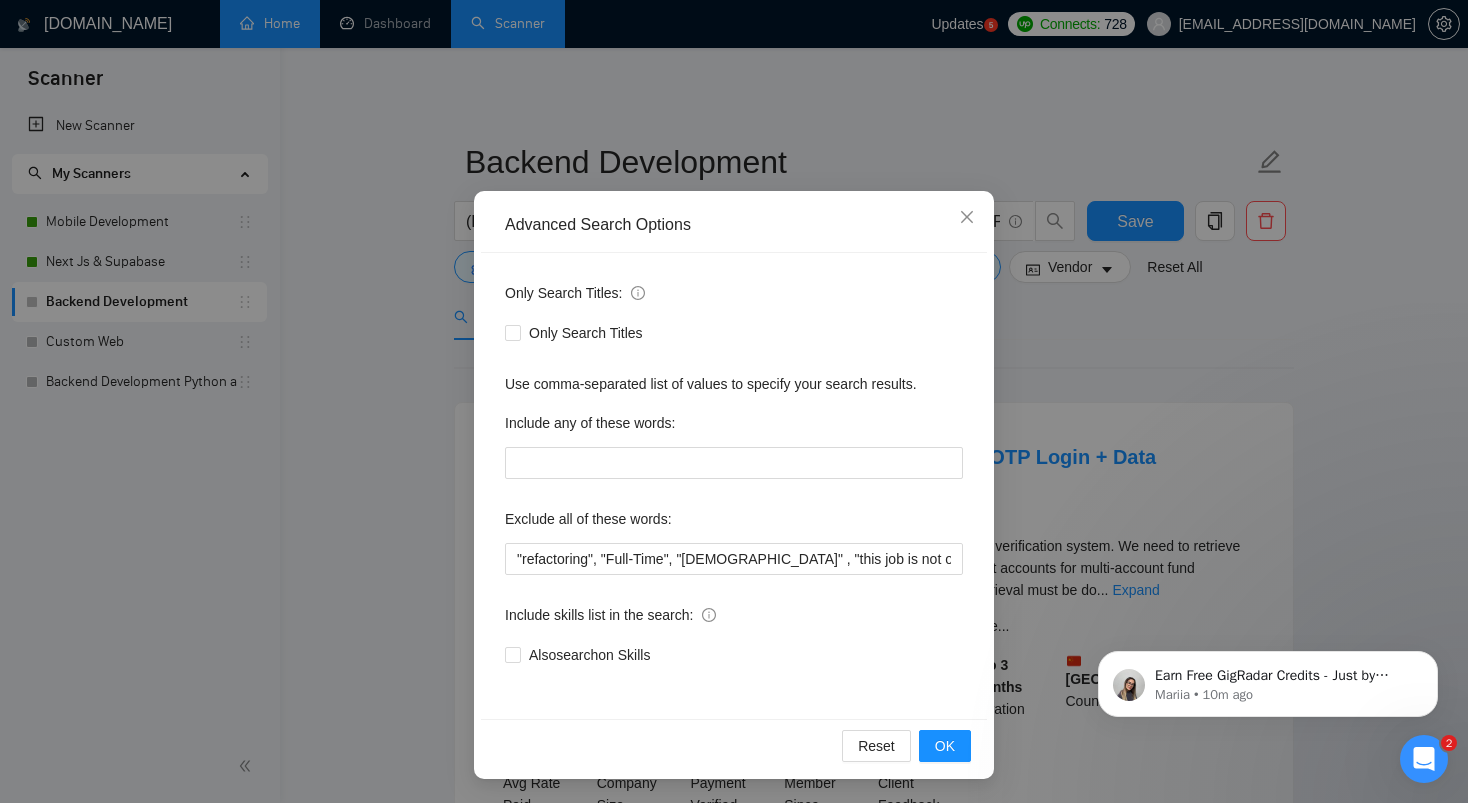 click on "Include skills list in the search:" at bounding box center [734, 619] 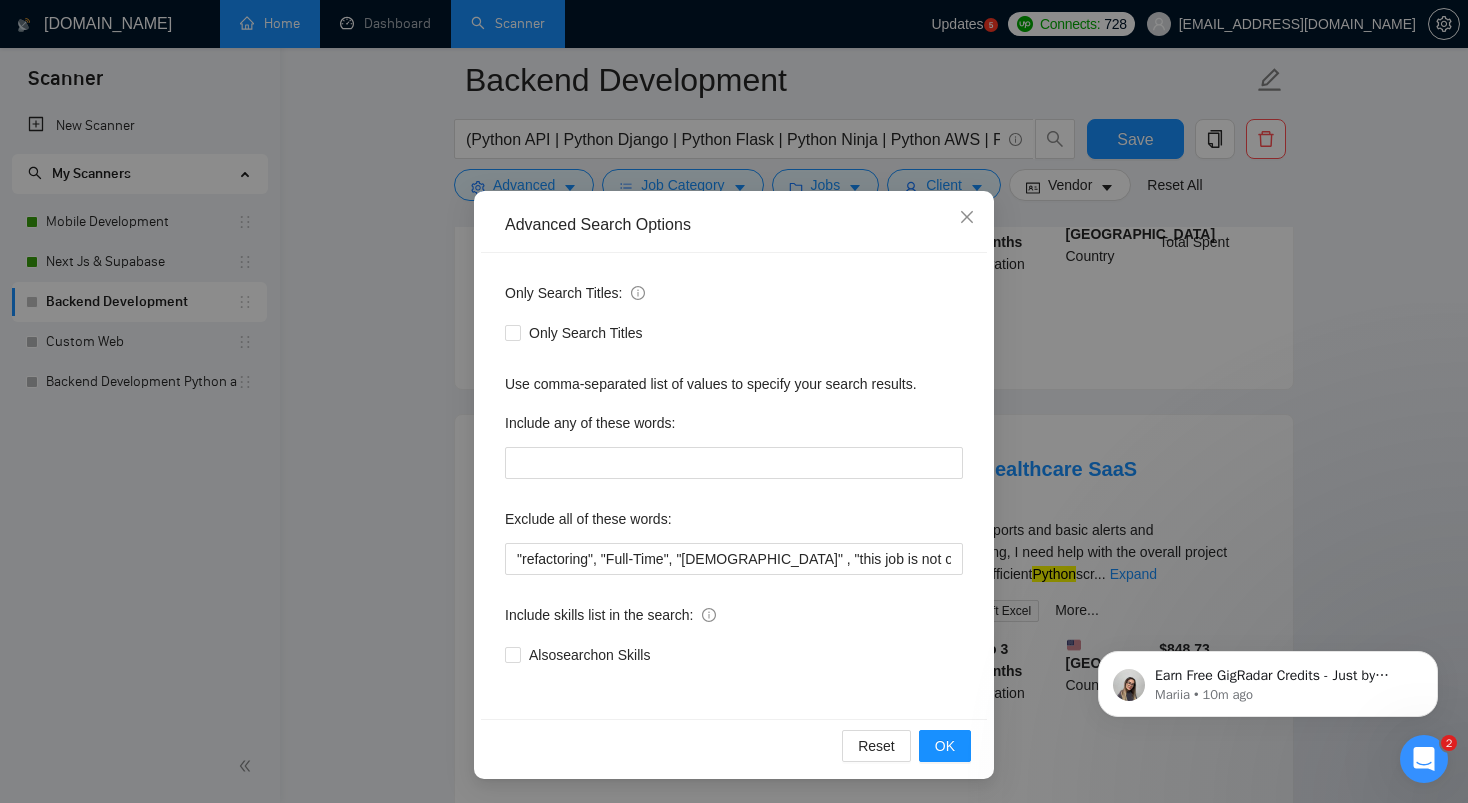 scroll, scrollTop: 925, scrollLeft: 0, axis: vertical 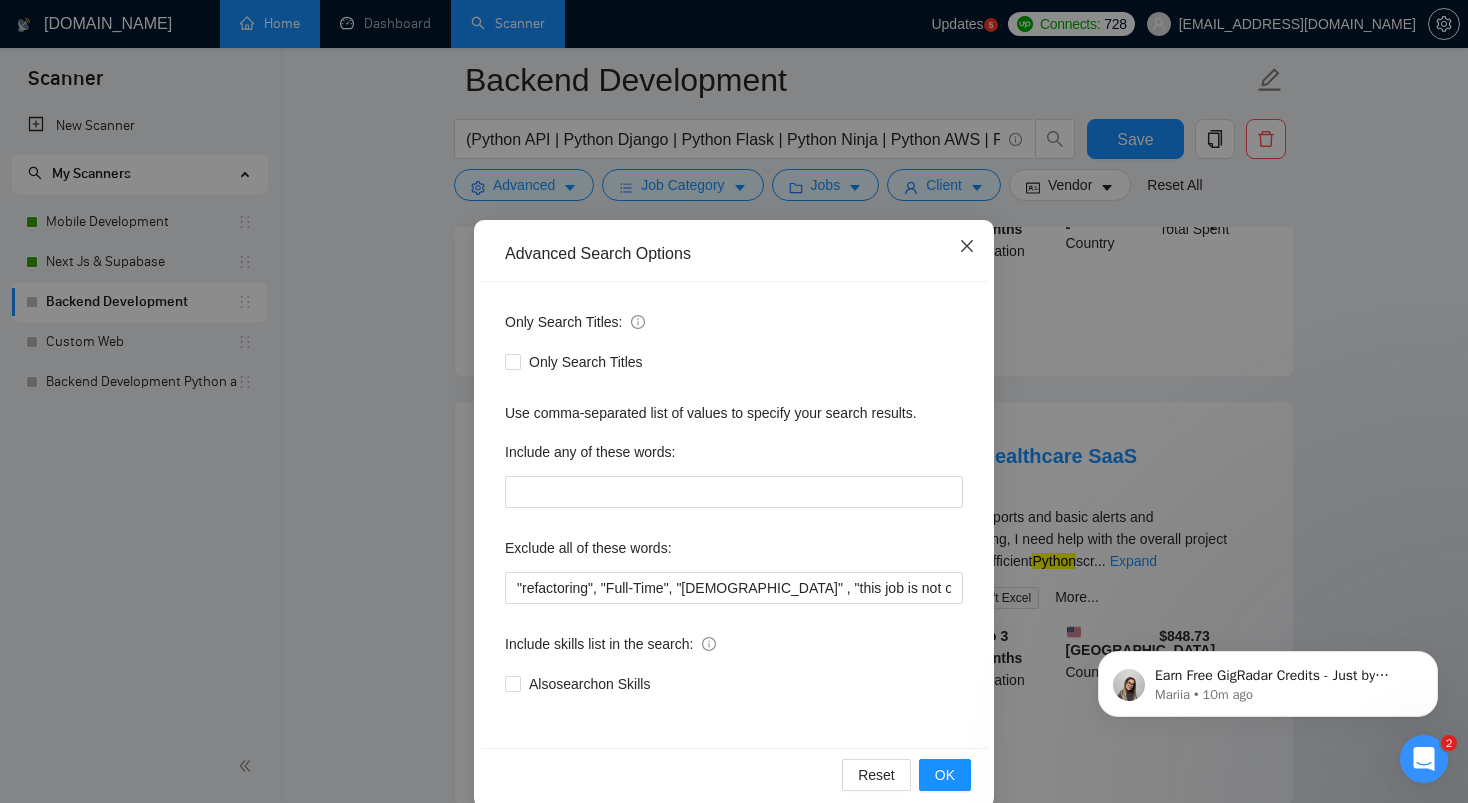 click 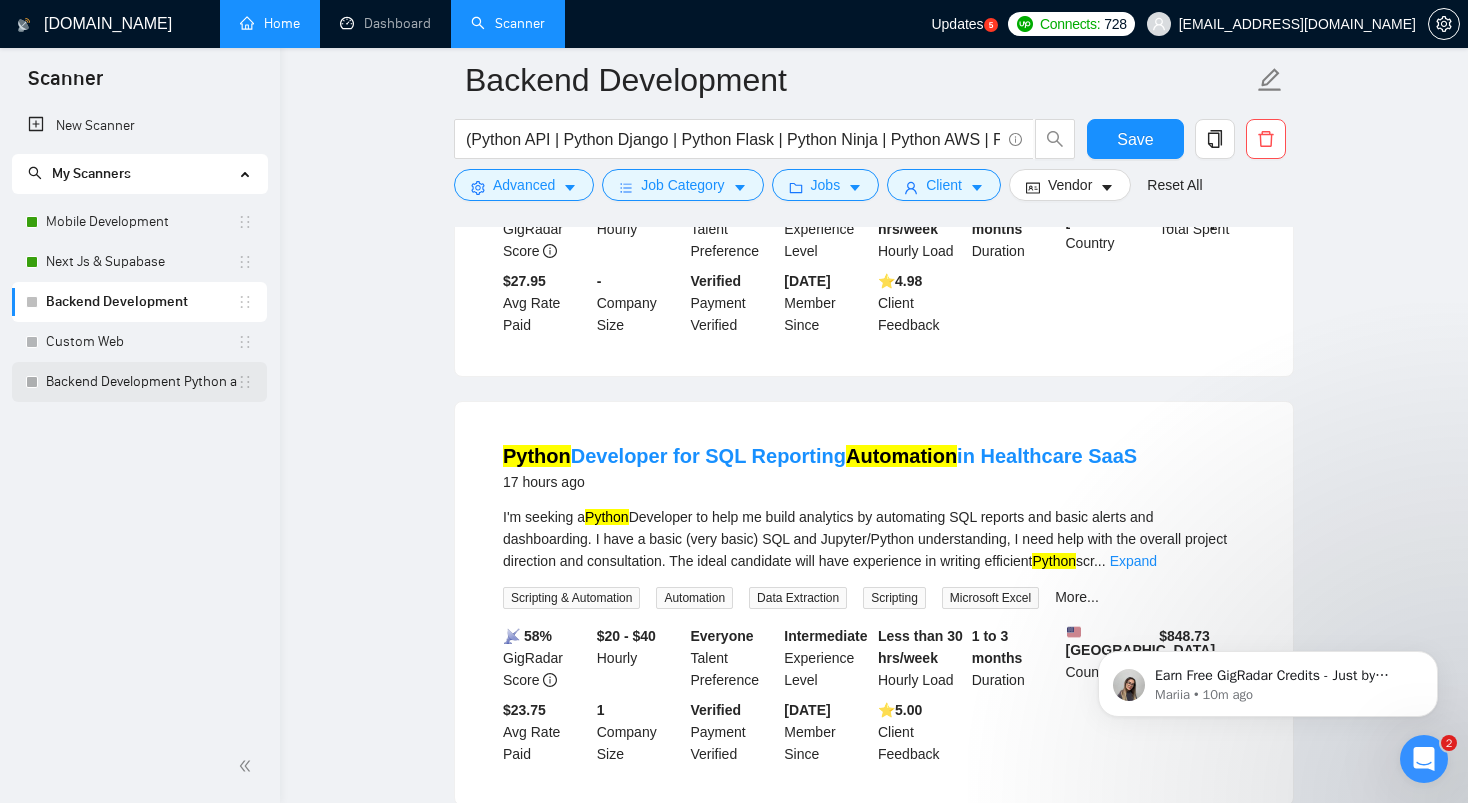 click on "Backend Development Python and Go" at bounding box center (141, 382) 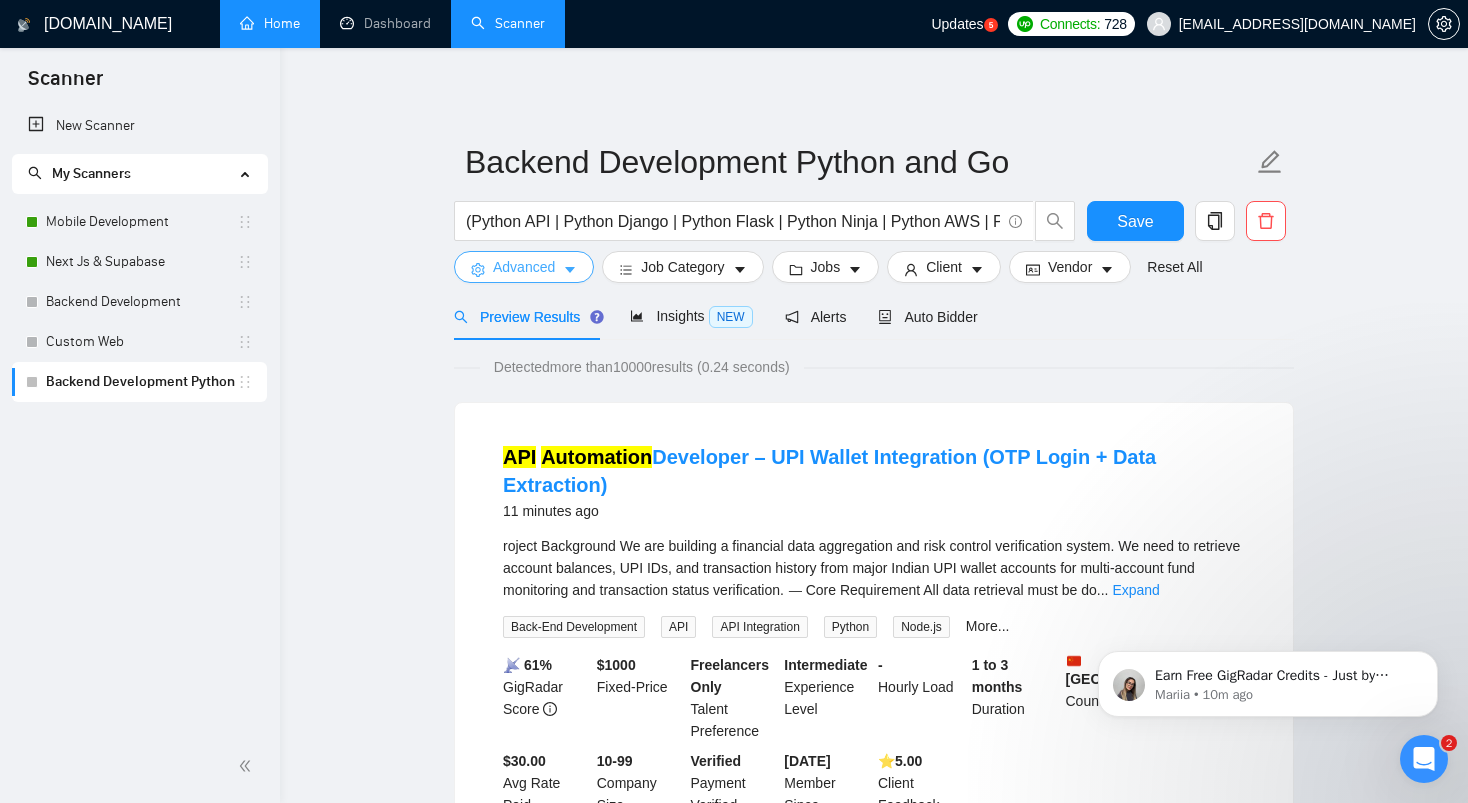 click on "Advanced" at bounding box center (524, 267) 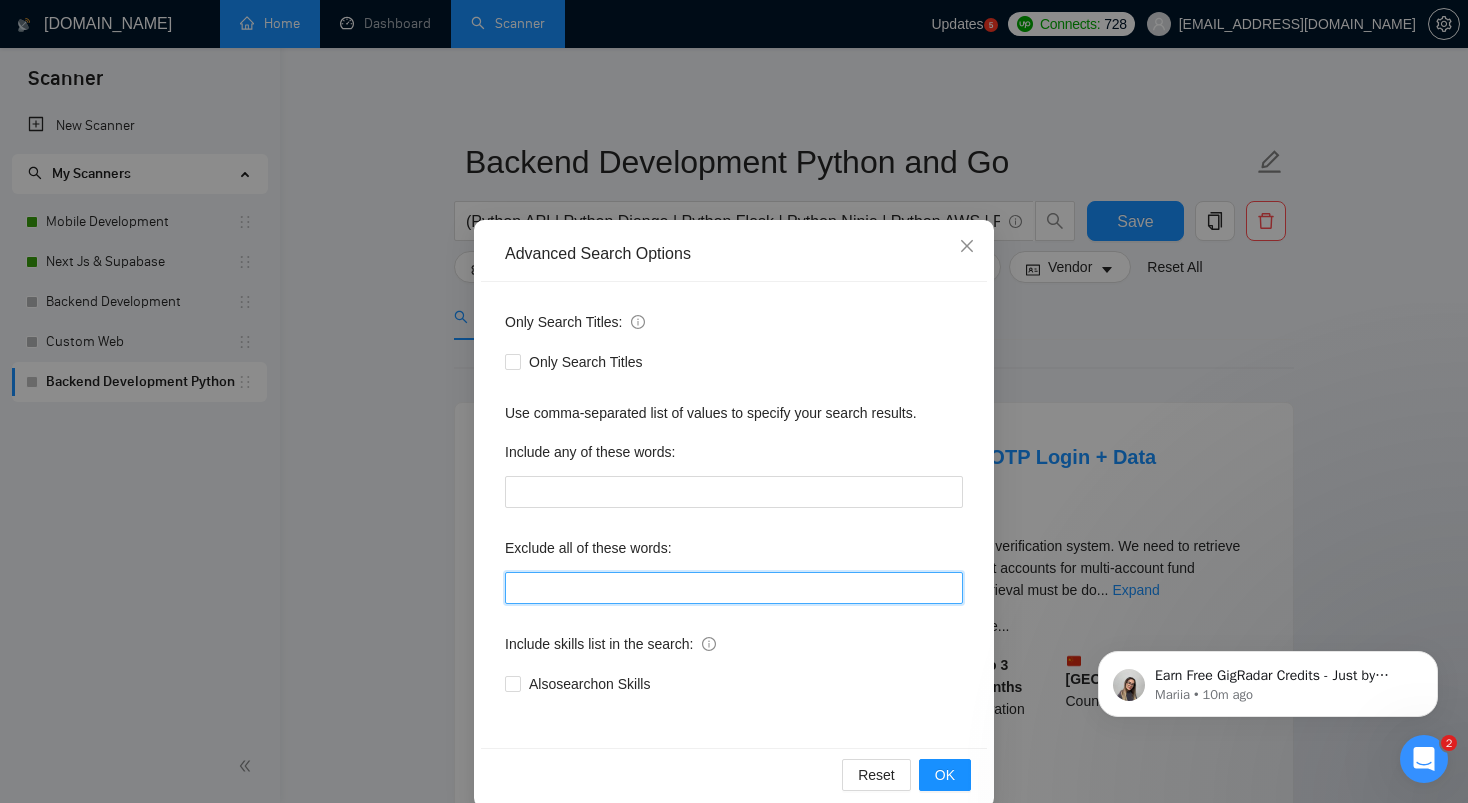 click at bounding box center [734, 588] 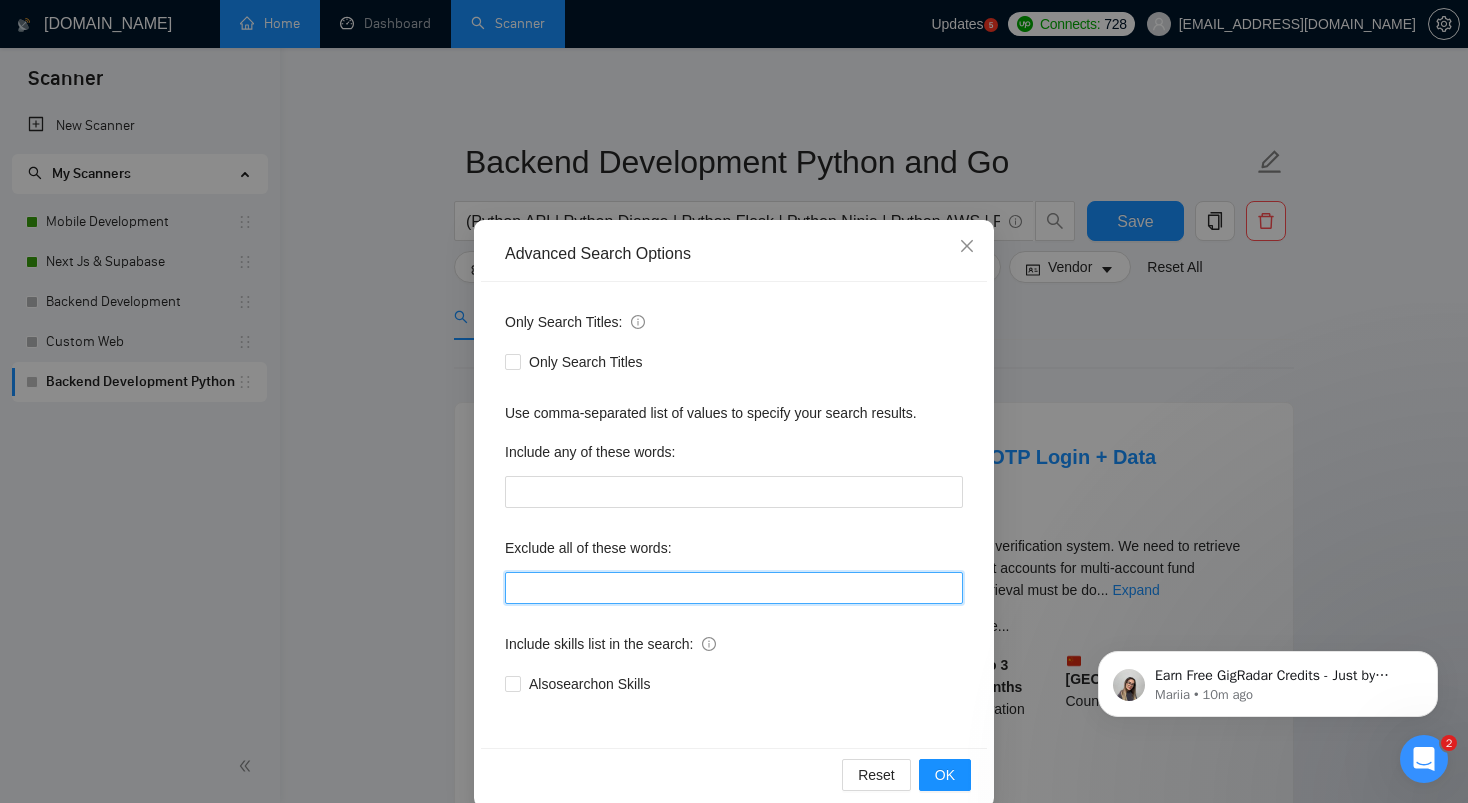paste on ""refactoring", "Full-Time", "[DEMOGRAPHIC_DATA]" , "this job is not open to teams", "this job is not open to agency", "this job is not open to companies", "NO AGENCY", "Freelancers Only", "NOT AGENCY", "no agency", "no agencies", "individual only", "freelancers only", "No Agencies!", "independent contractors only", "***Freelancers Only," "/Freelancers Only", ".Freelancers Only", ",Freelancers Only.", "Smart Contracts", "smart contracts", "Smart contract", "on-site", "on site"" 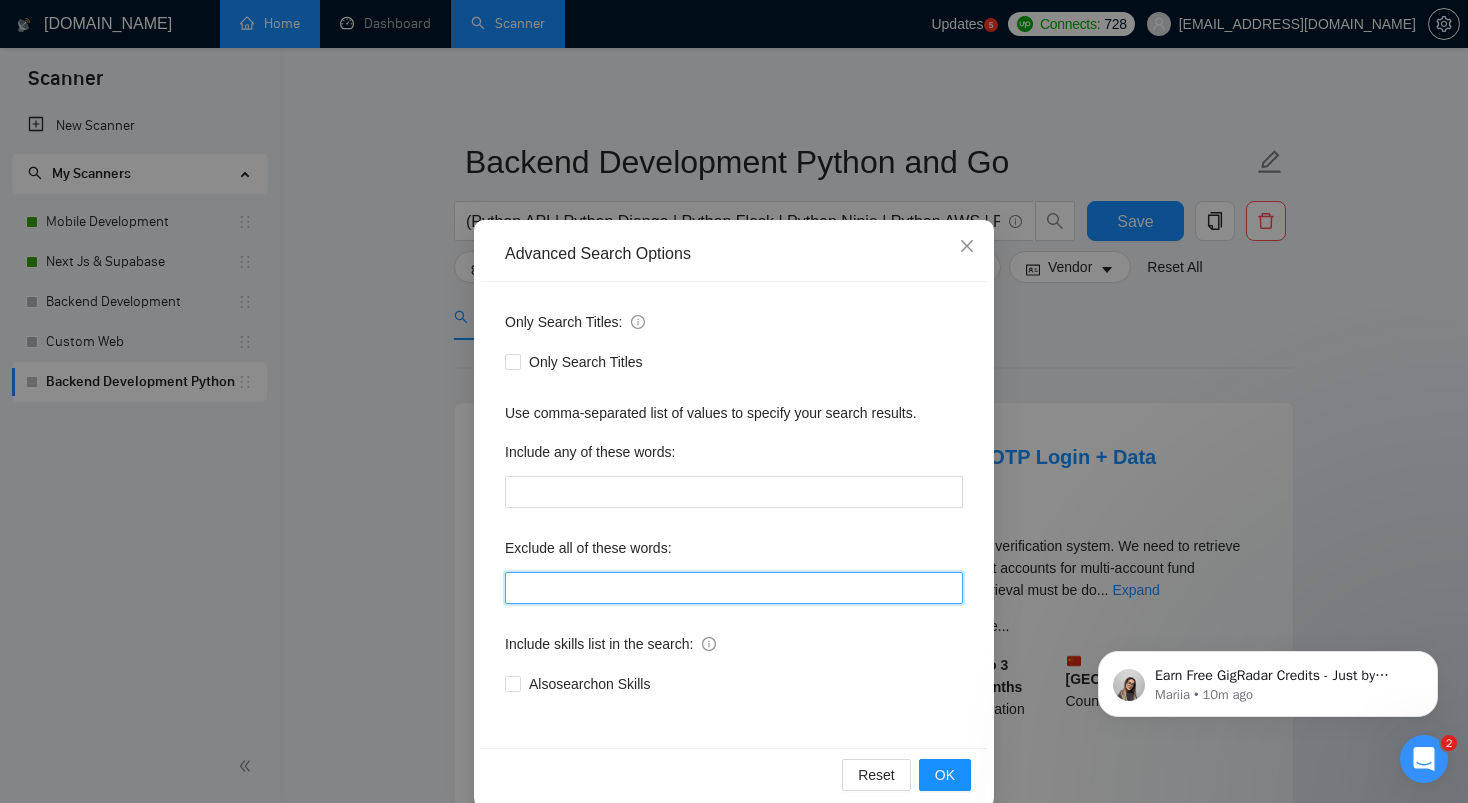 type on ""refactoring", "Full-Time", "[DEMOGRAPHIC_DATA]" , "this job is not open to teams", "this job is not open to agency", "this job is not open to companies", "NO AGENCY", "Freelancers Only", "NOT AGENCY", "no agency", "no agencies", "individual only", "freelancers only", "No Agencies!", "independent contractors only", "***Freelancers Only," "/Freelancers Only", ".Freelancers Only", ",Freelancers Only.", "Smart Contracts", "smart contracts", "Smart contract", "on-site", "on site"" 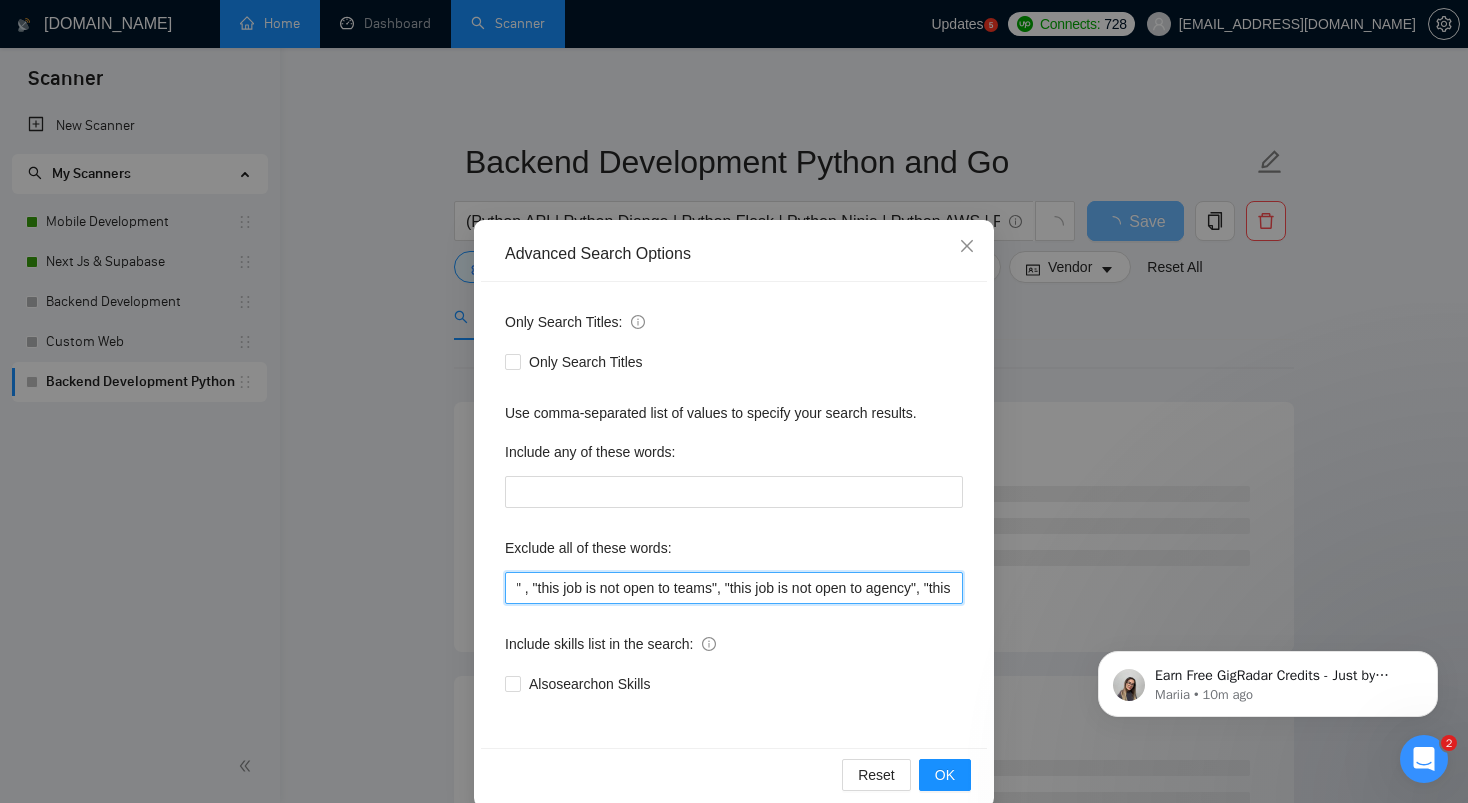 scroll, scrollTop: 0, scrollLeft: 0, axis: both 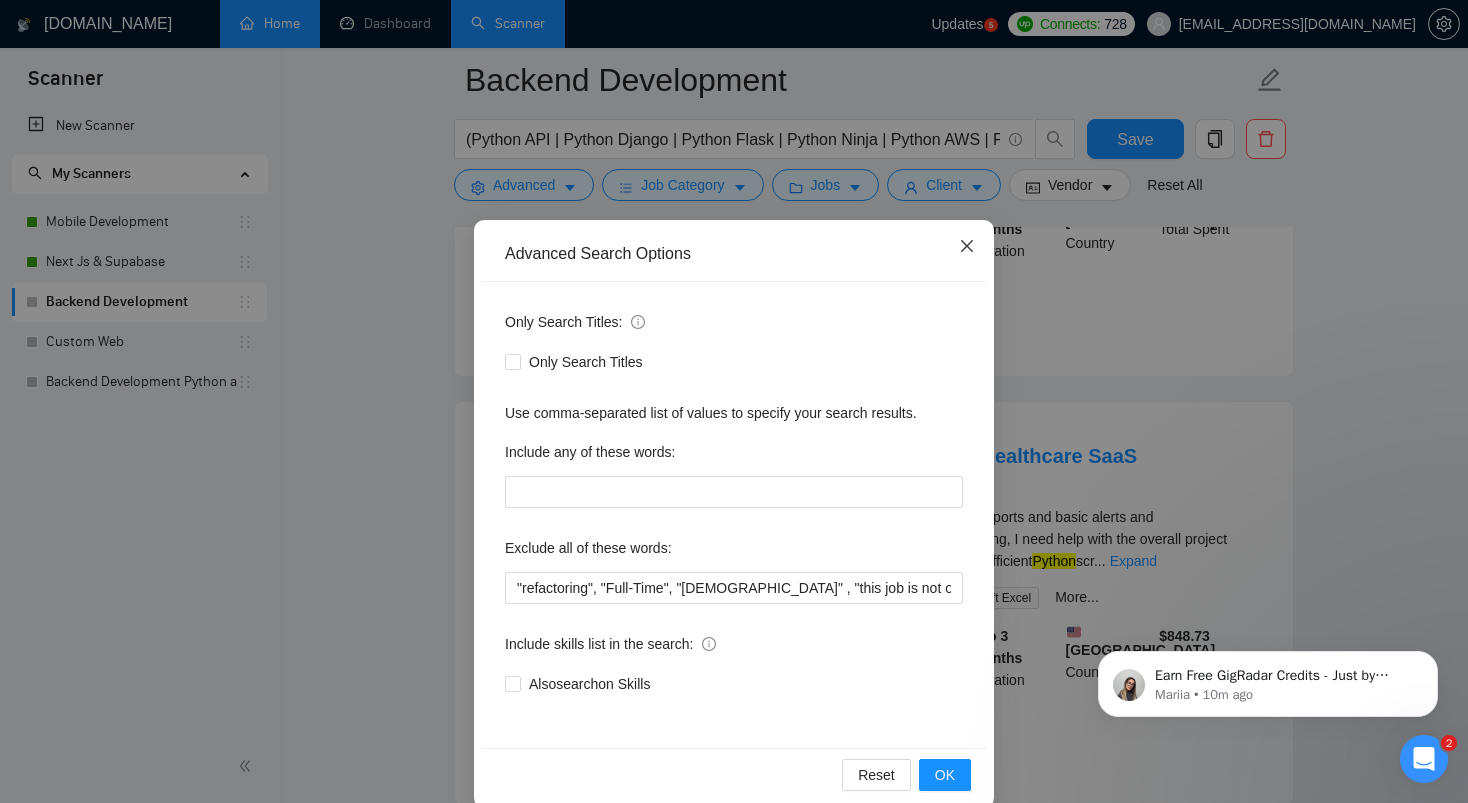 click 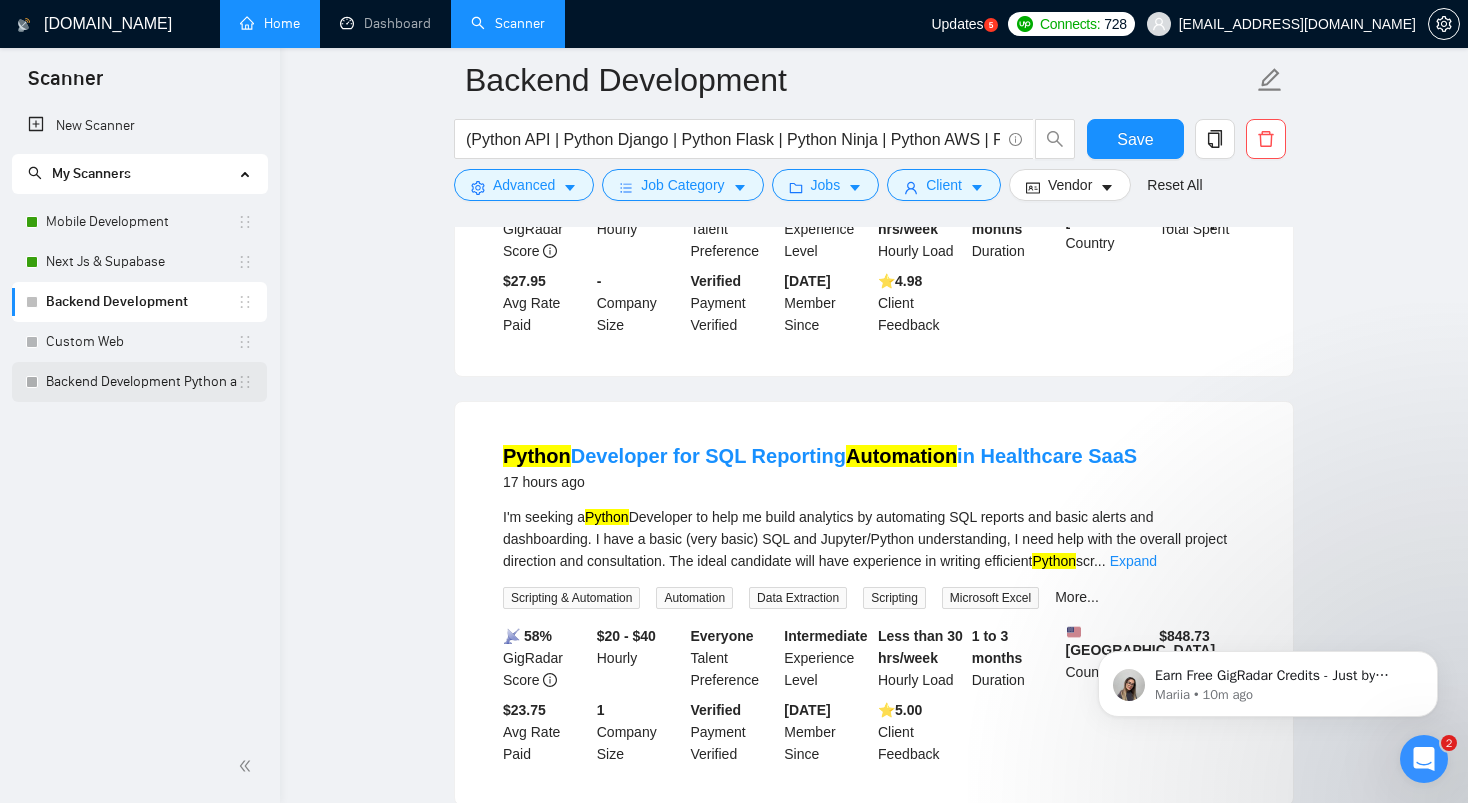 click on "Backend Development Python and Go" at bounding box center [141, 382] 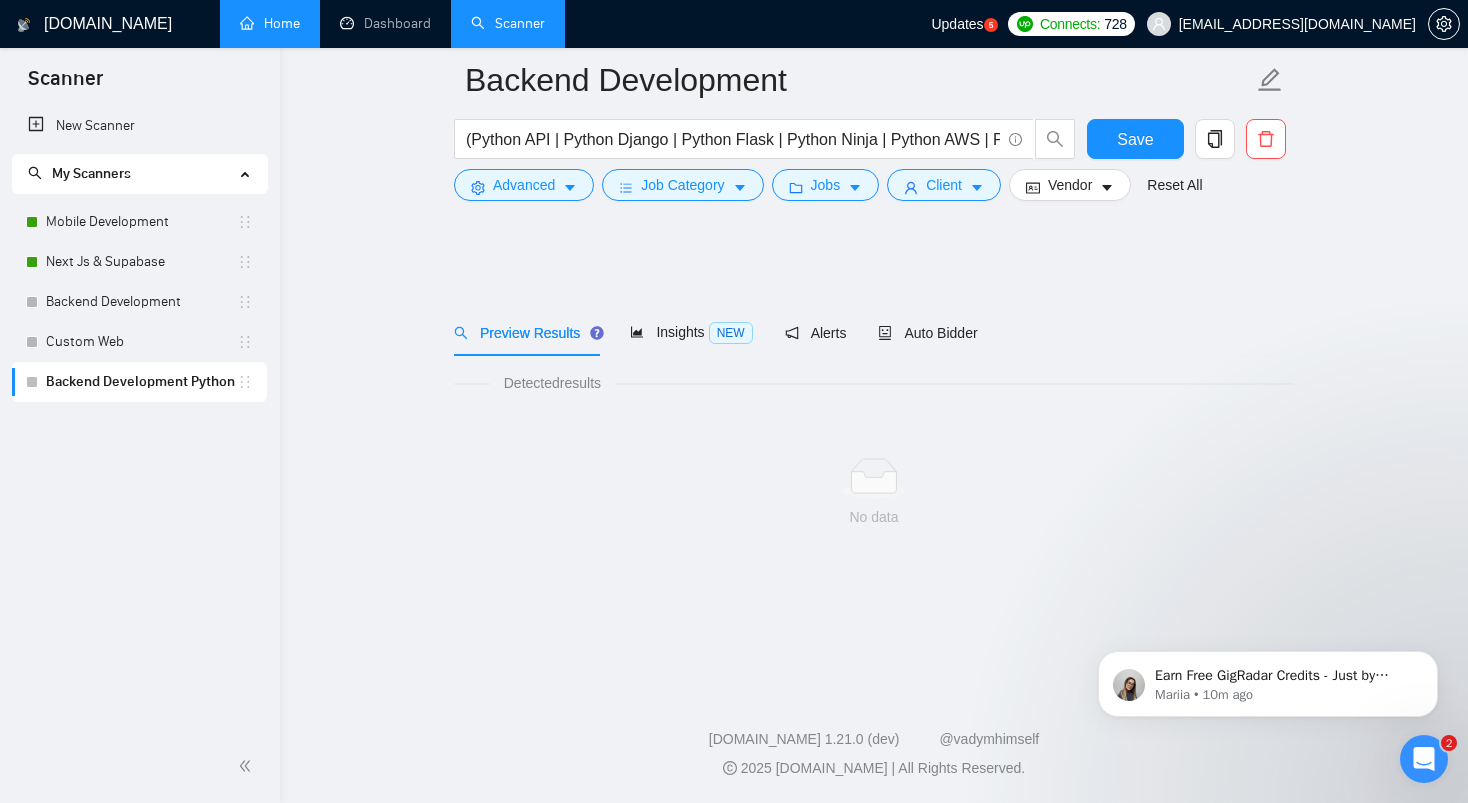 scroll, scrollTop: 0, scrollLeft: 0, axis: both 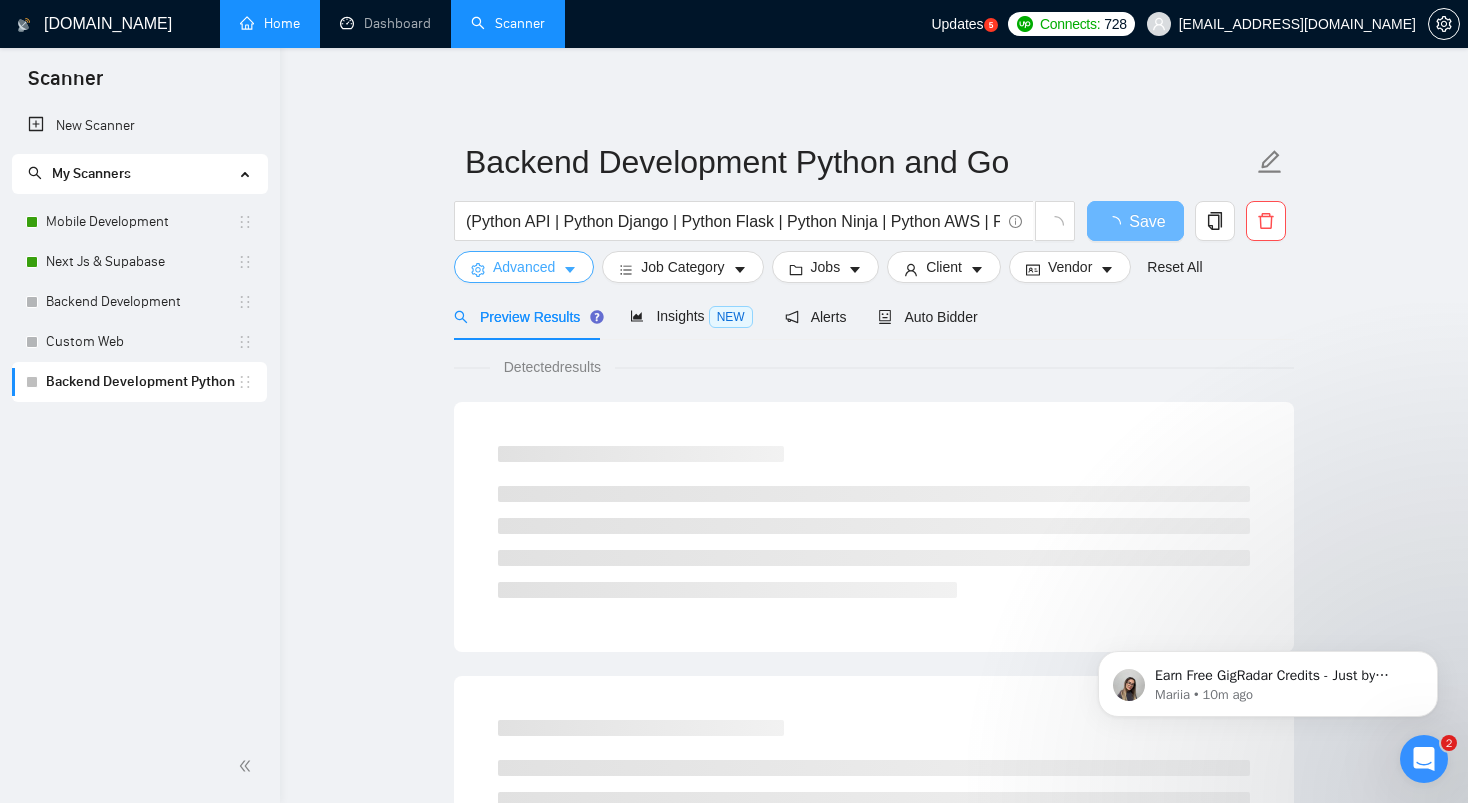 click on "Advanced" at bounding box center (524, 267) 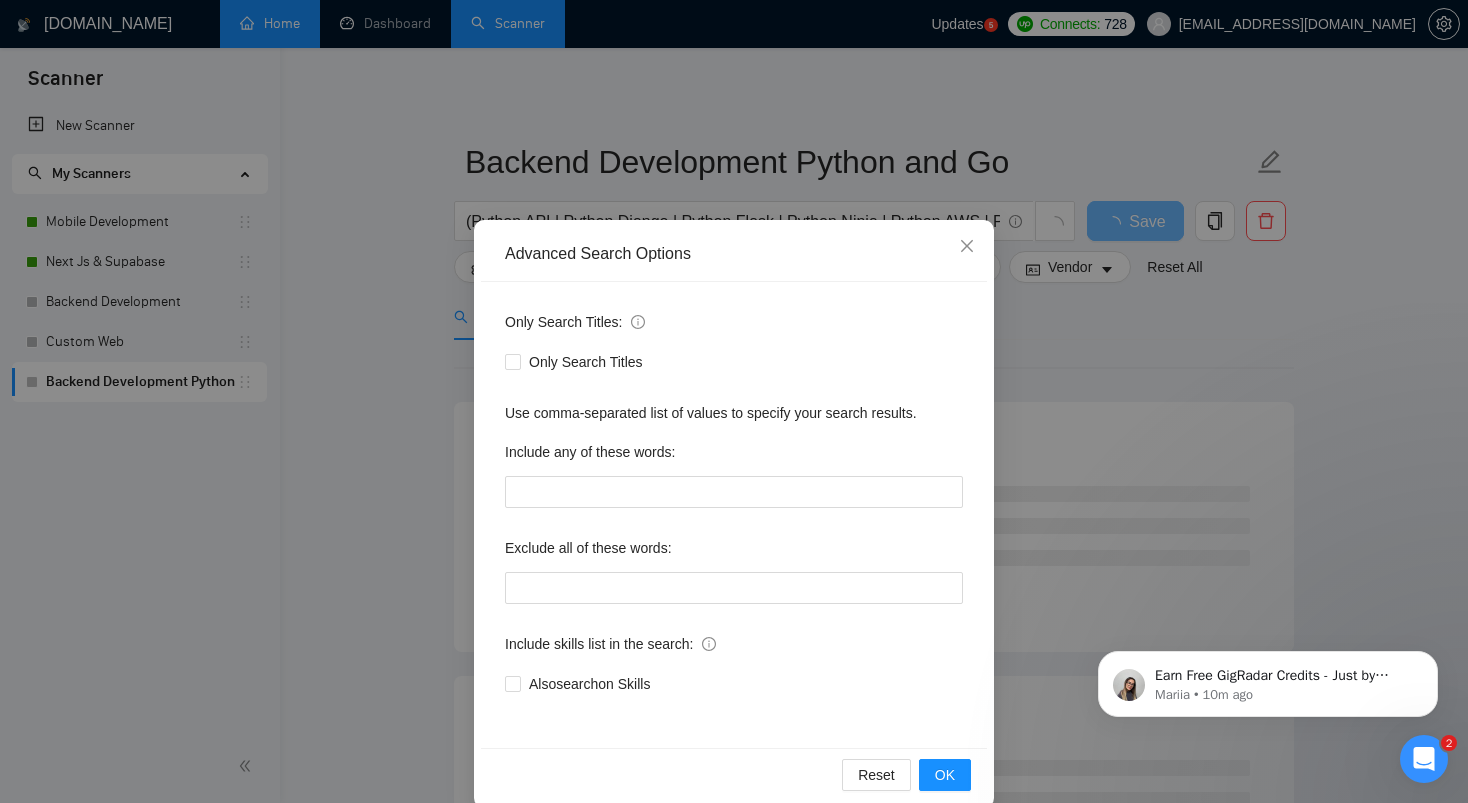 click on "Only Search Titles:   Only Search Titles Use comma-separated list of values to specify your search results. Include any of these words: Exclude all of these words: Include skills list in the search:   Also  search  on Skills" at bounding box center (734, 515) 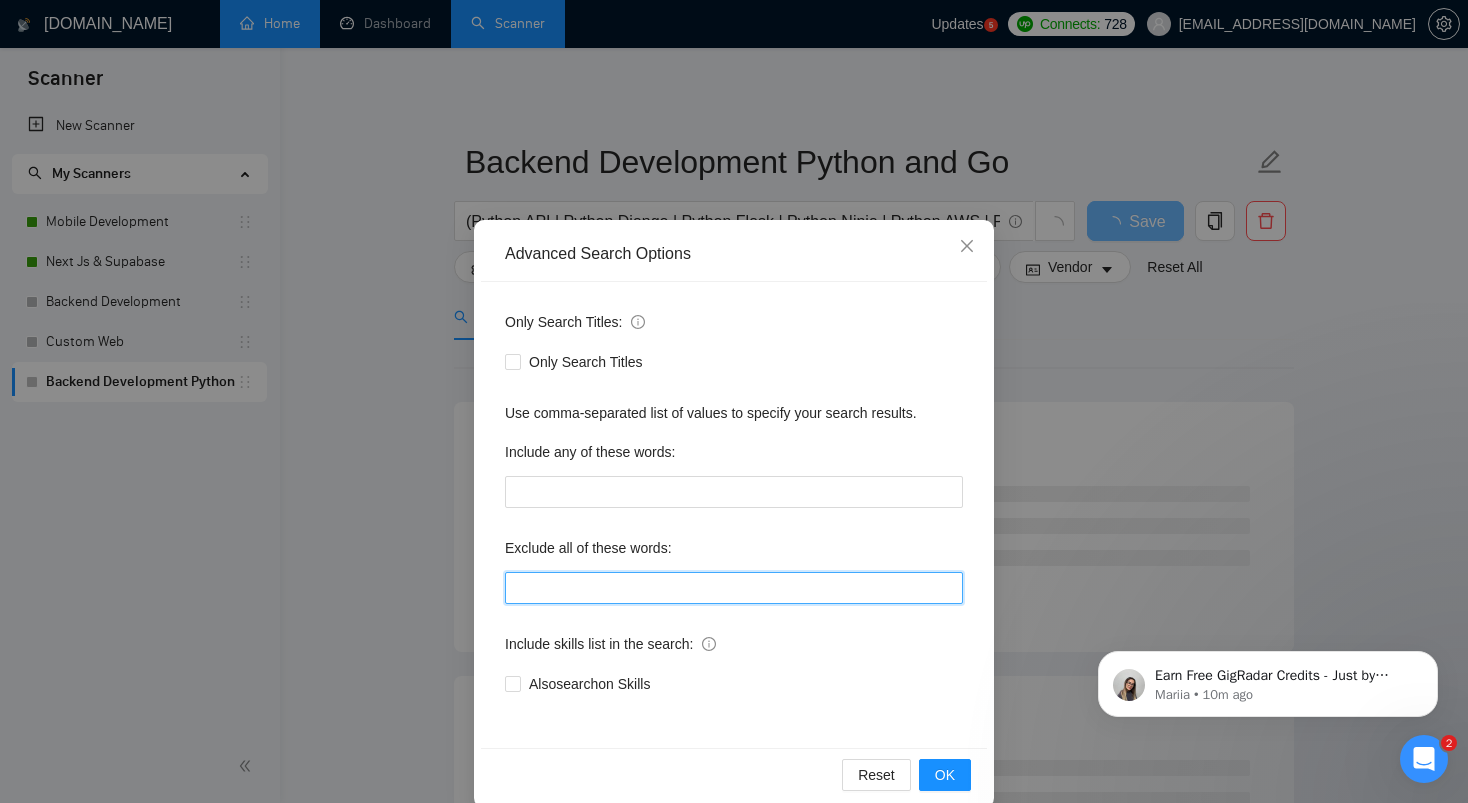 click at bounding box center [734, 588] 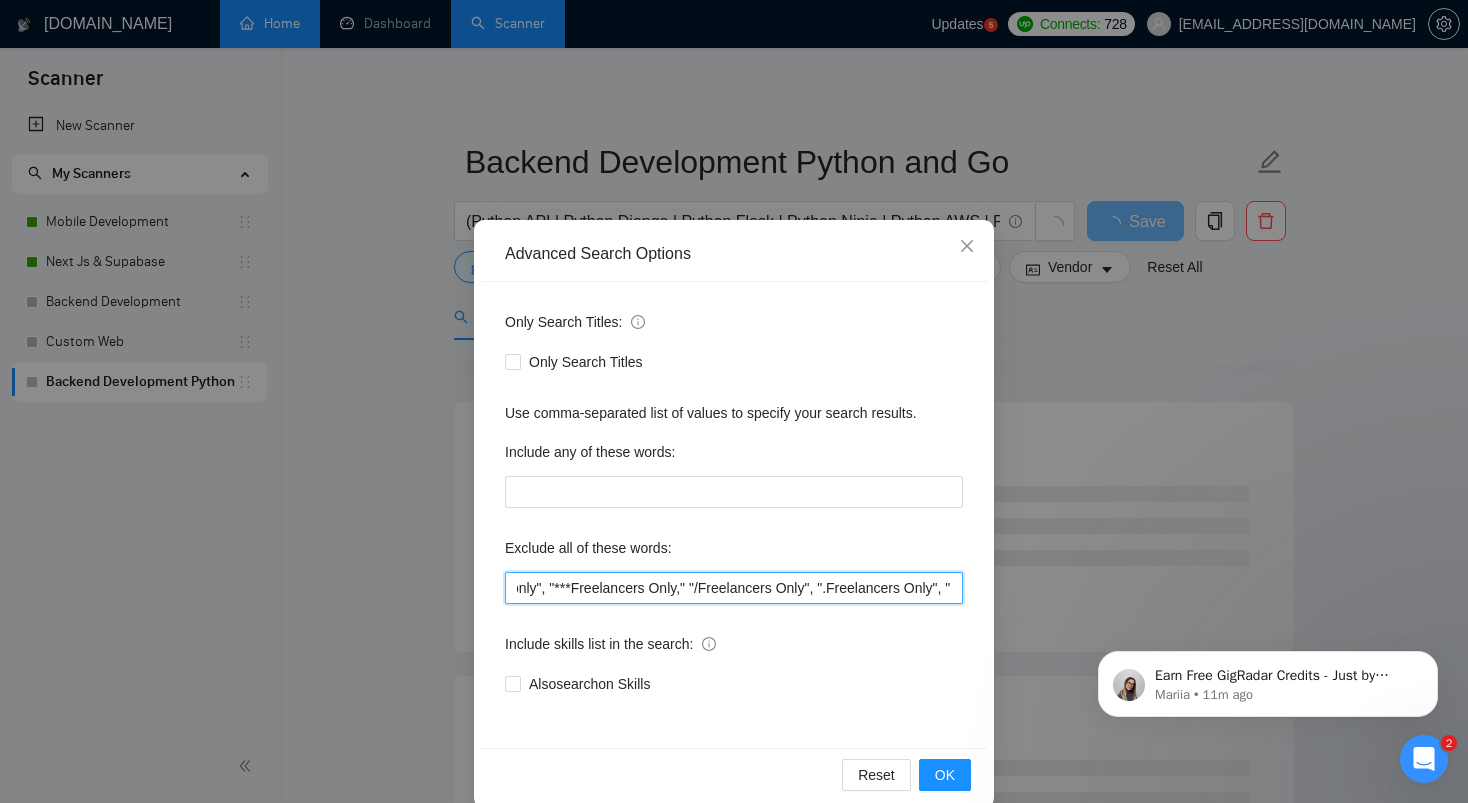 scroll, scrollTop: 0, scrollLeft: 2553, axis: horizontal 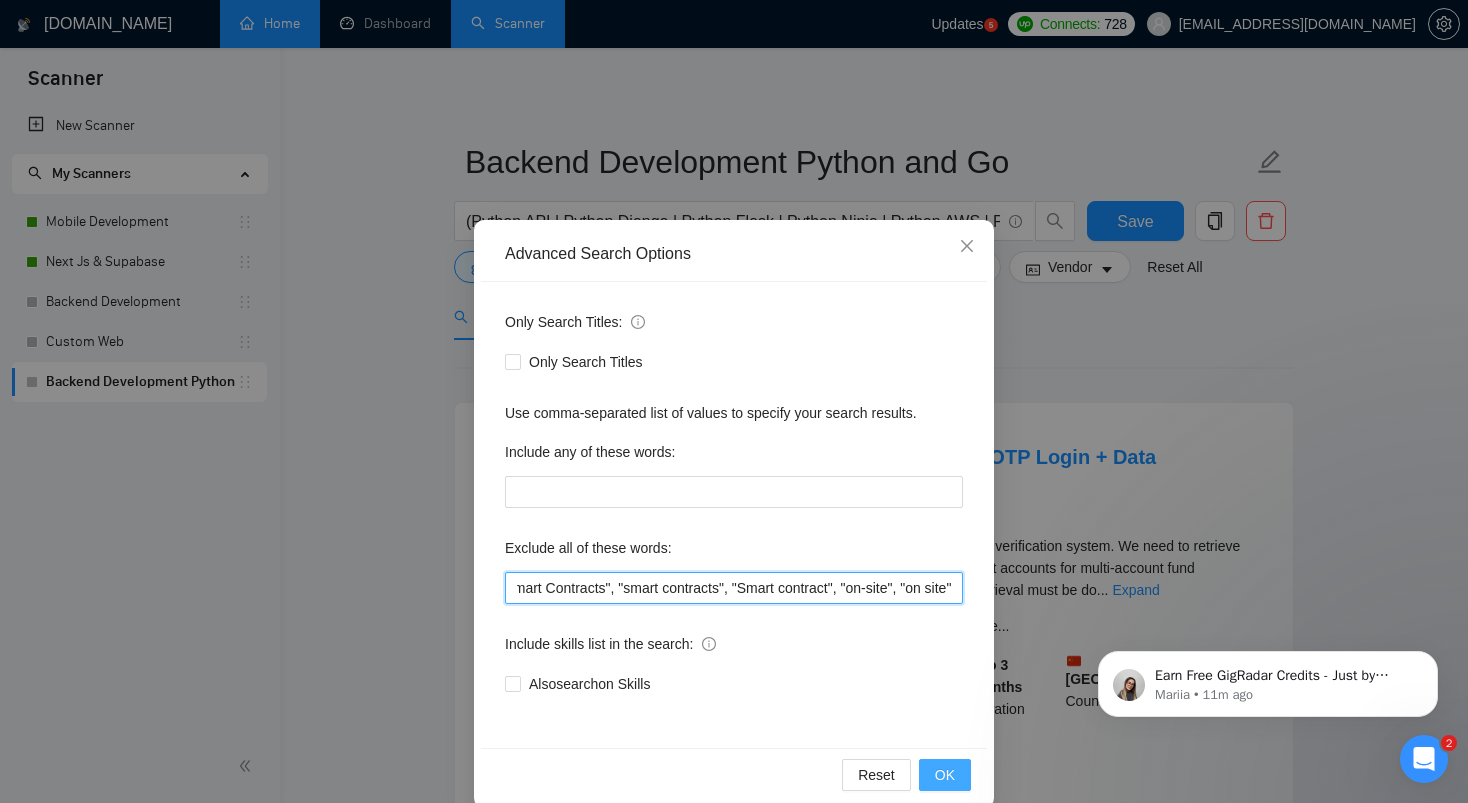 type on ""refactoring", "Full-Time", "[DEMOGRAPHIC_DATA]" , "this job is not open to teams", "this job is not open to agency", "this job is not open to companies", "NO AGENCY", "Freelancers Only", "NOT AGENCY", "no agency", "no agencies", "individual only", "freelancers only", "No Agencies!", "independent contractors only", "***Freelancers Only," "/Freelancers Only", ".Freelancers Only", ",Freelancers Only.", "Smart Contracts", "smart contracts", "Smart contract", "on-site", "on site"" 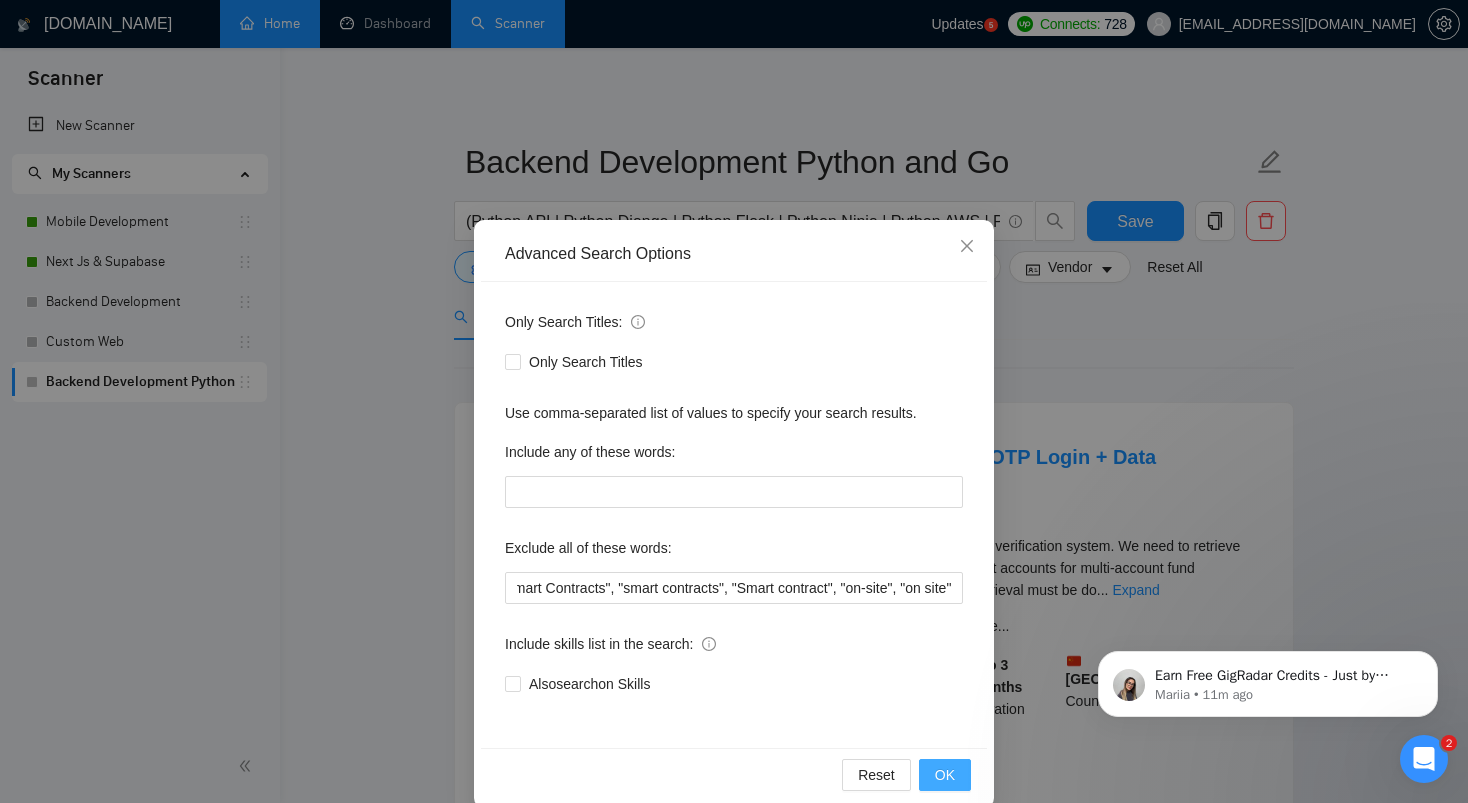 click on "OK" at bounding box center (945, 775) 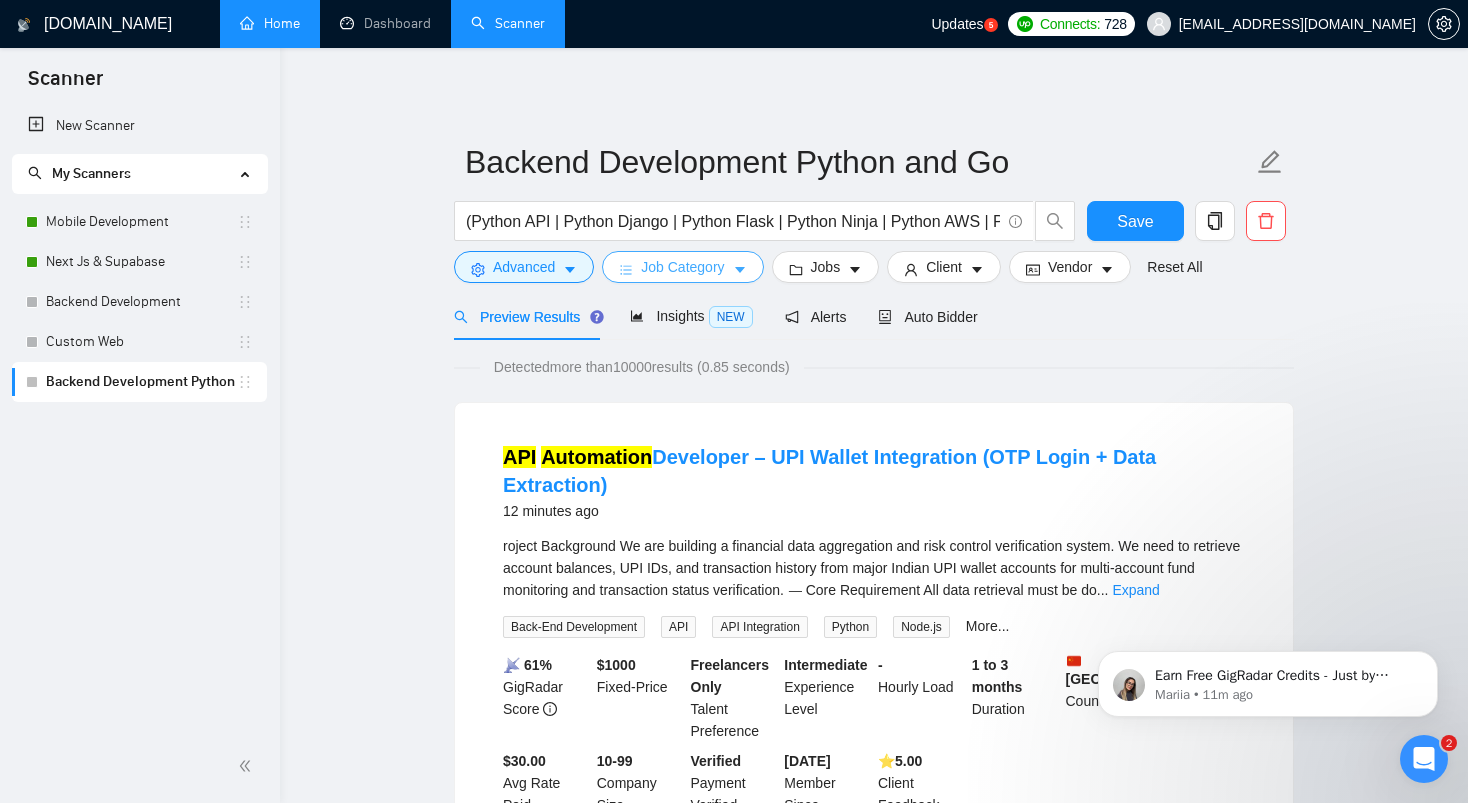 click on "Job Category" at bounding box center (682, 267) 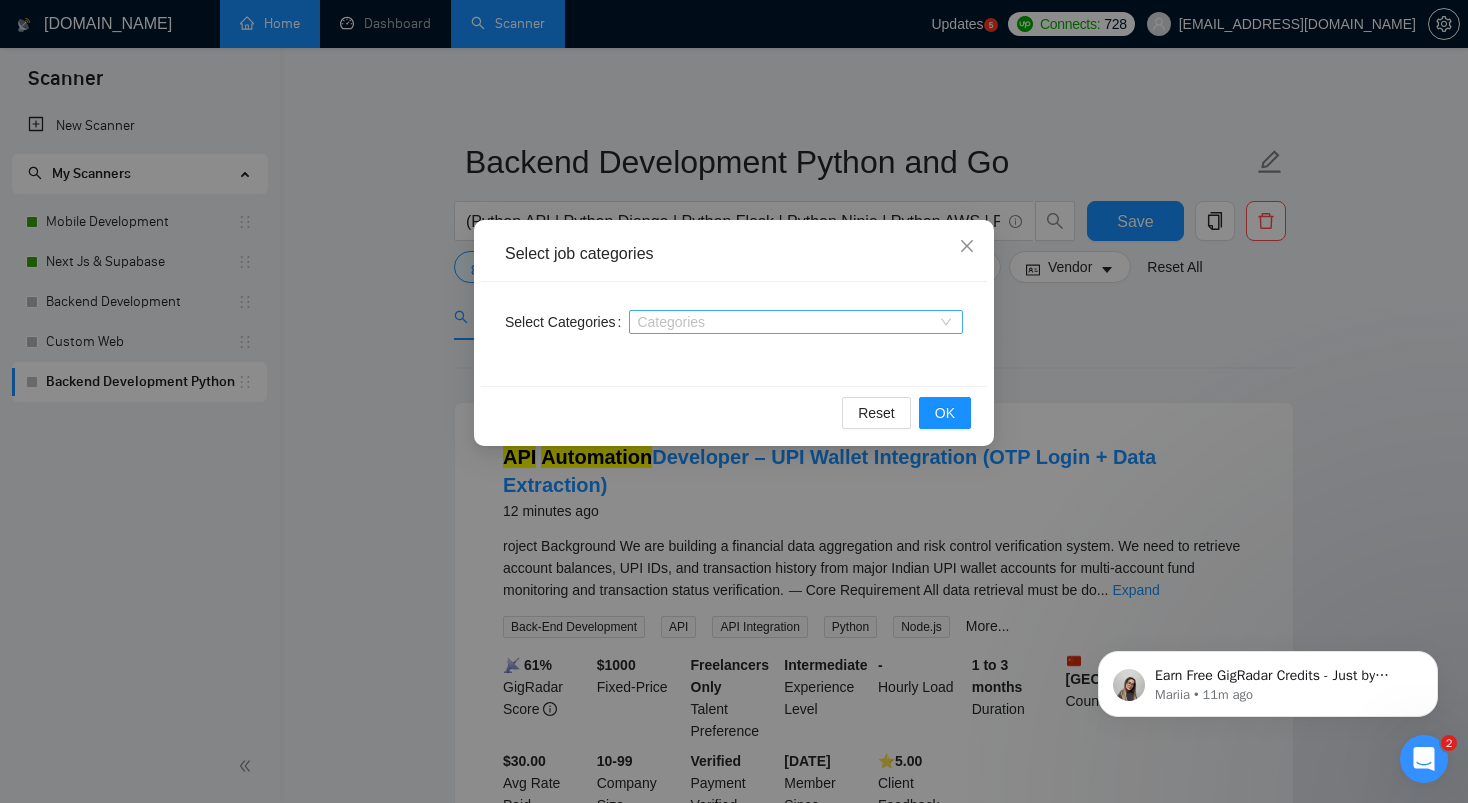 click at bounding box center [786, 322] 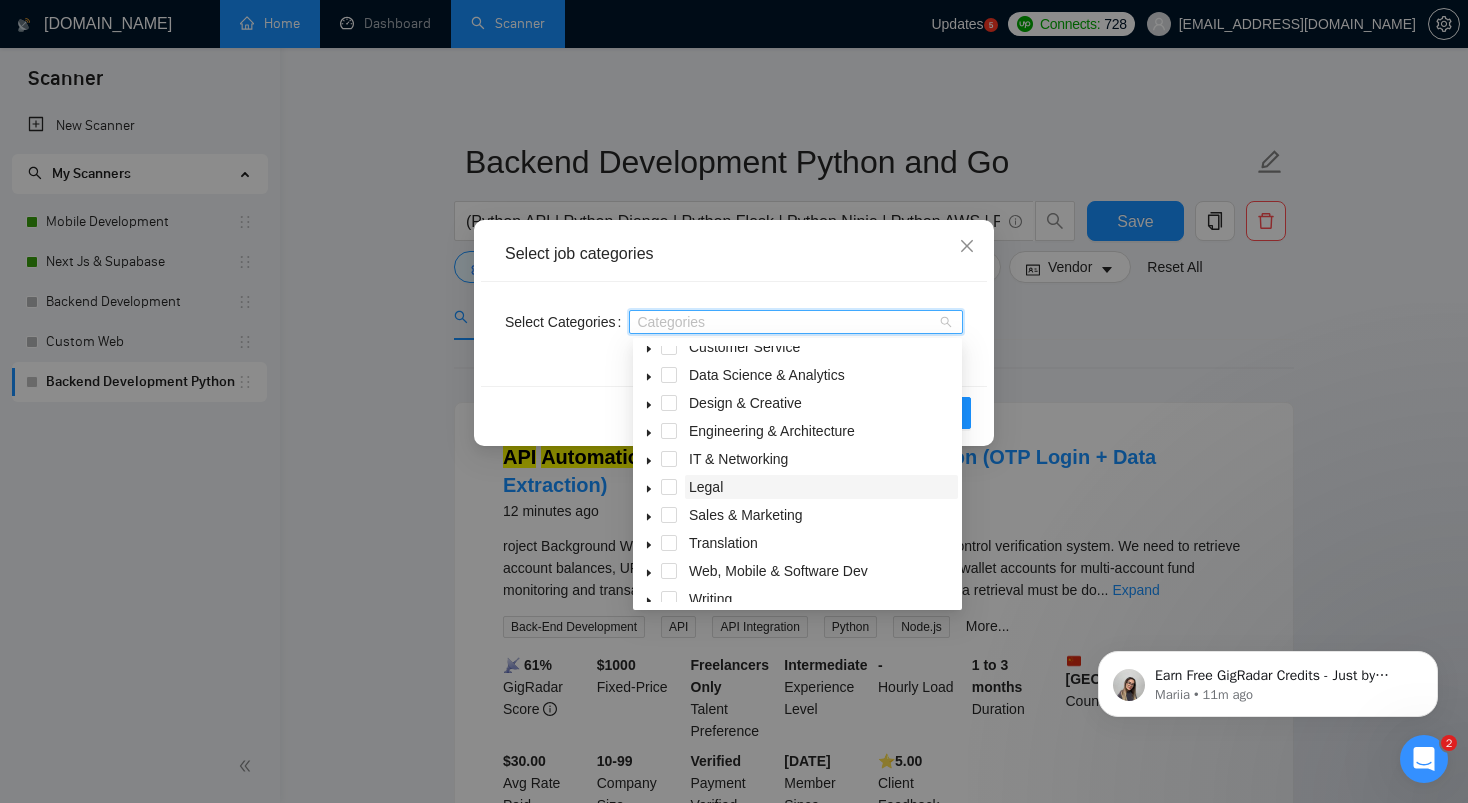 scroll, scrollTop: 80, scrollLeft: 0, axis: vertical 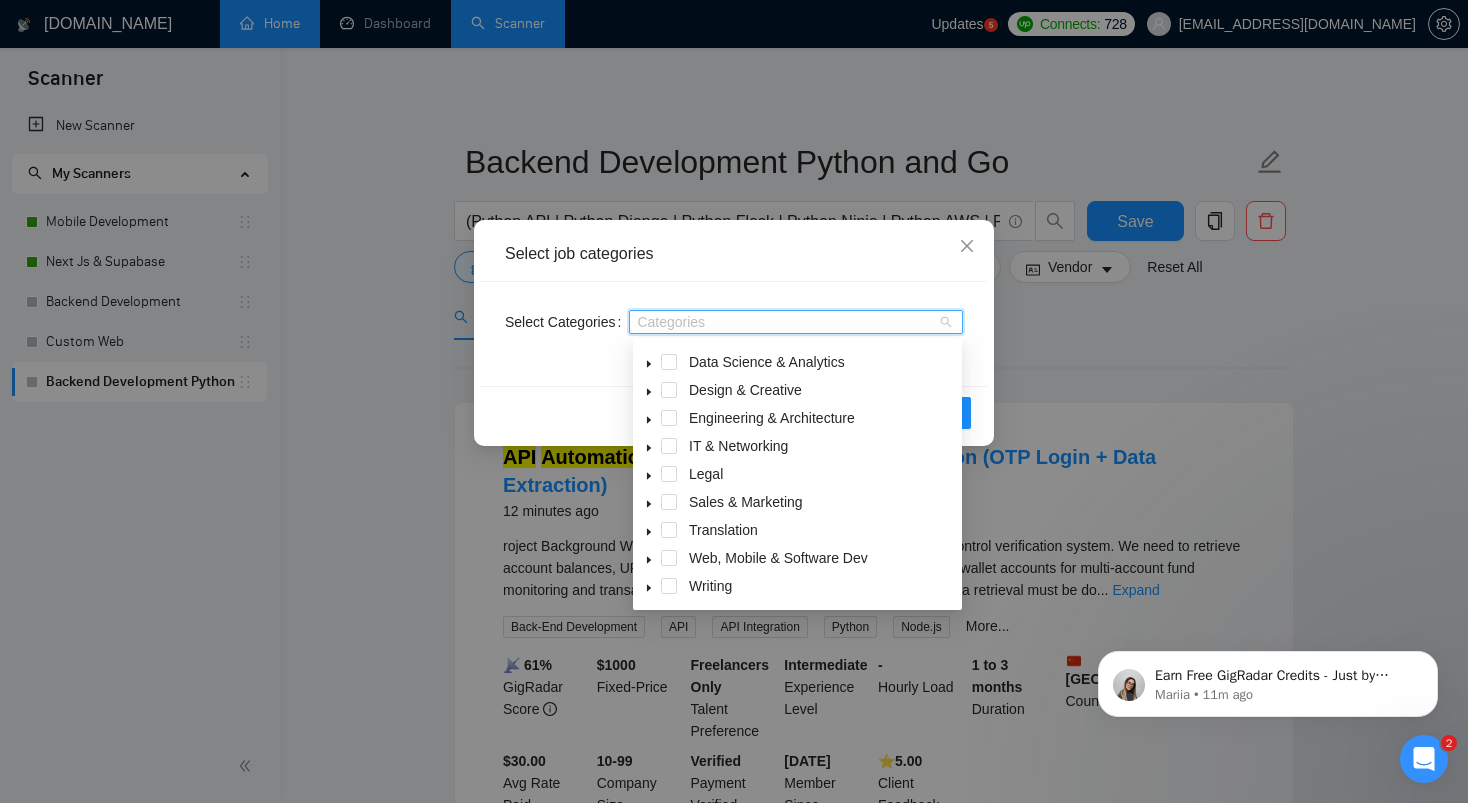 click 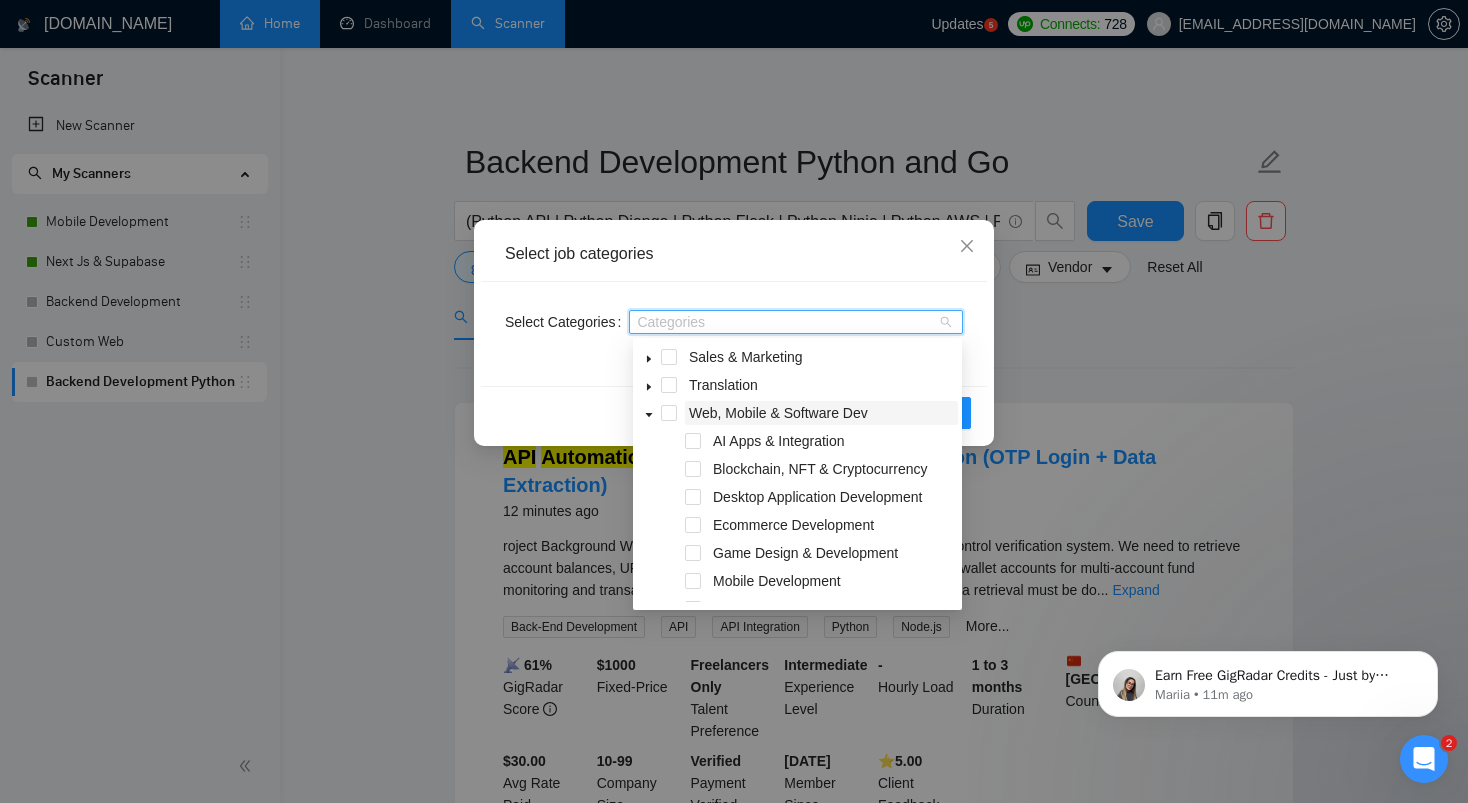 scroll, scrollTop: 255, scrollLeft: 0, axis: vertical 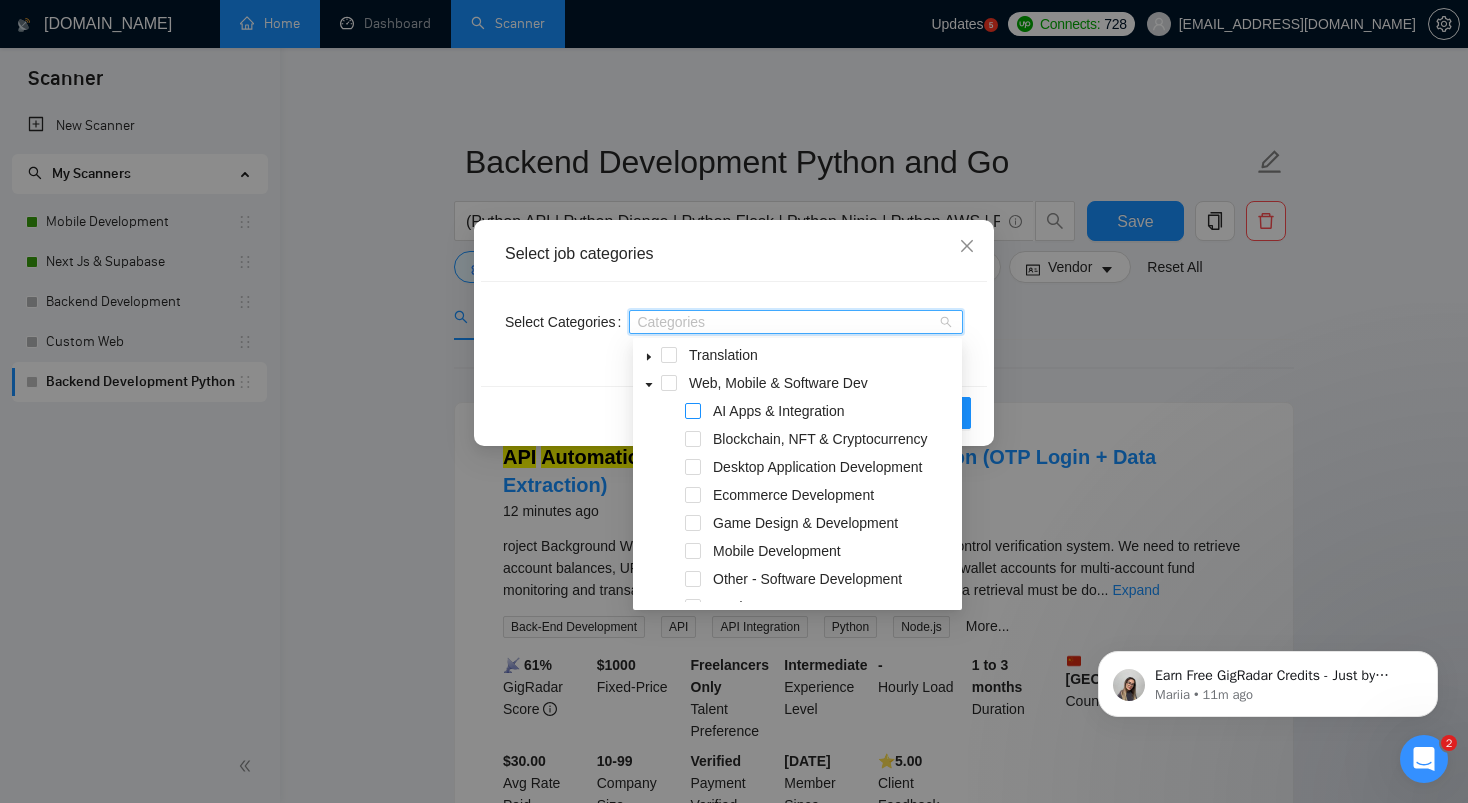 click at bounding box center [693, 411] 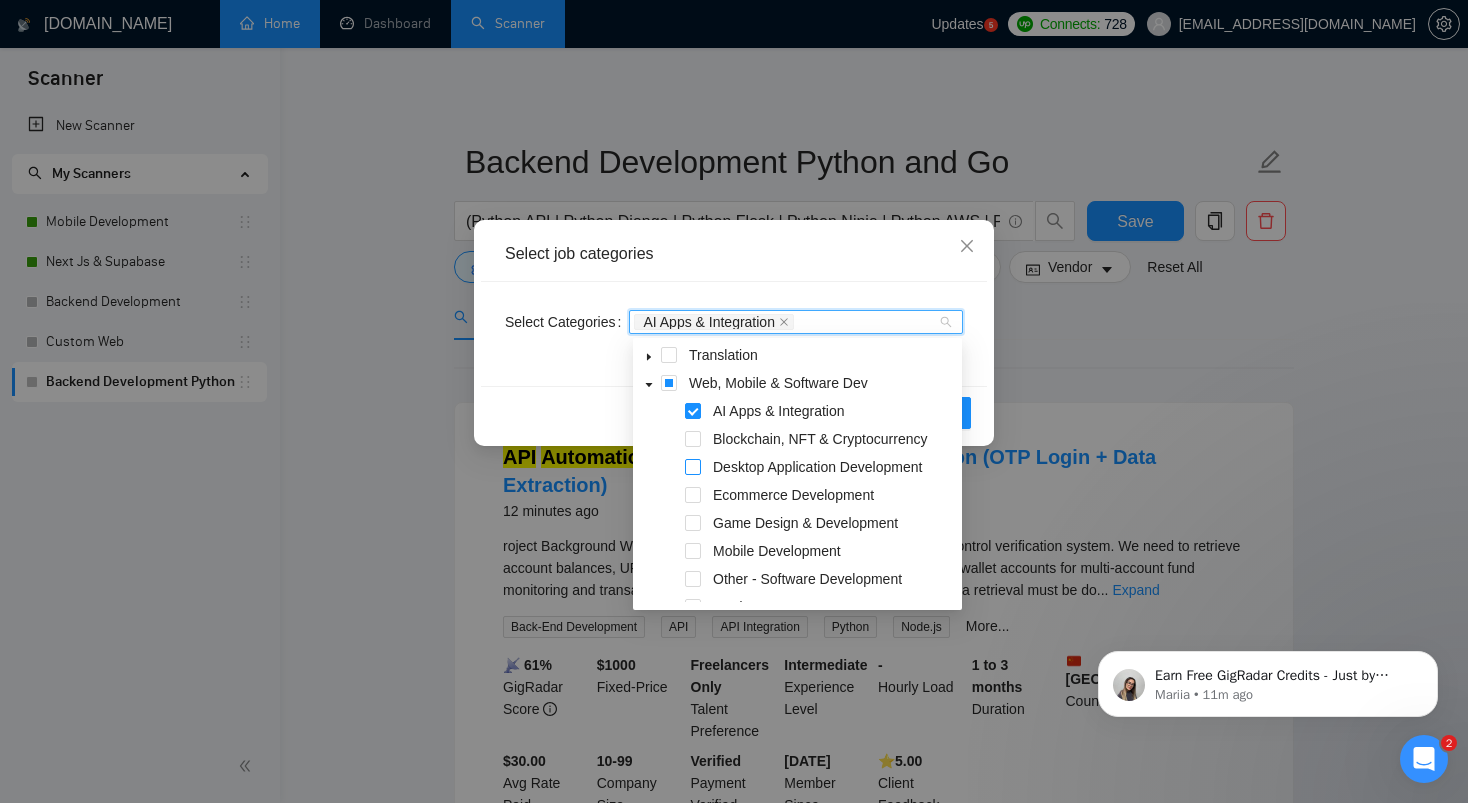 click at bounding box center (693, 467) 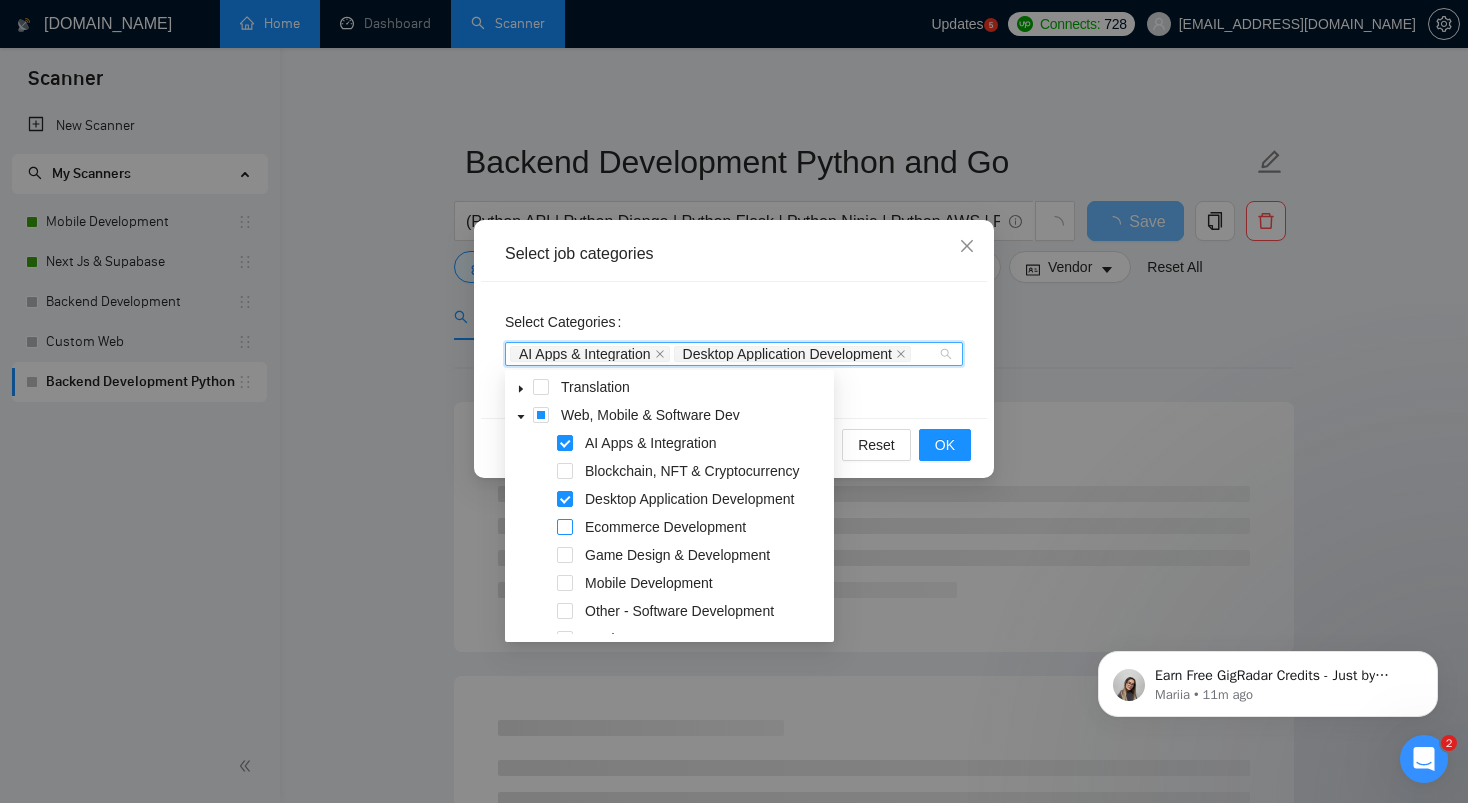 click at bounding box center [565, 527] 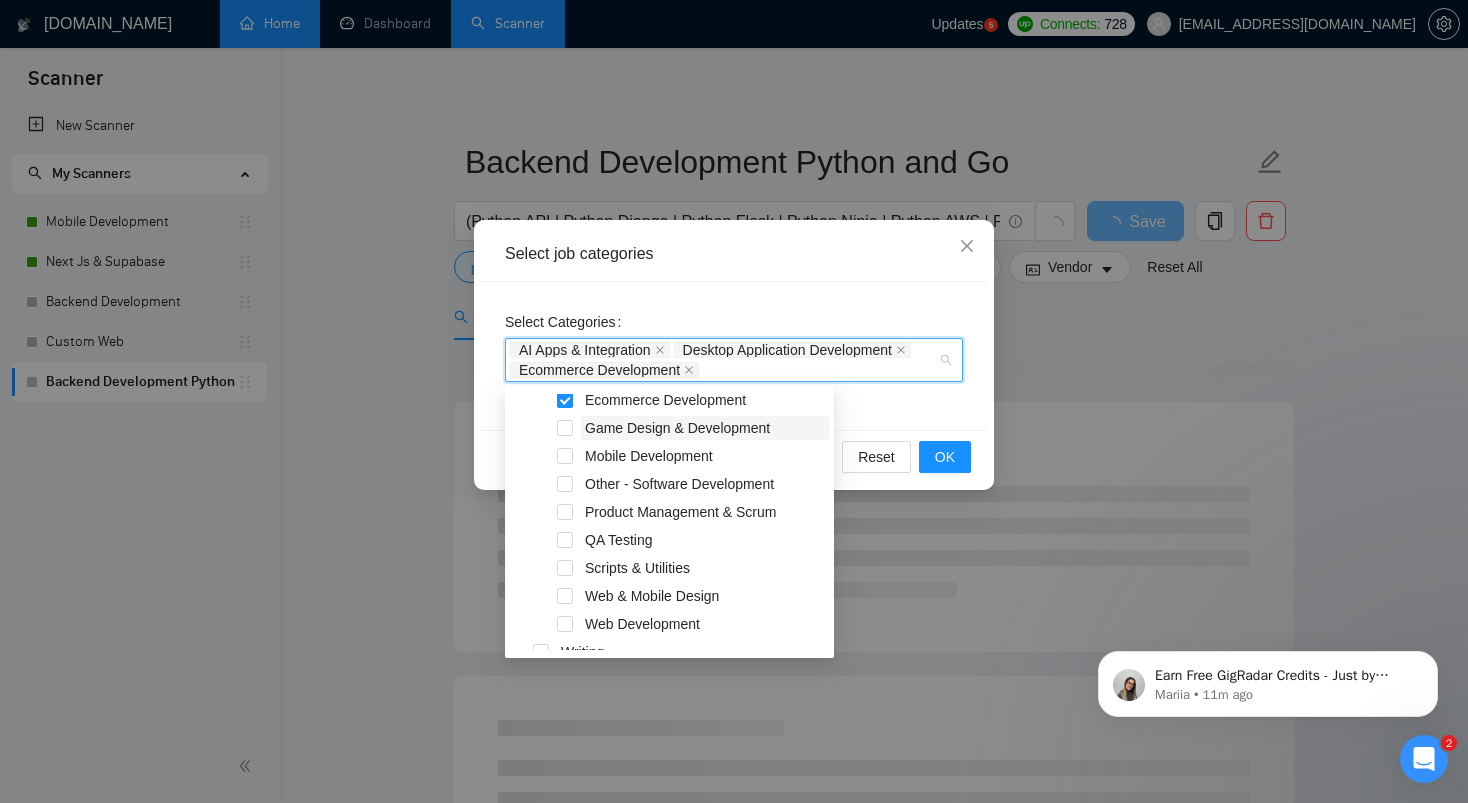 scroll, scrollTop: 403, scrollLeft: 0, axis: vertical 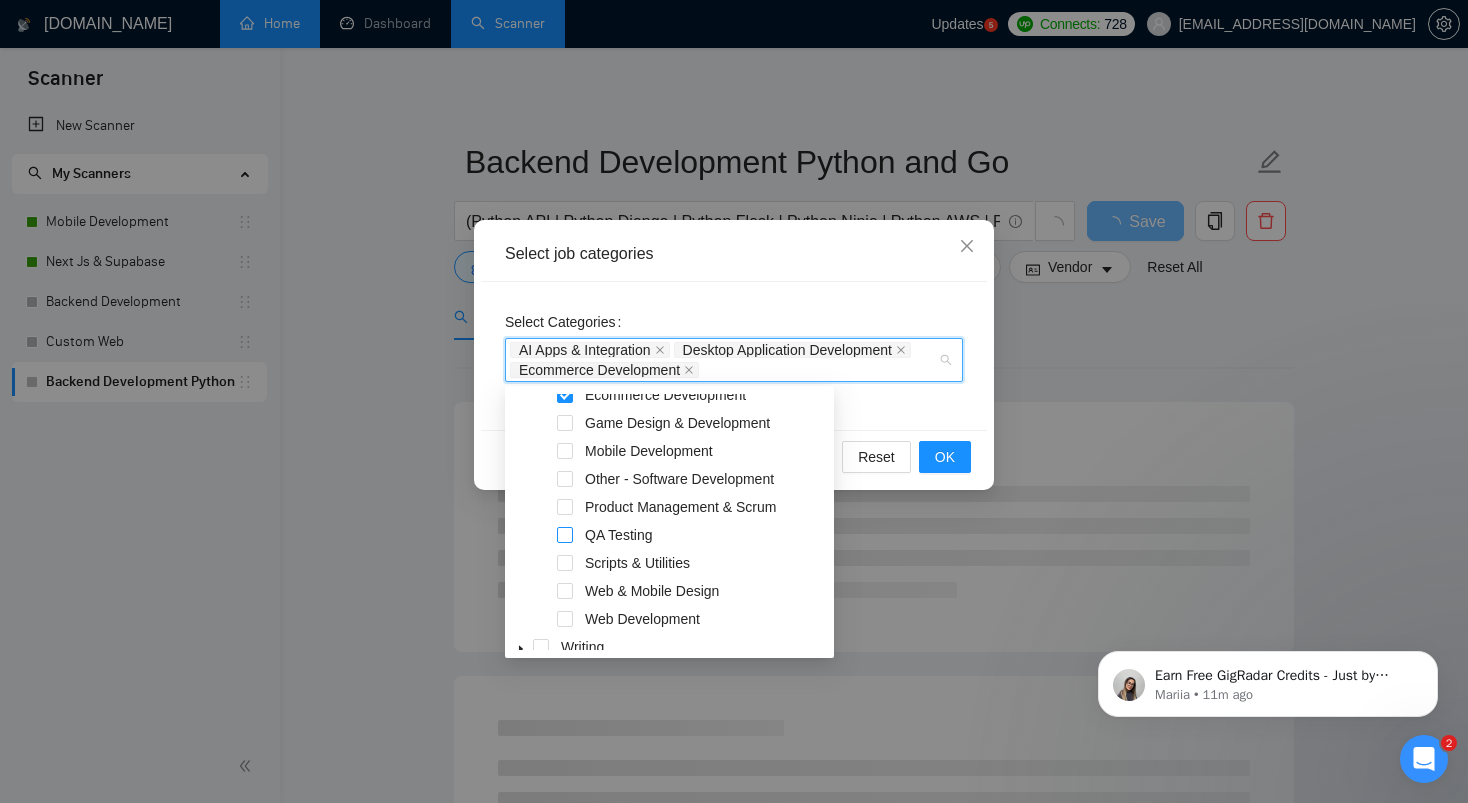 click at bounding box center [565, 535] 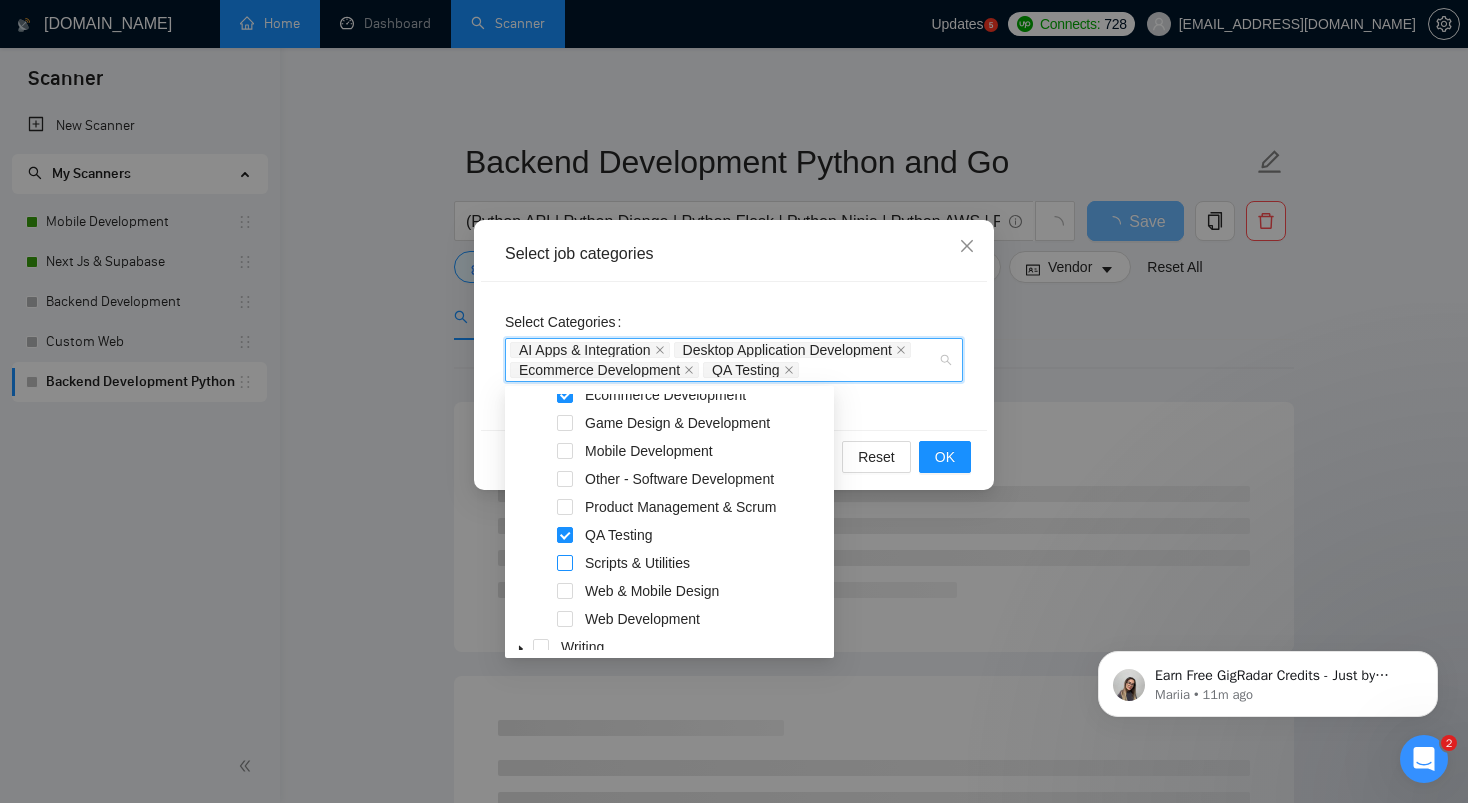 click at bounding box center (565, 563) 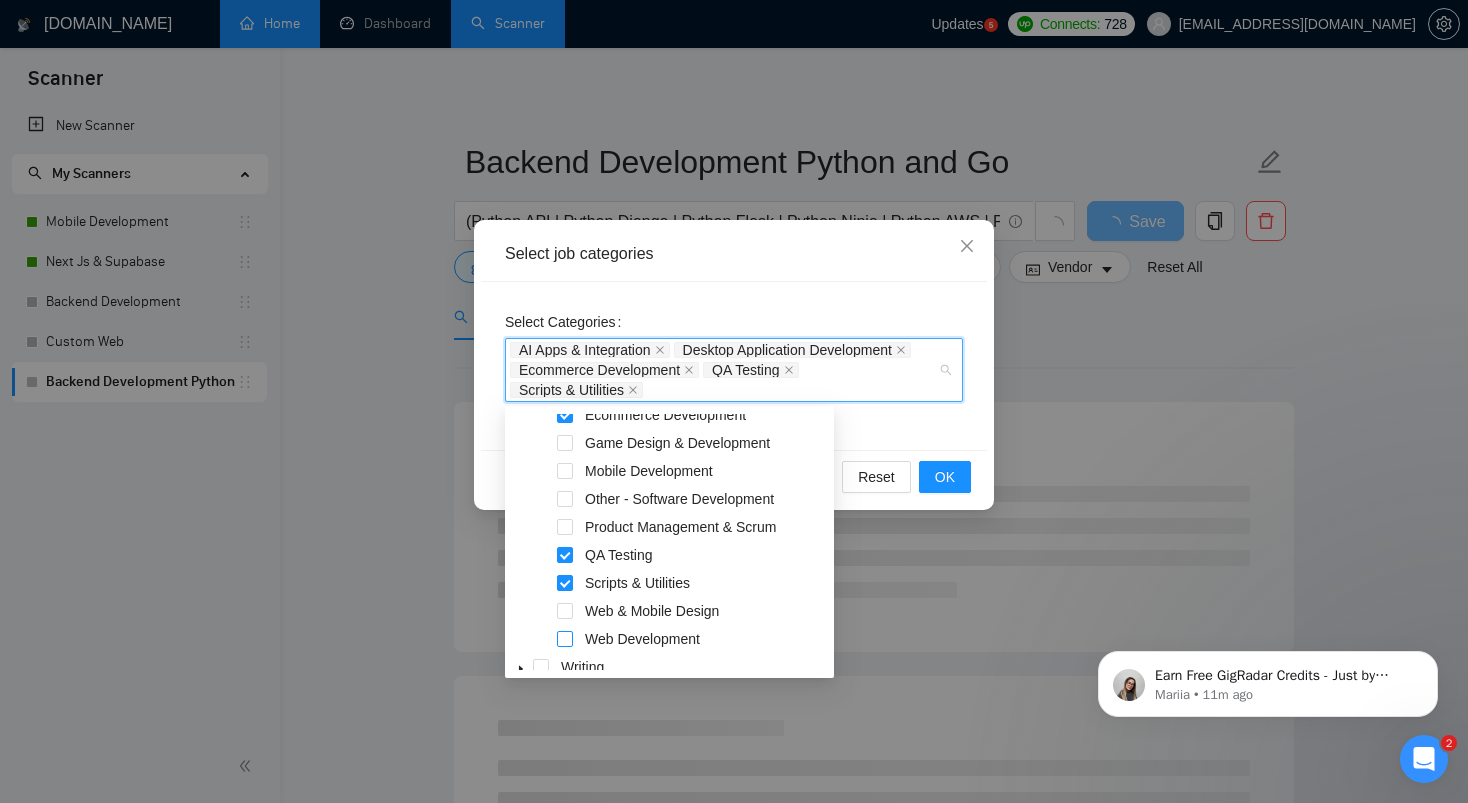 click at bounding box center (565, 639) 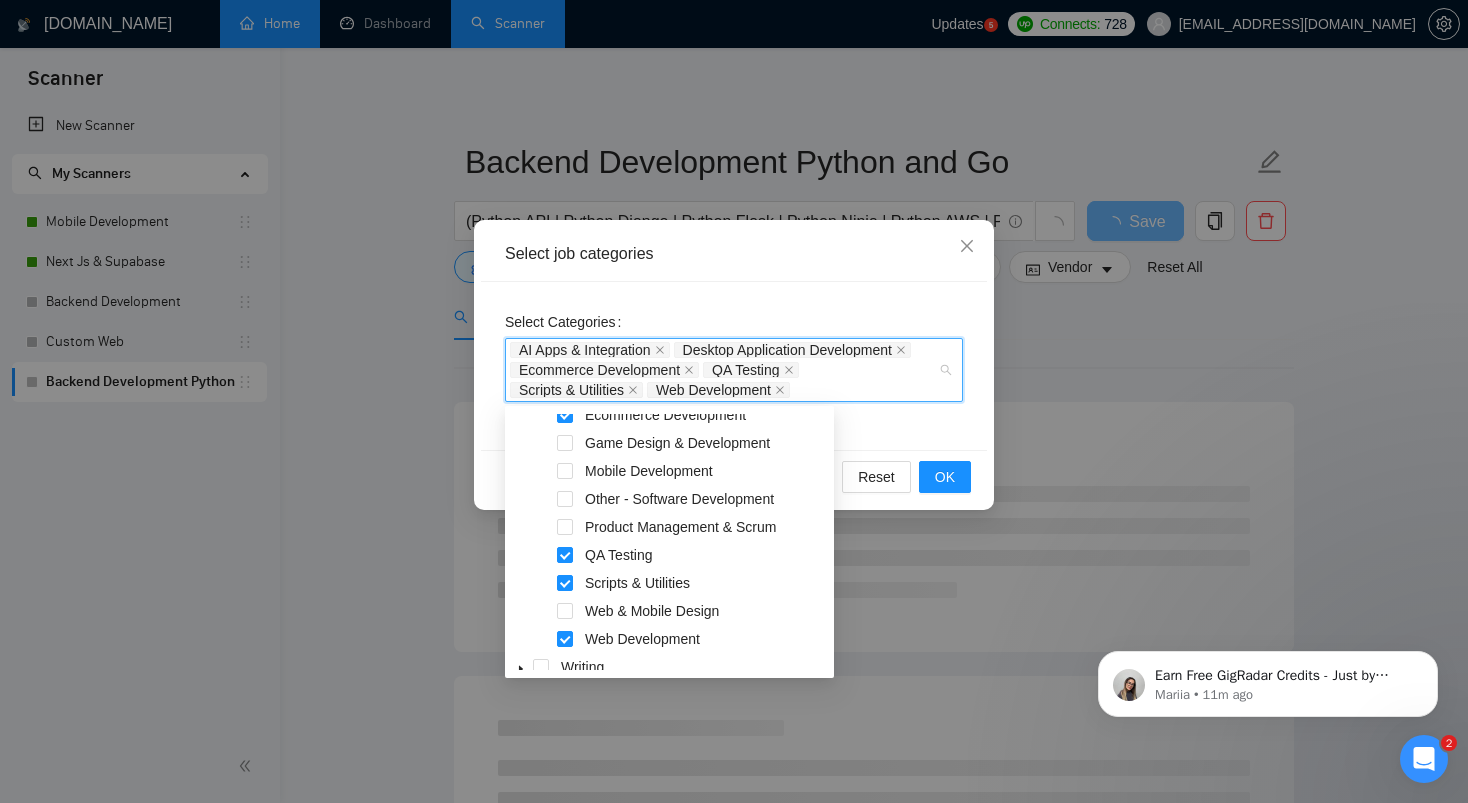 click on "Select Categories AI Apps & Integration Desktop Application Development Ecommerce Development QA Testing Scripts & Utilities Web Development" at bounding box center [734, 366] 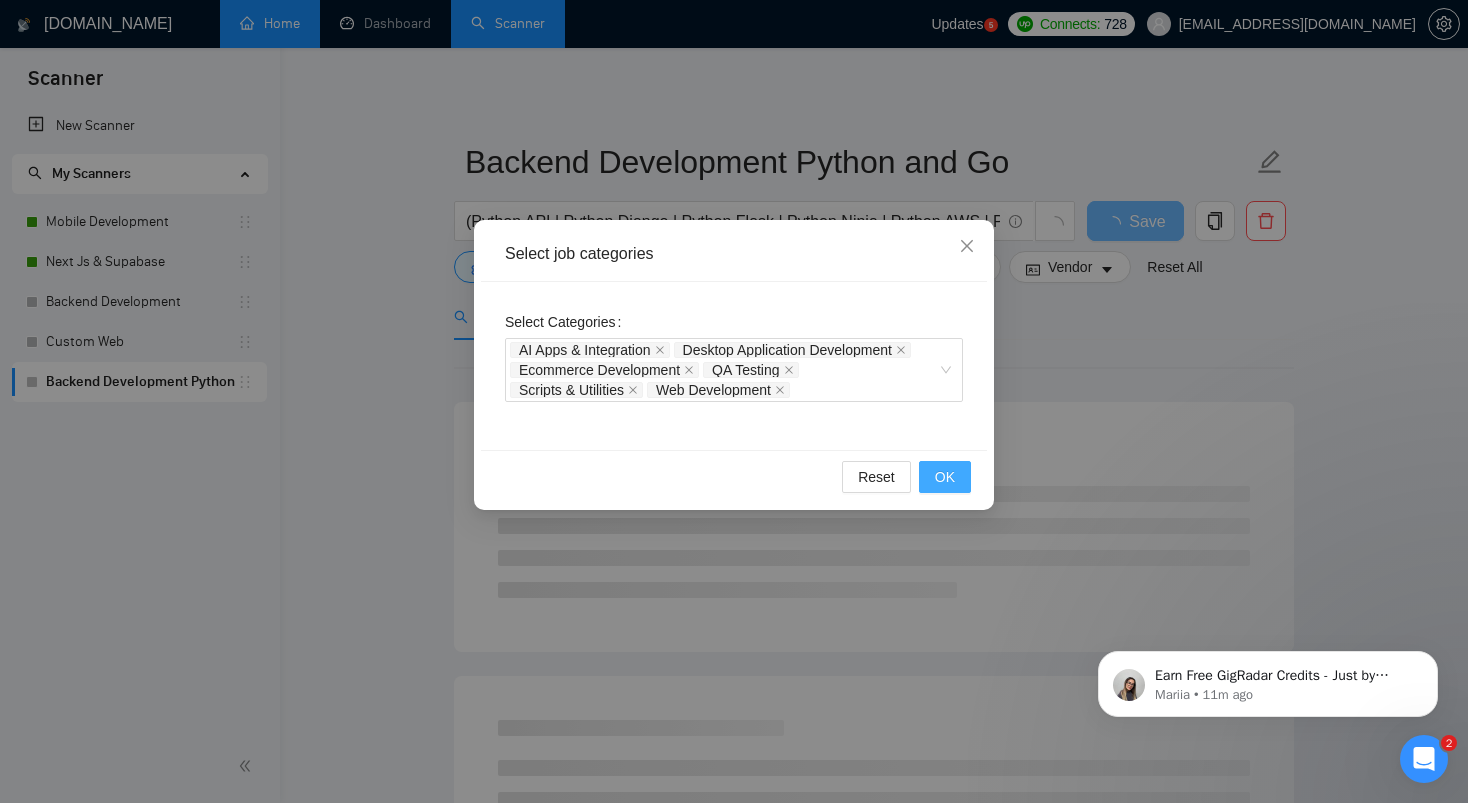 click on "OK" at bounding box center [945, 477] 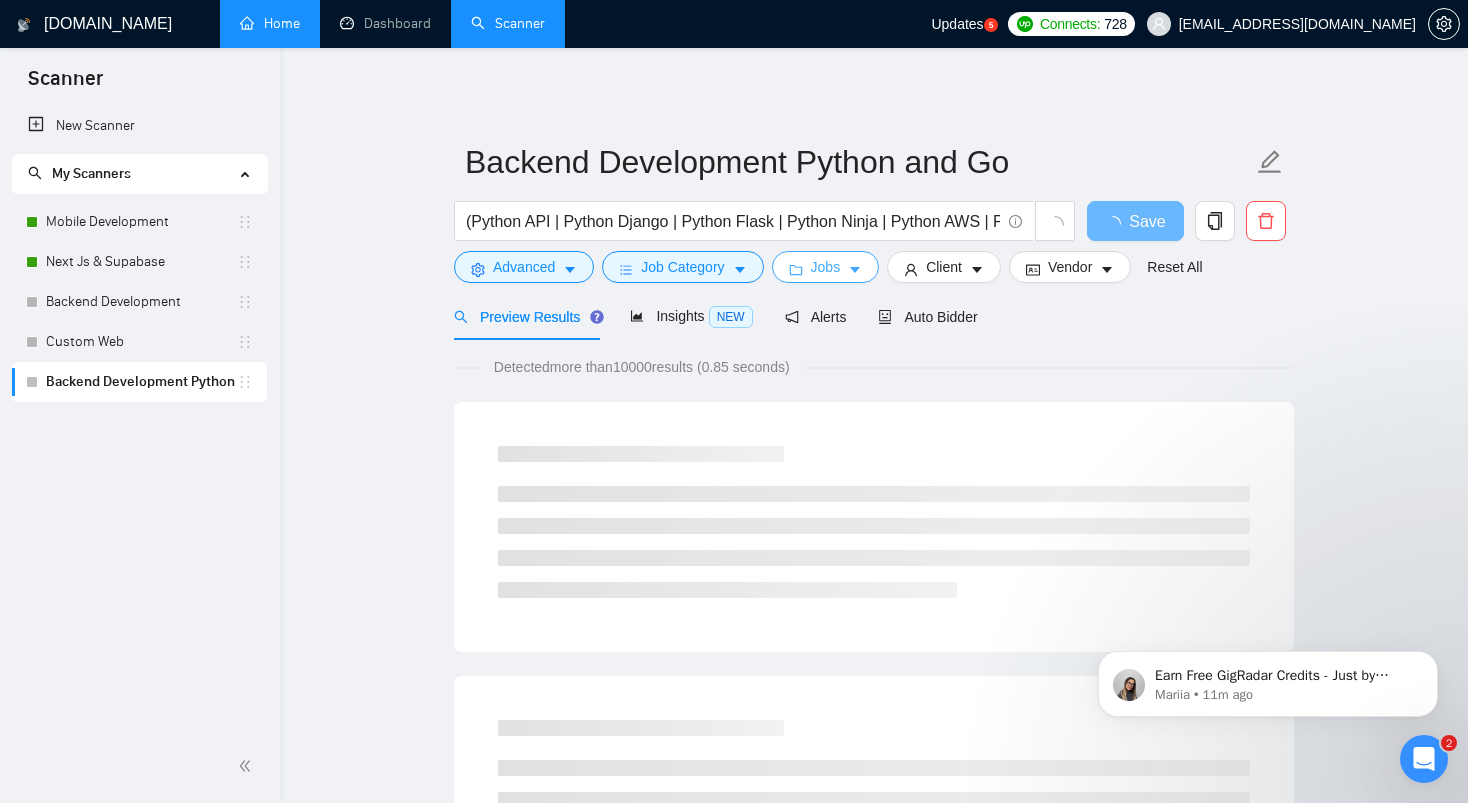 click on "Jobs" at bounding box center (826, 267) 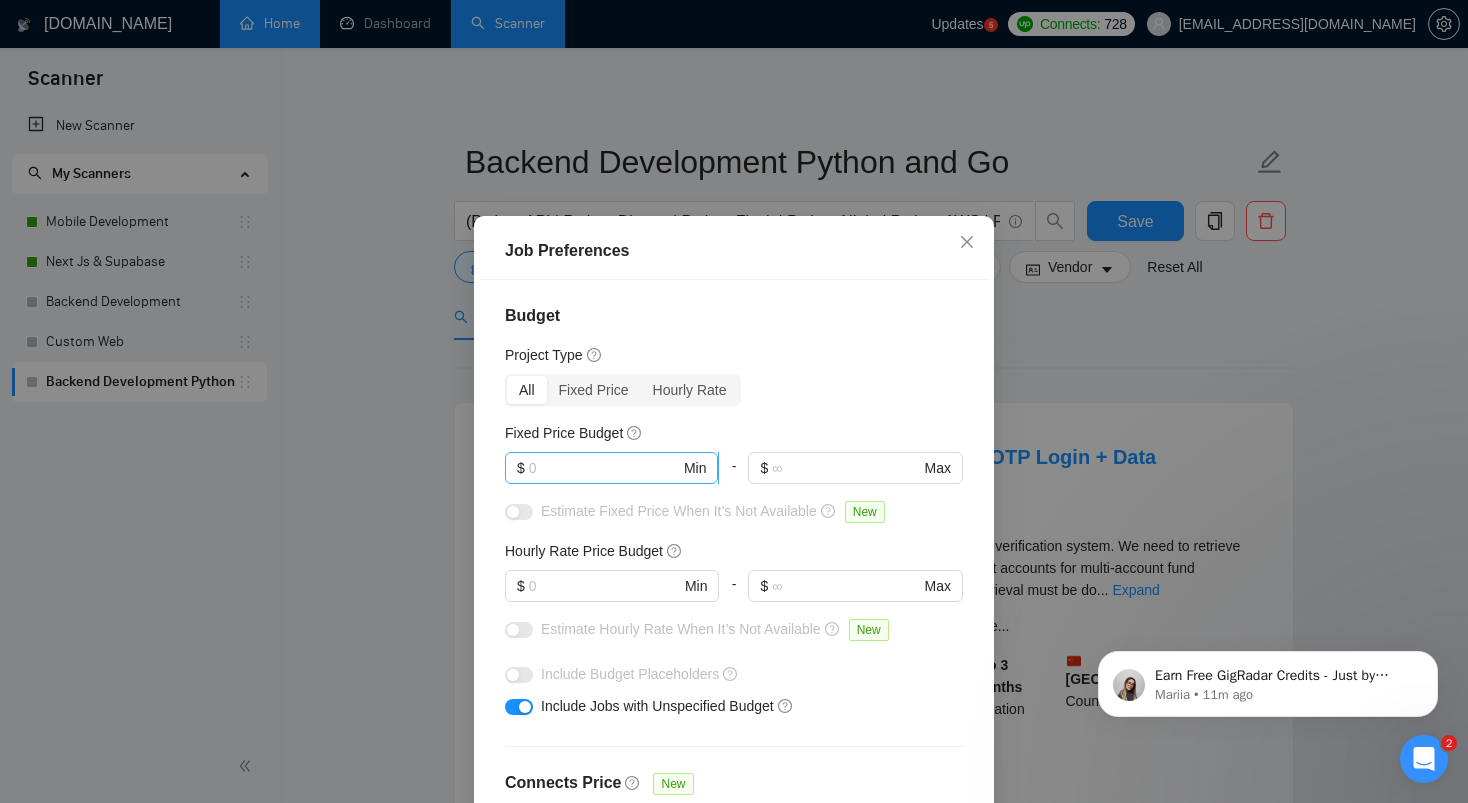 click at bounding box center (604, 468) 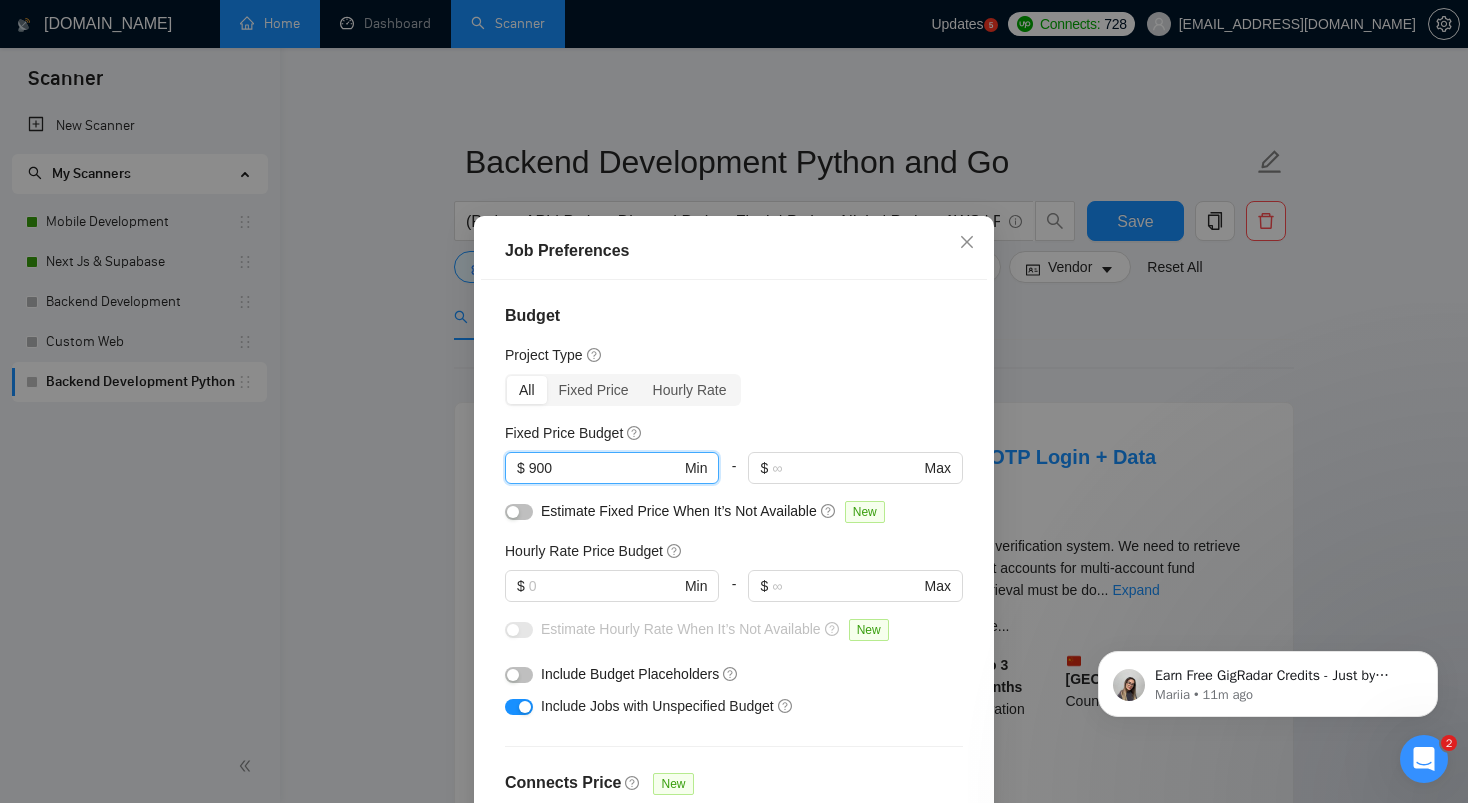 type on "900" 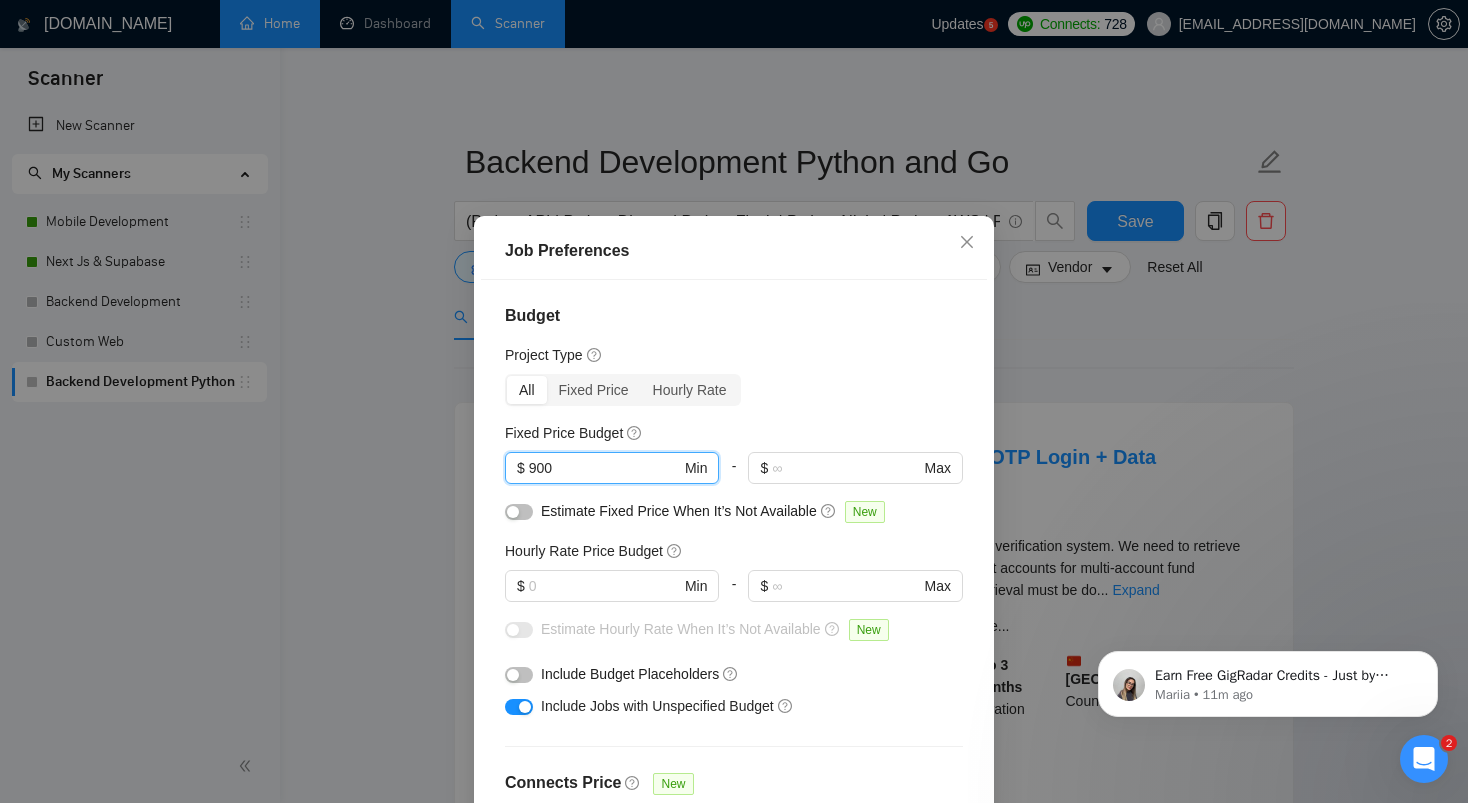 click on "All Fixed Price Hourly Rate" at bounding box center (734, 390) 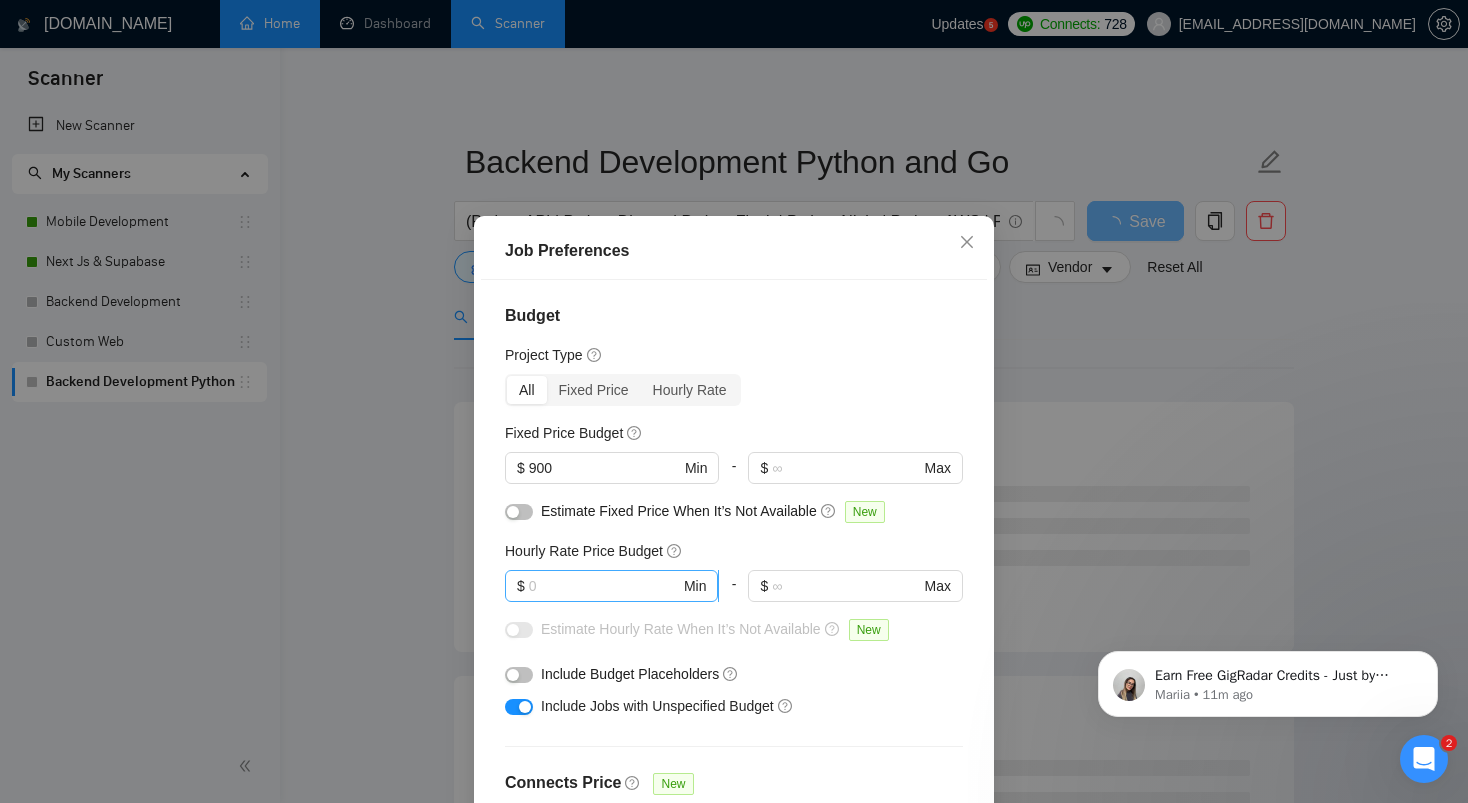 click at bounding box center (604, 586) 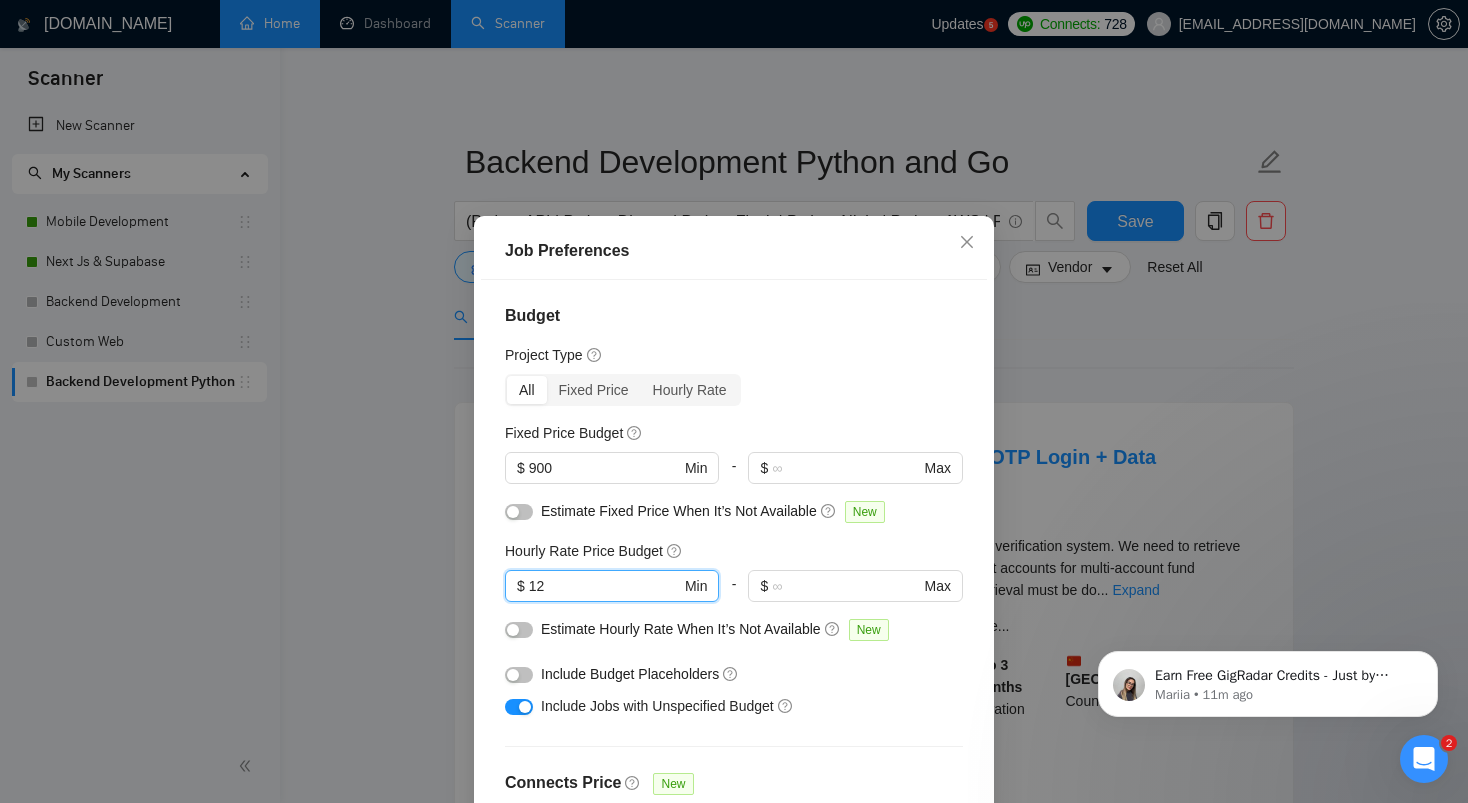 type on "12" 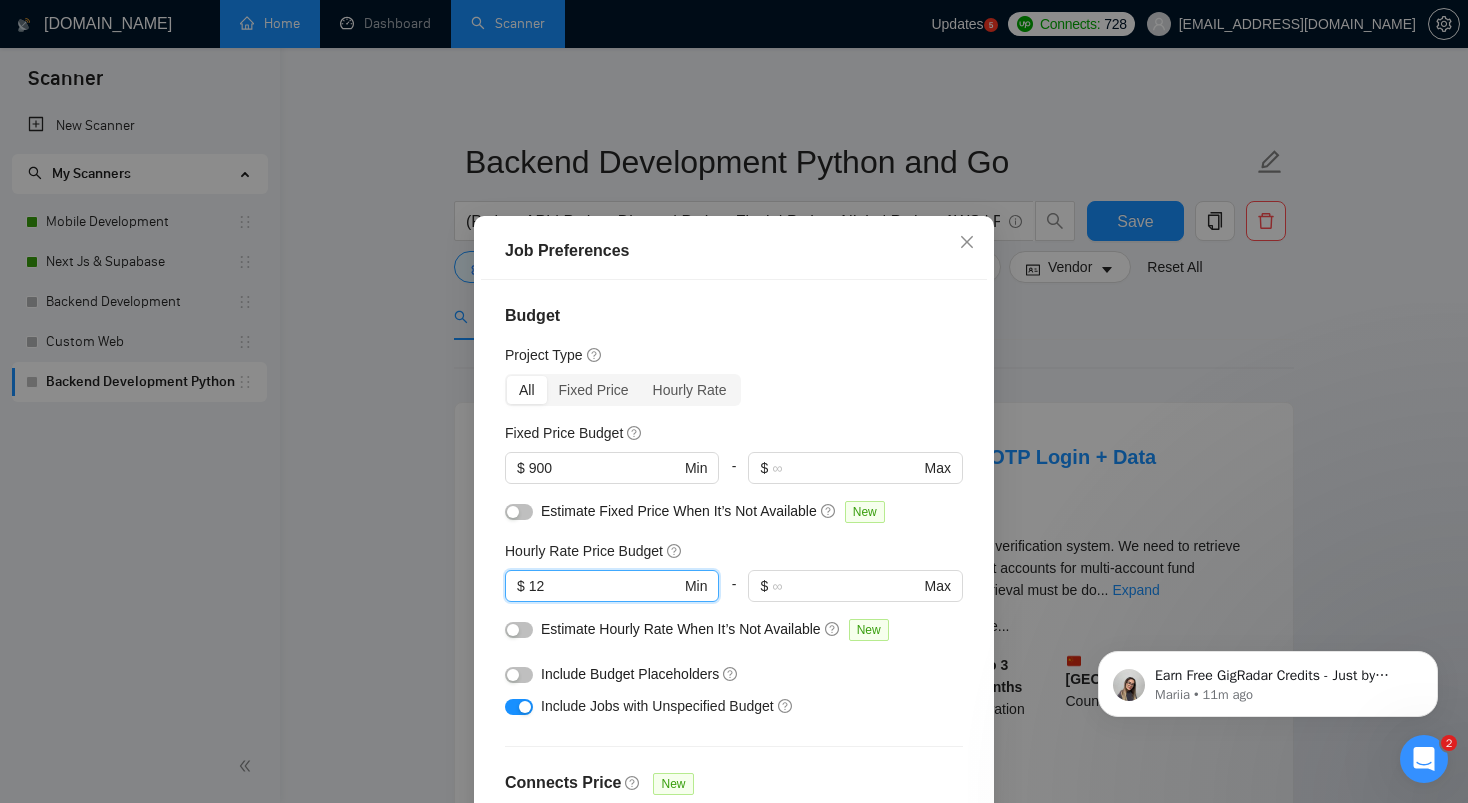 click on "All Fixed Price Hourly Rate" at bounding box center [734, 390] 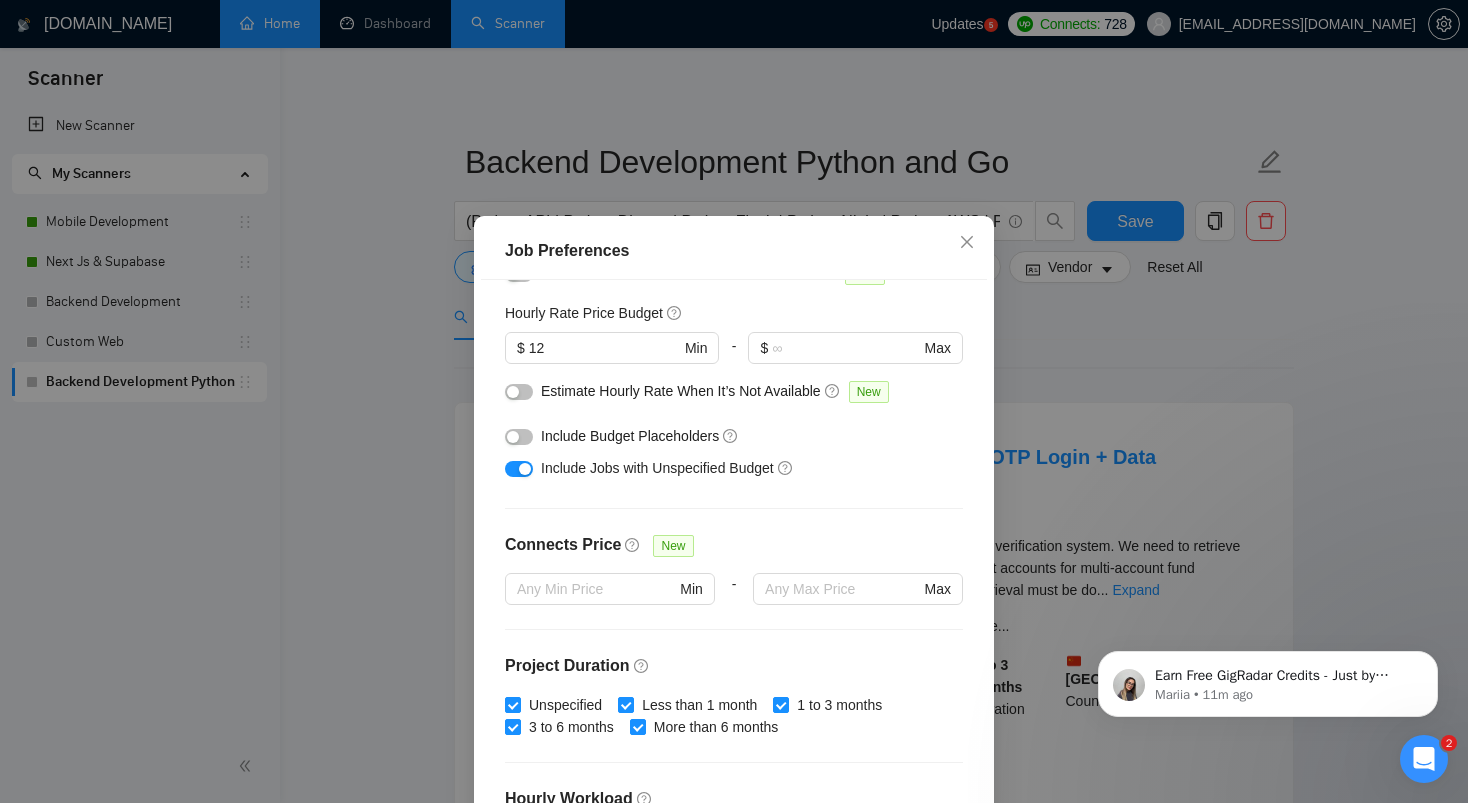 scroll, scrollTop: 565, scrollLeft: 0, axis: vertical 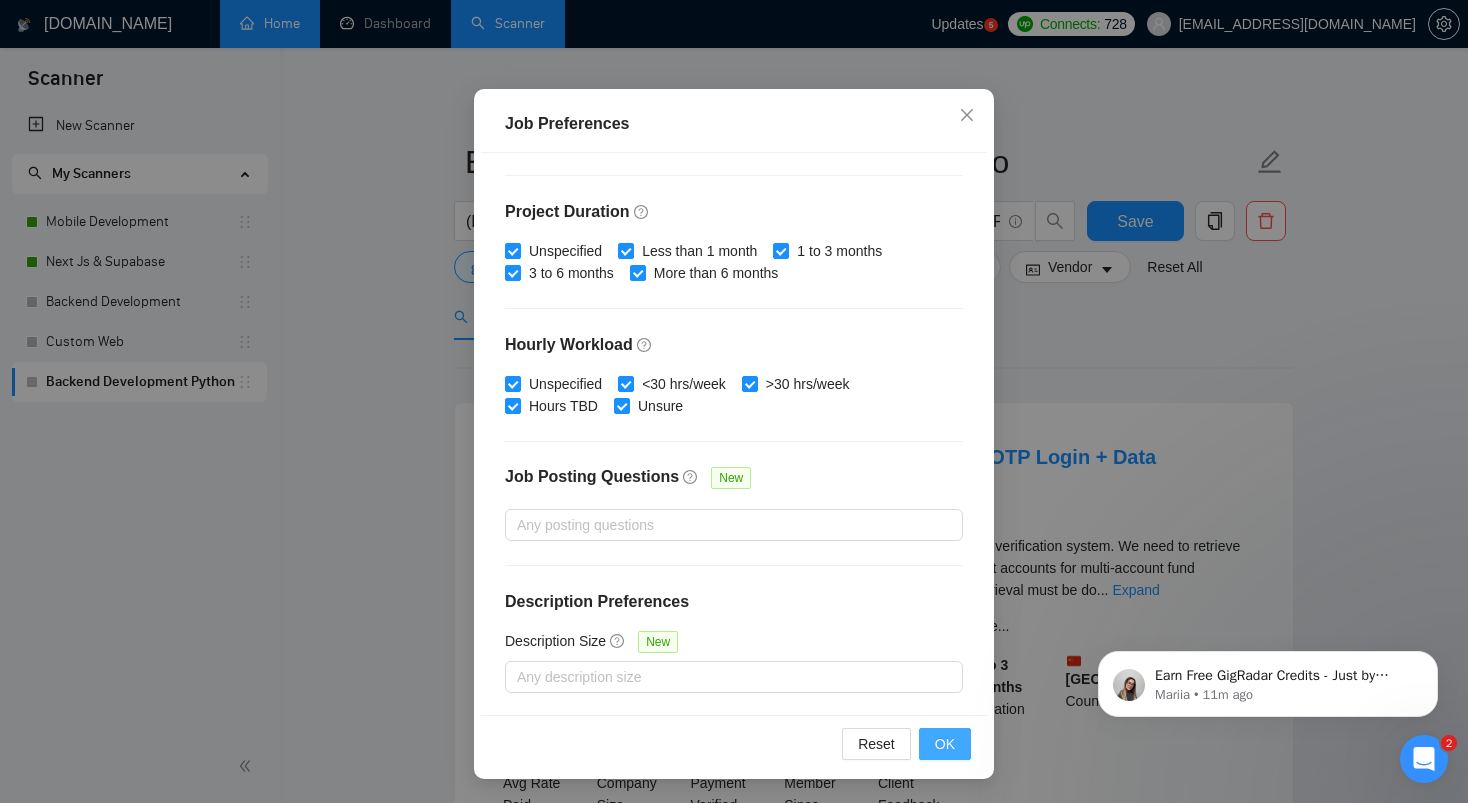click on "OK" at bounding box center [945, 744] 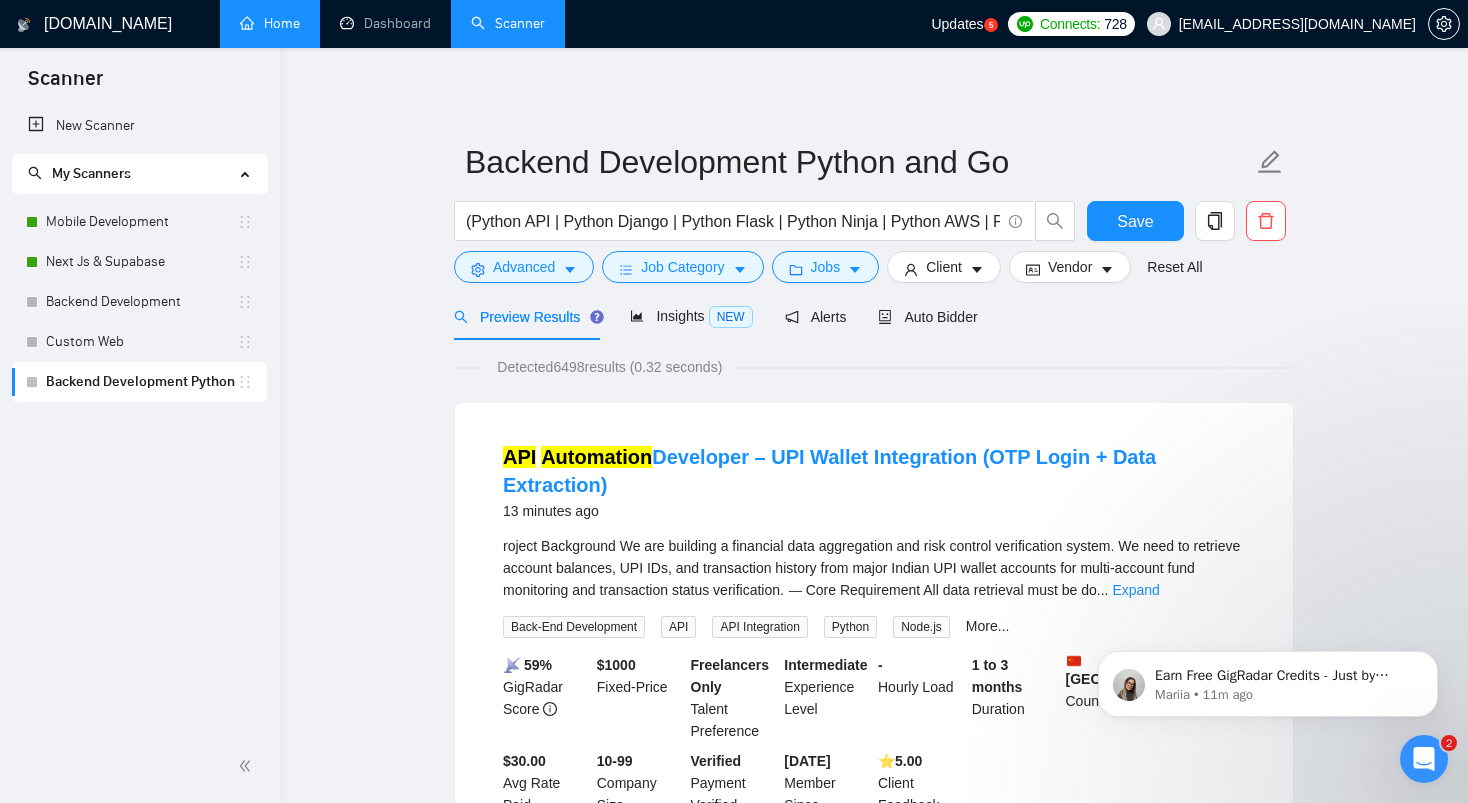 scroll, scrollTop: 31, scrollLeft: 0, axis: vertical 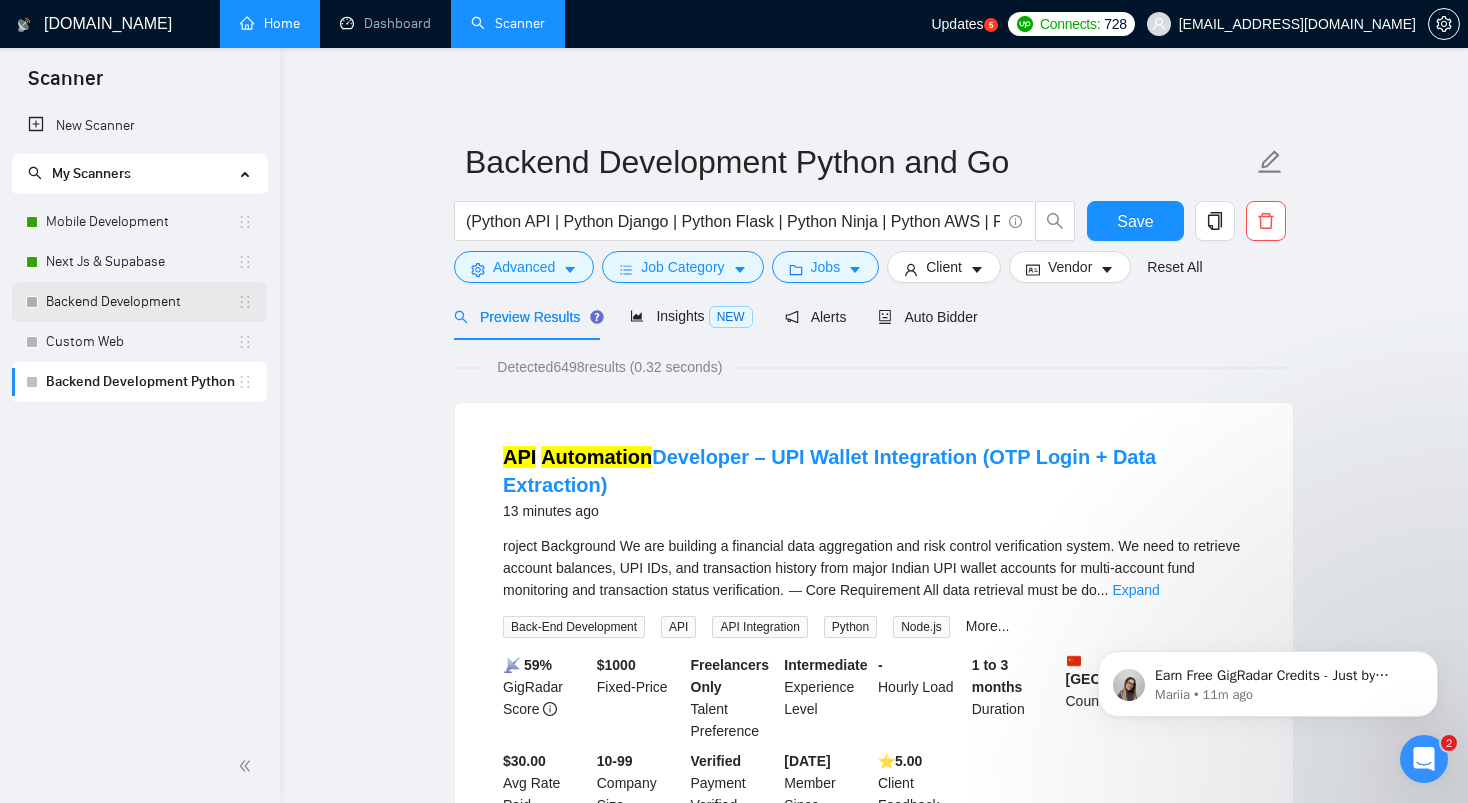 click on "Backend Development" at bounding box center (141, 302) 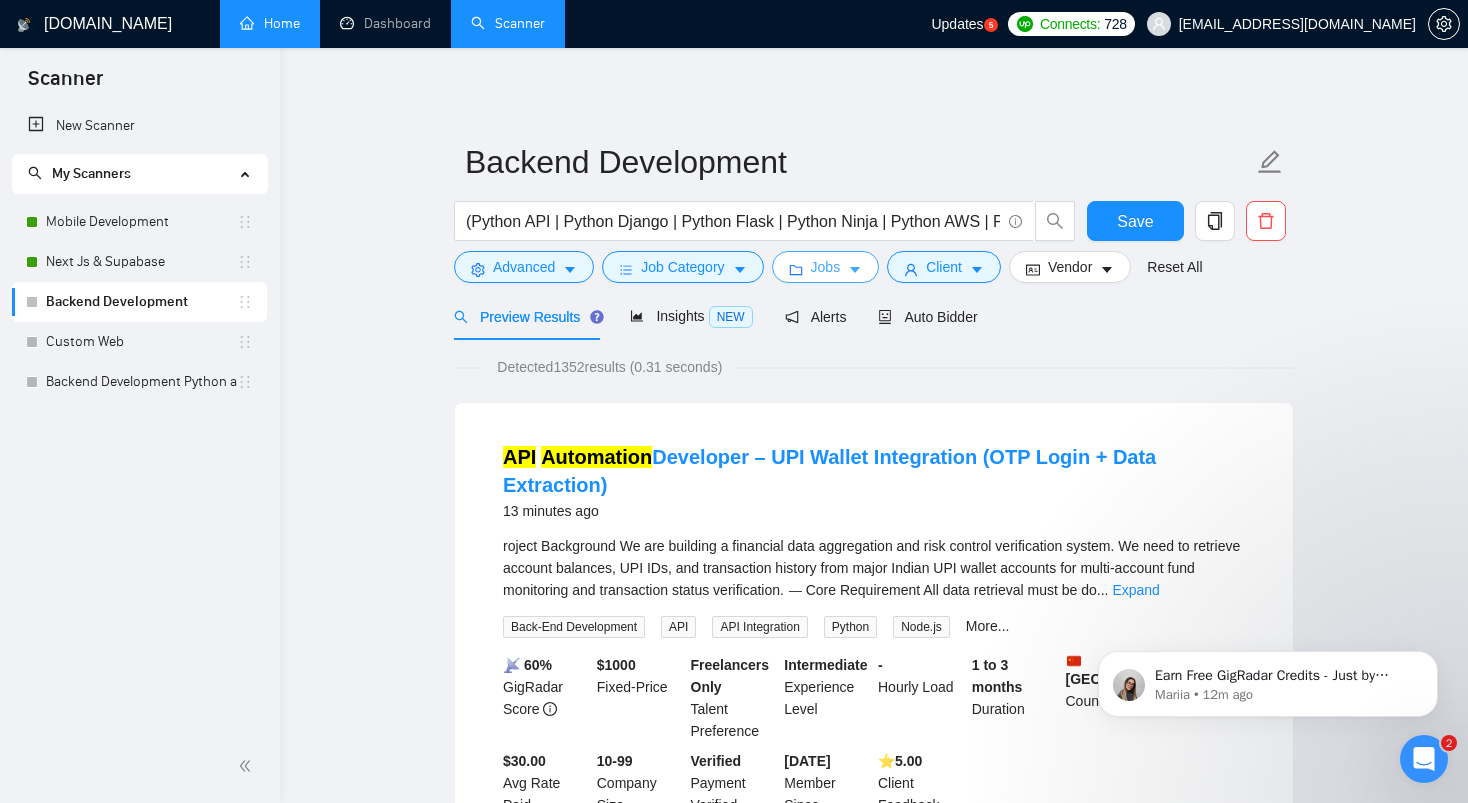 click on "Jobs" at bounding box center [826, 267] 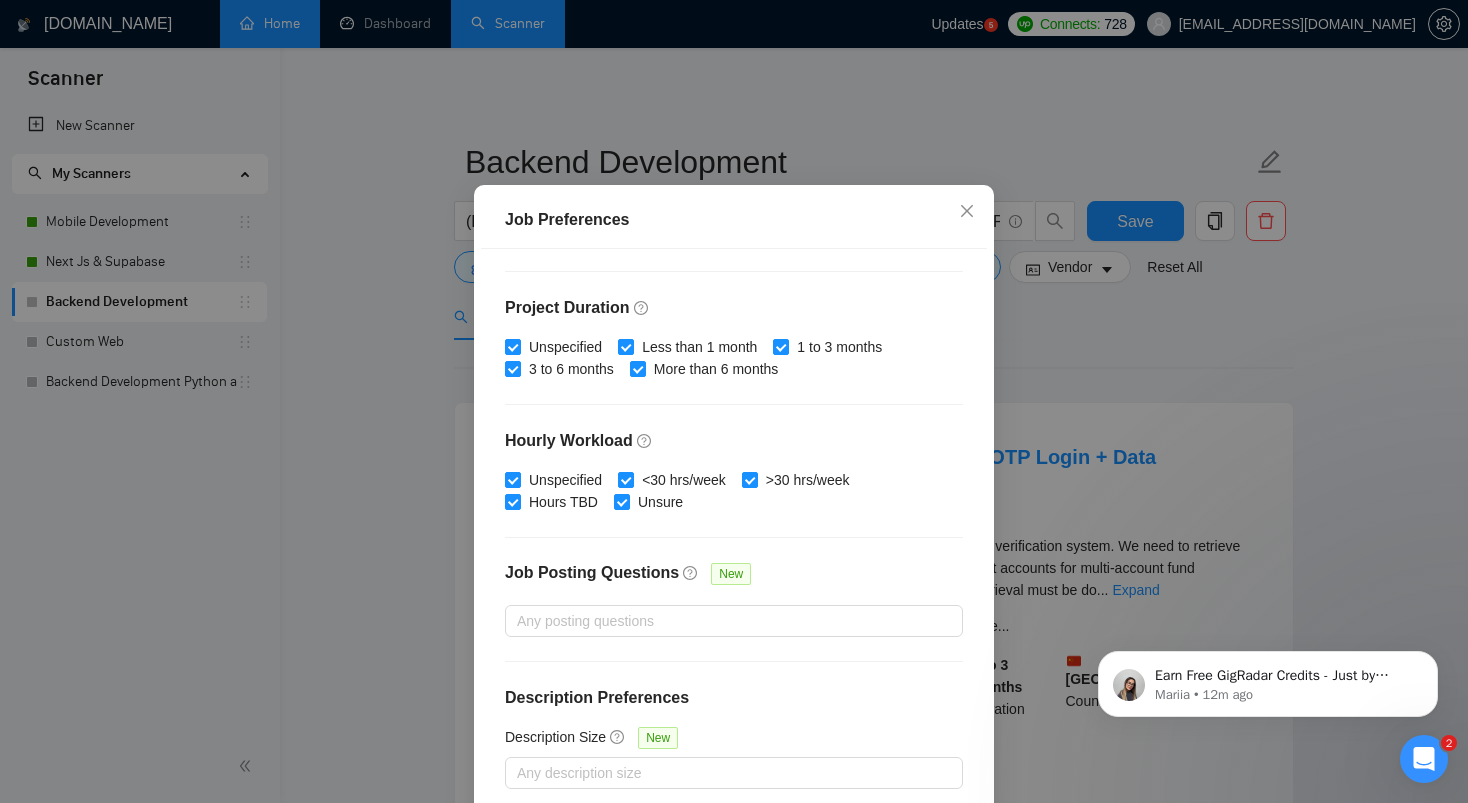 scroll, scrollTop: 127, scrollLeft: 0, axis: vertical 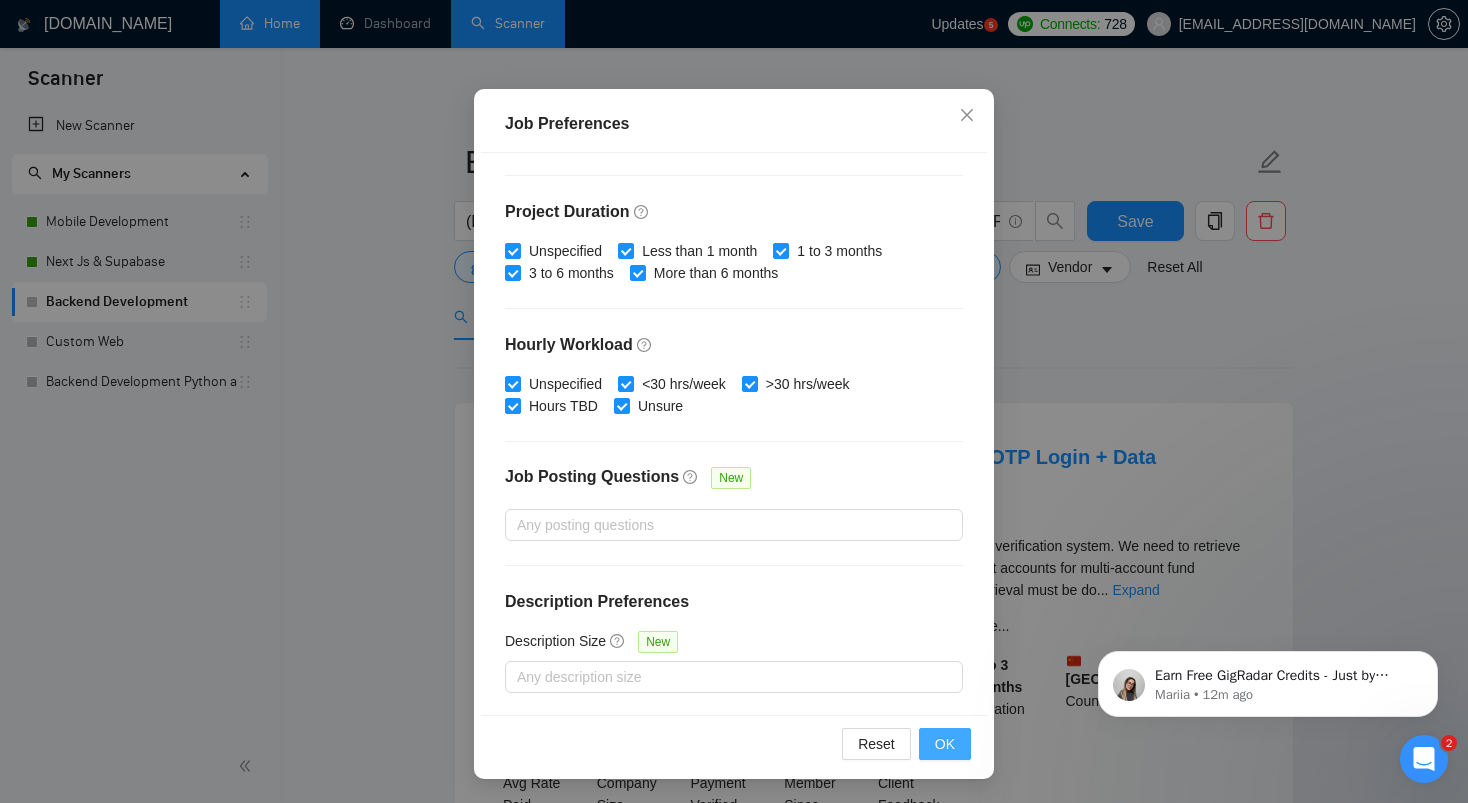 click on "OK" at bounding box center (945, 744) 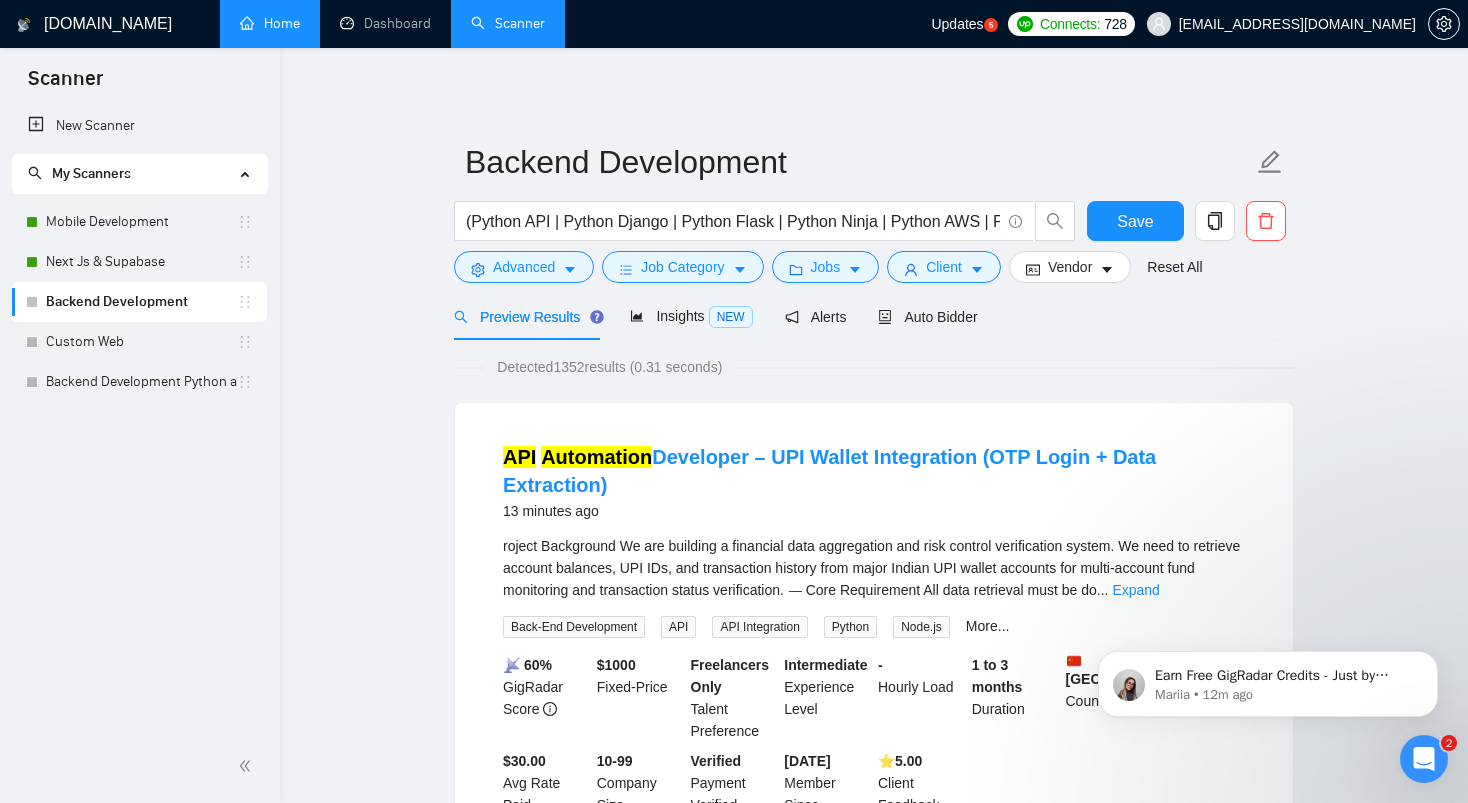 scroll, scrollTop: 31, scrollLeft: 0, axis: vertical 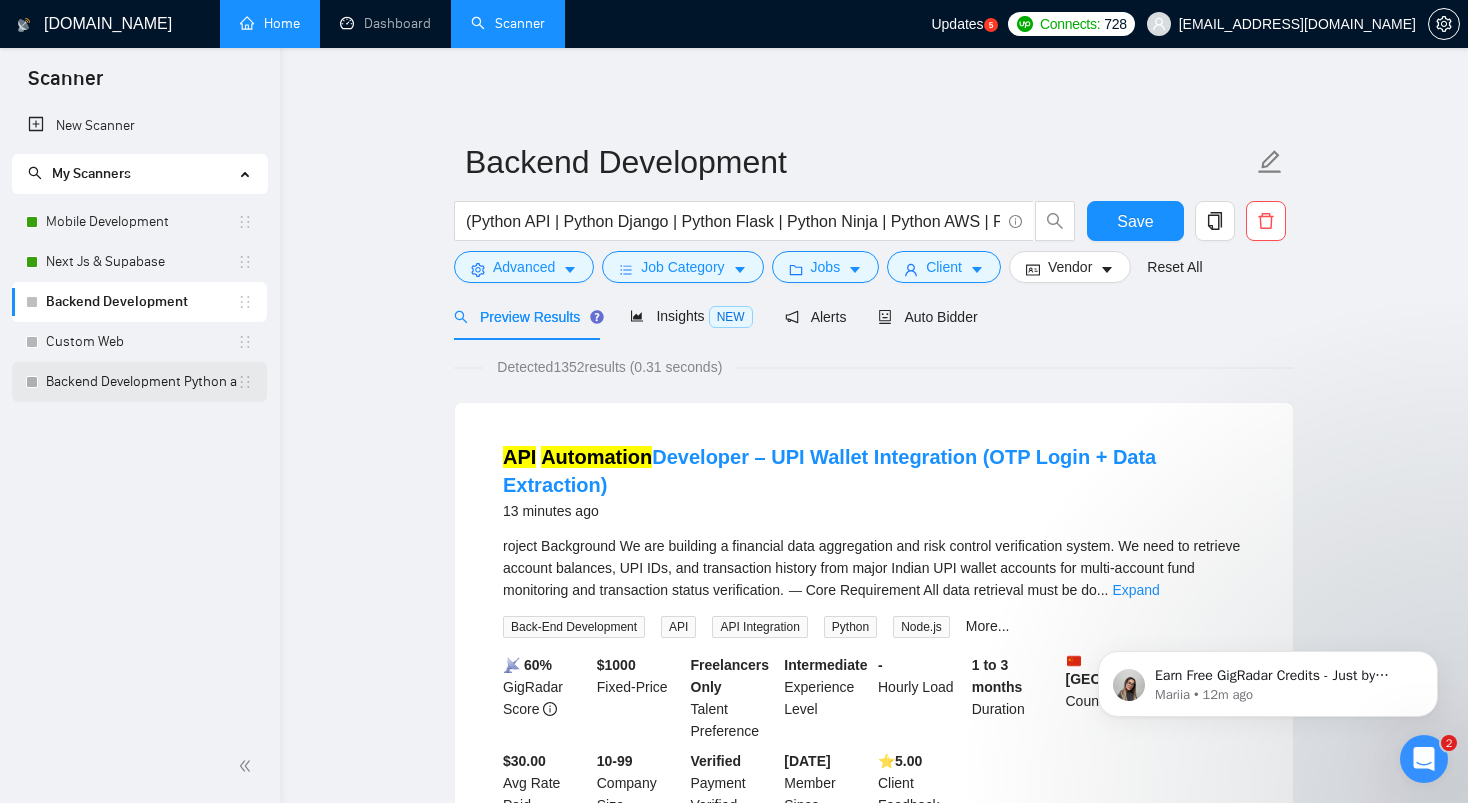 click on "Backend Development Python and Go" at bounding box center [141, 382] 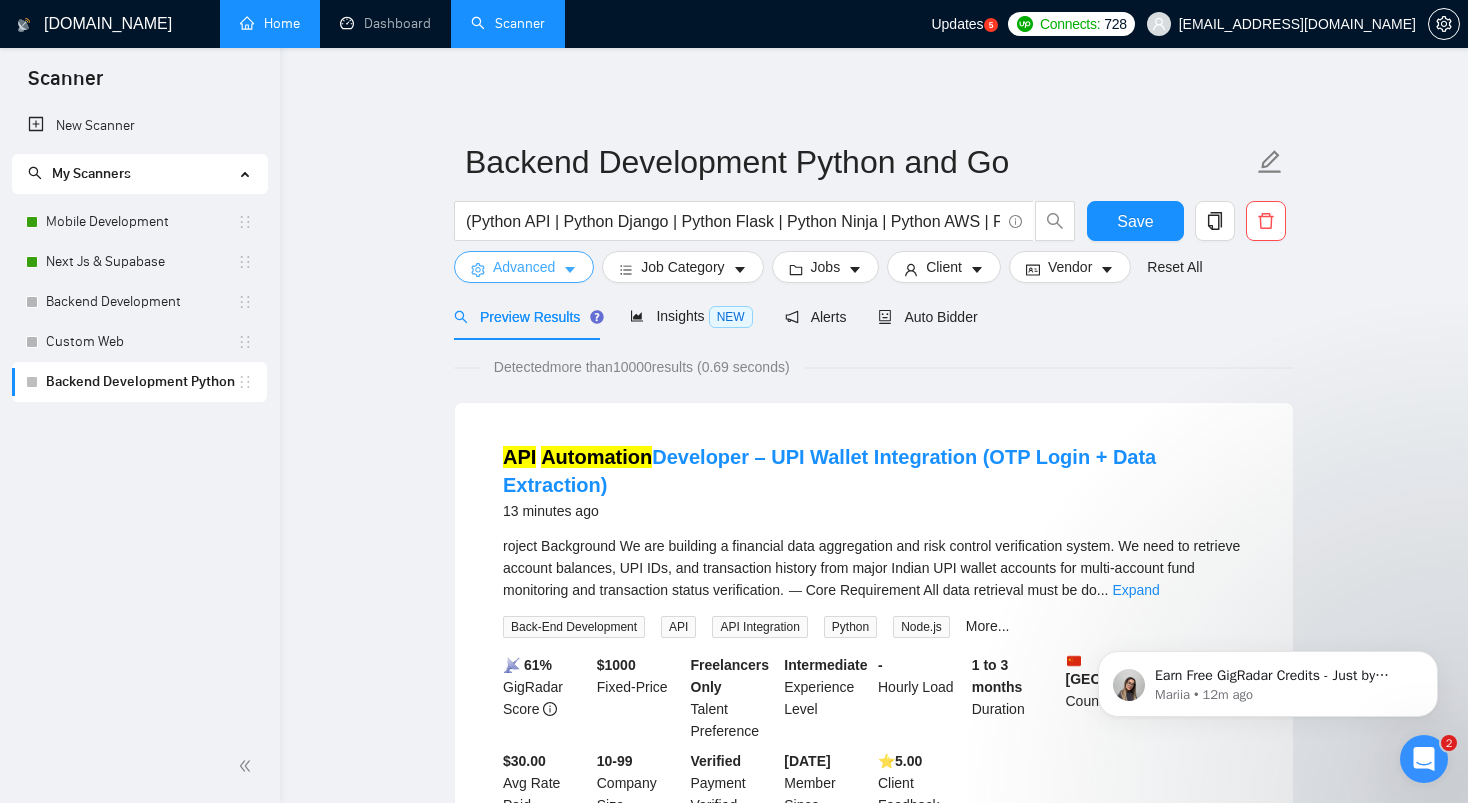 click on "Advanced" at bounding box center (524, 267) 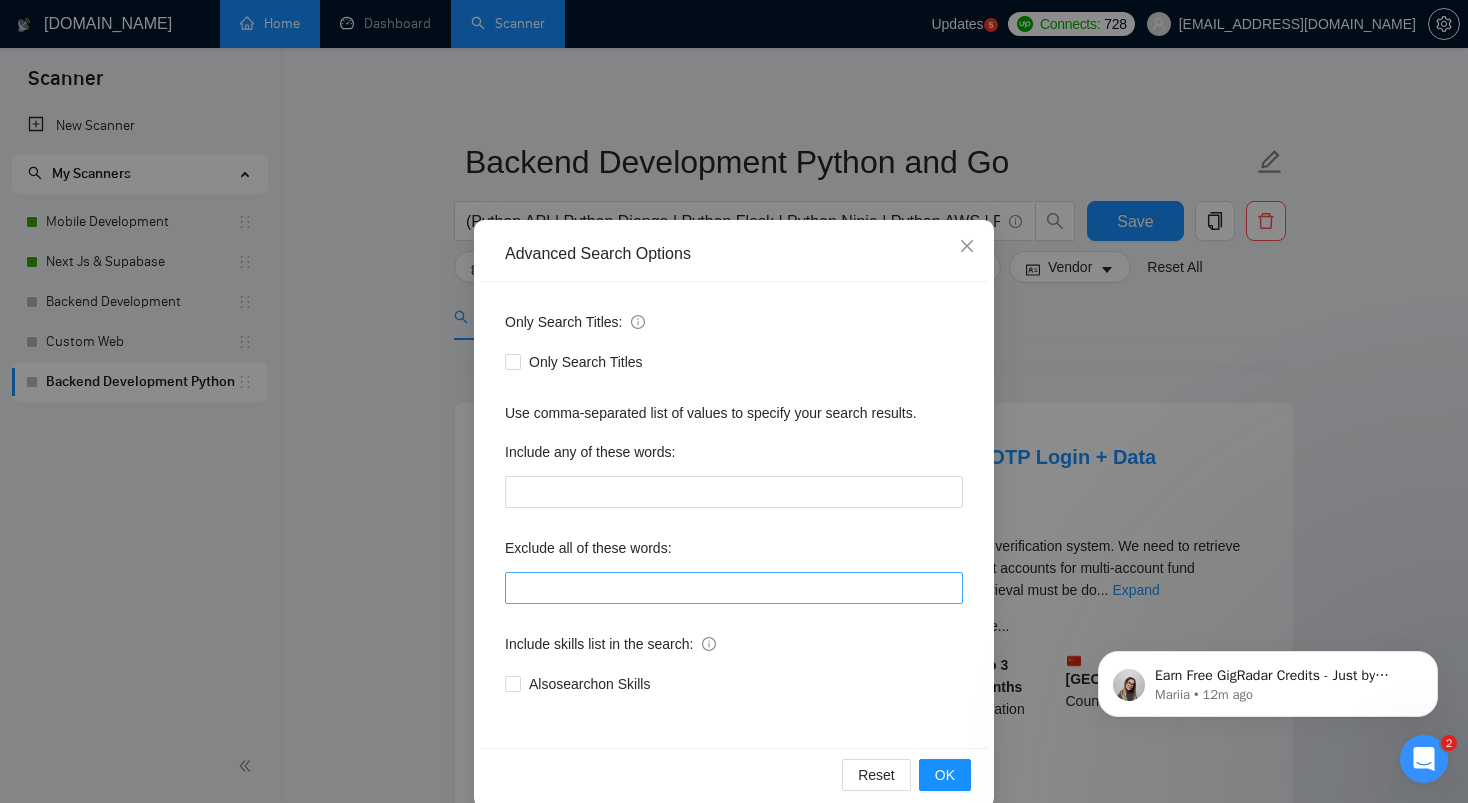 scroll, scrollTop: 29, scrollLeft: 0, axis: vertical 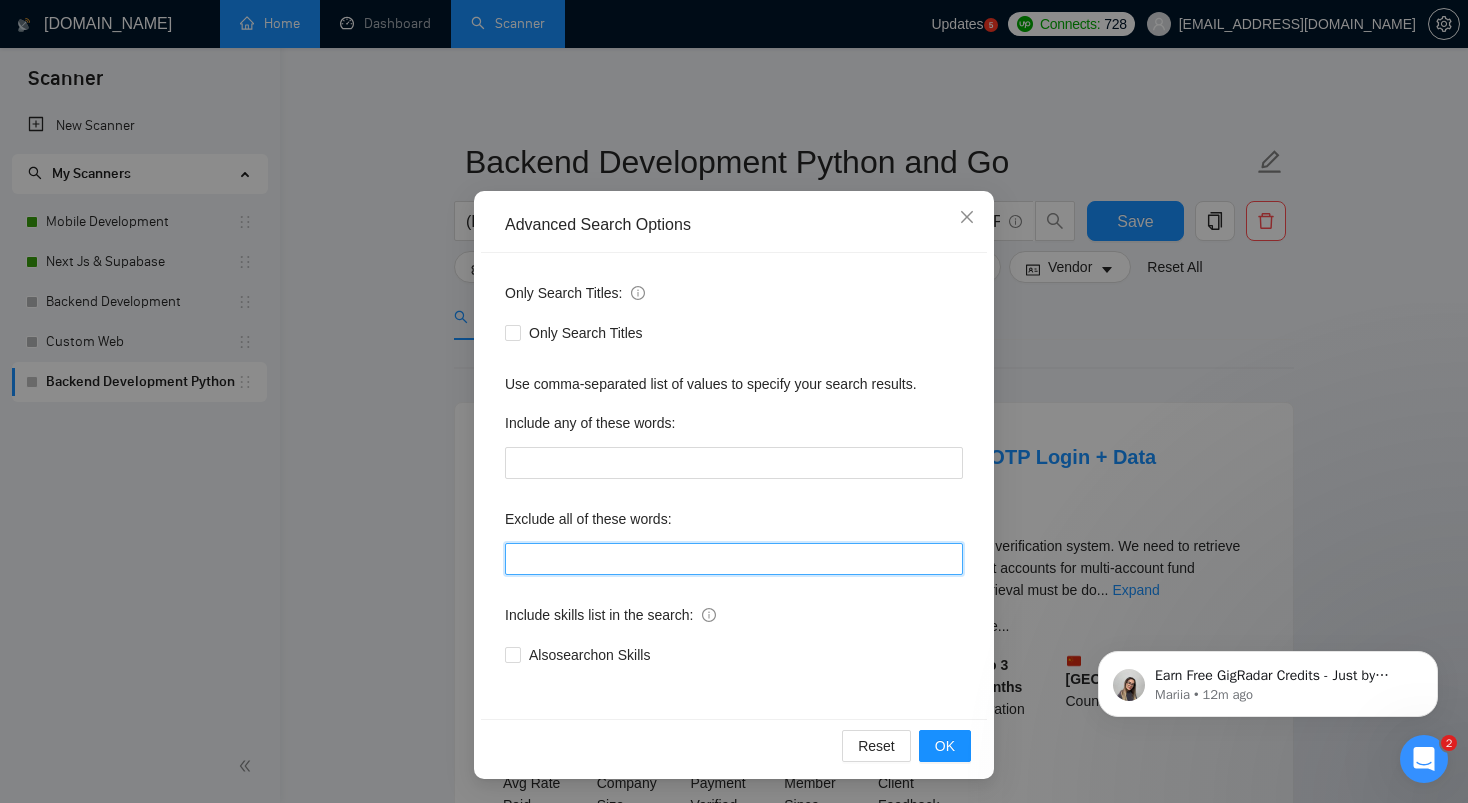 click at bounding box center (734, 559) 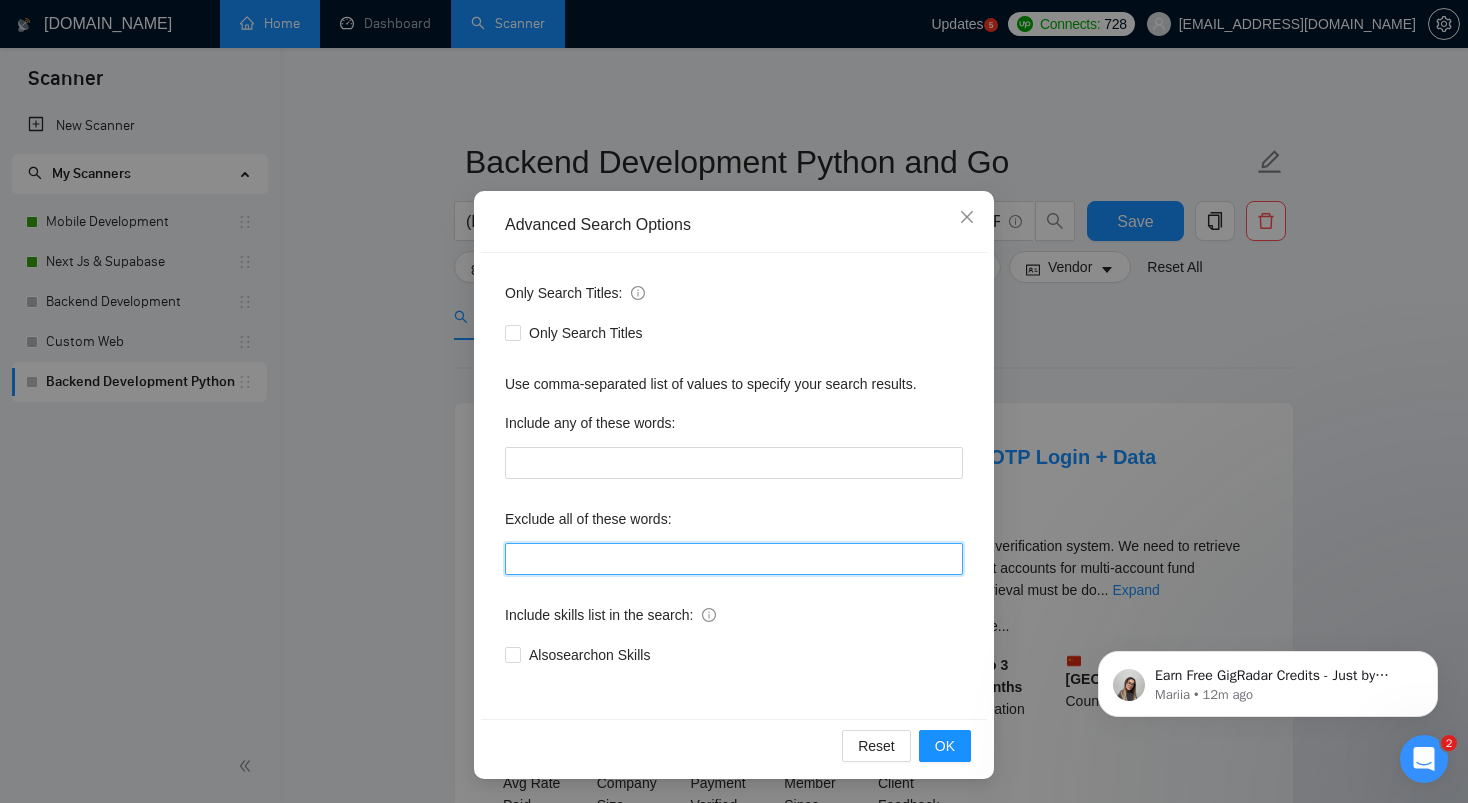 paste on ""refactoring", "Full-Time", "[DEMOGRAPHIC_DATA]" , "this job is not open to teams", "this job is not open to agency", "this job is not open to companies", "NO AGENCY", "Freelancers Only", "NOT AGENCY", "no agency", "no agencies", "individual only", "freelancers only", "No Agencies!", "independent contractors only", "***Freelancers Only," "/Freelancers Only", ".Freelancers Only", ",Freelancers Only.", "Smart Contracts", "smart contracts", "Smart contract", "on-site", "on site"" 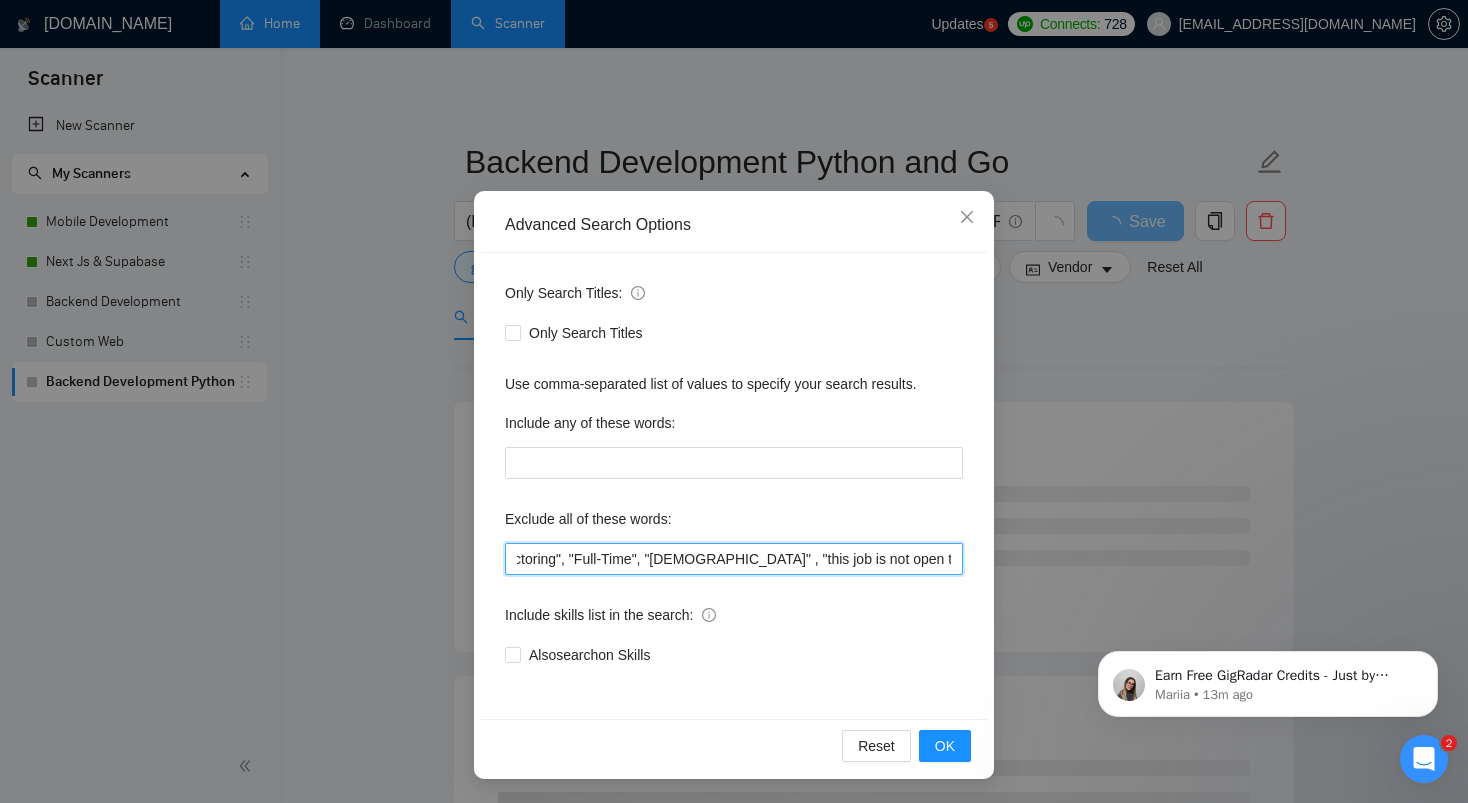 scroll, scrollTop: 0, scrollLeft: 0, axis: both 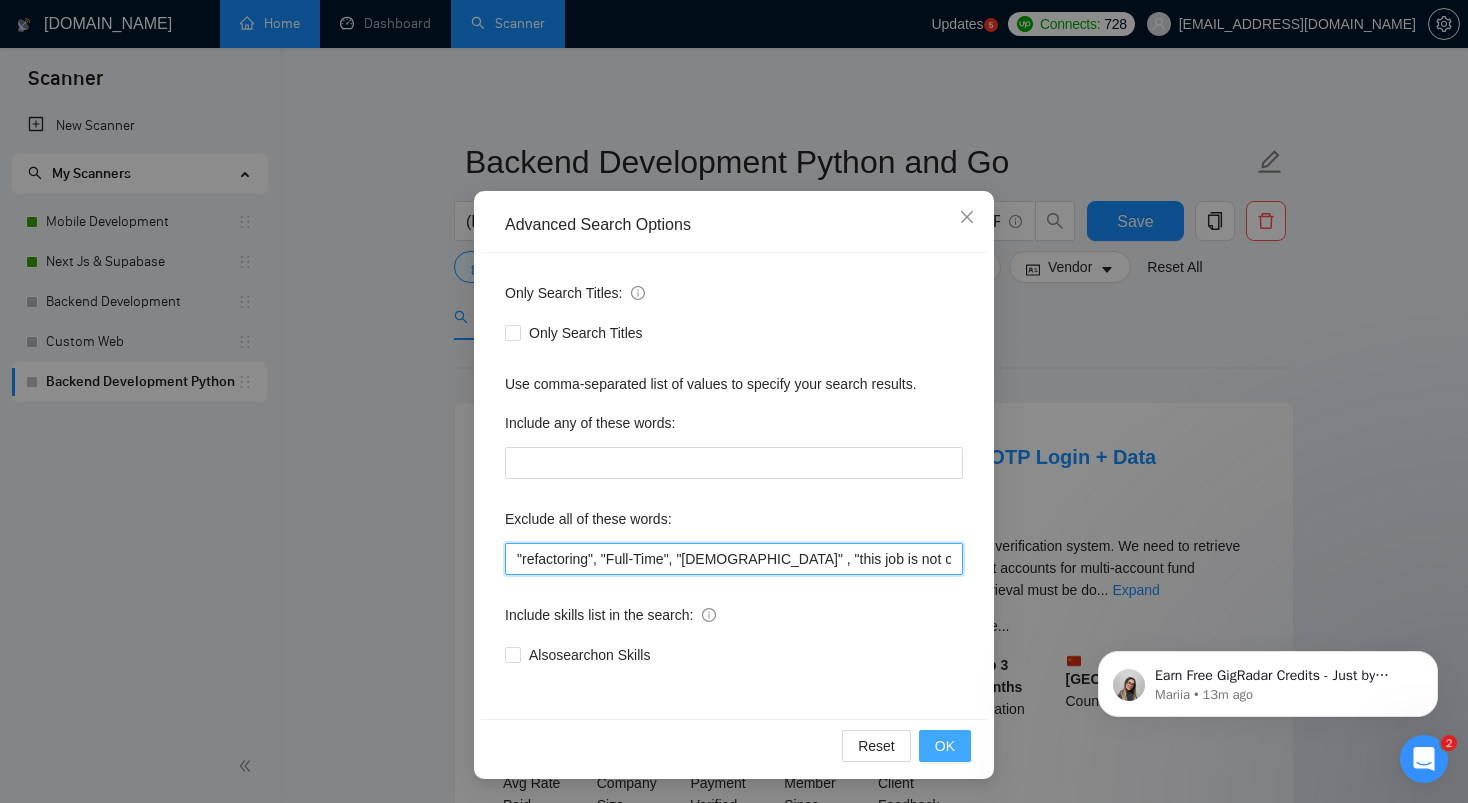 type on ""refactoring", "Full-Time", "[DEMOGRAPHIC_DATA]" , "this job is not open to teams", "this job is not open to agency", "this job is not open to companies", "NO AGENCY", "Freelancers Only", "NOT AGENCY", "no agency", "no agencies", "individual only", "freelancers only", "No Agencies!", "independent contractors only", "***Freelancers Only," "/Freelancers Only", ".Freelancers Only", ",Freelancers Only.", "Smart Contracts", "smart contracts", "Smart contract", "on-site", "on site"" 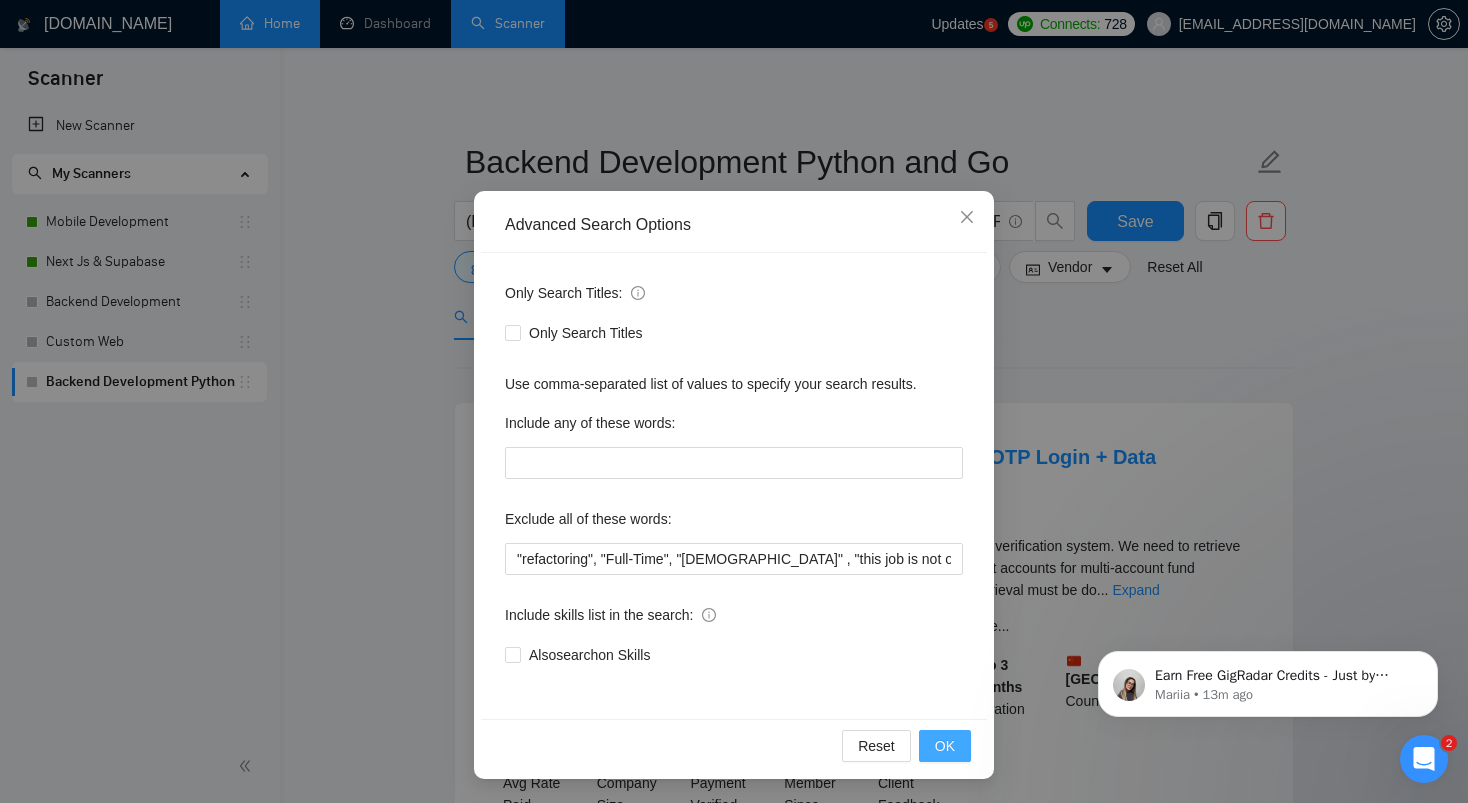 click on "OK" at bounding box center [945, 746] 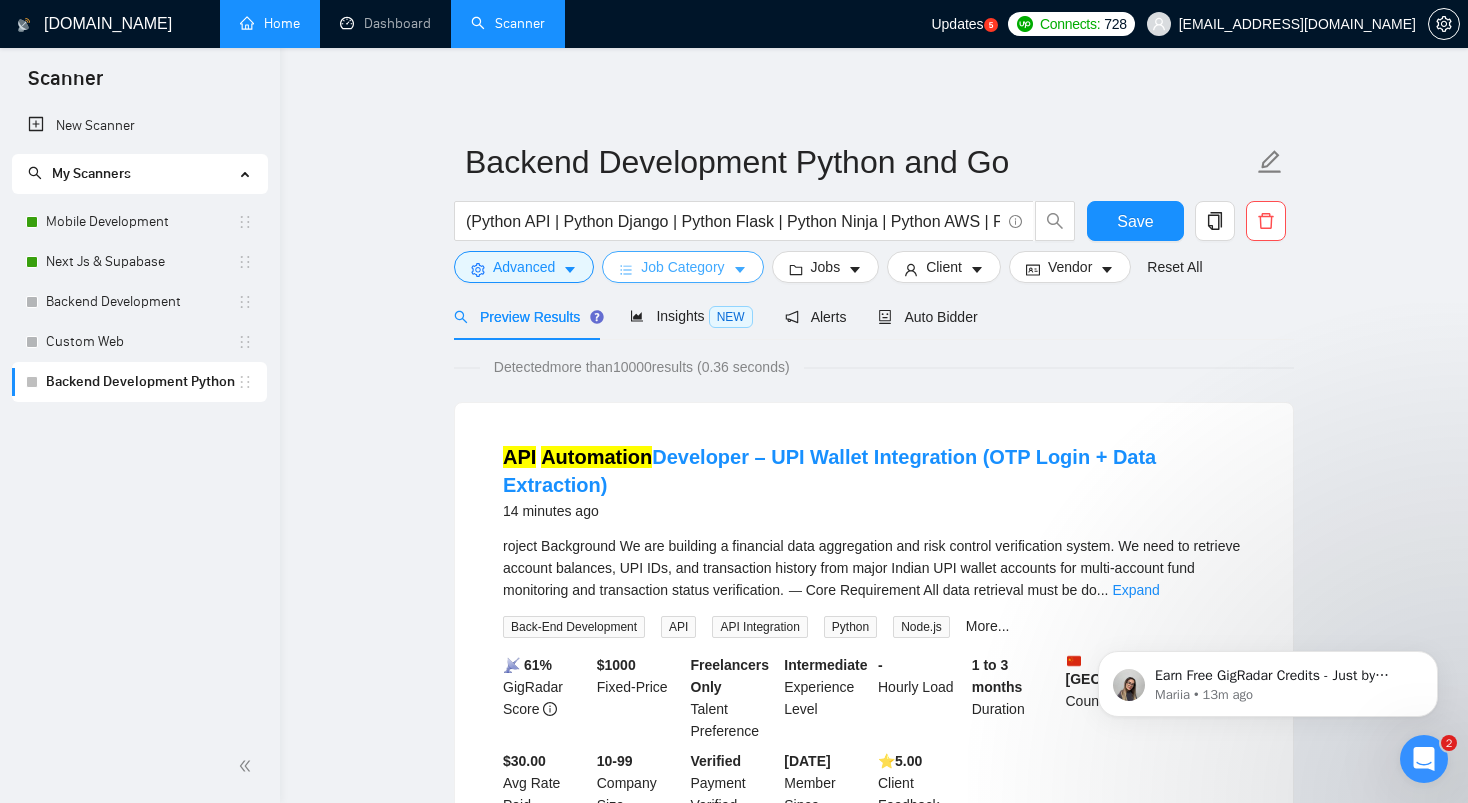click on "Job Category" at bounding box center (682, 267) 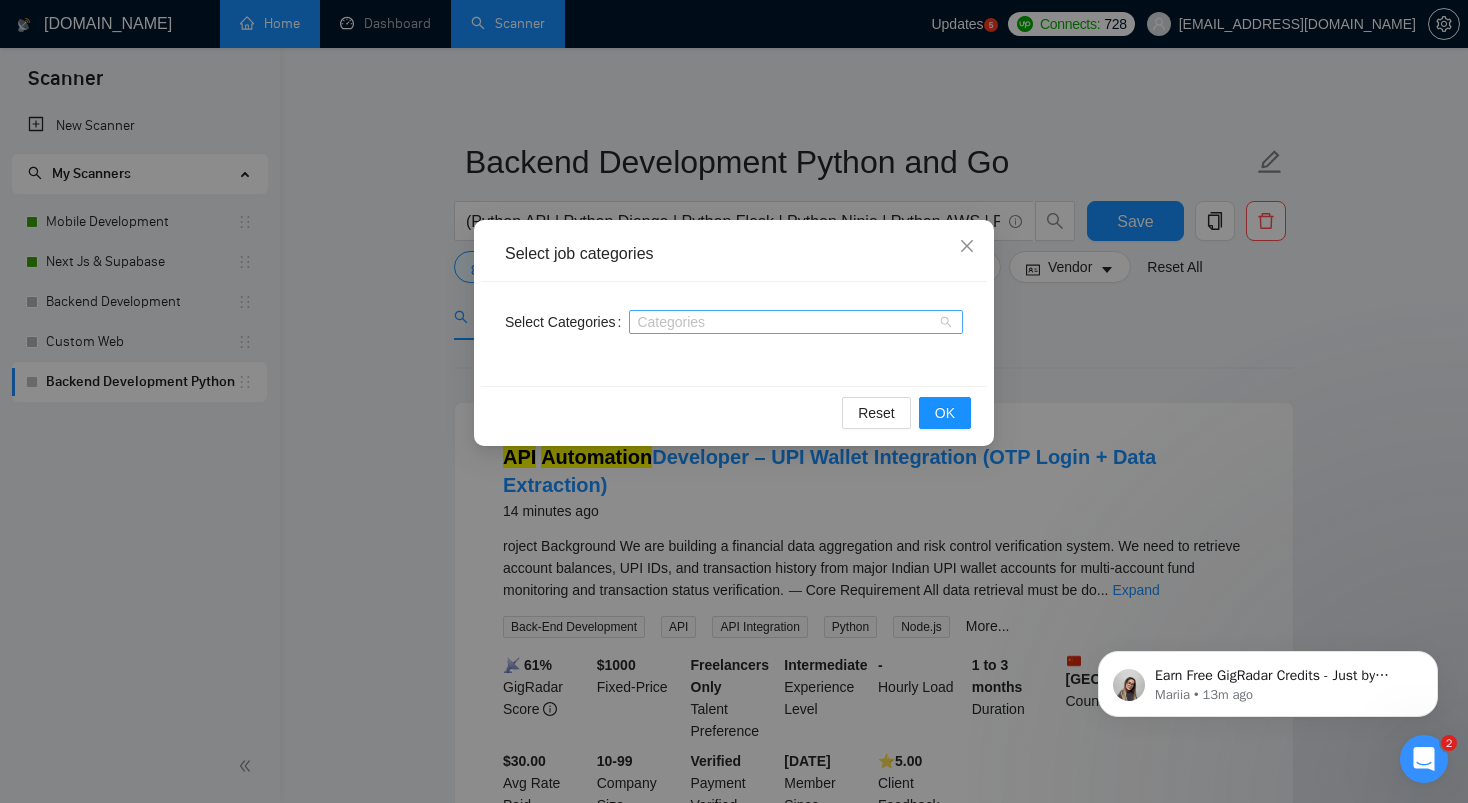 click at bounding box center (786, 322) 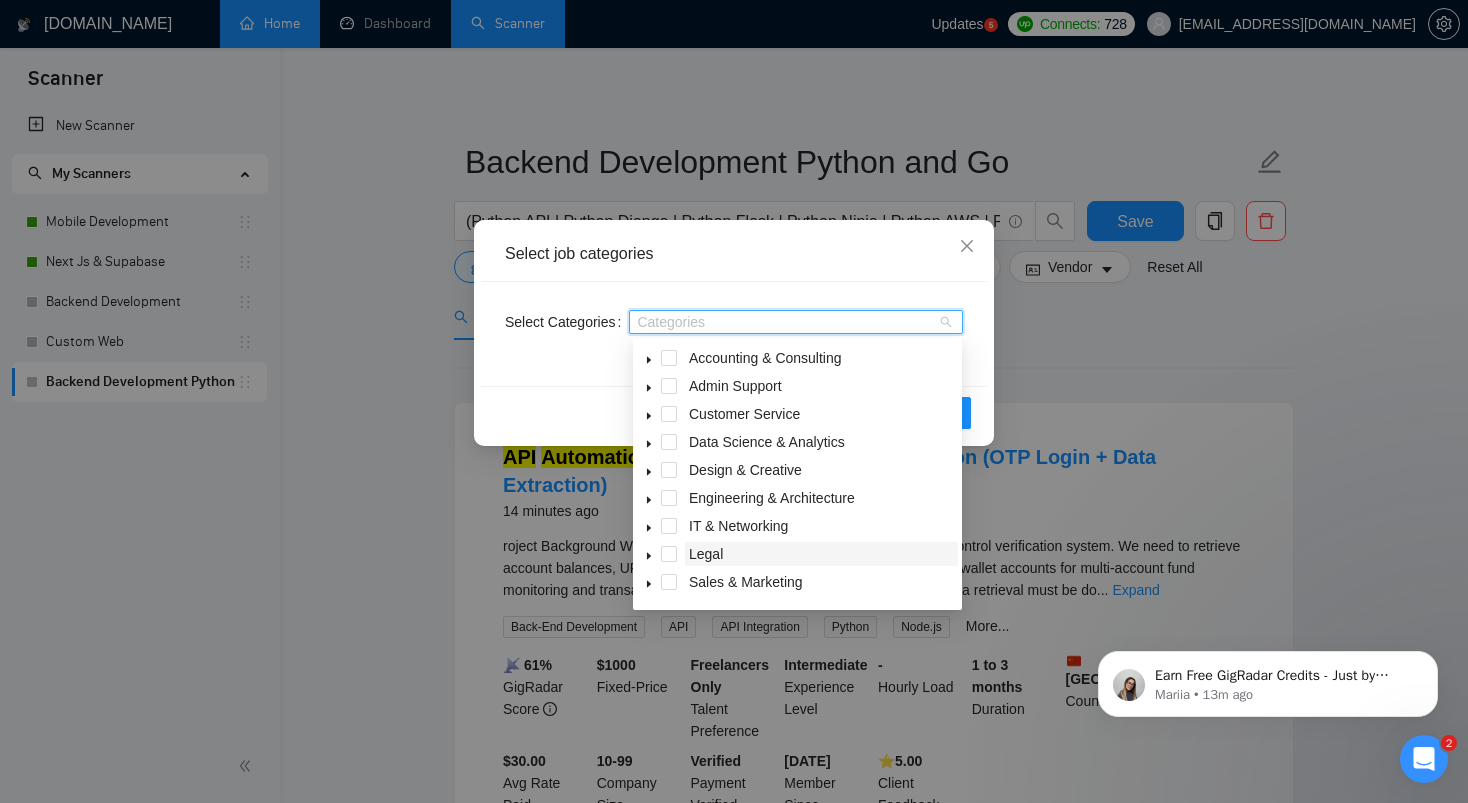 scroll, scrollTop: 80, scrollLeft: 0, axis: vertical 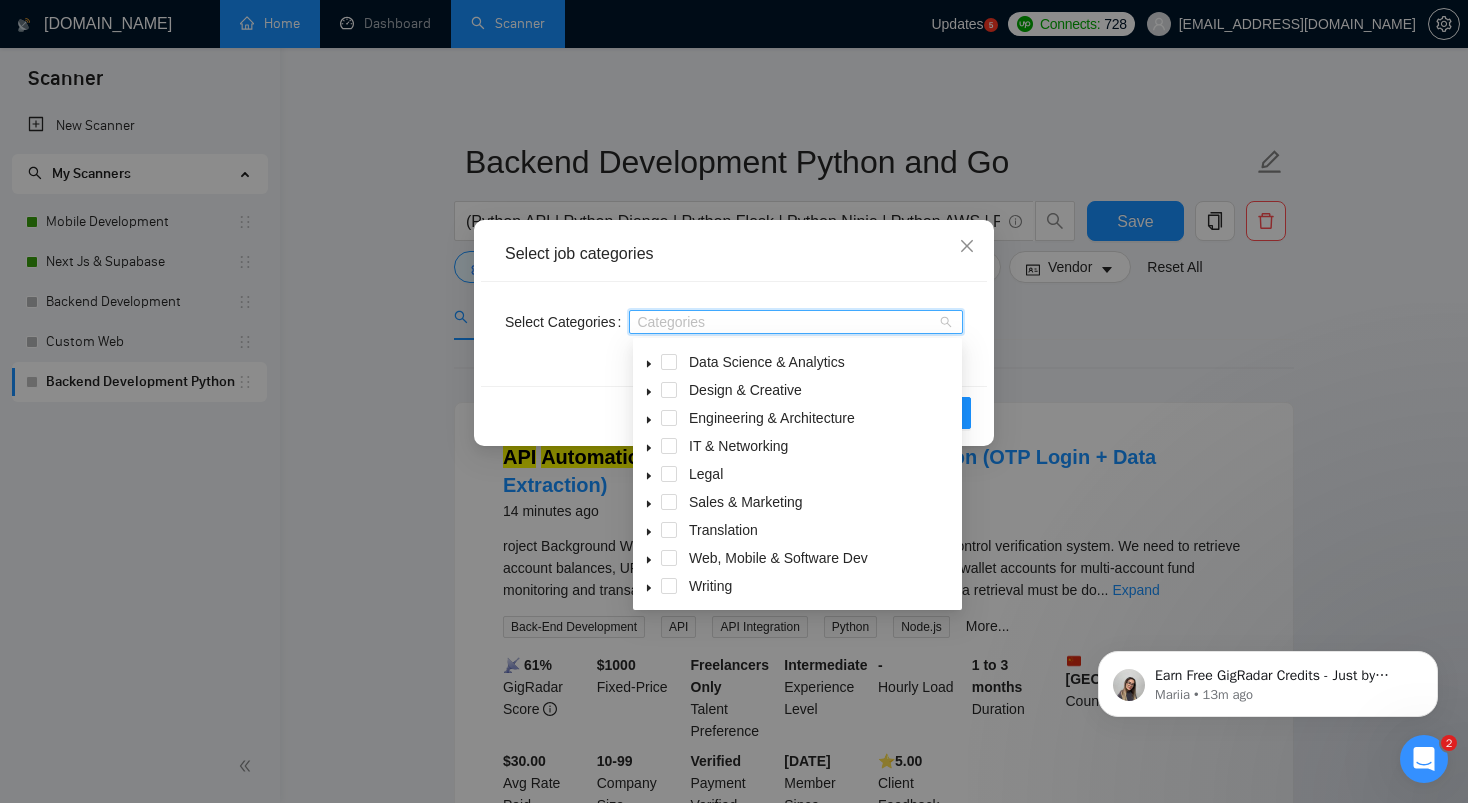click 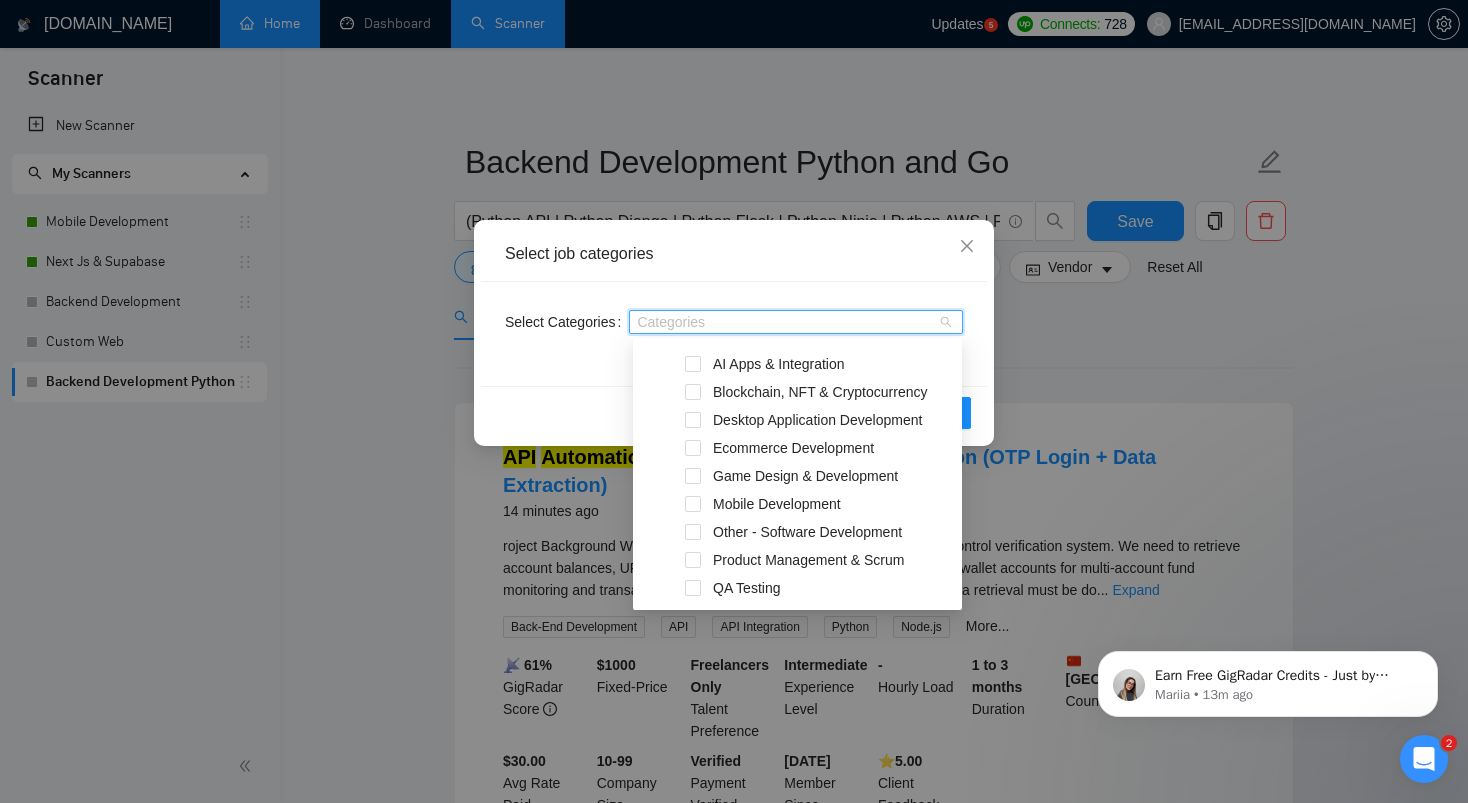 scroll, scrollTop: 305, scrollLeft: 0, axis: vertical 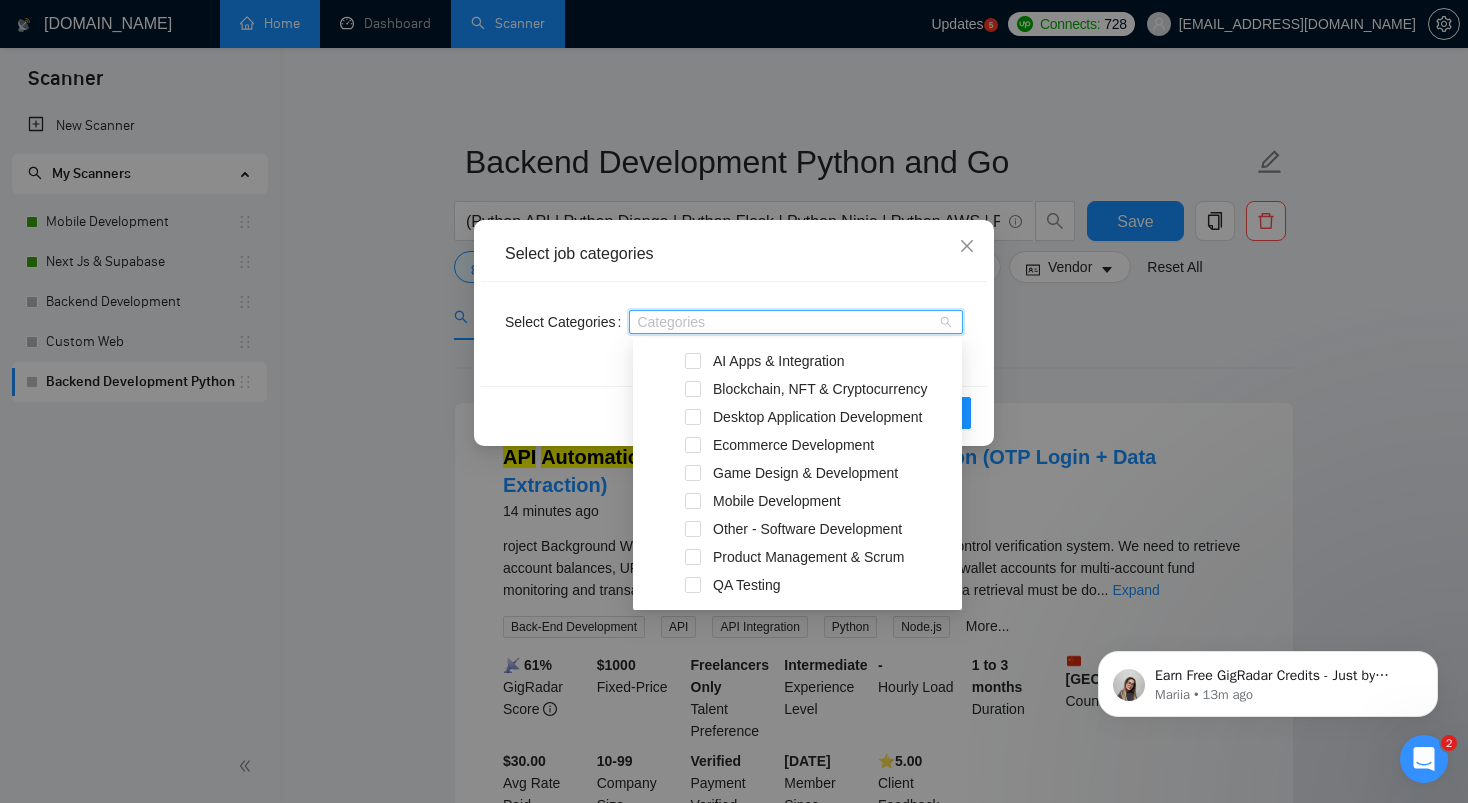 click on "AI Apps & Integration" at bounding box center [797, 363] 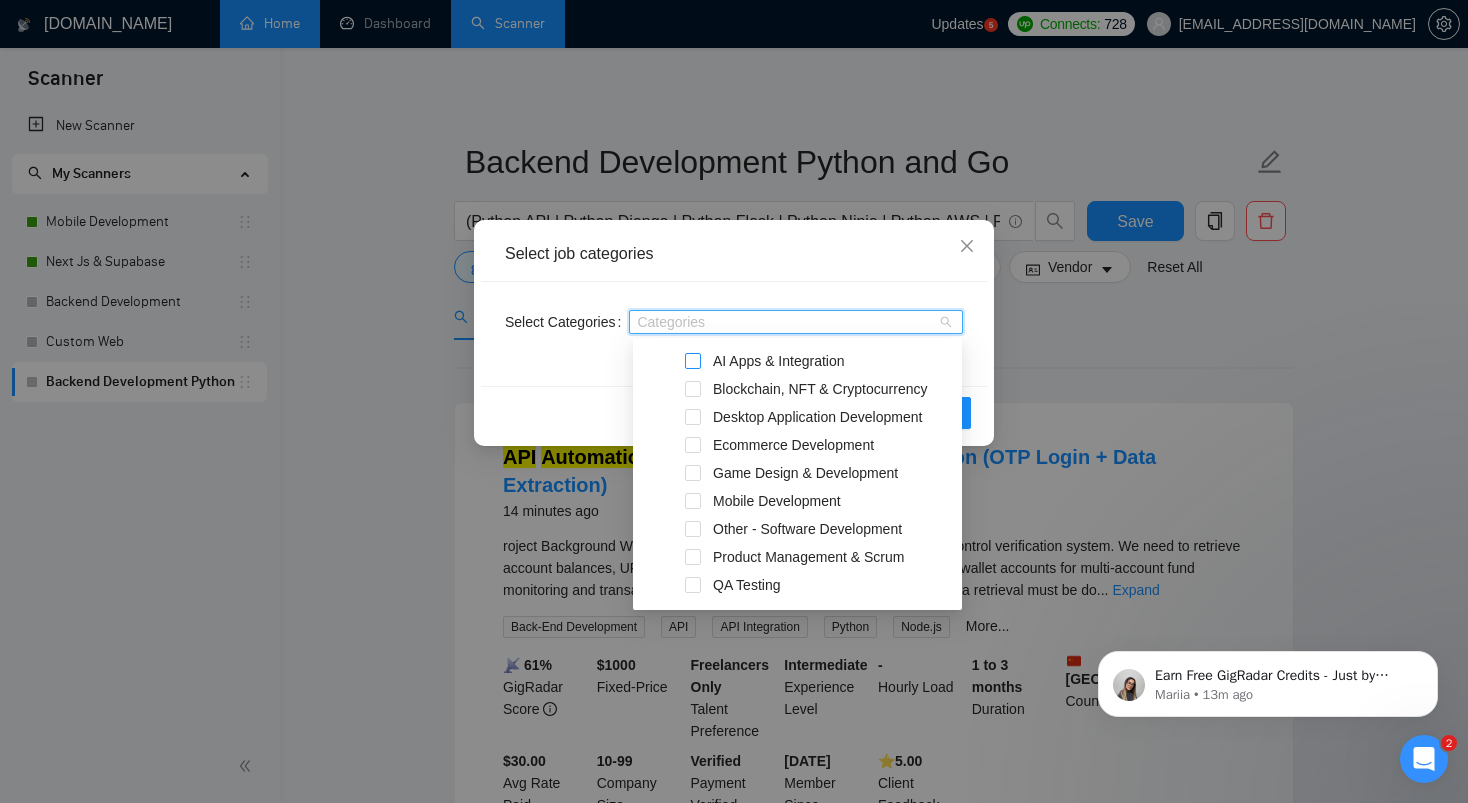 click at bounding box center (693, 361) 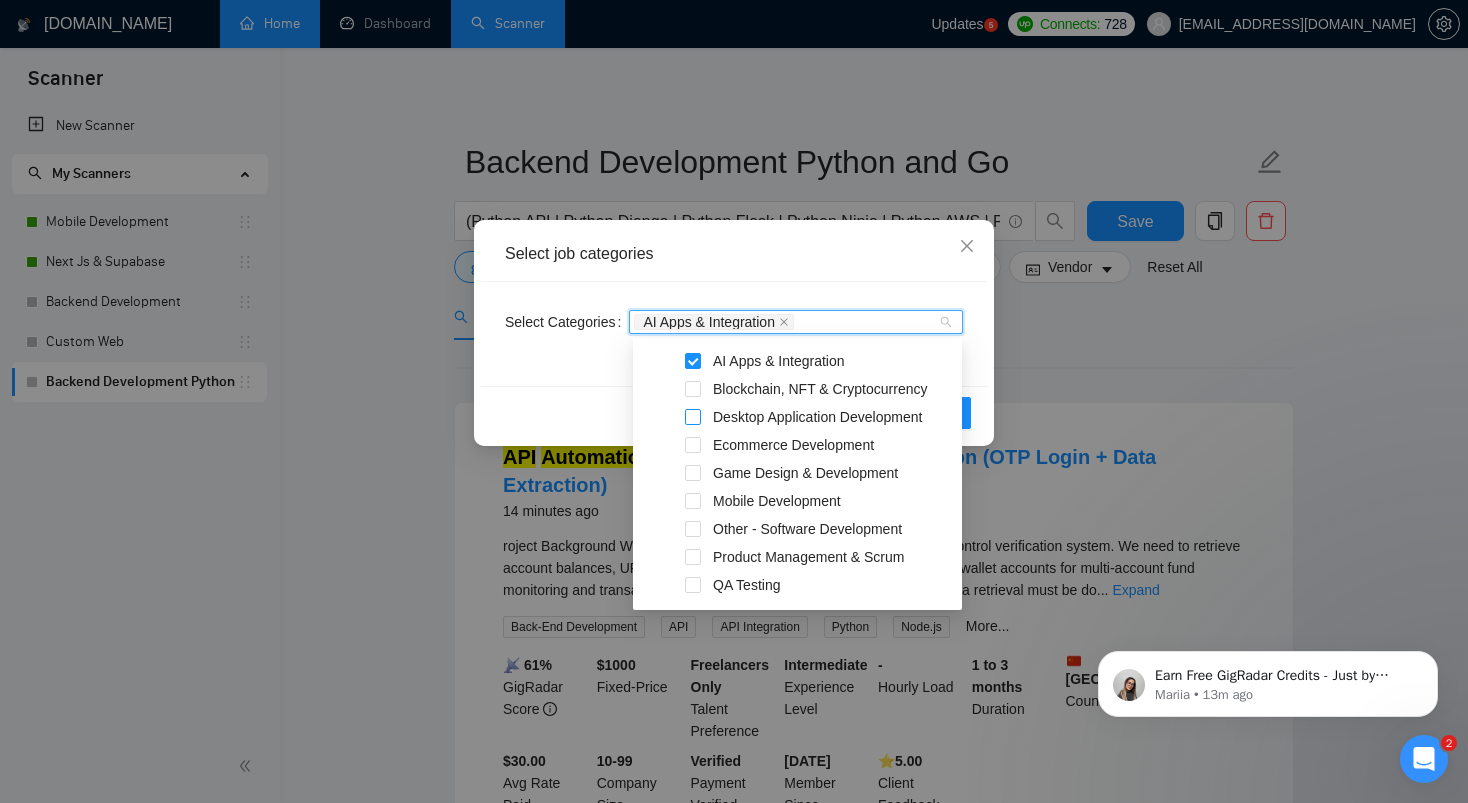 click at bounding box center (693, 417) 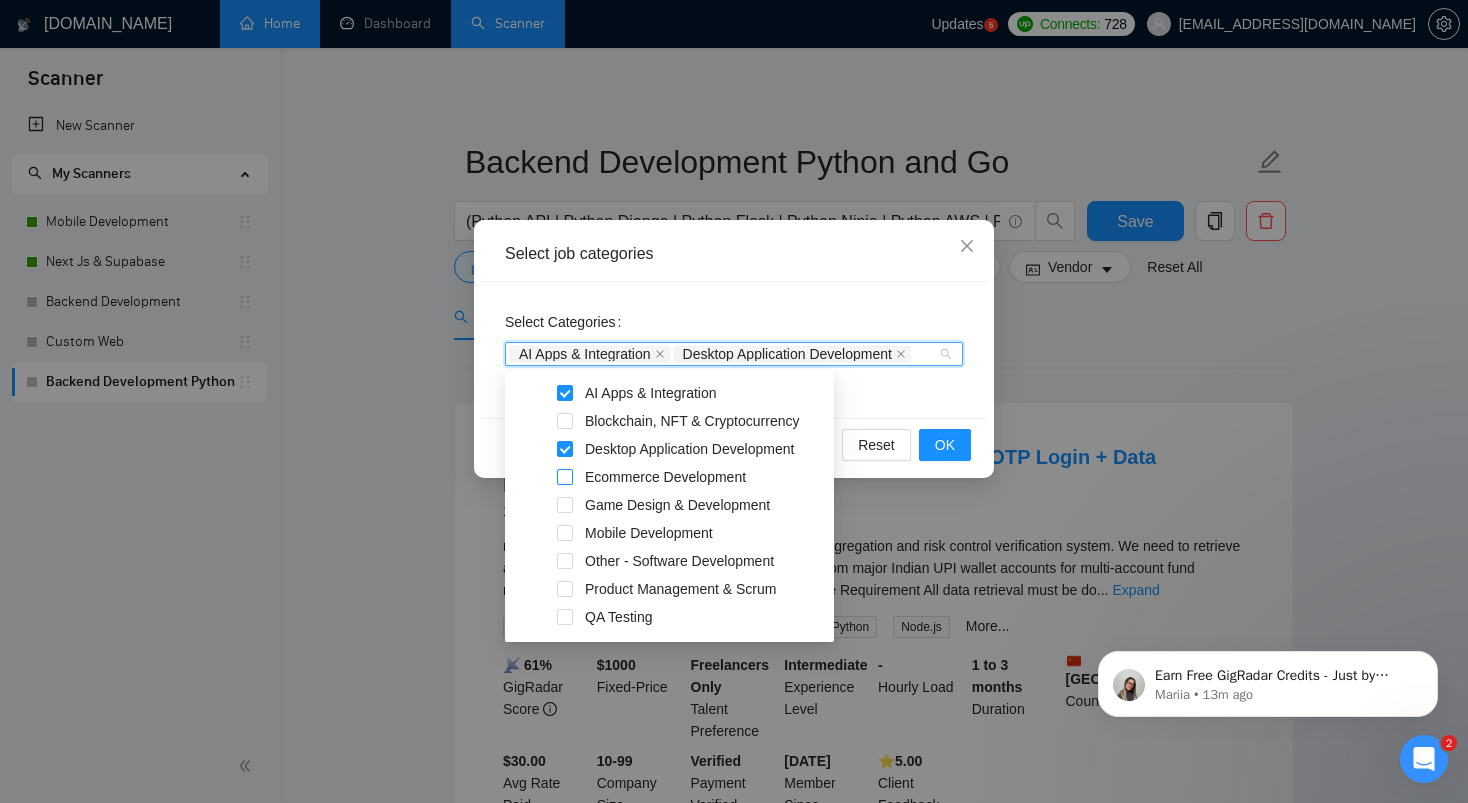click at bounding box center [565, 477] 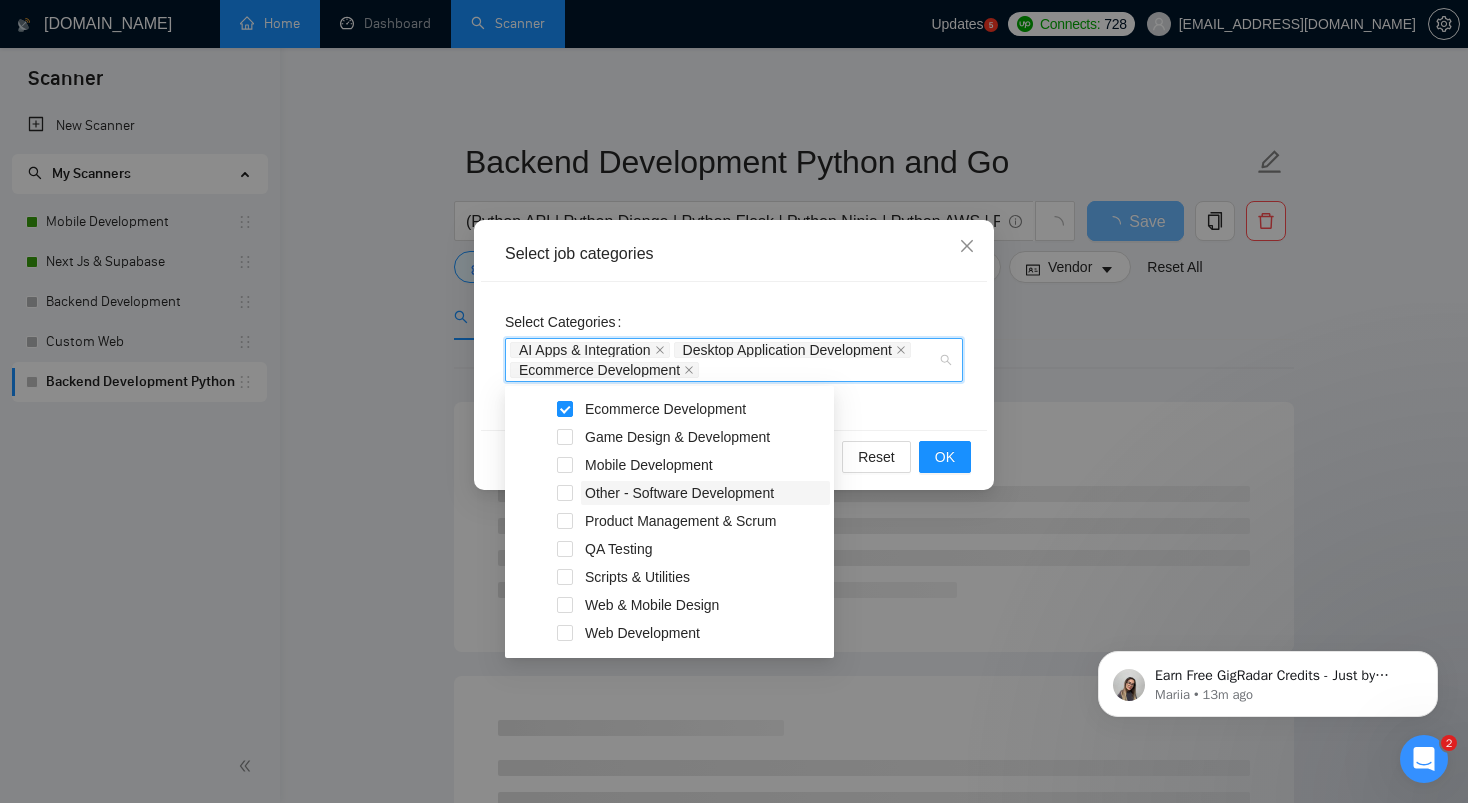 scroll, scrollTop: 416, scrollLeft: 0, axis: vertical 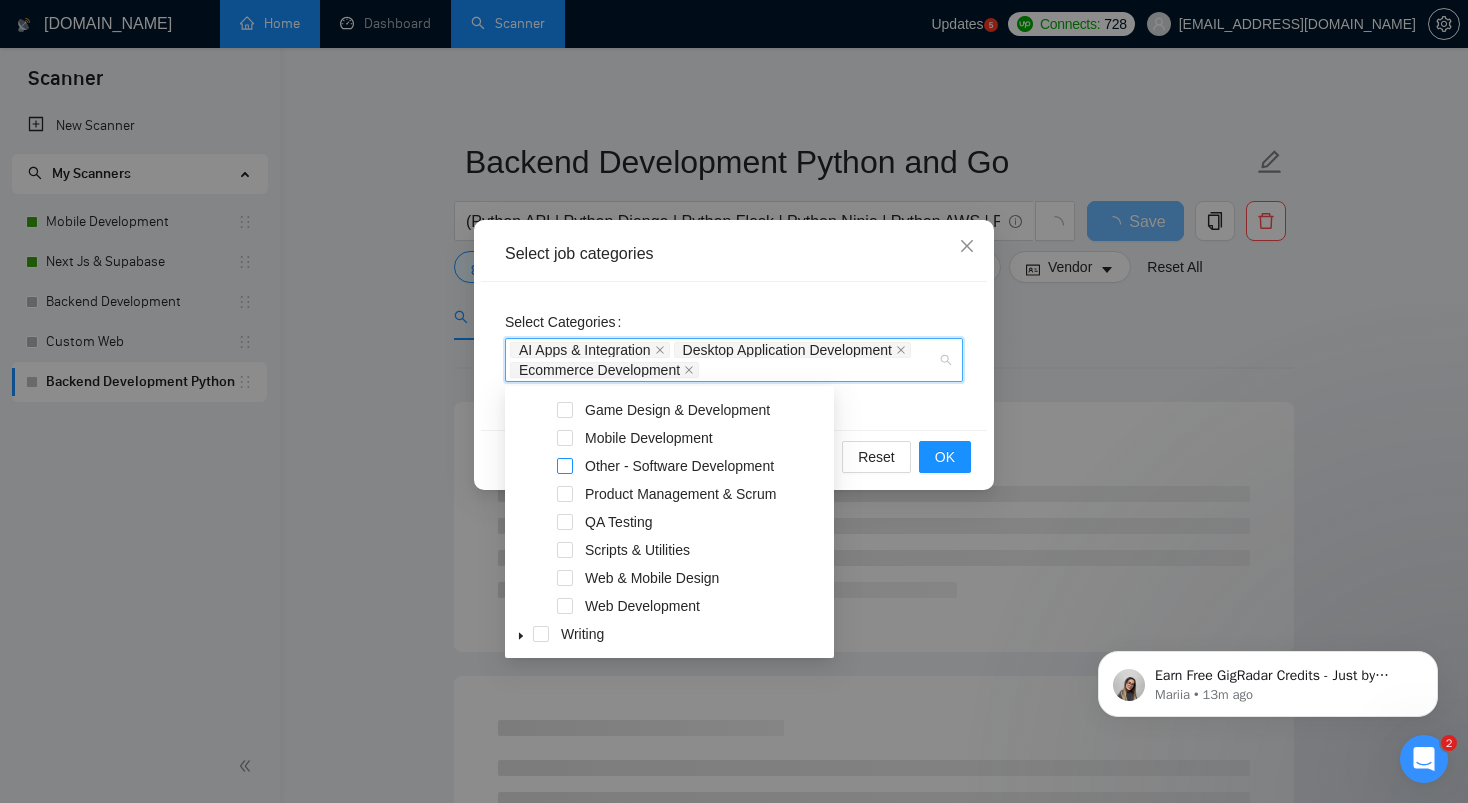 click at bounding box center (565, 466) 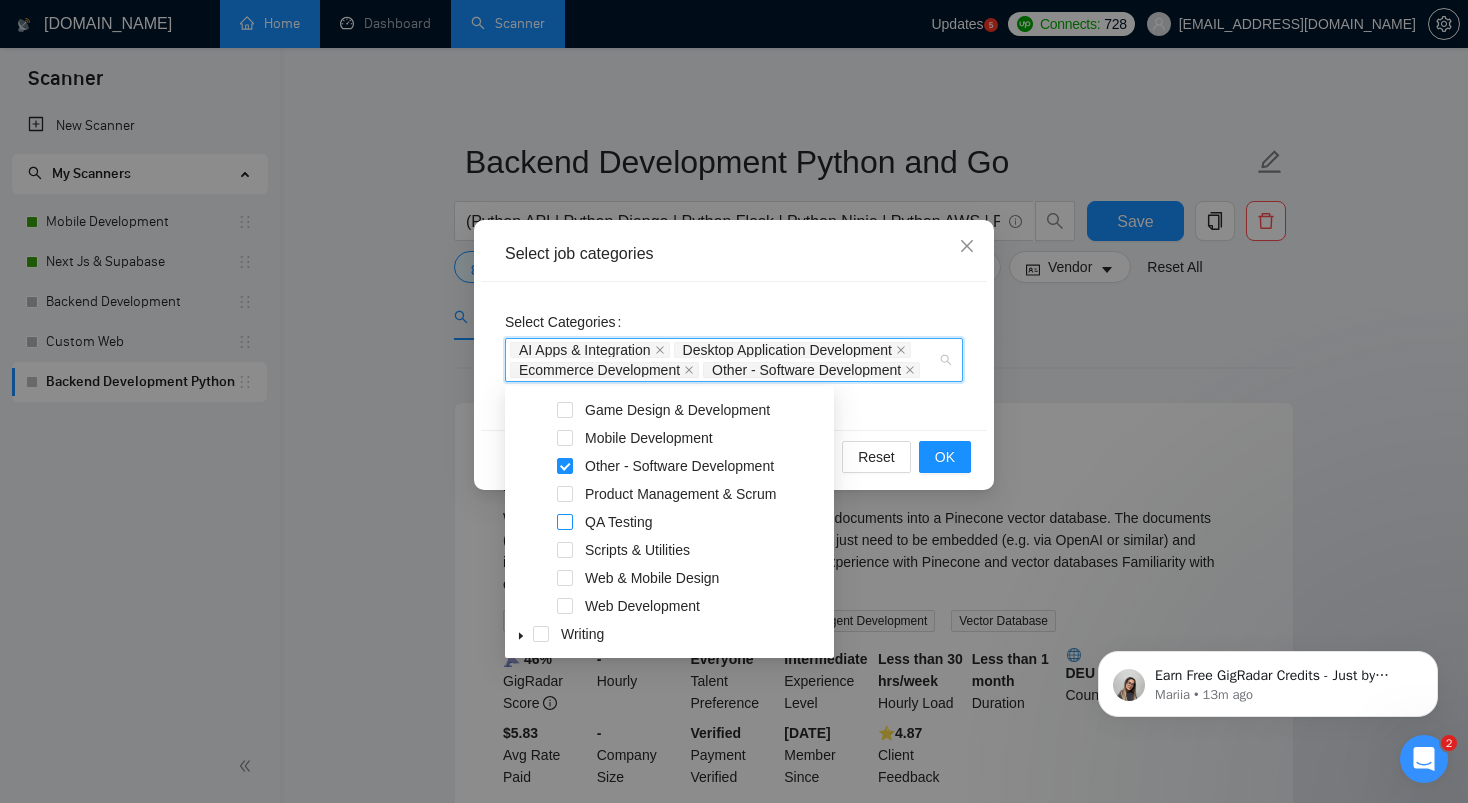 click at bounding box center [565, 522] 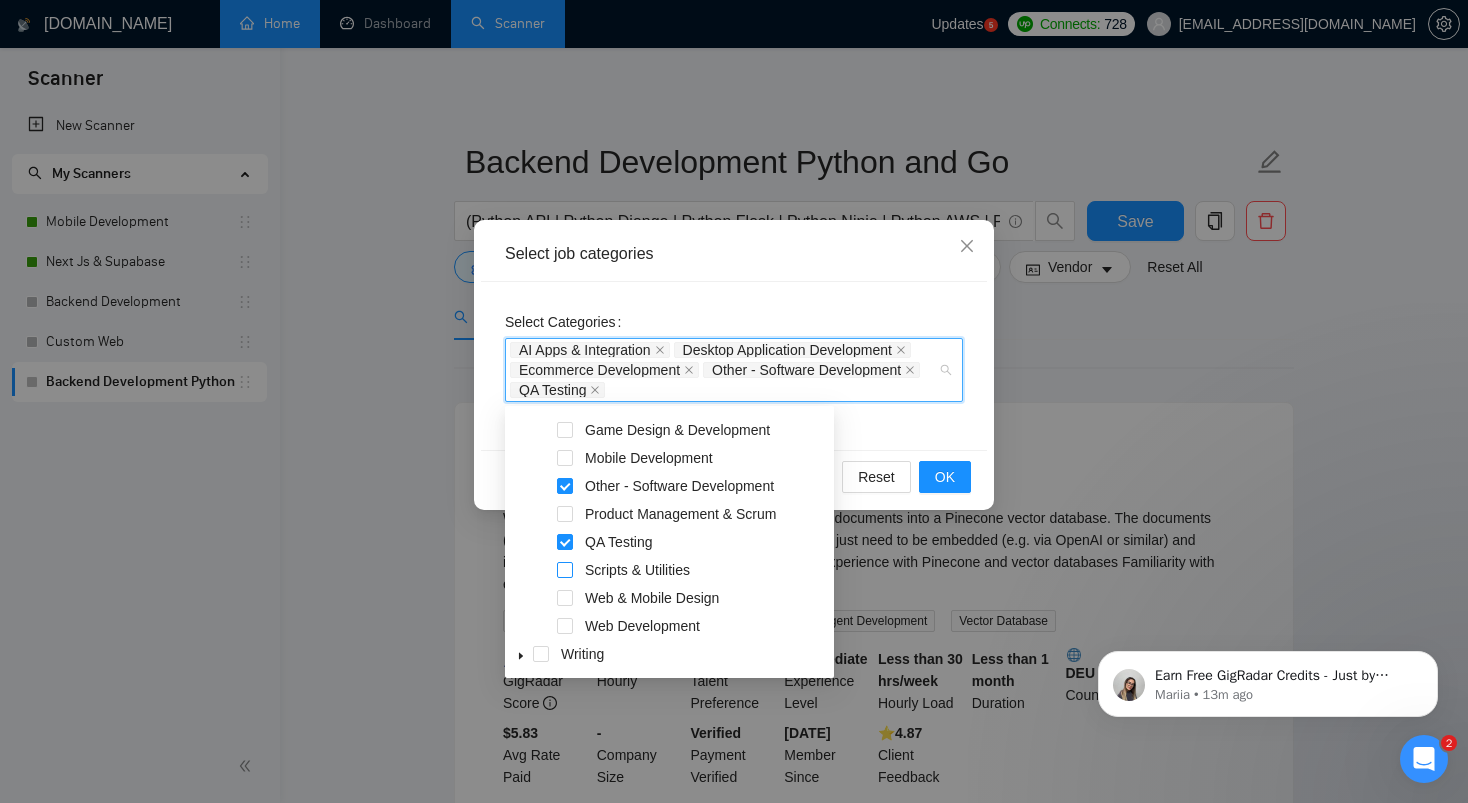 click at bounding box center (565, 570) 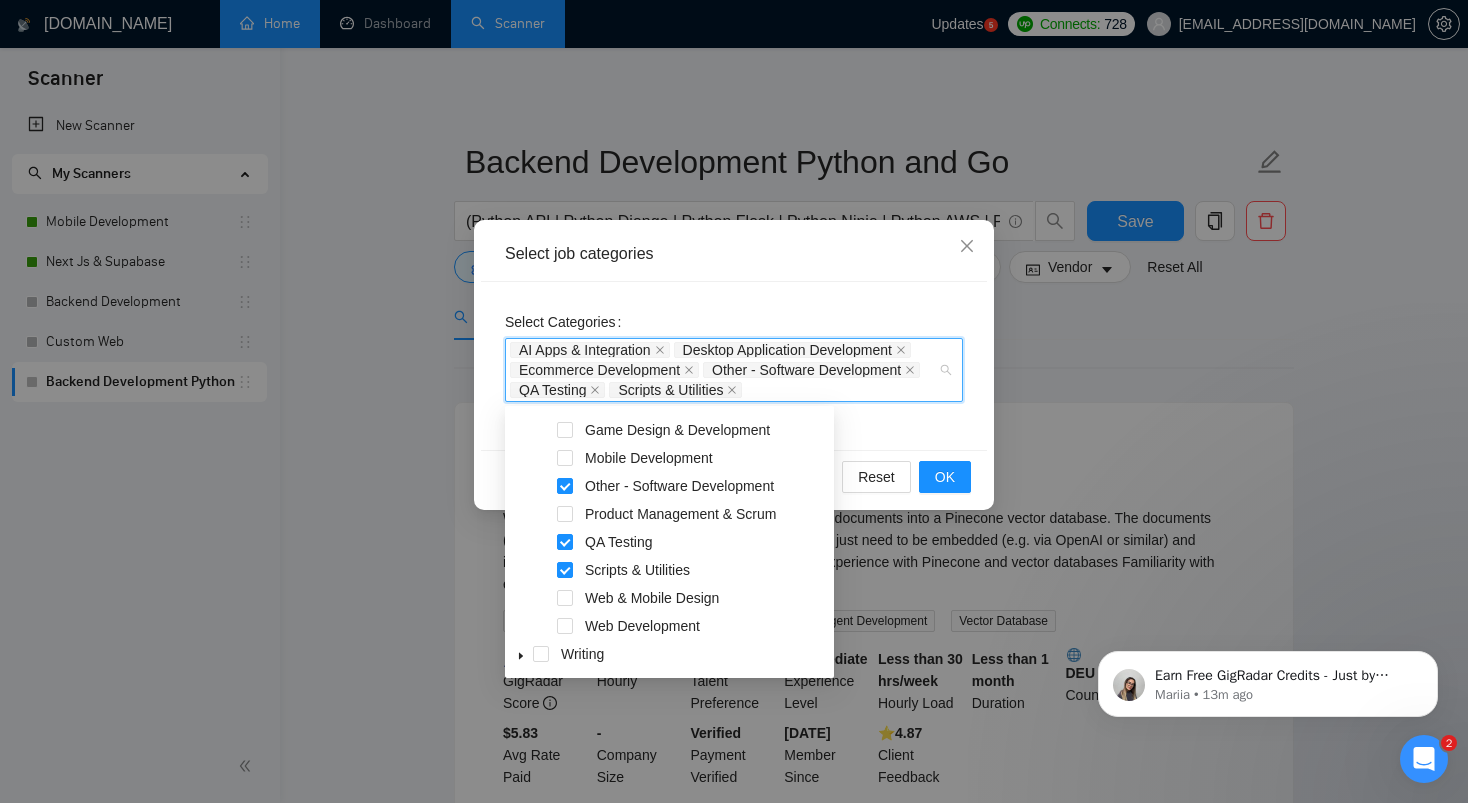 click on "Web Development" at bounding box center [669, 628] 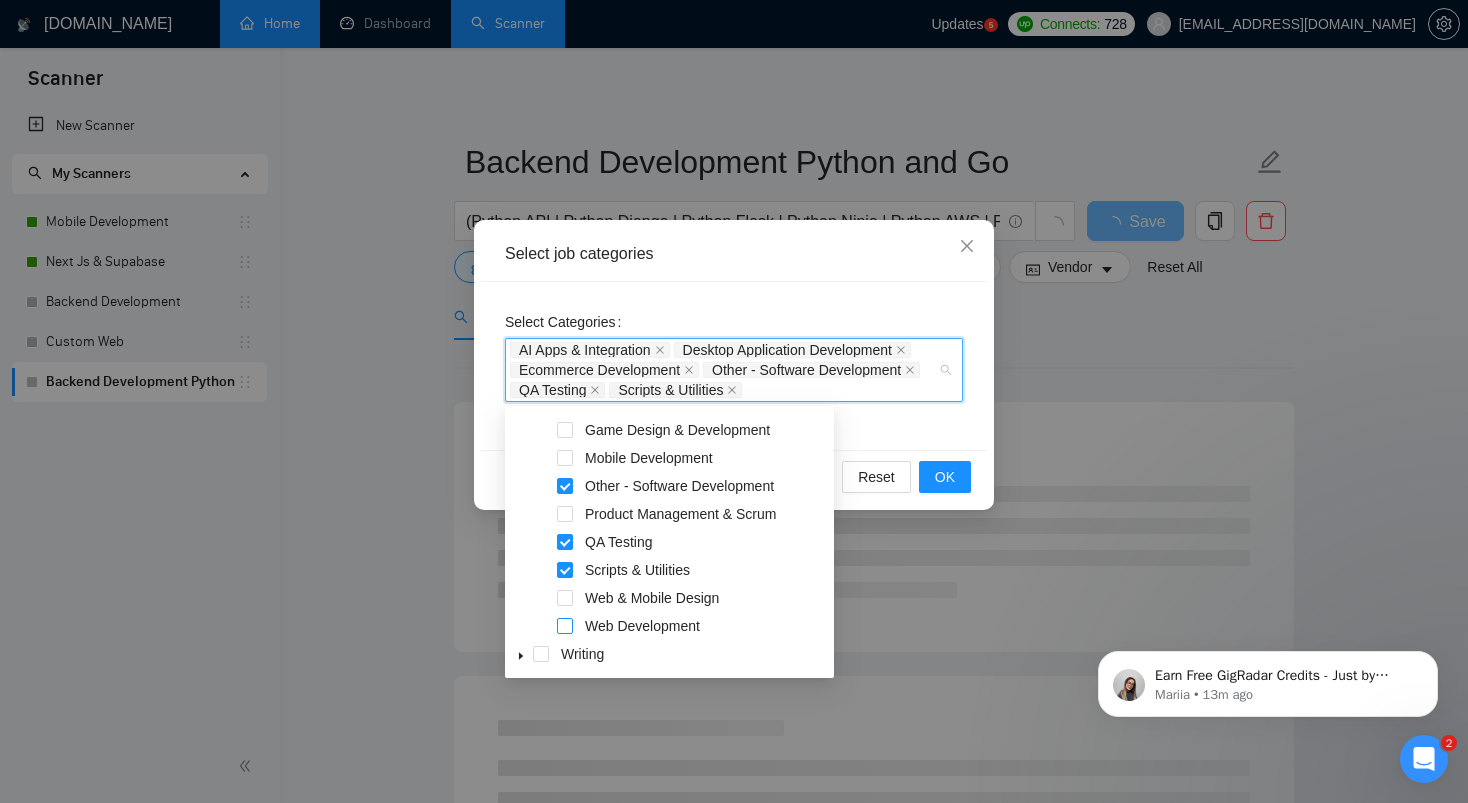 click at bounding box center (565, 626) 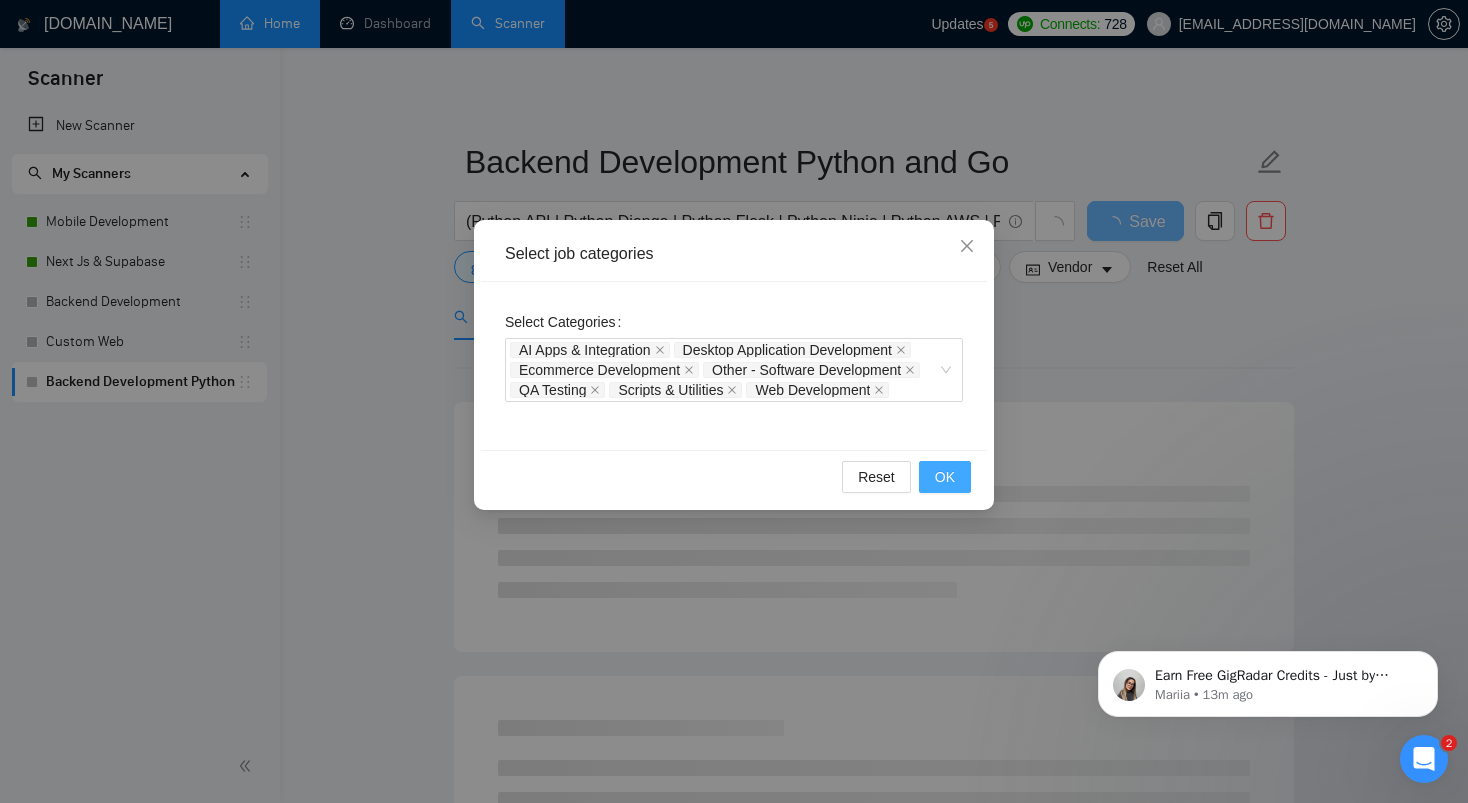 click on "OK" at bounding box center [945, 477] 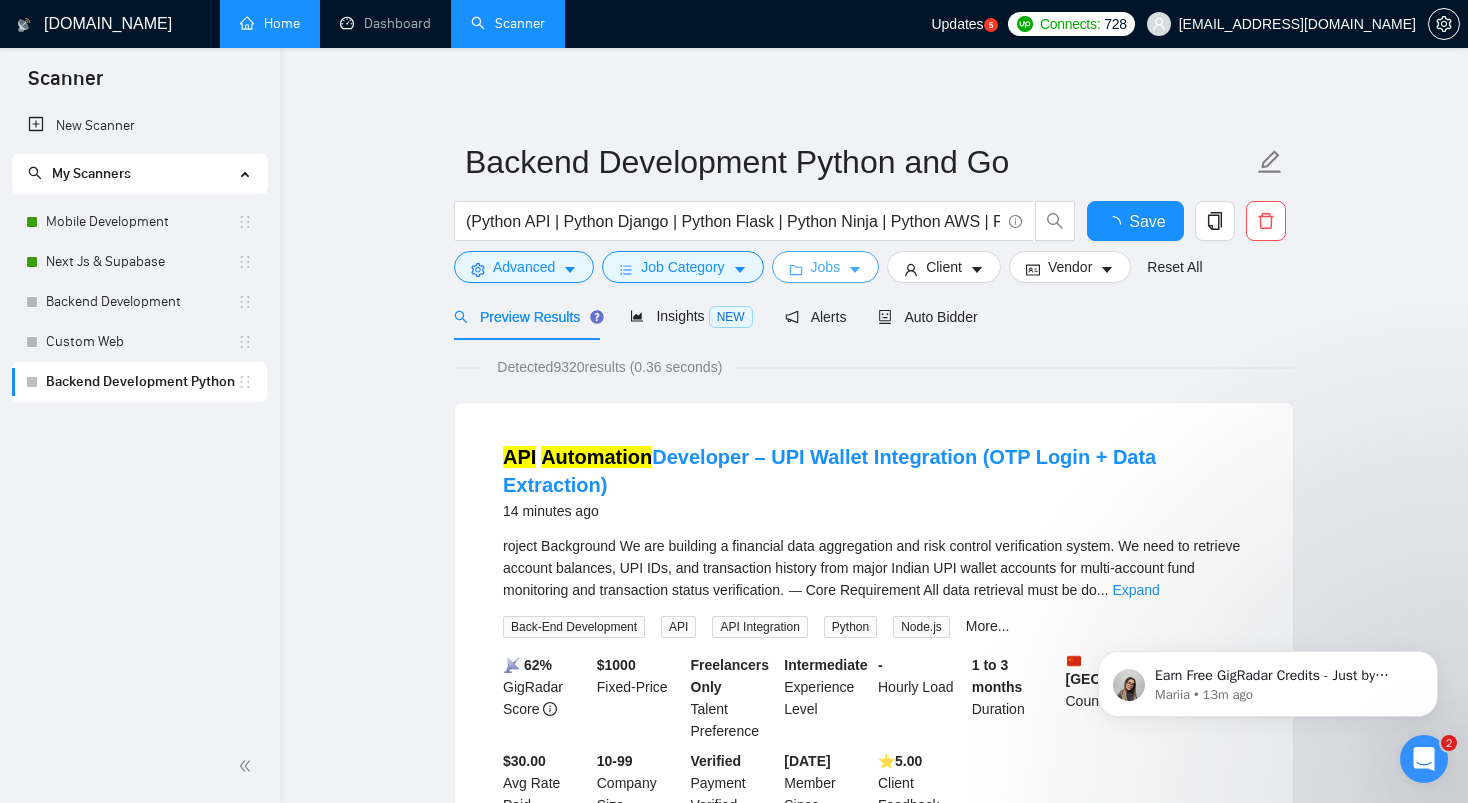 click on "Jobs" at bounding box center (826, 267) 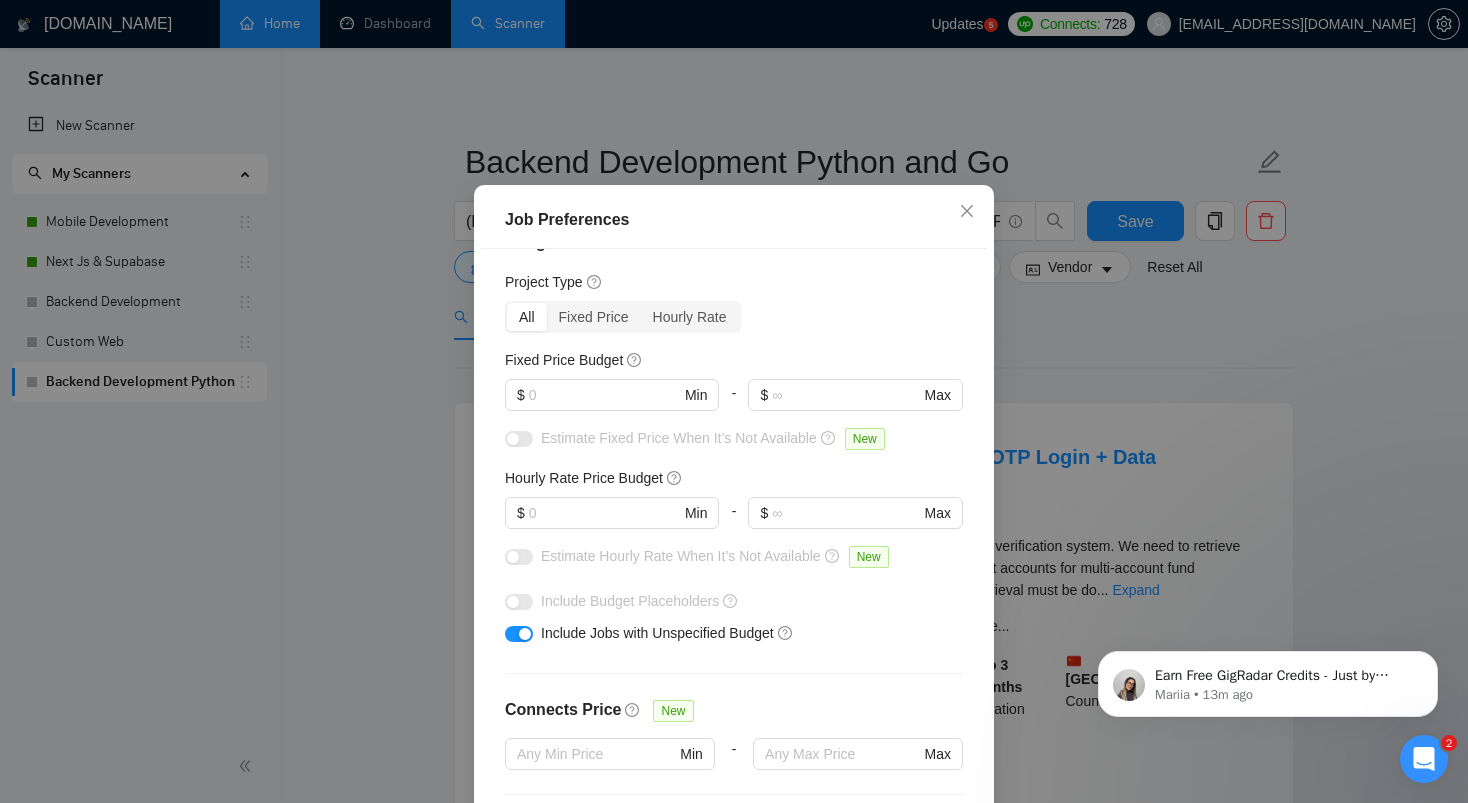 scroll, scrollTop: 0, scrollLeft: 0, axis: both 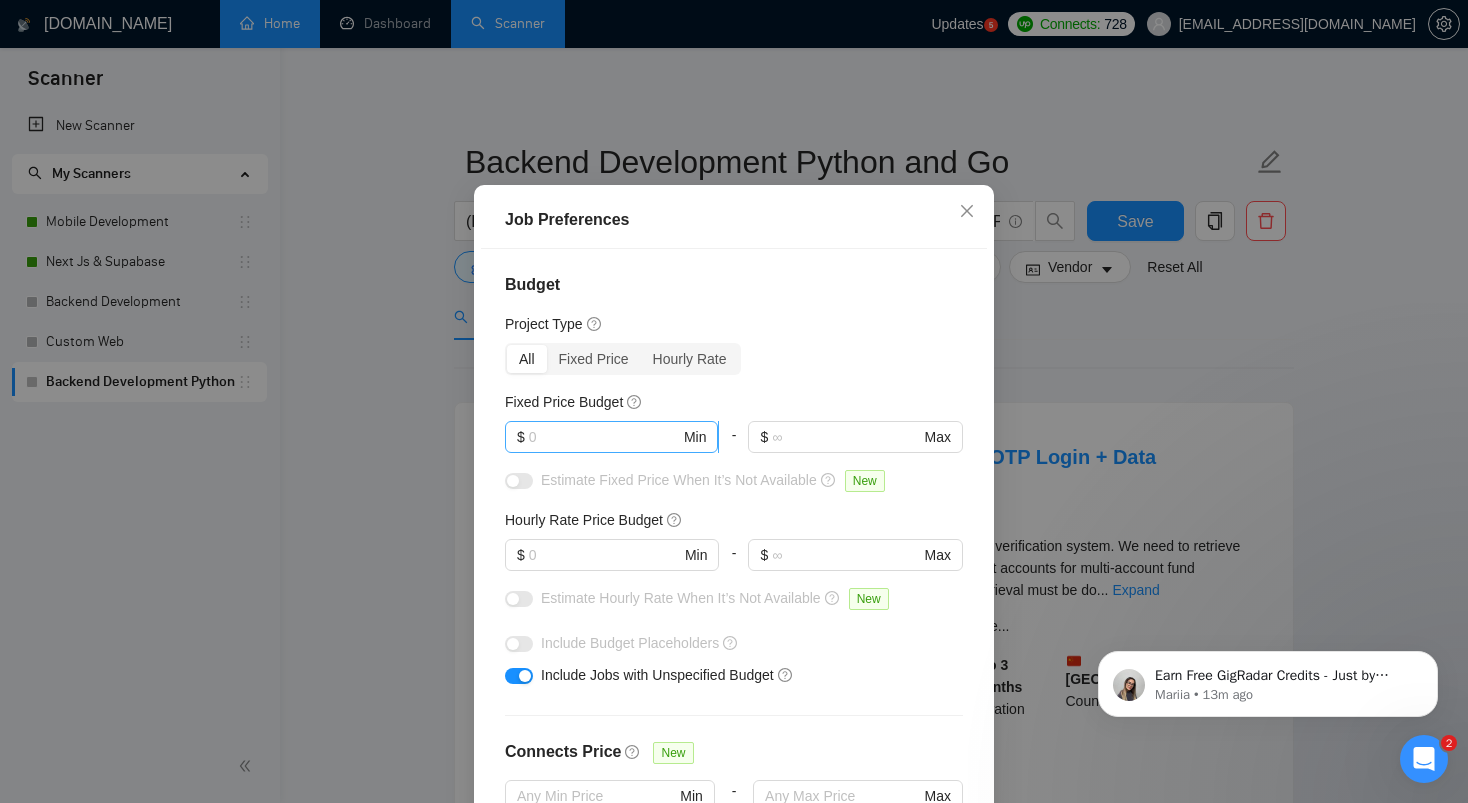 click at bounding box center (604, 437) 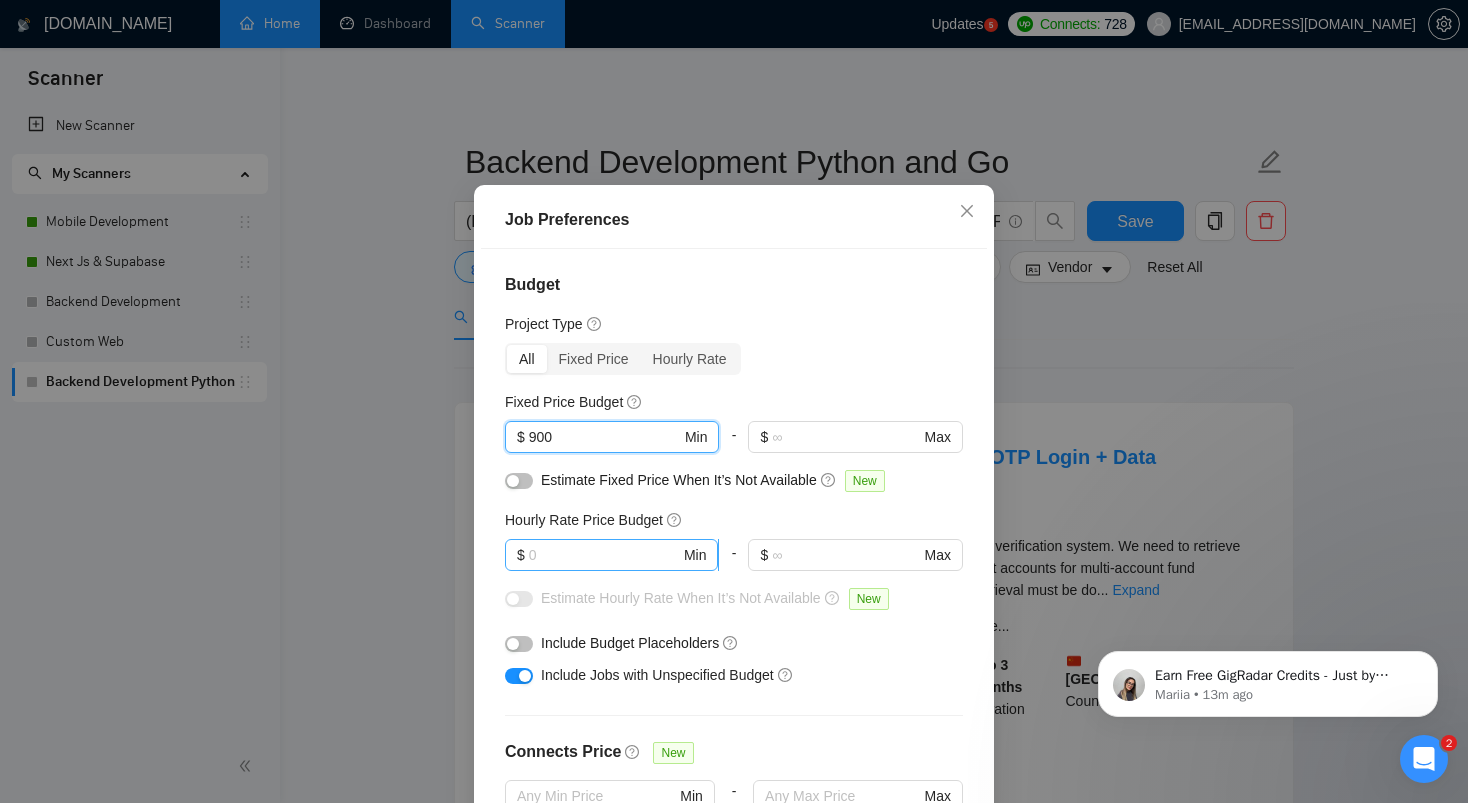 type on "900" 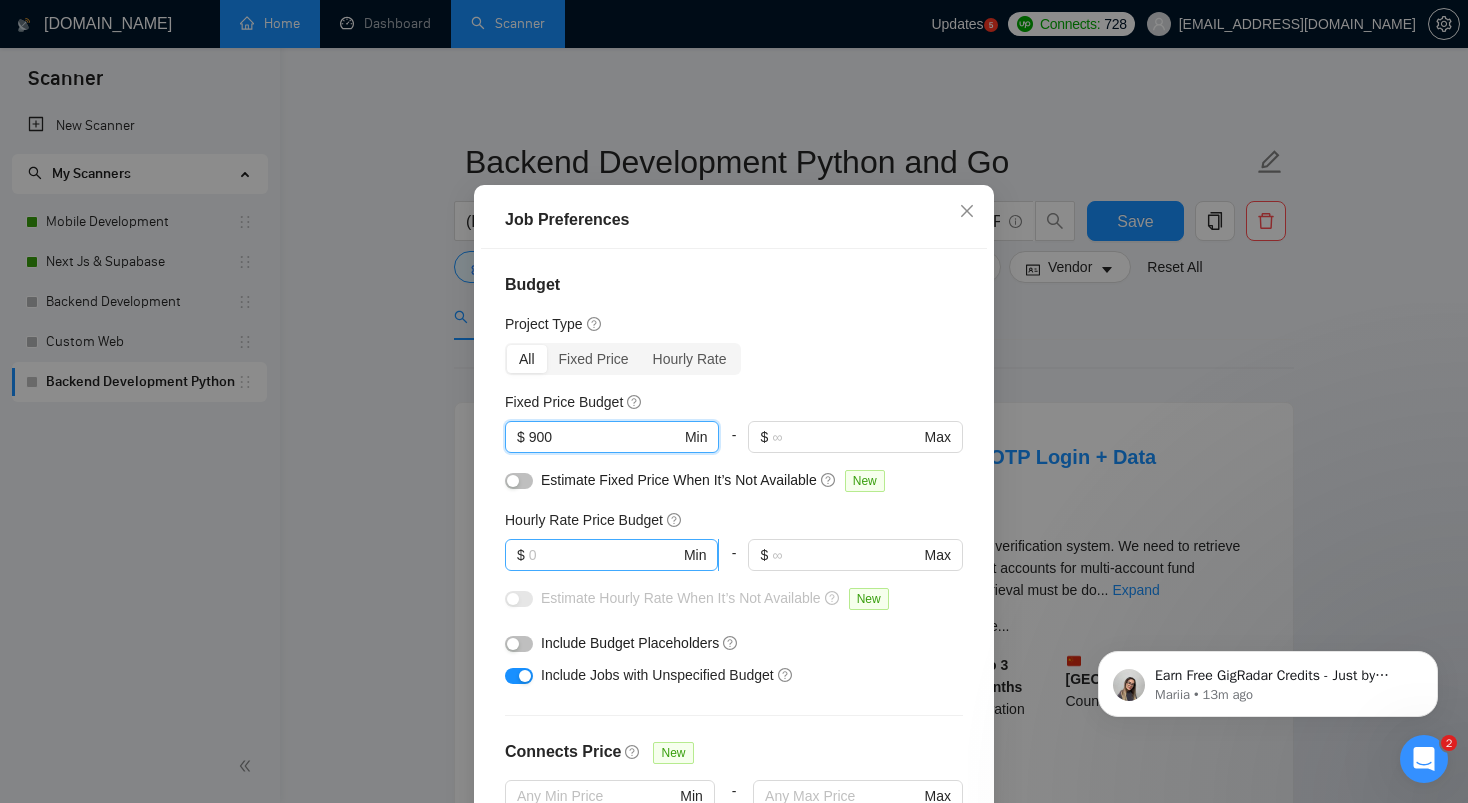 click at bounding box center [604, 555] 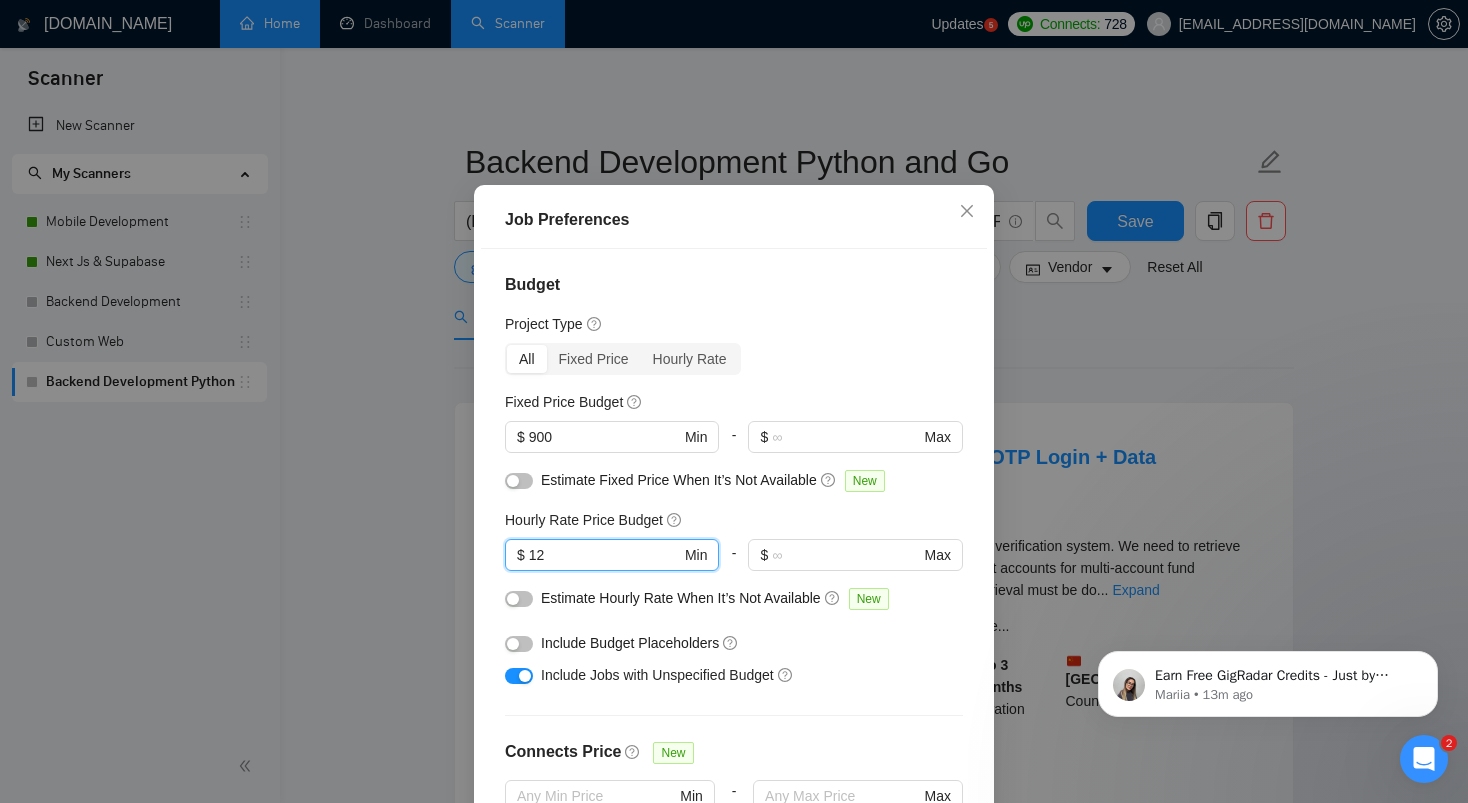 type on "12" 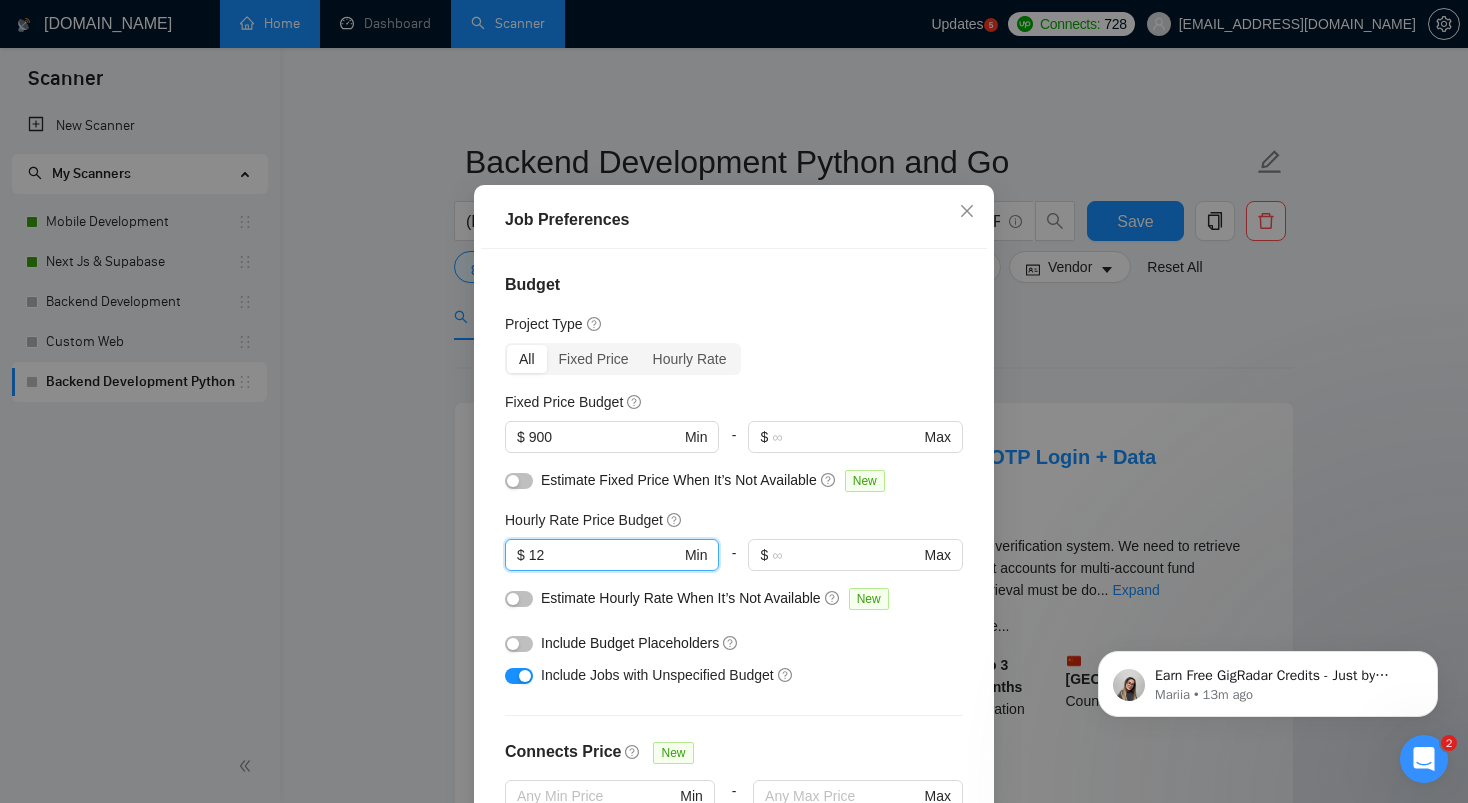 click at bounding box center [525, 676] 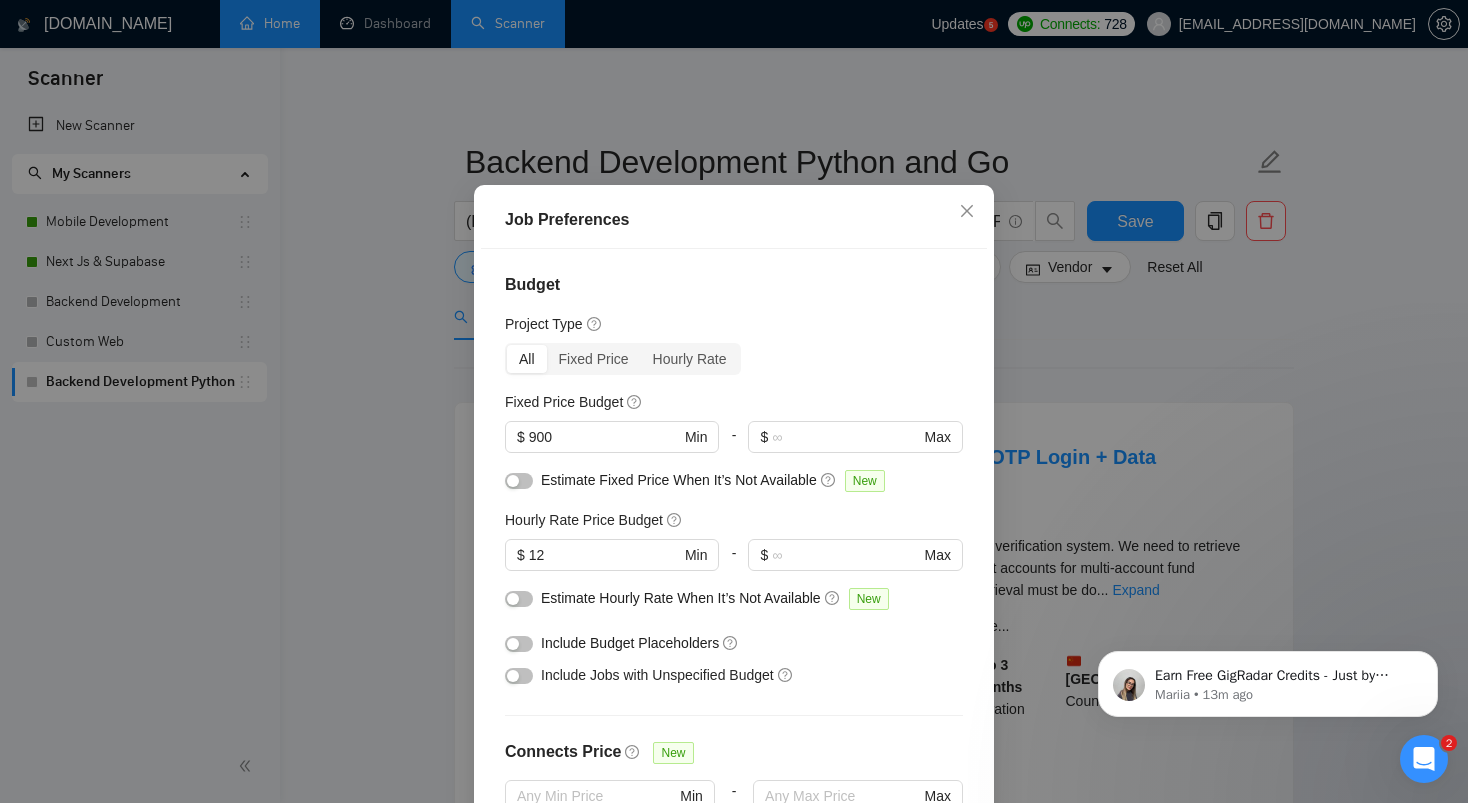 click on "Fixed Price Budget" at bounding box center (734, 402) 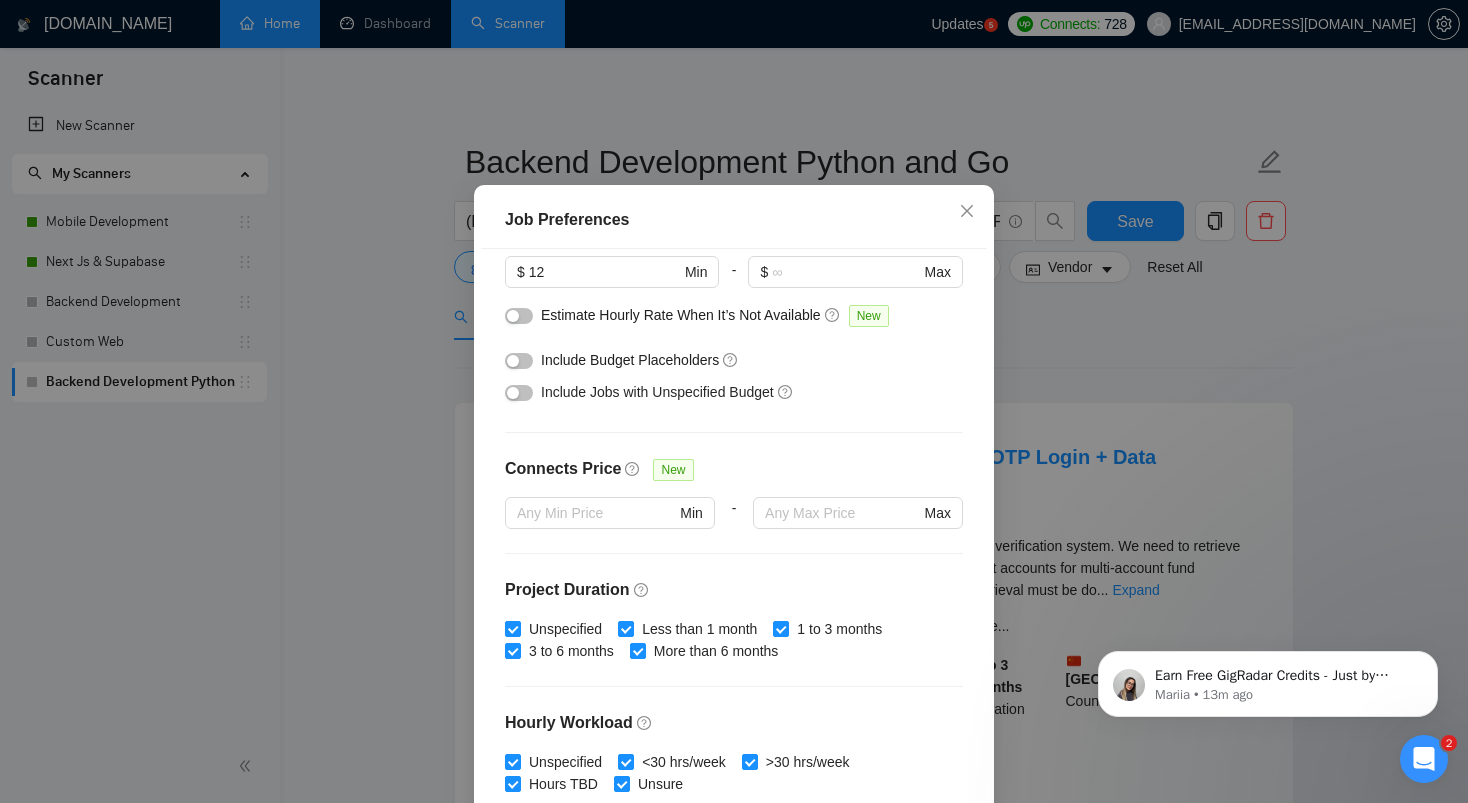scroll, scrollTop: 296, scrollLeft: 0, axis: vertical 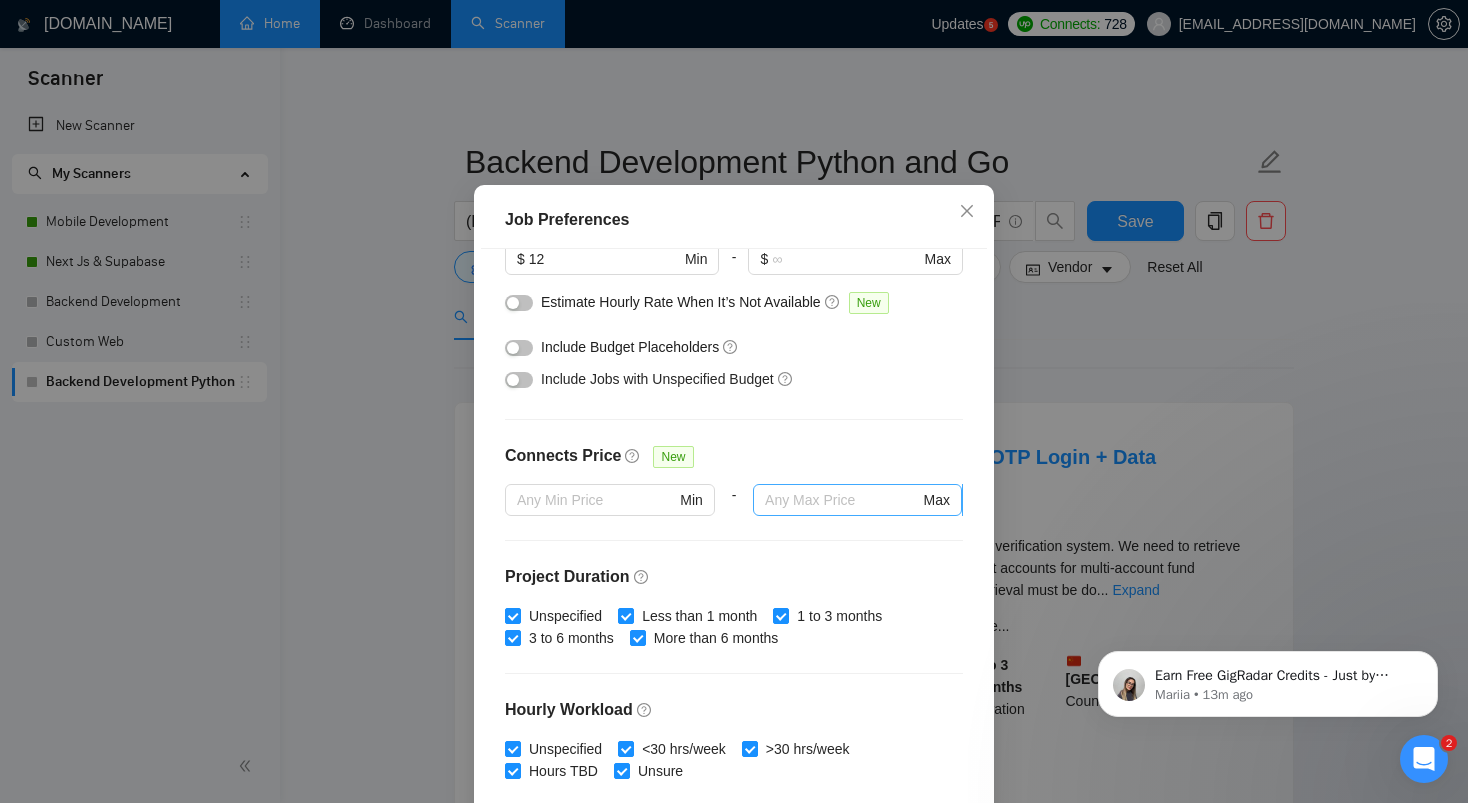 click at bounding box center (842, 500) 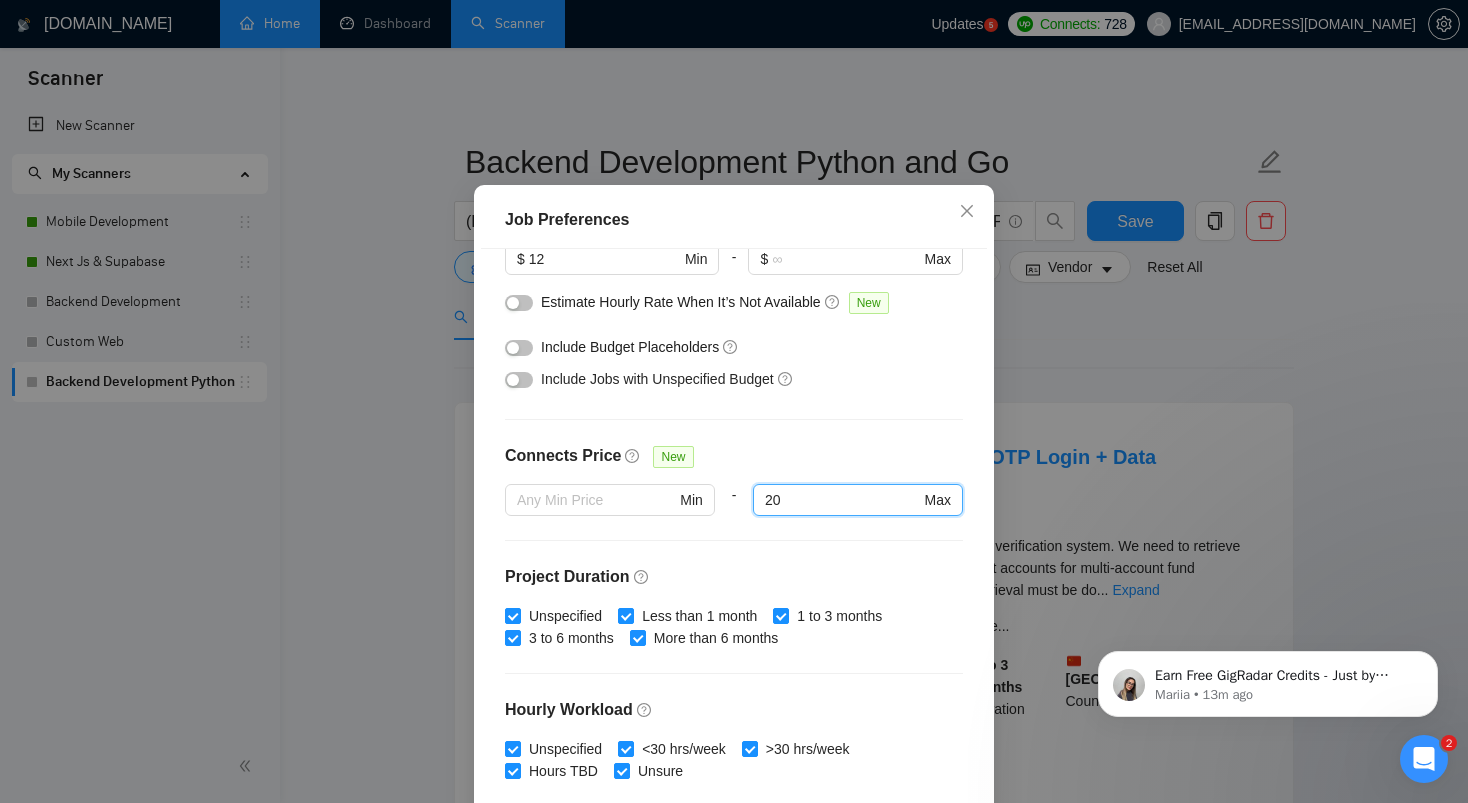 type on "20" 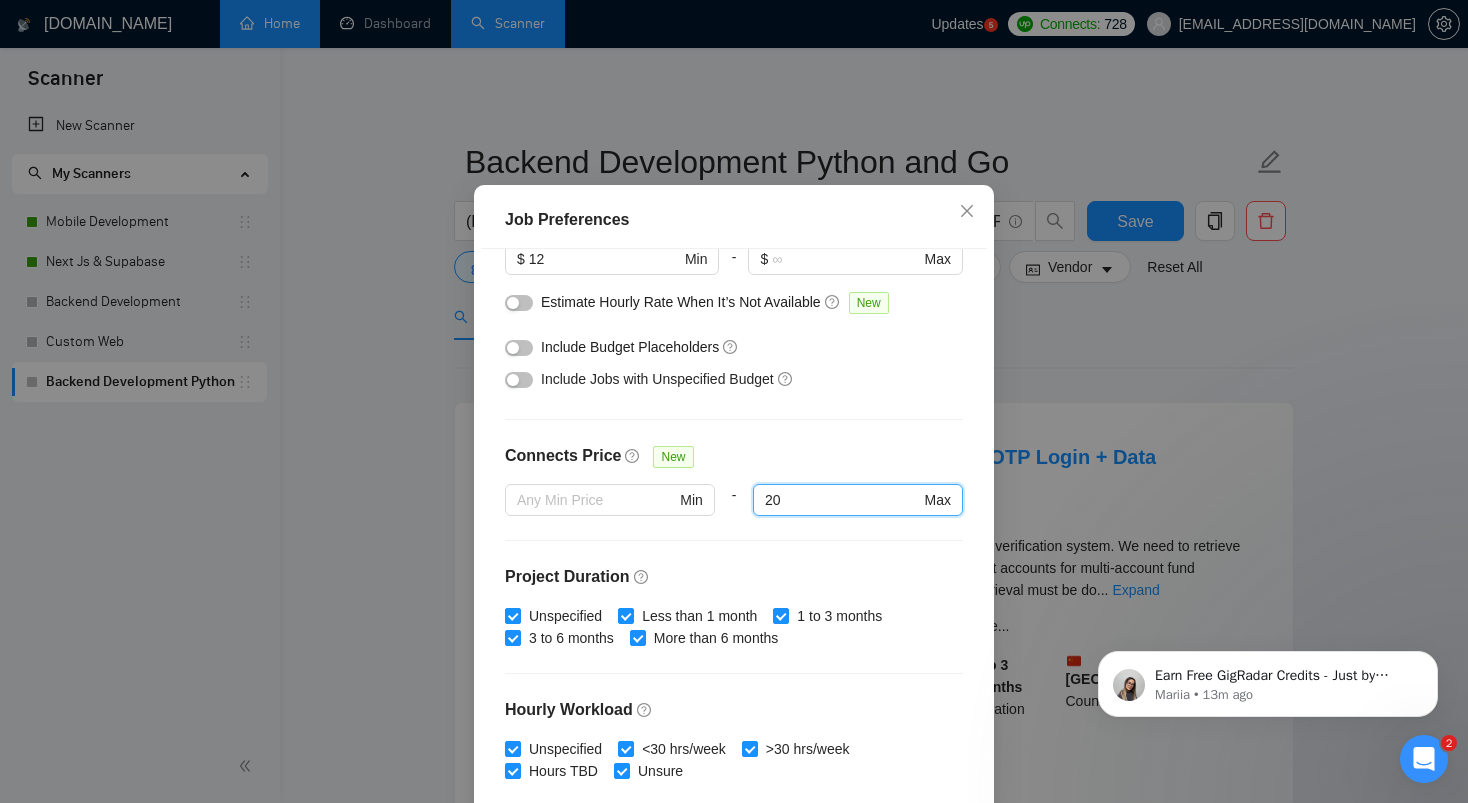 click on "Budget Project Type All Fixed Price Hourly Rate   Fixed Price Budget $ 900 Min - $ Max Estimate Fixed Price When It’s Not Available New   Hourly Rate Price Budget $ 12 Min - $ Max Estimate Hourly Rate When It’s Not Available New Include Budget Placeholders Include Jobs with Unspecified Budget   Connects Price New Min - 20 20 Max Project Duration   Unspecified Less than 1 month 1 to 3 months 3 to 6 months More than 6 months Hourly Workload   Unspecified <30 hrs/week >30 hrs/week Hours TBD Unsure Job Posting Questions New   Any posting questions Description Preferences Description Size New   Any description size" at bounding box center [734, 530] 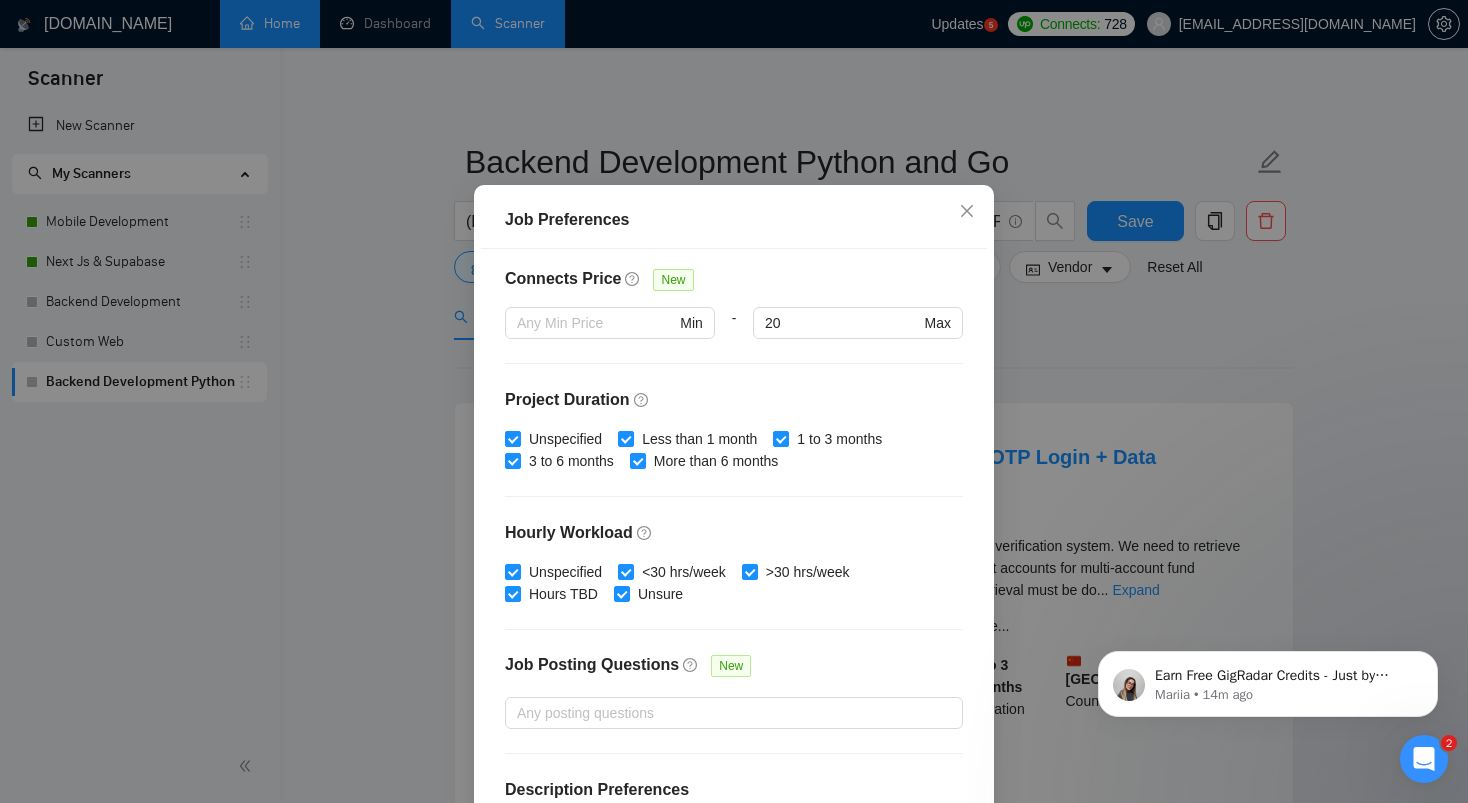 scroll, scrollTop: 565, scrollLeft: 0, axis: vertical 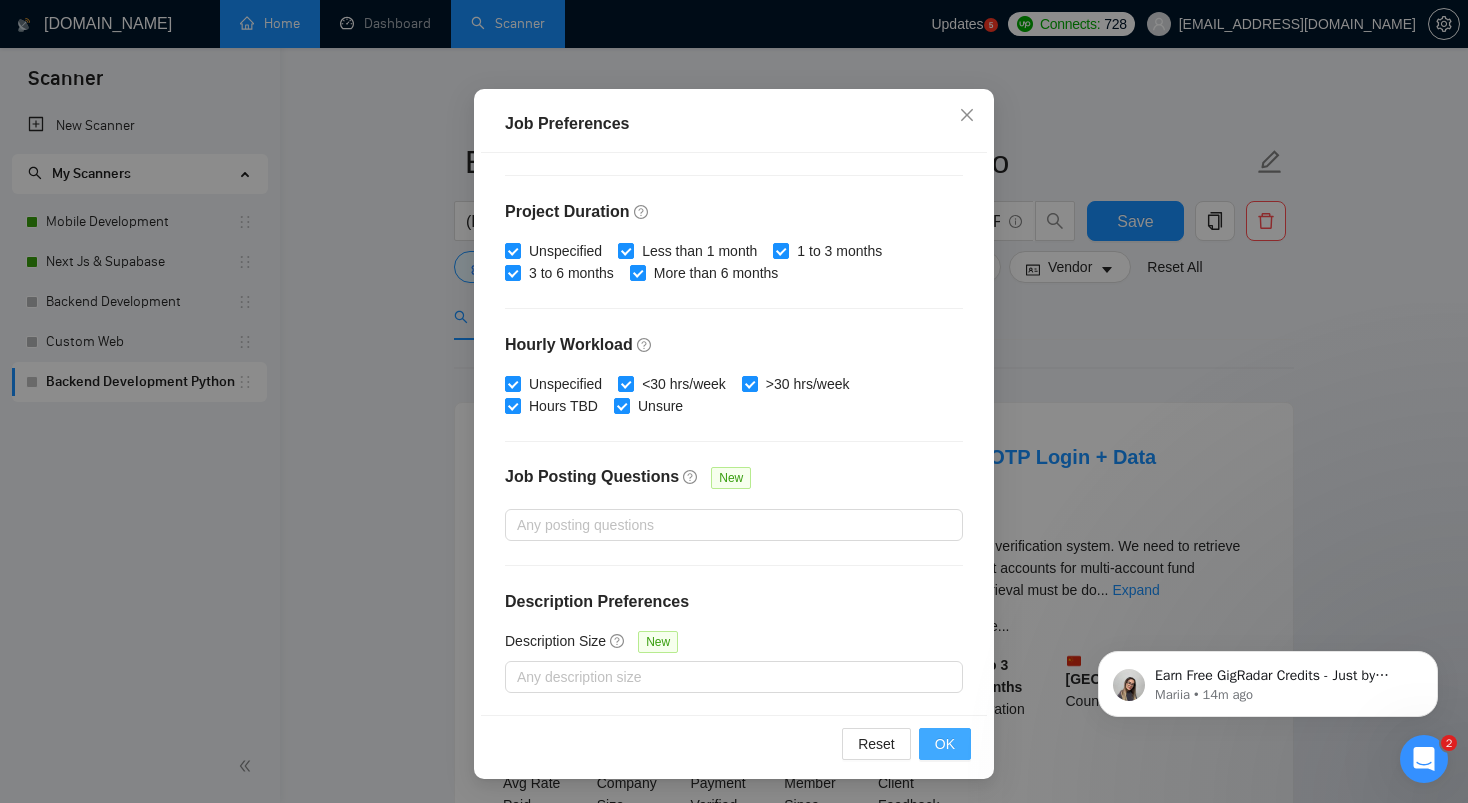 click on "OK" at bounding box center [945, 744] 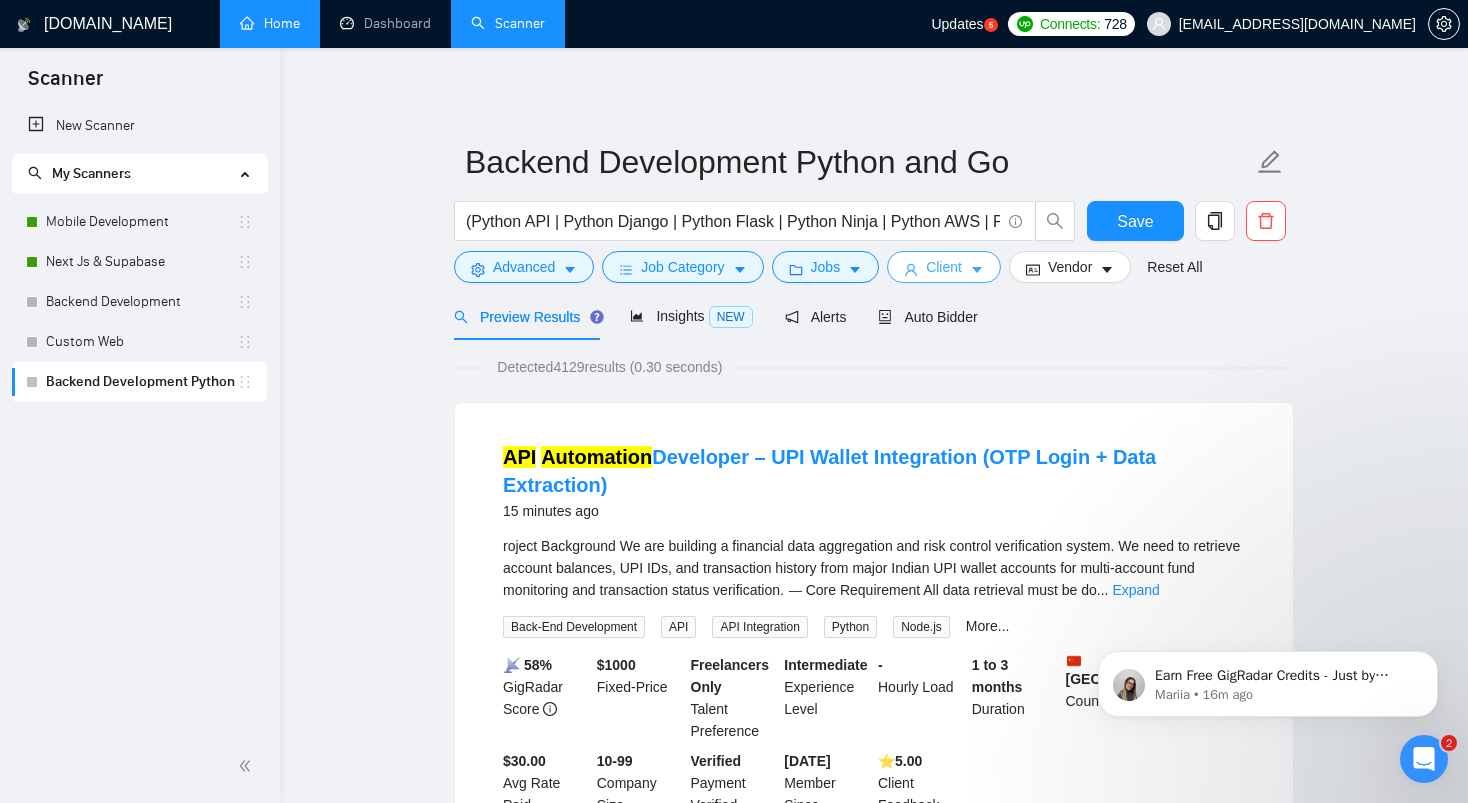 click on "Client" at bounding box center (944, 267) 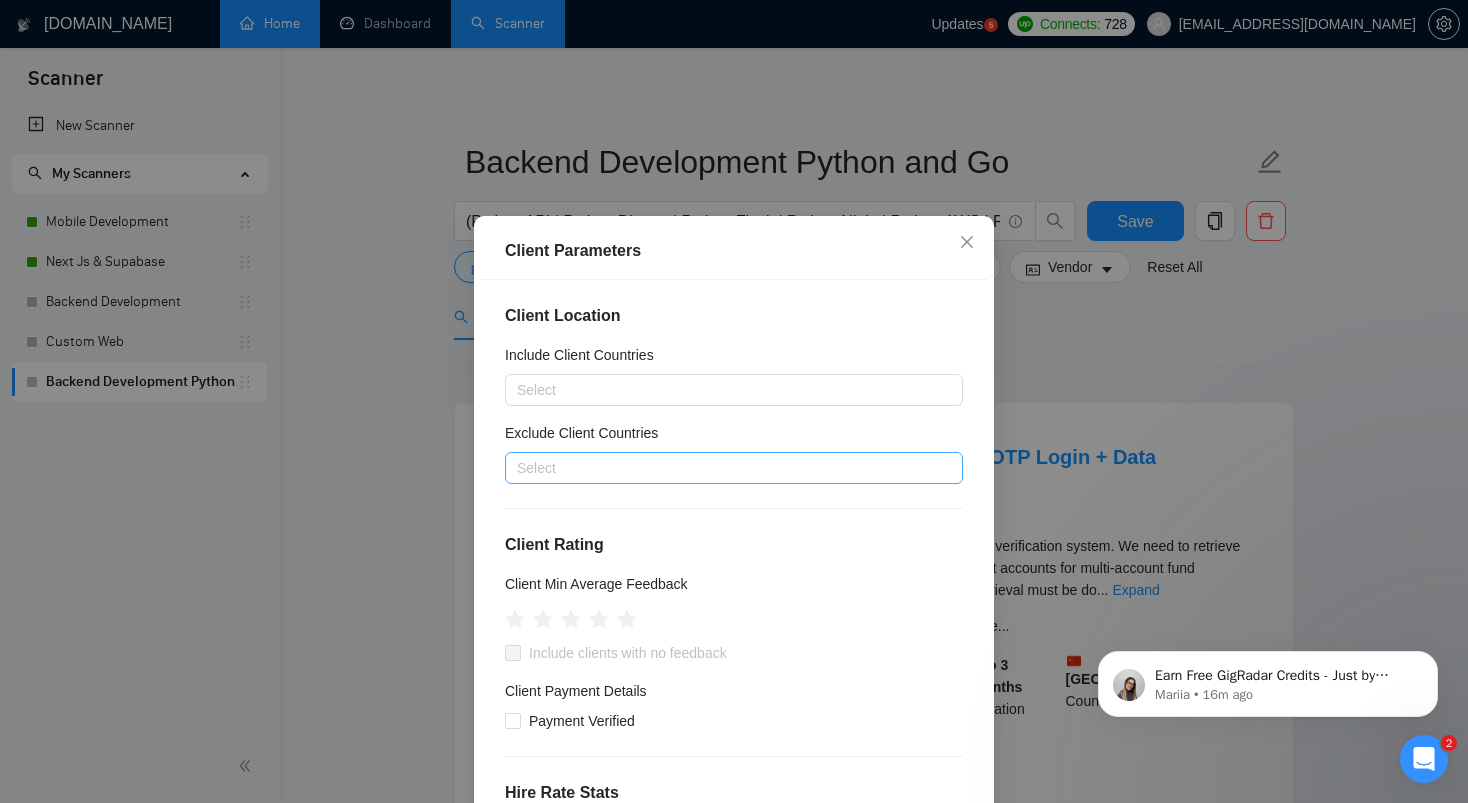click at bounding box center (724, 468) 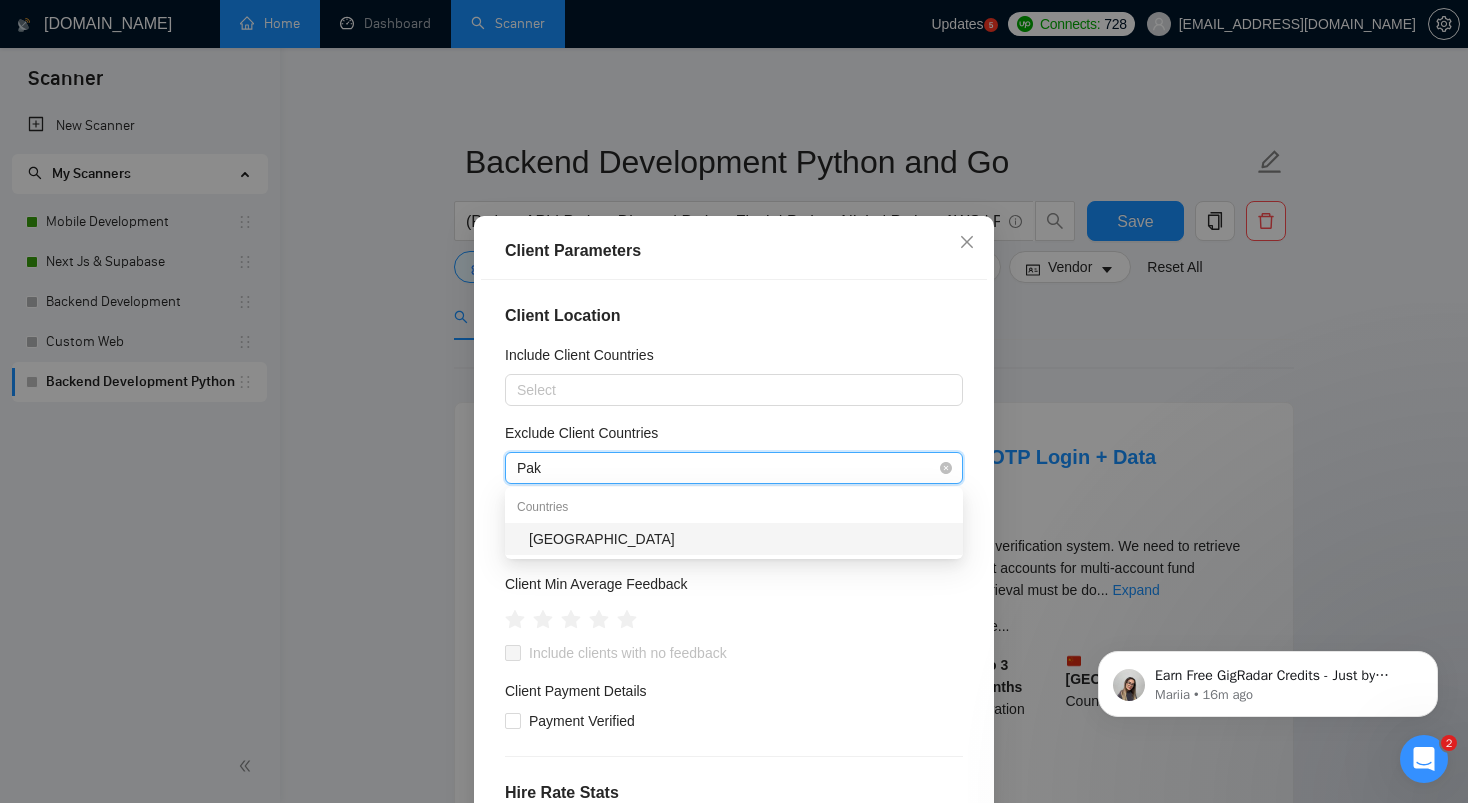 type on "Paki" 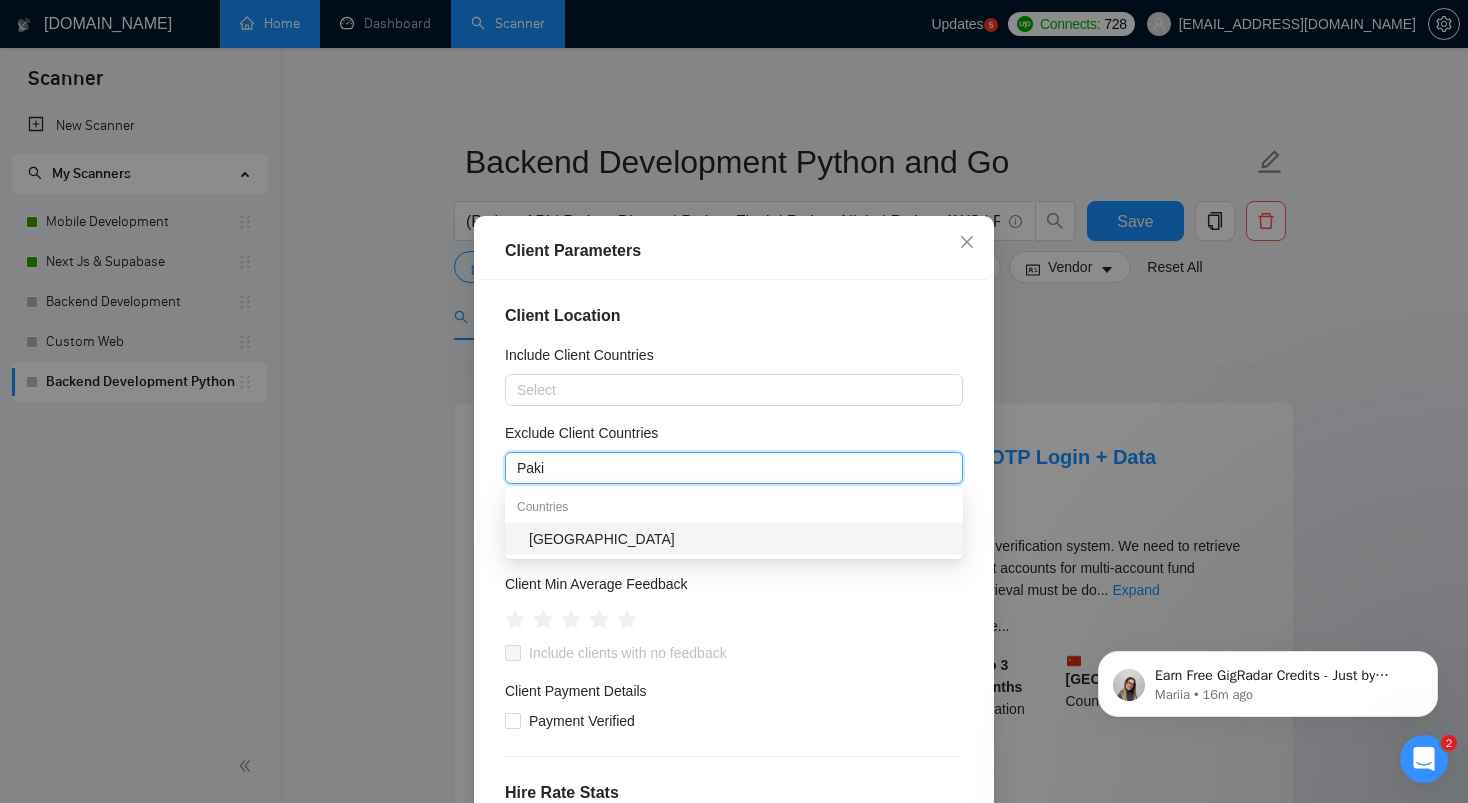 click on "[GEOGRAPHIC_DATA]" at bounding box center [740, 539] 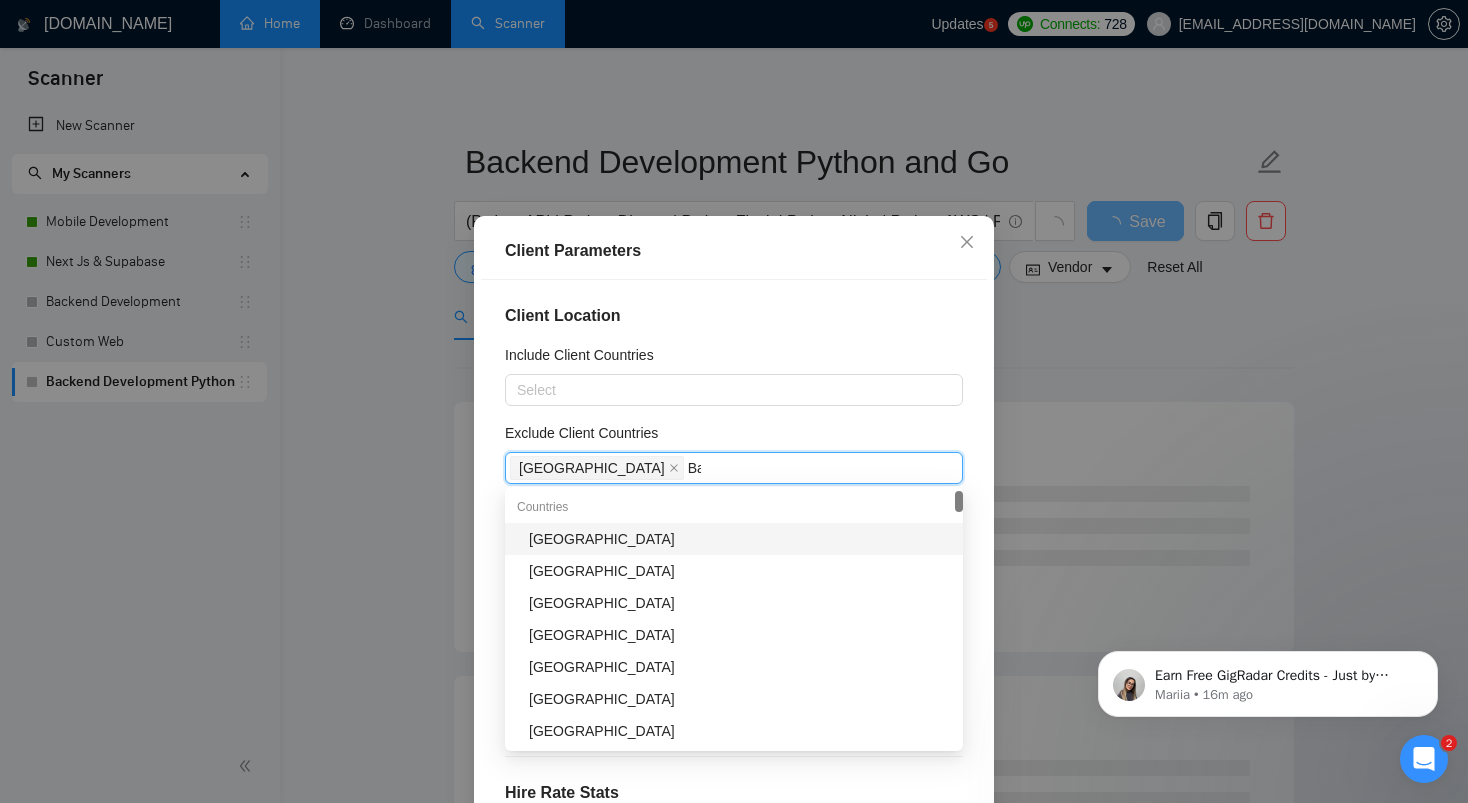 type on "Ban" 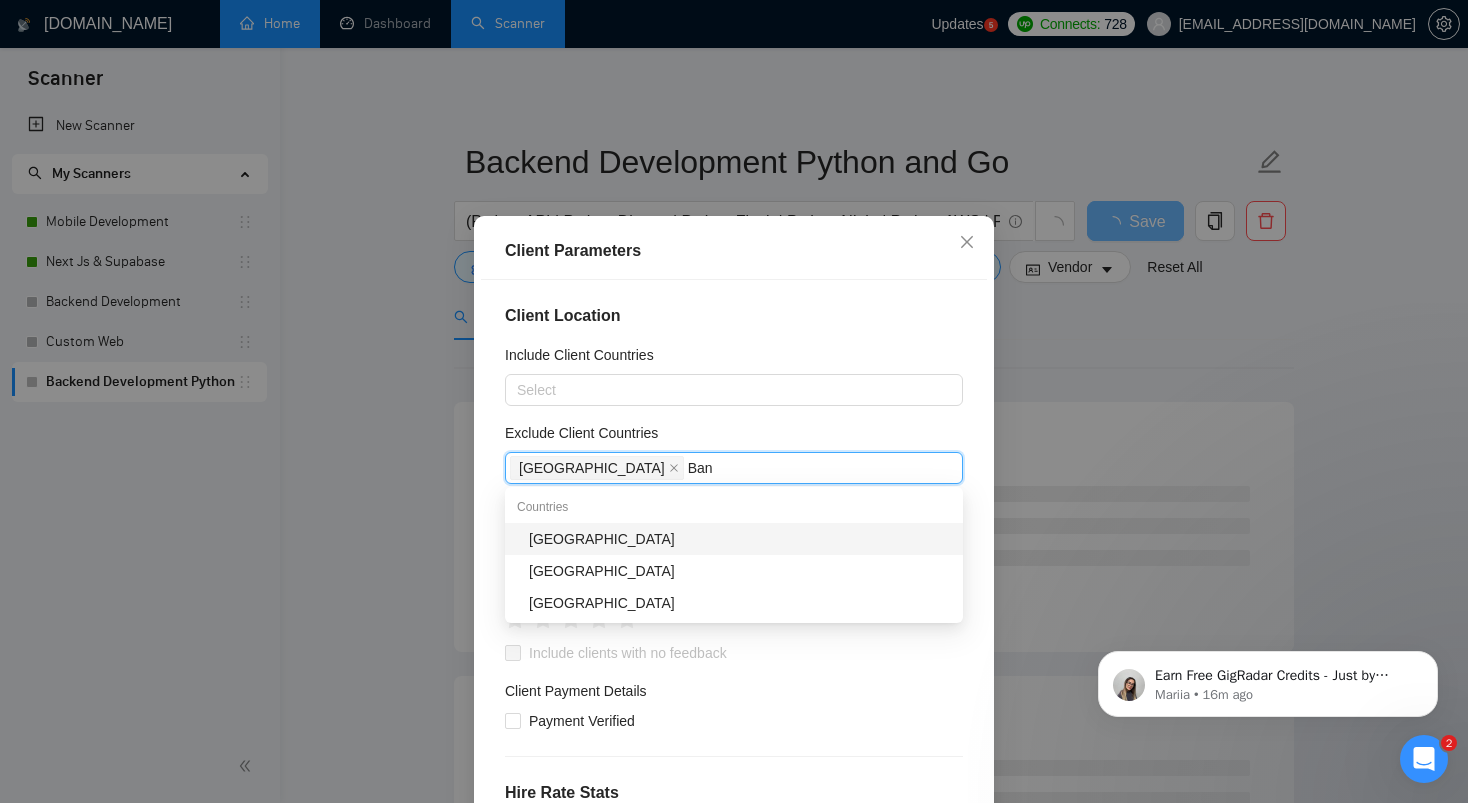 click on "[GEOGRAPHIC_DATA]" at bounding box center (740, 539) 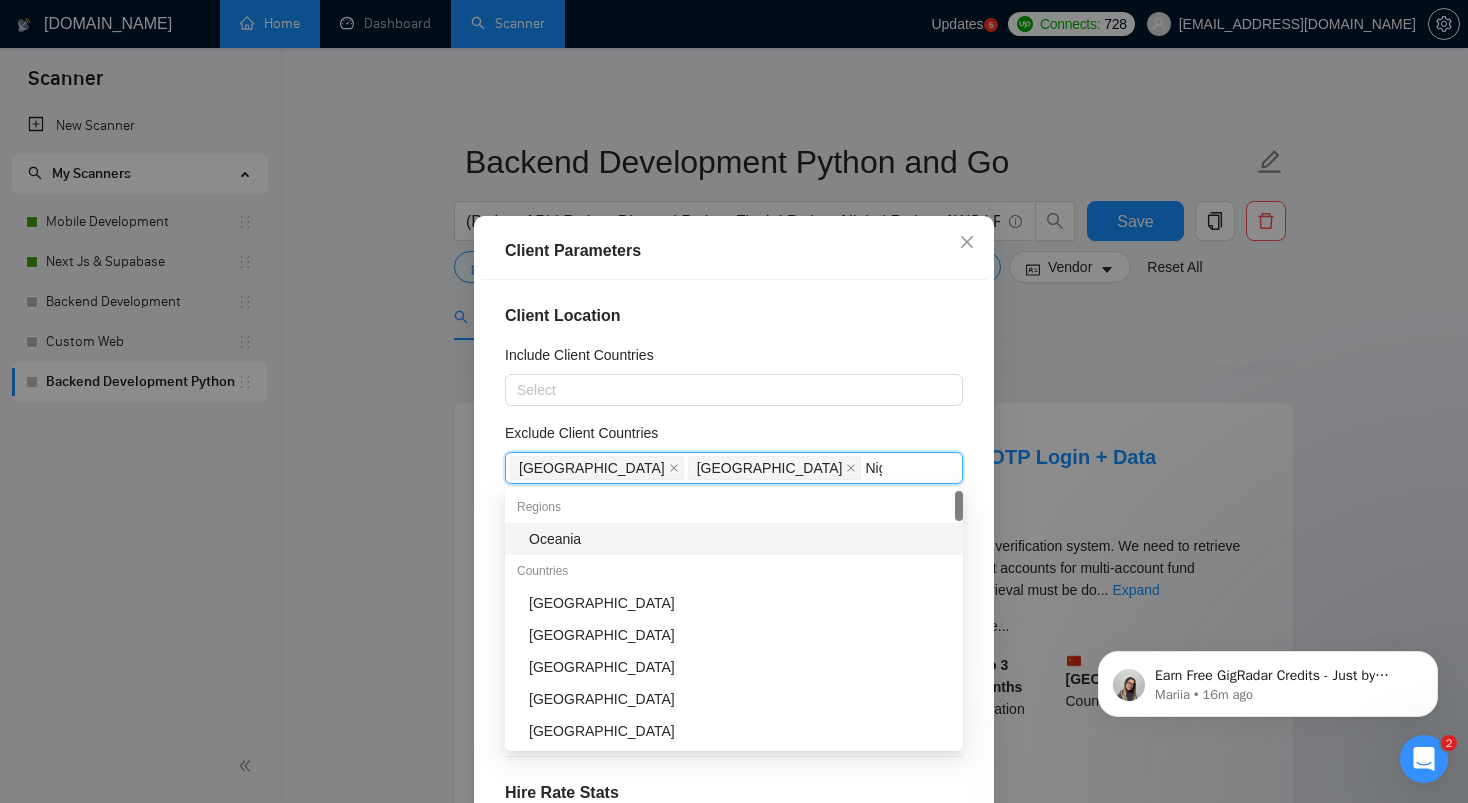 type on "Nige" 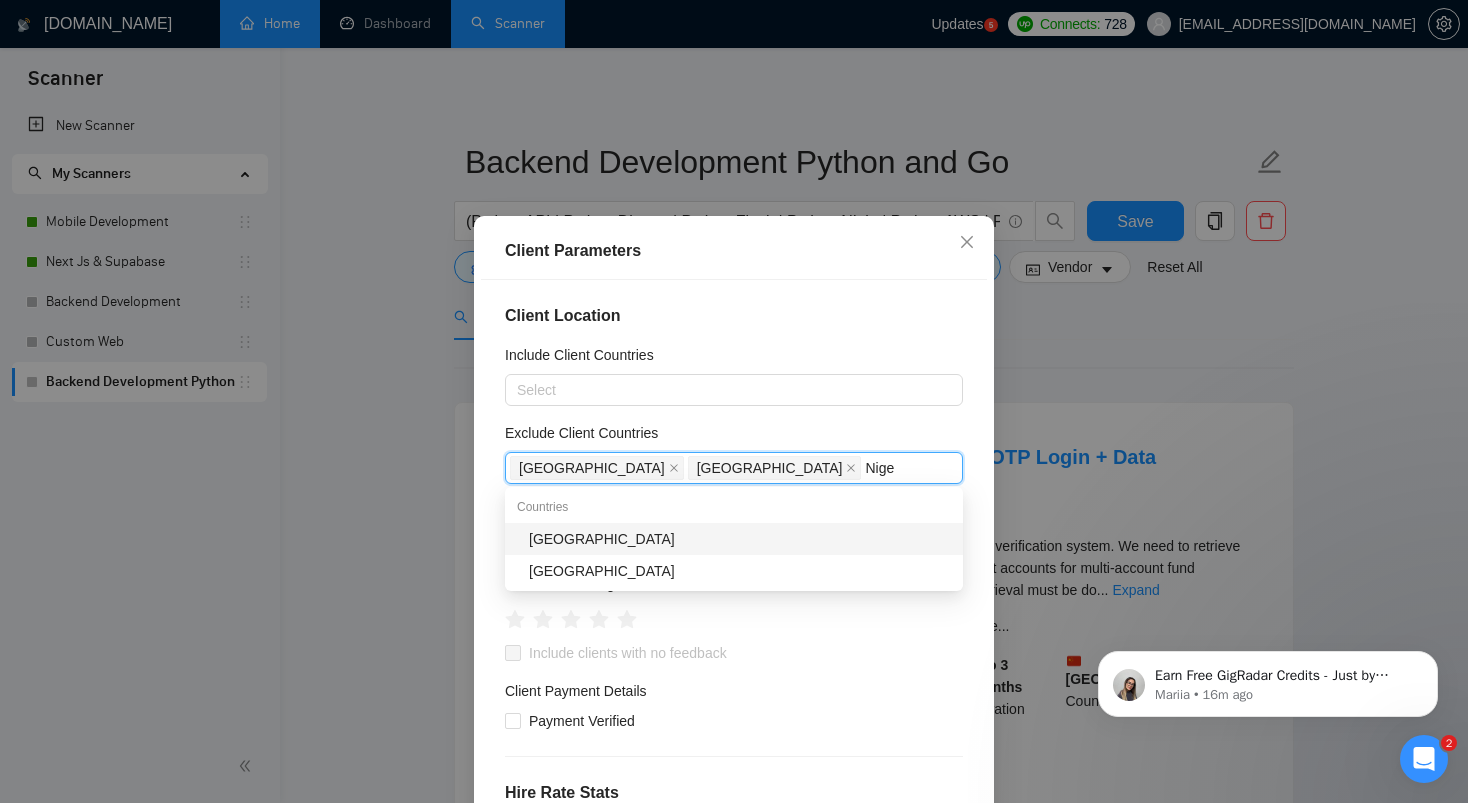 click on "[GEOGRAPHIC_DATA]" at bounding box center (740, 539) 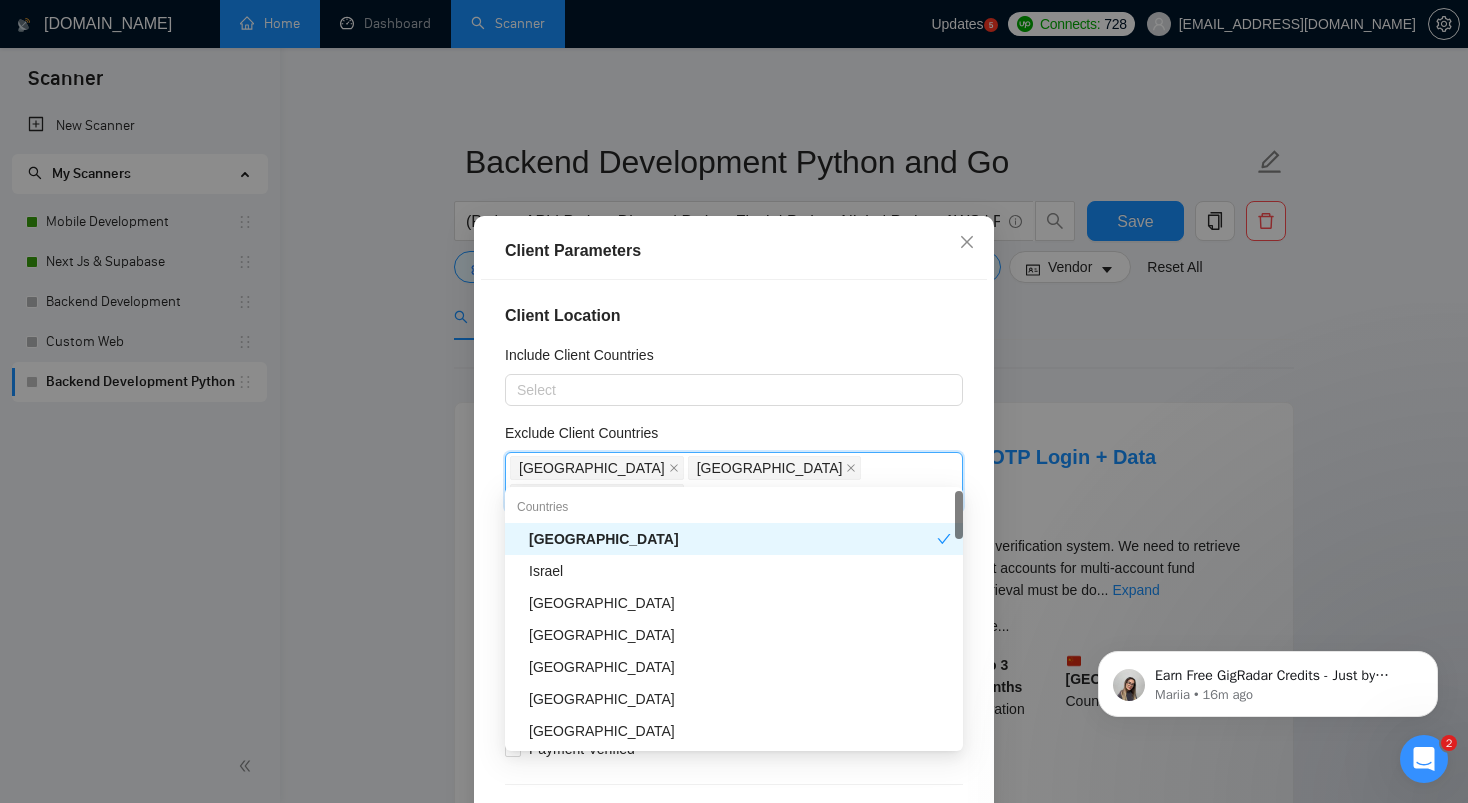 type on "Isr" 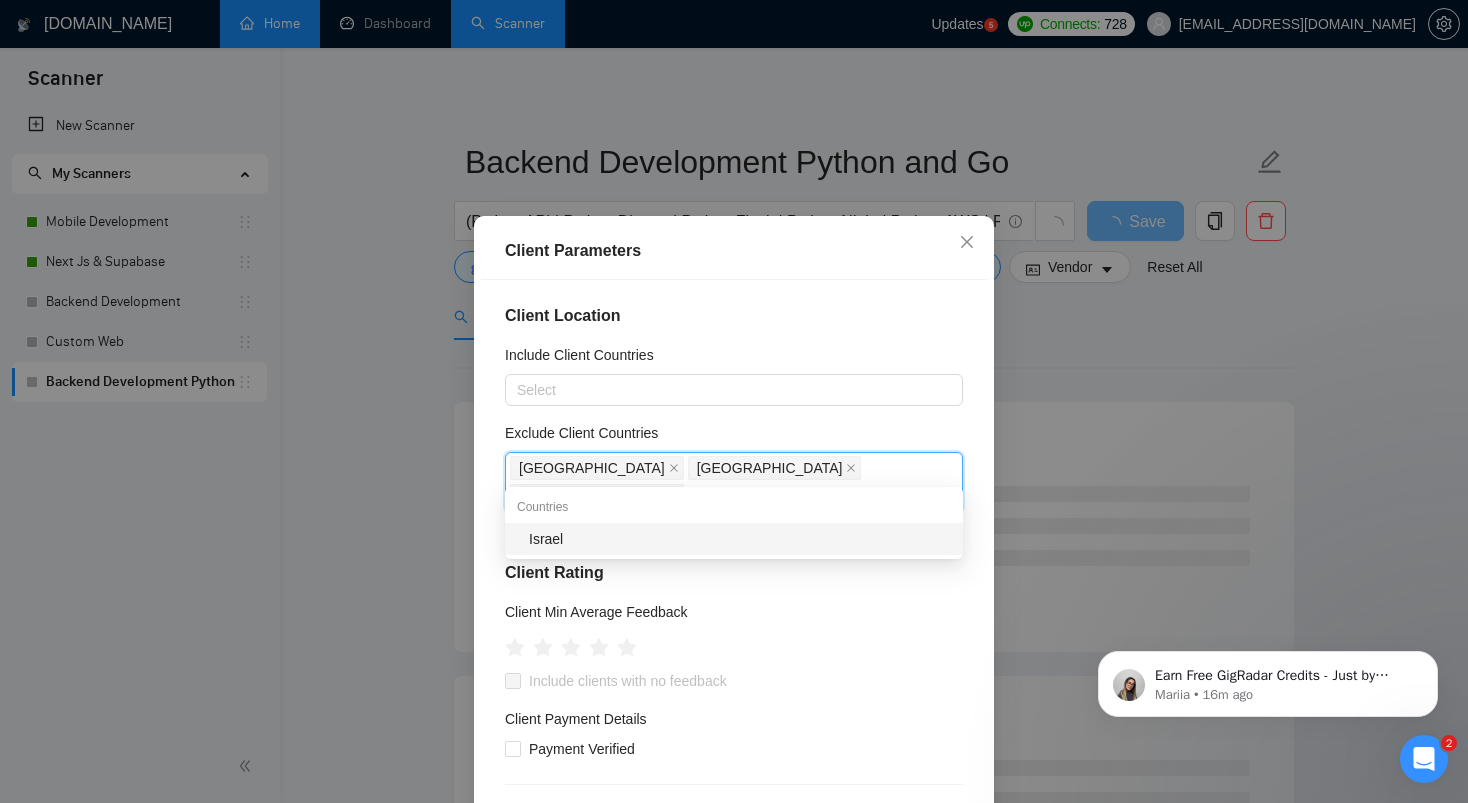 click on "Israel" at bounding box center [740, 539] 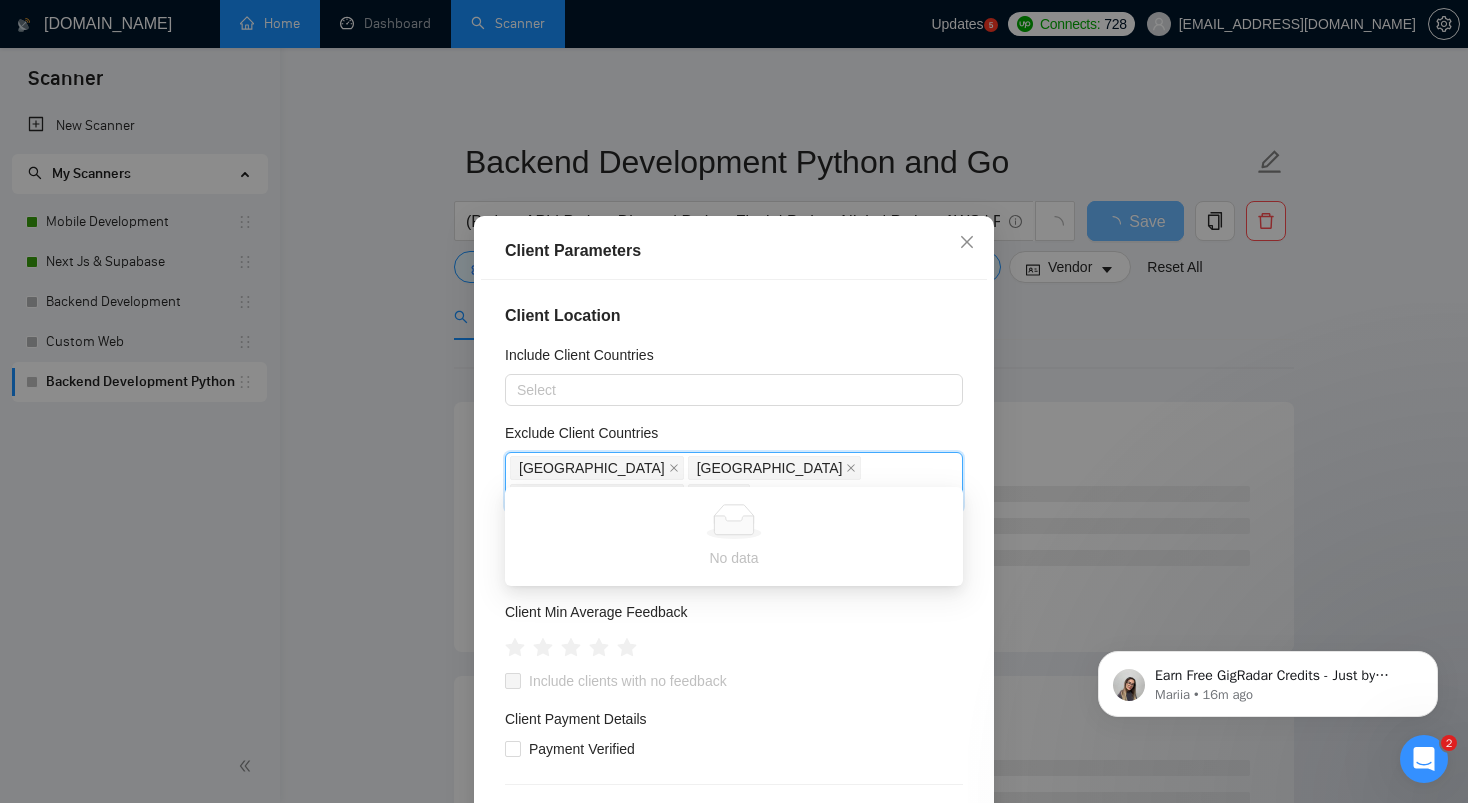 type on "Zi" 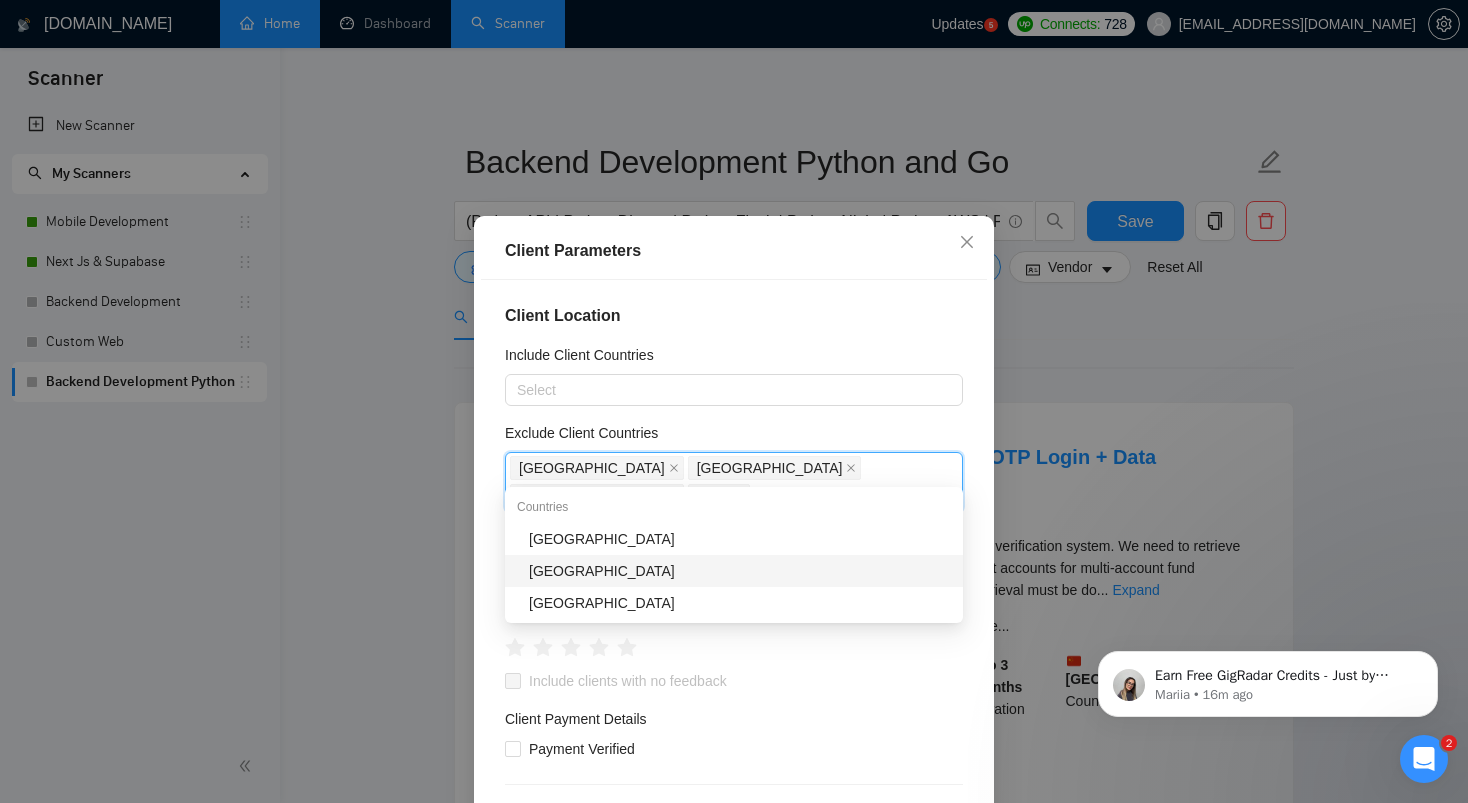 type 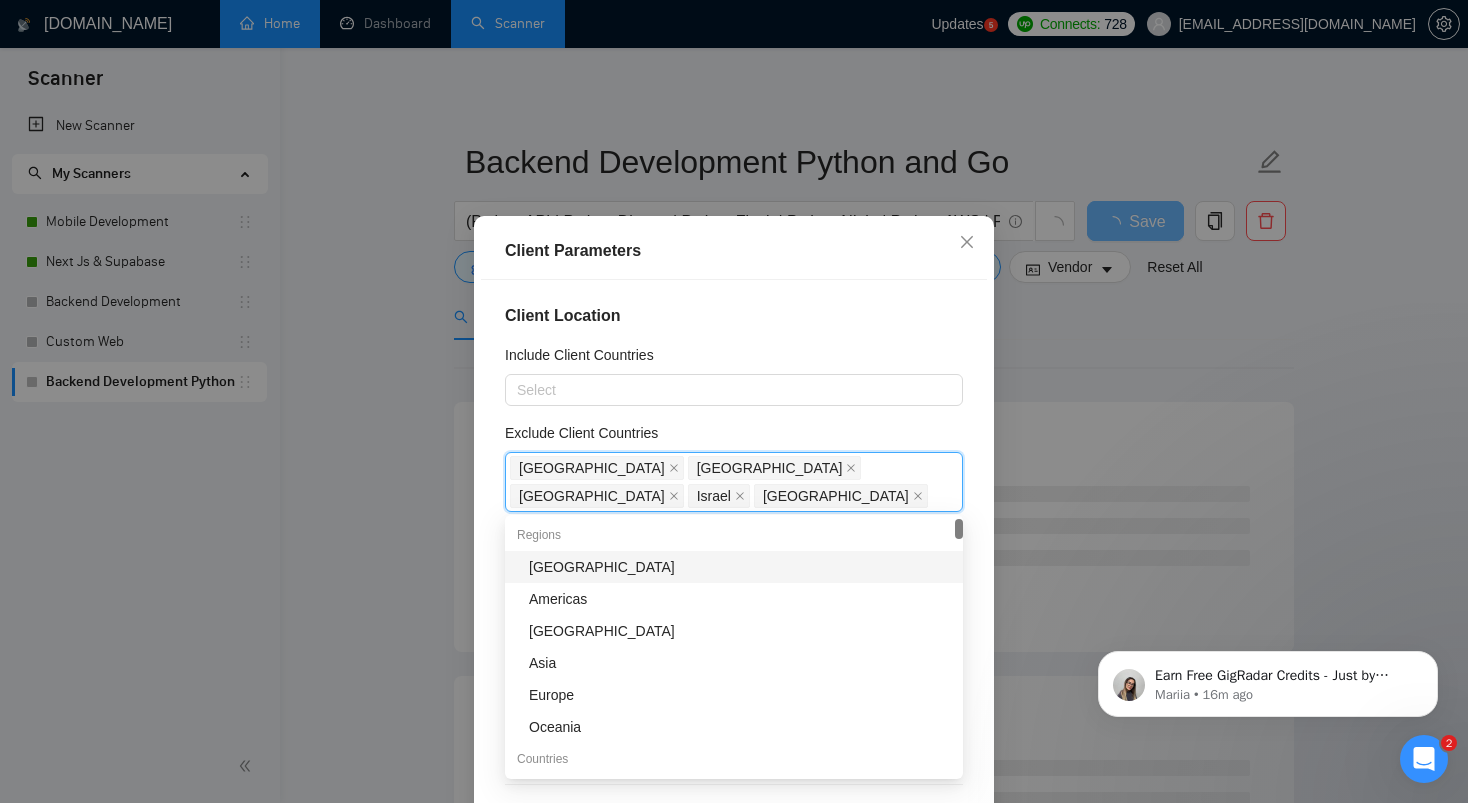 click on "Exclude Client Countries" at bounding box center (734, 437) 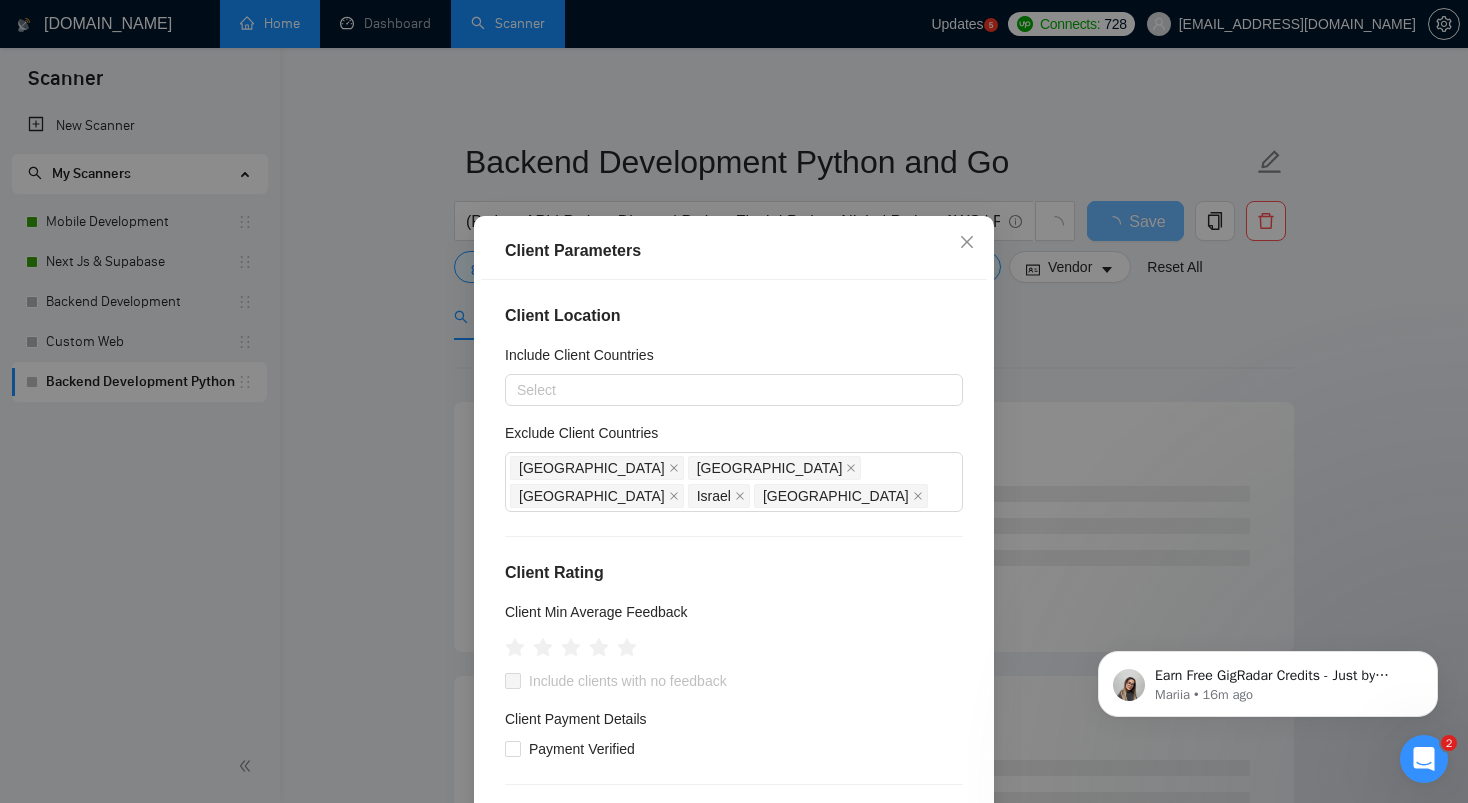 scroll, scrollTop: 138, scrollLeft: 0, axis: vertical 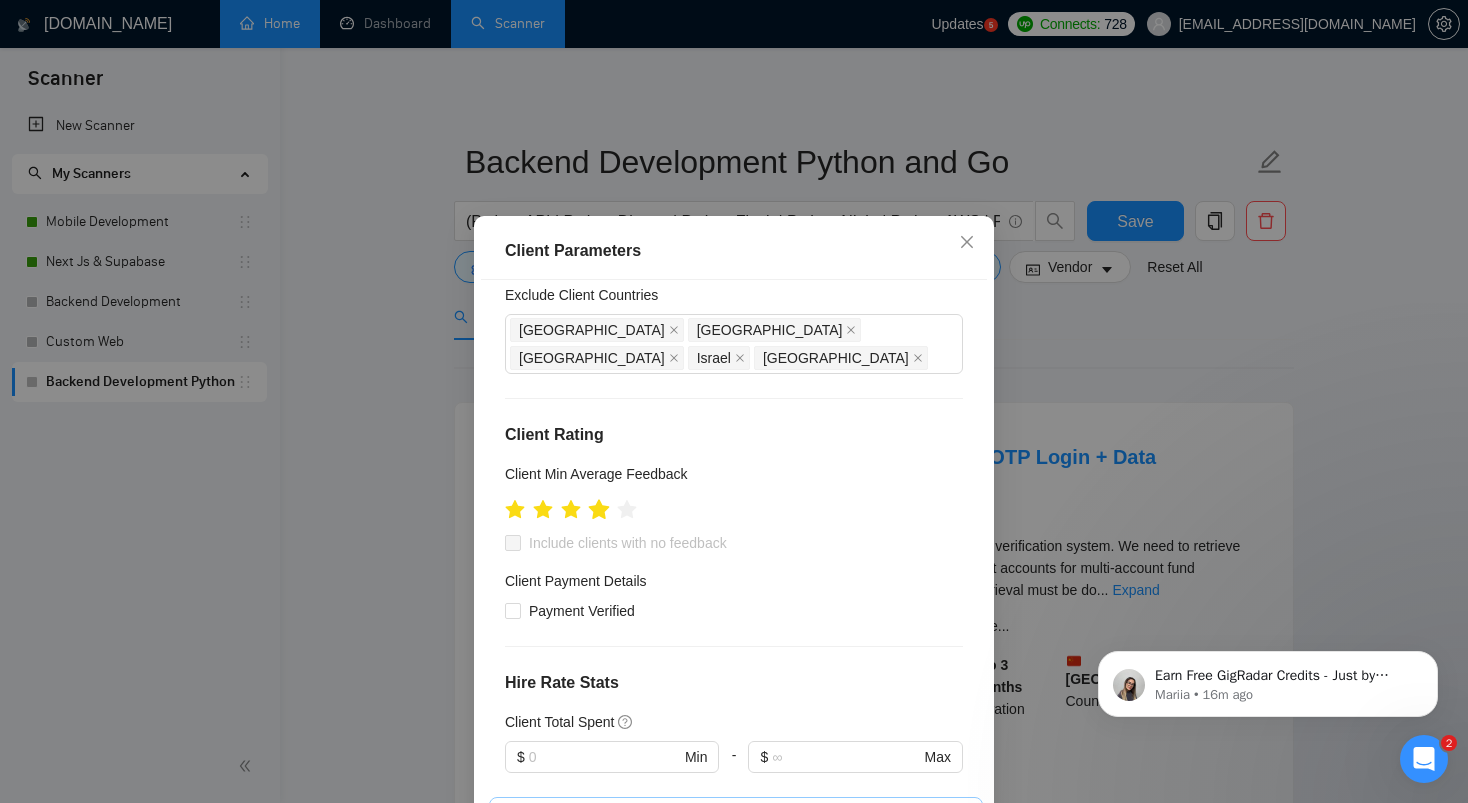 click 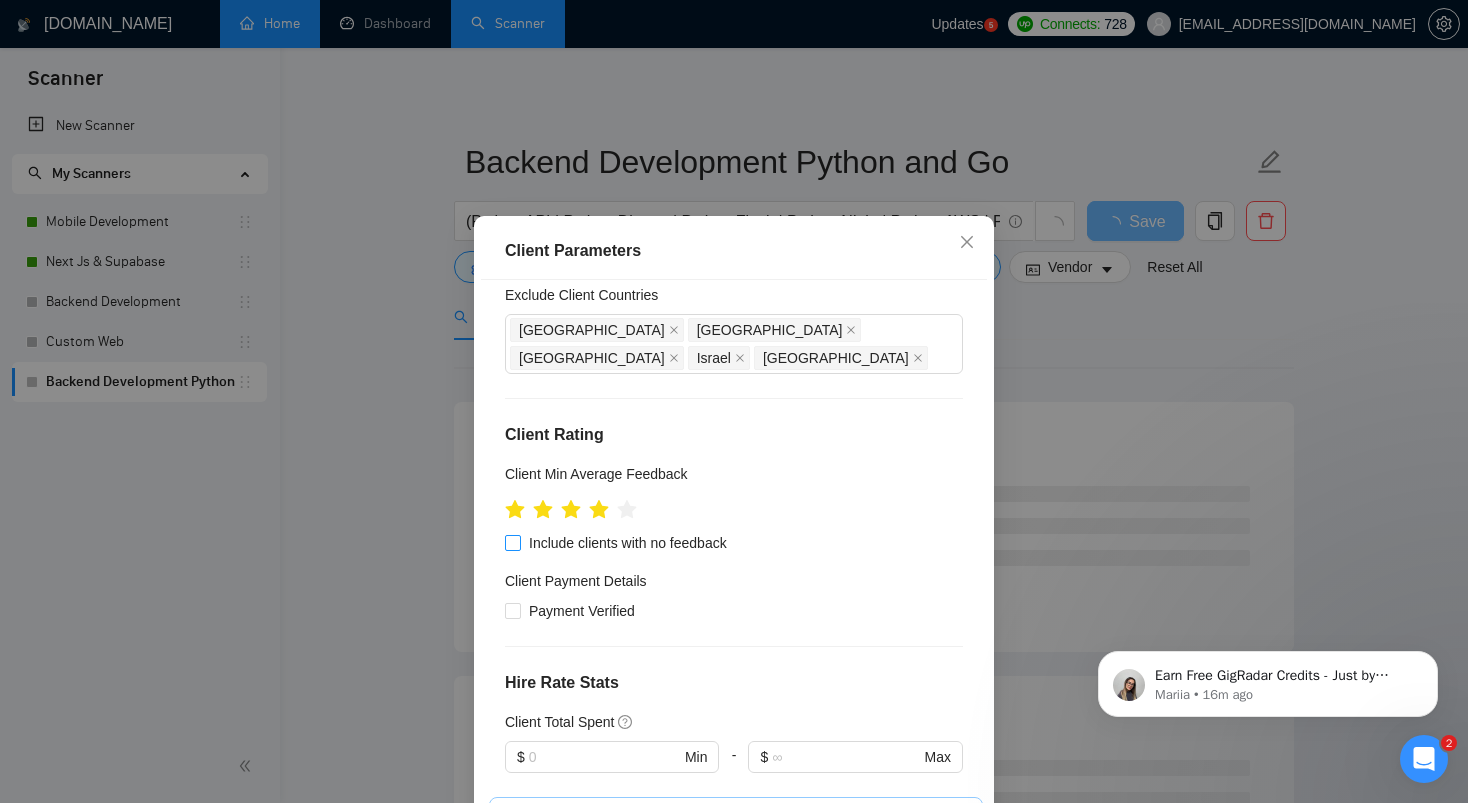 click on "Include clients with no feedback" at bounding box center (512, 542) 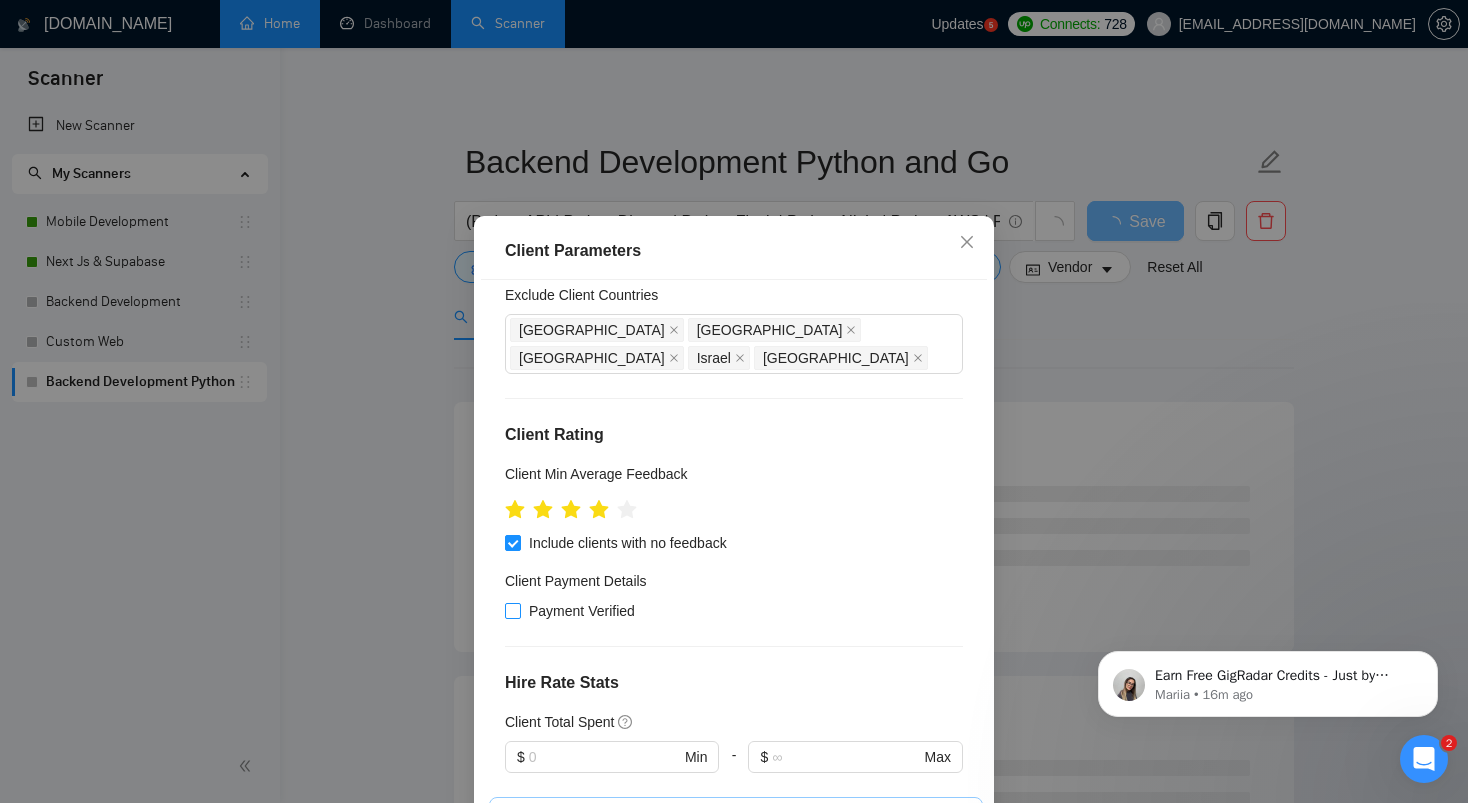 click on "Payment Verified" at bounding box center (512, 610) 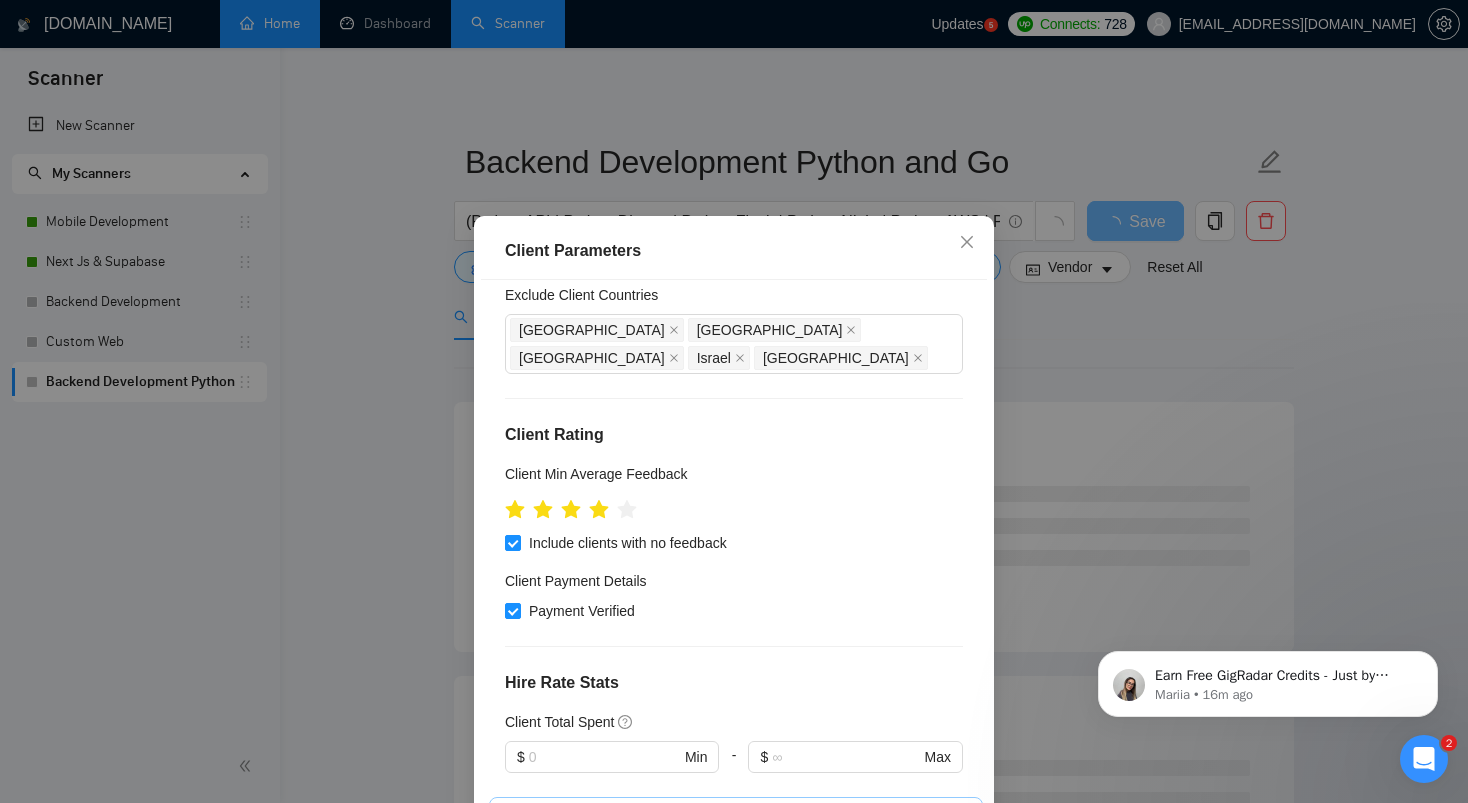 click on "Payment Verified" at bounding box center [734, 611] 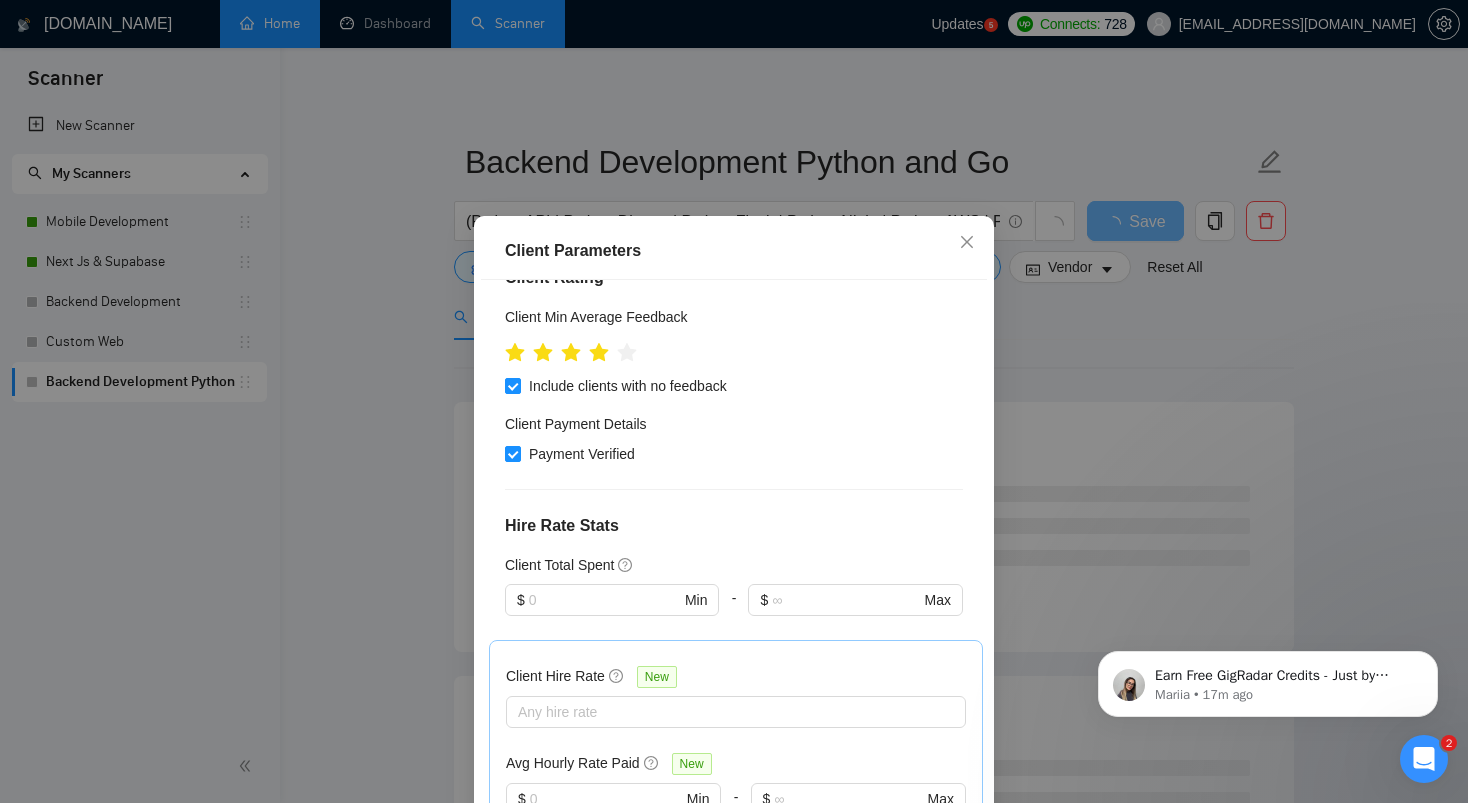 scroll, scrollTop: 309, scrollLeft: 0, axis: vertical 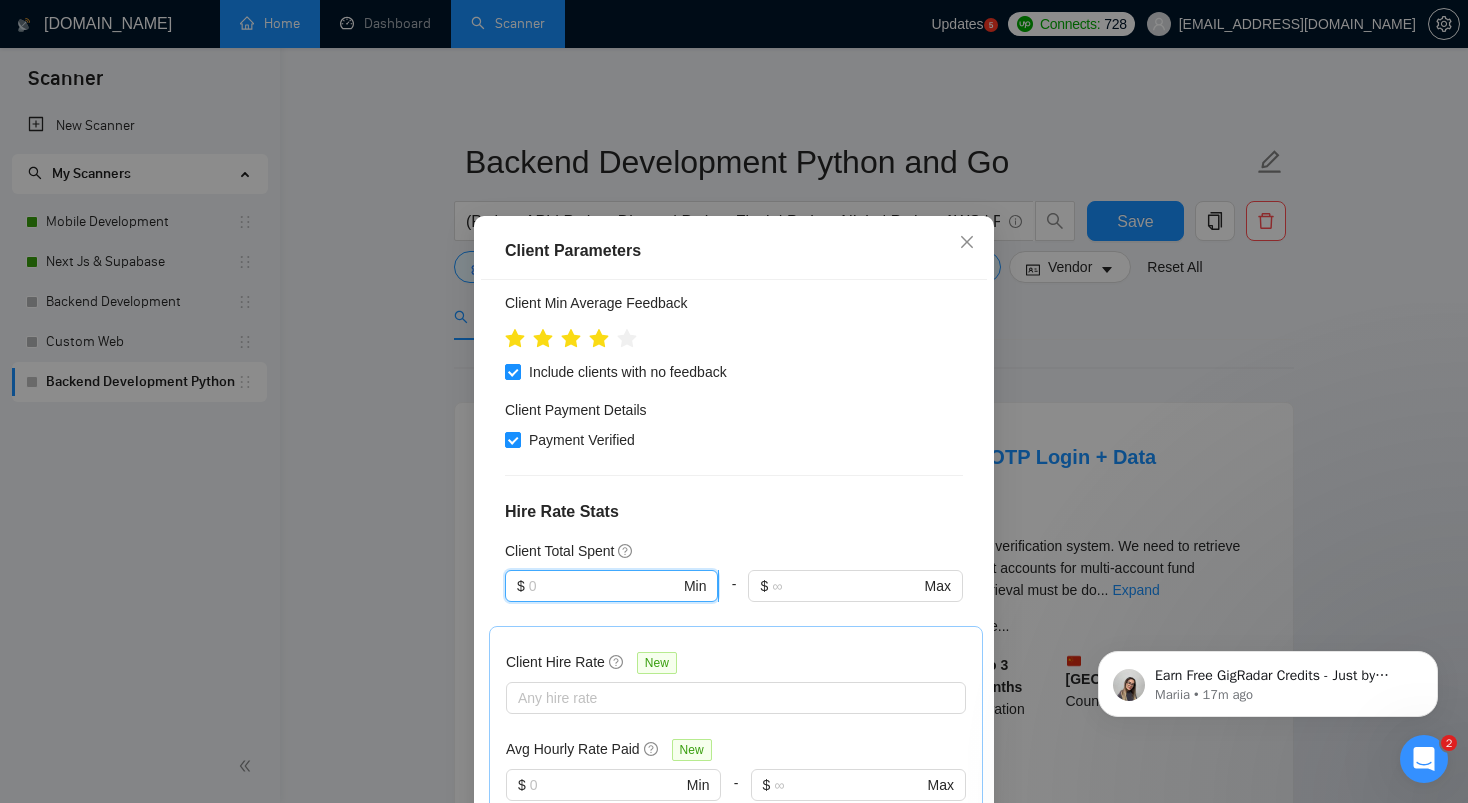 click at bounding box center [604, 586] 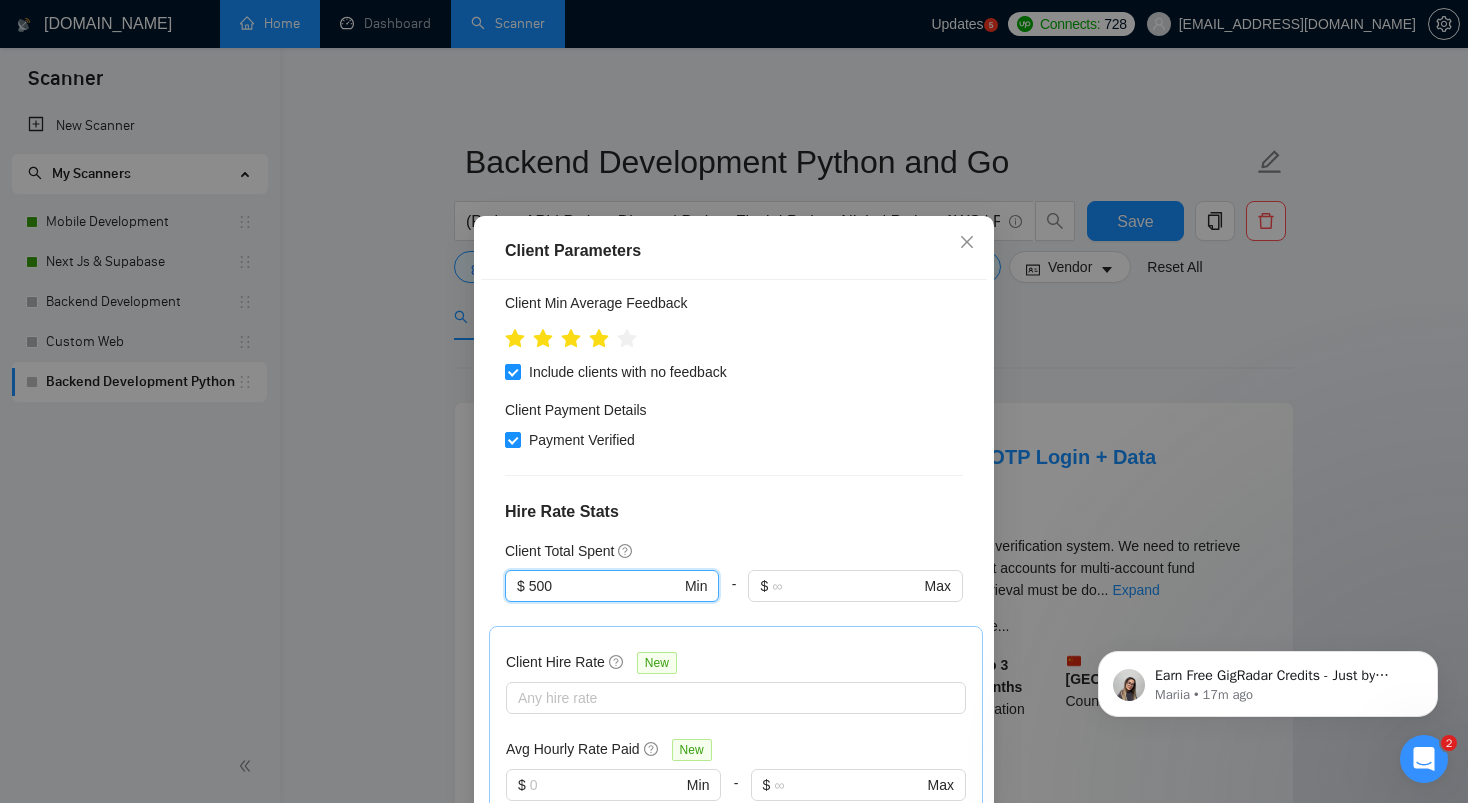 type on "500" 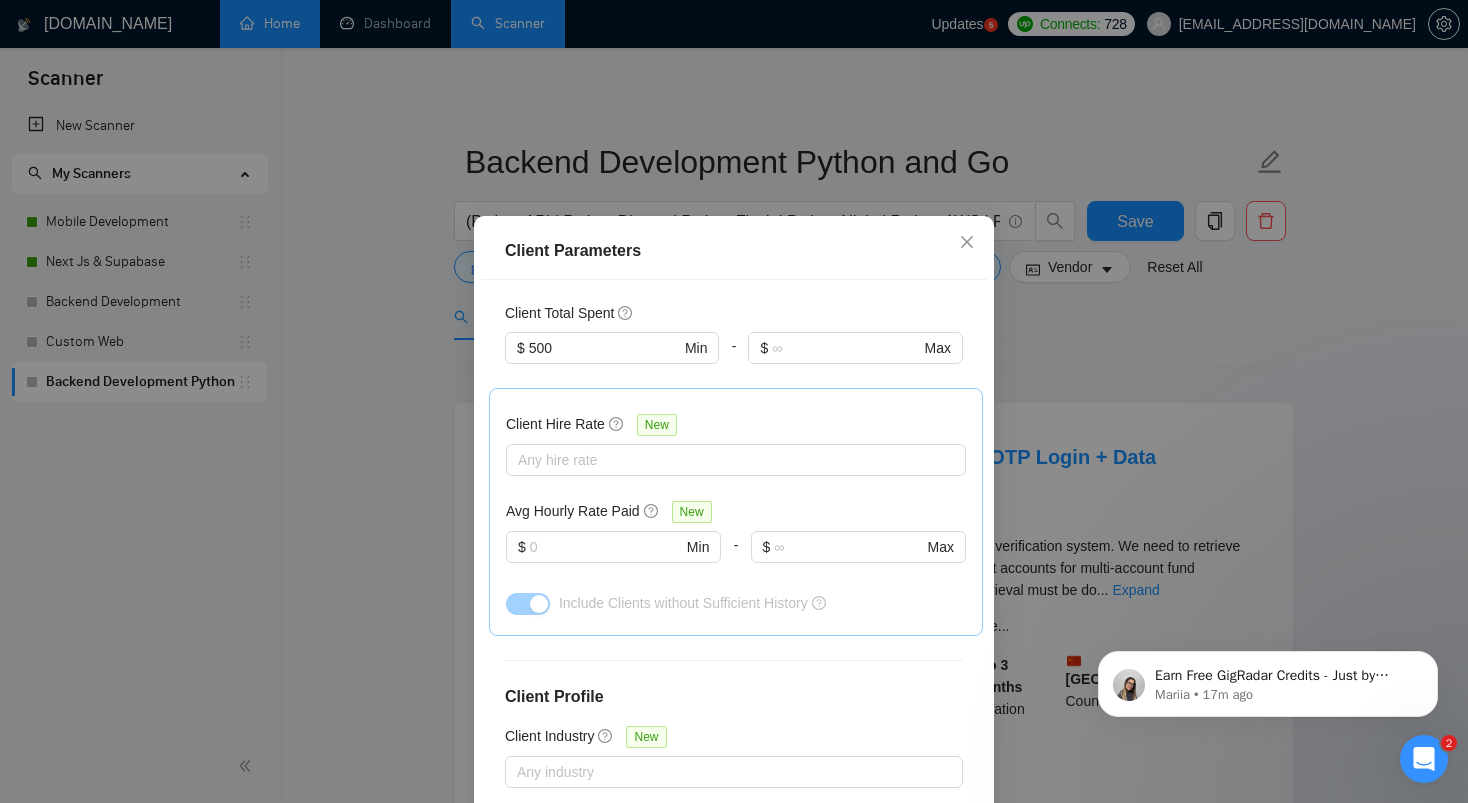 scroll, scrollTop: 712, scrollLeft: 0, axis: vertical 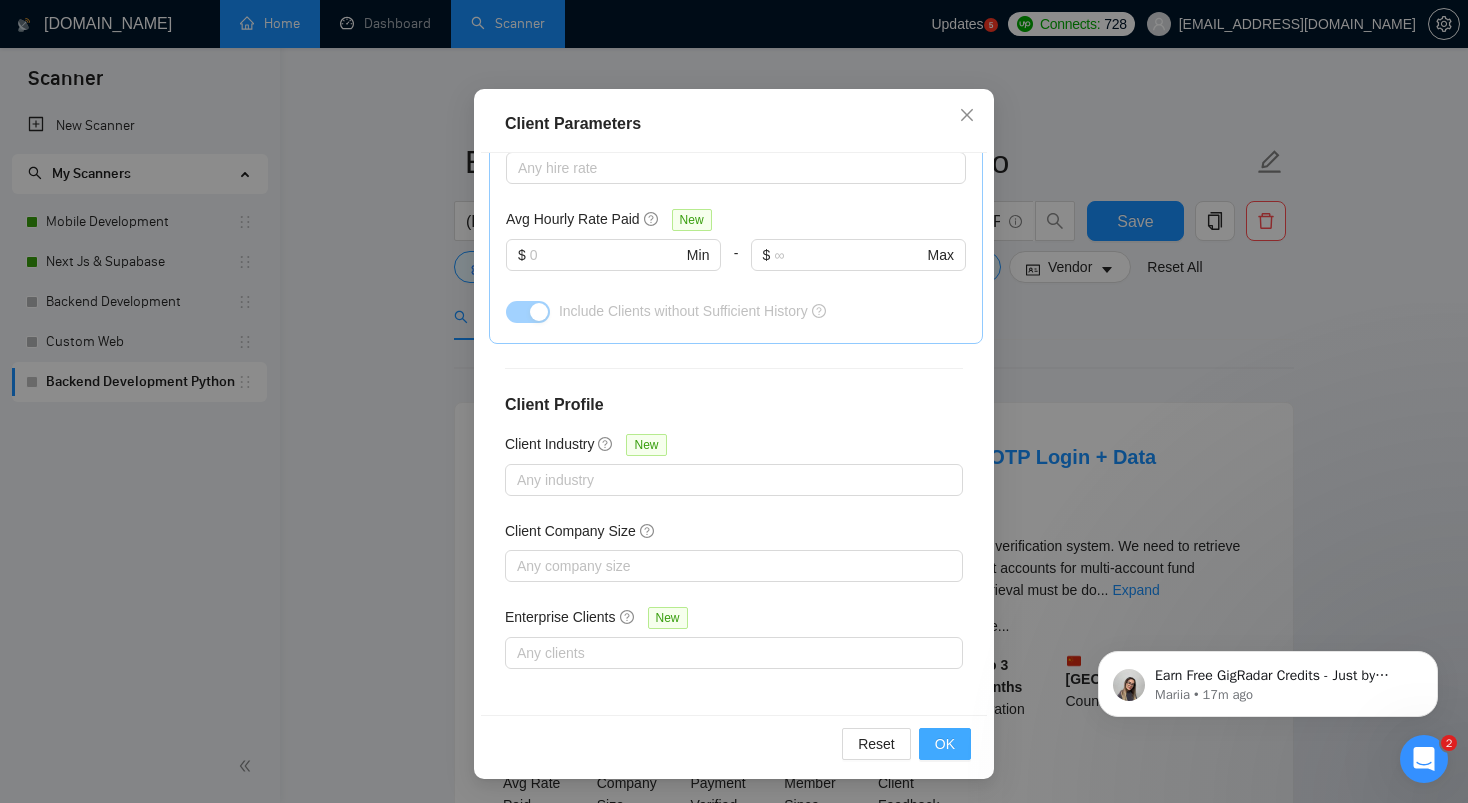 click on "OK" at bounding box center [945, 744] 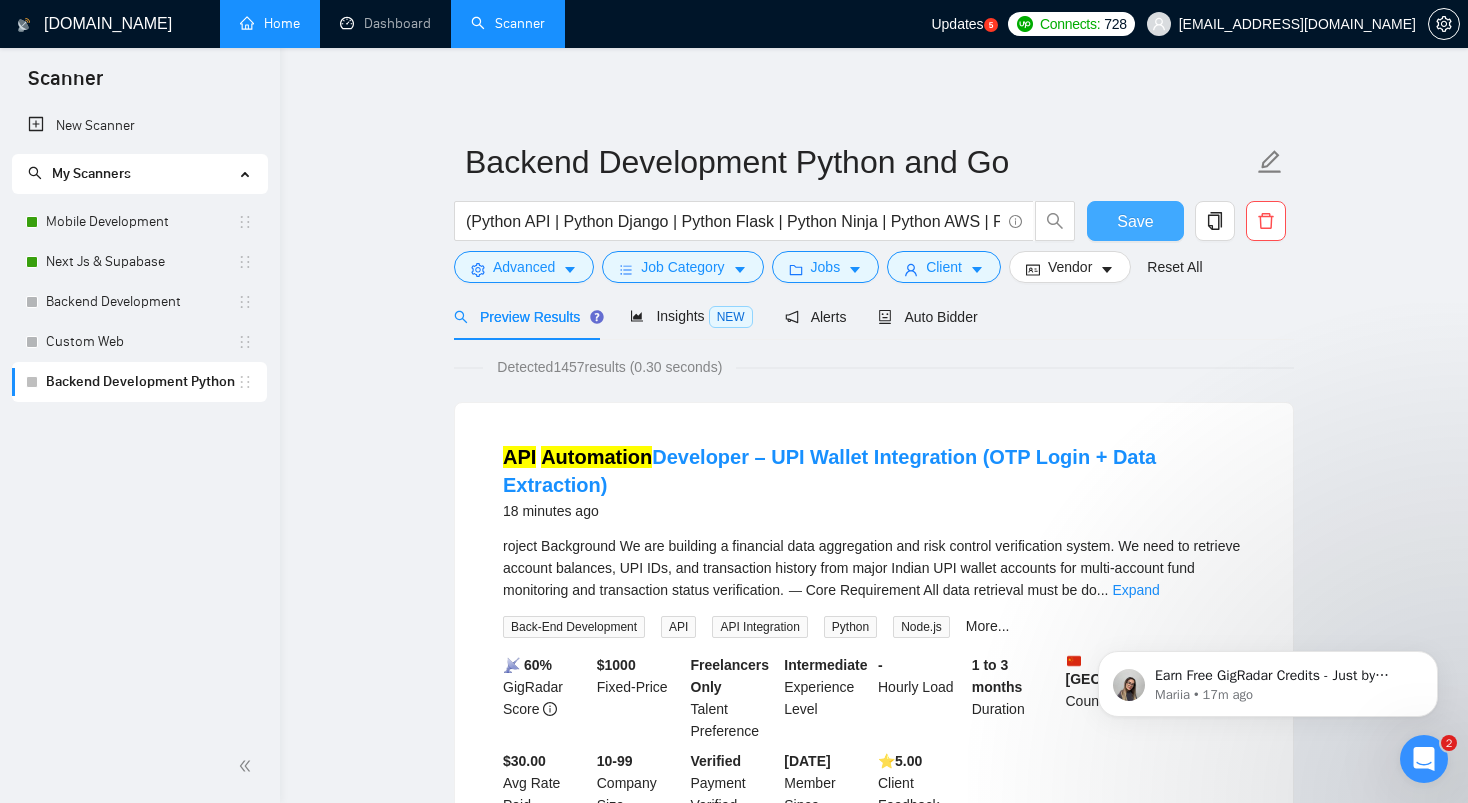 click on "Save" at bounding box center (1135, 221) 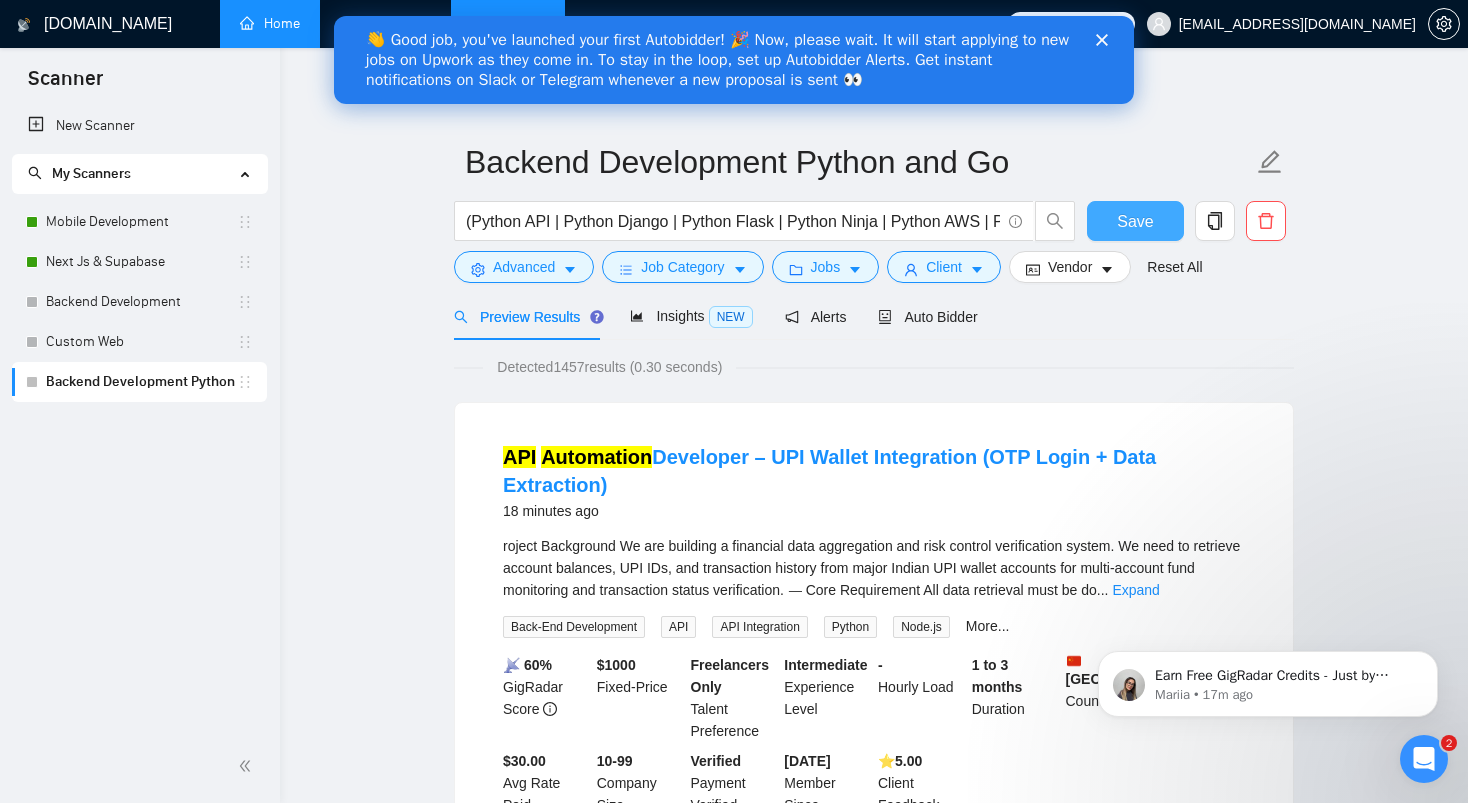 scroll, scrollTop: 0, scrollLeft: 0, axis: both 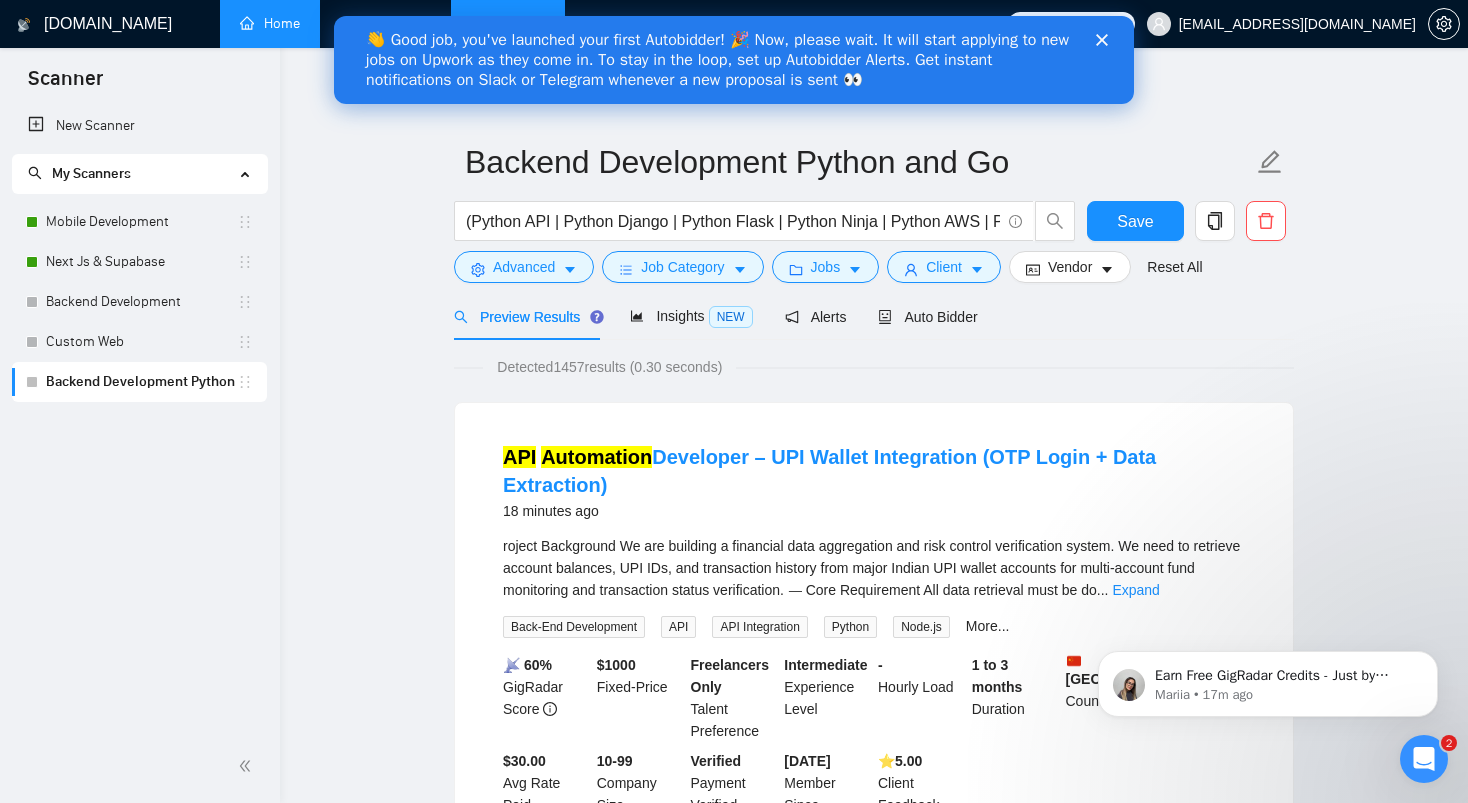click on "Preview Results Insights NEW Alerts Auto Bidder" at bounding box center (874, 316) 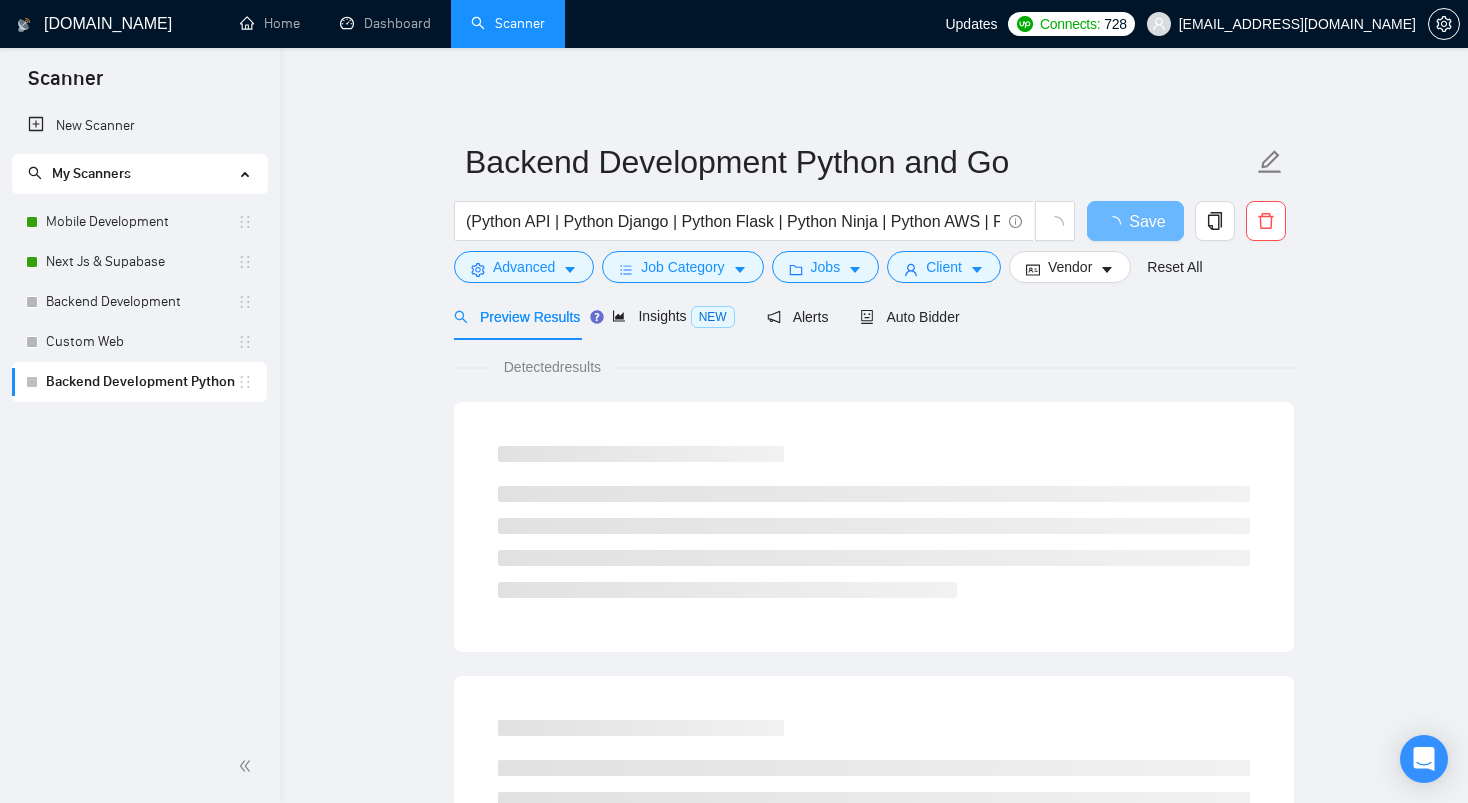 scroll, scrollTop: 0, scrollLeft: 0, axis: both 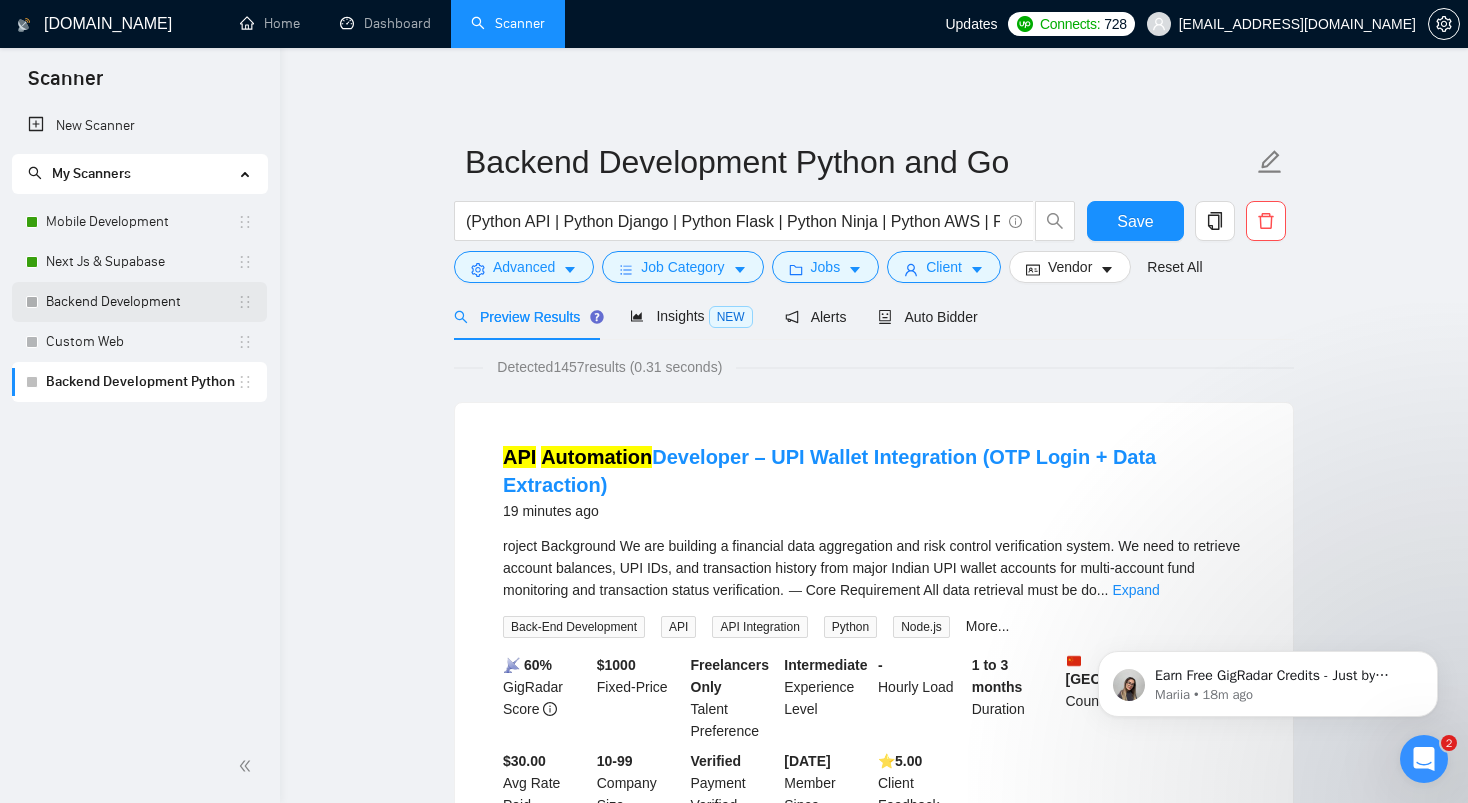 click on "Backend Development" at bounding box center (141, 302) 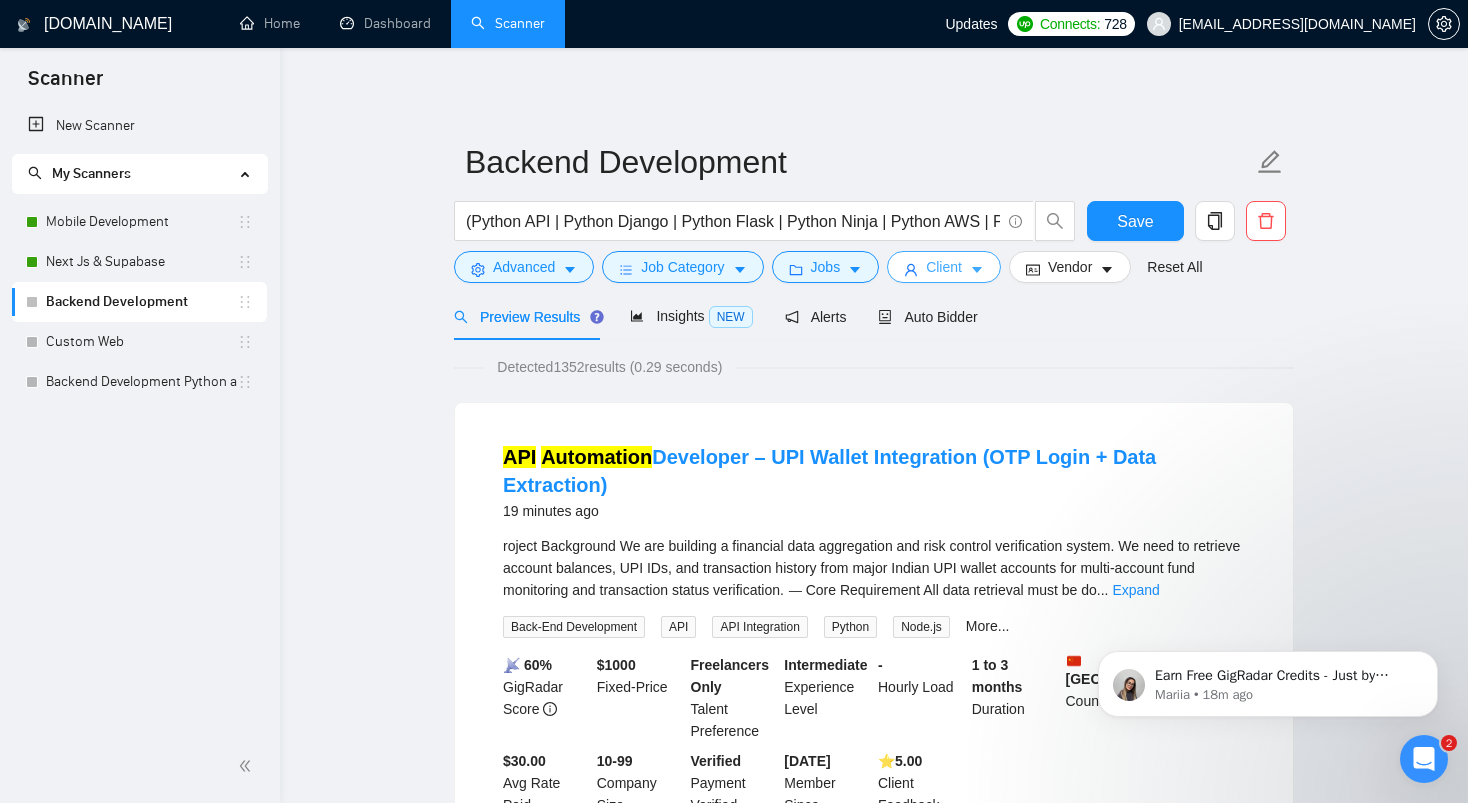 click on "Client" at bounding box center (944, 267) 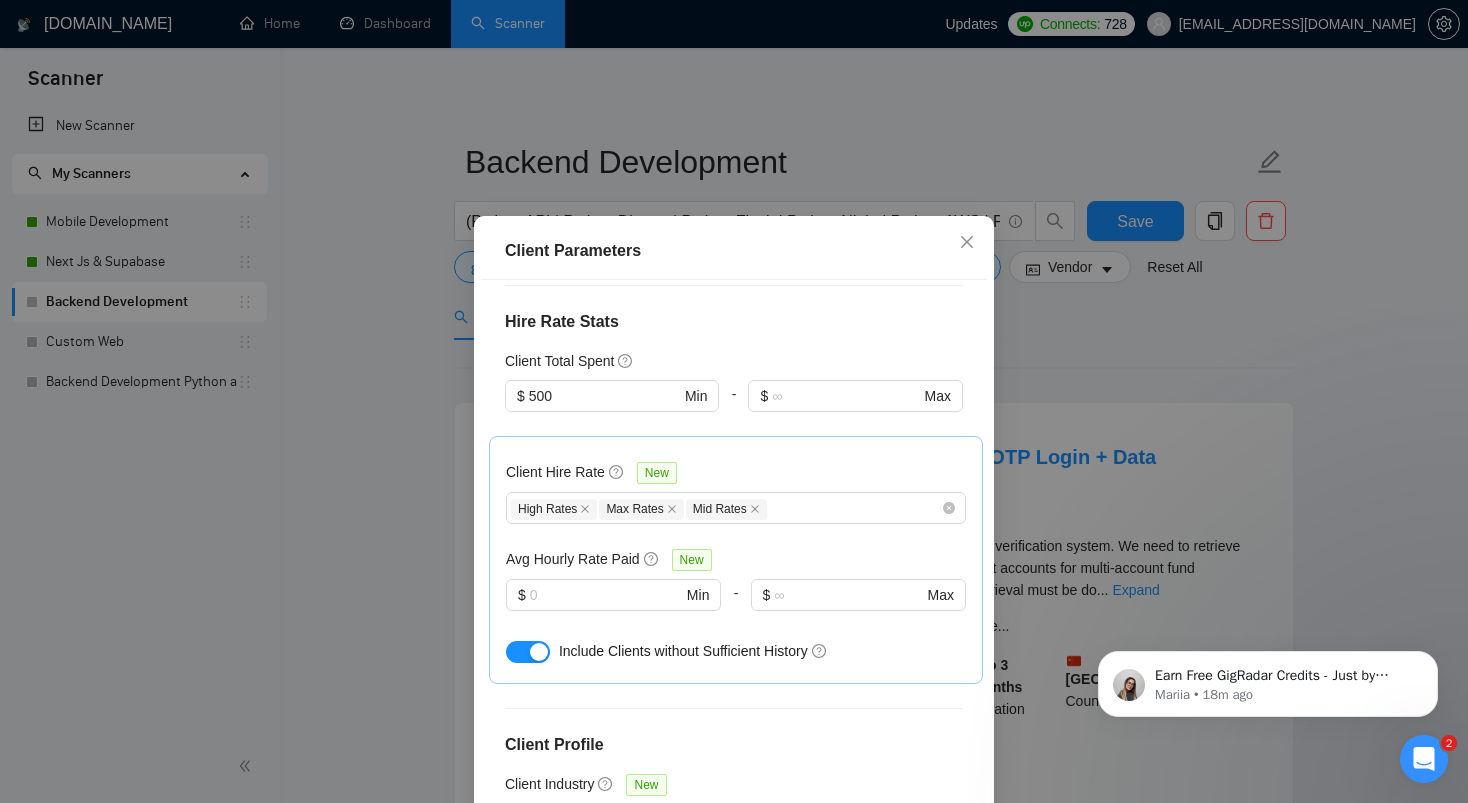 scroll, scrollTop: 712, scrollLeft: 0, axis: vertical 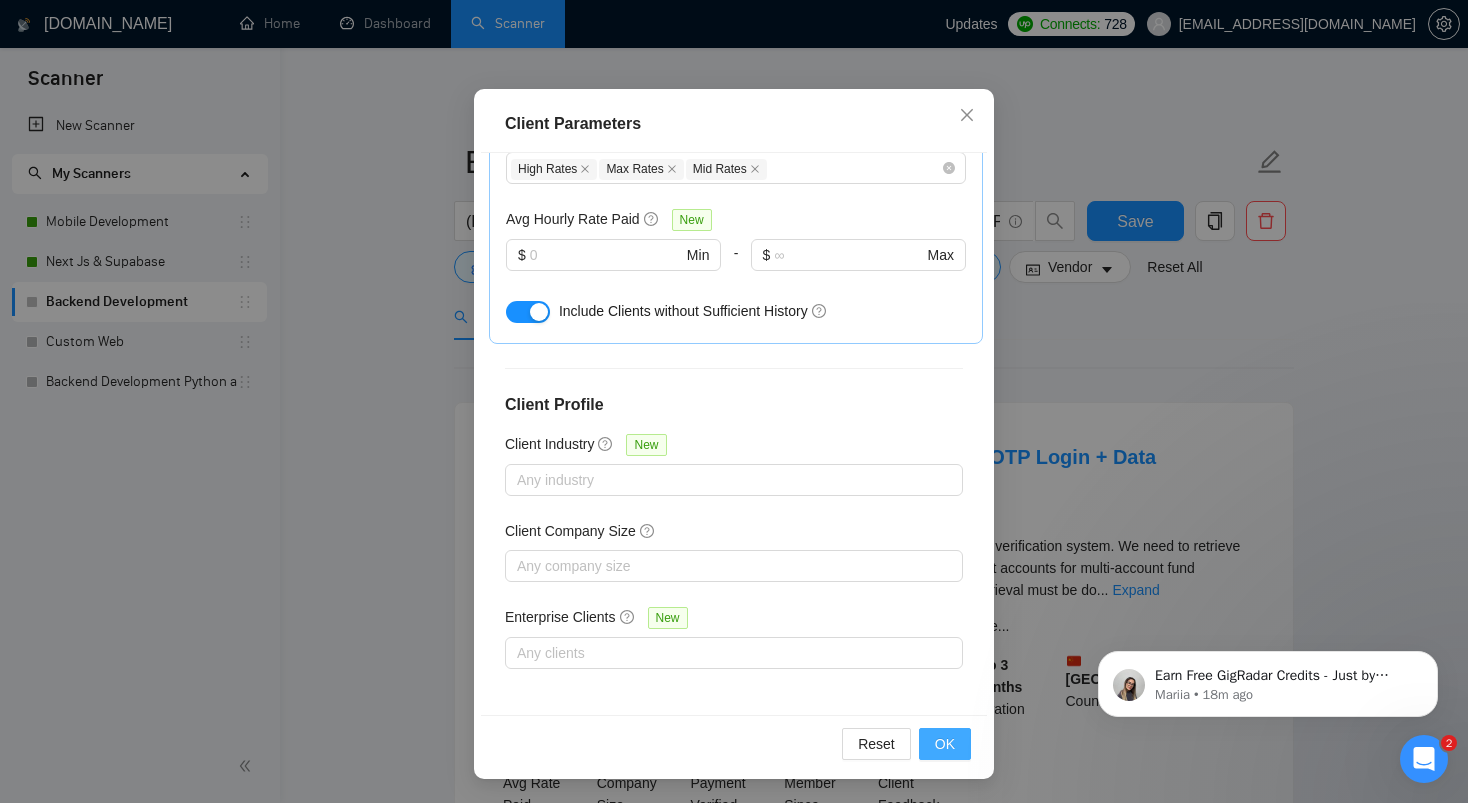 click on "OK" at bounding box center (945, 744) 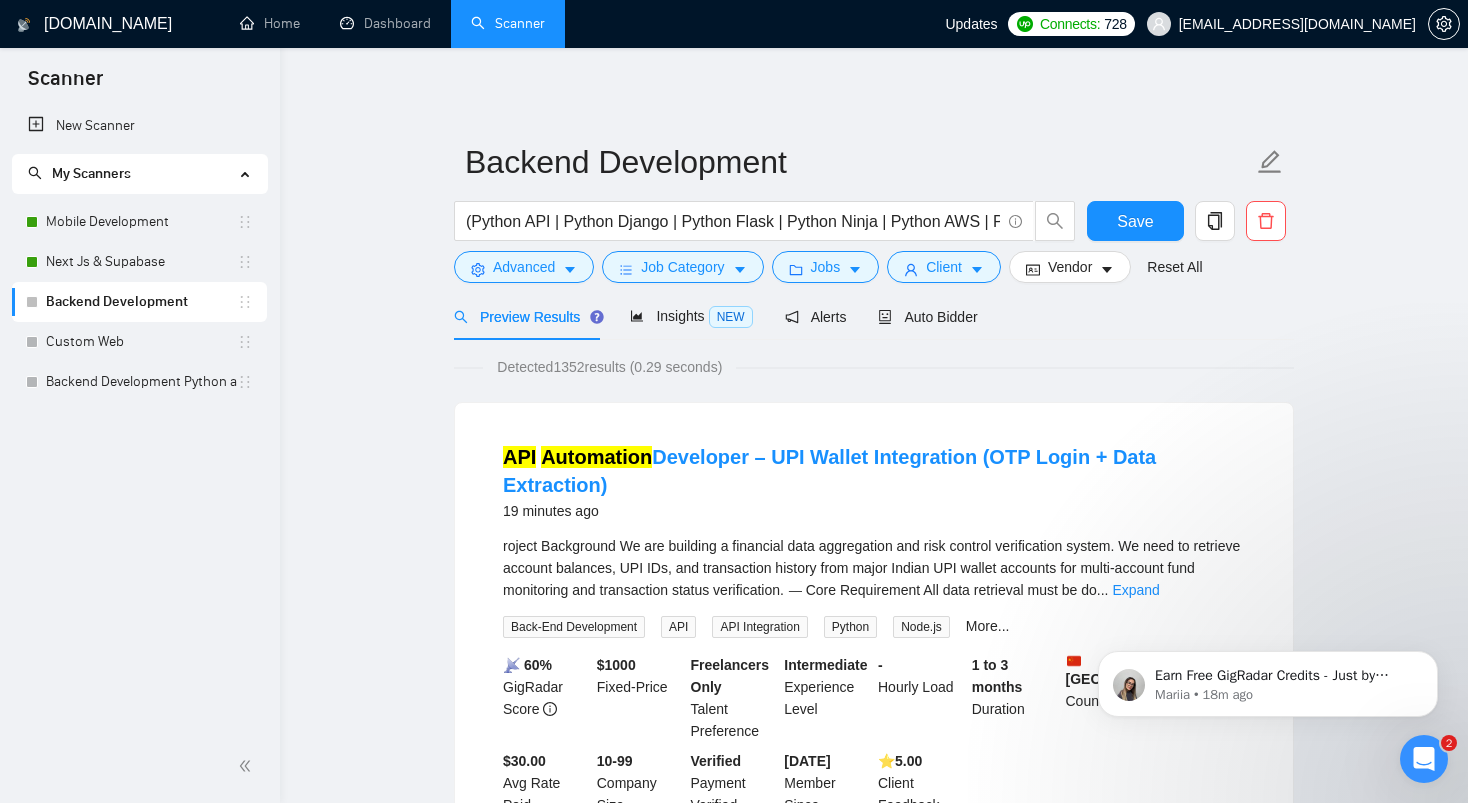 scroll, scrollTop: 31, scrollLeft: 0, axis: vertical 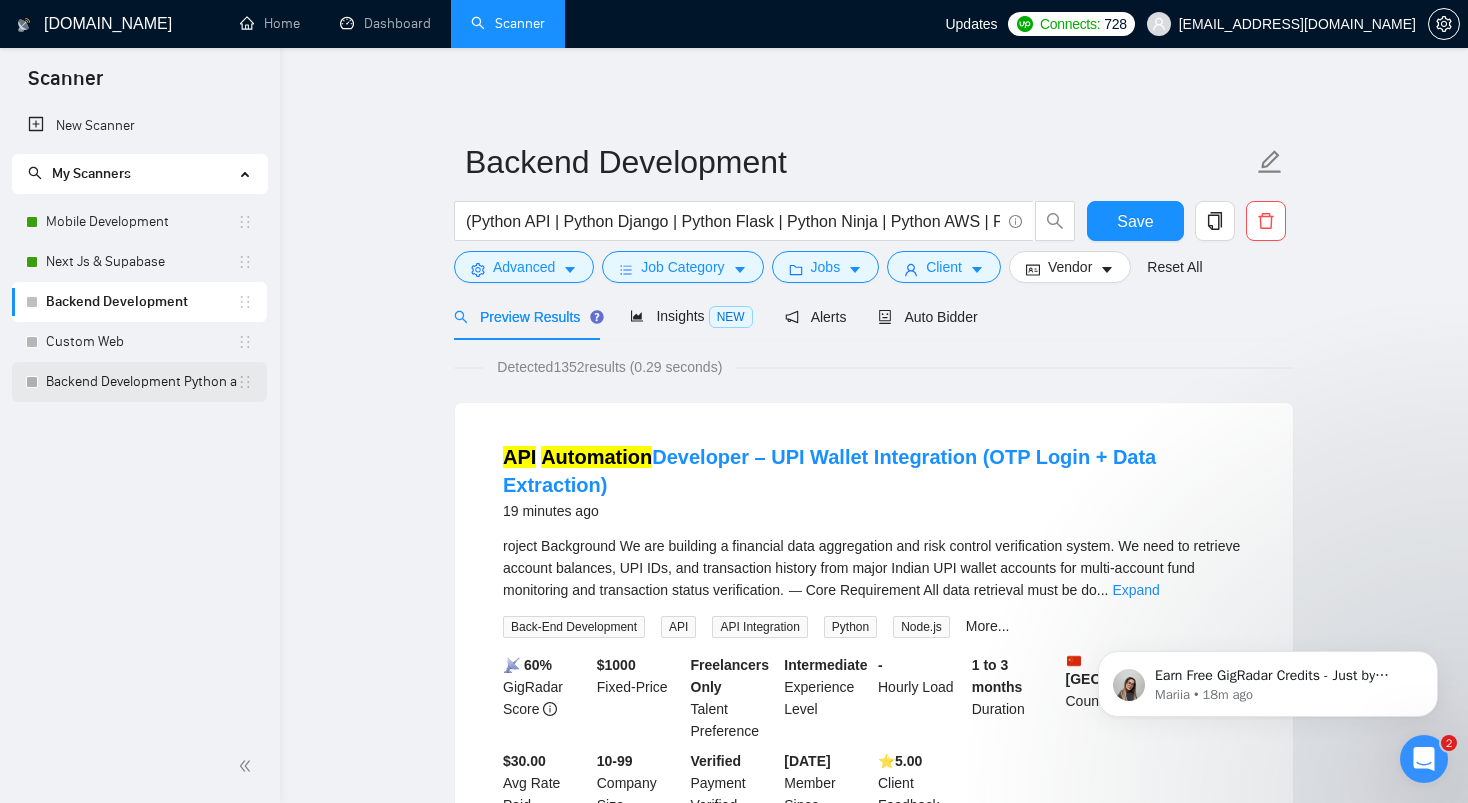 click on "Backend Development Python and Go" at bounding box center [141, 382] 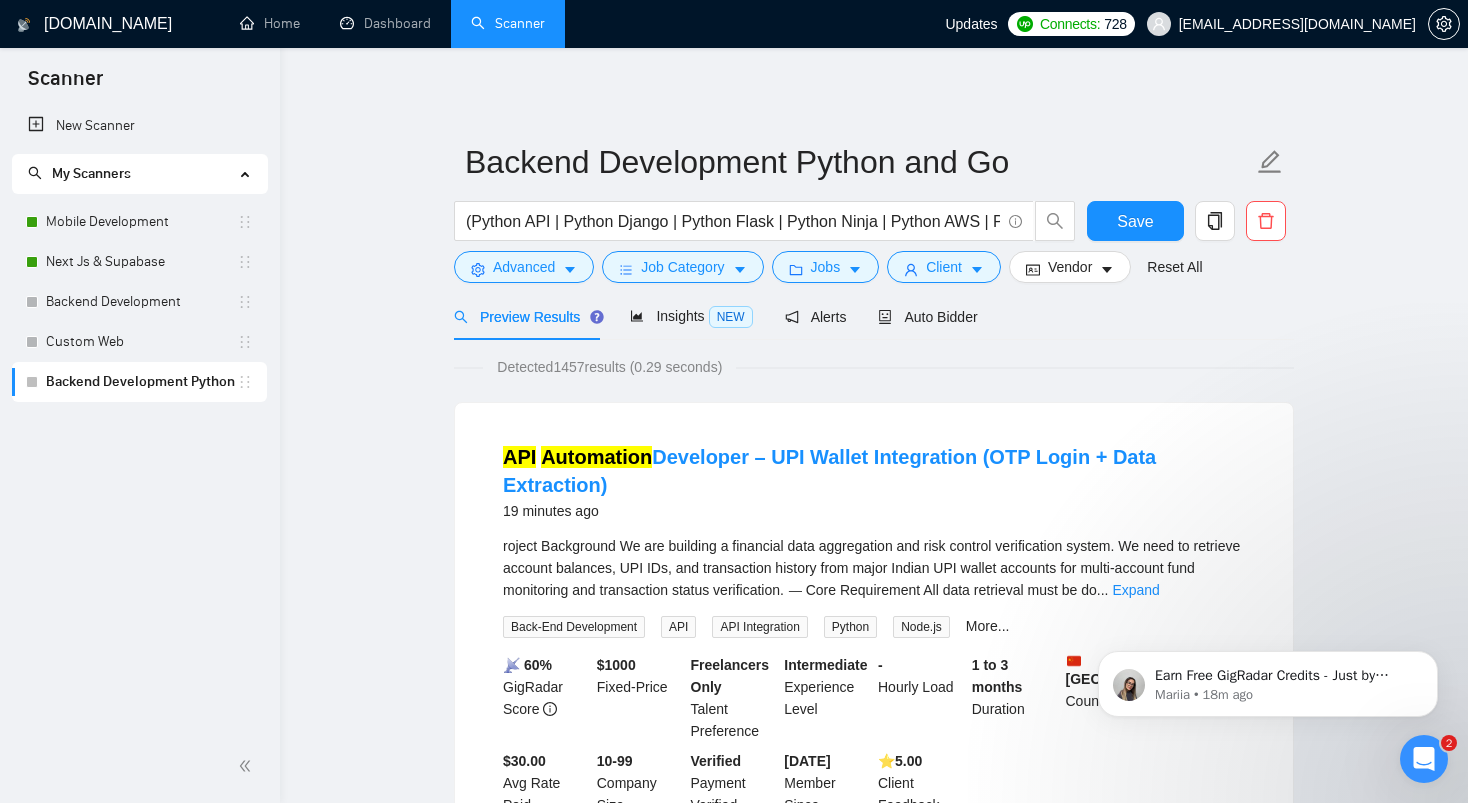 click on "Backend Development Python and Go" at bounding box center (141, 382) 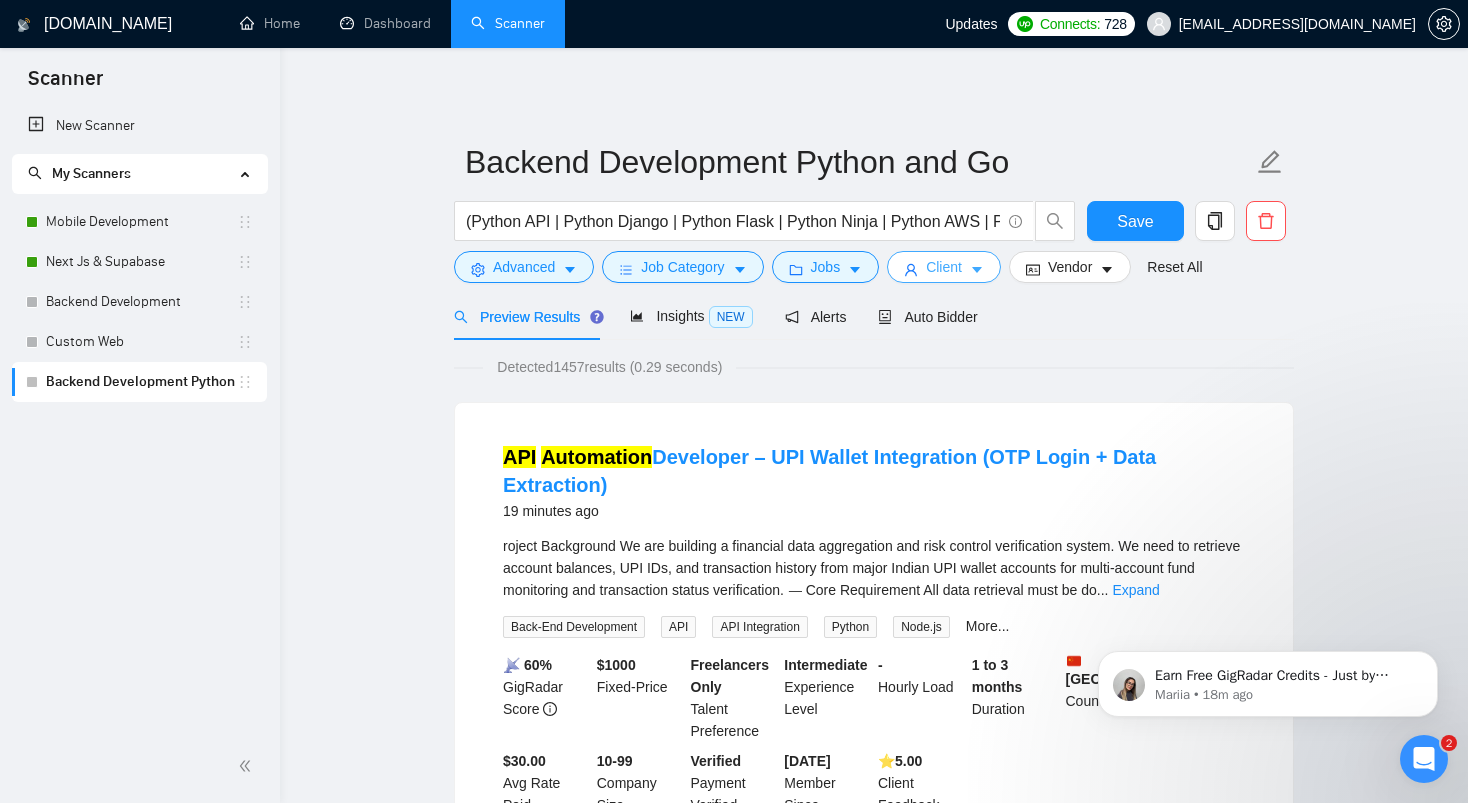 click on "Client" at bounding box center [944, 267] 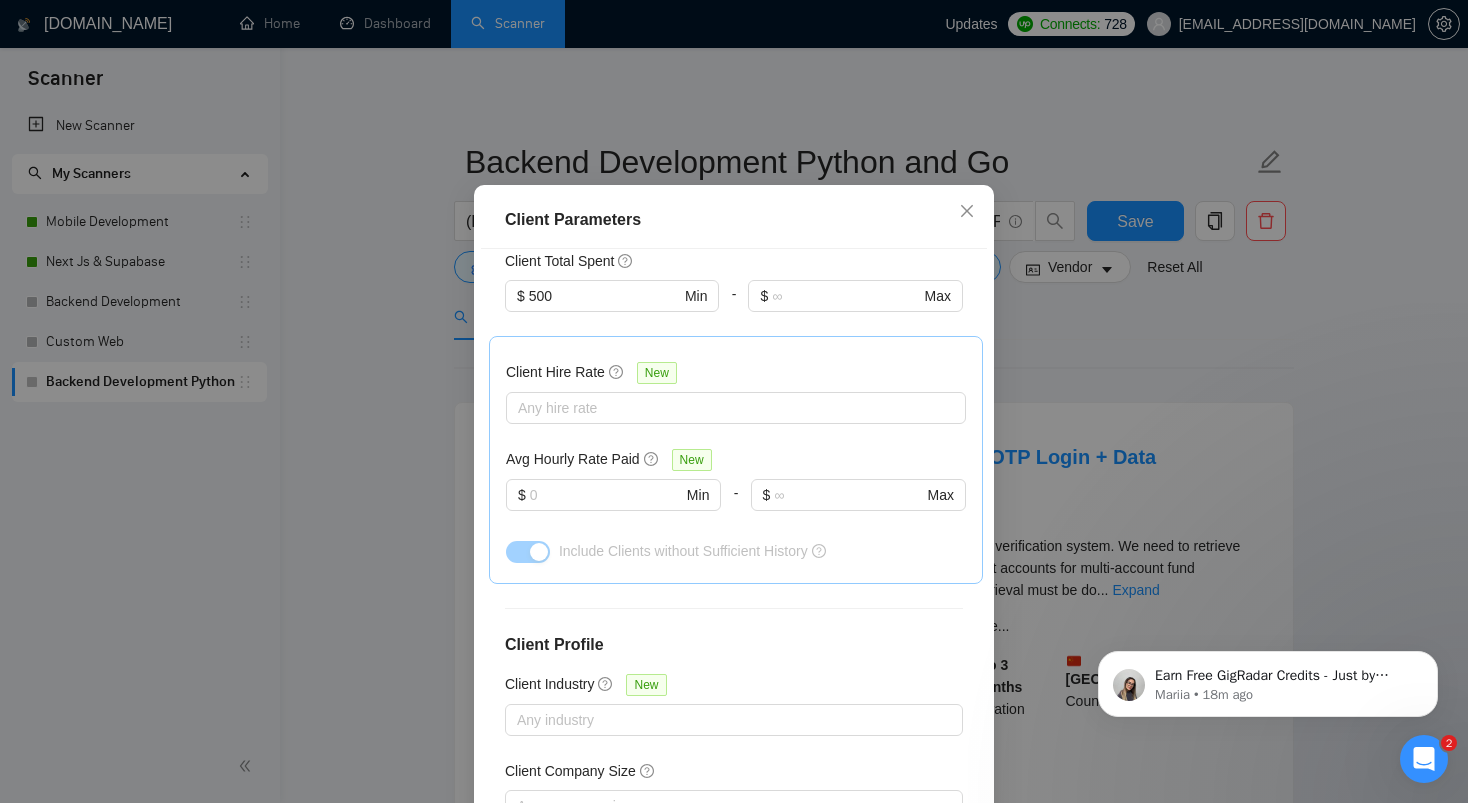 scroll, scrollTop: 565, scrollLeft: 0, axis: vertical 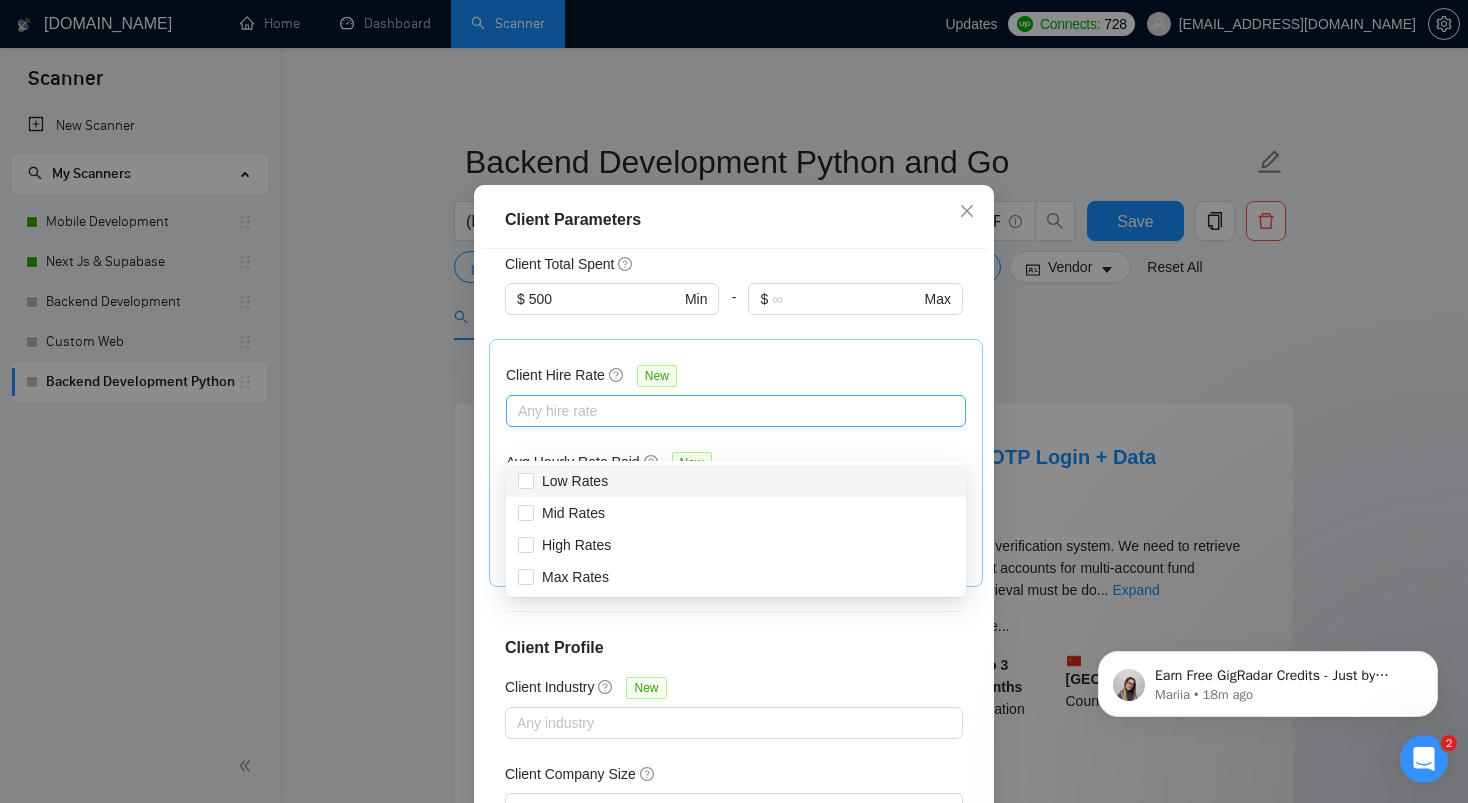 click at bounding box center (726, 411) 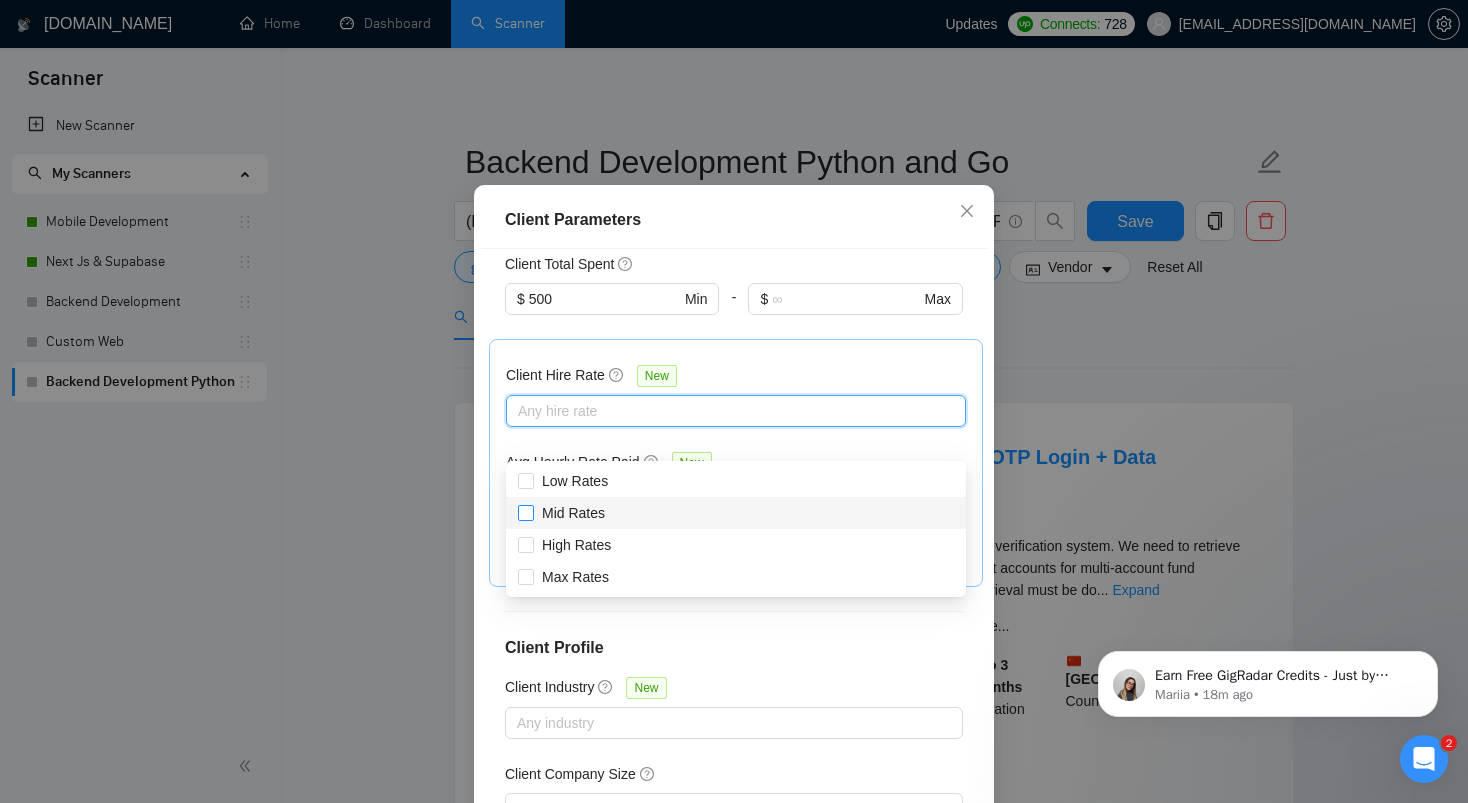click on "Mid Rates" at bounding box center [525, 512] 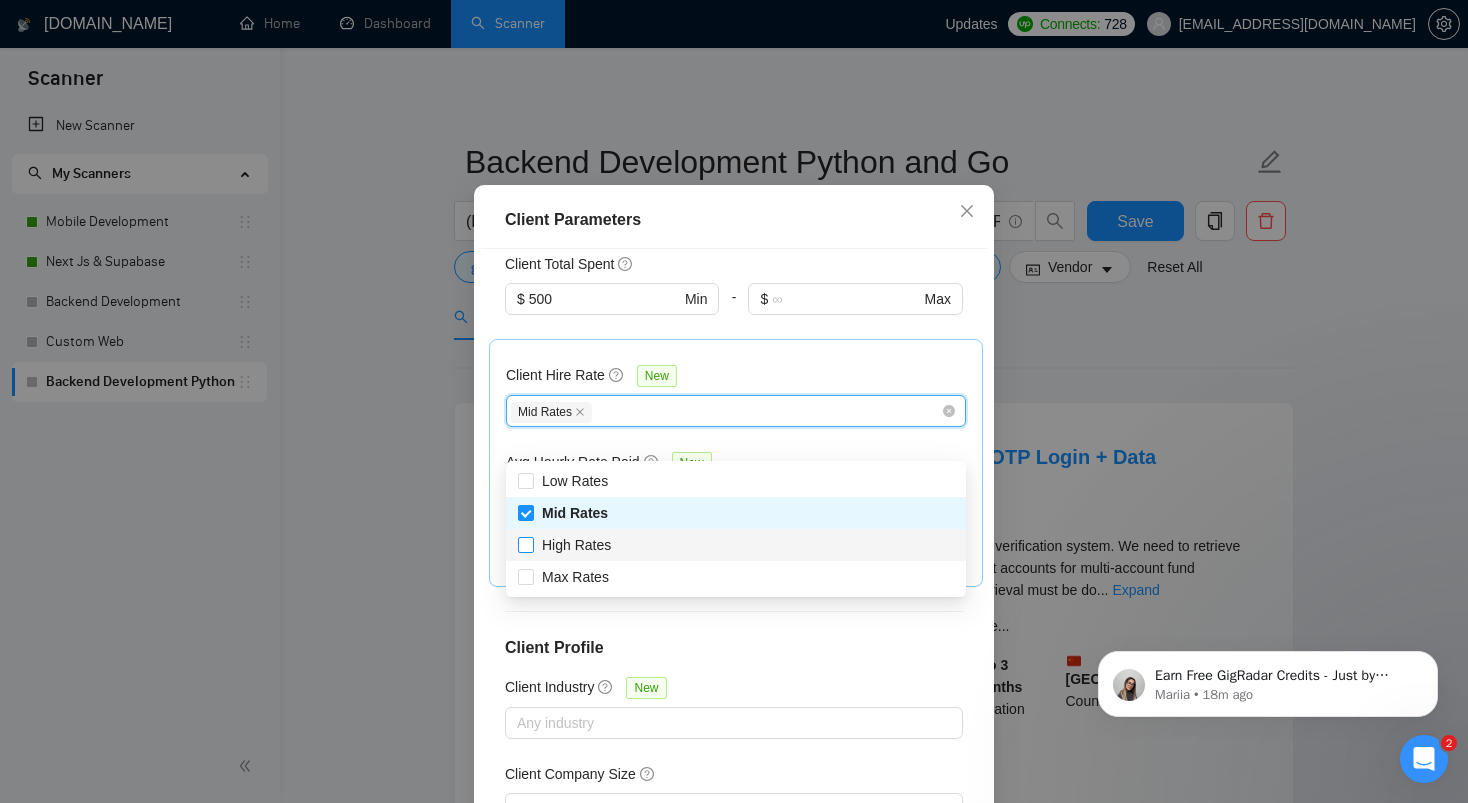click on "High Rates" at bounding box center [525, 544] 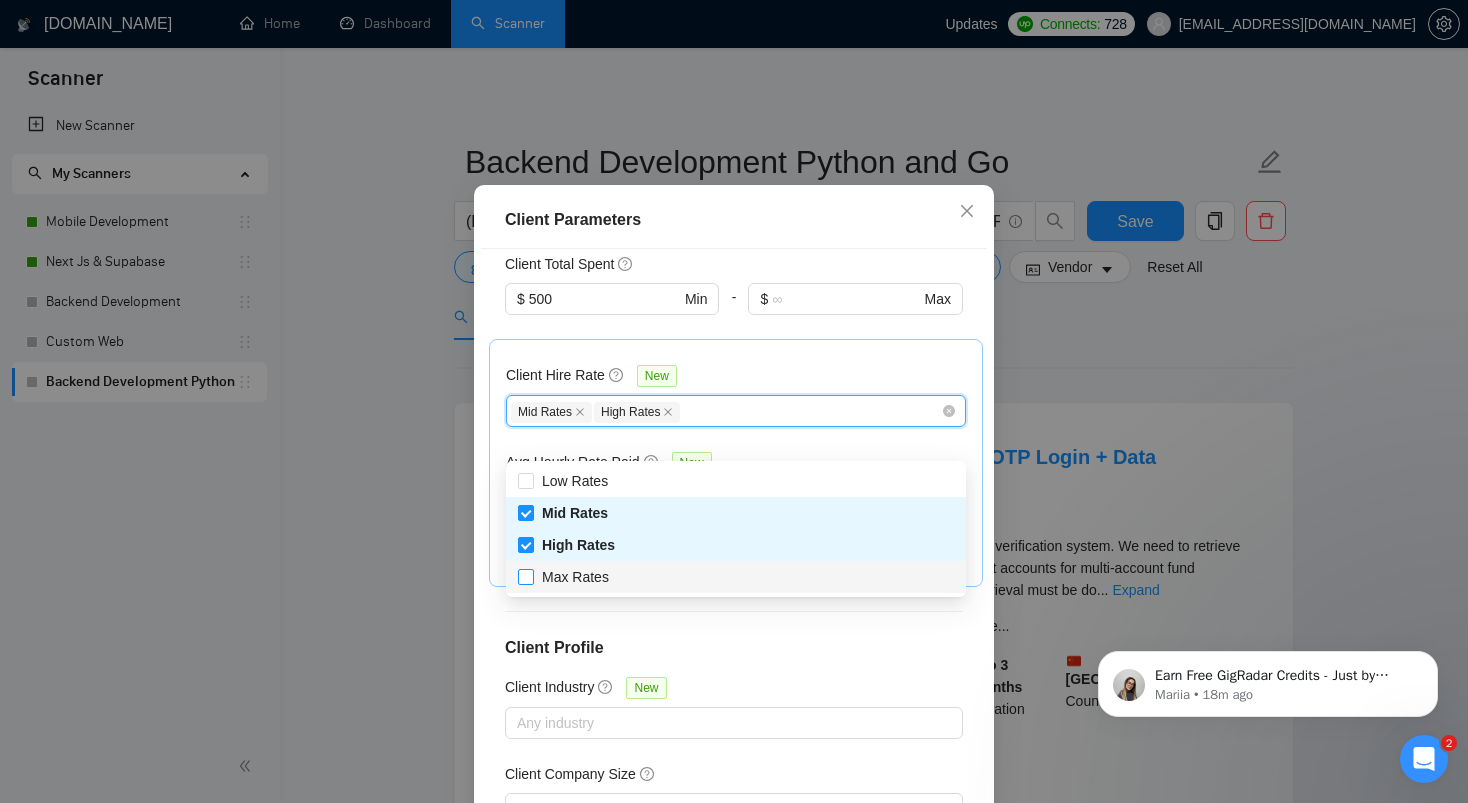 click at bounding box center [526, 577] 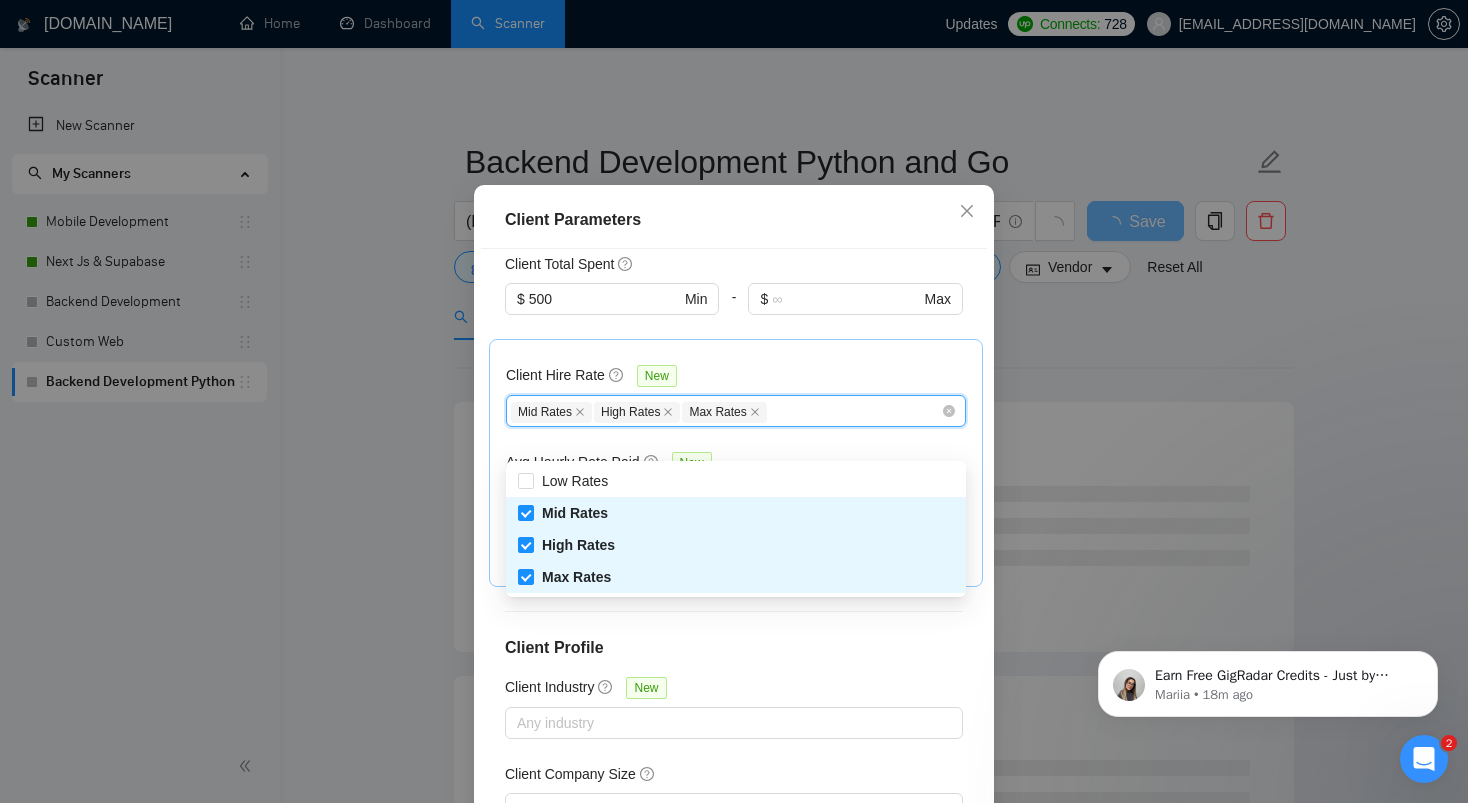 click on "Client Location Include Client Countries   Select Exclude Client Countries Pakistan Bangladesh Nigeria Israel Zimbabwe   Client Rating Client Min Average Feedback Include clients with no feedback Client Payment Details Payment Verified Hire Rate Stats   Client Total Spent $ 500 Min - $ Max Client Hire Rate New Mid Rates High Rates Max Rates     Avg Hourly Rate Paid New $ Min - $ Max Include Clients without Sufficient History Client Profile Client Industry New   Any industry Client Company Size   Any company size Enterprise Clients New   Any clients" at bounding box center (734, 530) 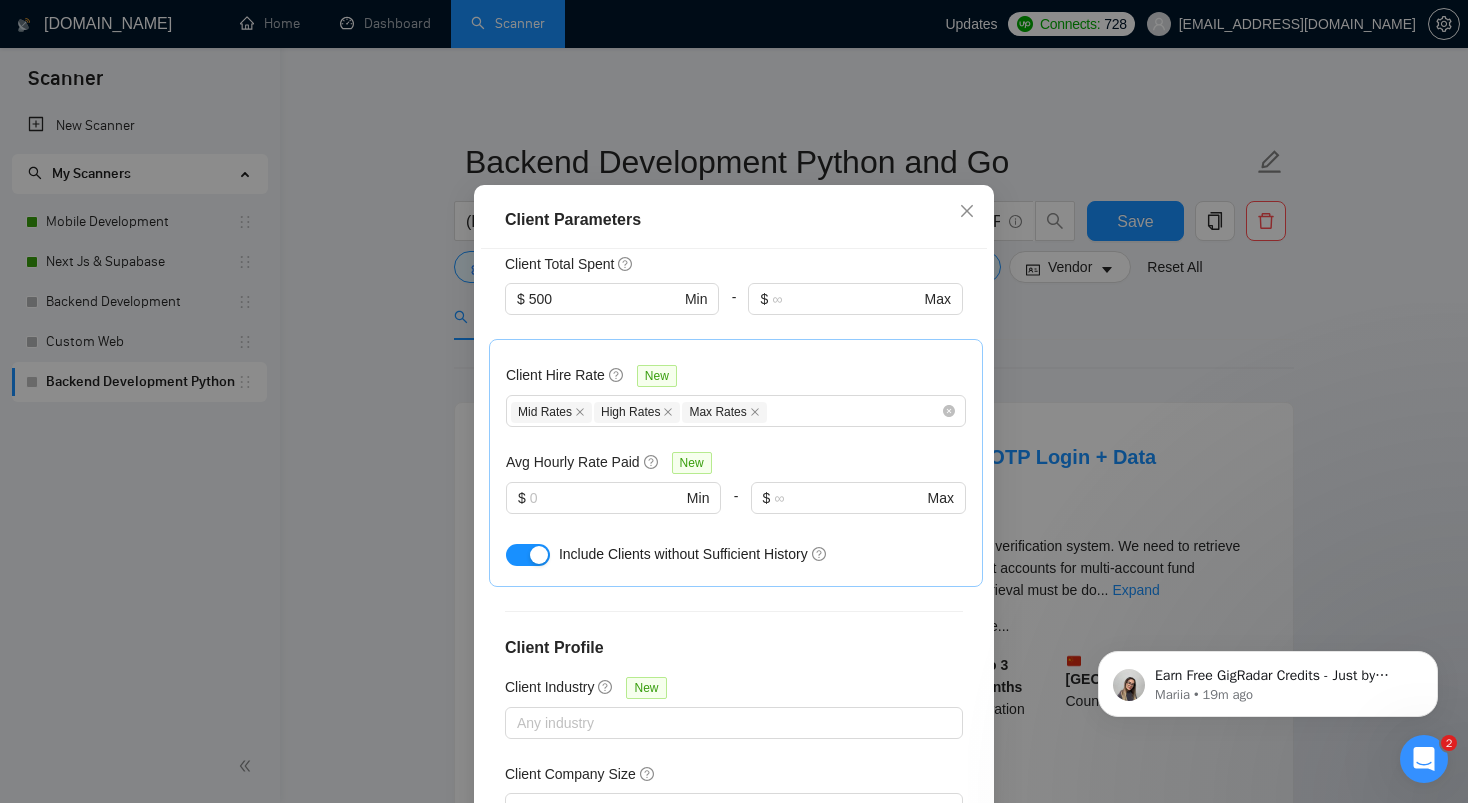 click on "Client Total Spent" at bounding box center (734, 264) 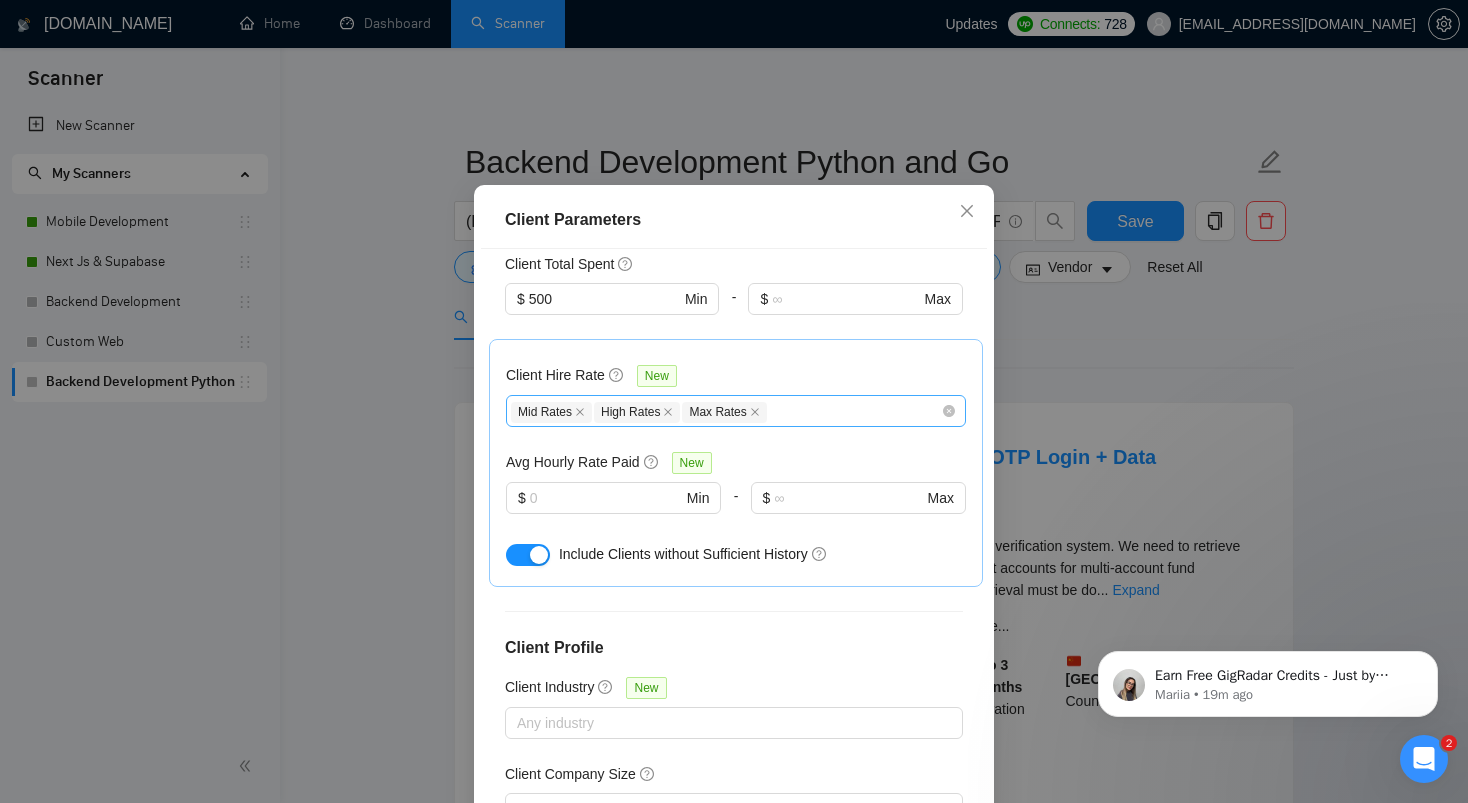 scroll, scrollTop: 712, scrollLeft: 0, axis: vertical 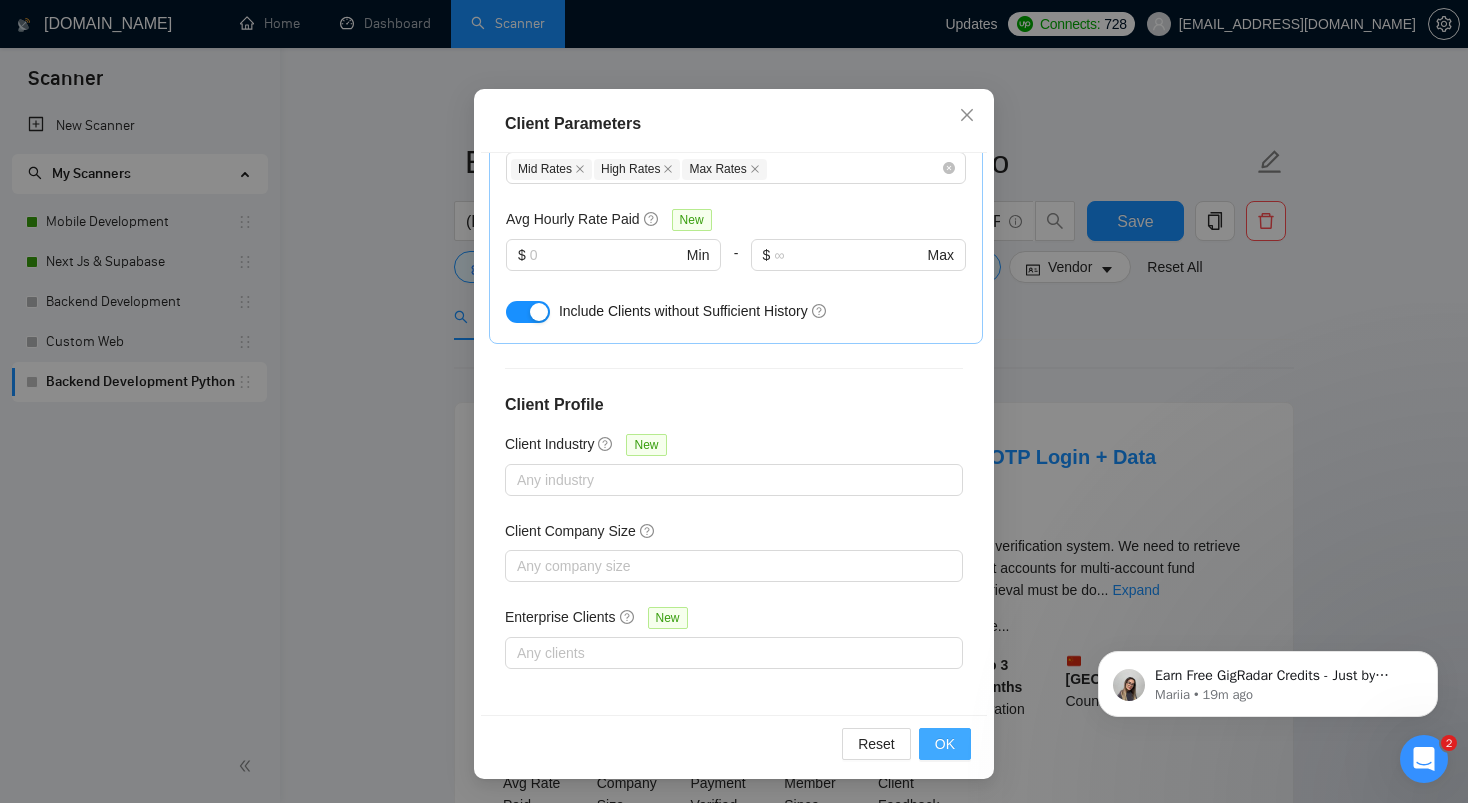 click on "OK" at bounding box center (945, 744) 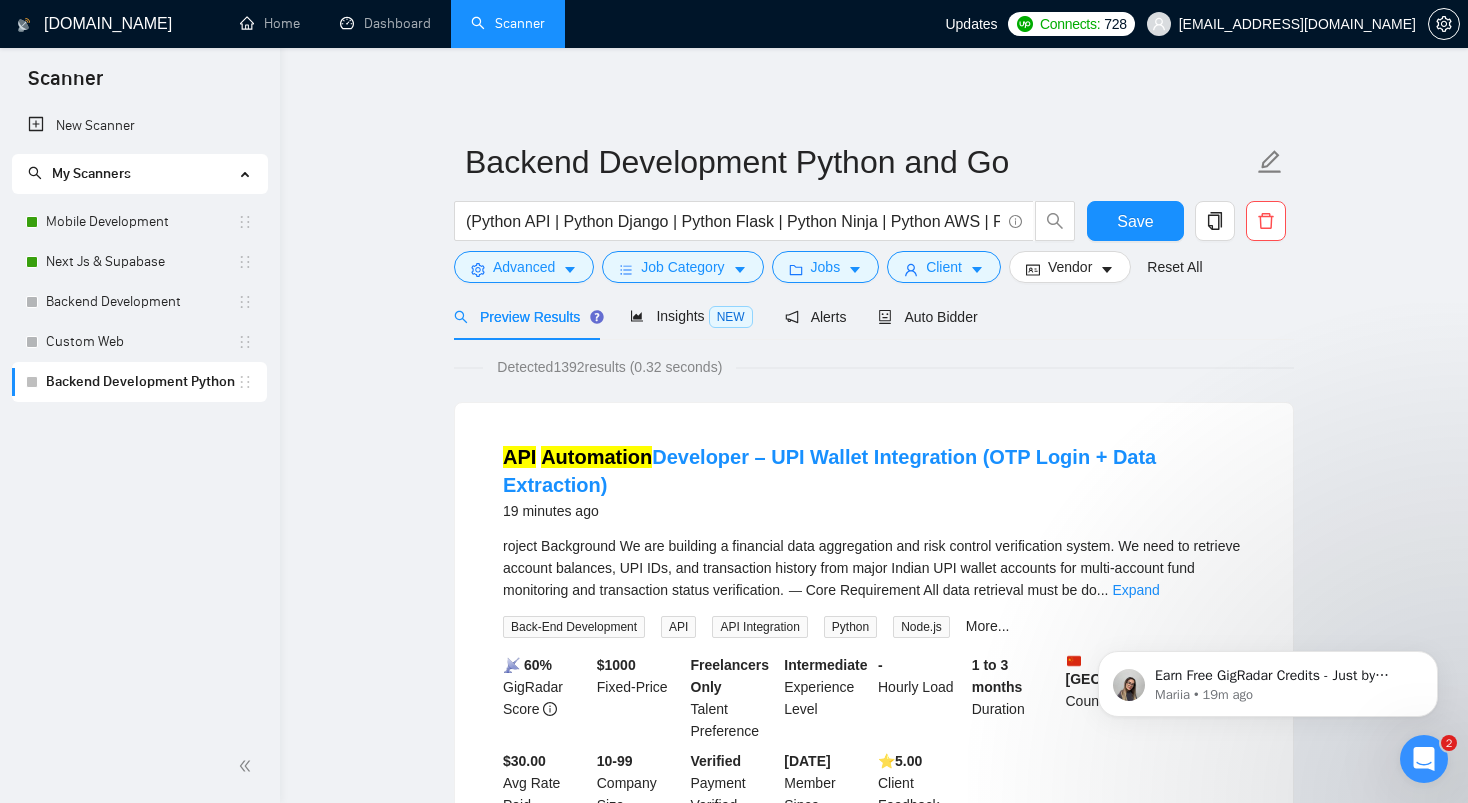 scroll, scrollTop: 31, scrollLeft: 0, axis: vertical 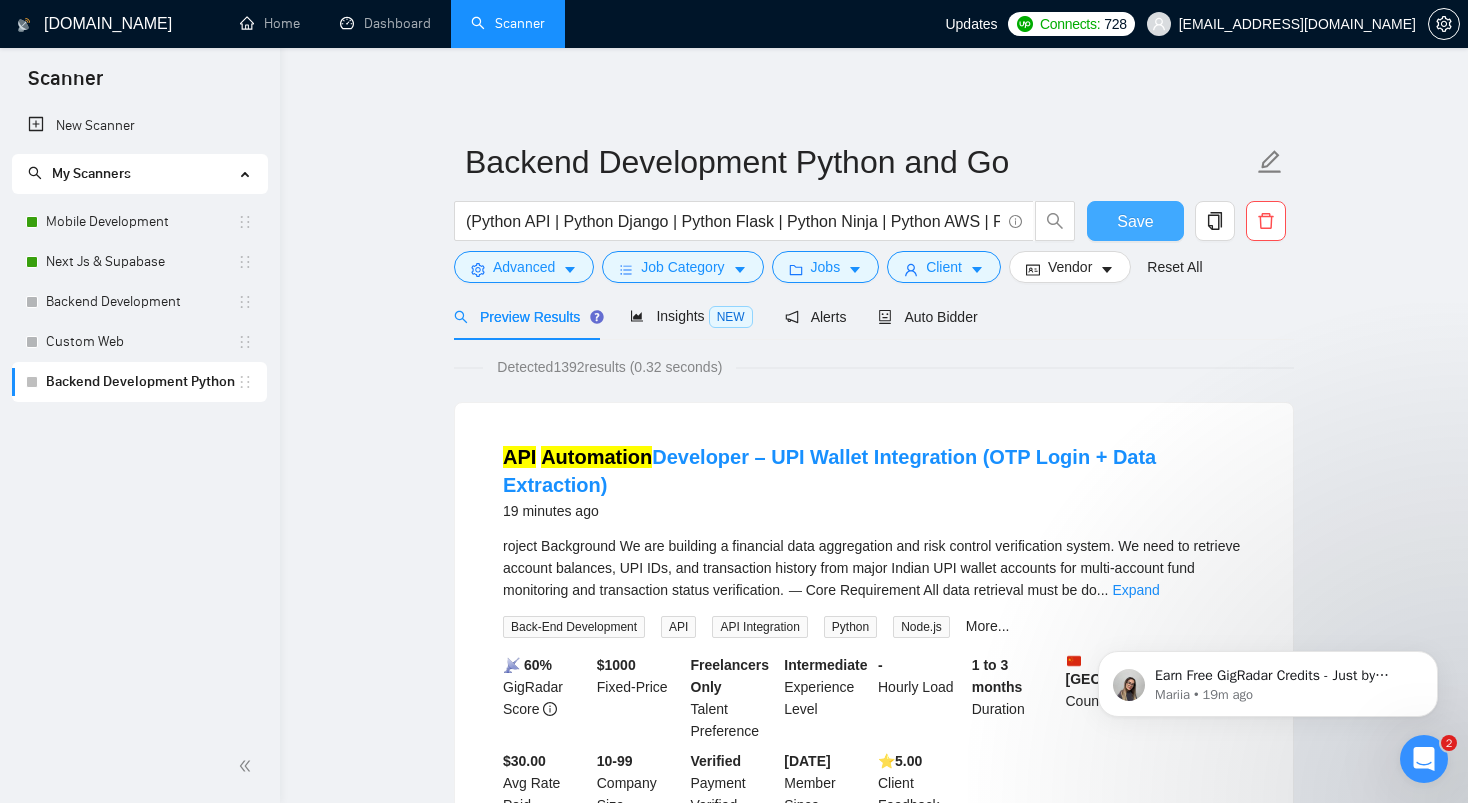 click on "Save" at bounding box center [1135, 221] 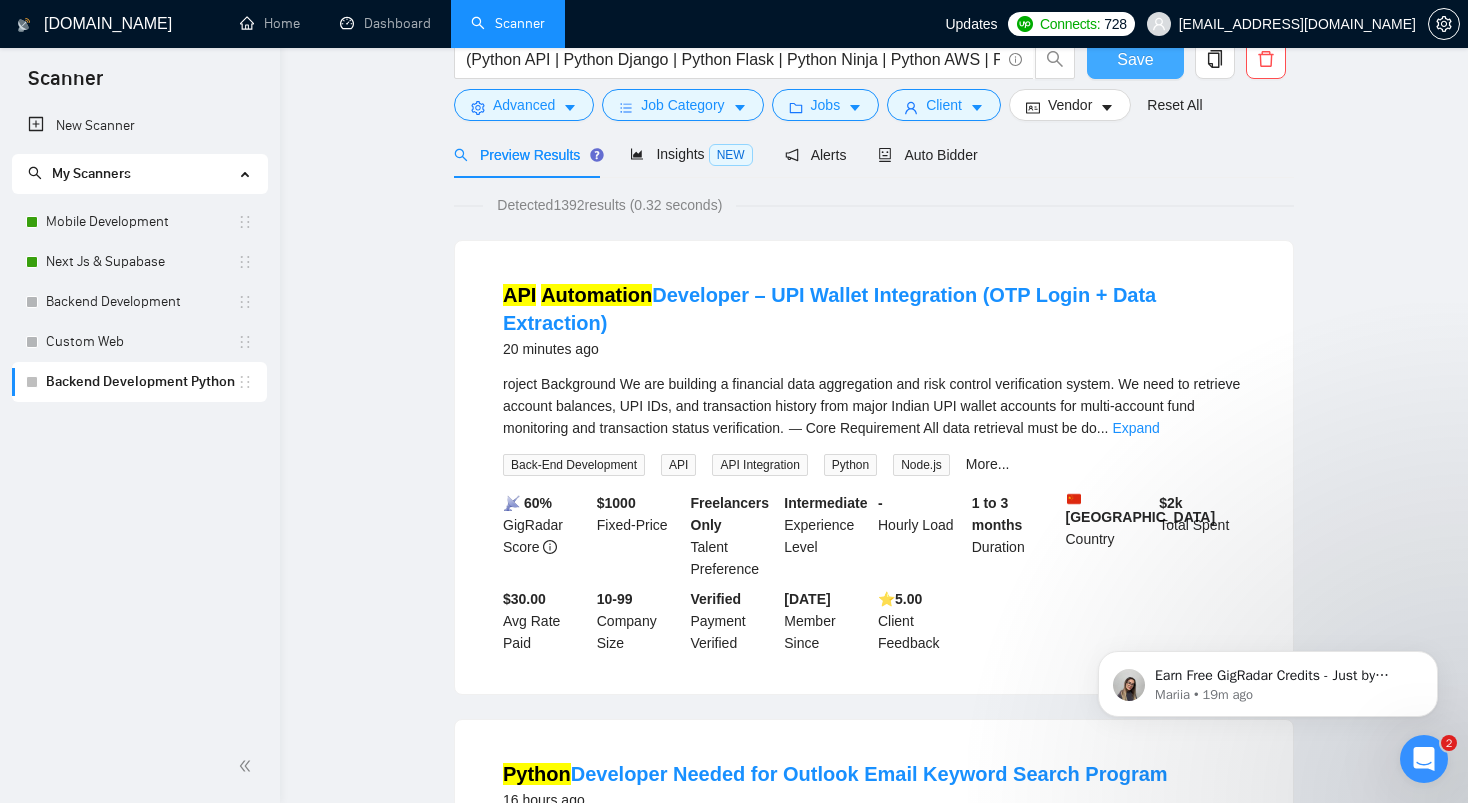 scroll, scrollTop: 0, scrollLeft: 0, axis: both 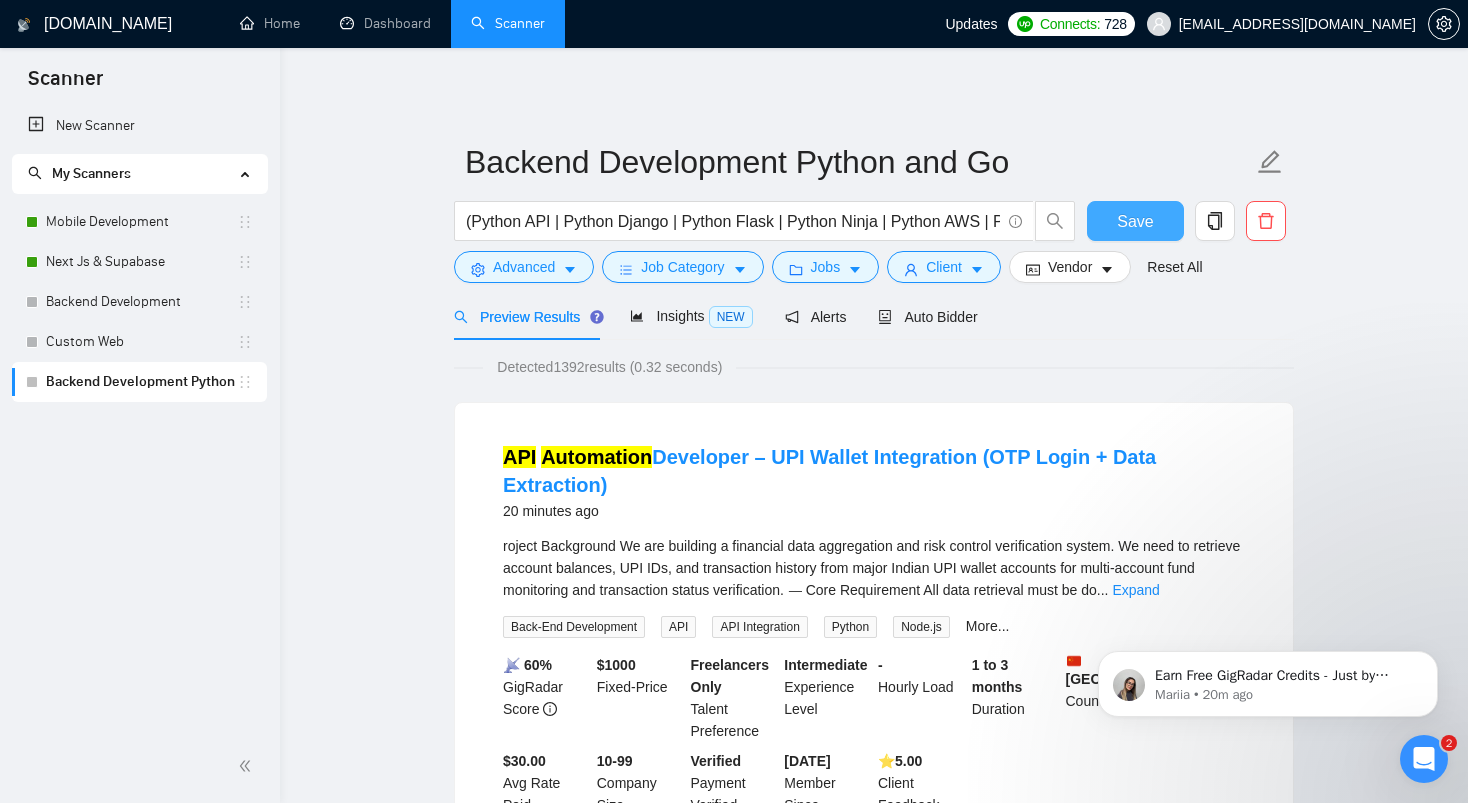 click on "Save" at bounding box center (1135, 221) 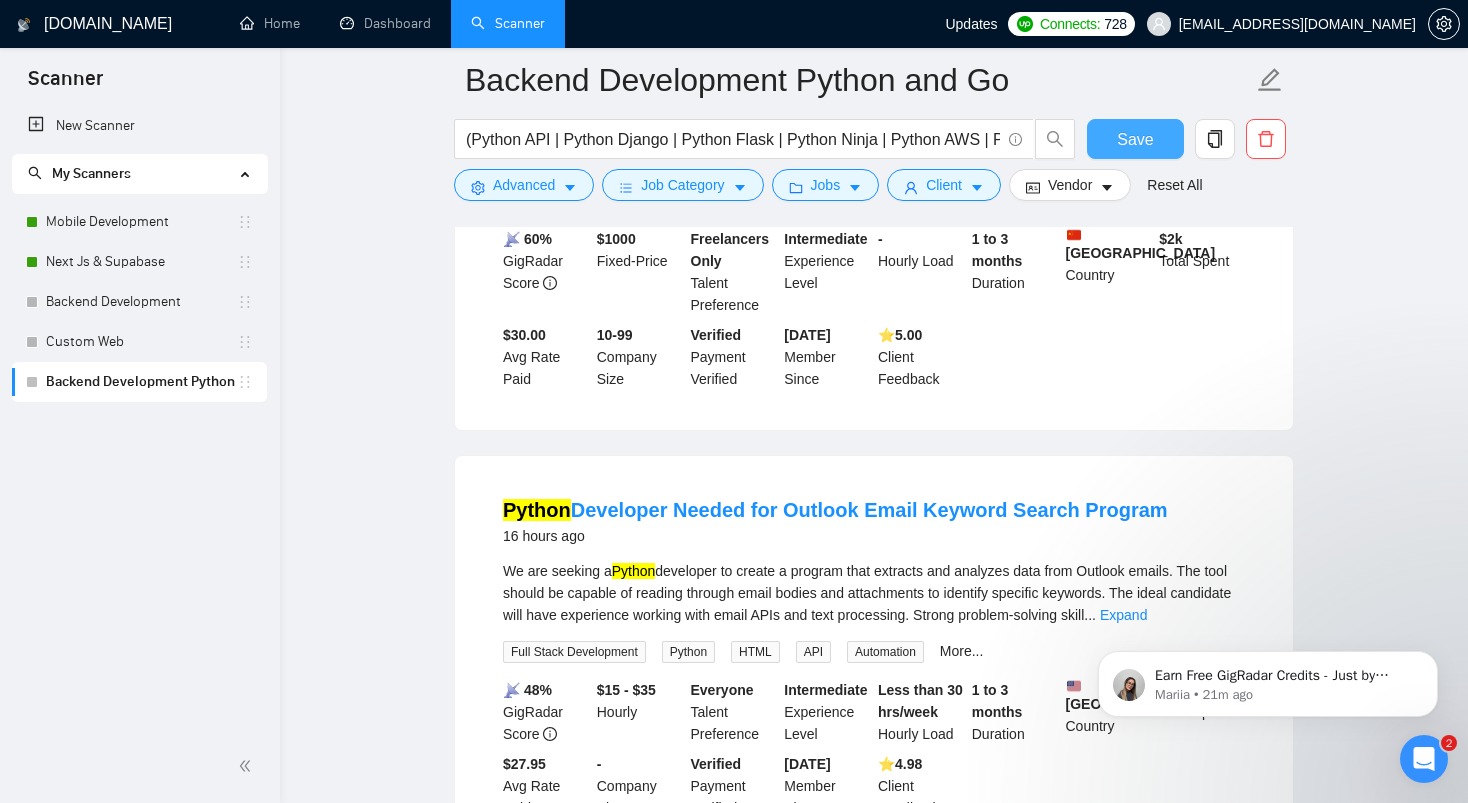 scroll, scrollTop: 0, scrollLeft: 0, axis: both 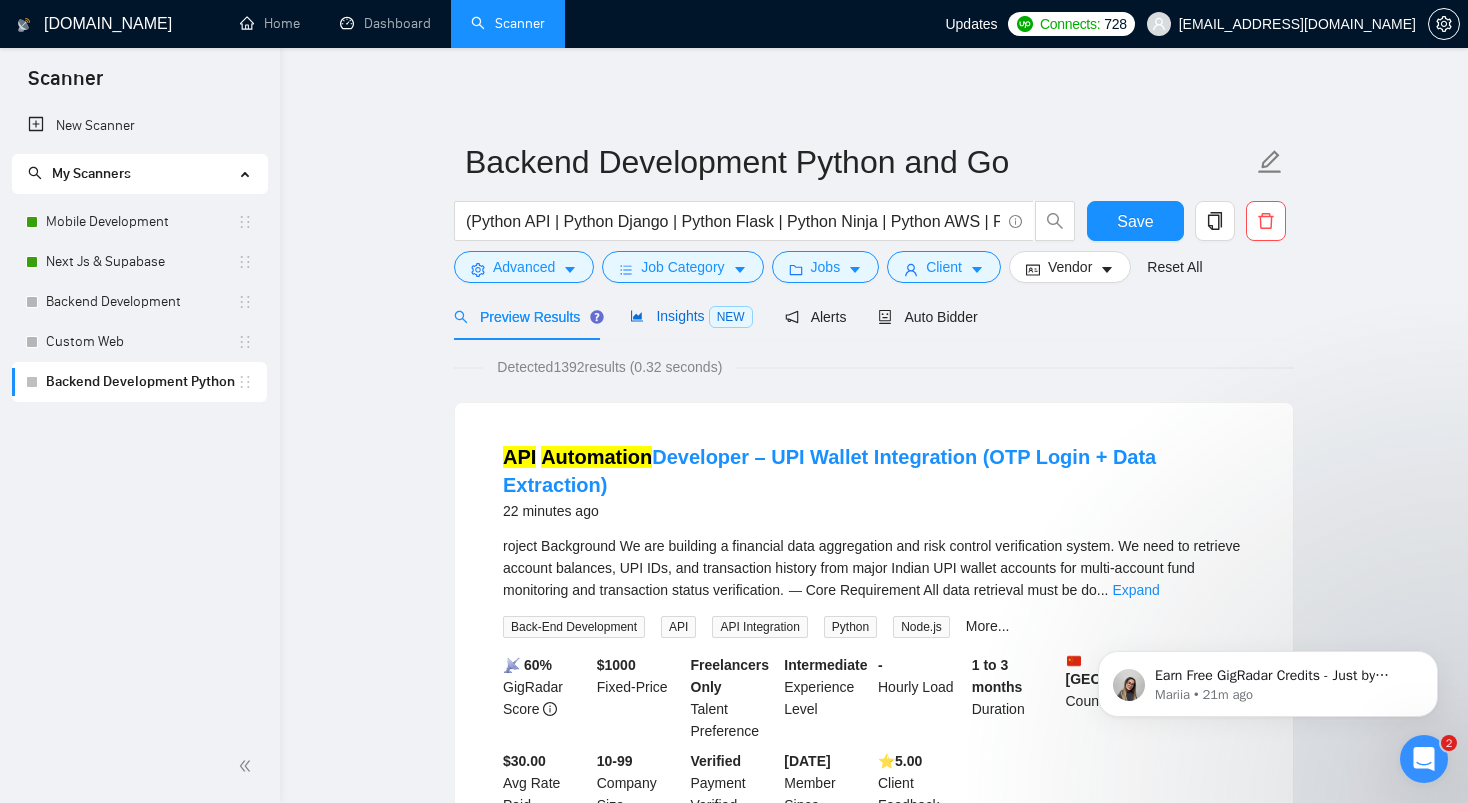 click on "Insights NEW" at bounding box center (691, 316) 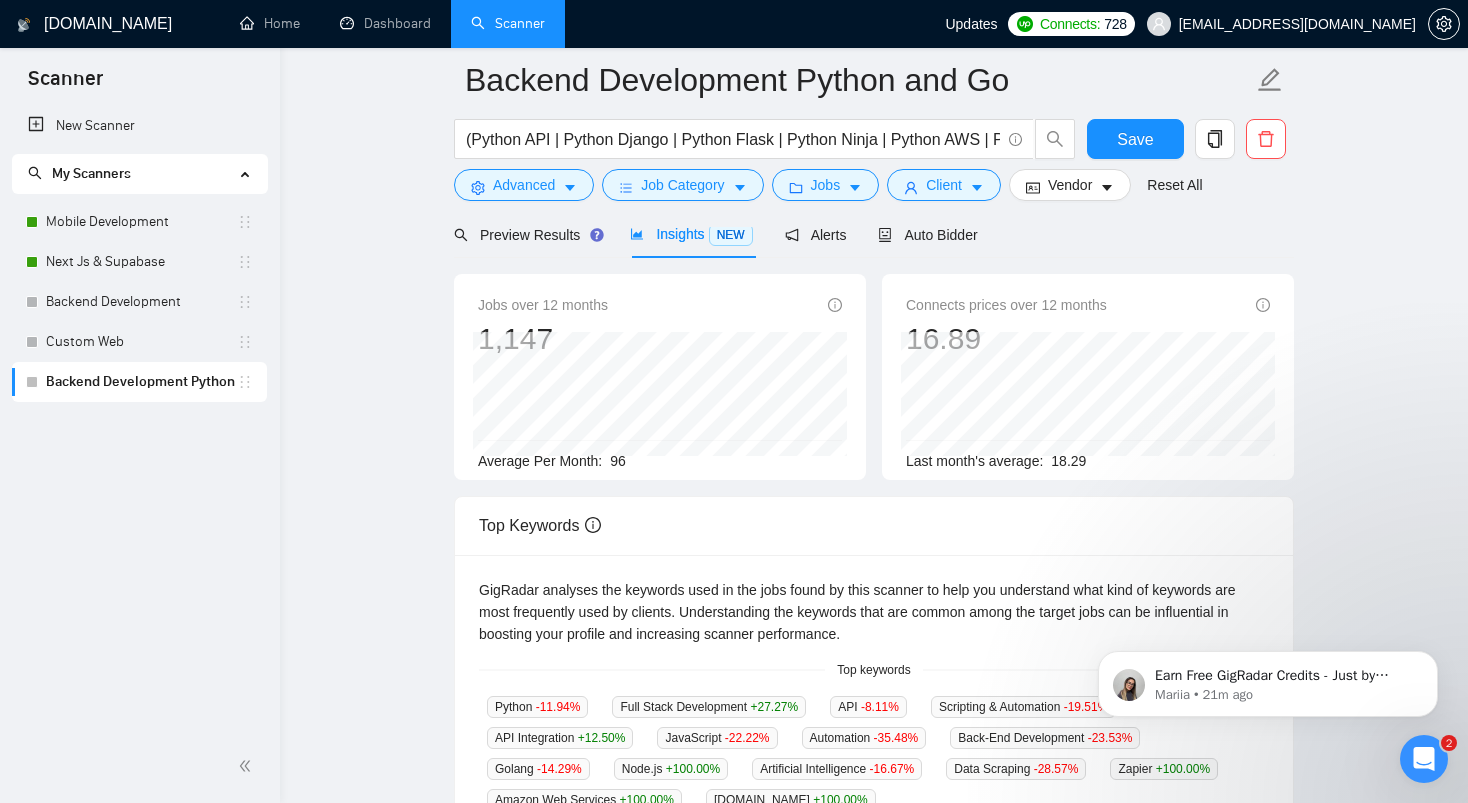 scroll, scrollTop: 0, scrollLeft: 0, axis: both 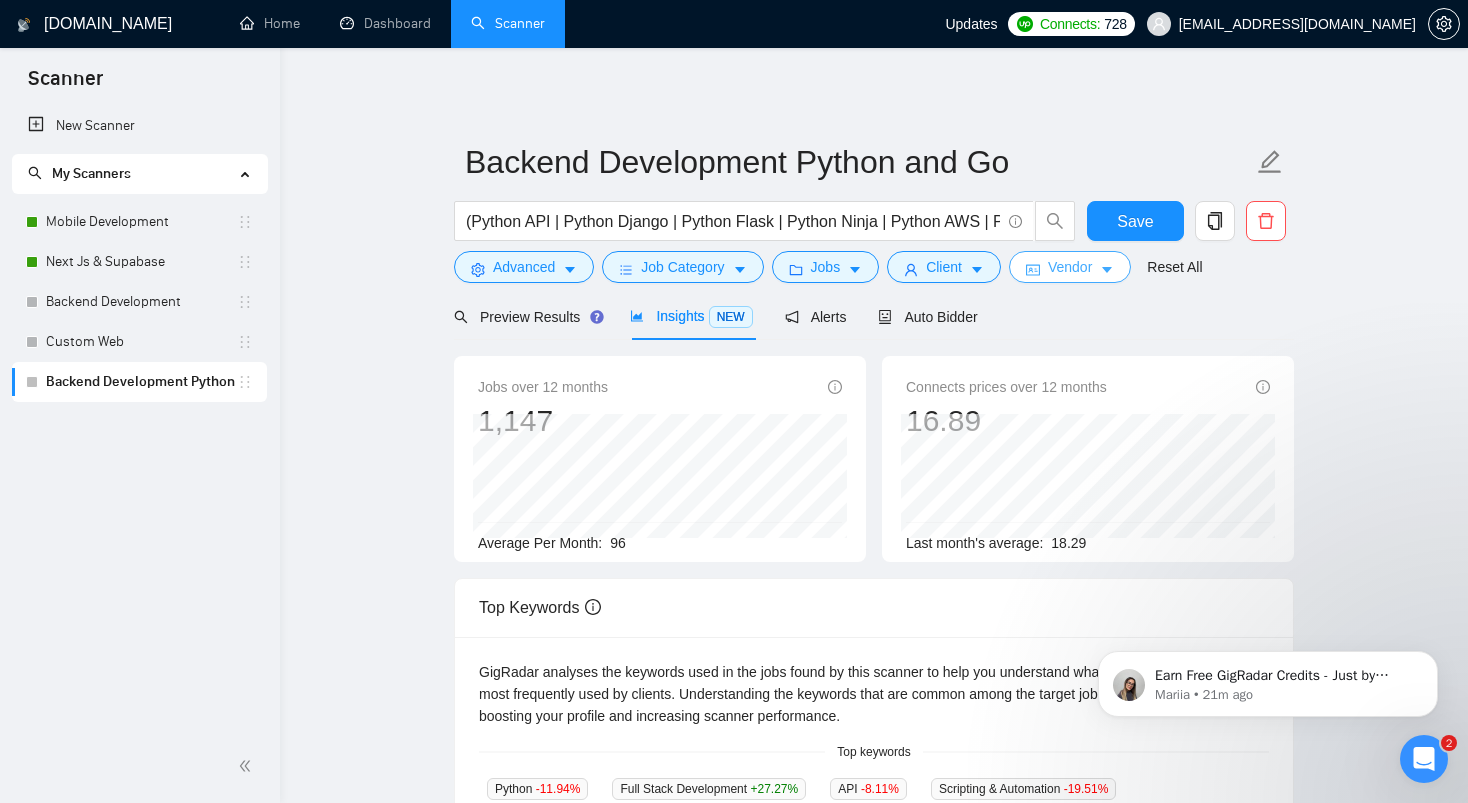 click on "Vendor" at bounding box center (1070, 267) 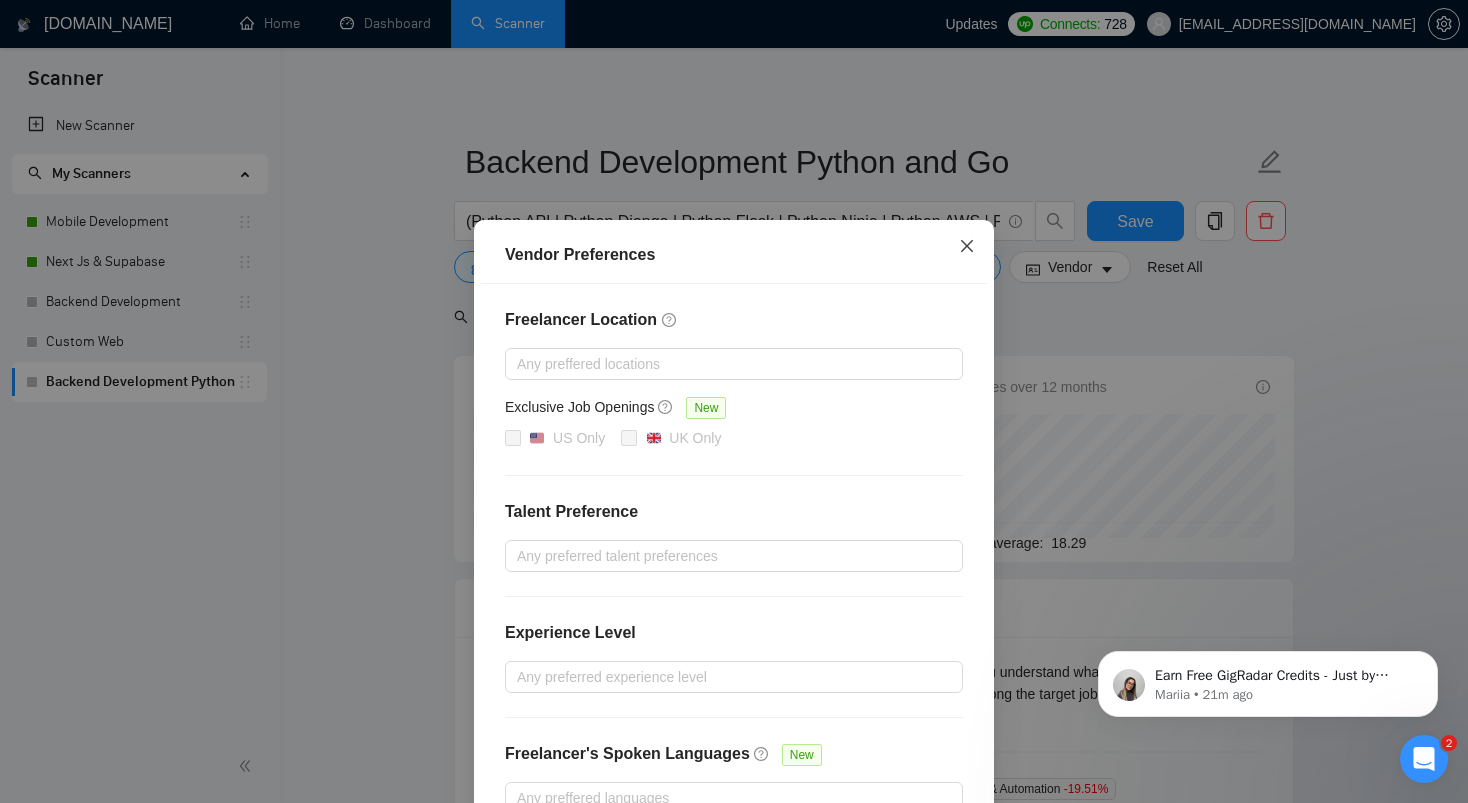 click at bounding box center (967, 247) 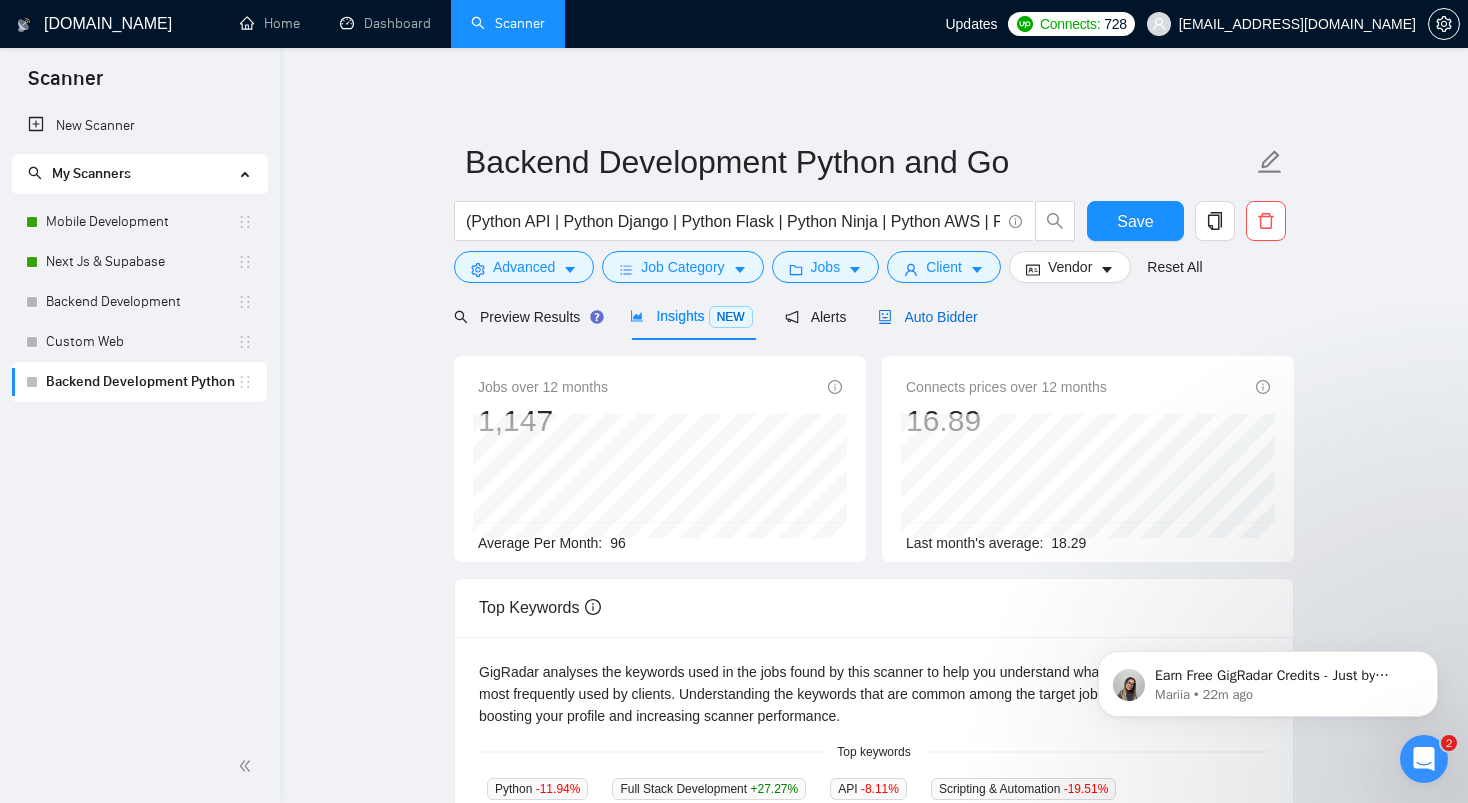 click on "Auto Bidder" at bounding box center [927, 317] 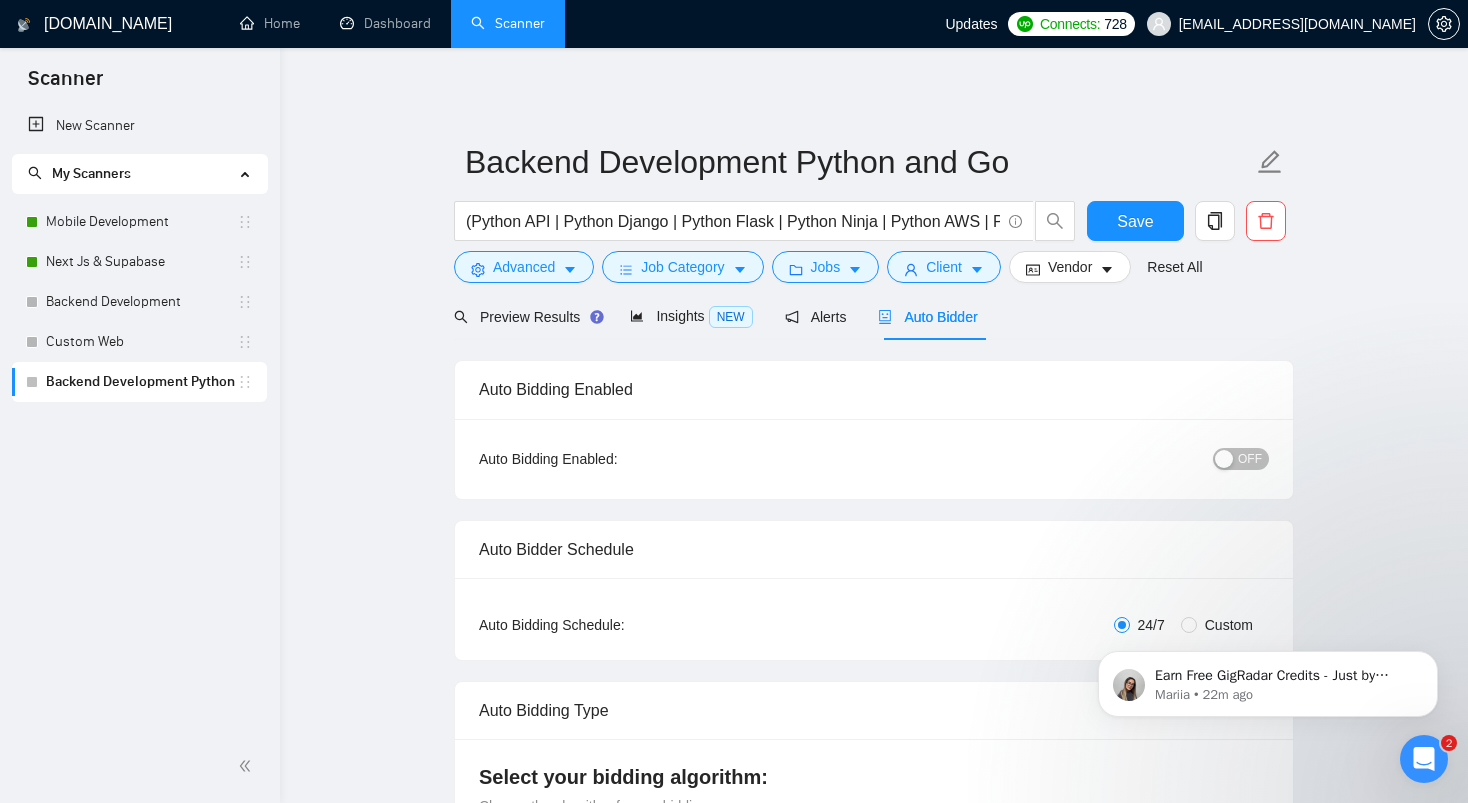 type 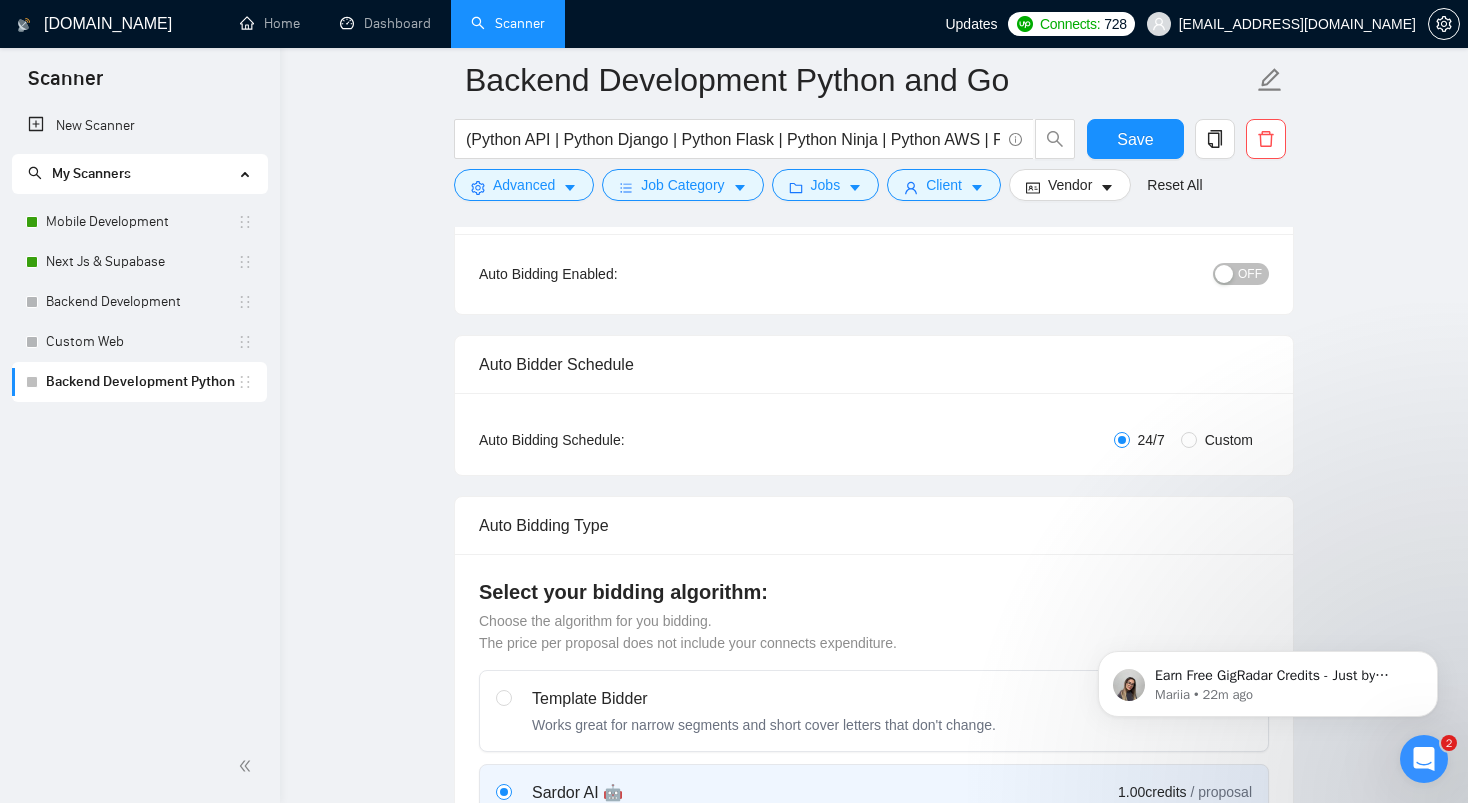 scroll, scrollTop: 203, scrollLeft: 0, axis: vertical 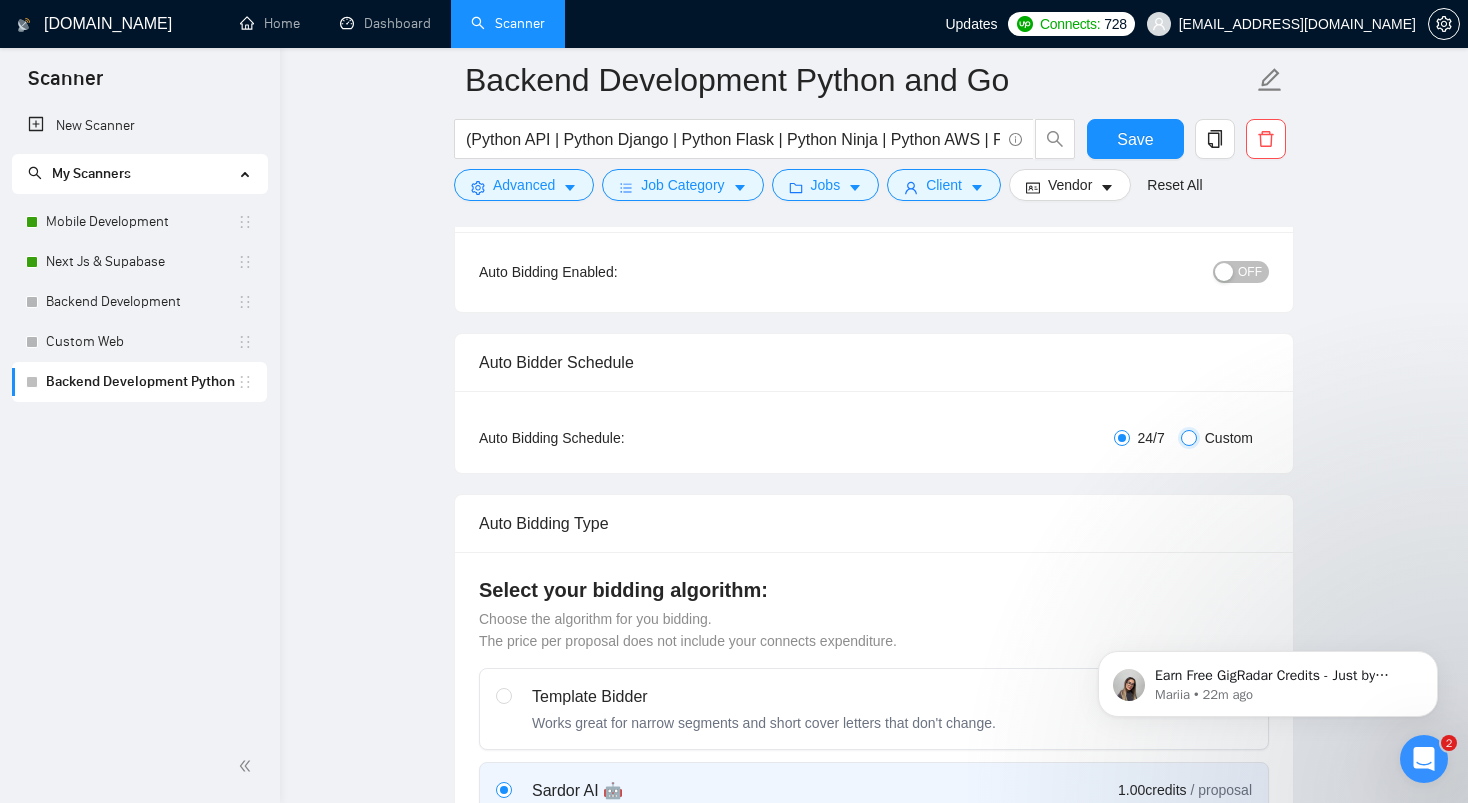 click on "Custom" at bounding box center (1189, 438) 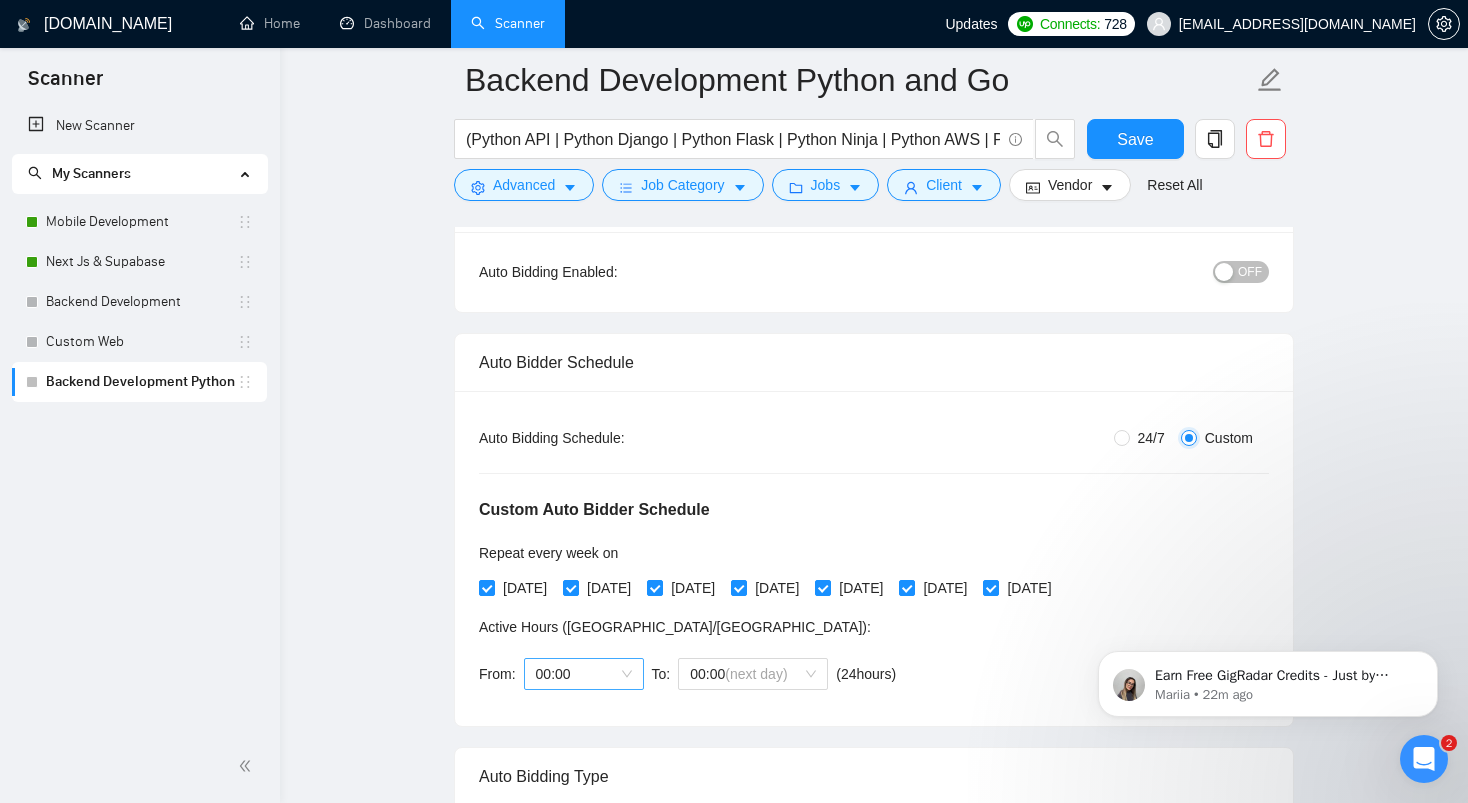 click on "00:00" at bounding box center [584, 674] 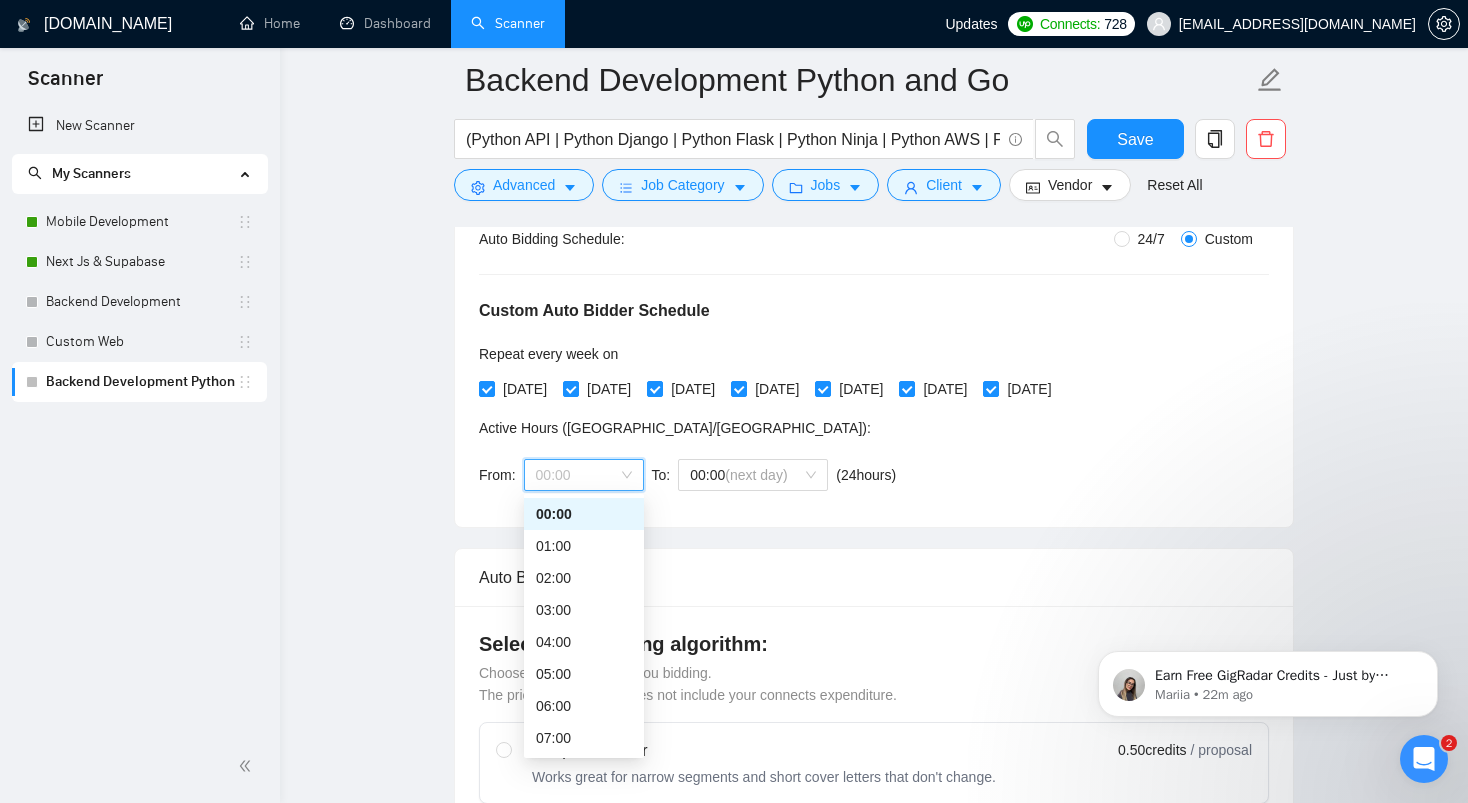 scroll, scrollTop: 424, scrollLeft: 0, axis: vertical 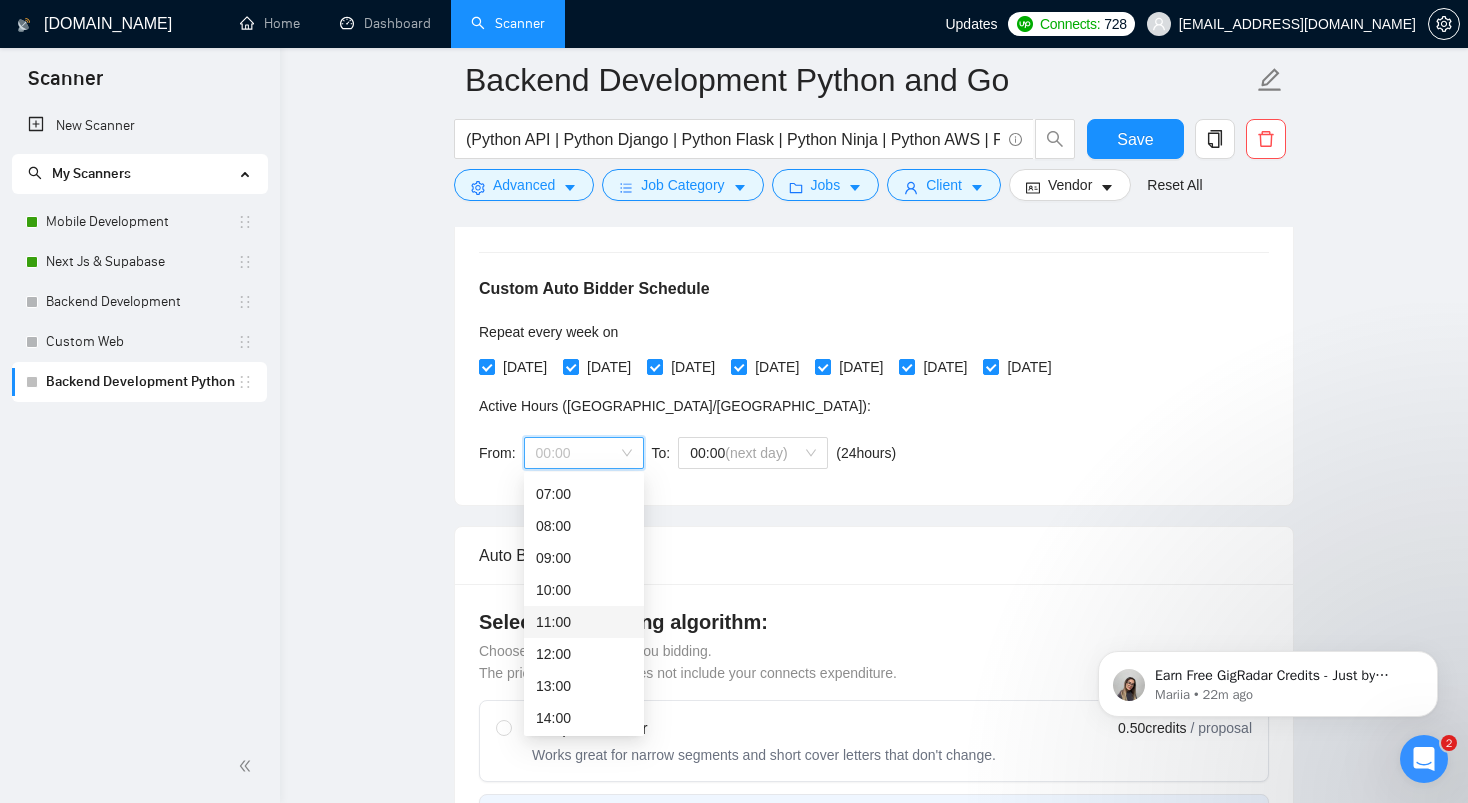 click on "11:00" at bounding box center [584, 622] 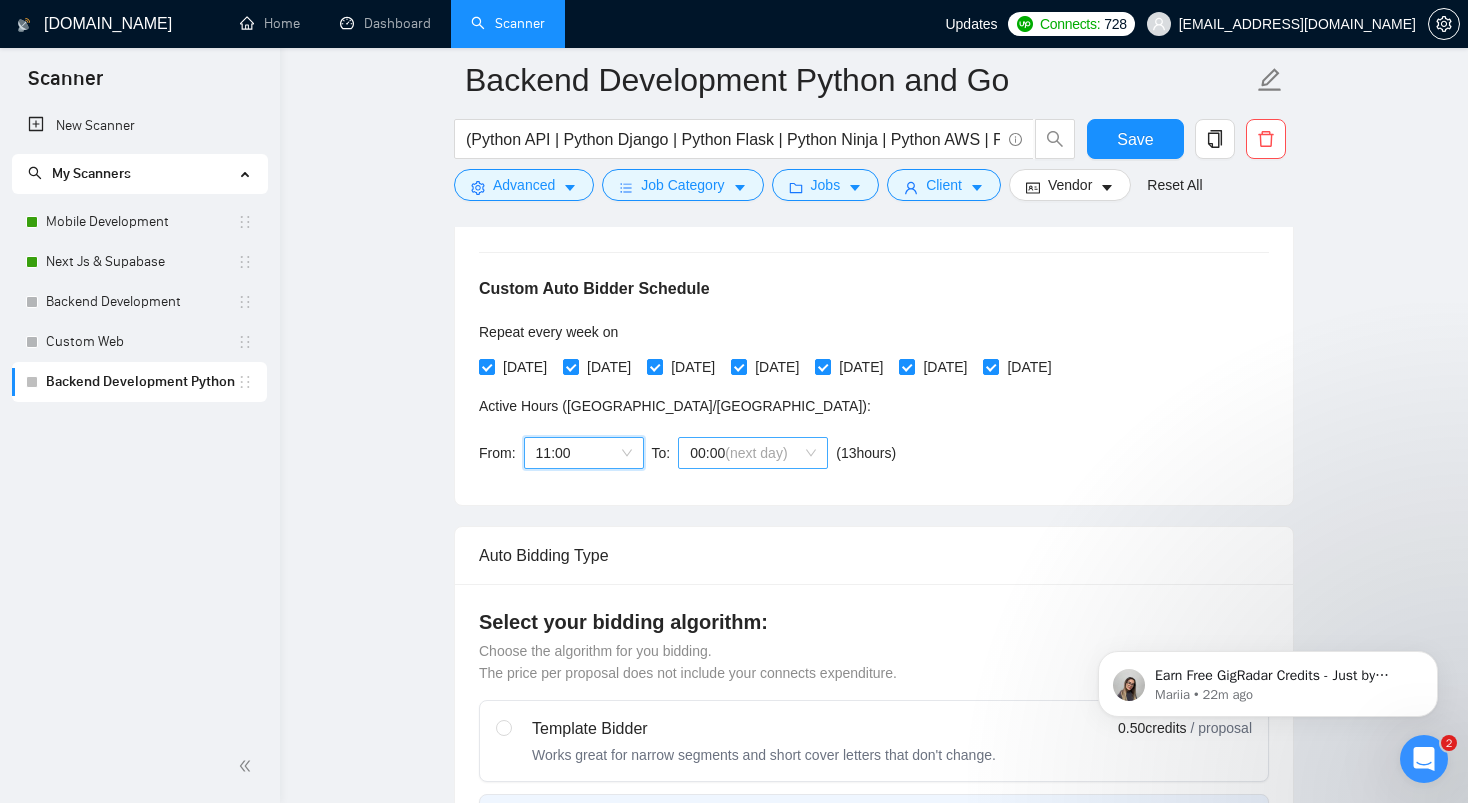click on "00:00  (next day)" at bounding box center (753, 453) 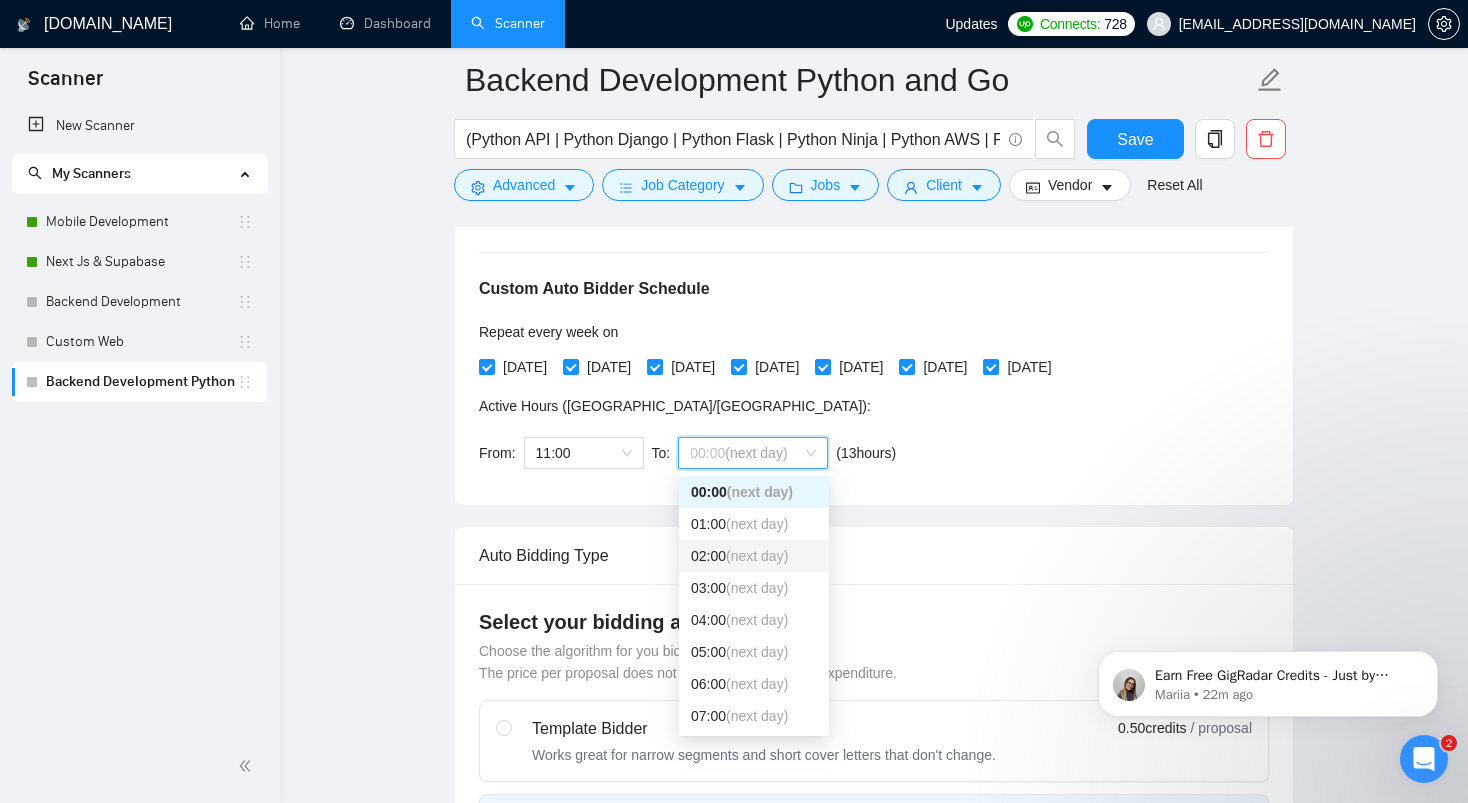 click on "02:00  (next day)" at bounding box center [754, 556] 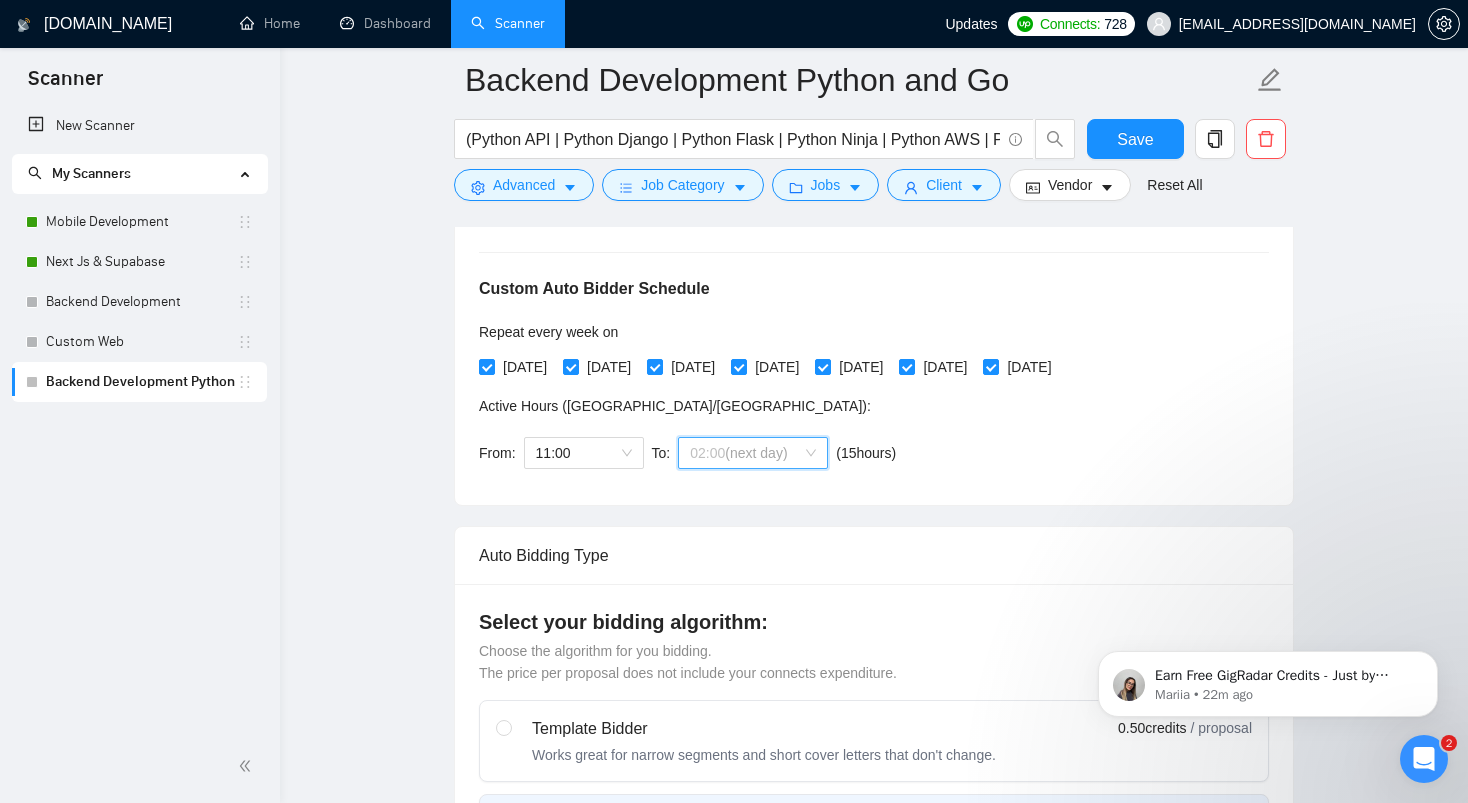 click on "(next day)" at bounding box center (756, 453) 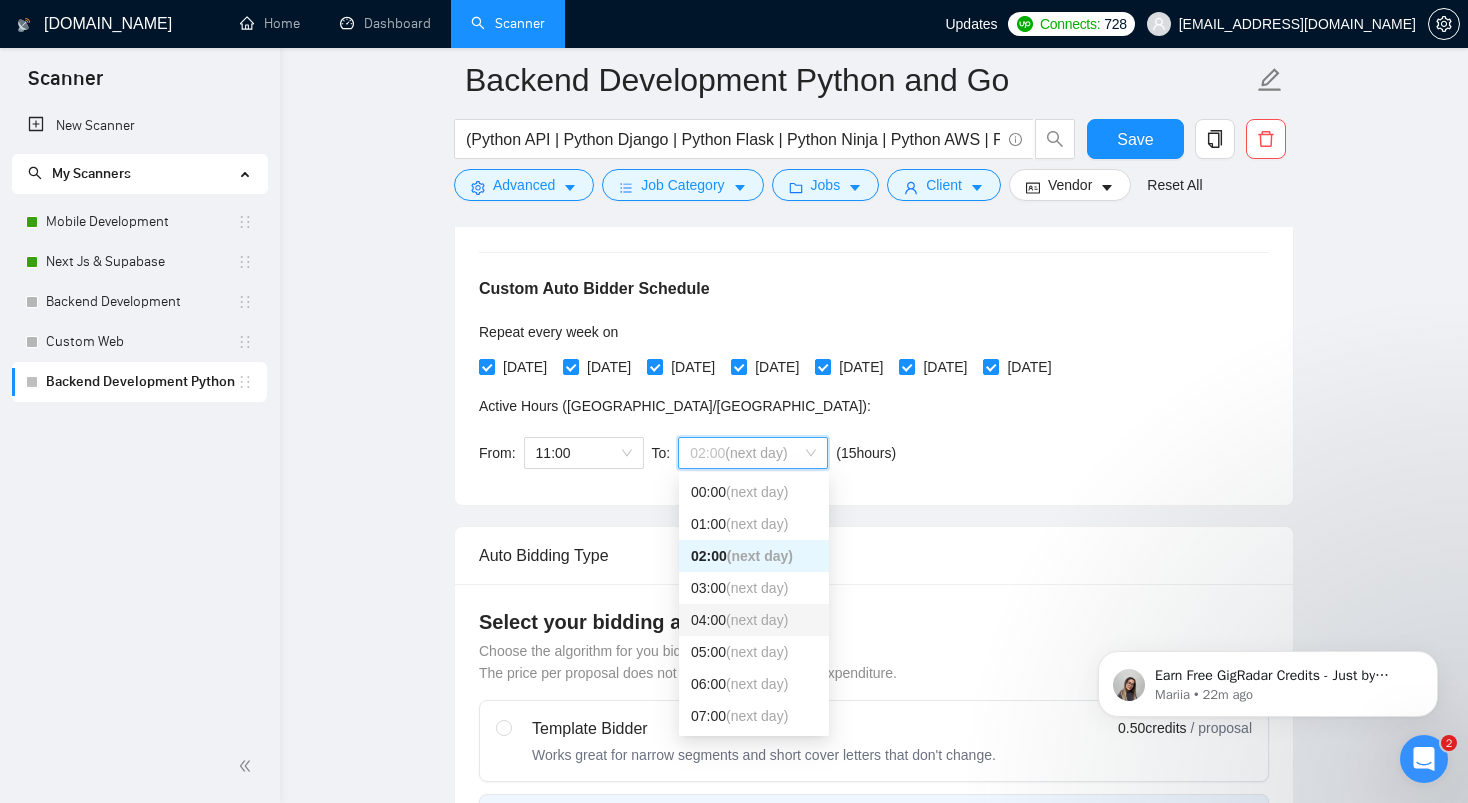 click on "04:00  (next day)" at bounding box center (754, 620) 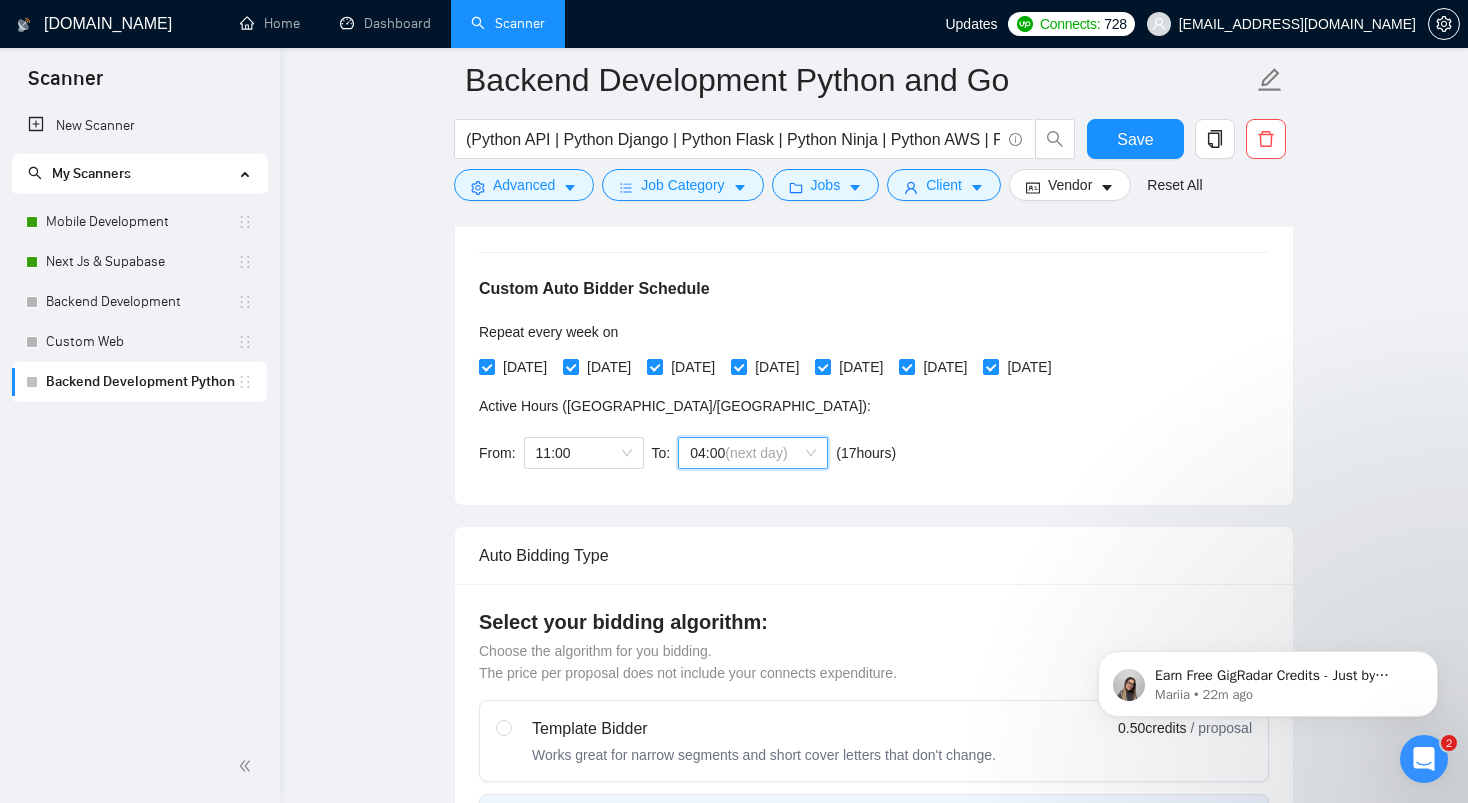click on "Custom Auto Bidder Schedule Repeat every week on Monday Tuesday Wednesday Thursday Friday Saturday Sunday Active Hours ( Asia/Karachi ): From: 11:00 To: 04 04:00  (next day) ( 17  hours) Asia/Karachi" at bounding box center [874, 354] 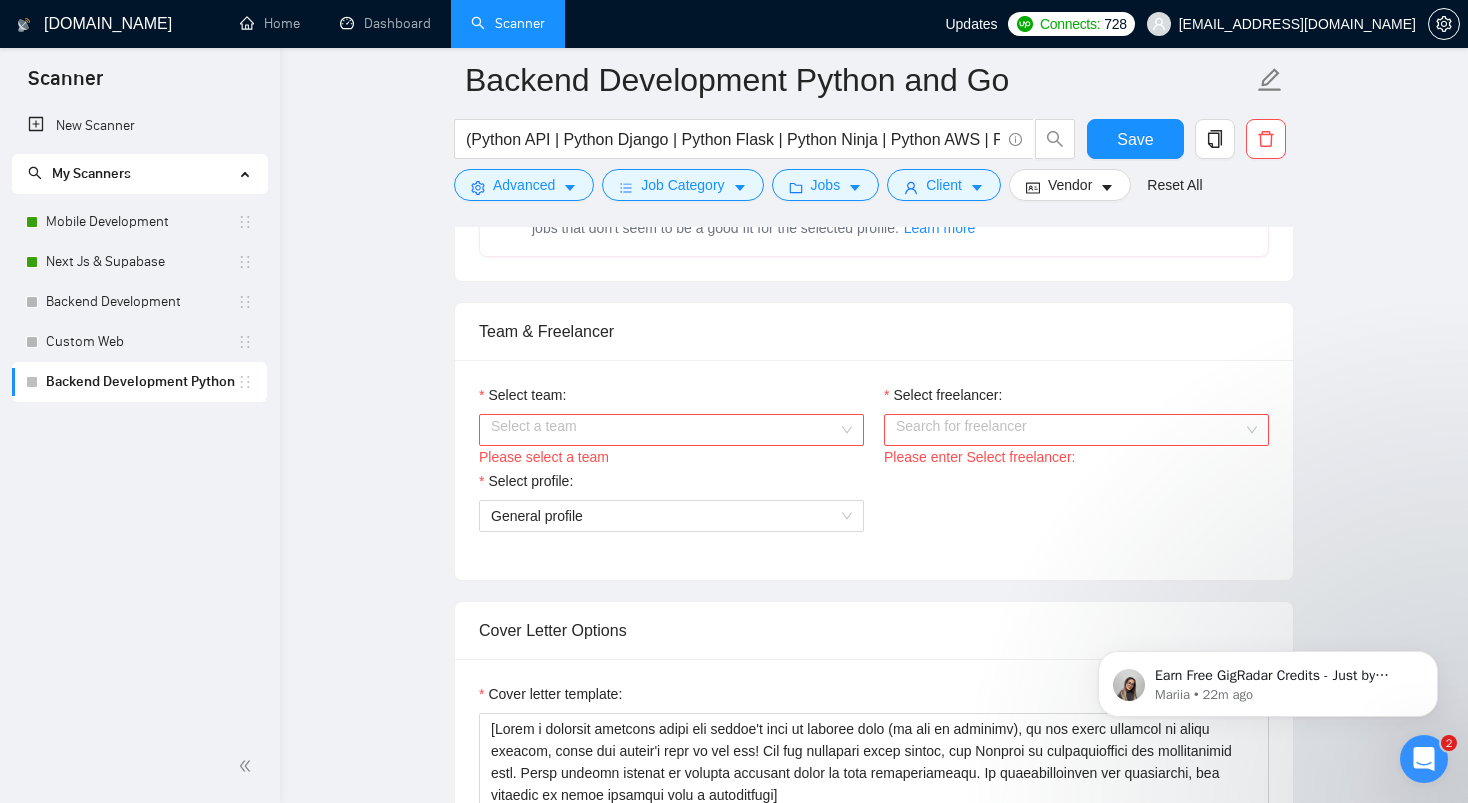 scroll, scrollTop: 1187, scrollLeft: 0, axis: vertical 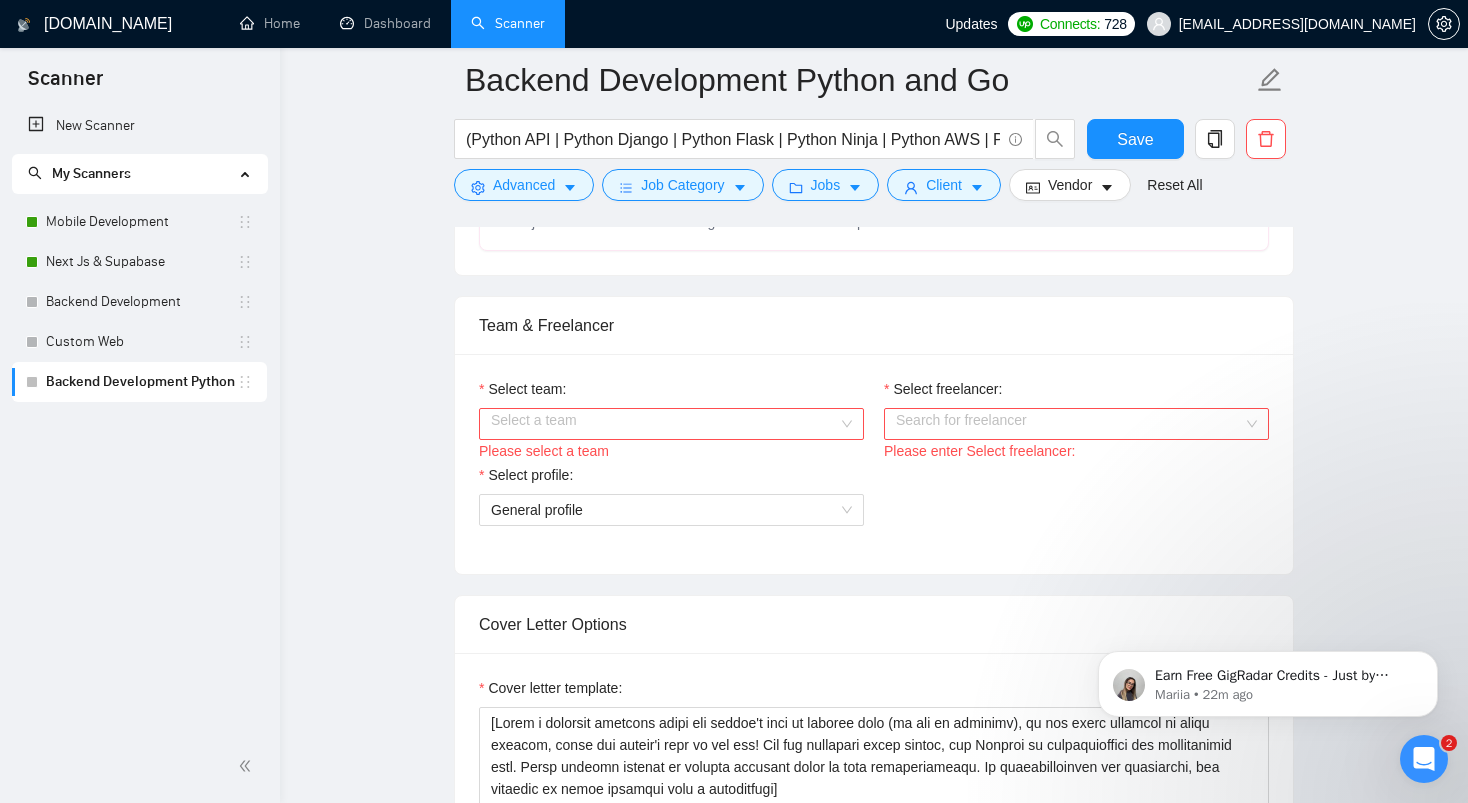 click on "Select team:" at bounding box center [664, 424] 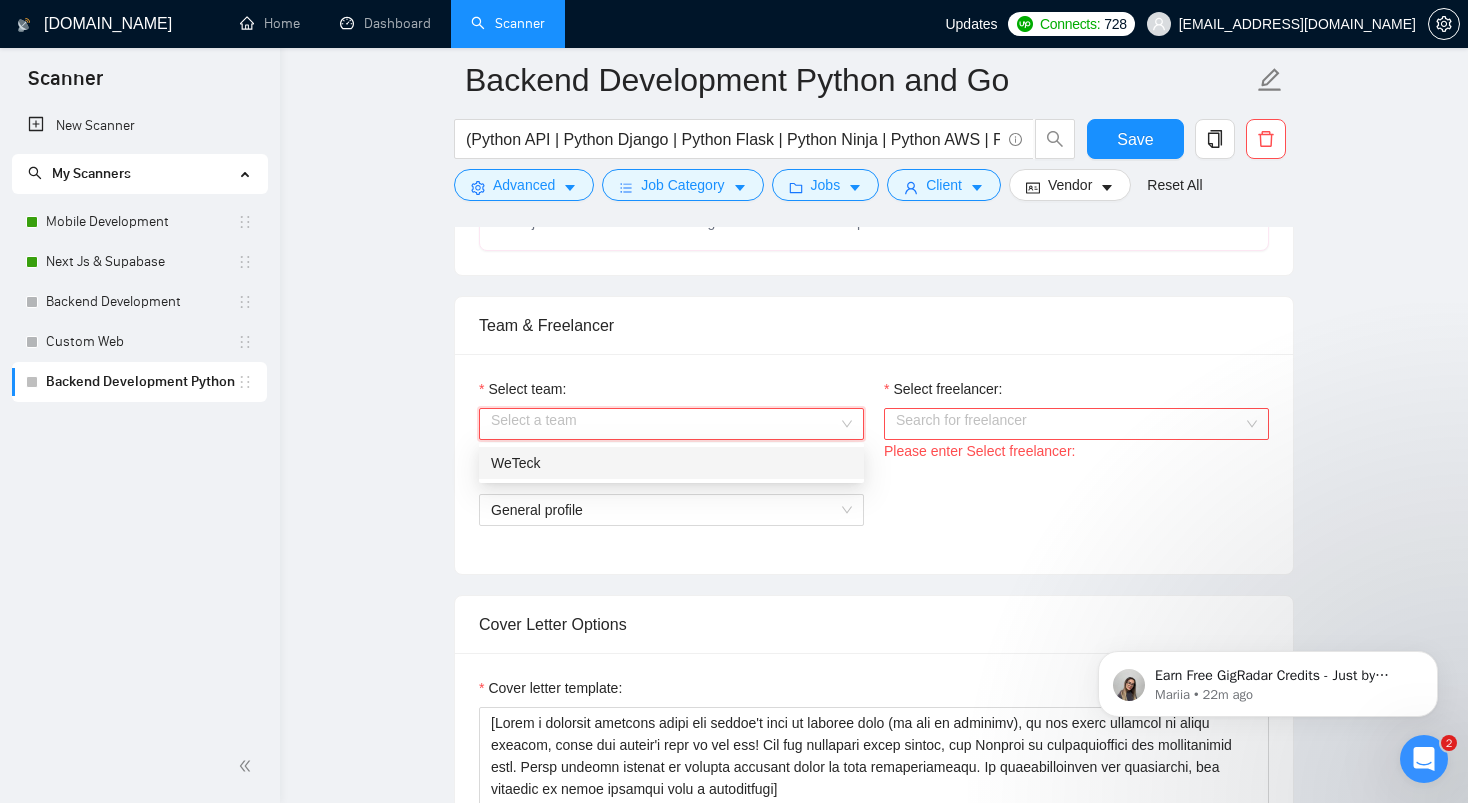 click on "WeTeck" at bounding box center [671, 463] 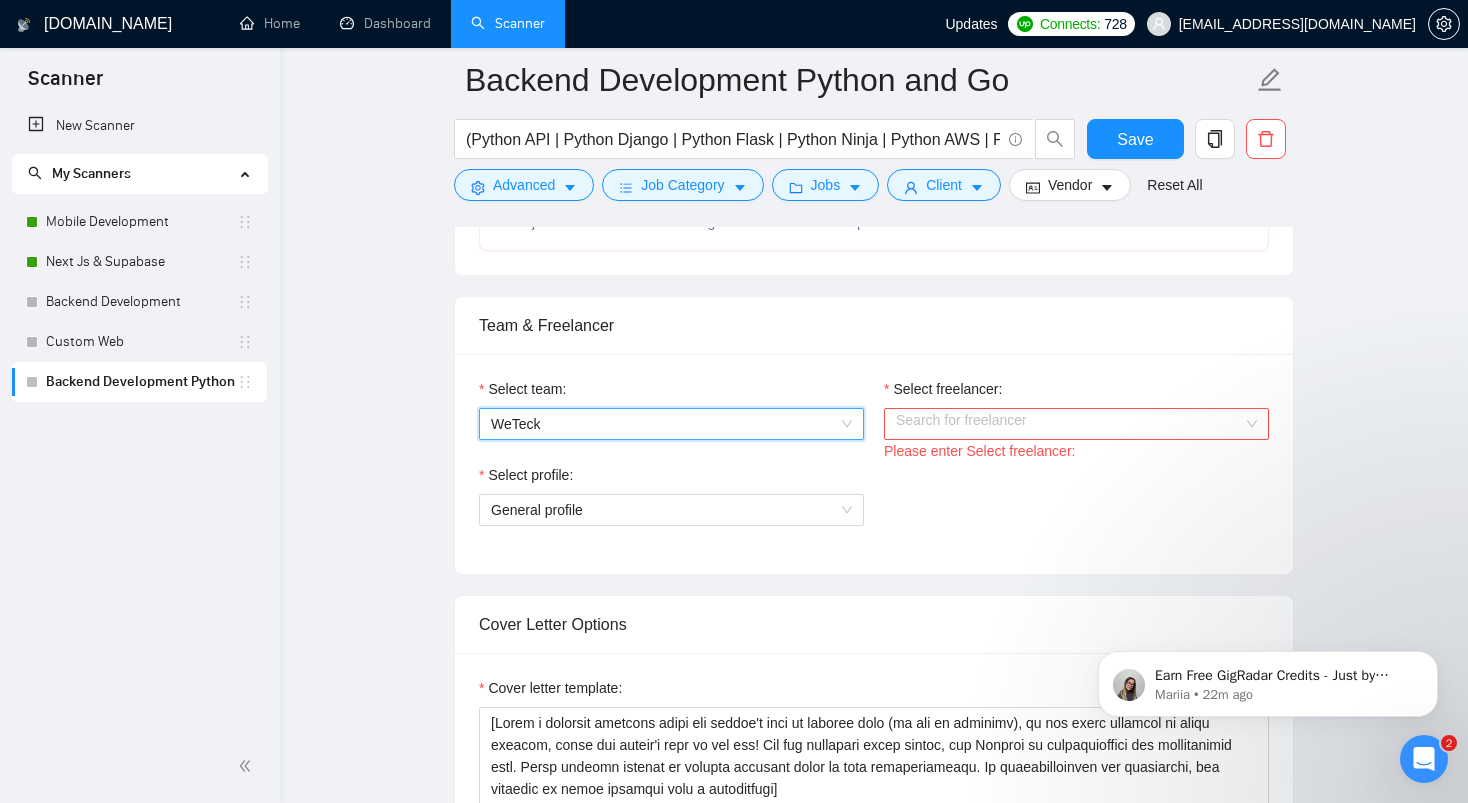 click on "Select freelancer:" at bounding box center [1069, 424] 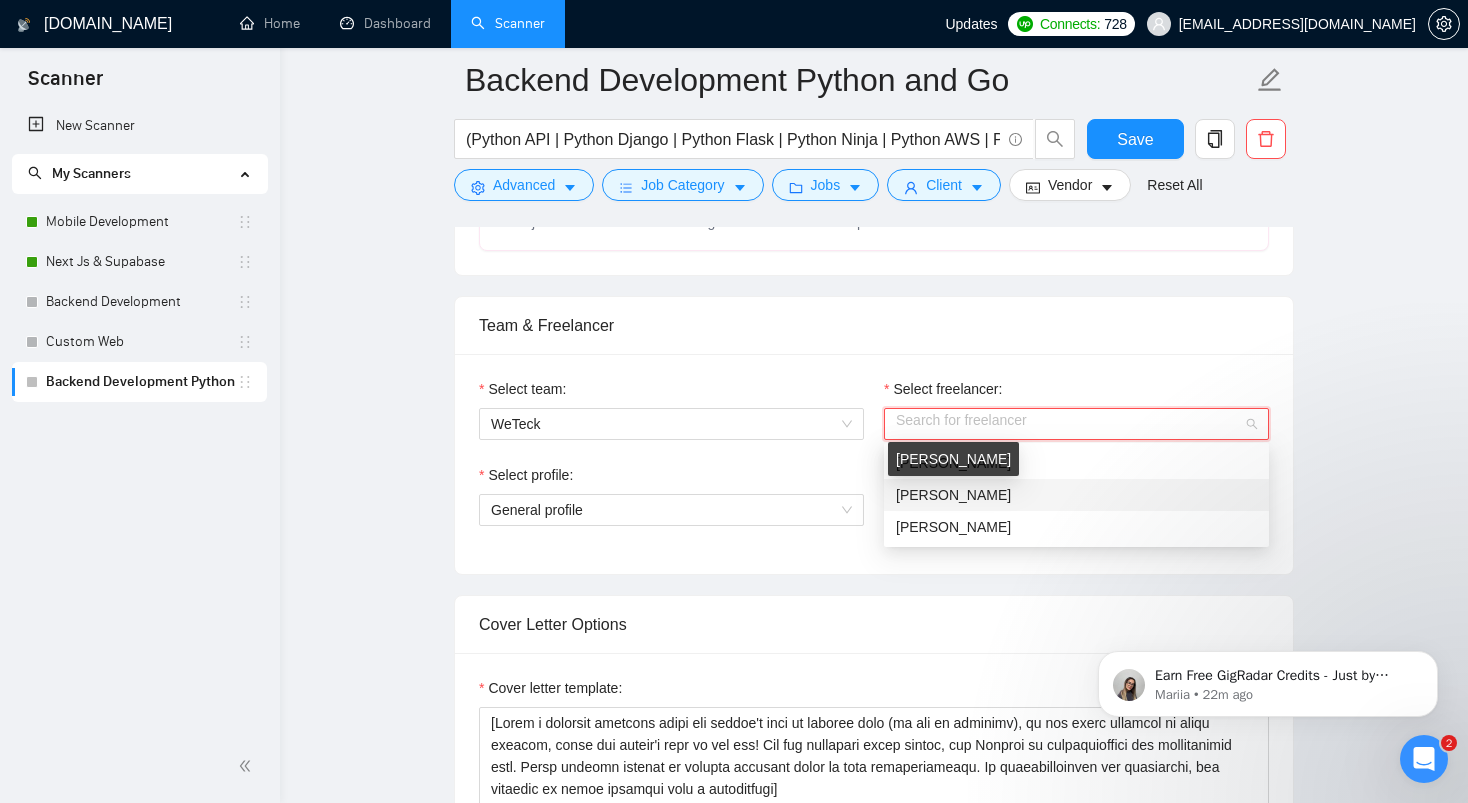 click on "[PERSON_NAME]" at bounding box center [953, 495] 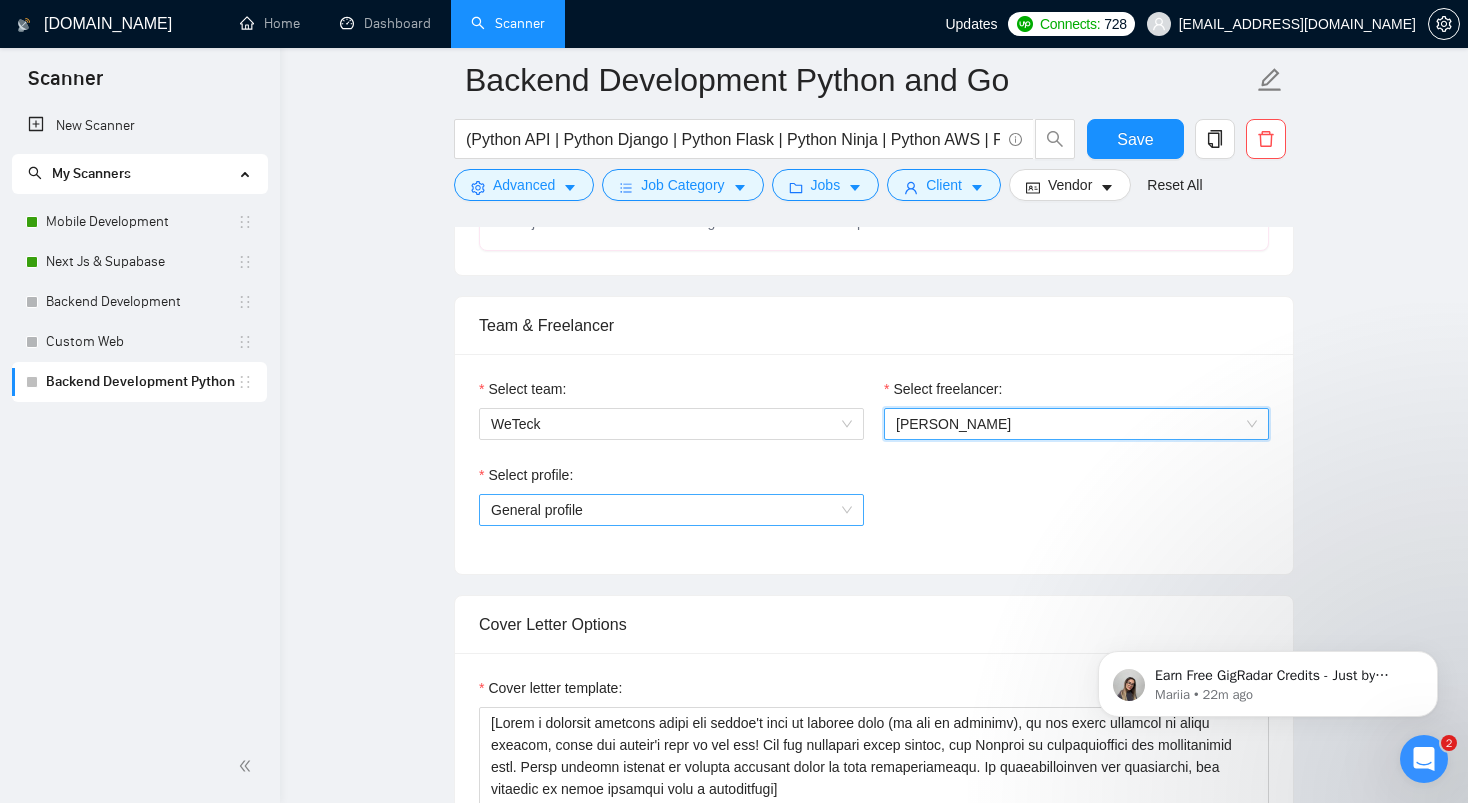 click on "General profile" at bounding box center [671, 510] 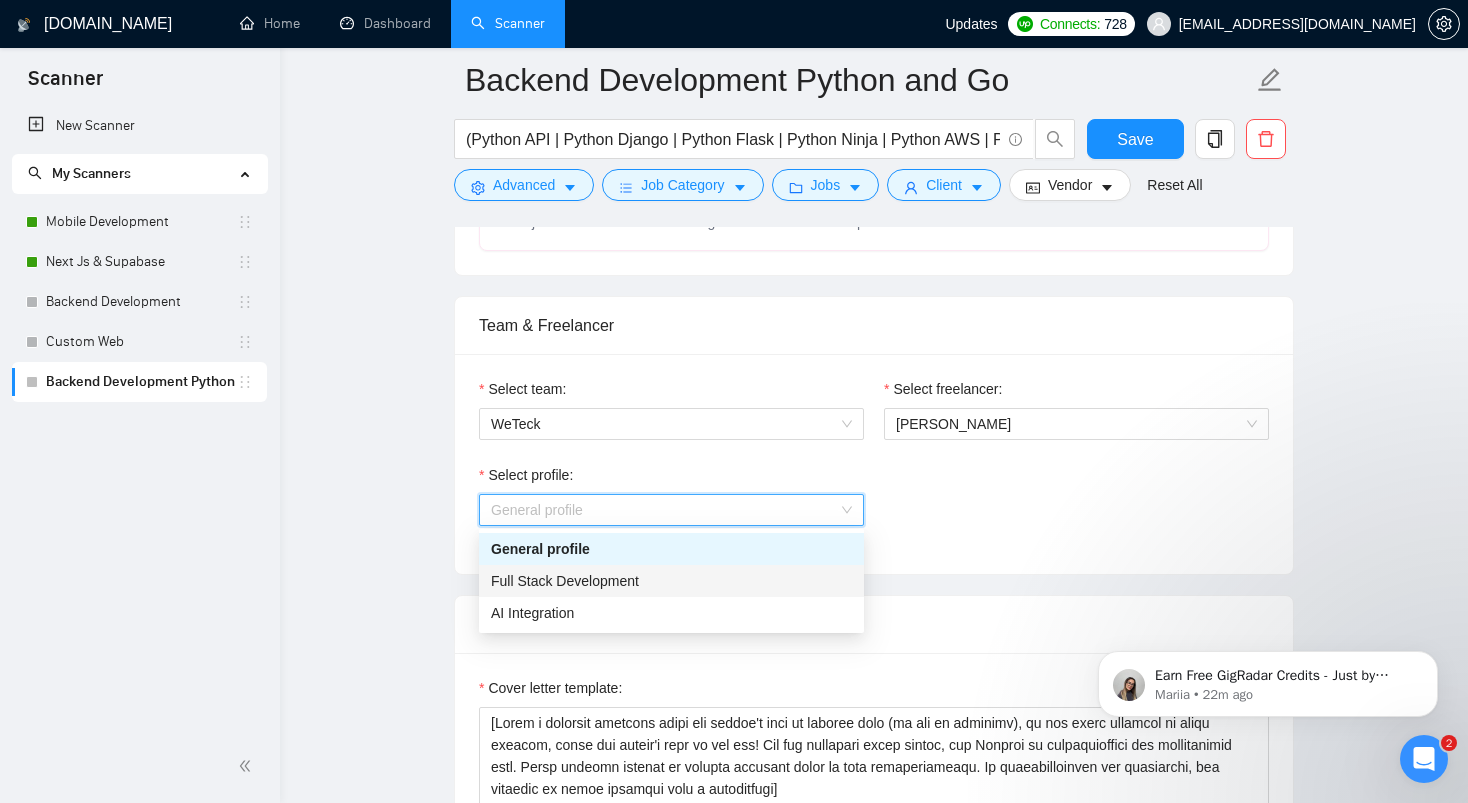 click on "Full Stack Development" at bounding box center (565, 581) 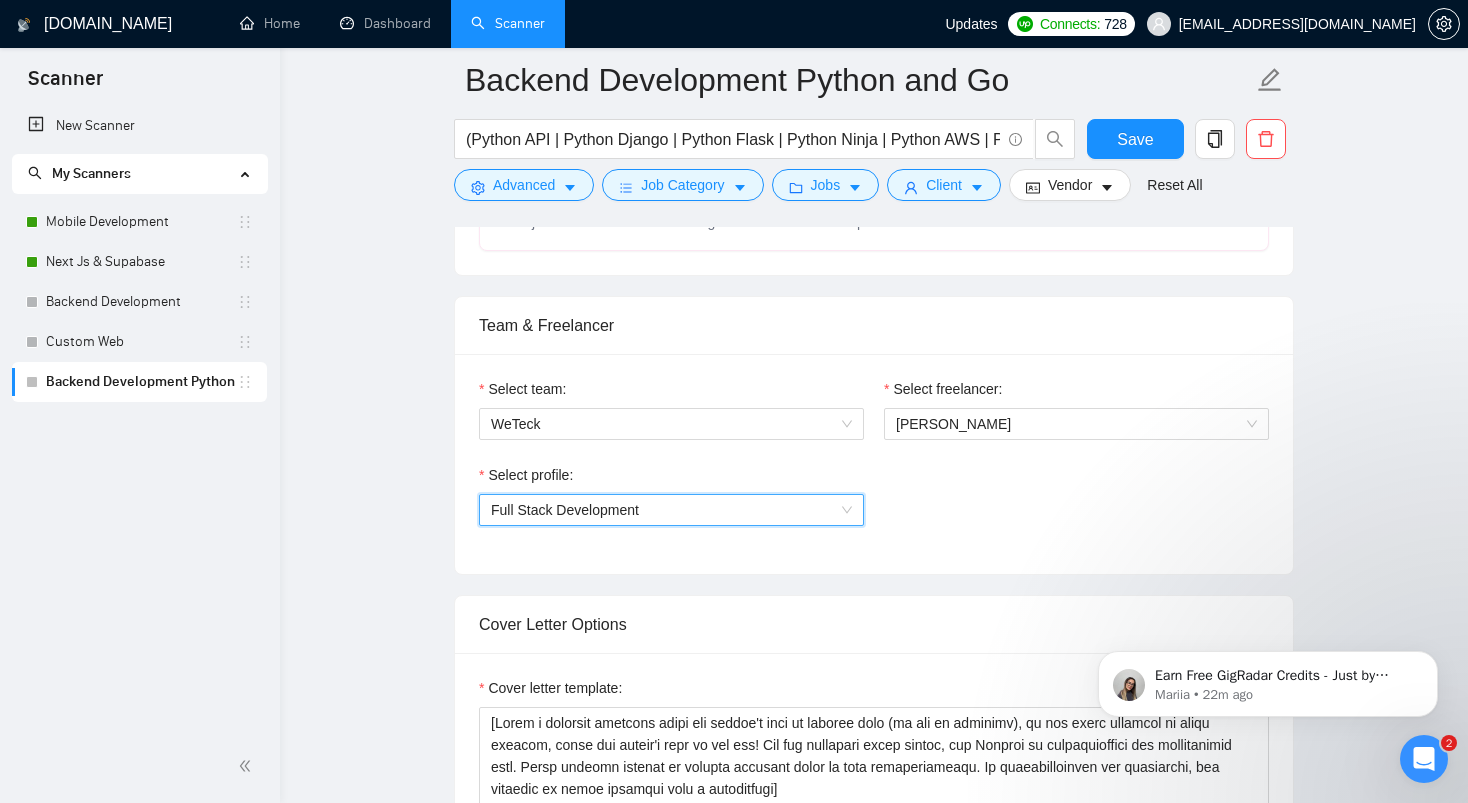 click on "Select profile: 1110580755107926016 Full Stack Development" at bounding box center (874, 507) 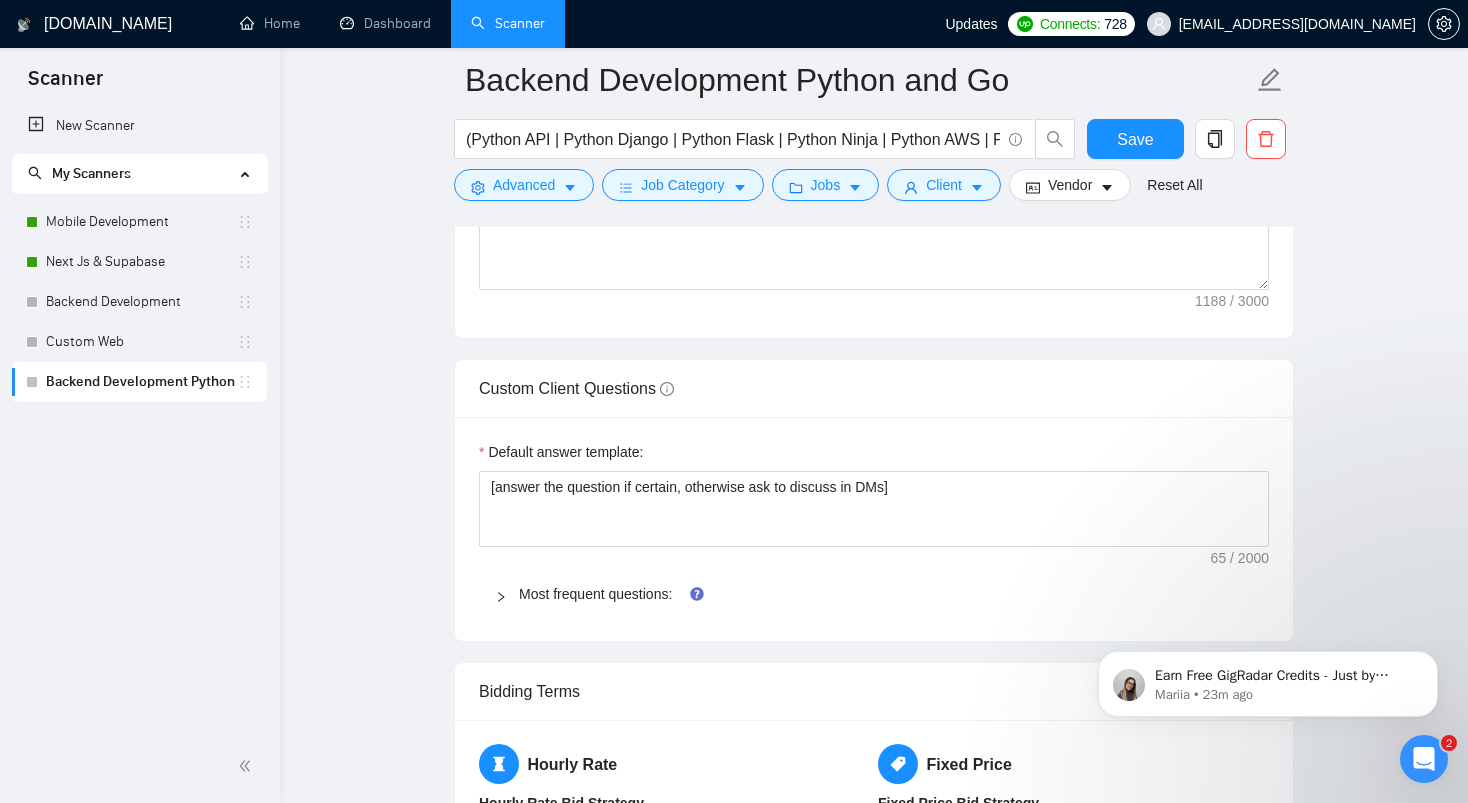 scroll, scrollTop: 2039, scrollLeft: 0, axis: vertical 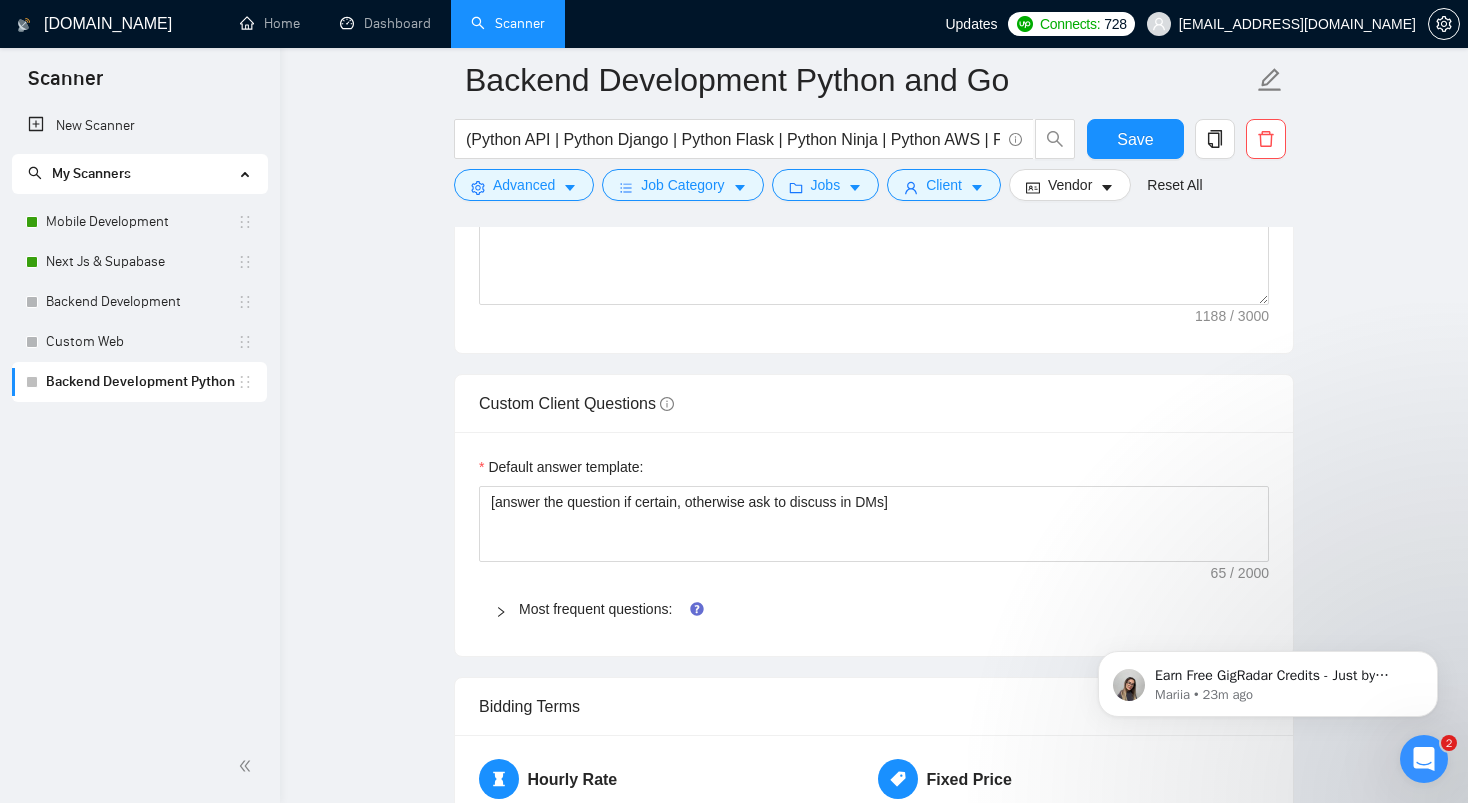 click 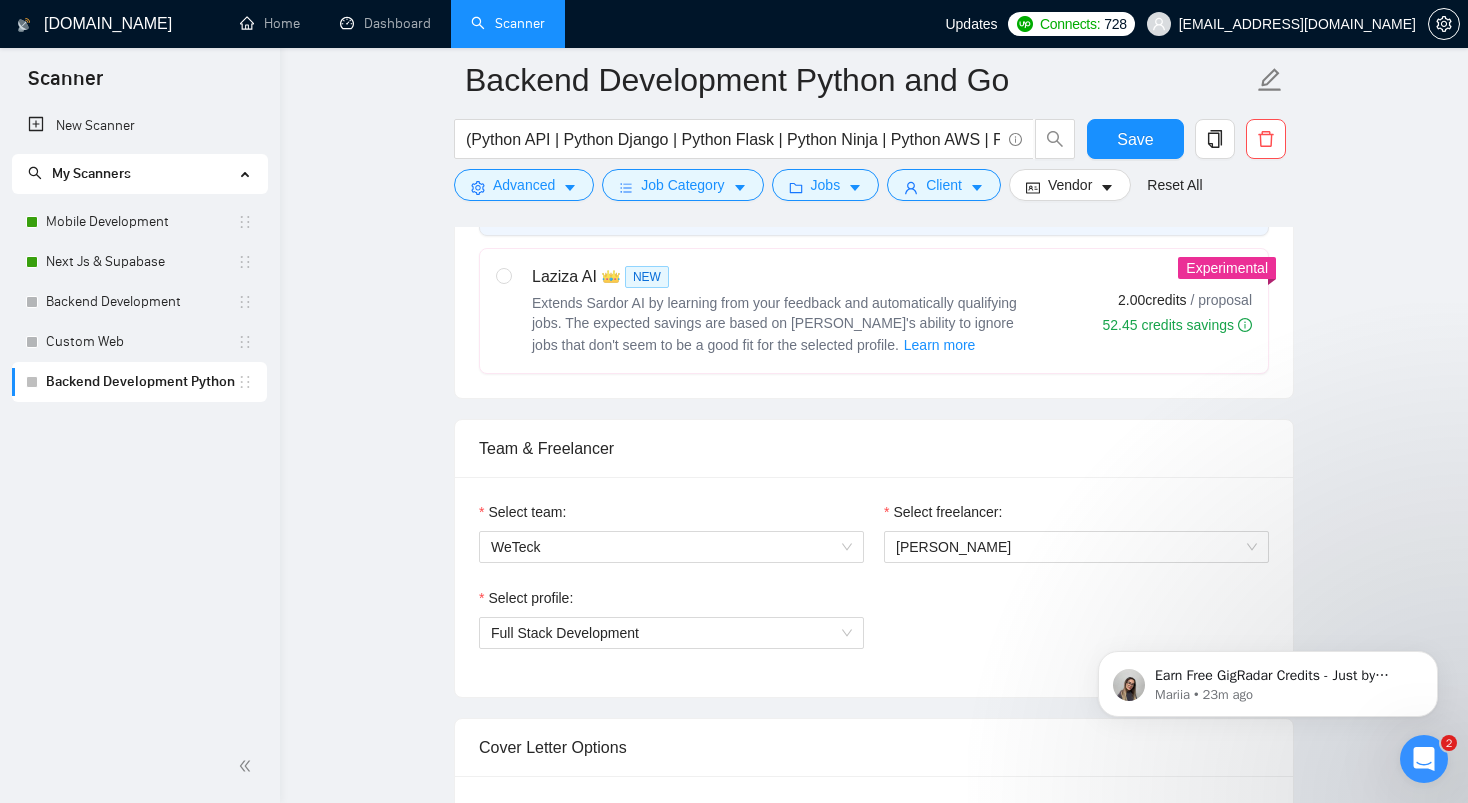 scroll, scrollTop: 1017, scrollLeft: 0, axis: vertical 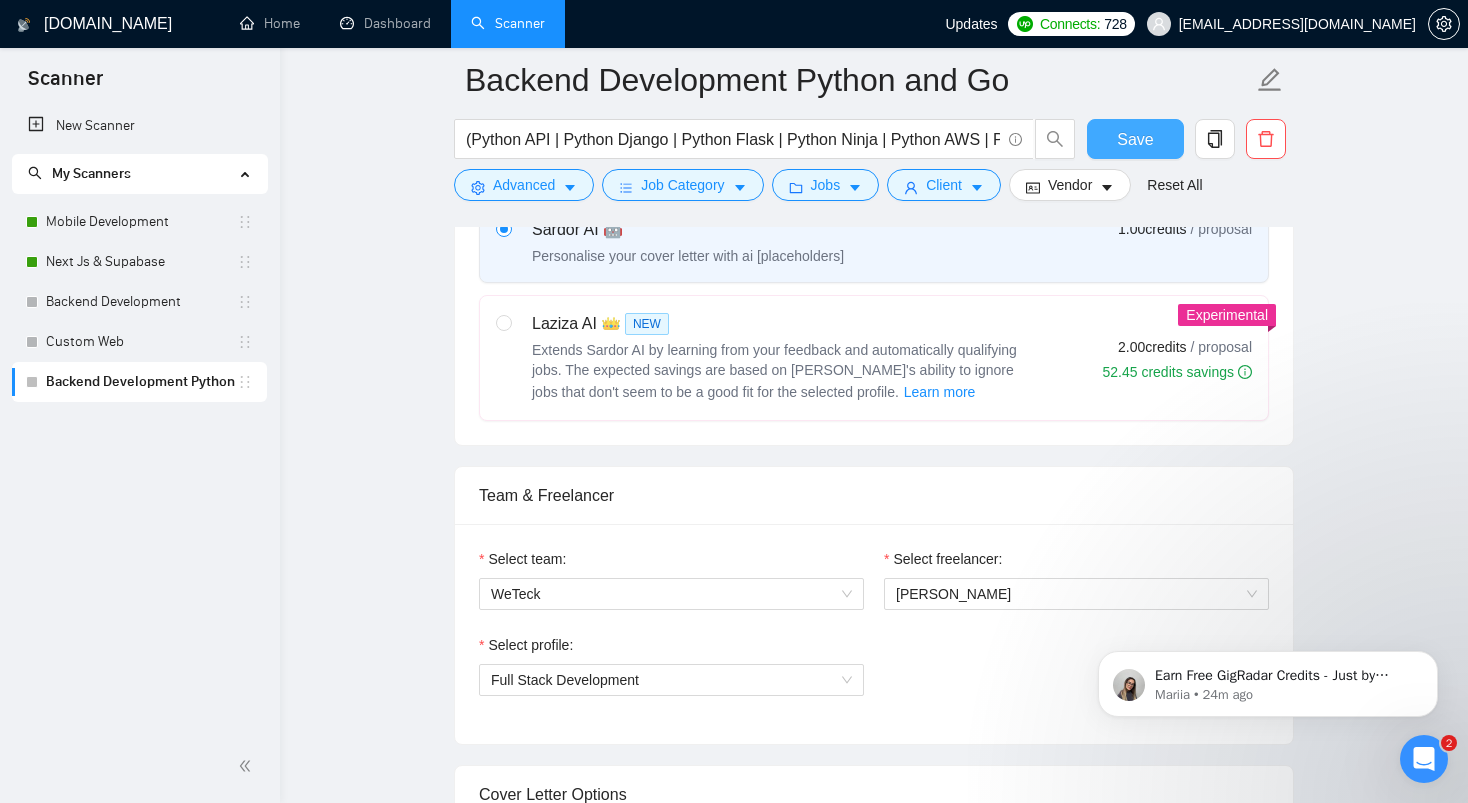 click on "Save" at bounding box center (1135, 139) 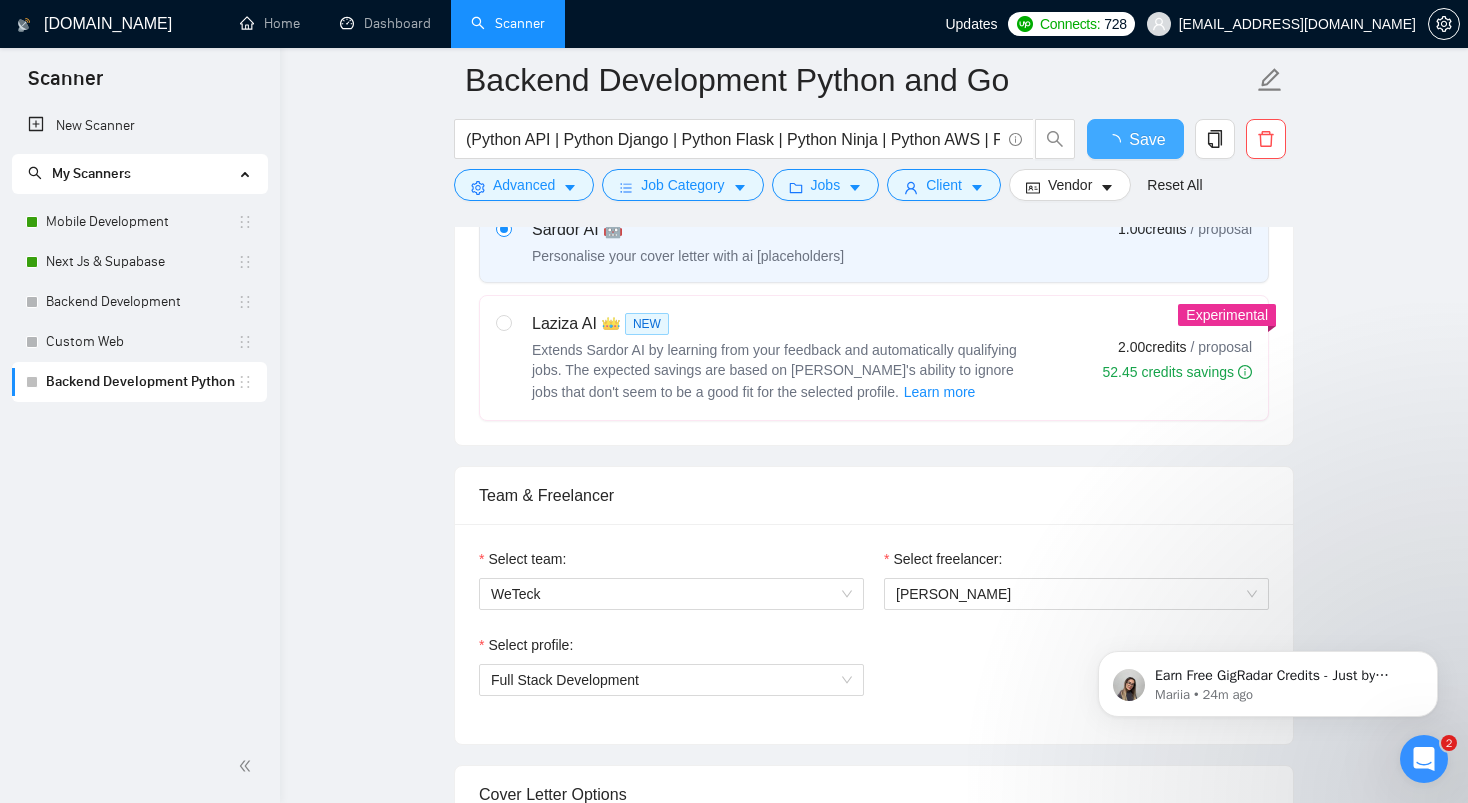 type 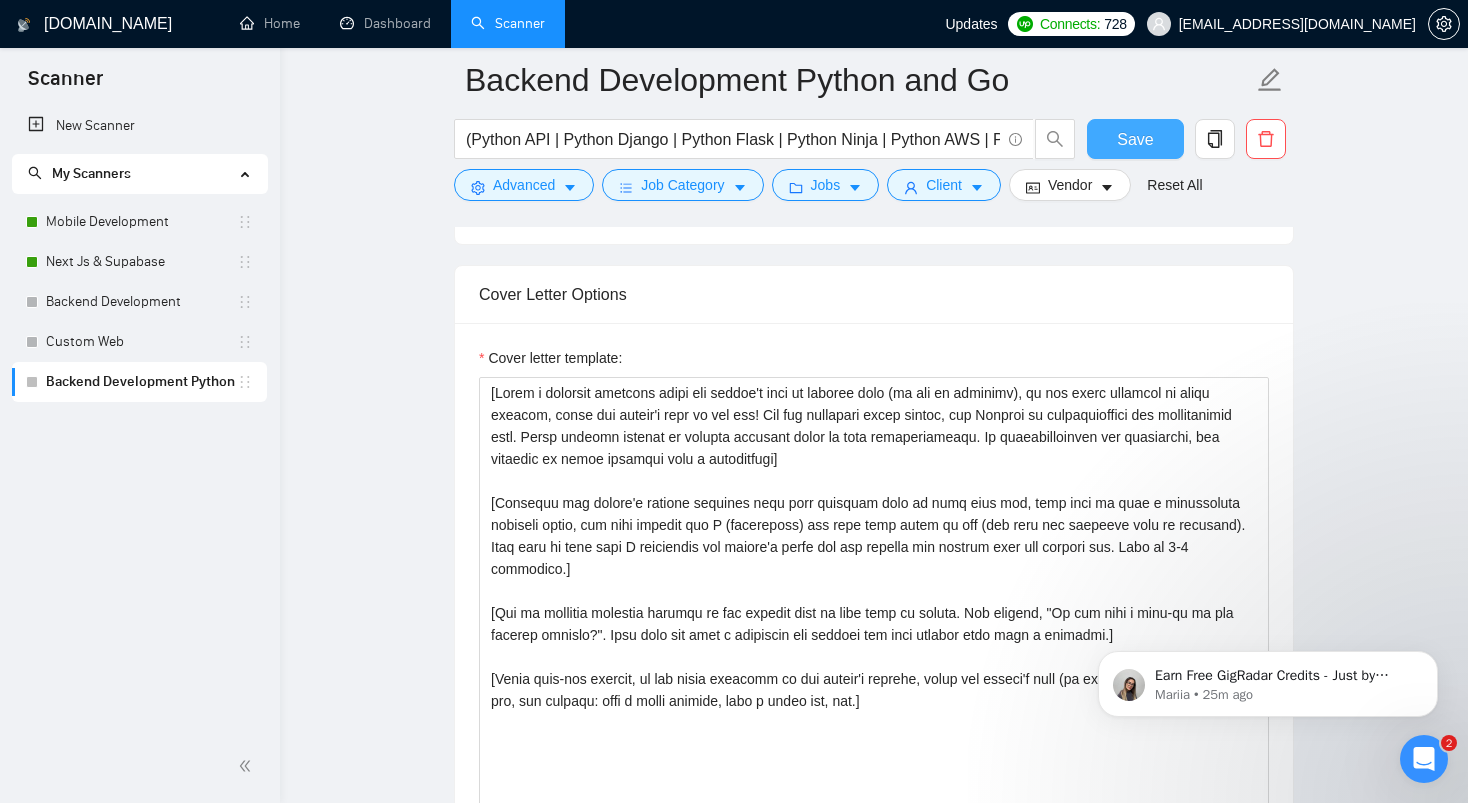 scroll, scrollTop: 1518, scrollLeft: 0, axis: vertical 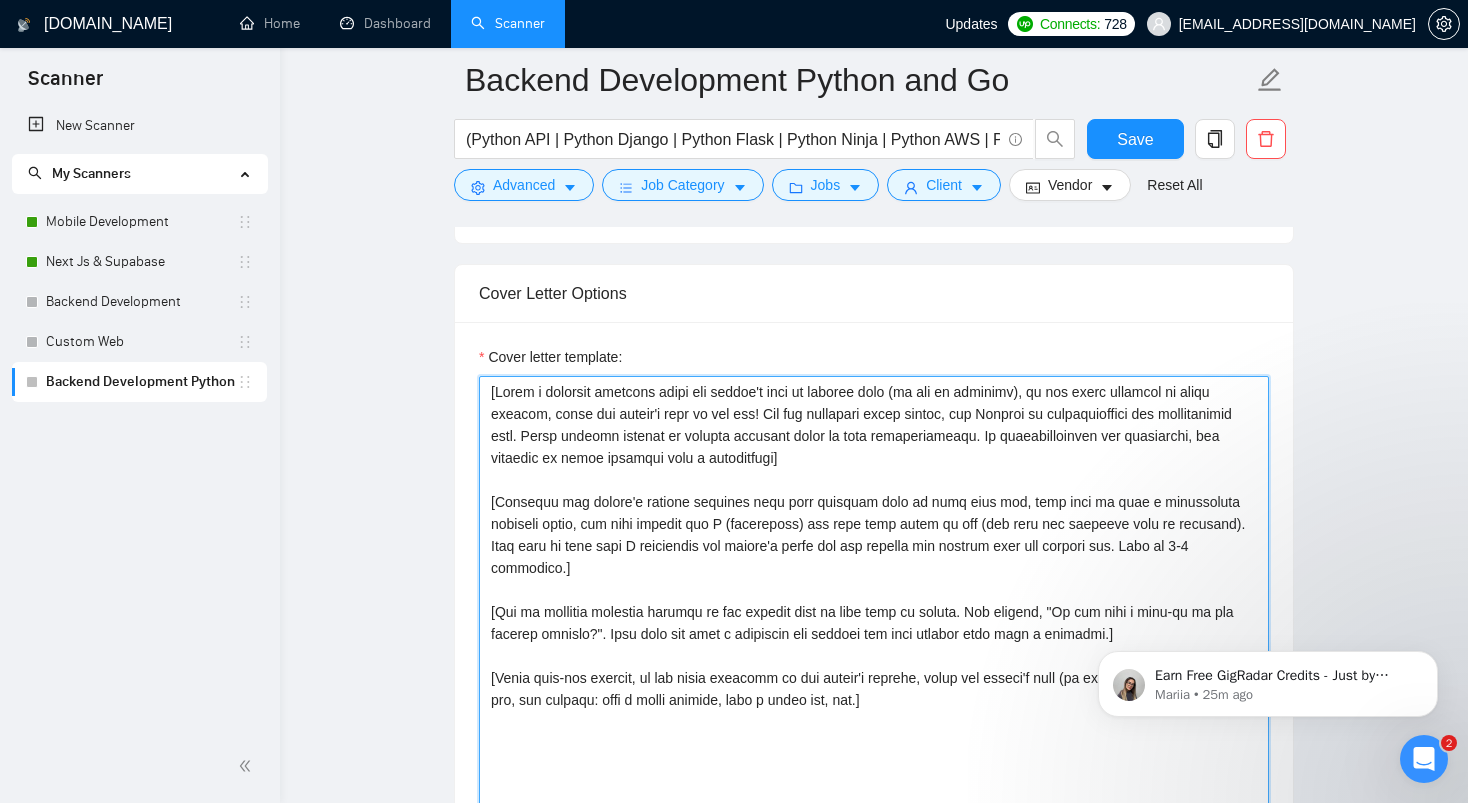 click on "Cover letter template:" at bounding box center [874, 601] 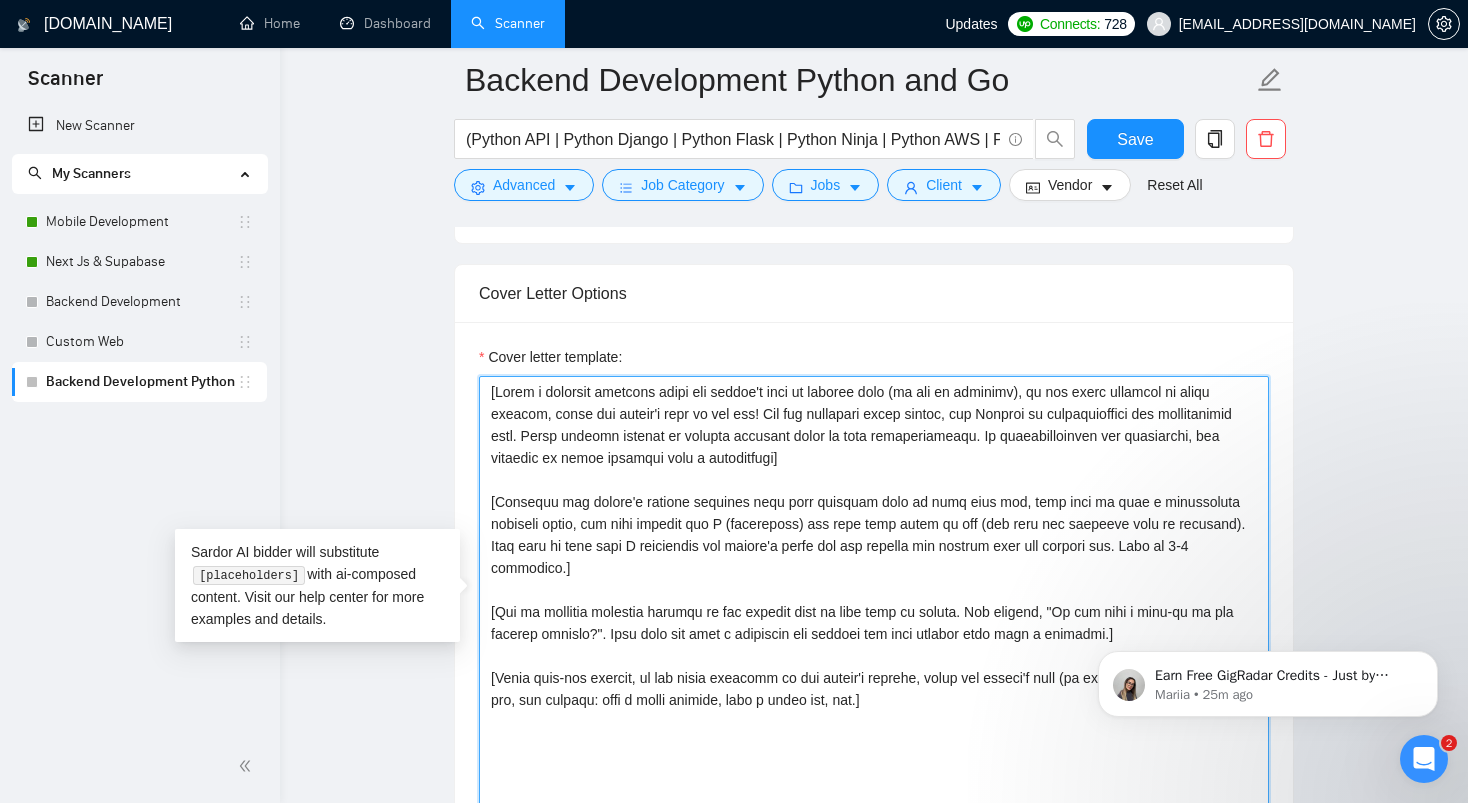 paste on "Say hello in the local language of the person and use the name of a person if listed in his proposal, if not - use the name of the company + team, if nothing is found don't start with Hi, the actual proposal in the same line ]
[ Do not call them sir/madam or client at all ]
[ Check what is the main client's pain point and say that you see that the main thing to start is this point and how I  can help with it, try to make it as a second sentence]
[ Use the style of the client, if it's formal - use formal language, if not - informal ]
[ If the client is using the lists - use the lists too ] [ If the client is using a lot of epithets - use a lot of epithets too ]
[ In case the client is asking for the quote or estimate - answer as a question for more details ]
[ If the client mentioned his website or competitor's website - mention at the start that you checked it and add a small summary ]
[ If you see any personal moment that the client is talking about - answer on this point too ]
[  Show one of the most re..." 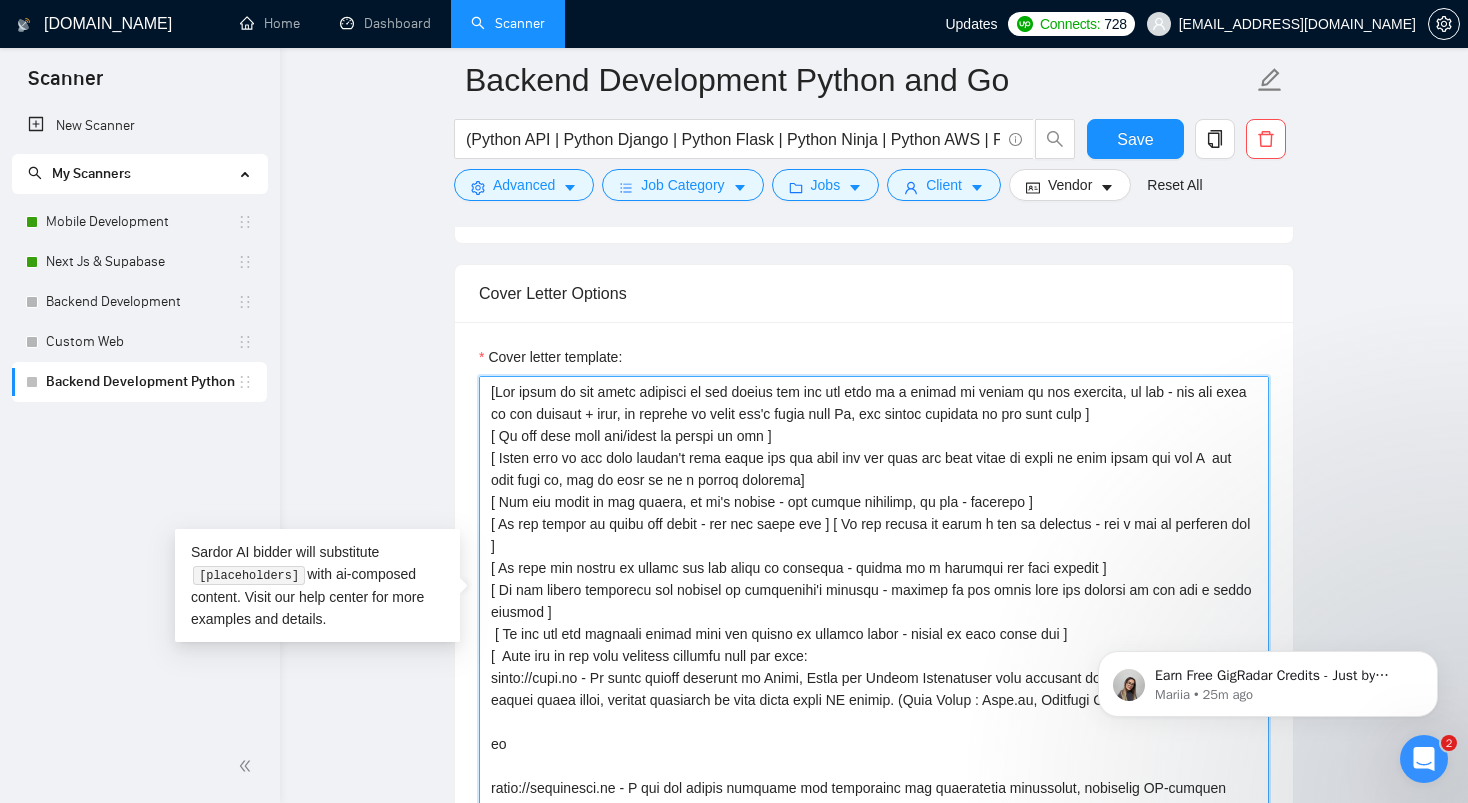 scroll, scrollTop: 411, scrollLeft: 0, axis: vertical 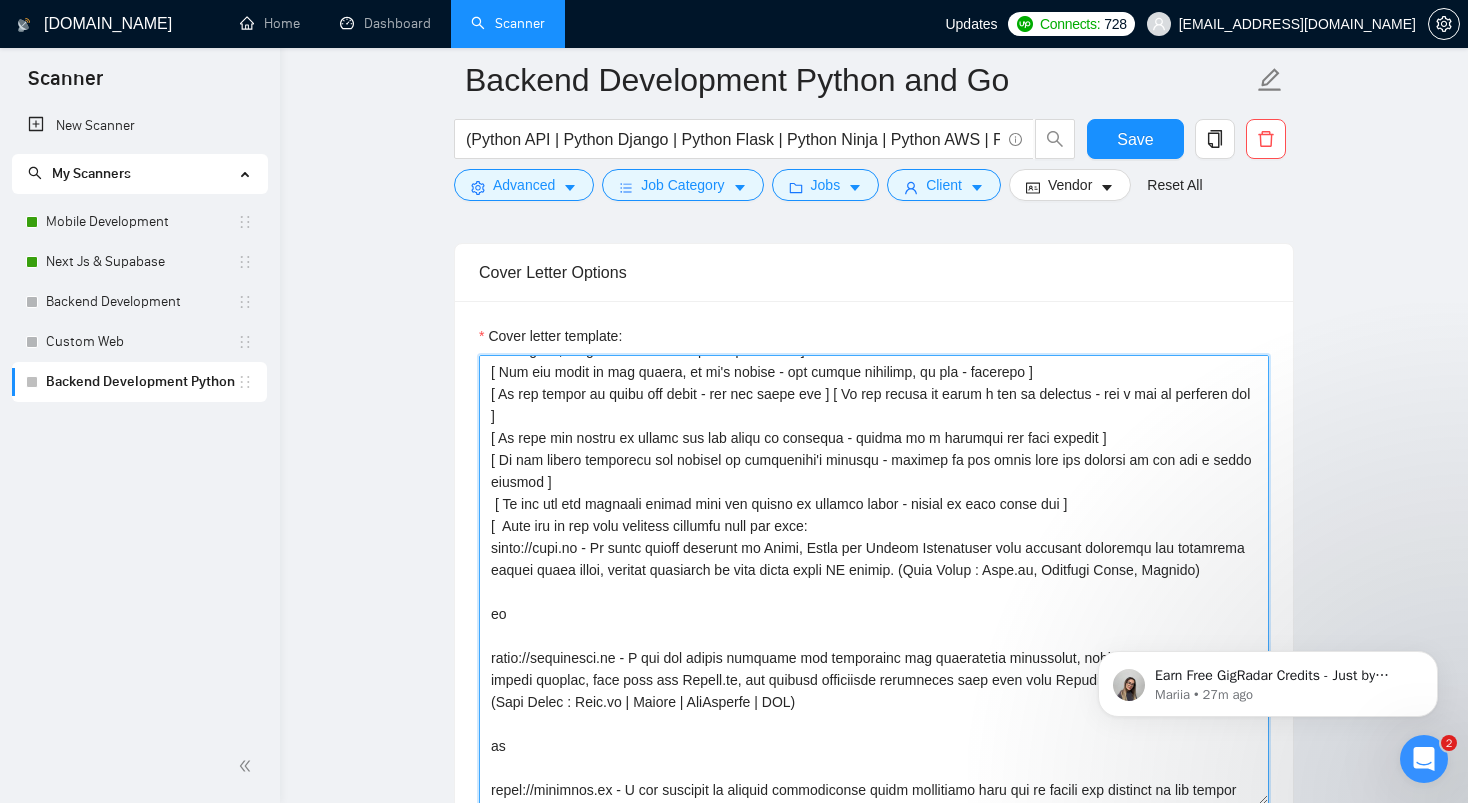click on "Cover letter template:" at bounding box center (874, 580) 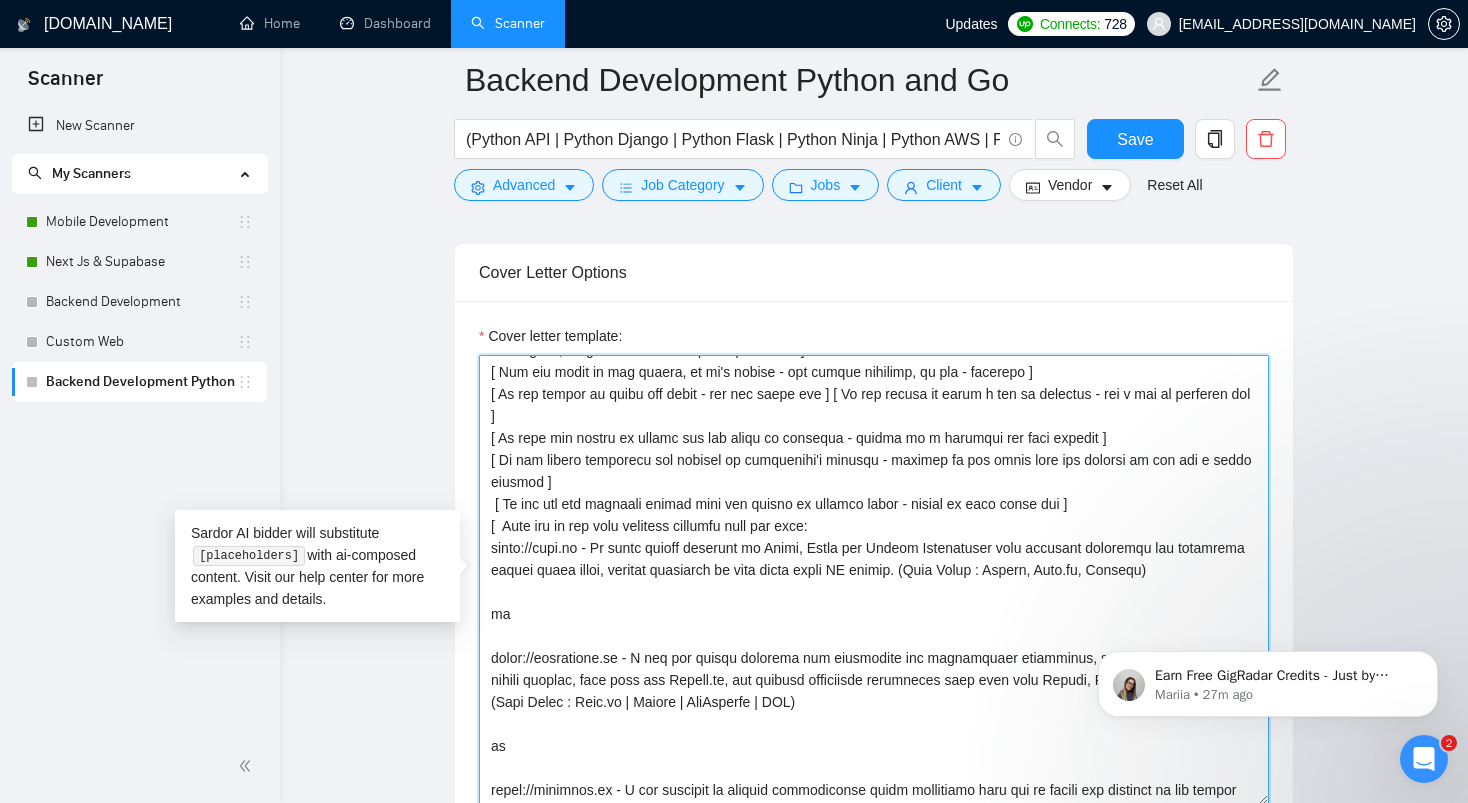 click on "Cover letter template:" at bounding box center (874, 580) 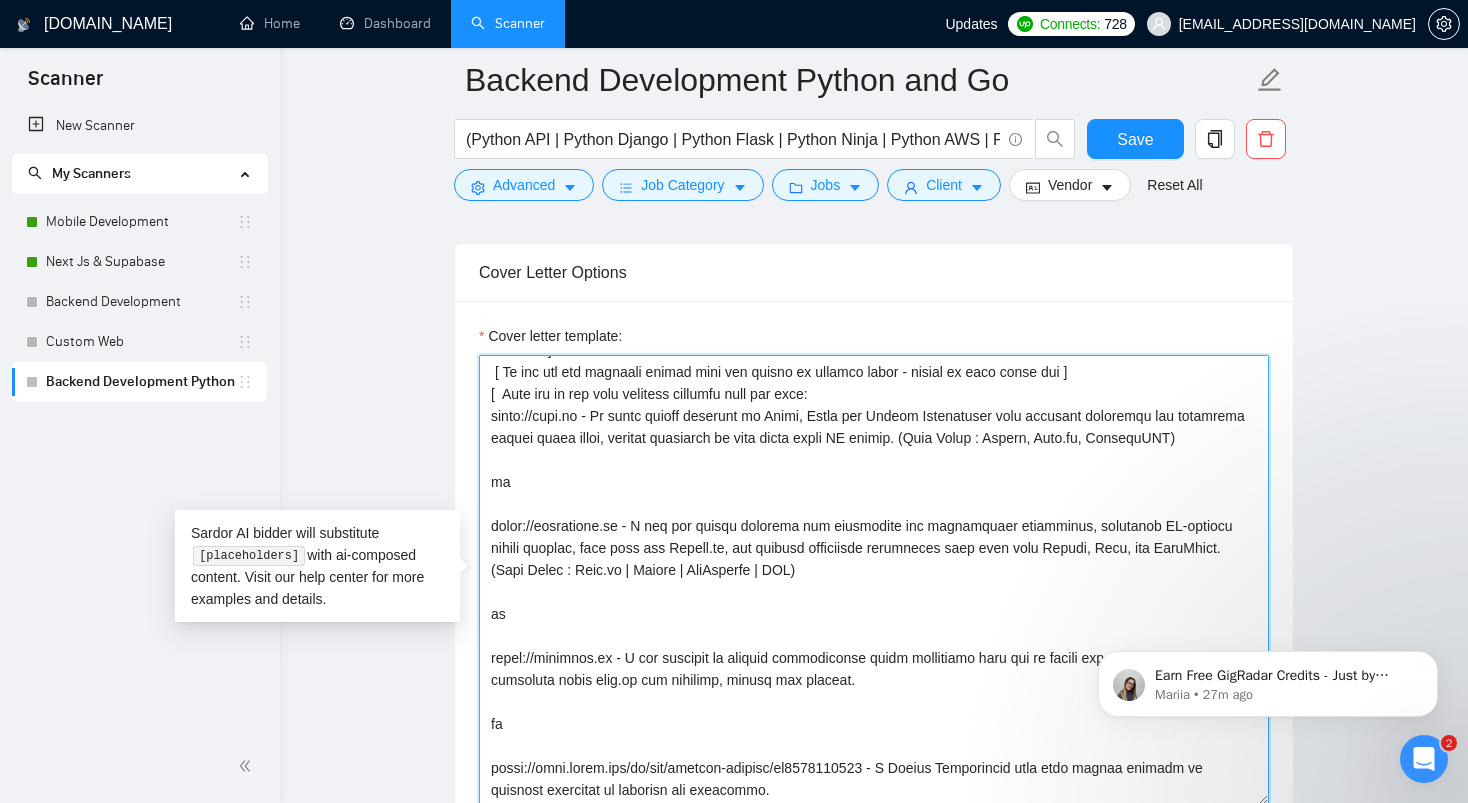 scroll, scrollTop: 187, scrollLeft: 0, axis: vertical 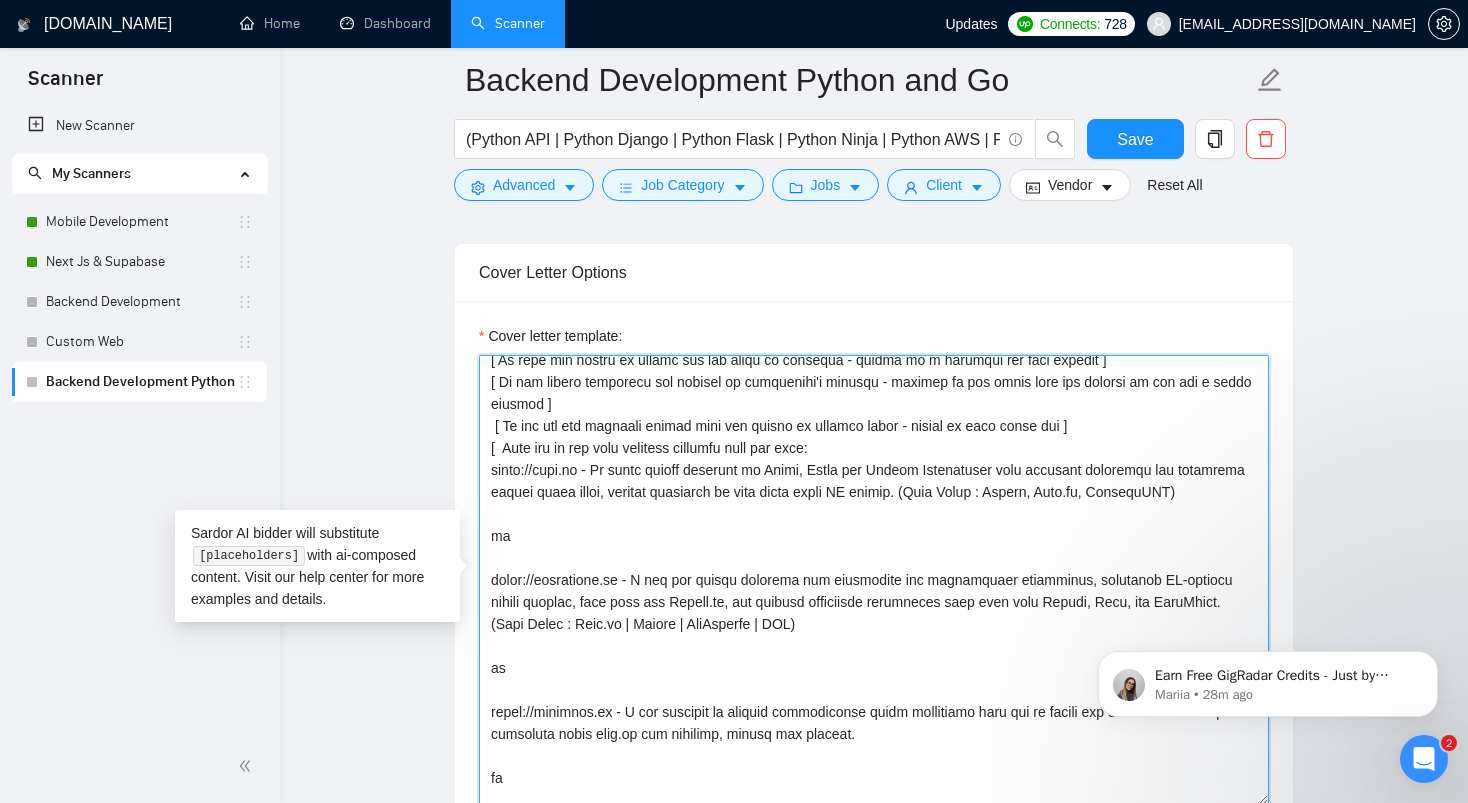click on "Cover letter template:" at bounding box center [874, 580] 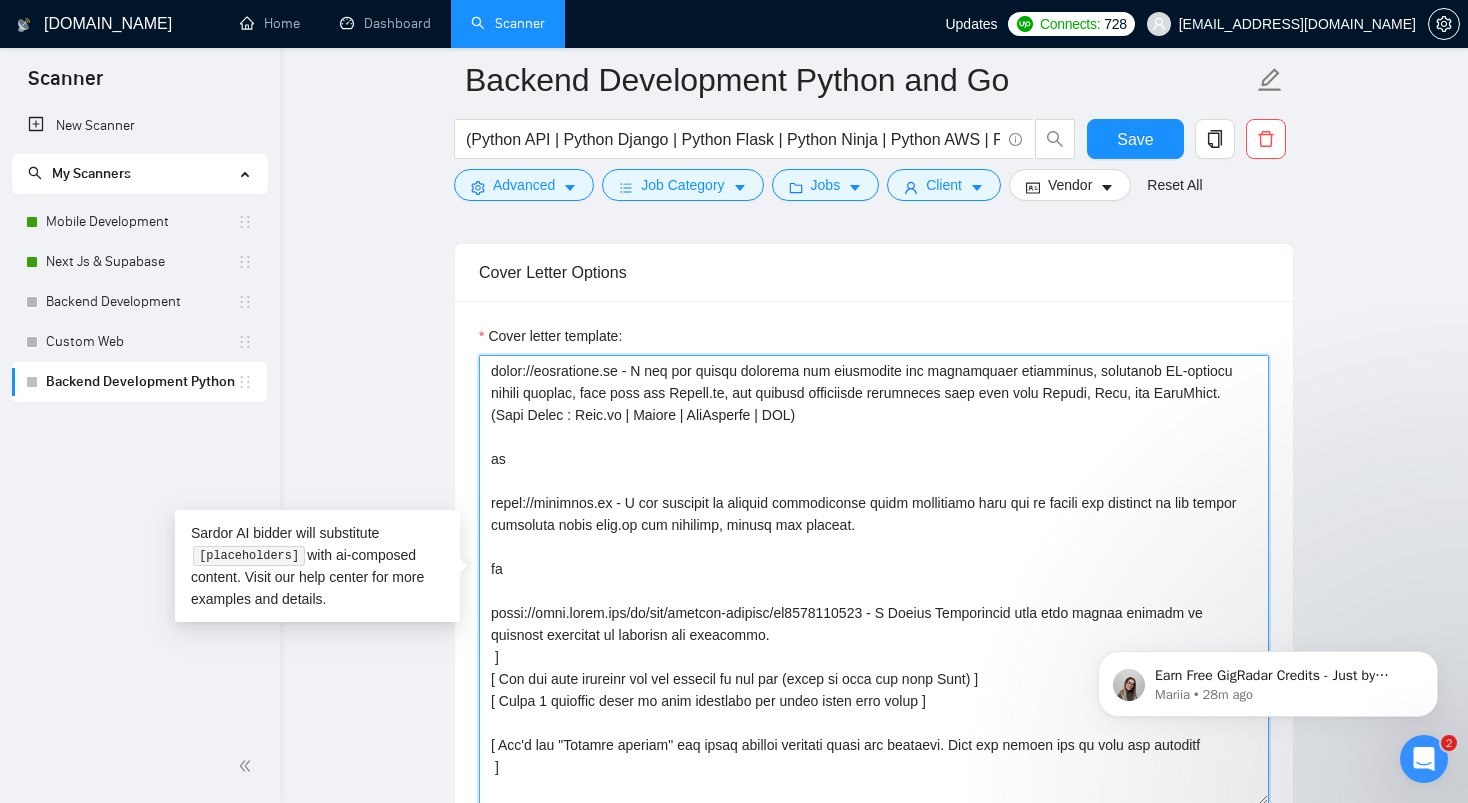 scroll, scrollTop: 400, scrollLeft: 0, axis: vertical 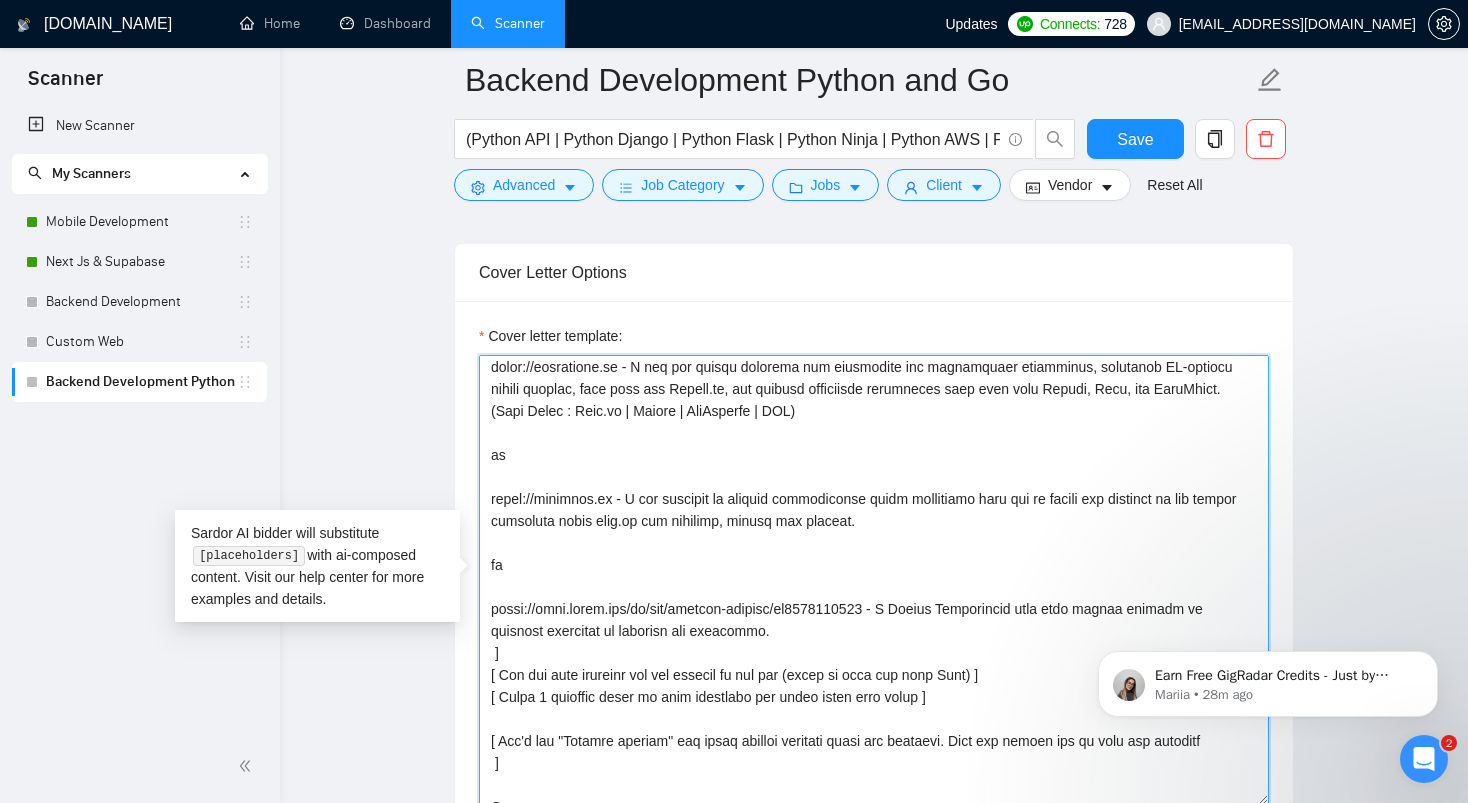 click on "Cover letter template:" at bounding box center (874, 580) 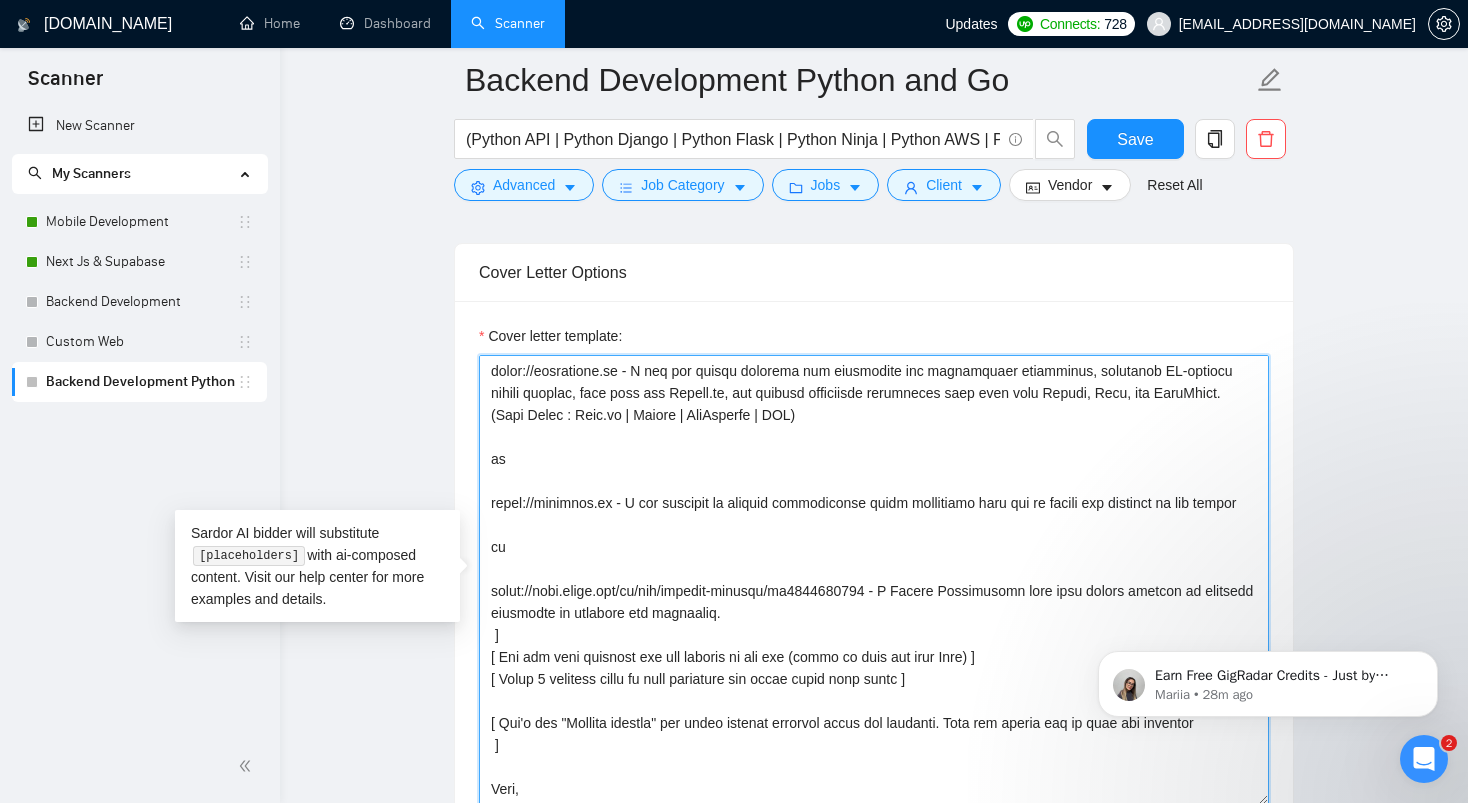 drag, startPoint x: 569, startPoint y: 386, endPoint x: 895, endPoint y: 401, distance: 326.3449 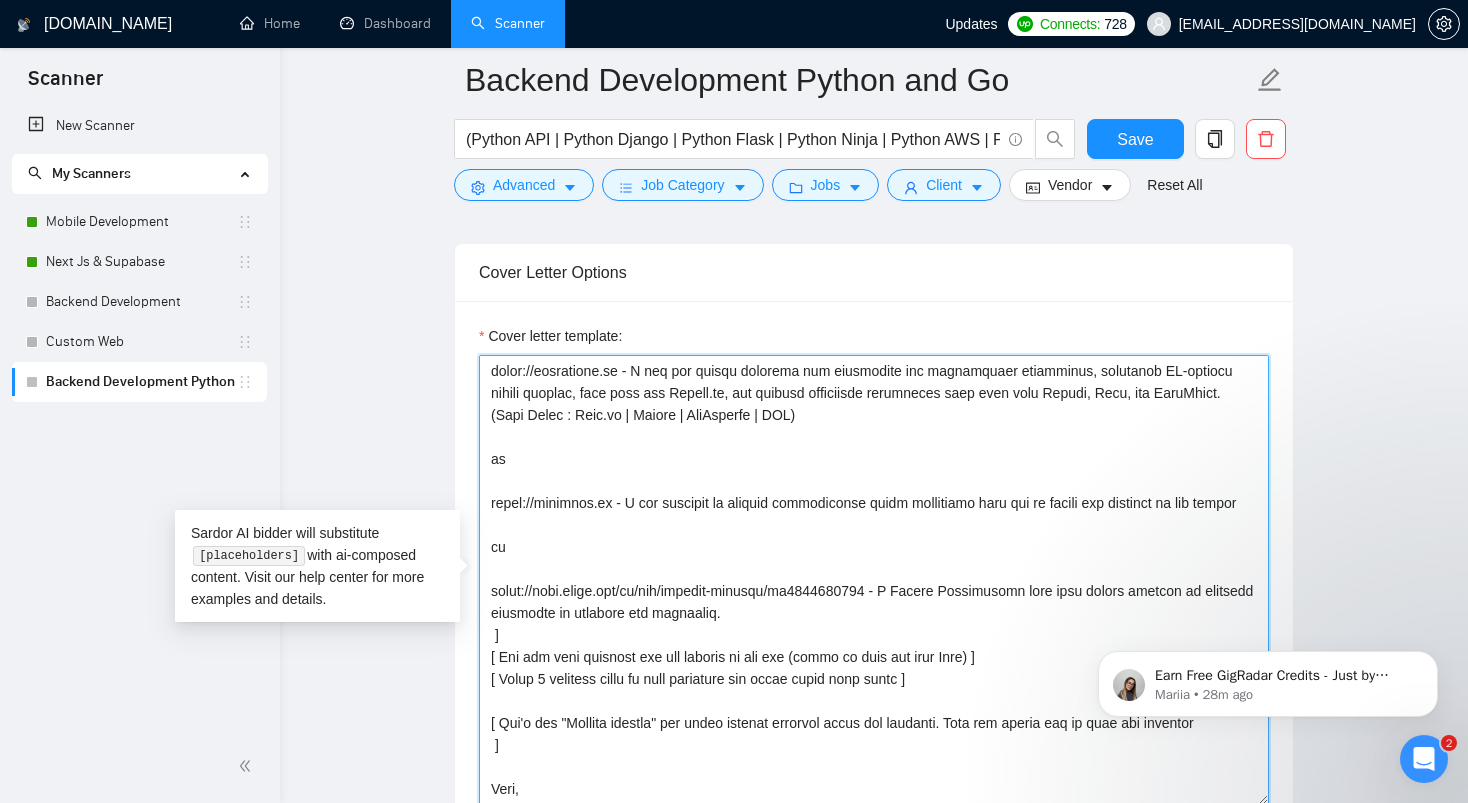 click on "Cover letter template:" at bounding box center (874, 580) 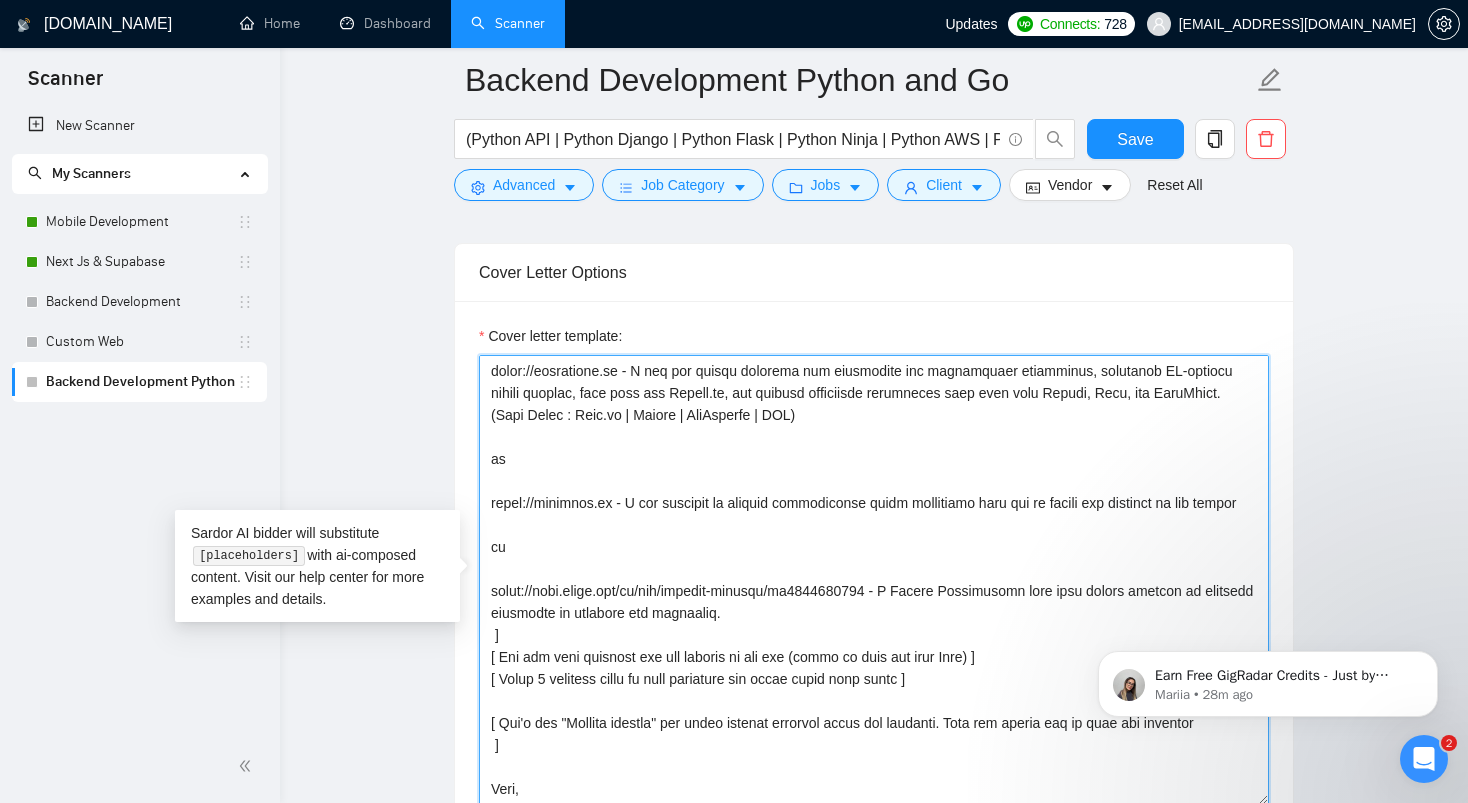 click on "Cover letter template:" at bounding box center (874, 580) 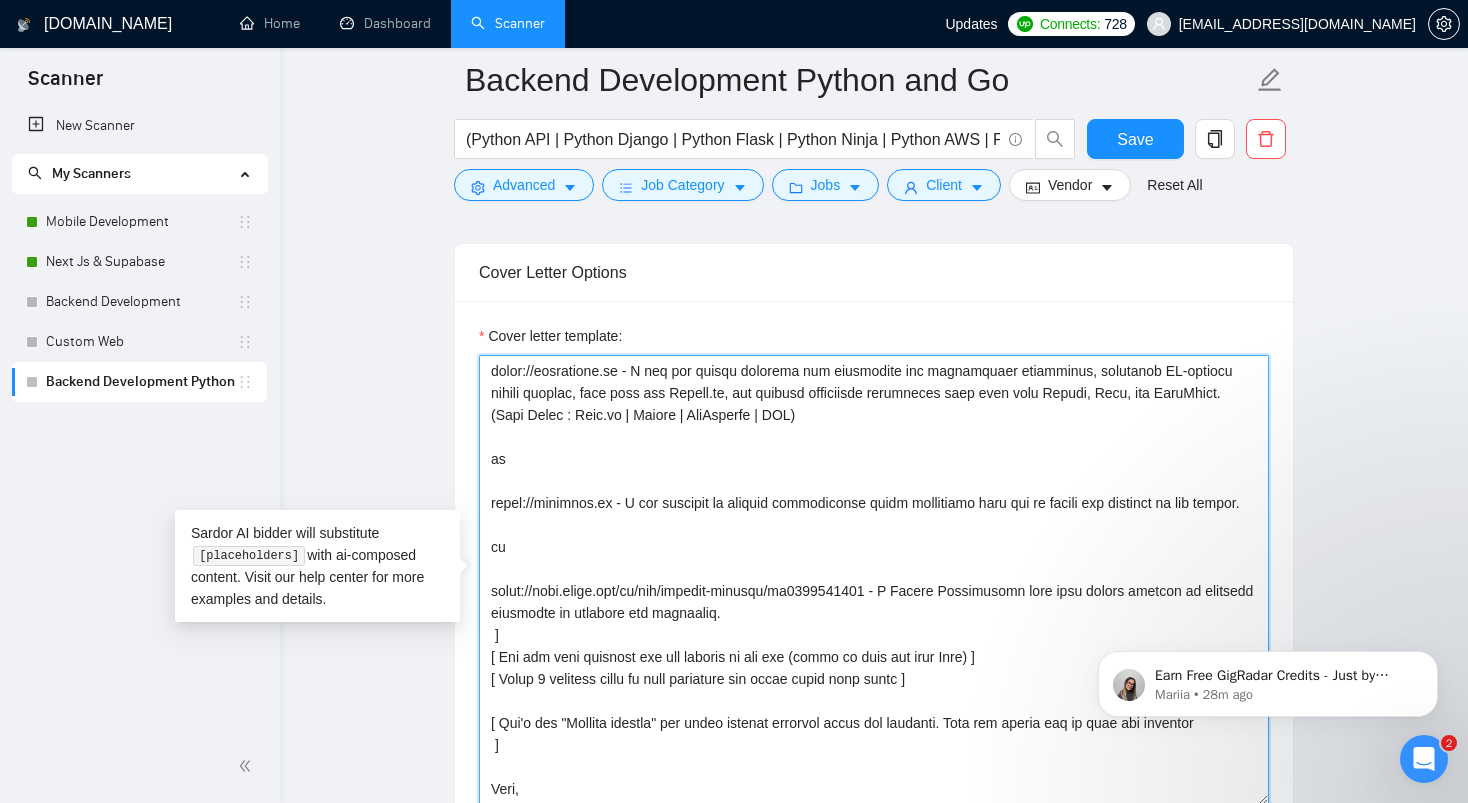 paste on "(Tech Stack : Next.js | Golang | WebSockets | SSE)" 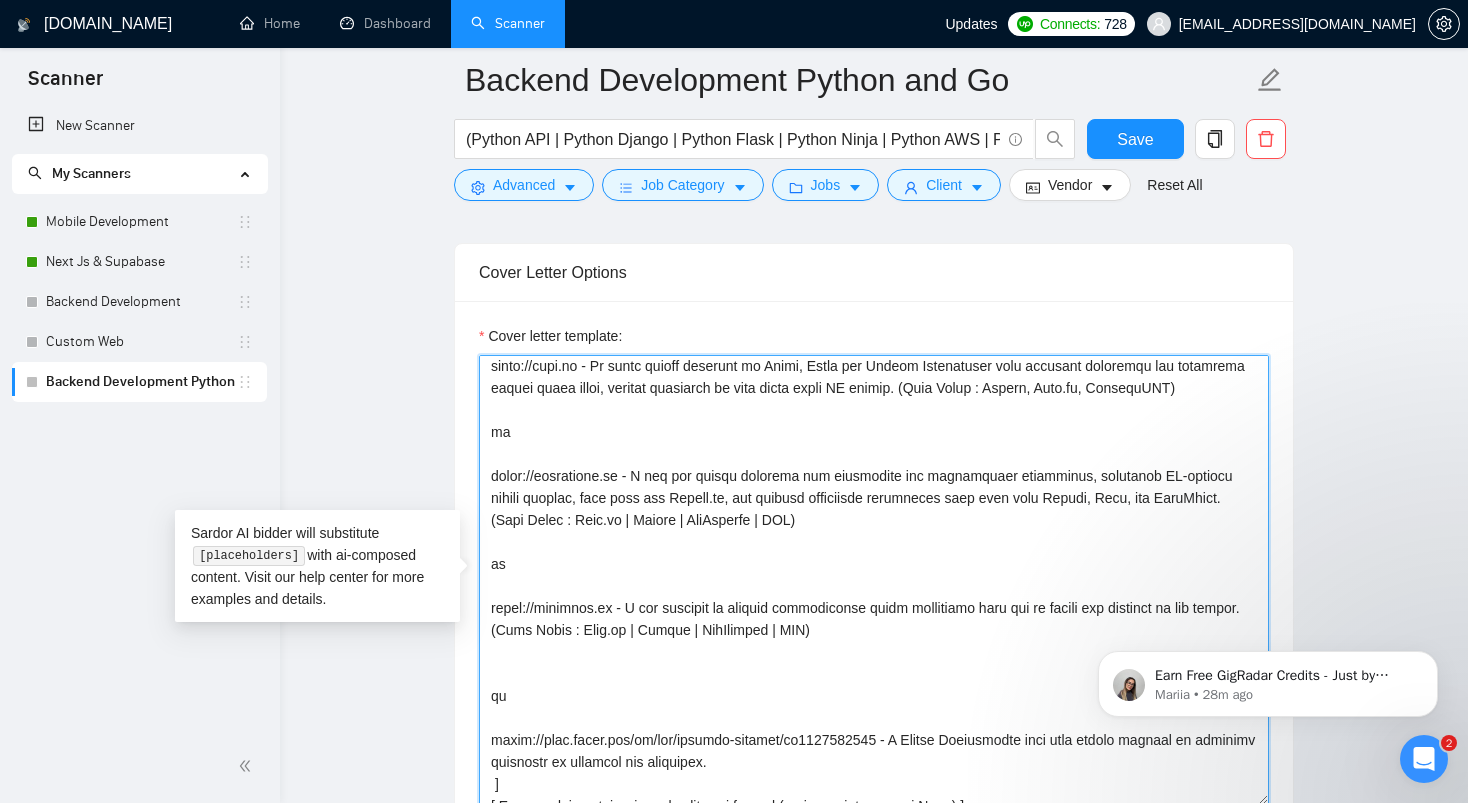 scroll, scrollTop: 297, scrollLeft: 0, axis: vertical 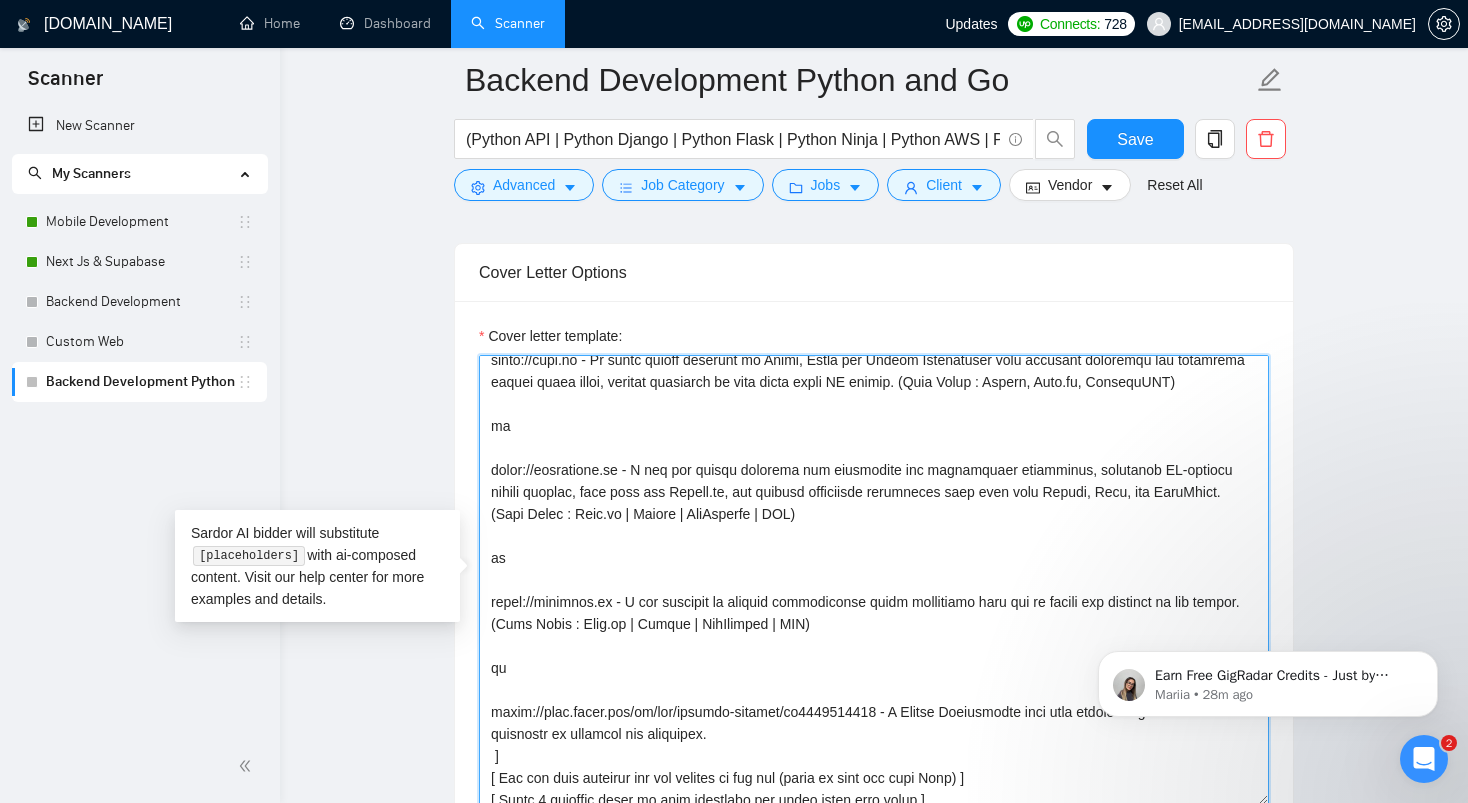 click on "Cover letter template:" at bounding box center [874, 580] 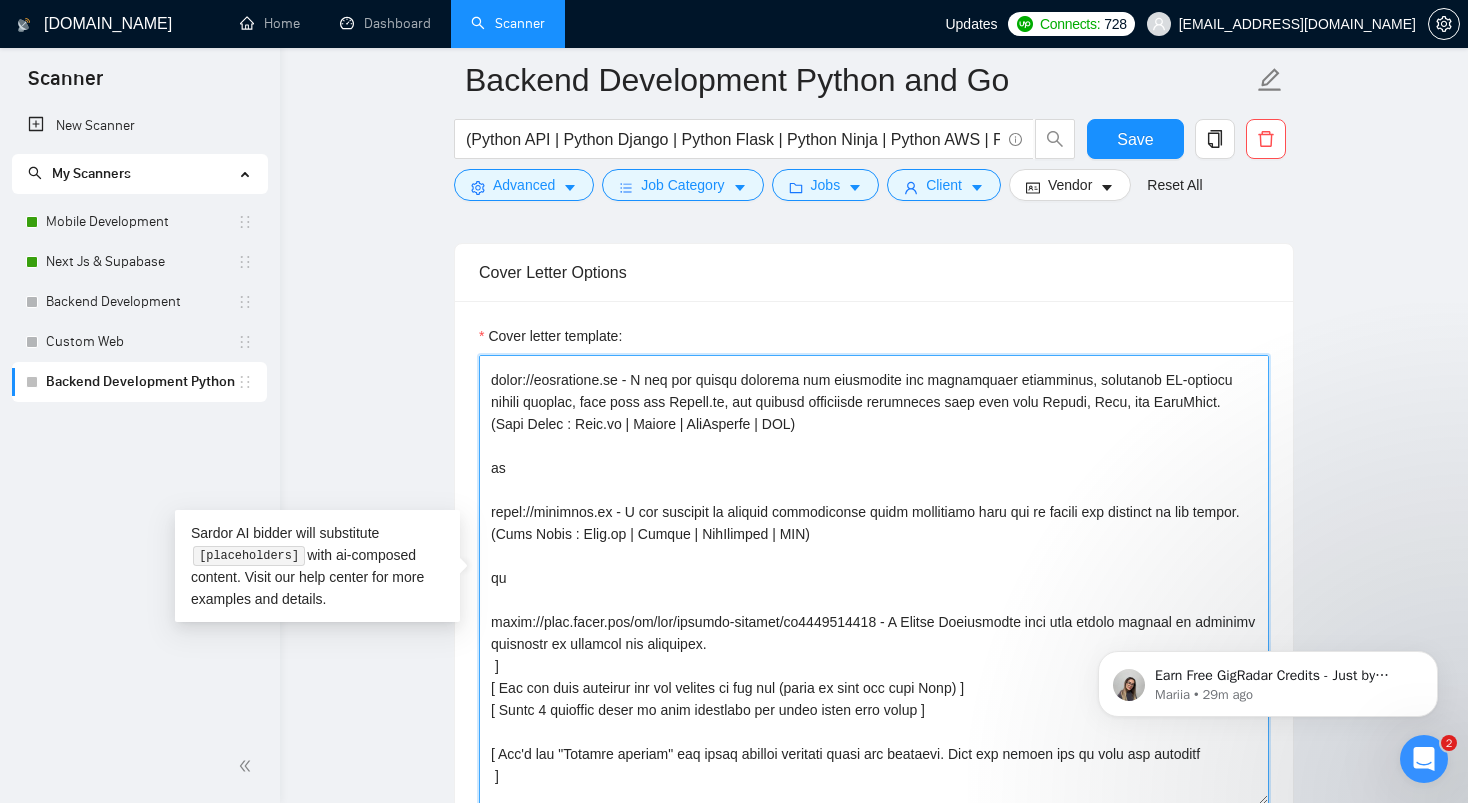 scroll, scrollTop: 370, scrollLeft: 0, axis: vertical 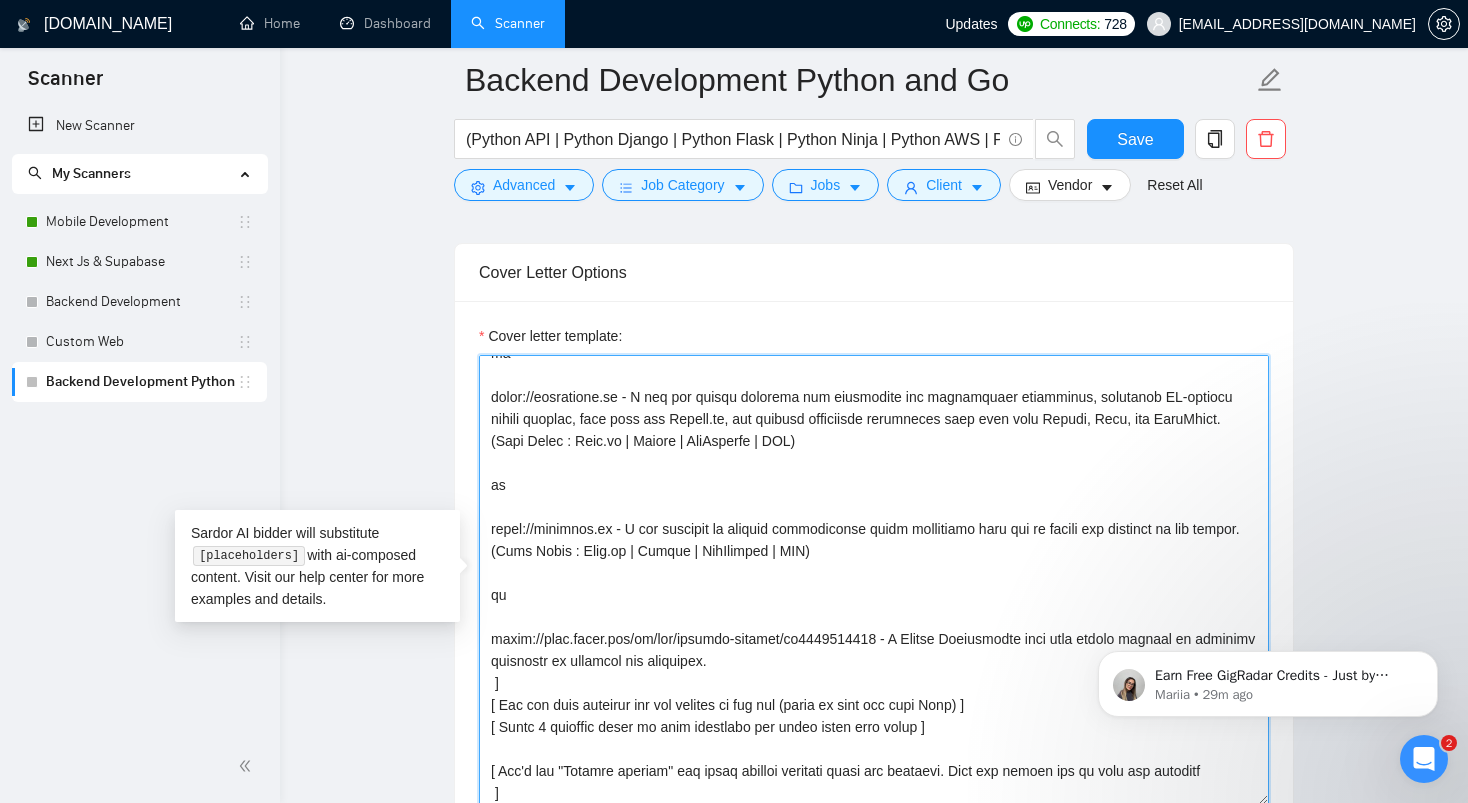 click on "Cover letter template:" at bounding box center (874, 580) 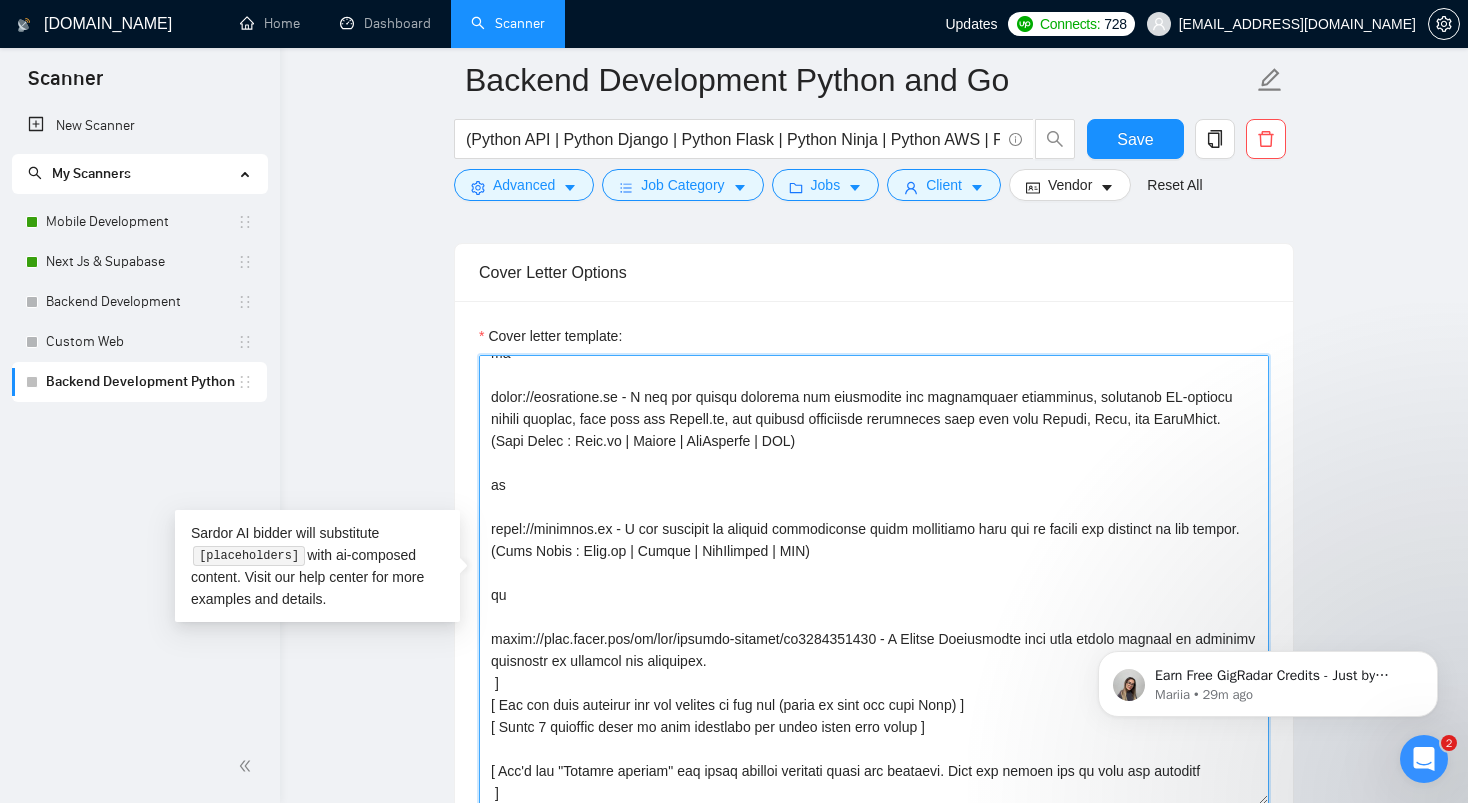 click on "Cover letter template:" at bounding box center (874, 580) 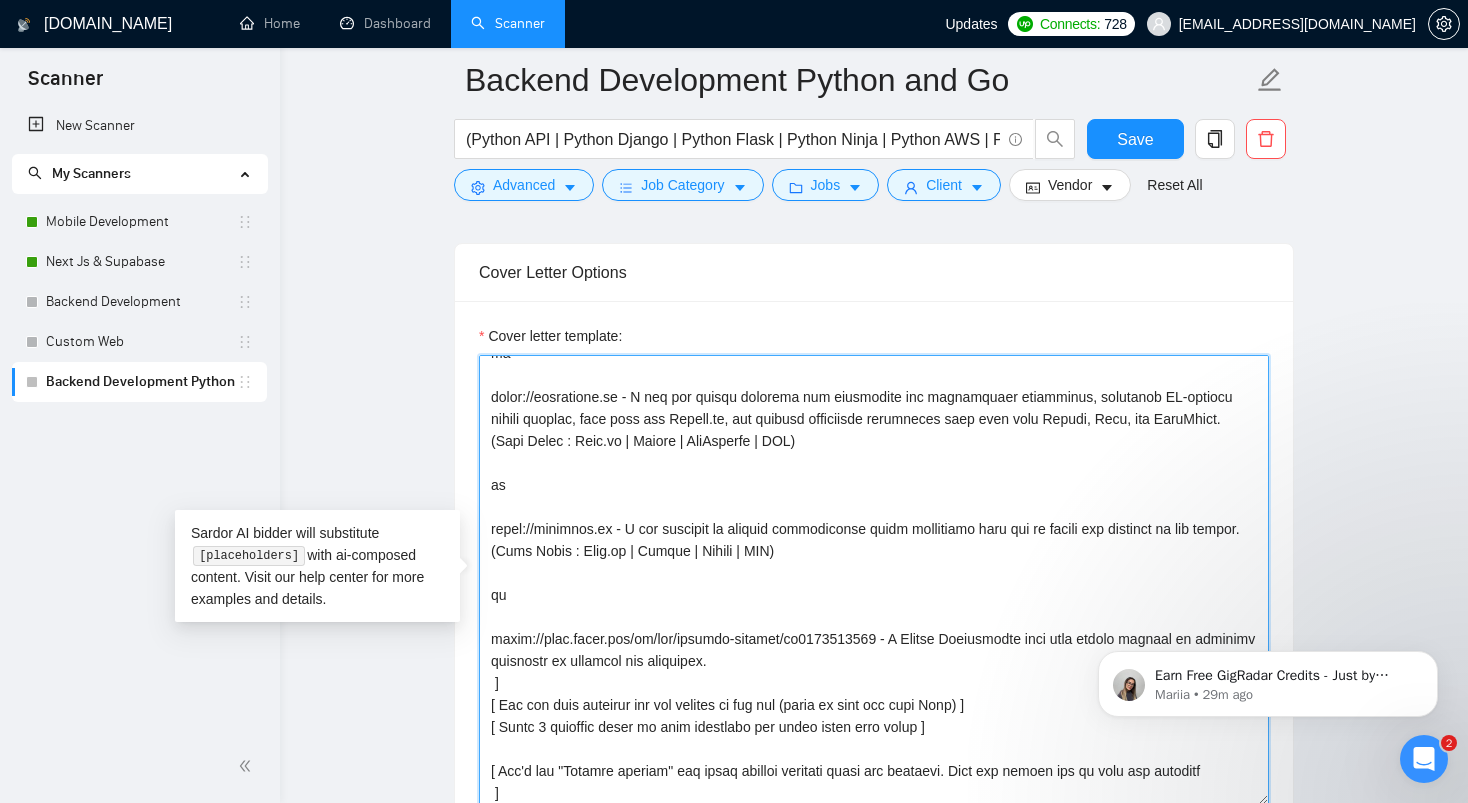 click on "Cover letter template:" at bounding box center (874, 580) 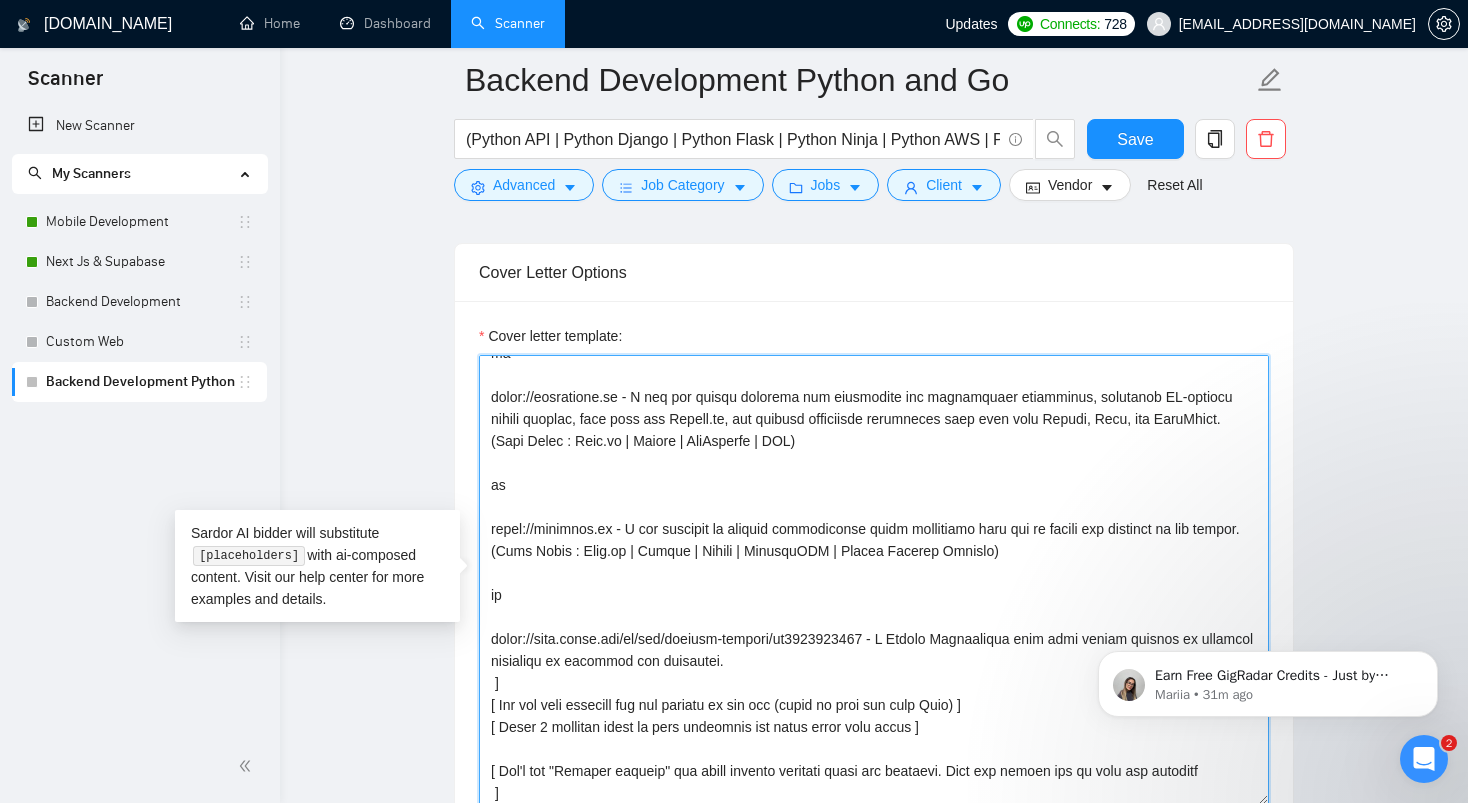 click on "Cover letter template:" at bounding box center [874, 580] 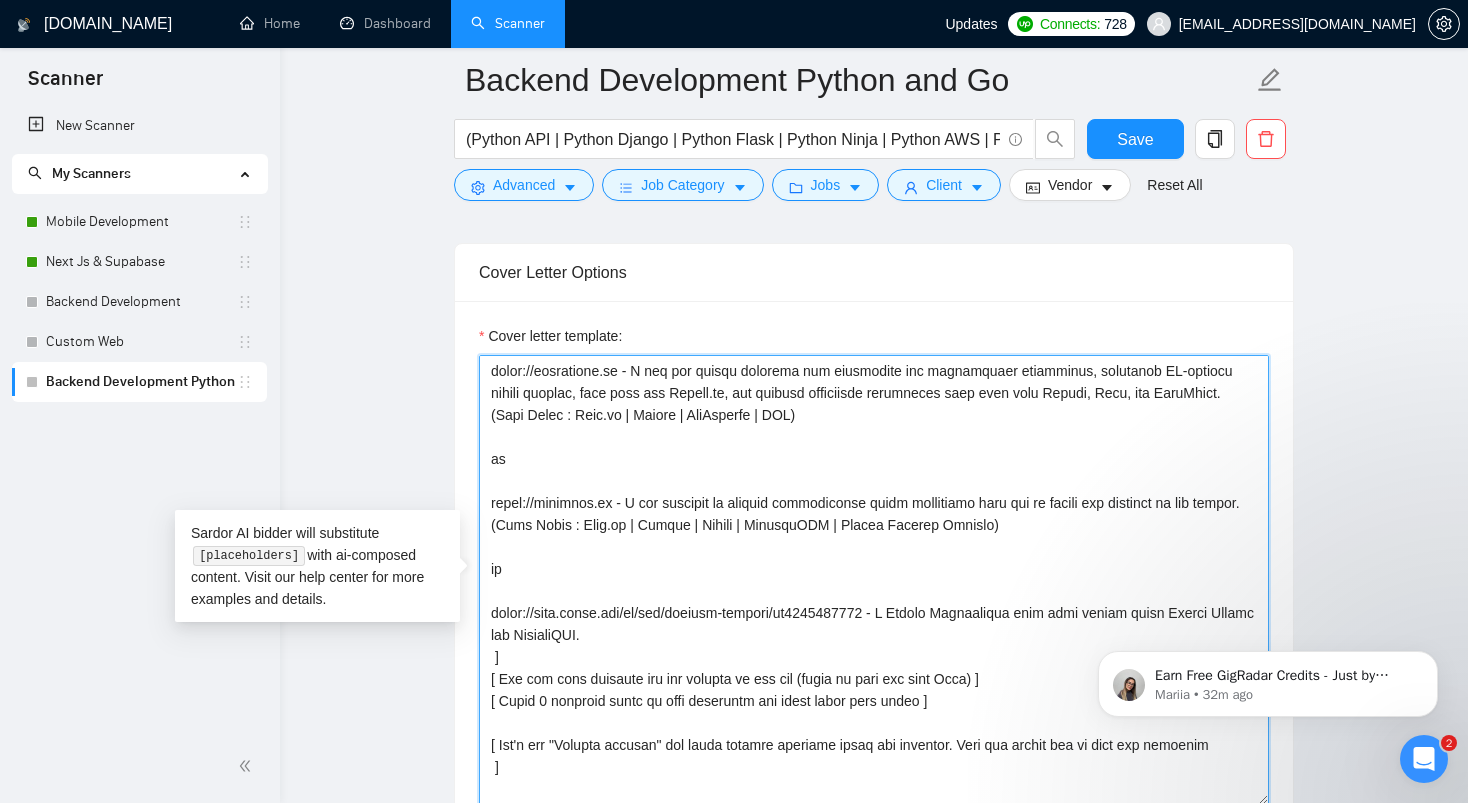 scroll, scrollTop: 418, scrollLeft: 0, axis: vertical 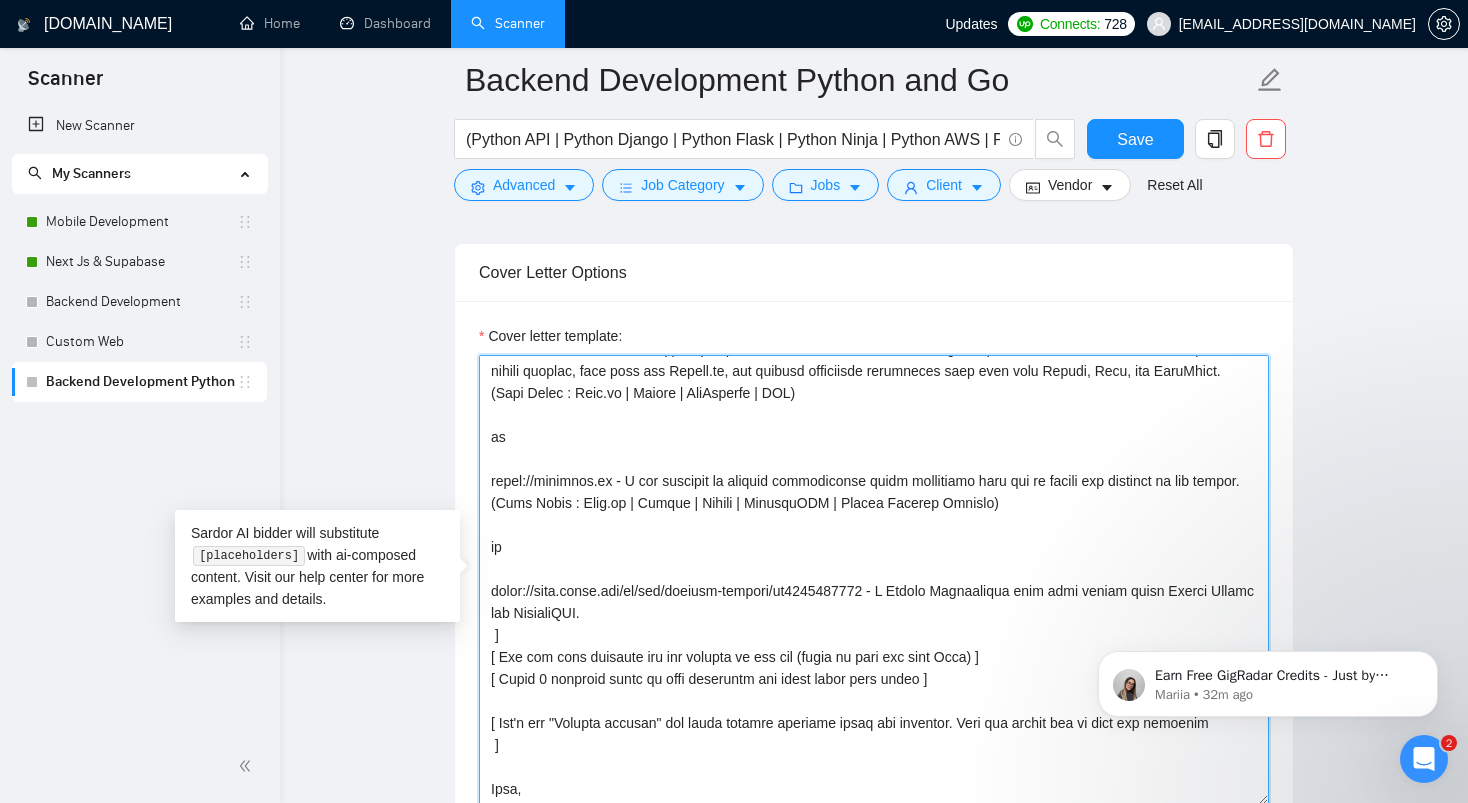 click on "Cover letter template:" at bounding box center (874, 580) 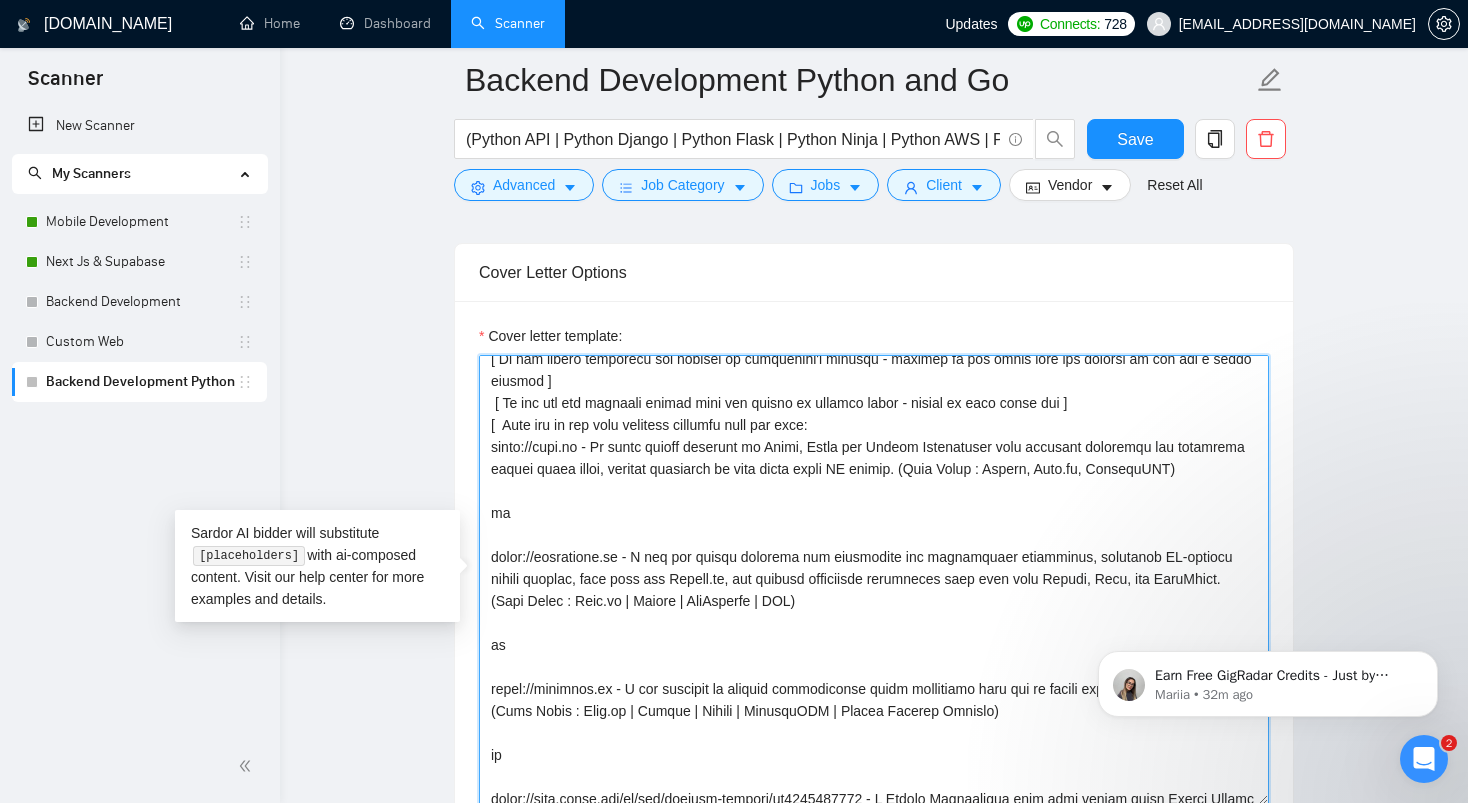 scroll, scrollTop: 220, scrollLeft: 0, axis: vertical 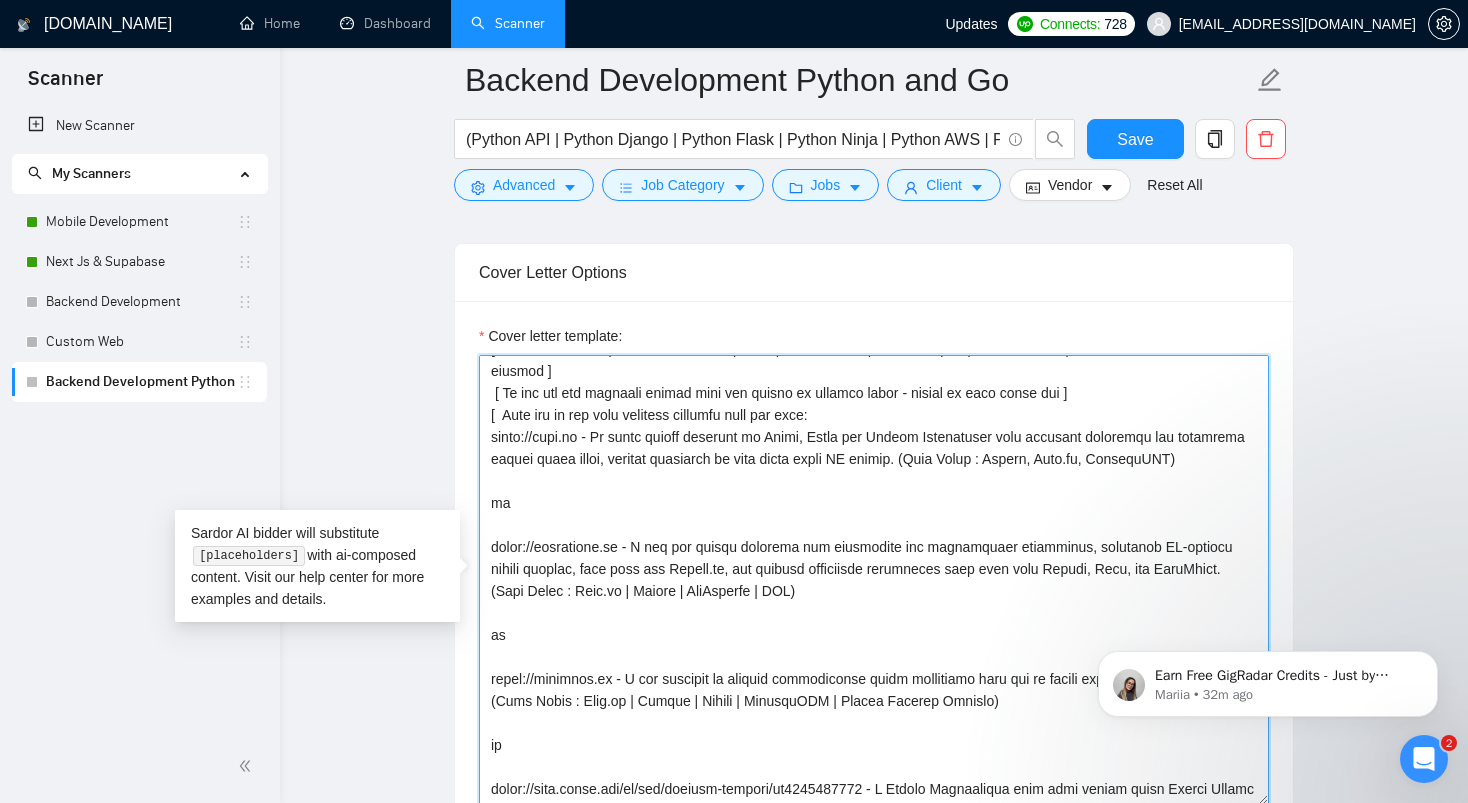 click on "Cover letter template:" at bounding box center (874, 580) 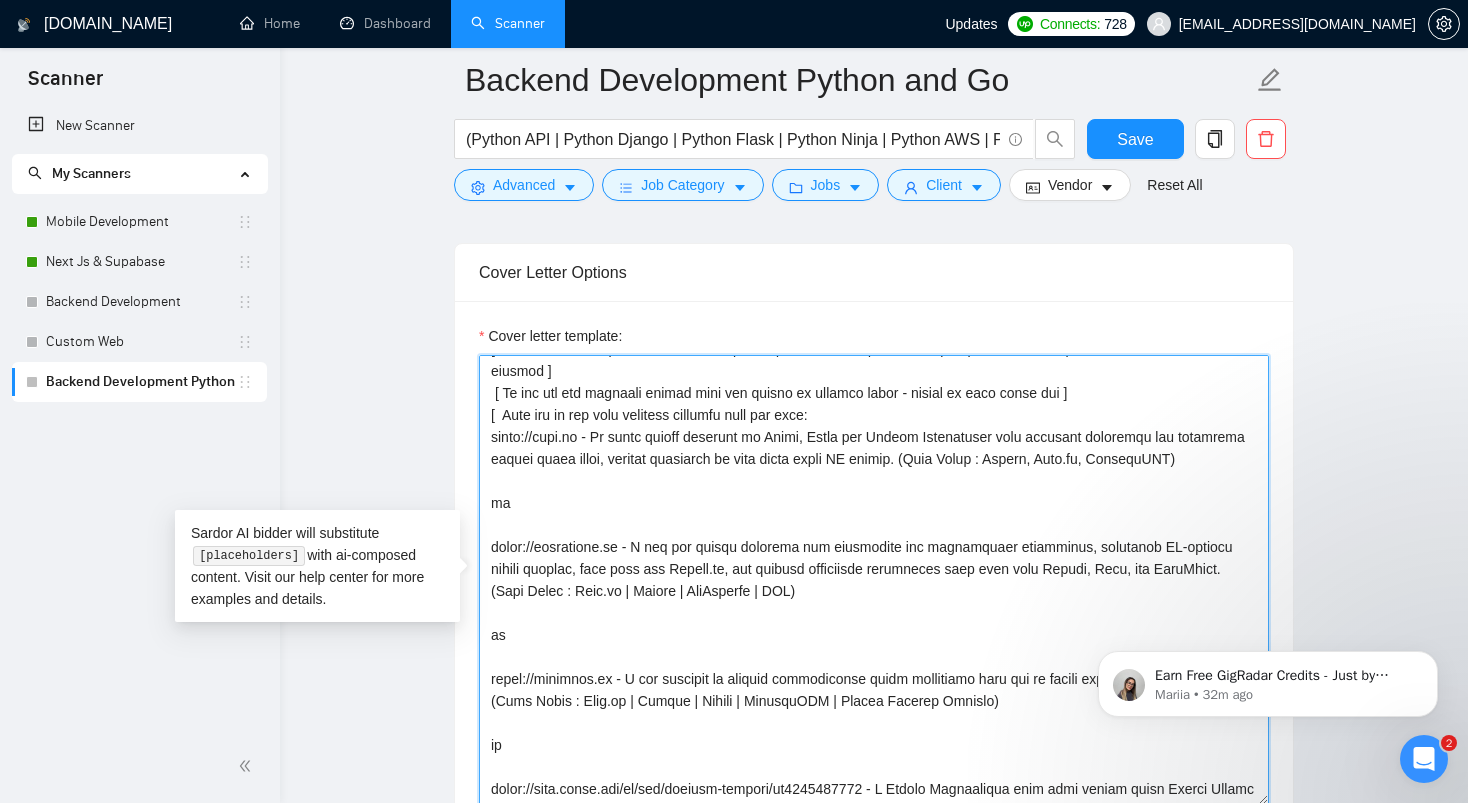 scroll, scrollTop: 371, scrollLeft: 0, axis: vertical 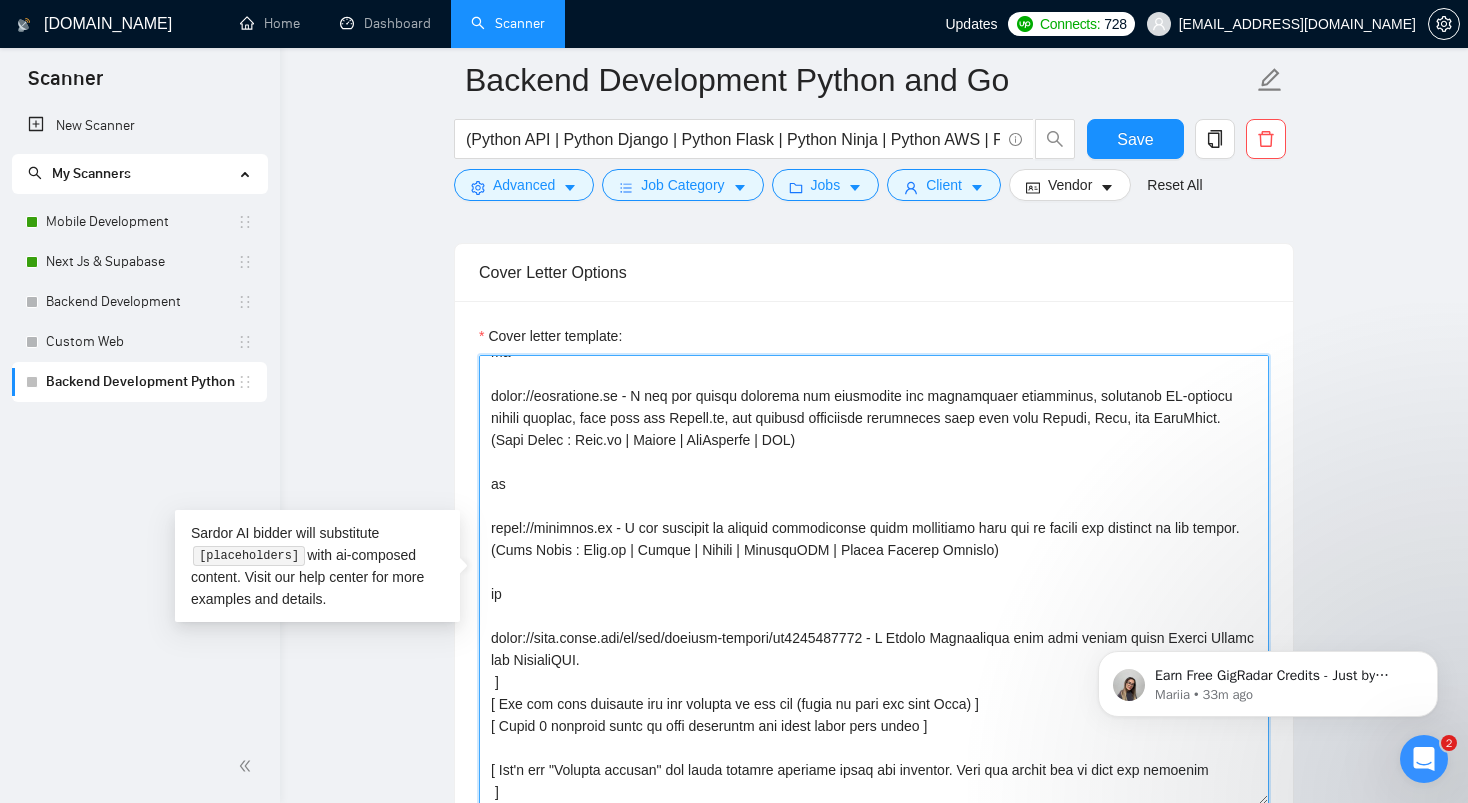 click on "Cover letter template:" at bounding box center (874, 580) 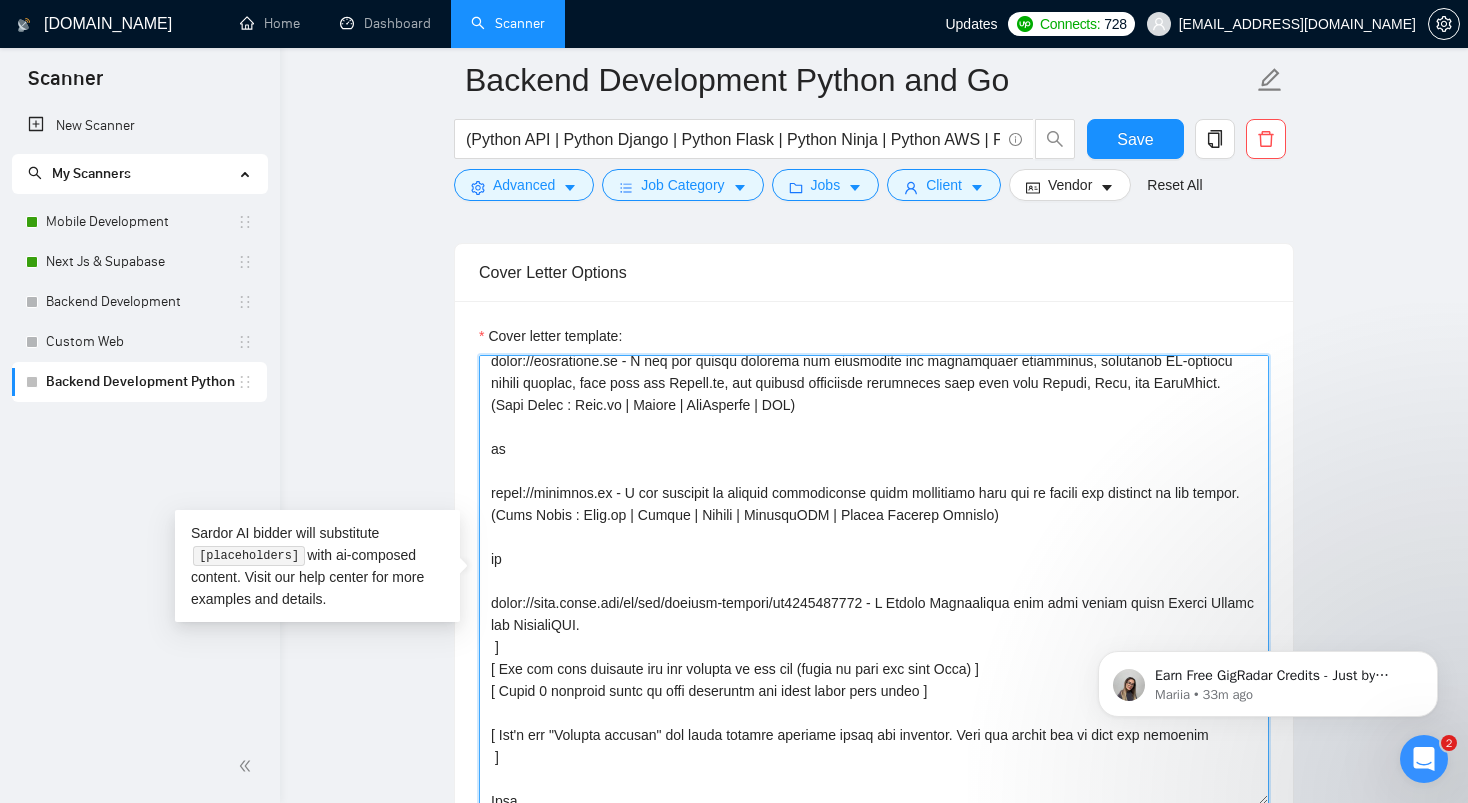 scroll, scrollTop: 418, scrollLeft: 0, axis: vertical 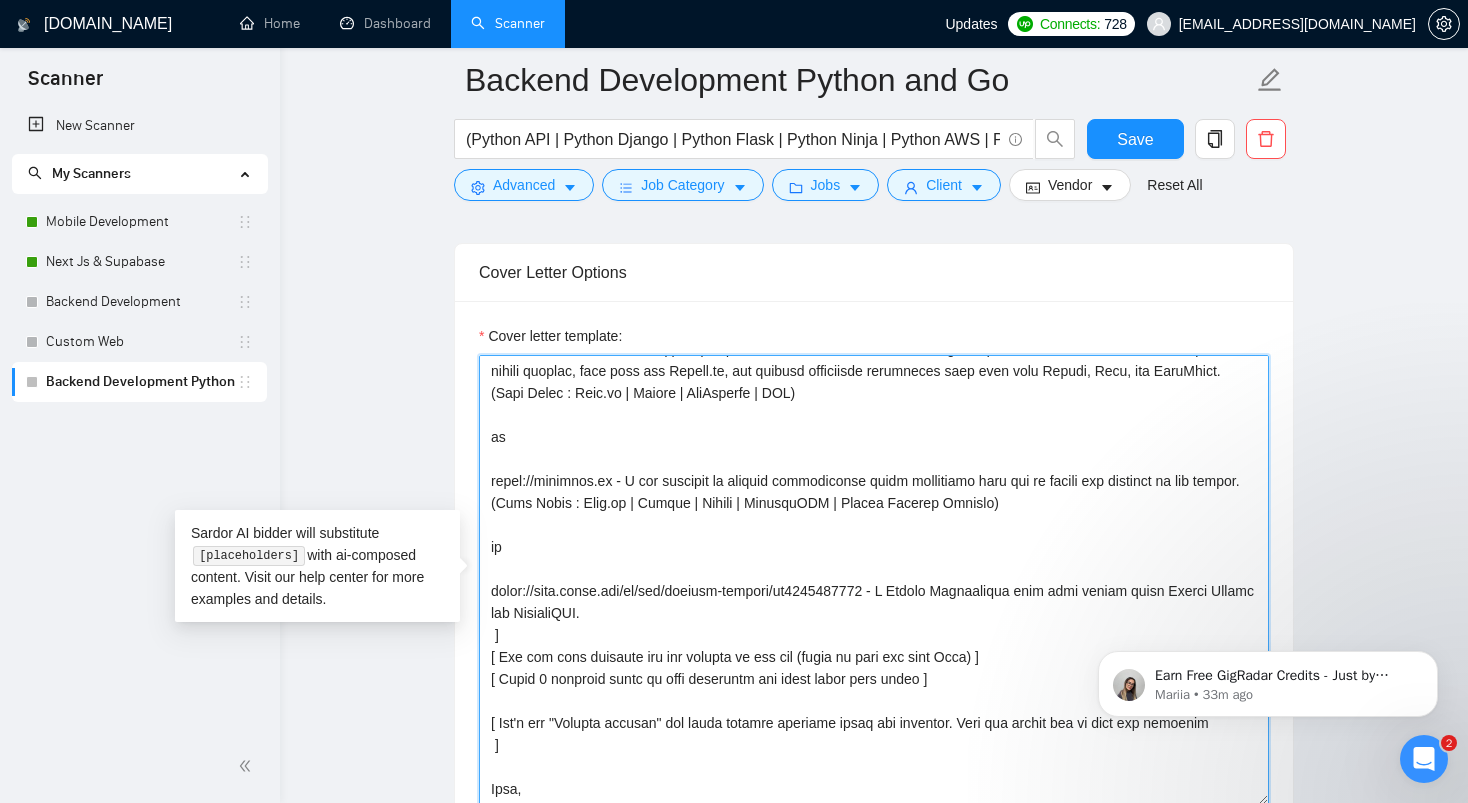 click on "Cover letter template:" at bounding box center (874, 580) 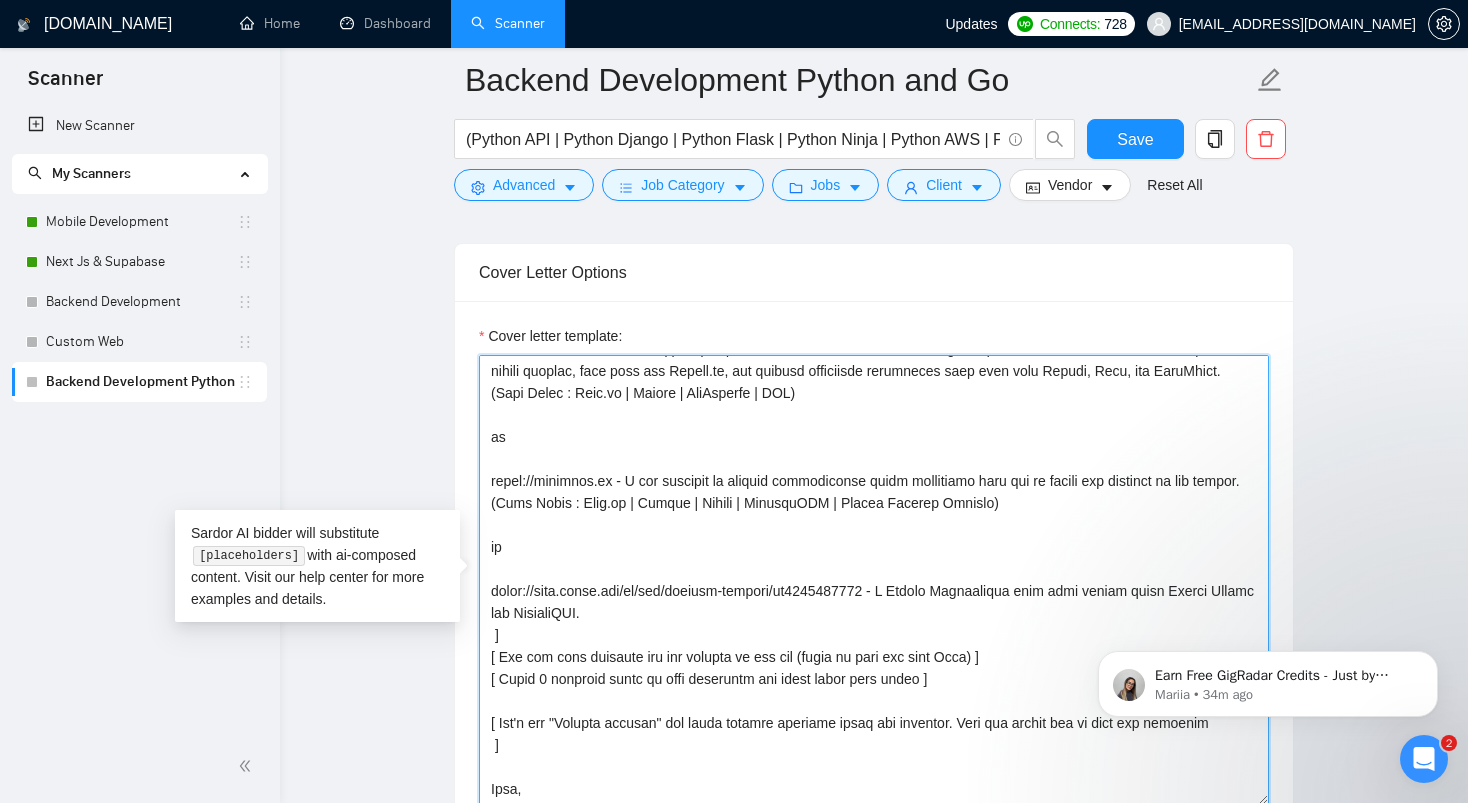 type on "[Say hello in the local language of the person and use the name of a person if listed in his proposal, if not - use the name of the company + team, if nothing is found don't start with Hi, the actual proposal in the same line ]
[ Do not call them sir/madam or client at all ]
[ Check what is the main client's pain point and say that you see that the main thing to start is this point and how I  can help with it, try to make it as a second sentence]
[ Use the style of the client, if it's formal - use formal language, if not - informal ]
[ If the client is using the lists - use the lists too ] [ If the client is using a lot of epithets - use a lot of epithets too ]
[ In case the client is asking for the quote or estimate - answer as a question for more details ]
[ If the client mentioned his website or competitor's website - mention at the start that you checked it and add a small summary ]
[ If you see any personal moment that the client is talking about - answer on this point too ]
[  Show one of the most r..." 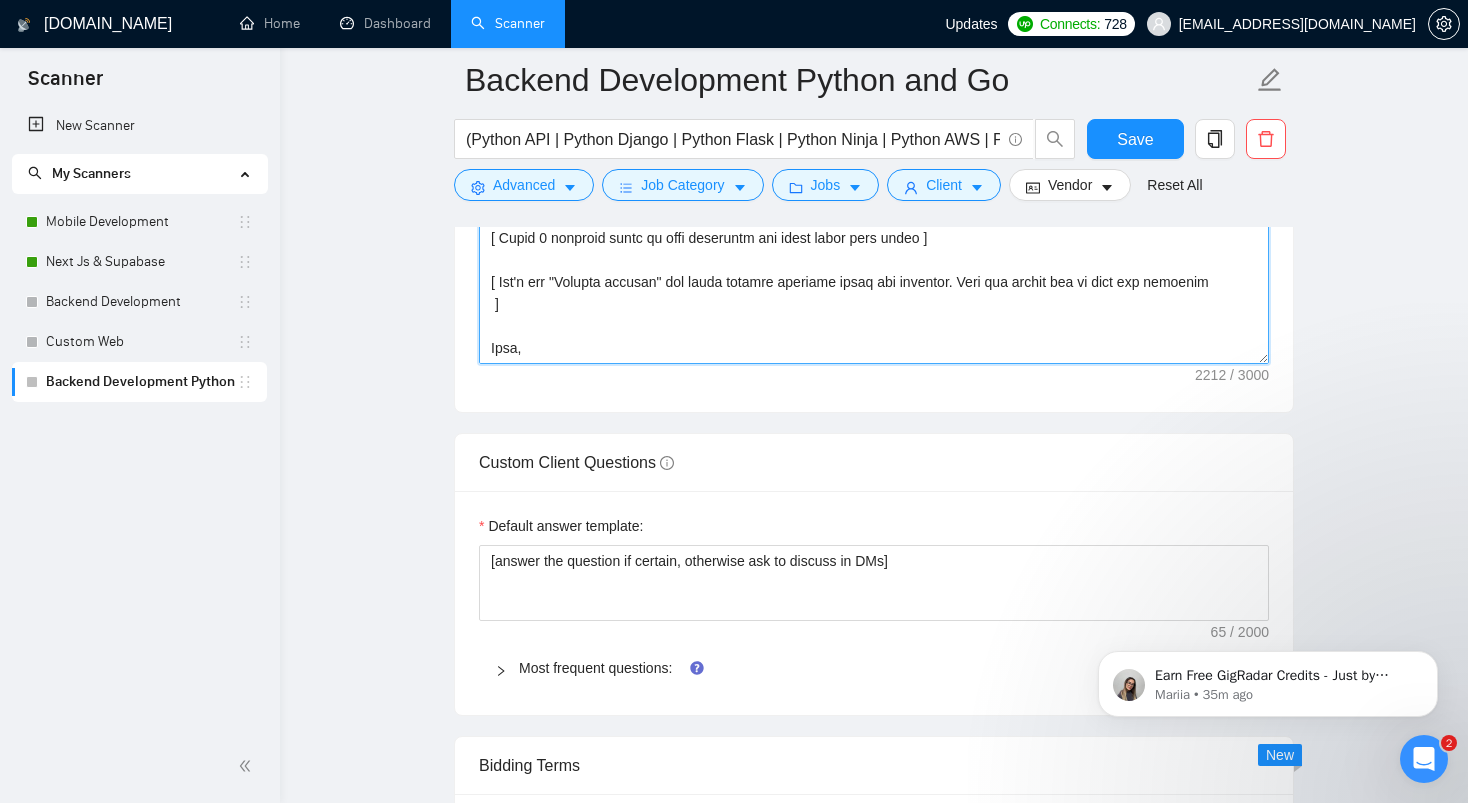 scroll, scrollTop: 1986, scrollLeft: 0, axis: vertical 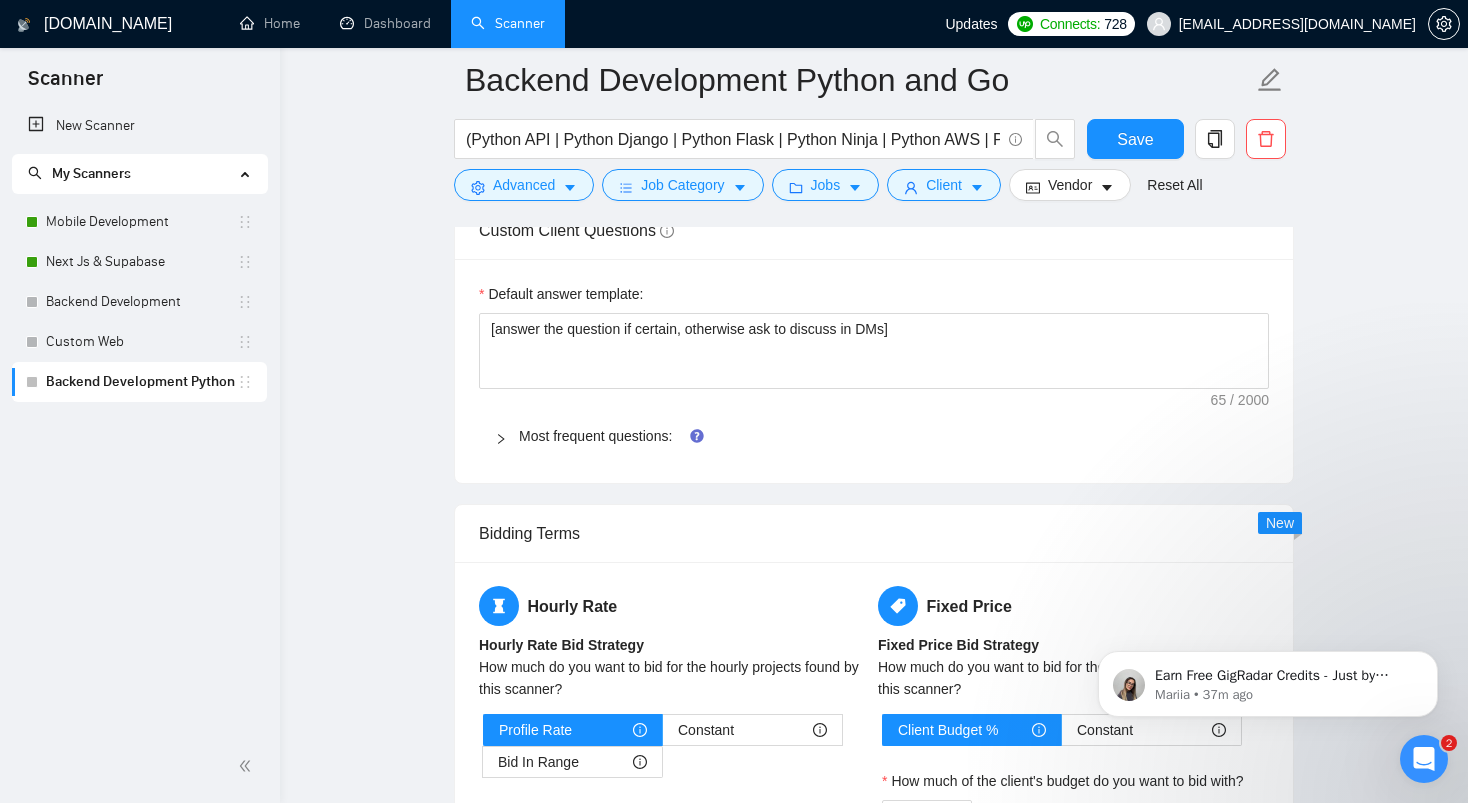 click 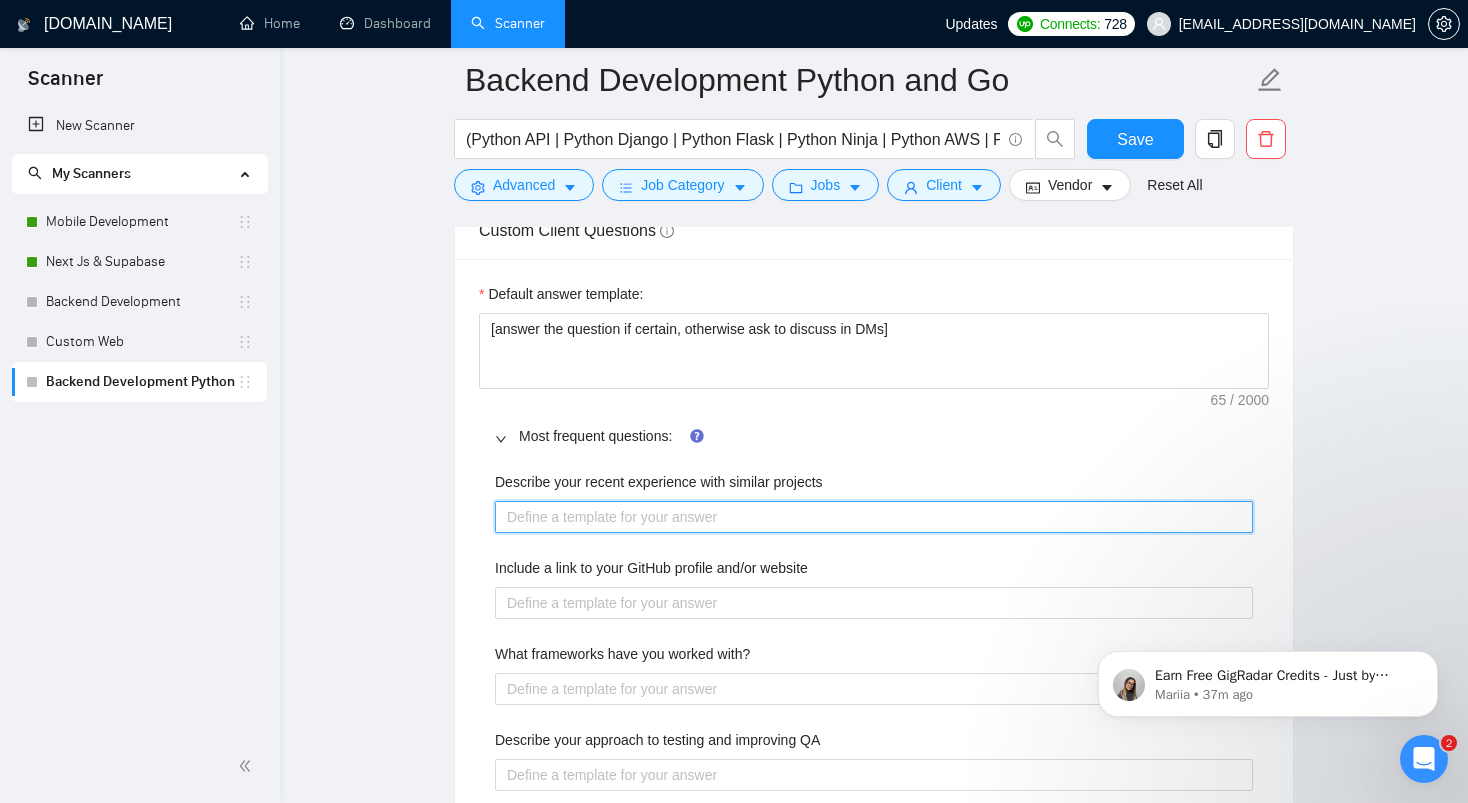 click on "Describe your recent experience with similar projects" at bounding box center (874, 517) 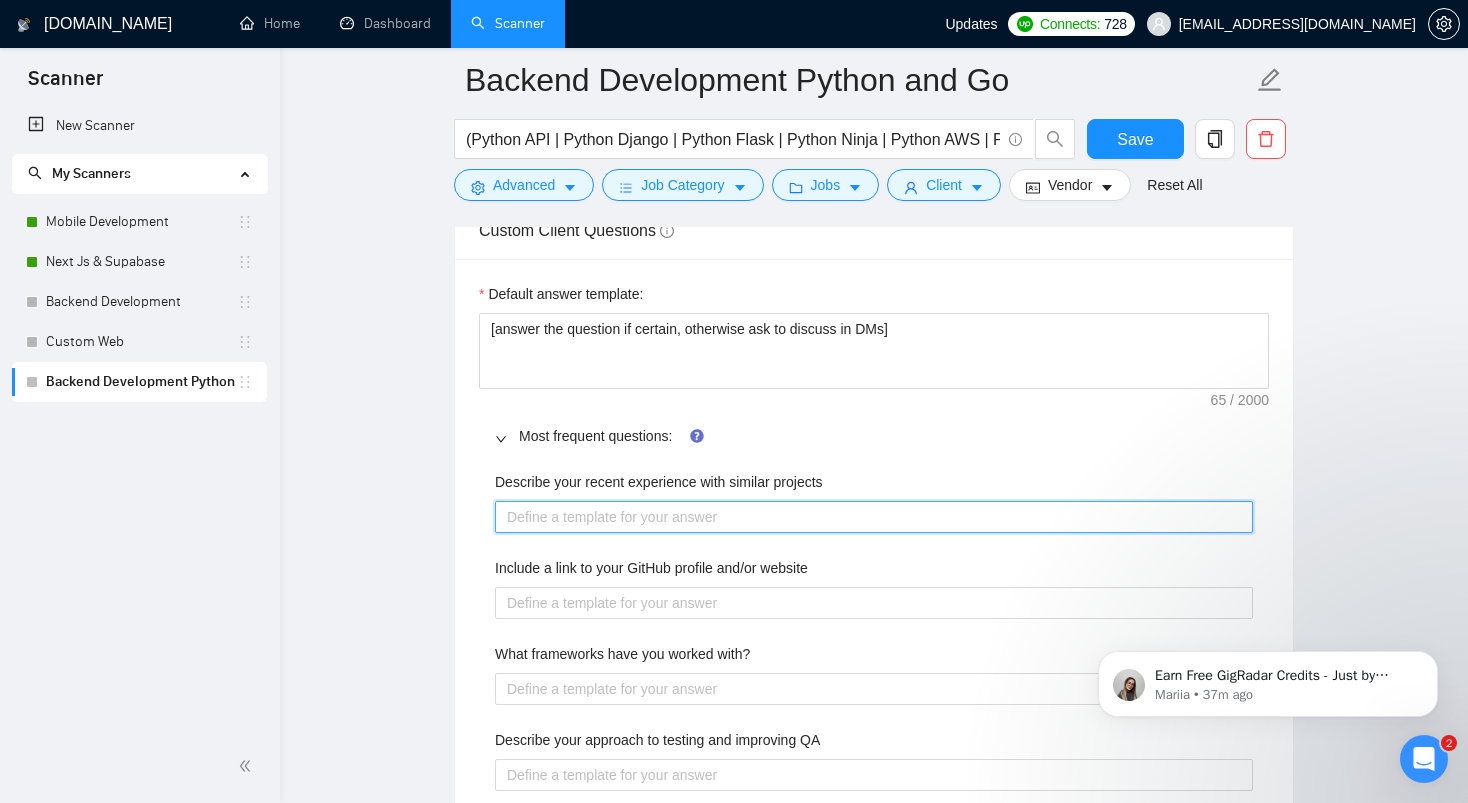 paste on "We recently built a Canva-style editor using Next.js for a SaaS platform where I focused on building a scalable and high-performance backend architecture to support real-time content creation, asset storage, and user management. Everything was optimized for responsiveness, fast API response times, and smooth data handling.
I also worked on Copywhiz.ai, where we integrated OpenAI APIs for smart content generation. I handled the backend logic, prompt engineering, API rate handling, and caching layers to ensure low-latency performance within the sleek frontend interface.
Across all projects, my focus has been on clean architecture, secure API design, database optimization, and making sure the systems are easy to scale and maintain.
Recent Live Project Links:
=> https://eeko.ai
=> https://copywhiz.ai
=> https://suredeal.io" 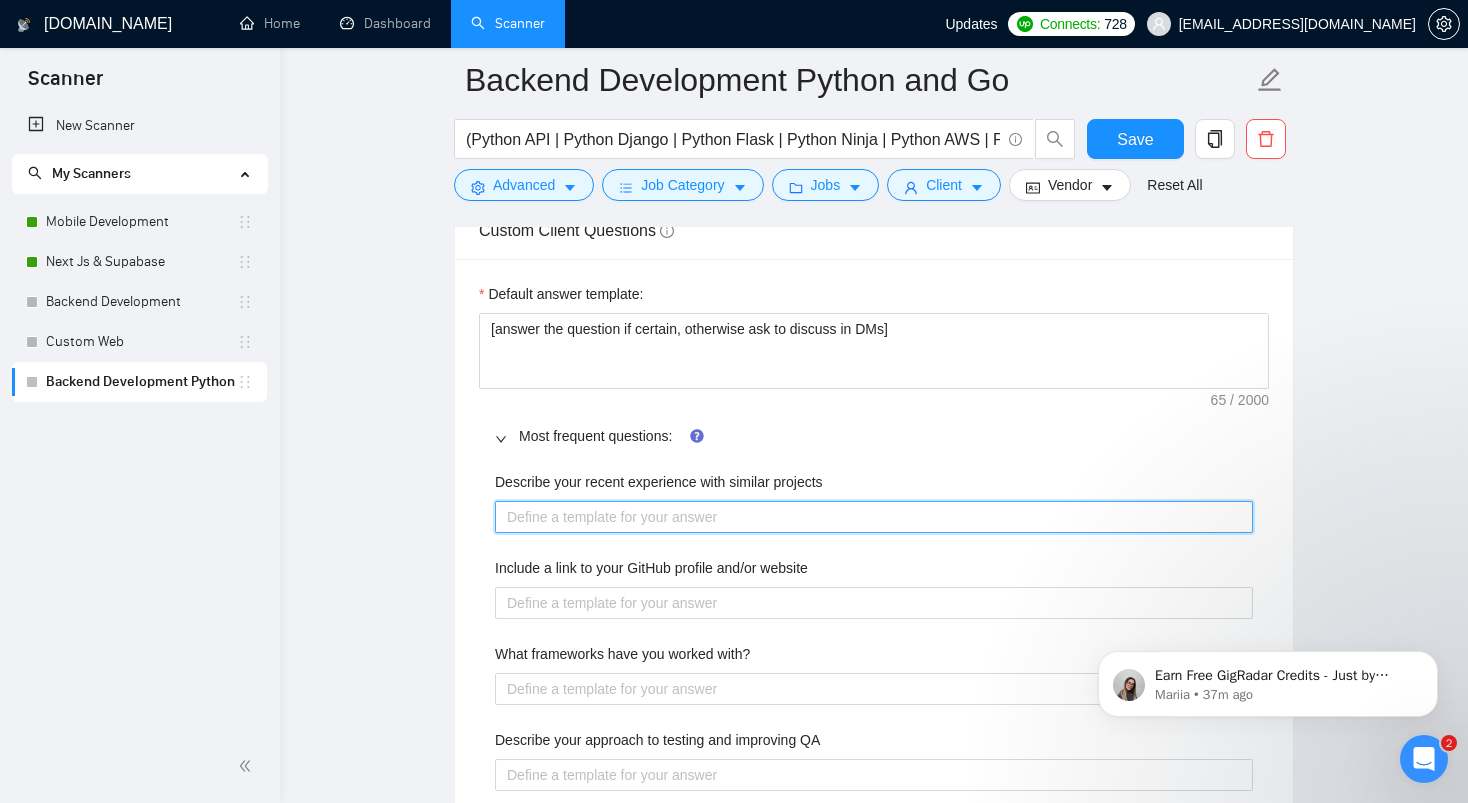 type 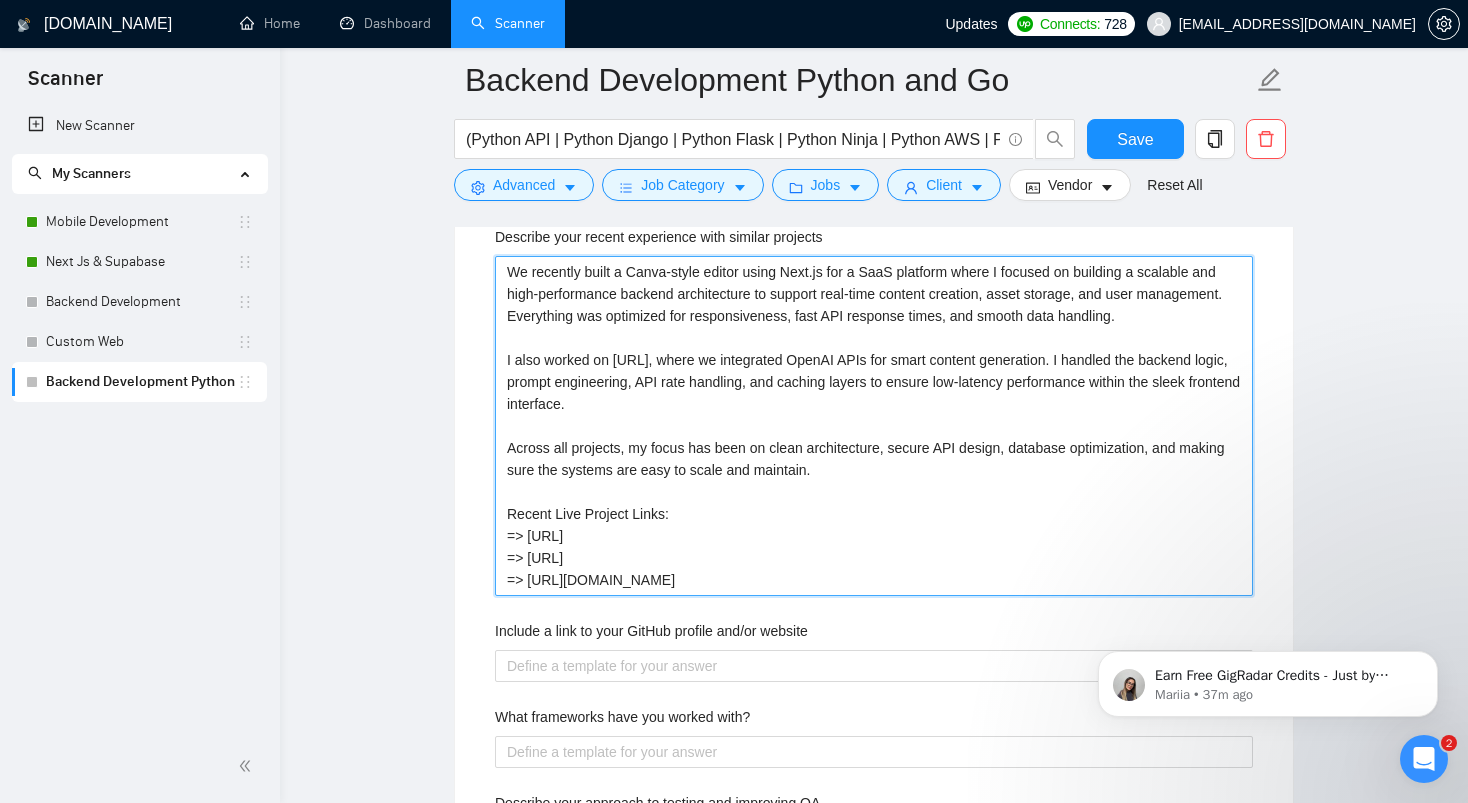 scroll, scrollTop: 2485, scrollLeft: 0, axis: vertical 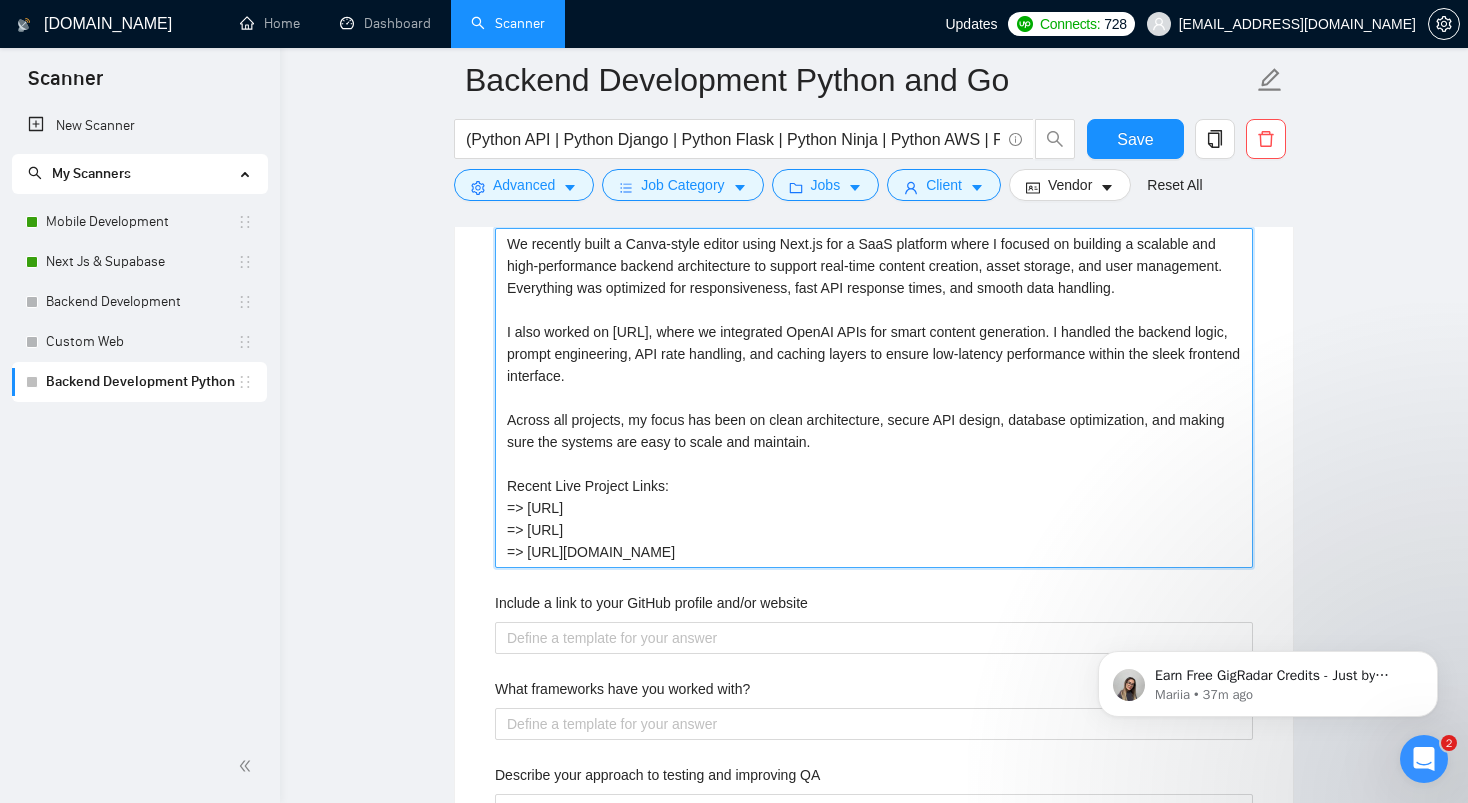 click on "We recently built a Canva-style editor using Next.js for a SaaS platform where I focused on building a scalable and high-performance backend architecture to support real-time content creation, asset storage, and user management. Everything was optimized for responsiveness, fast API response times, and smooth data handling.
I also worked on Copywhiz.ai, where we integrated OpenAI APIs for smart content generation. I handled the backend logic, prompt engineering, API rate handling, and caching layers to ensure low-latency performance within the sleek frontend interface.
Across all projects, my focus has been on clean architecture, secure API design, database optimization, and making sure the systems are easy to scale and maintain.
Recent Live Project Links:
=> https://eeko.ai
=> https://copywhiz.ai
=> https://suredeal.io" at bounding box center [874, 398] 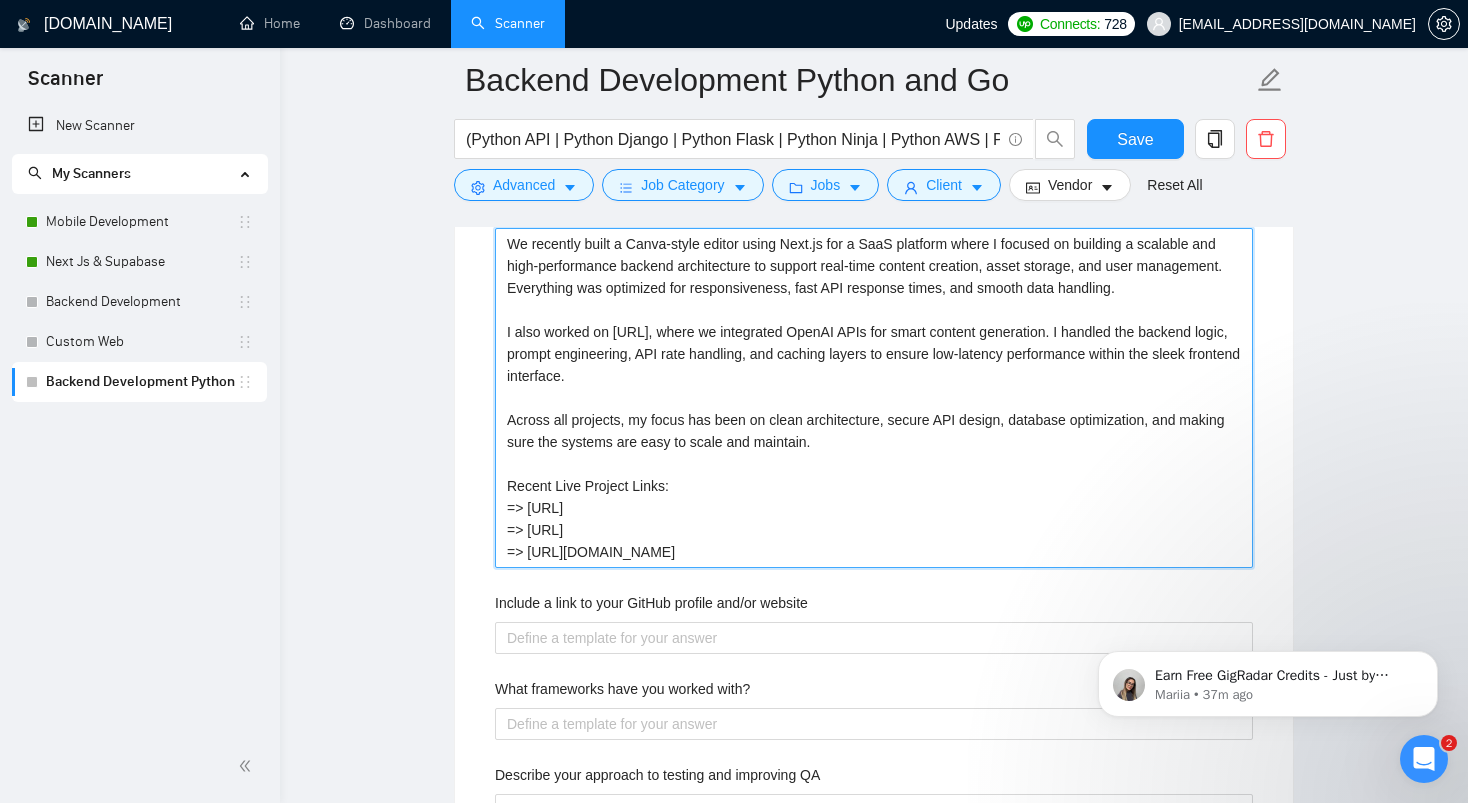 type 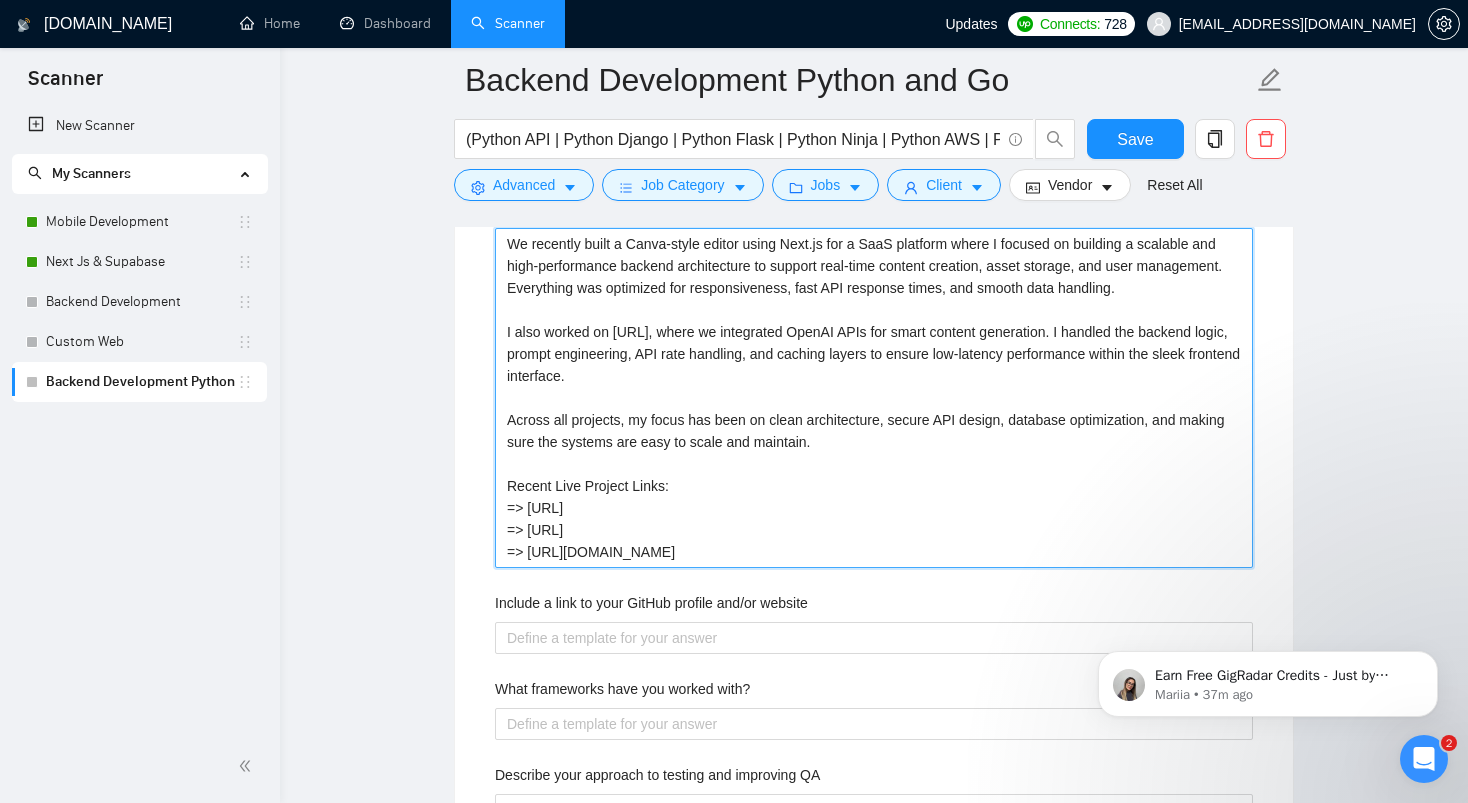 type on "We recently built a Canva-style editor using Next.js for a SaaS platform where I focused on building a scalable and high-performance backend architecture to support real-time content creation, asset storage, and user management. Everything was optimized for responsiveness, fast API response times, and smooth data handling.
I also worked on Copywhiz.ai, where we integrated OpenAI APIs for smart content generation. I handled the backend logic, prompt engineering, API rate handling, and caching layers to ensure low-latency performance within the sleek frontend interface.
Across all projects, my focus has been on clean architecture, secure API design, database optimization, and making sure the systems are easy to scale and maintain.
Recent Live Project Links:
=> https://eeko.ai
=> https://copywhiz.ai
=> https://suredeal.io" 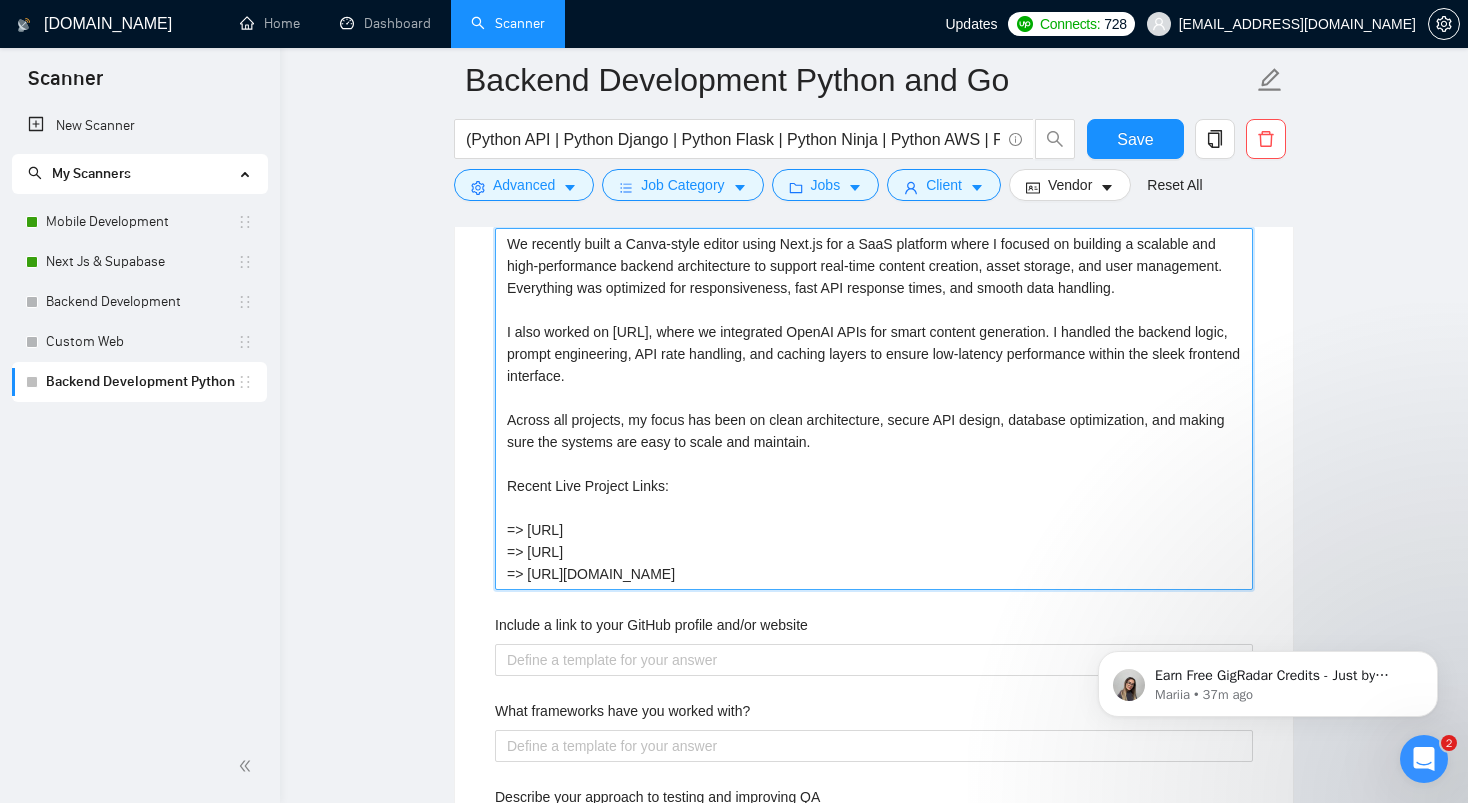 type 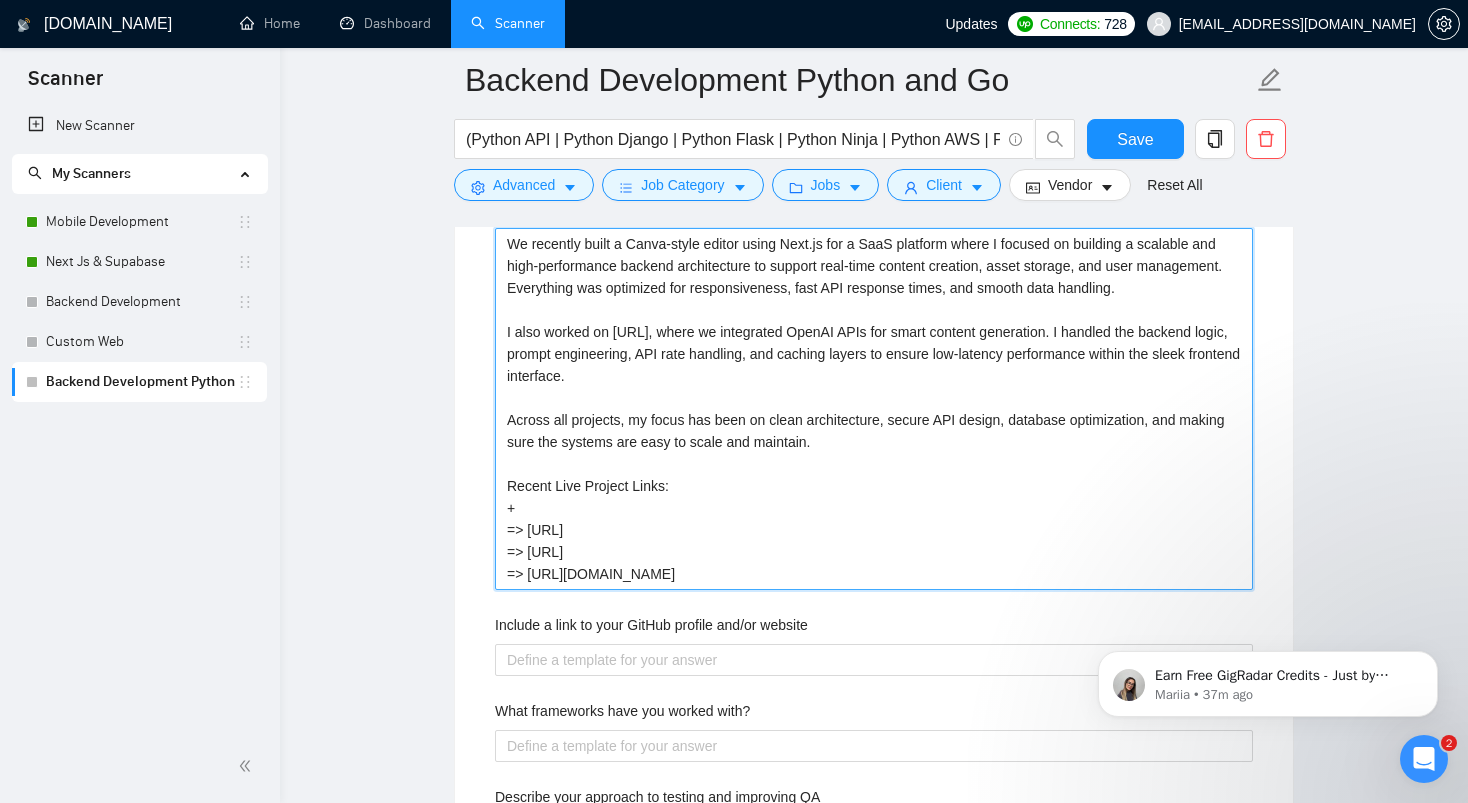 type 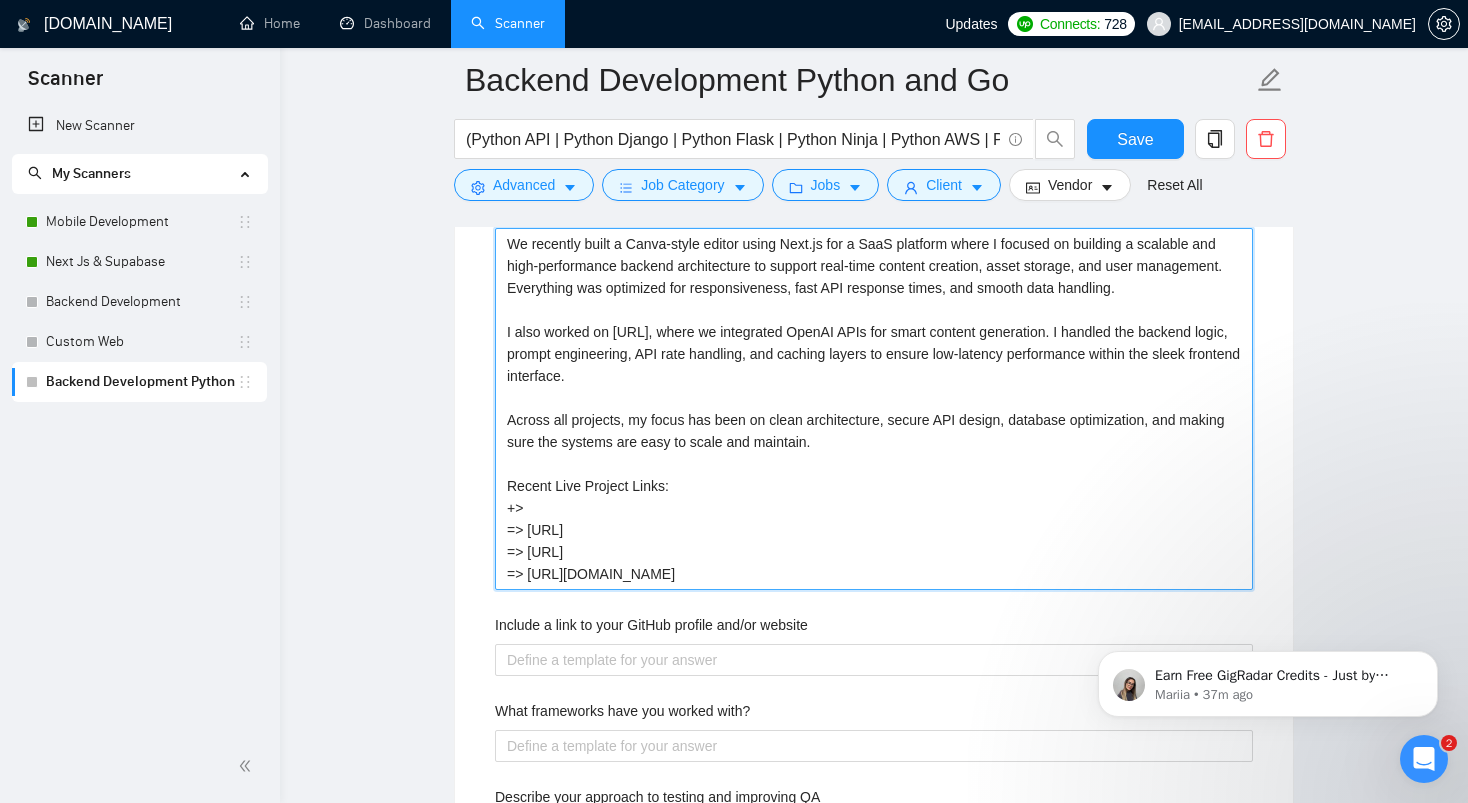 type 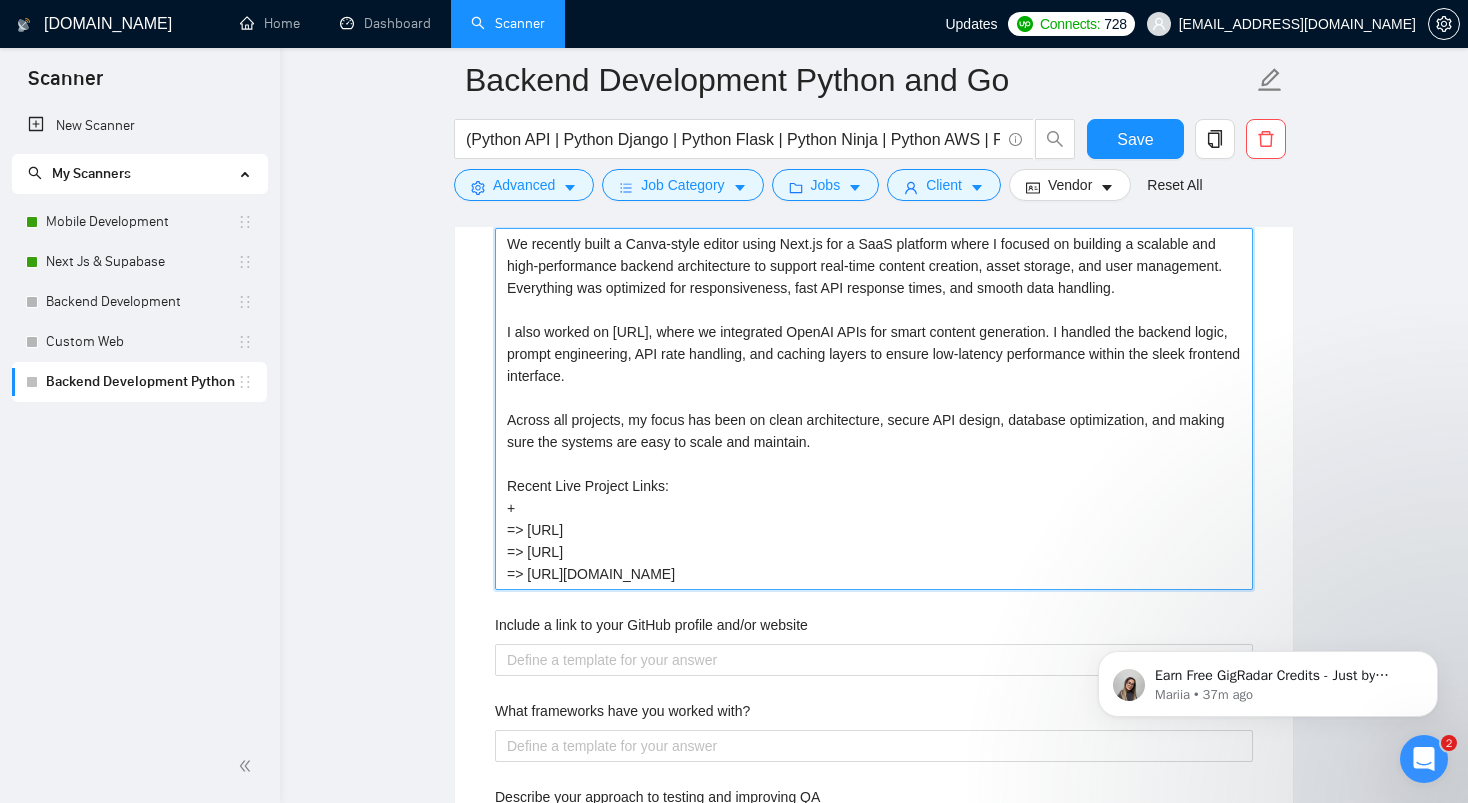 type 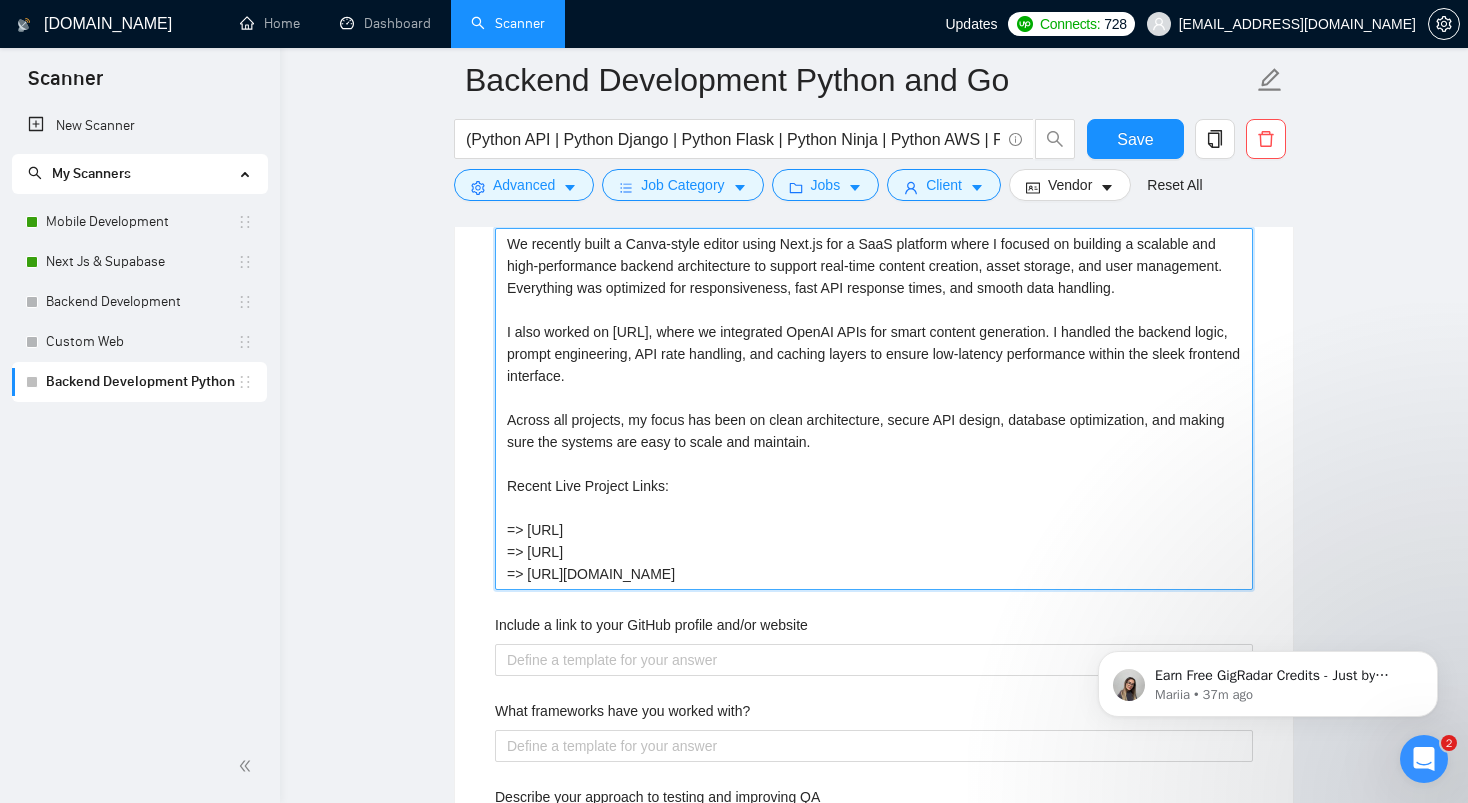 paste on "=> https://eeko.ai" 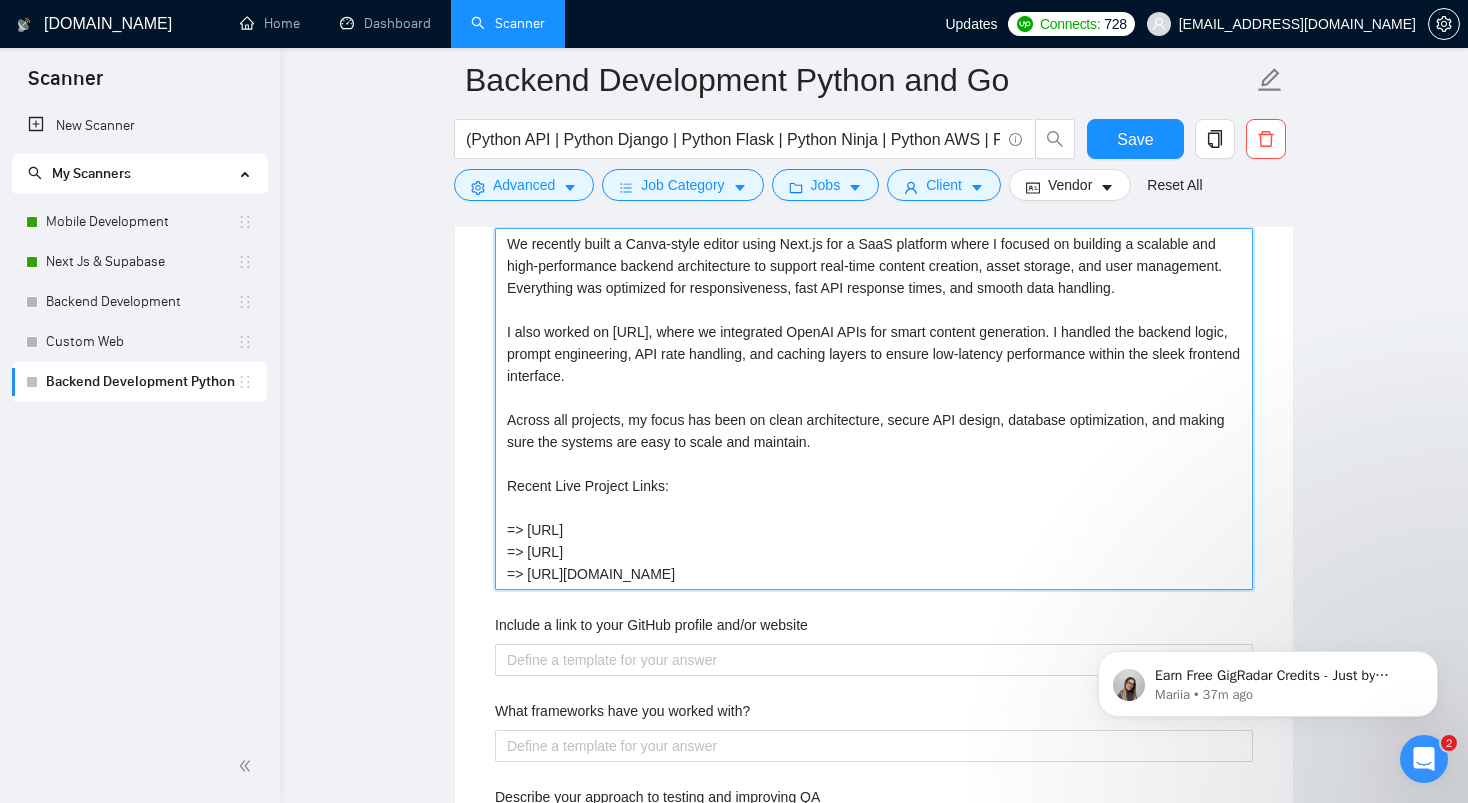 type 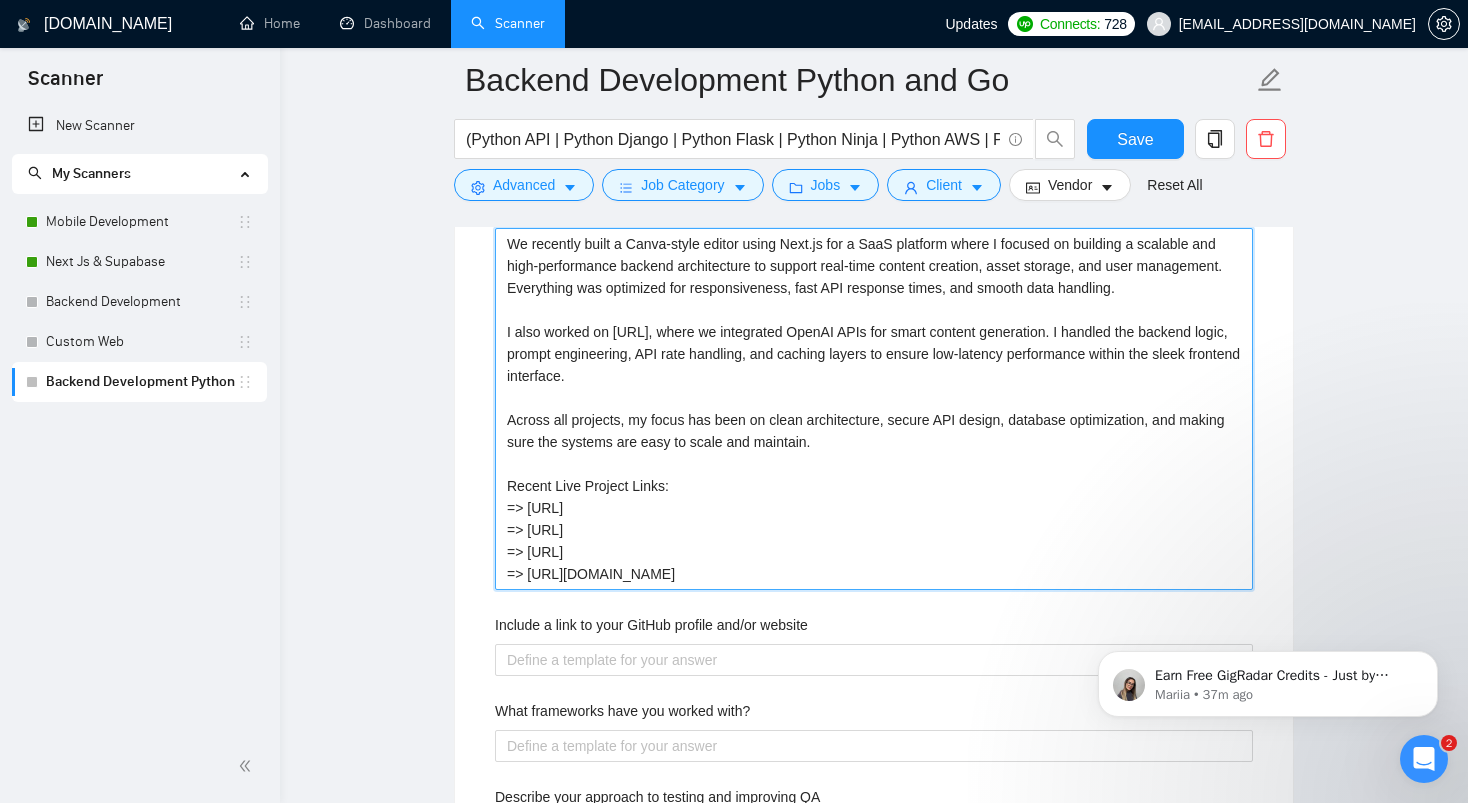click on "We recently built a Canva-style editor using Next.js for a SaaS platform where I focused on building a scalable and high-performance backend architecture to support real-time content creation, asset storage, and user management. Everything was optimized for responsiveness, fast API response times, and smooth data handling.
I also worked on Copywhiz.ai, where we integrated OpenAI APIs for smart content generation. I handled the backend logic, prompt engineering, API rate handling, and caching layers to ensure low-latency performance within the sleek frontend interface.
Across all projects, my focus has been on clean architecture, secure API design, database optimization, and making sure the systems are easy to scale and maintain.
Recent Live Project Links:
=> https://eeko.ai
=> https://eeko.ai
=> https://copywhiz.ai
=> https://suredeal.io" at bounding box center (874, 409) 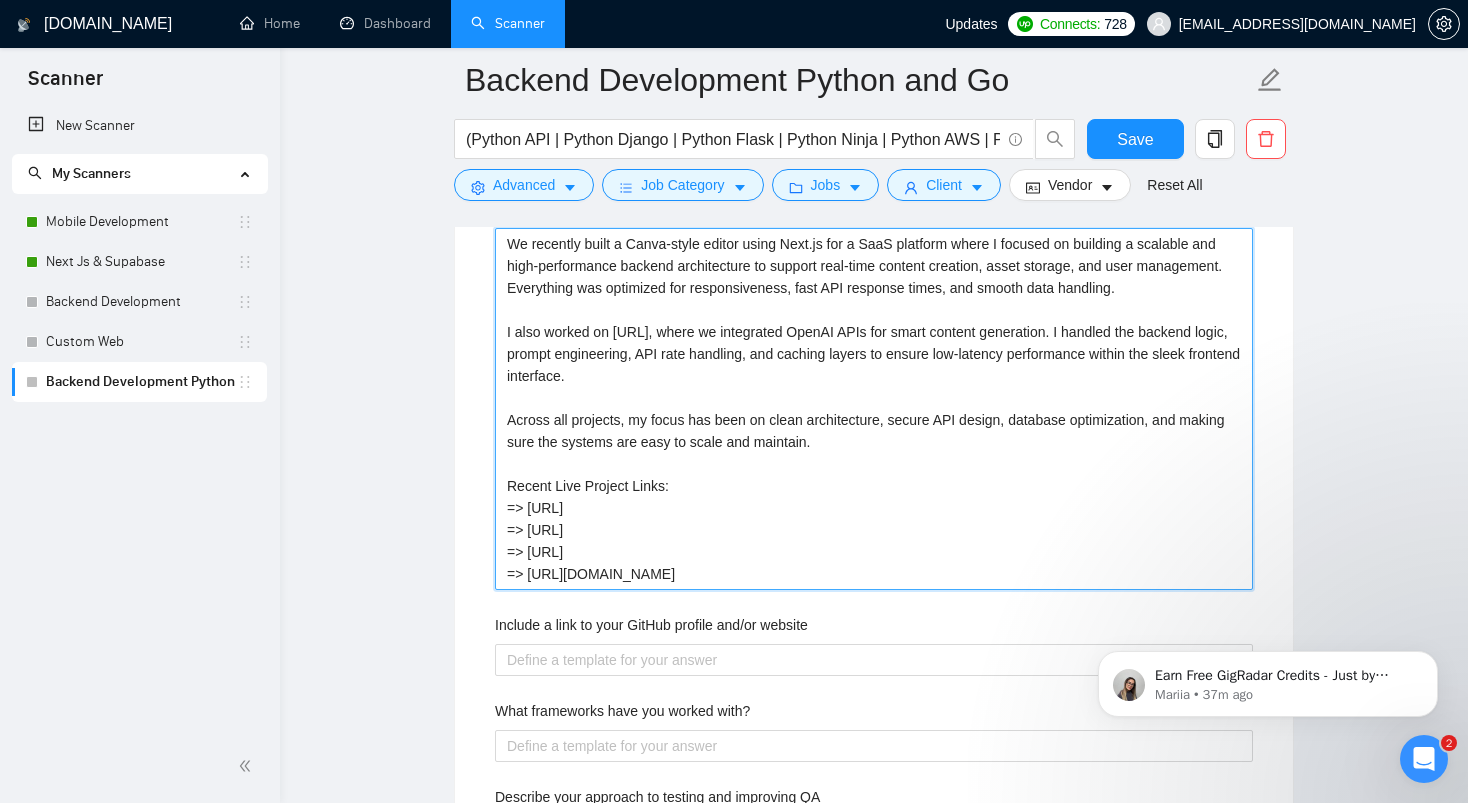 type 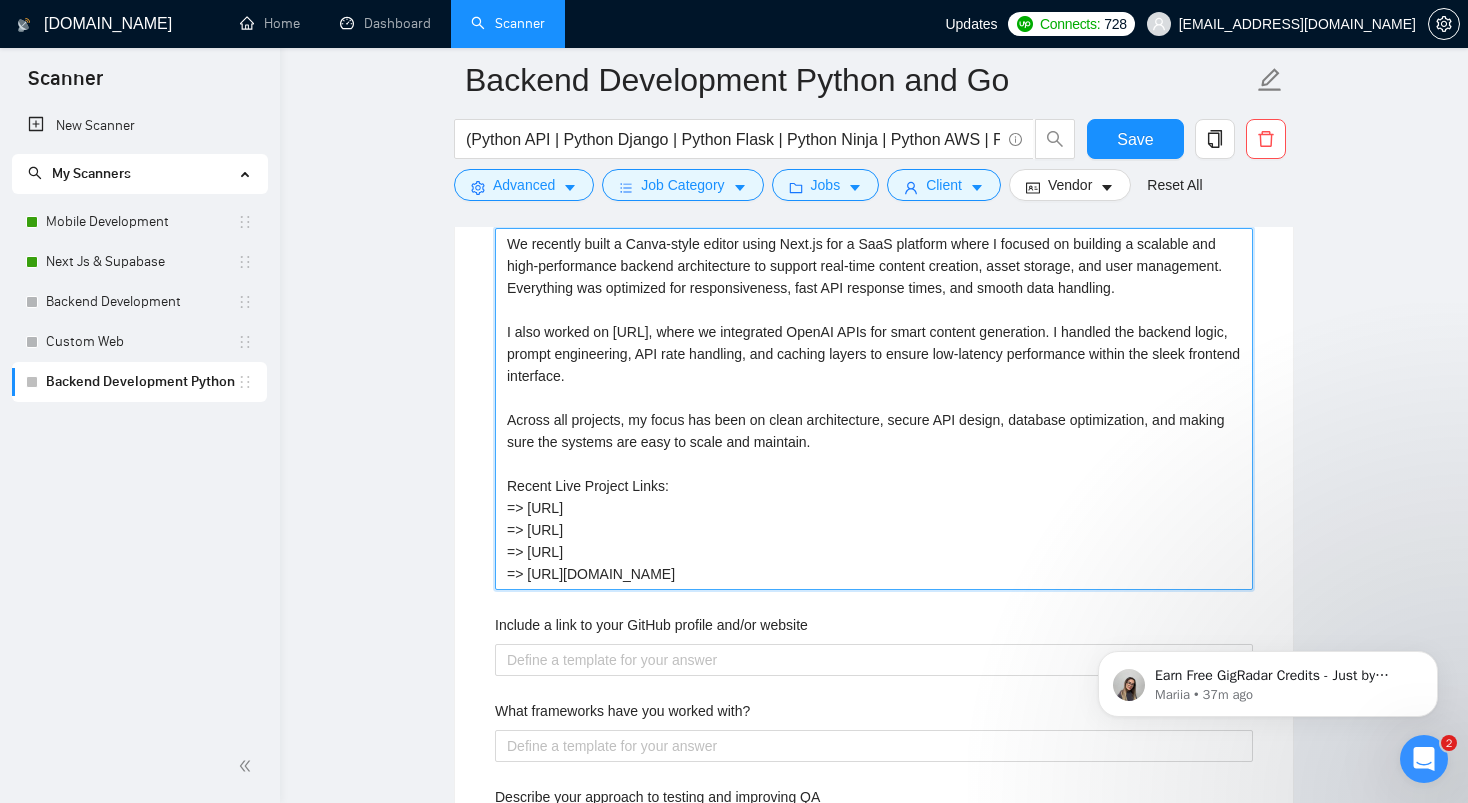 type on "We recently built a Canva-style editor using Next.js for a SaaS platform where I focused on building a scalable and high-performance backend architecture to support real-time content creation, asset storage, and user management. Everything was optimized for responsiveness, fast API response times, and smooth data handling.
I also worked on Copywhiz.ai, where we integrated OpenAI APIs for smart content generation. I handled the backend logic, prompt engineering, API rate handling, and caching layers to ensure low-latency performance within the sleek frontend interface.
Across all projects, my focus has been on clean architecture, secure API design, database optimization, and making sure the systems are easy to scale and maintain.
Recent Live Project Links:
=> https://teaconnect.a
=> https://eeko.ai
=> https://copywhiz.ai
=> https://suredeal.io" 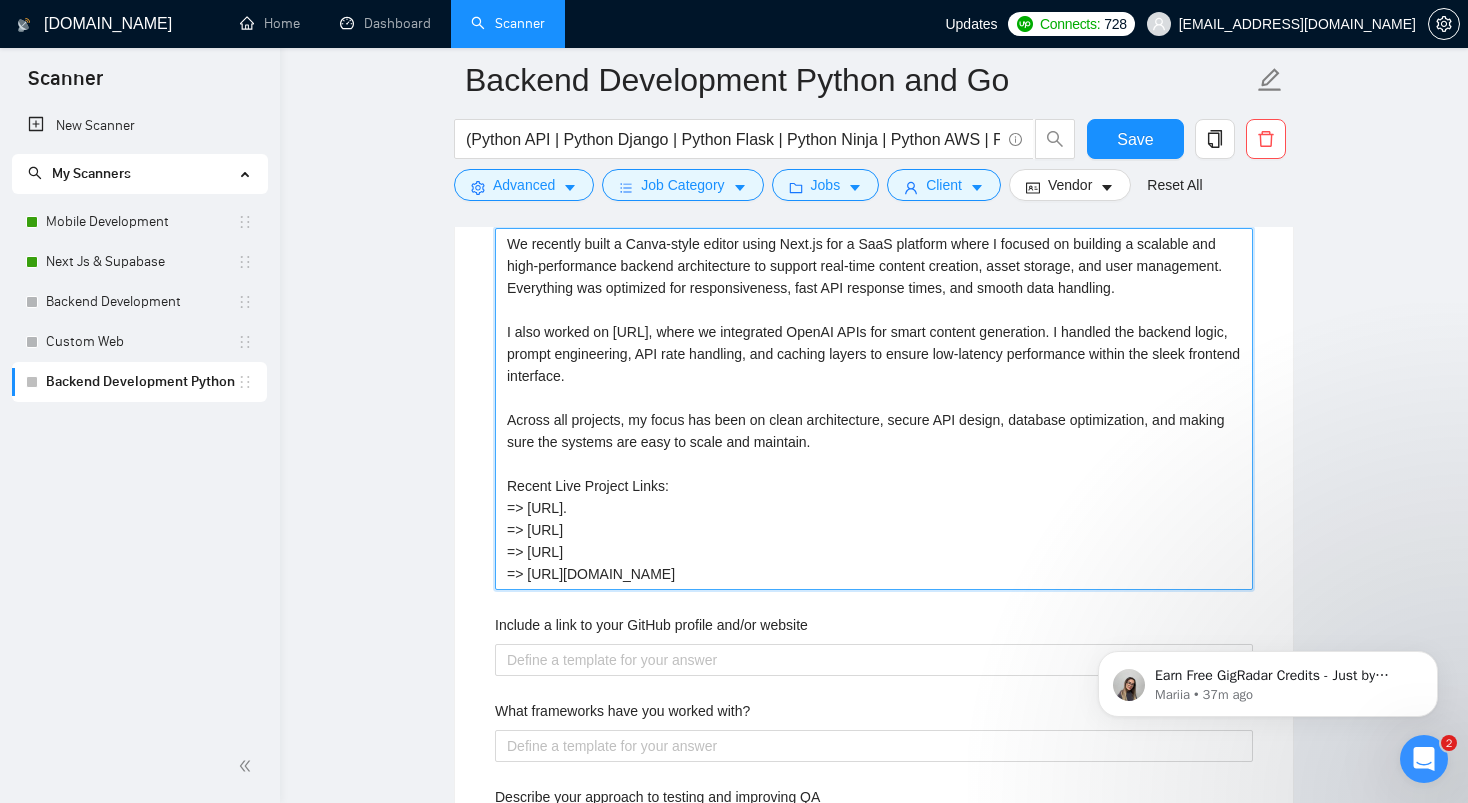 type 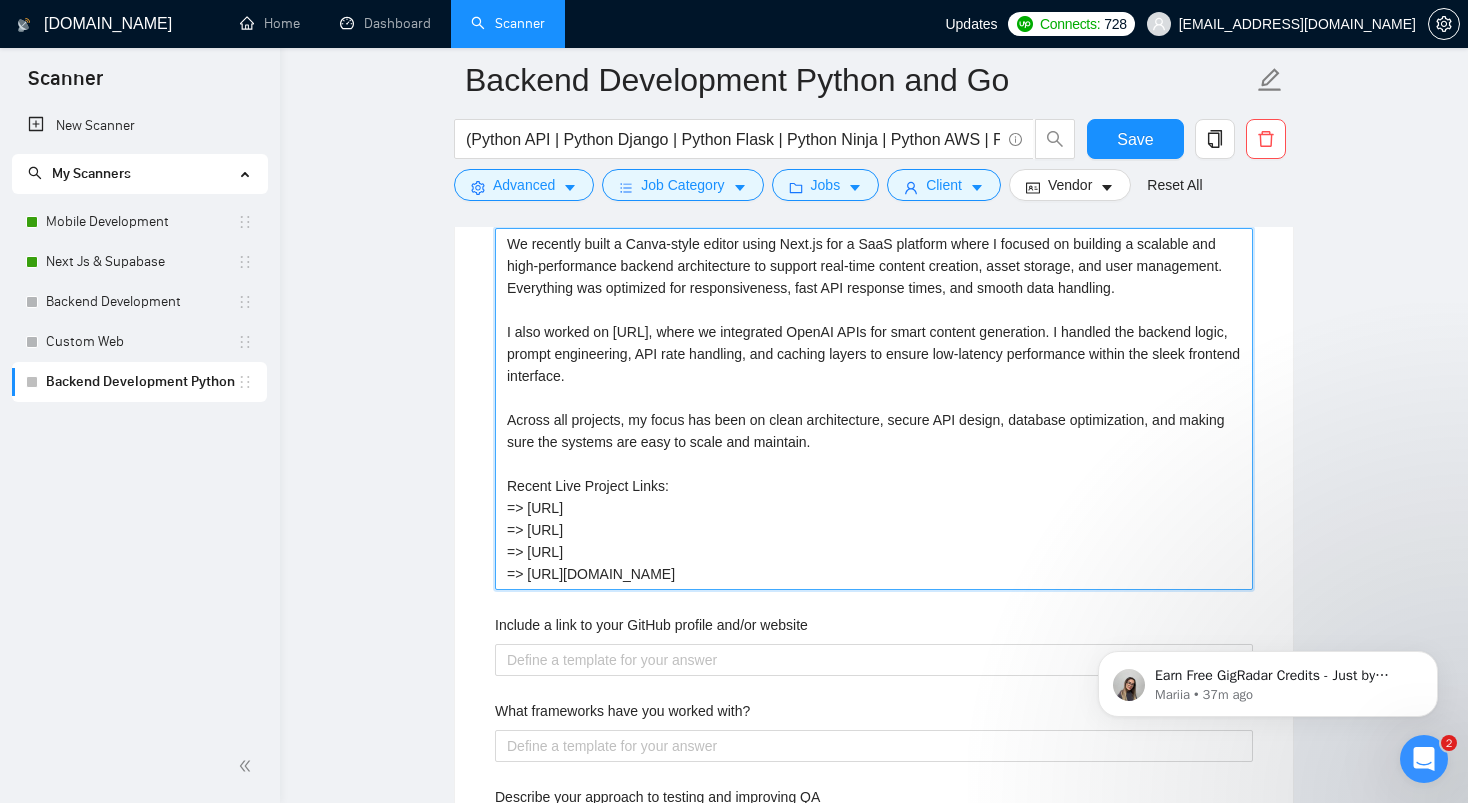 type 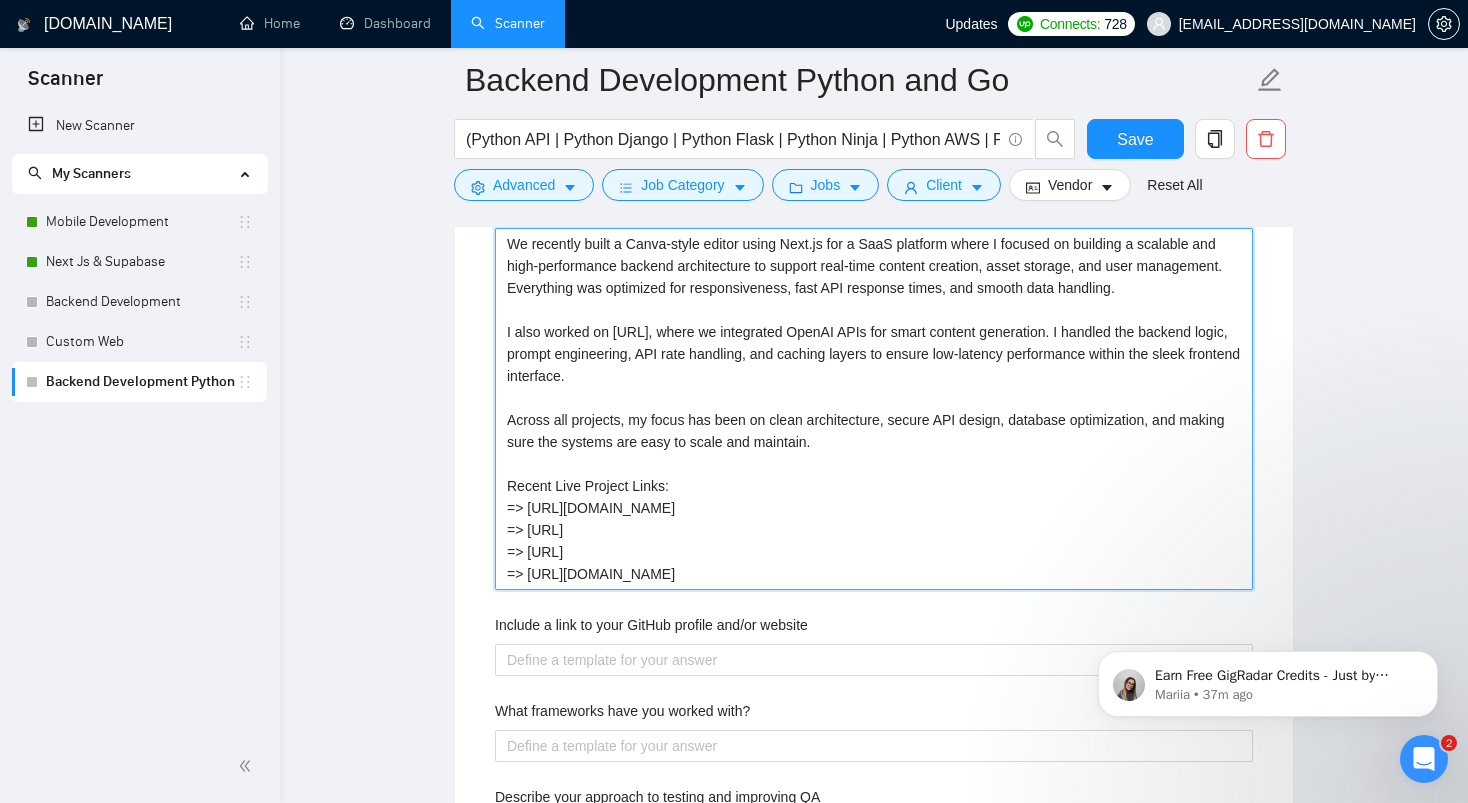 type on "We recently built a Canva-style editor using Next.js for a SaaS platform where I focused on building a scalable and high-performance backend architecture to support real-time content creation, asset storage, and user management. Everything was optimized for responsiveness, fast API response times, and smooth data handling.
I also worked on [URL], where we integrated OpenAI APIs for smart content generation. I handled the backend logic, prompt engineering, API rate handling, and caching layers to ensure low-latency performance within the sleek frontend interface.
Across all projects, my focus has been on clean architecture, secure API design, database optimization, and making sure the systems are easy to scale and maintain.
Recent Live Project Links:
=> [URL][DOMAIN_NAME]
=> [URL]
=> [URL]
=> [URL][DOMAIN_NAME]" 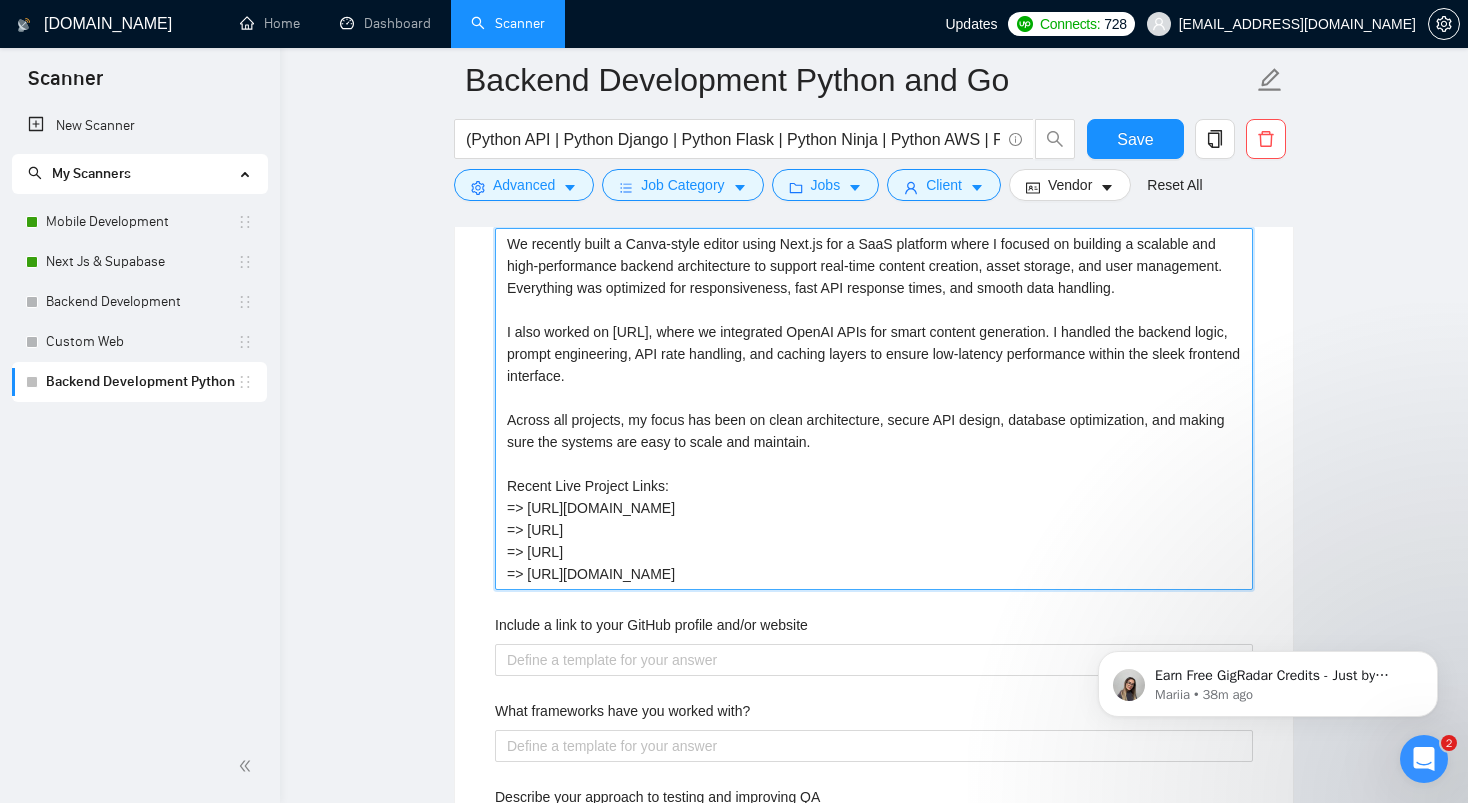 click on "We recently built a Canva-style editor using Next.js for a SaaS platform where I focused on building a scalable and high-performance backend architecture to support real-time content creation, asset storage, and user management. Everything was optimized for responsiveness, fast API response times, and smooth data handling.
I also worked on [URL], where we integrated OpenAI APIs for smart content generation. I handled the backend logic, prompt engineering, API rate handling, and caching layers to ensure low-latency performance within the sleek frontend interface.
Across all projects, my focus has been on clean architecture, secure API design, database optimization, and making sure the systems are easy to scale and maintain.
Recent Live Project Links:
=> [URL][DOMAIN_NAME]
=> [URL]
=> [URL]
=> [URL][DOMAIN_NAME]" at bounding box center (874, 409) 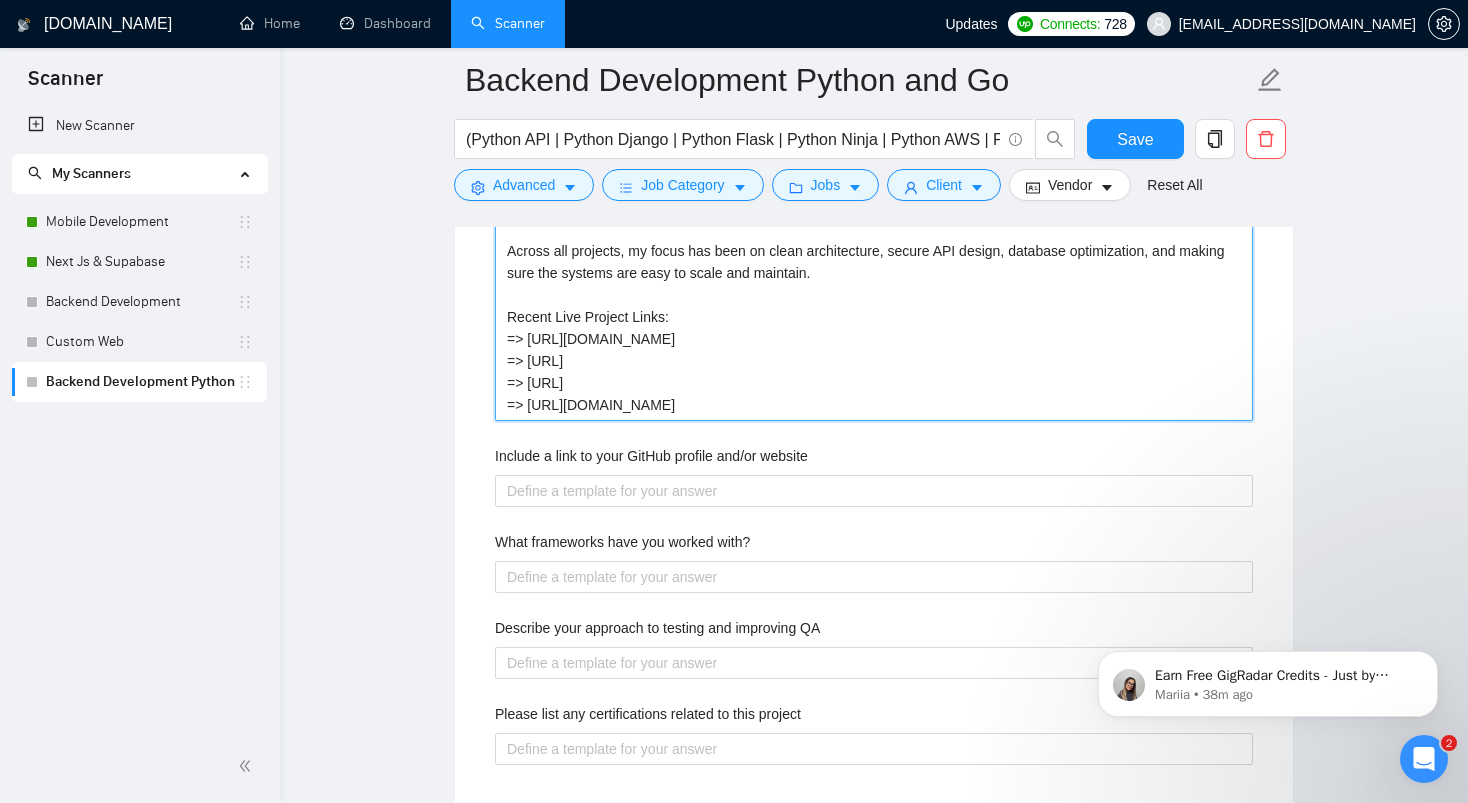 scroll, scrollTop: 2656, scrollLeft: 0, axis: vertical 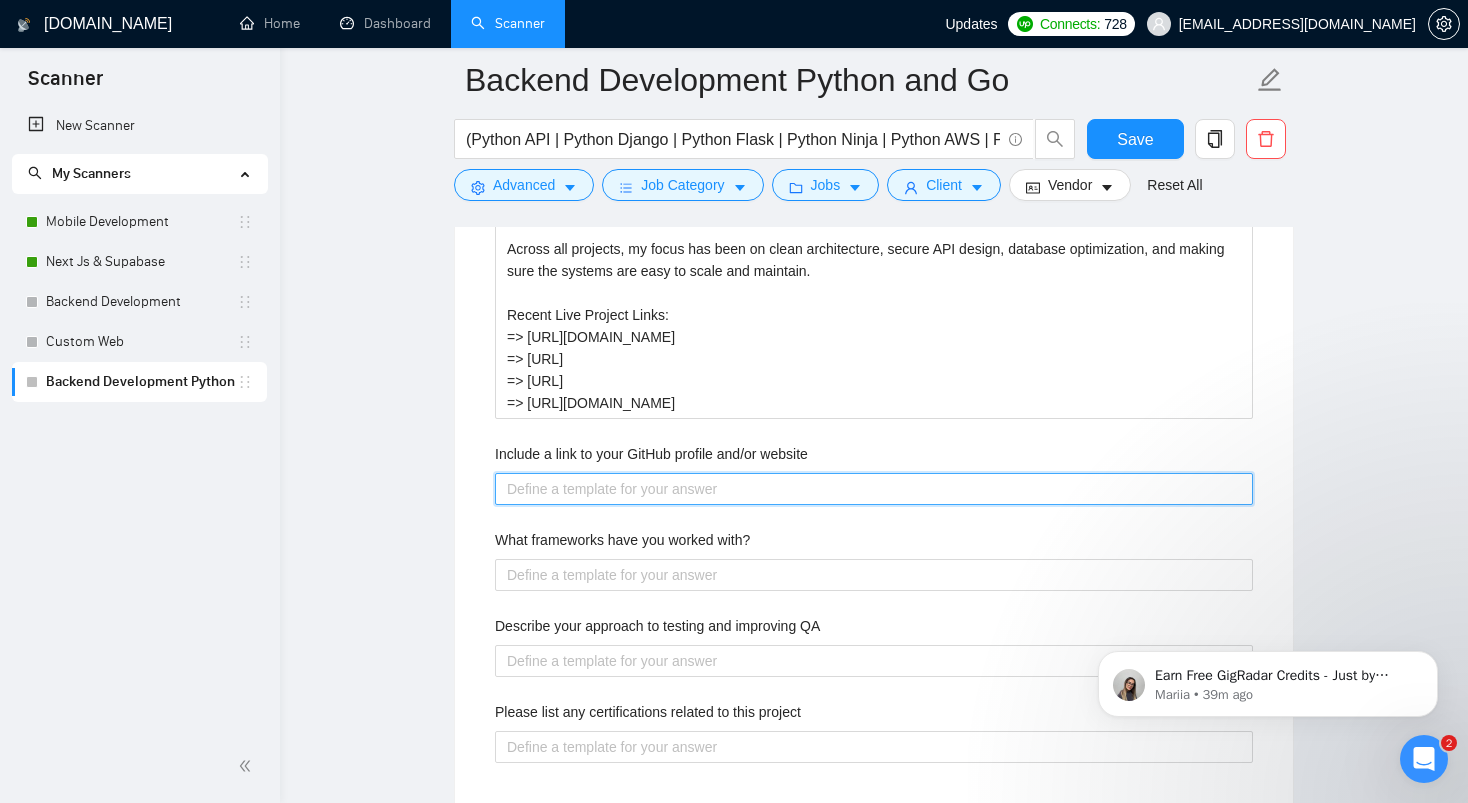 click on "Include a link to your GitHub profile and/or website" at bounding box center (874, 489) 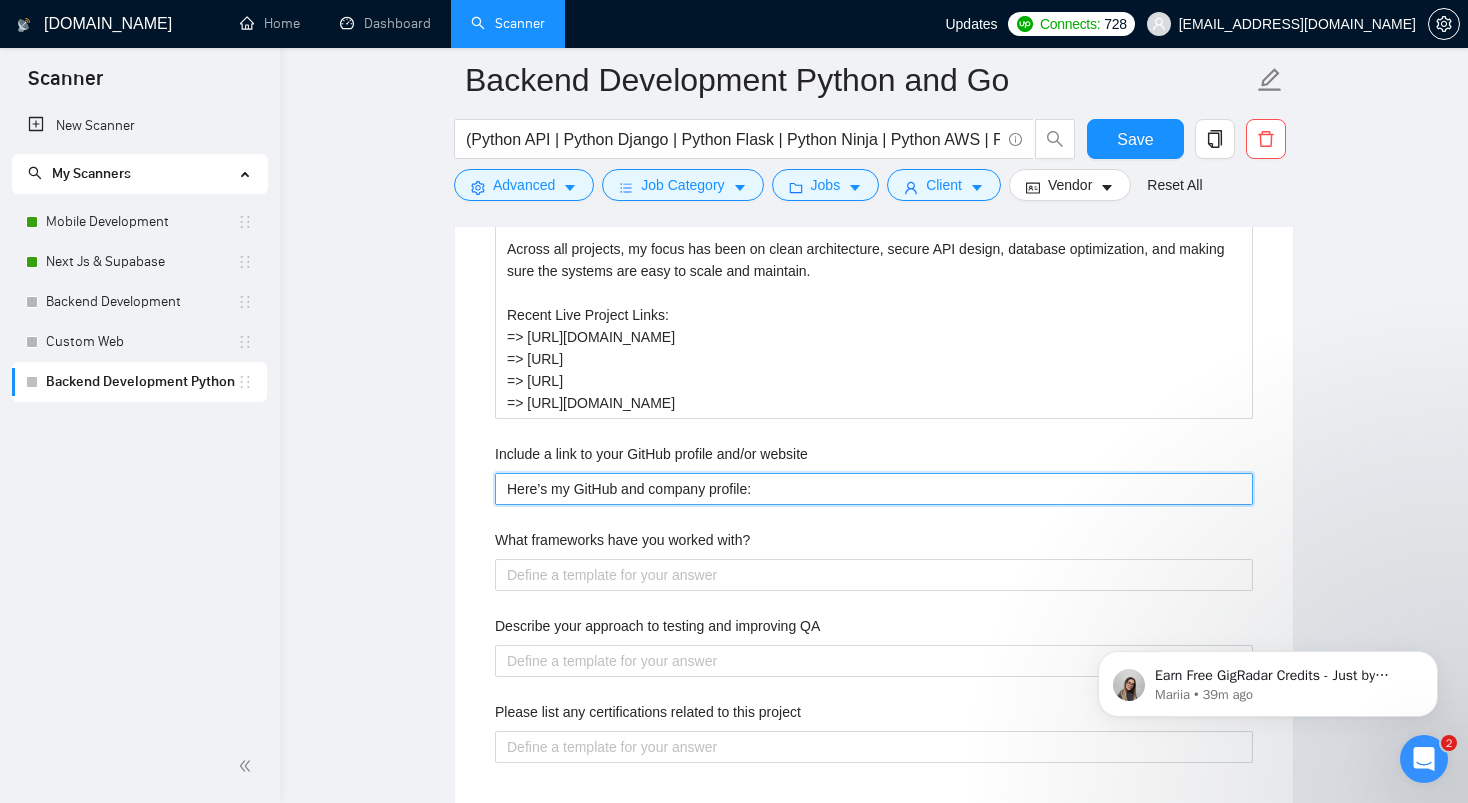 type 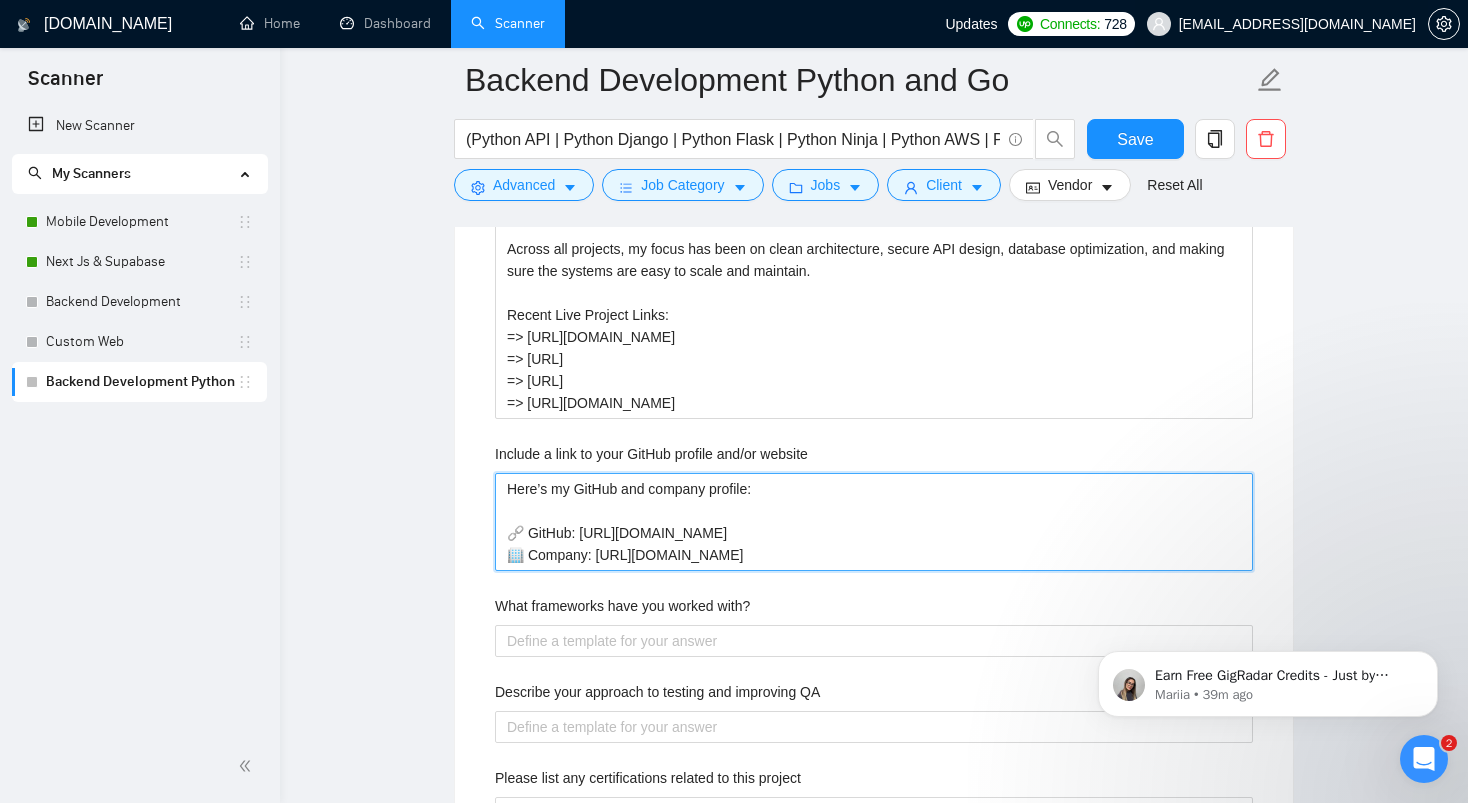 type on "Here’s my GitHub and company profile:
🔗 GitHub: https://github.com/talhanoman
🏢 Company: https://weteck.co" 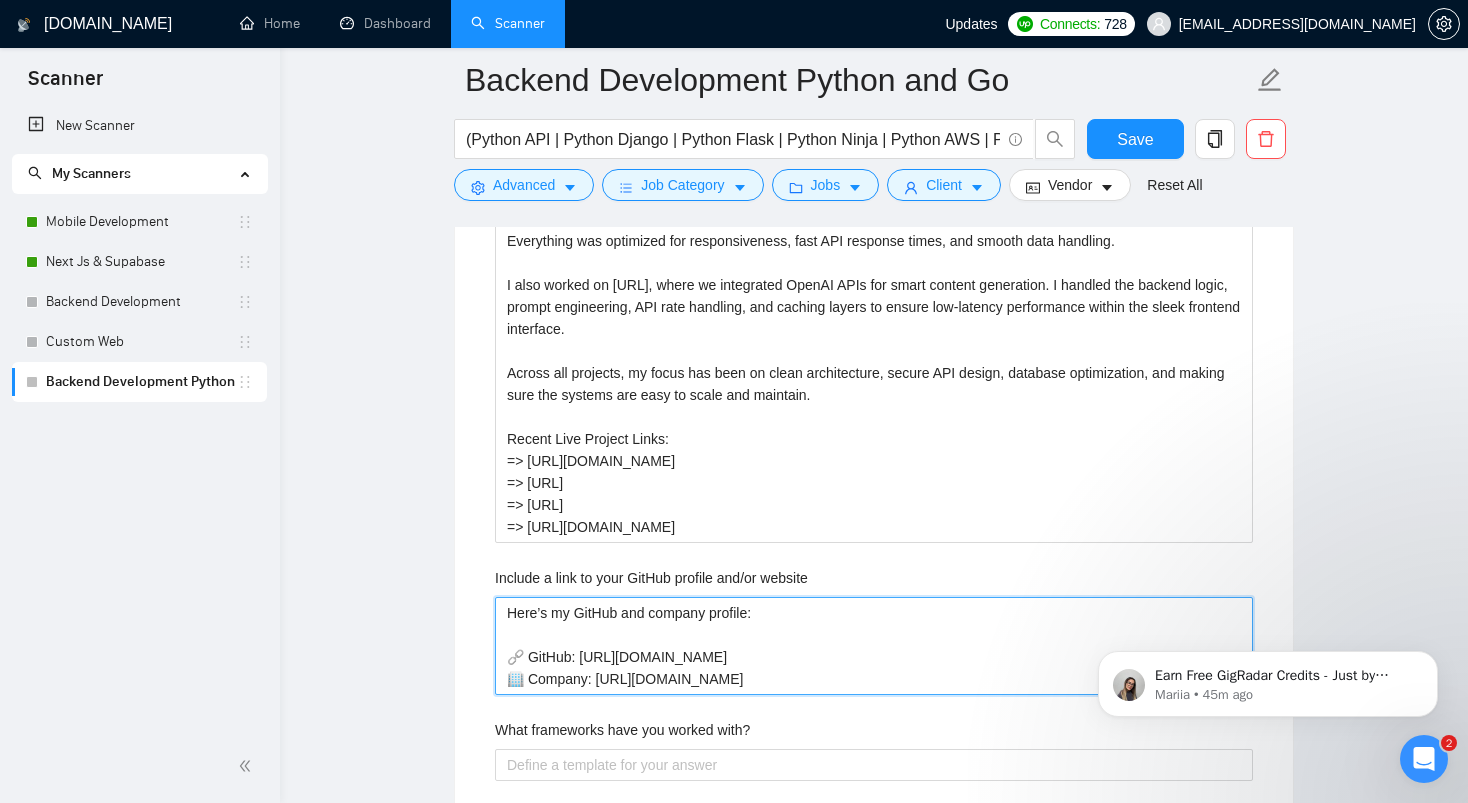 scroll, scrollTop: 2537, scrollLeft: 0, axis: vertical 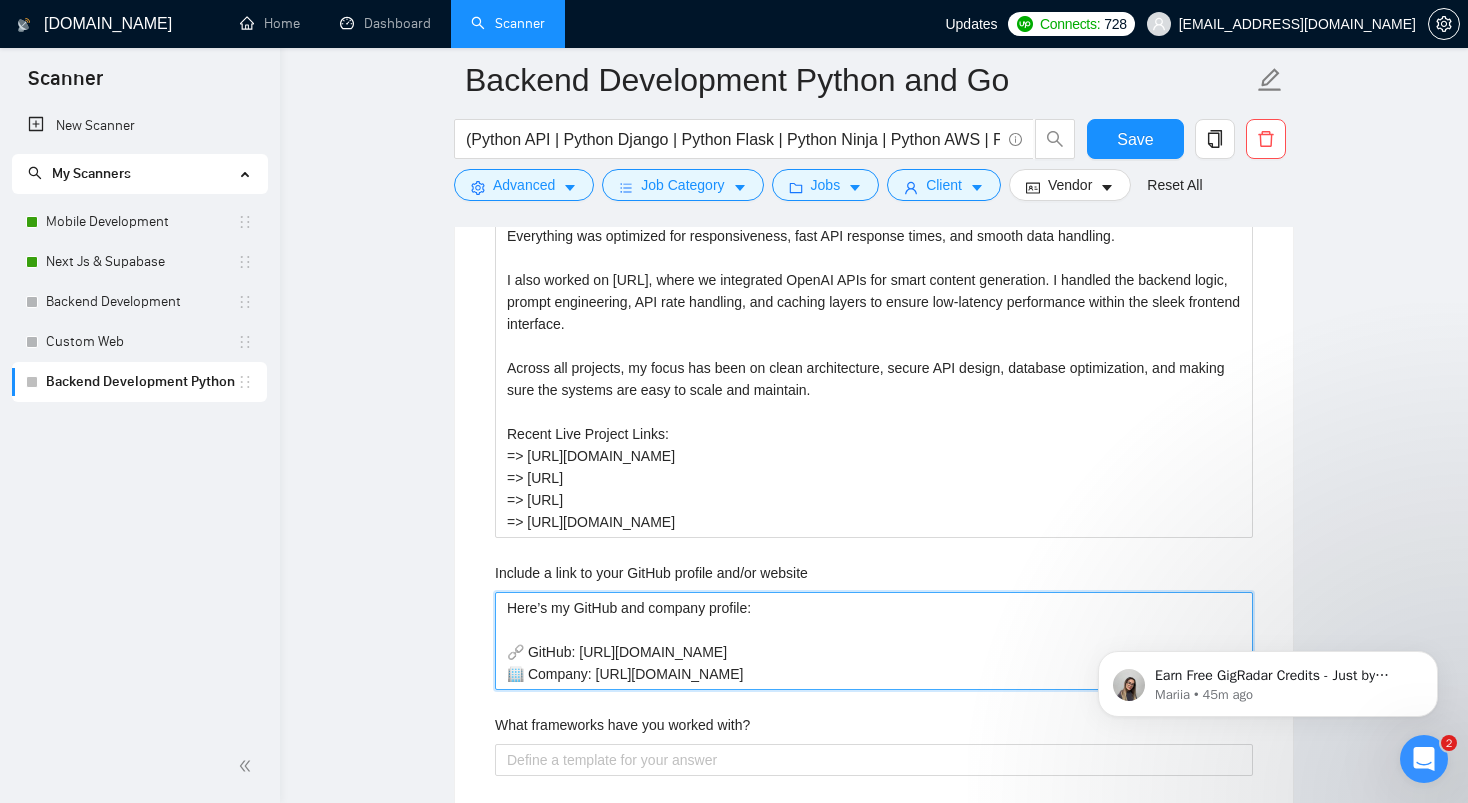 click on "Here’s my GitHub and company profile:
🔗 GitHub: https://github.com/talhanoman
🏢 Company: https://weteck.co" at bounding box center [874, 641] 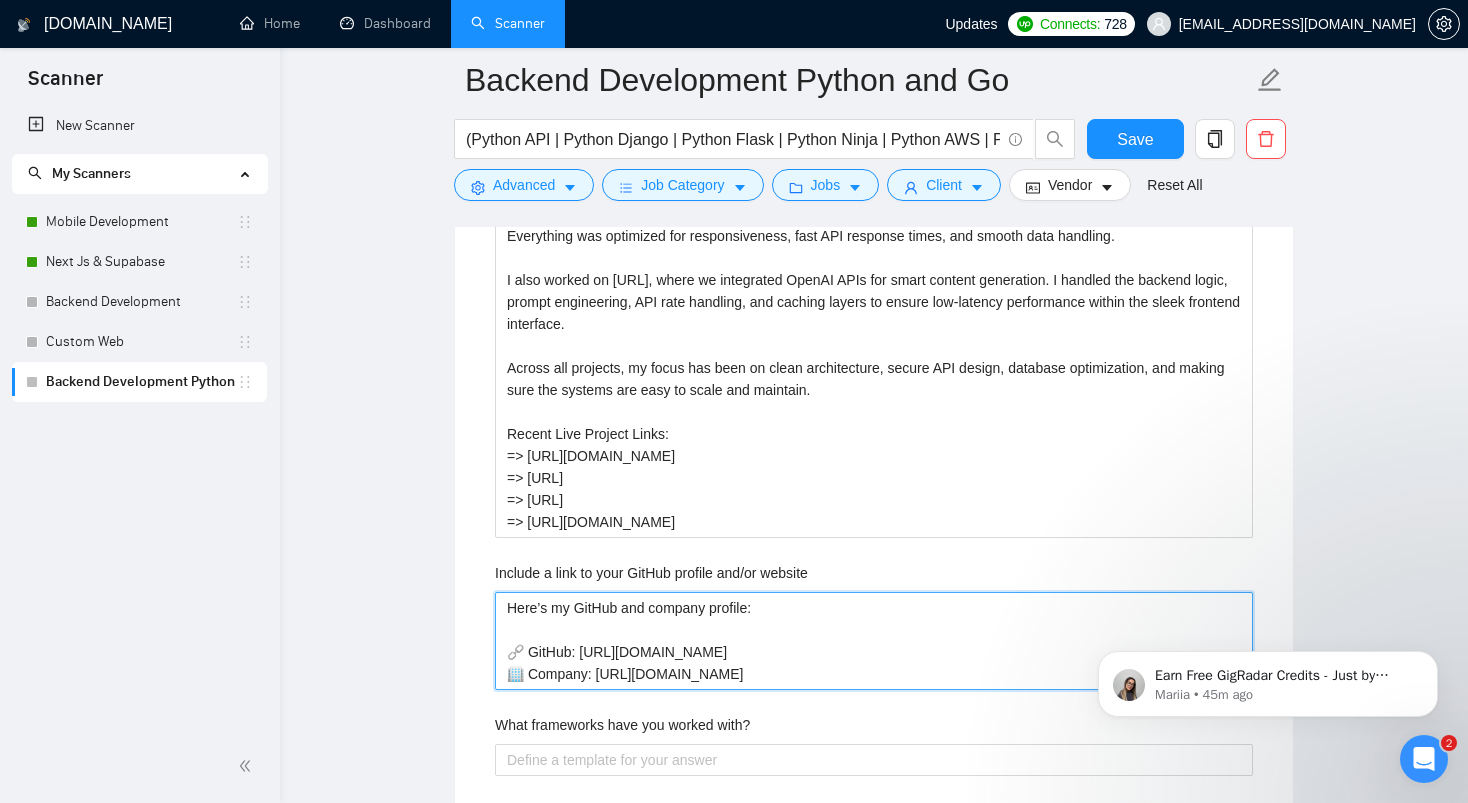 paste on "arhumsharif" 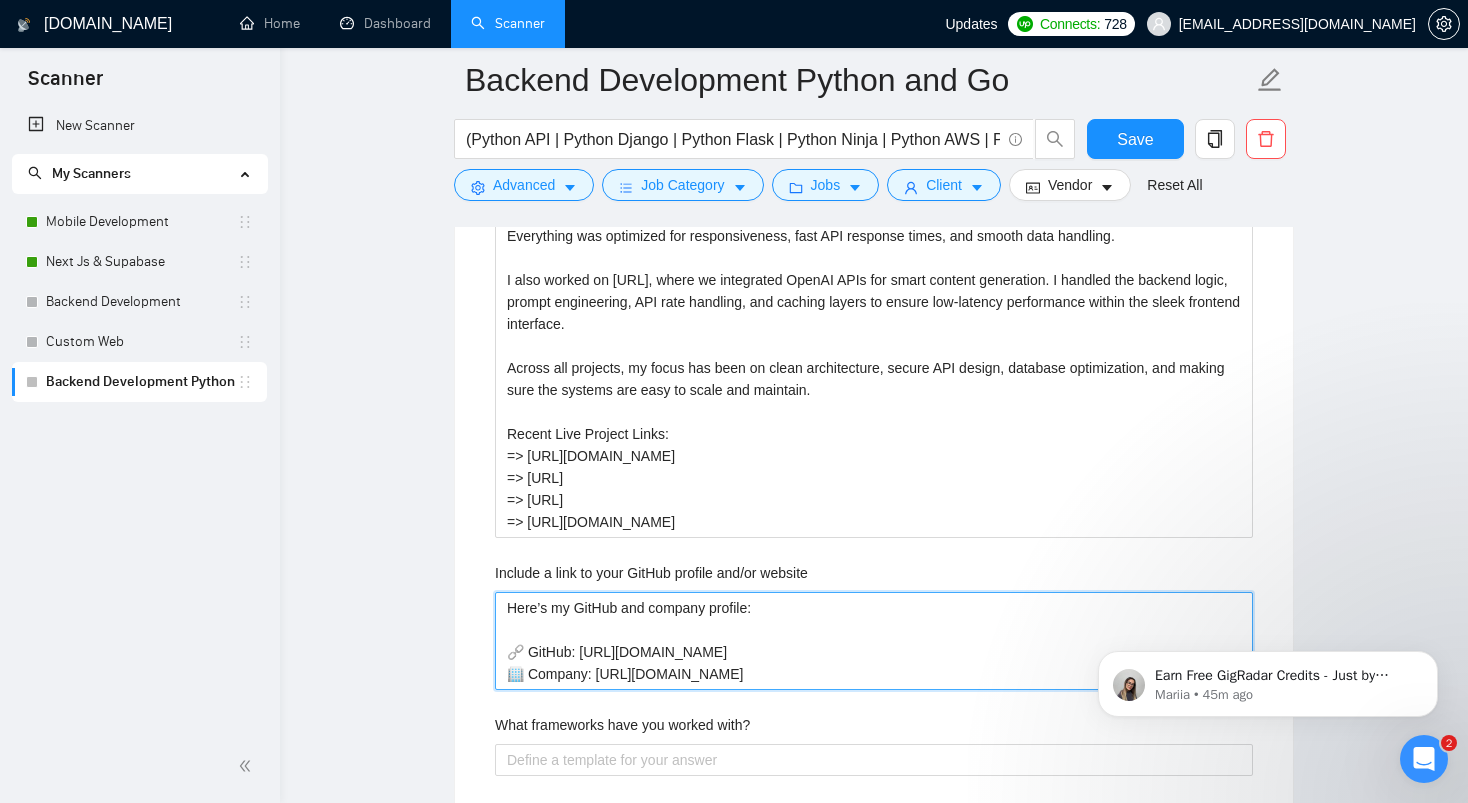 type 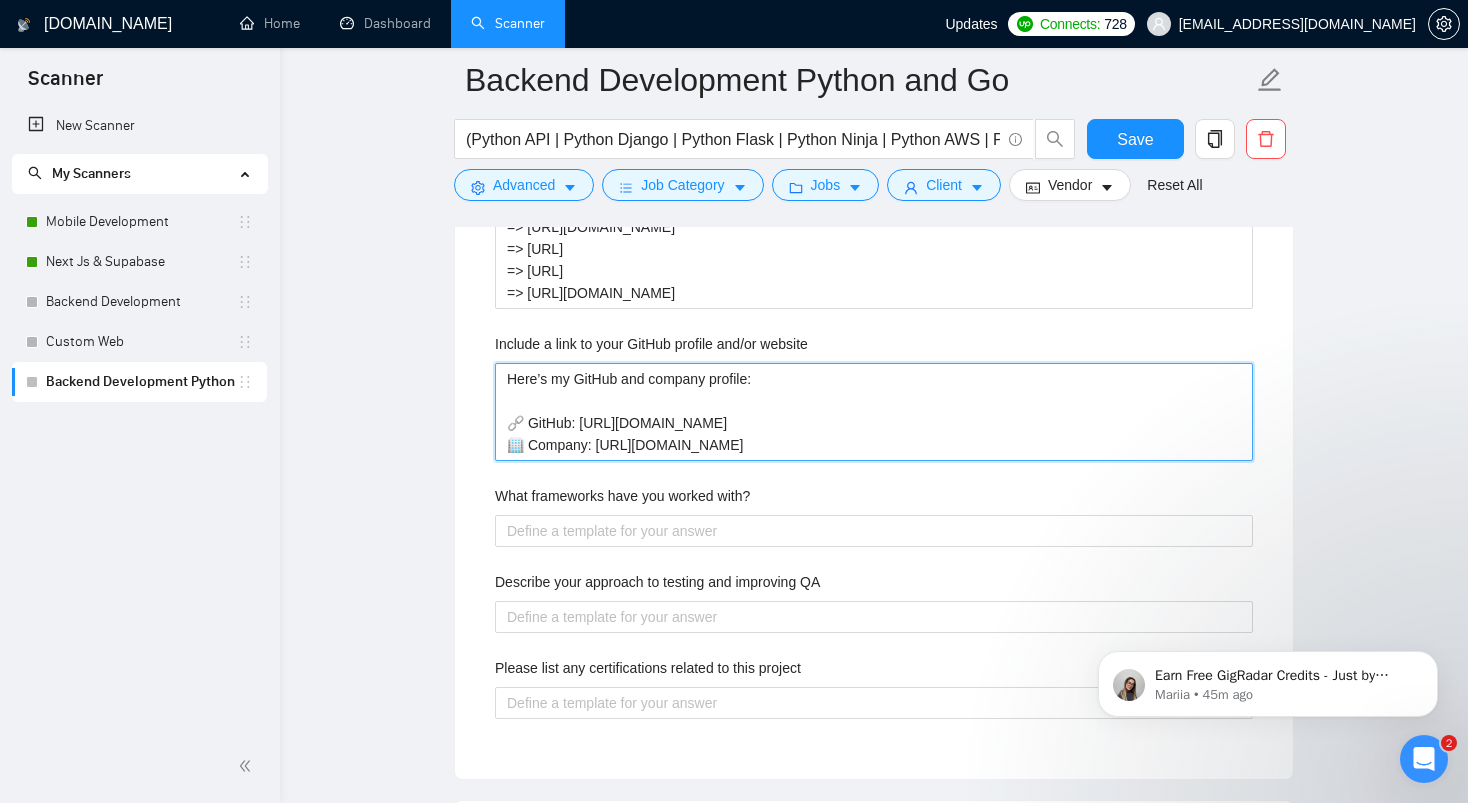 scroll, scrollTop: 2768, scrollLeft: 0, axis: vertical 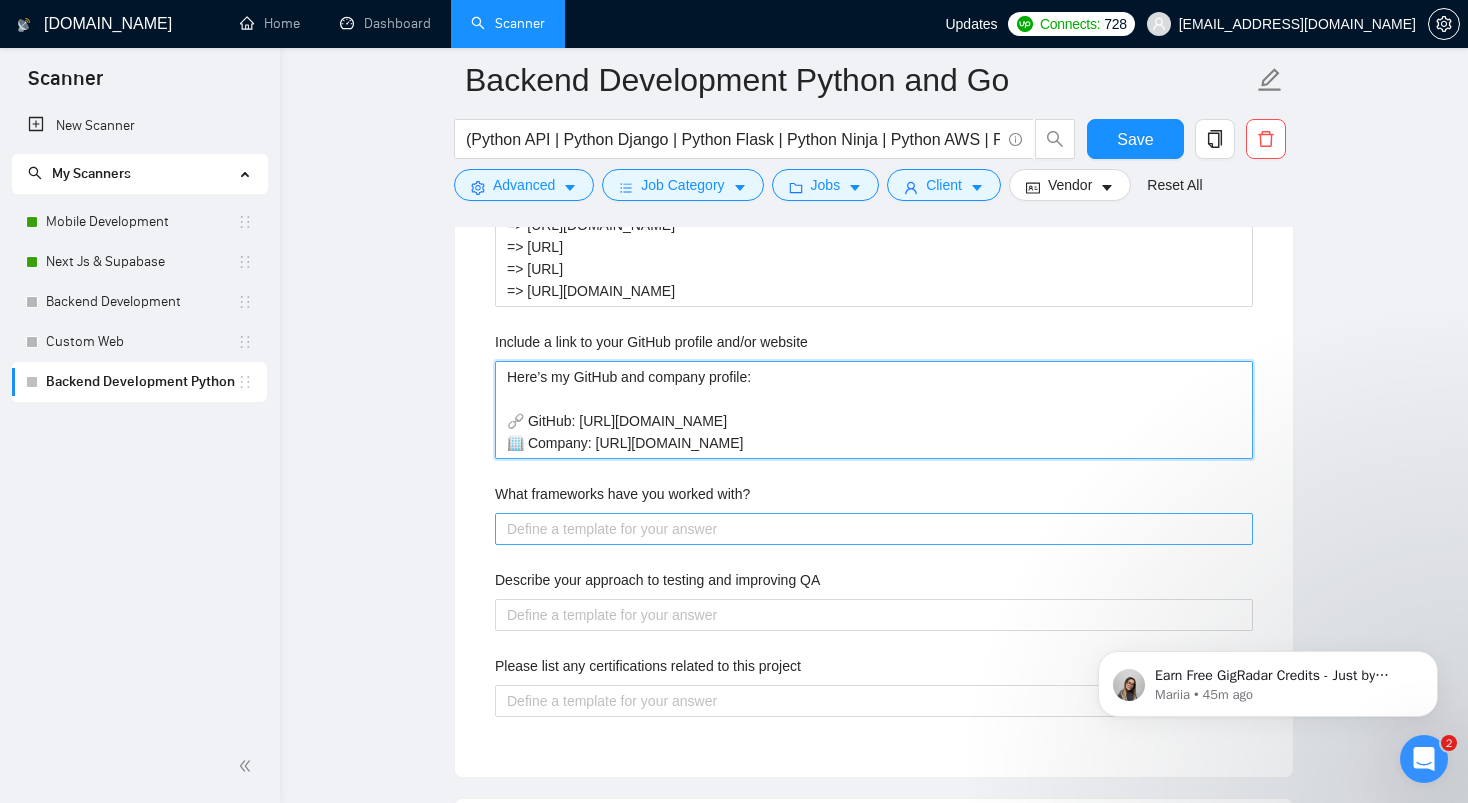 type on "Here’s my GitHub and company profile:
🔗 GitHub: [URL][DOMAIN_NAME]
🏢 Company: [URL][DOMAIN_NAME]" 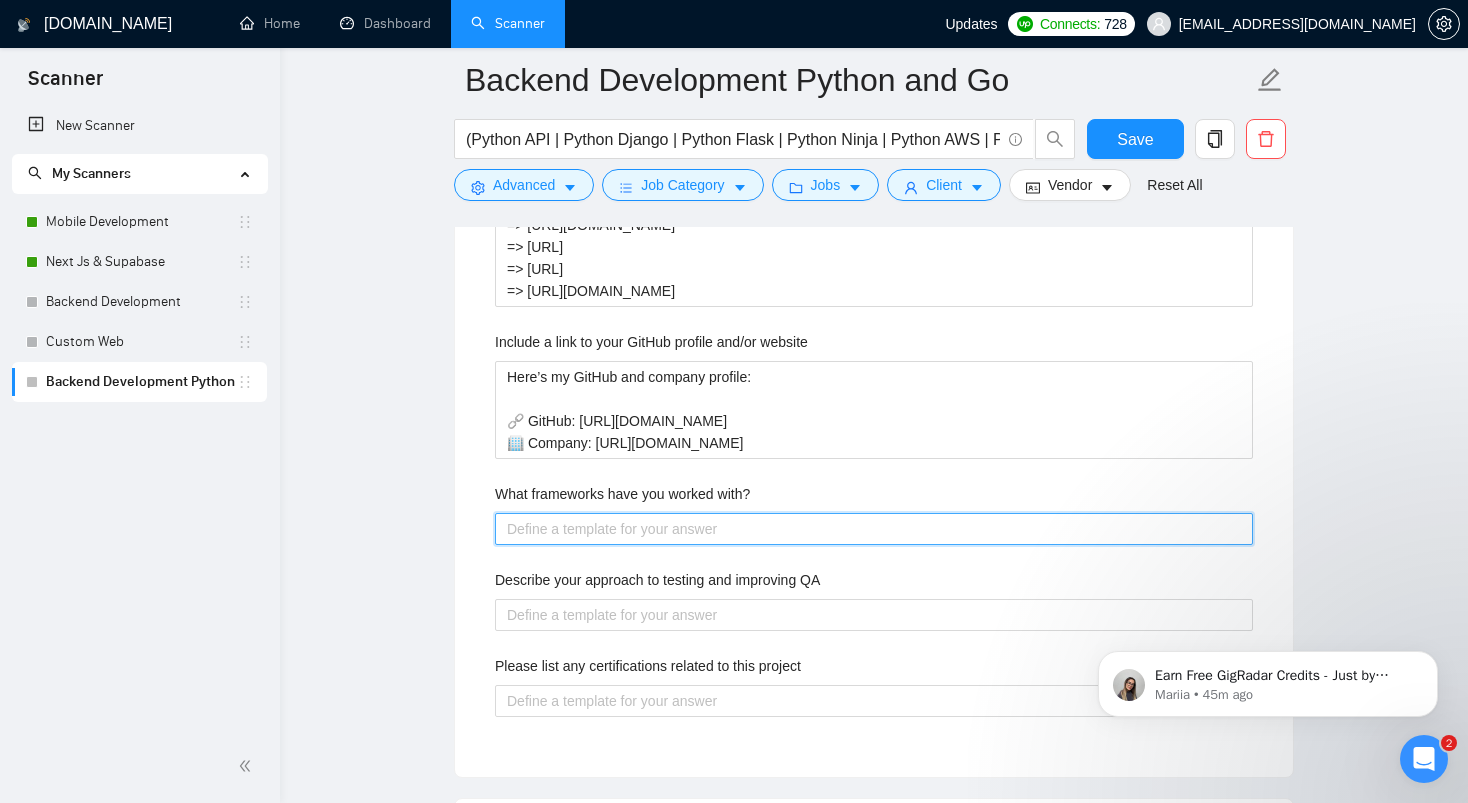 click on "What frameworks have you worked with?" at bounding box center (874, 529) 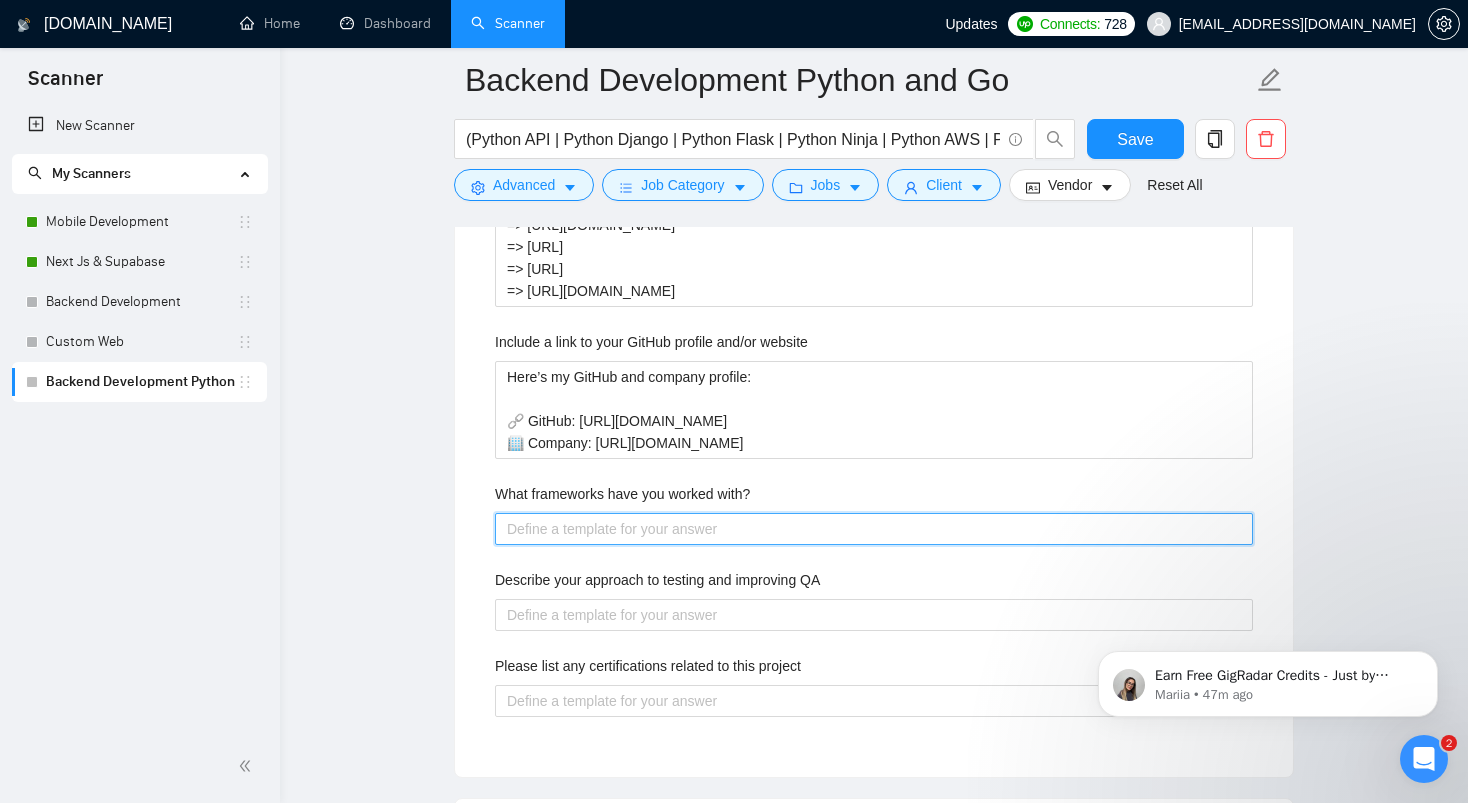 paste on "As a backend engineer, I work closely with frontend teams using React.js, Next.js (App & Pages Router), React Native, and Tailwind CSS. On the backend, my primary focus is on building robust and scalable systems using Golang, Python, Node.js, and serverless platforms like Firebase and Supabase. I specialize in designing and maintaining microservices architectures deployed on AWS, ensuring reliability, performance, and clean separation of concerns.
Our projects have involved integrating complex third-party services, including OpenAI, Stripe, Paddle, and Razorpay, as well as custom API integrations. I also handle authentication, secure API design, real-time data, and infrastructure scaling, ensuring smooth collaboration between frontend and backend systems." 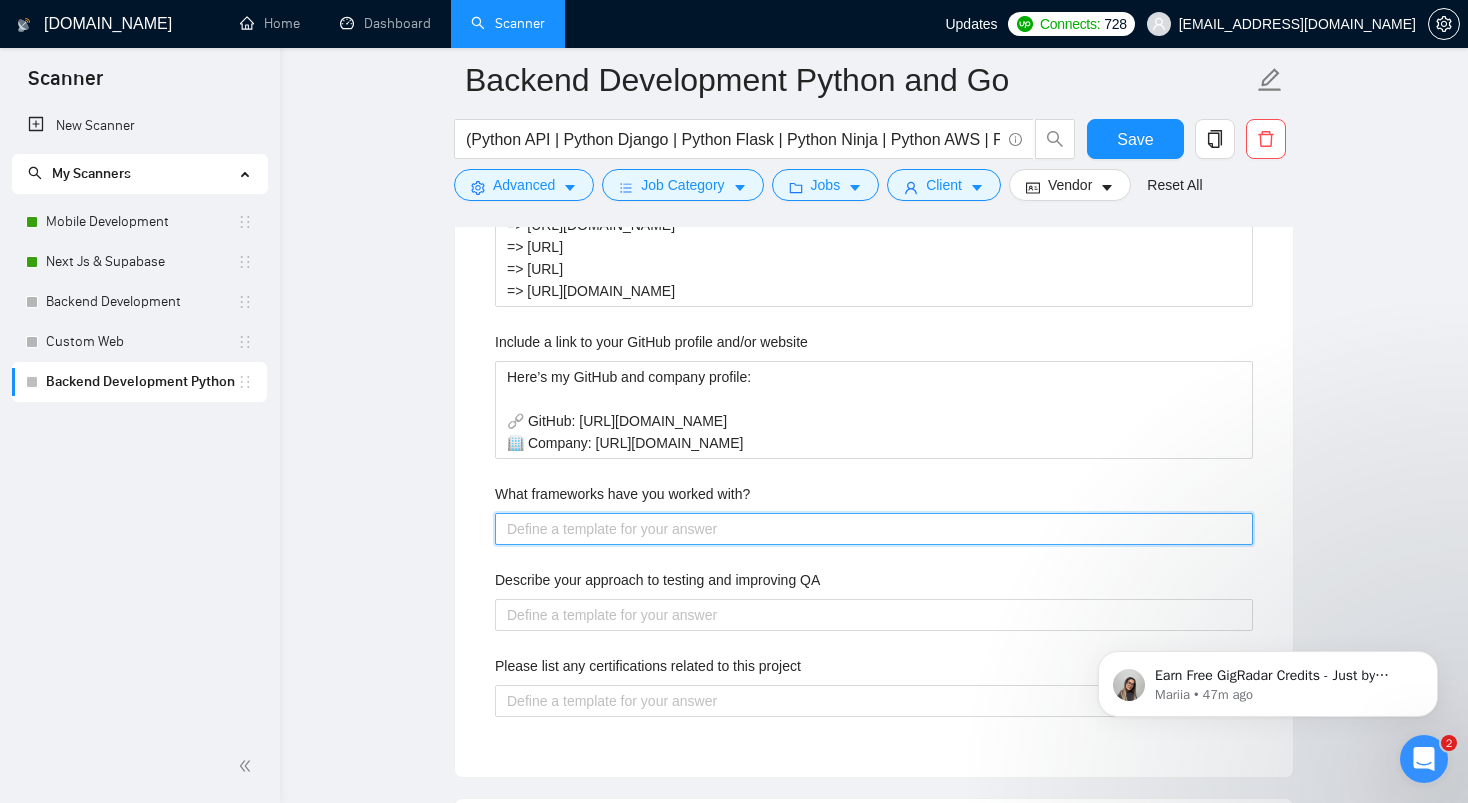 type 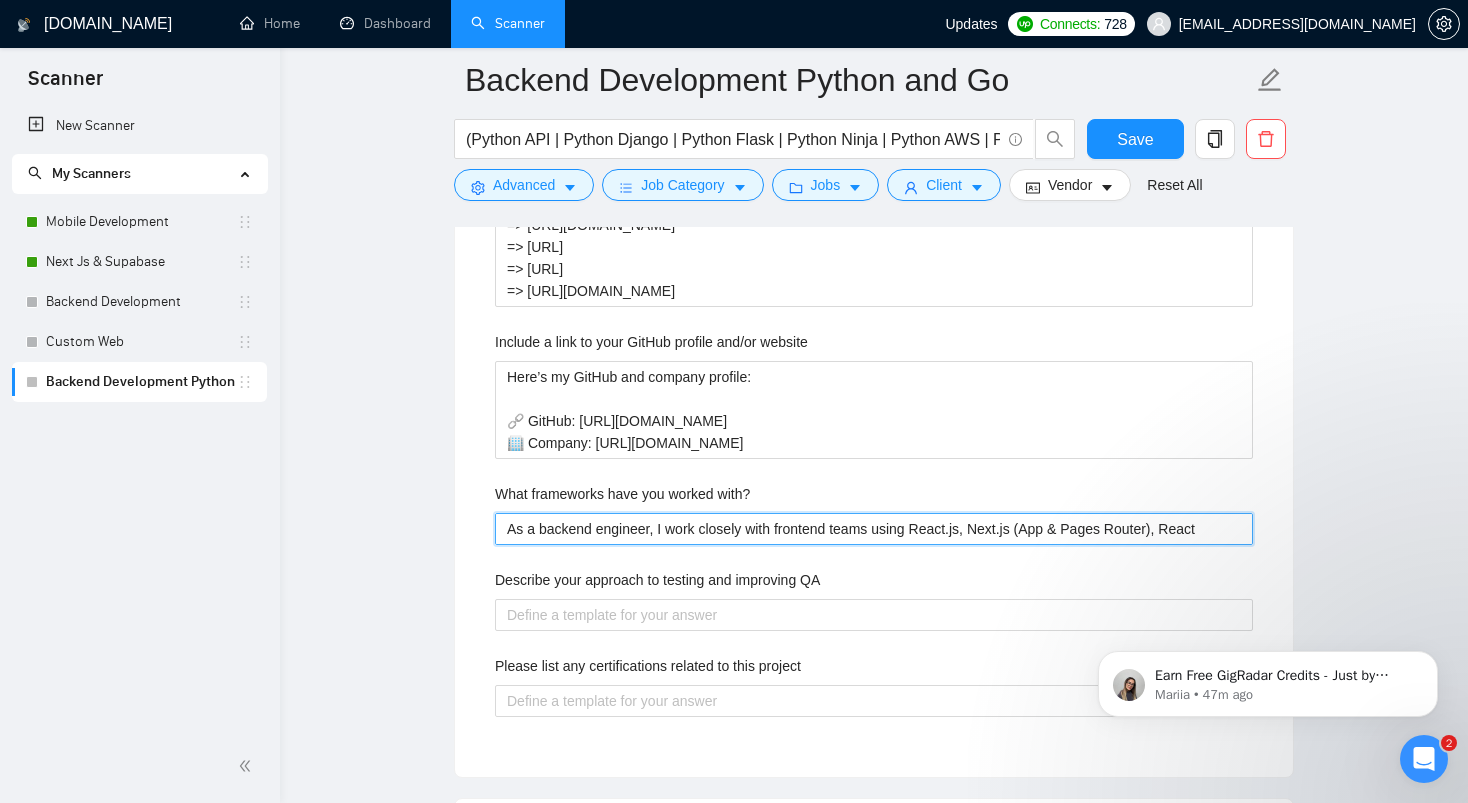 type 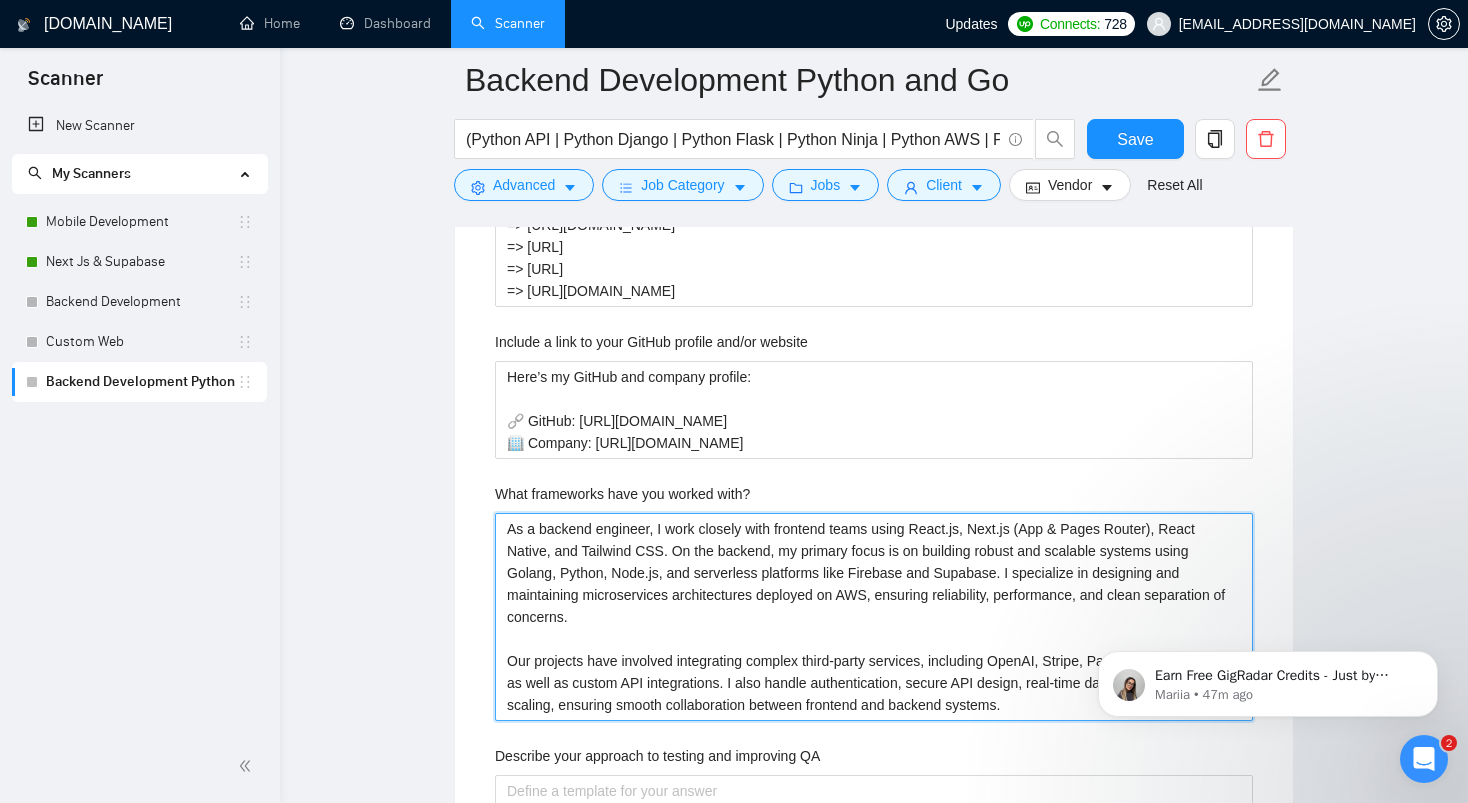 click on "As a backend engineer, I work closely with frontend teams using React.js, Next.js (App & Pages Router), React Native, and Tailwind CSS. On the backend, my primary focus is on building robust and scalable systems using Golang, Python, Node.js, and serverless platforms like Firebase and Supabase. I specialize in designing and maintaining microservices architectures deployed on AWS, ensuring reliability, performance, and clean separation of concerns.
Our projects have involved integrating complex third-party services, including OpenAI, Stripe, Paddle, and Razorpay, as well as custom API integrations. I also handle authentication, secure API design, real-time data, and infrastructure scaling, ensuring smooth collaboration between frontend and backend systems." at bounding box center [874, 617] 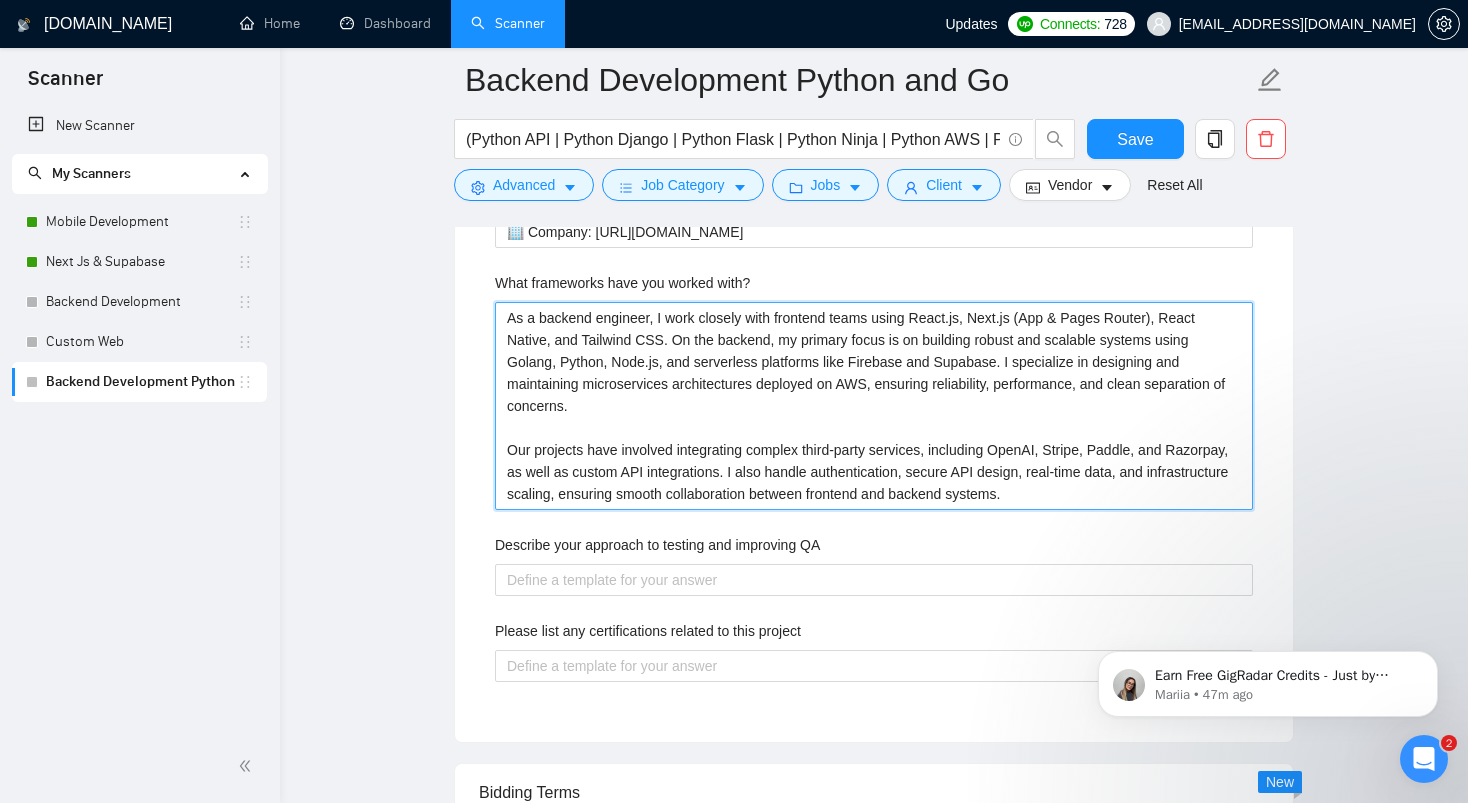 scroll, scrollTop: 2987, scrollLeft: 0, axis: vertical 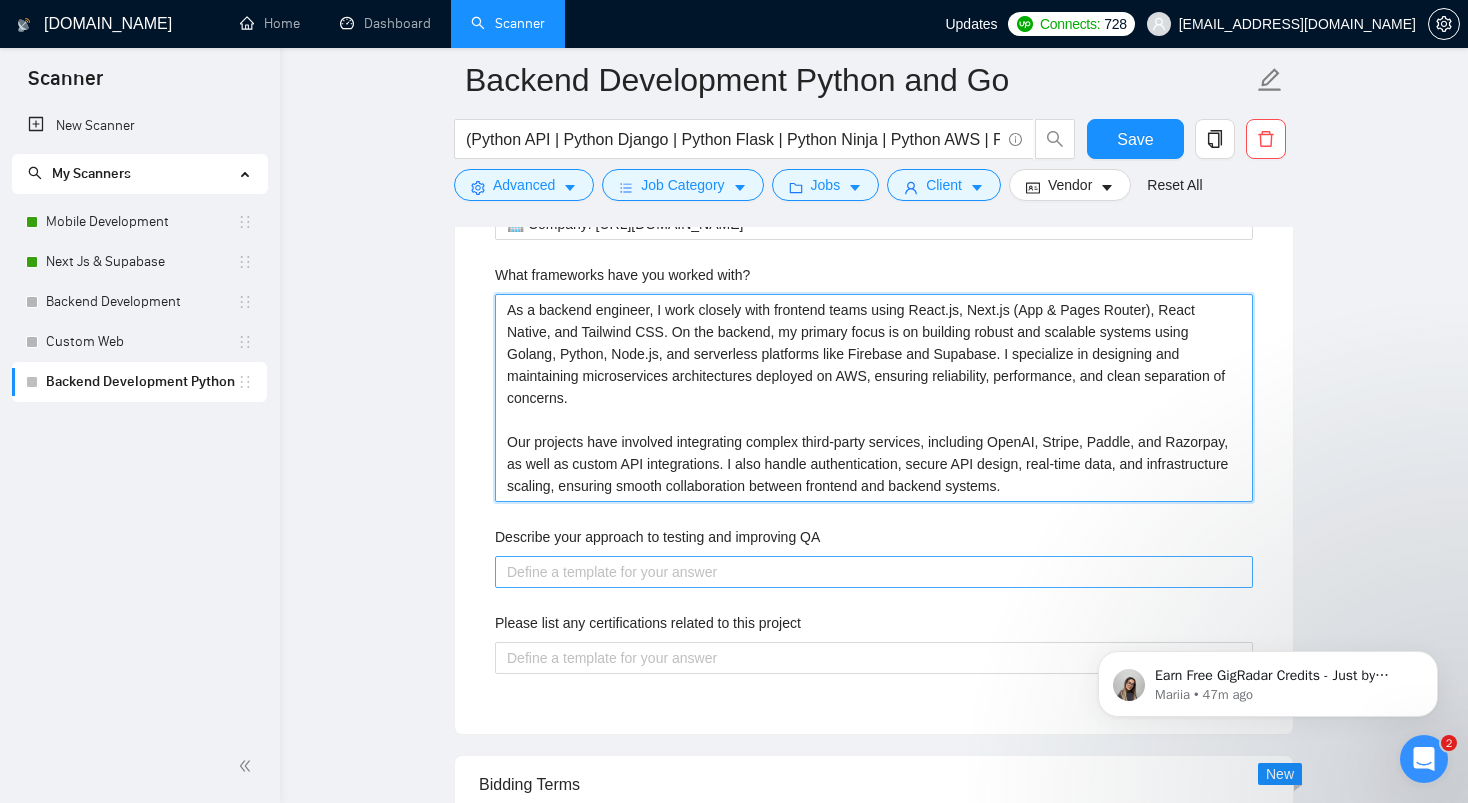 type on "As a backend engineer, I work closely with frontend teams using React.js, Next.js (App & Pages Router), React Native, and Tailwind CSS. On the backend, my primary focus is on building robust and scalable systems using Golang, Python, Node.js, and serverless platforms like Firebase and Supabase. I specialize in designing and maintaining microservices architectures deployed on AWS, ensuring reliability, performance, and clean separation of concerns.
Our projects have involved integrating complex third-party services, including OpenAI, Stripe, Paddle, and Razorpay, as well as custom API integrations. I also handle authentication, secure API design, real-time data, and infrastructure scaling, ensuring smooth collaboration between frontend and backend systems." 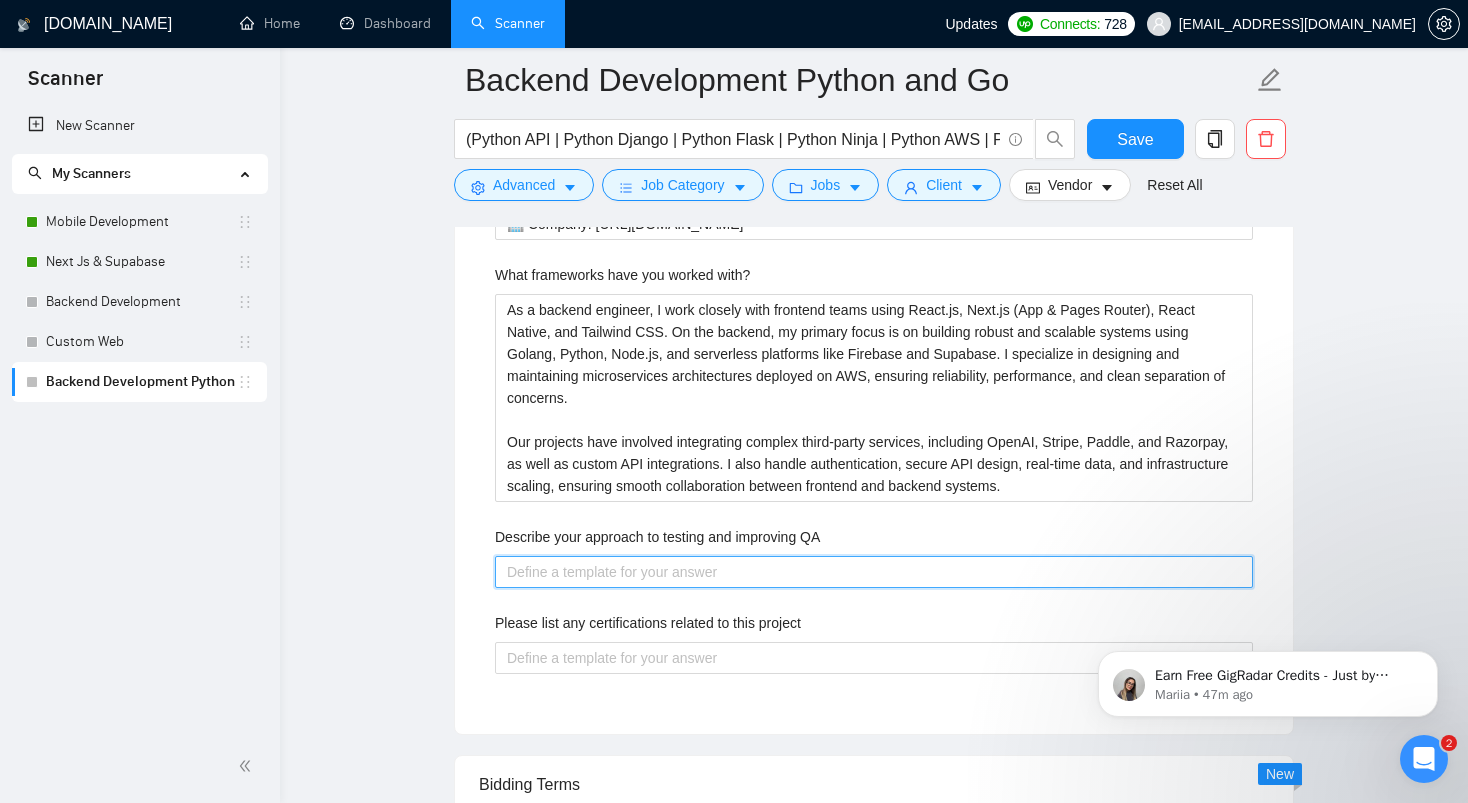 click on "Describe your approach to testing and improving QA" at bounding box center [874, 572] 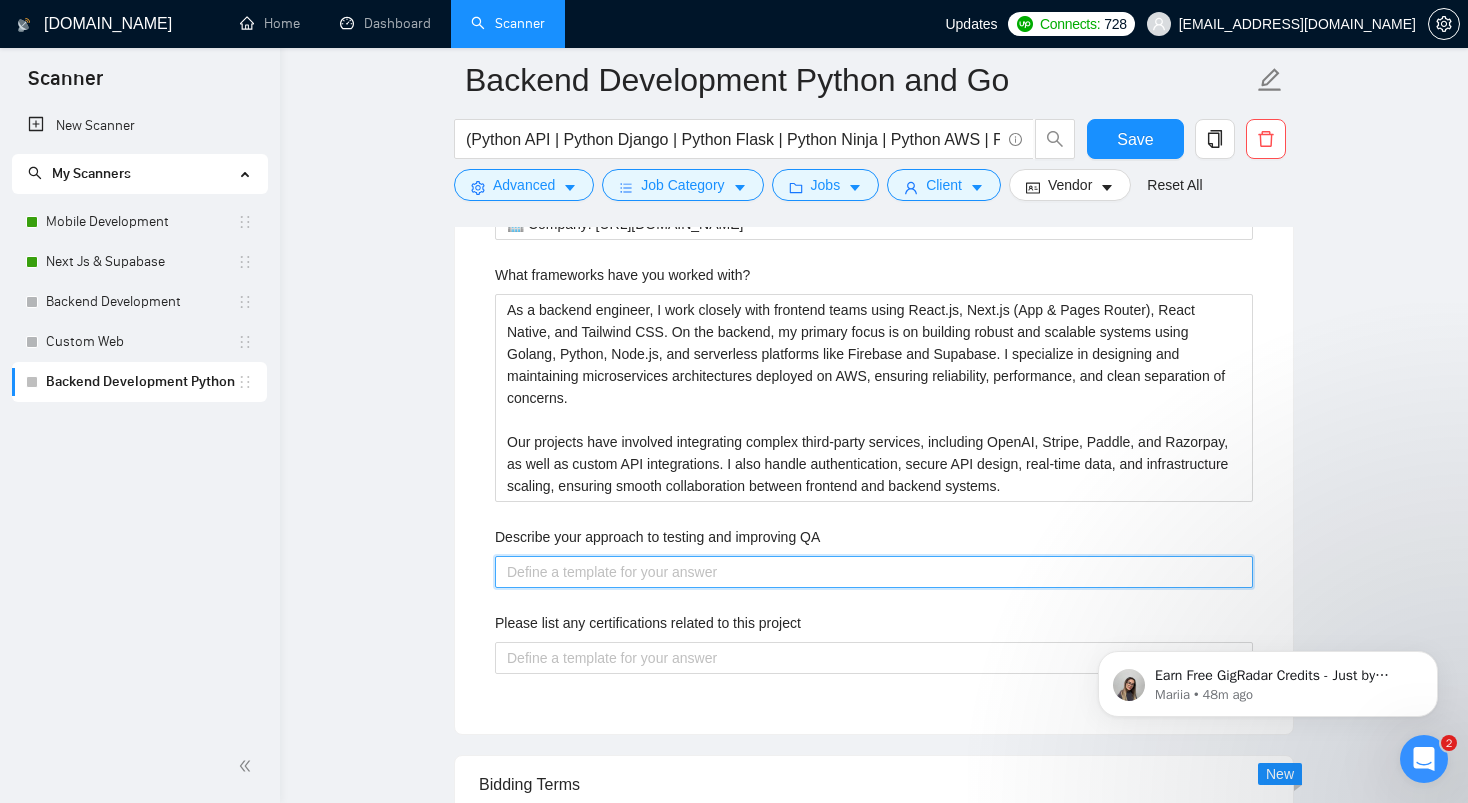 paste on "I have a dedicated Quality Assurance Engineer on my team, and every product we ship goes through a thorough QA process. This ensures the application is tested across different scenarios and edge cases before it reaches the client. Our goal is to catch potential issues early and deliver a stable, bug-free product. We also gather feedback post-launch to continuously improve quality and user experience." 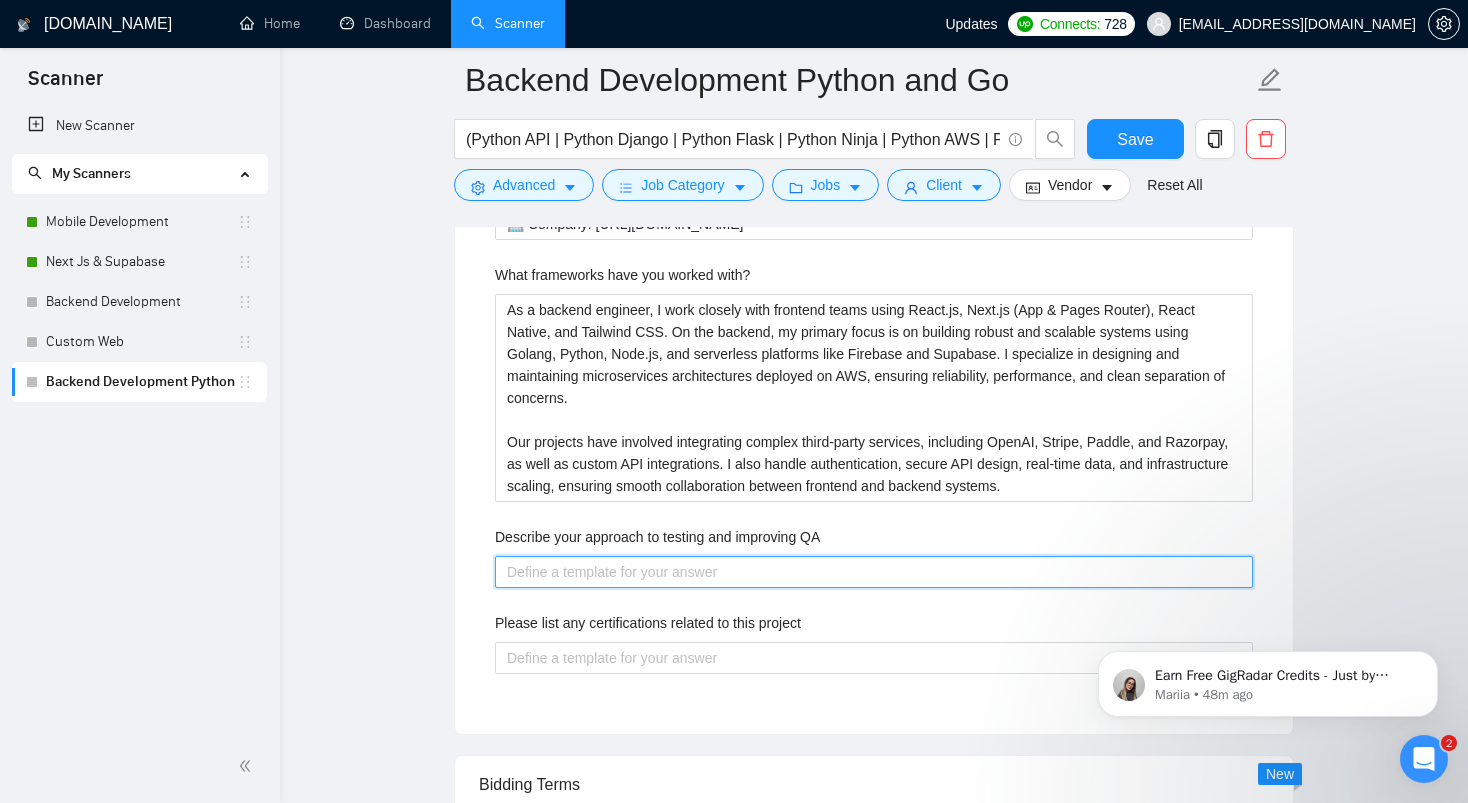 type 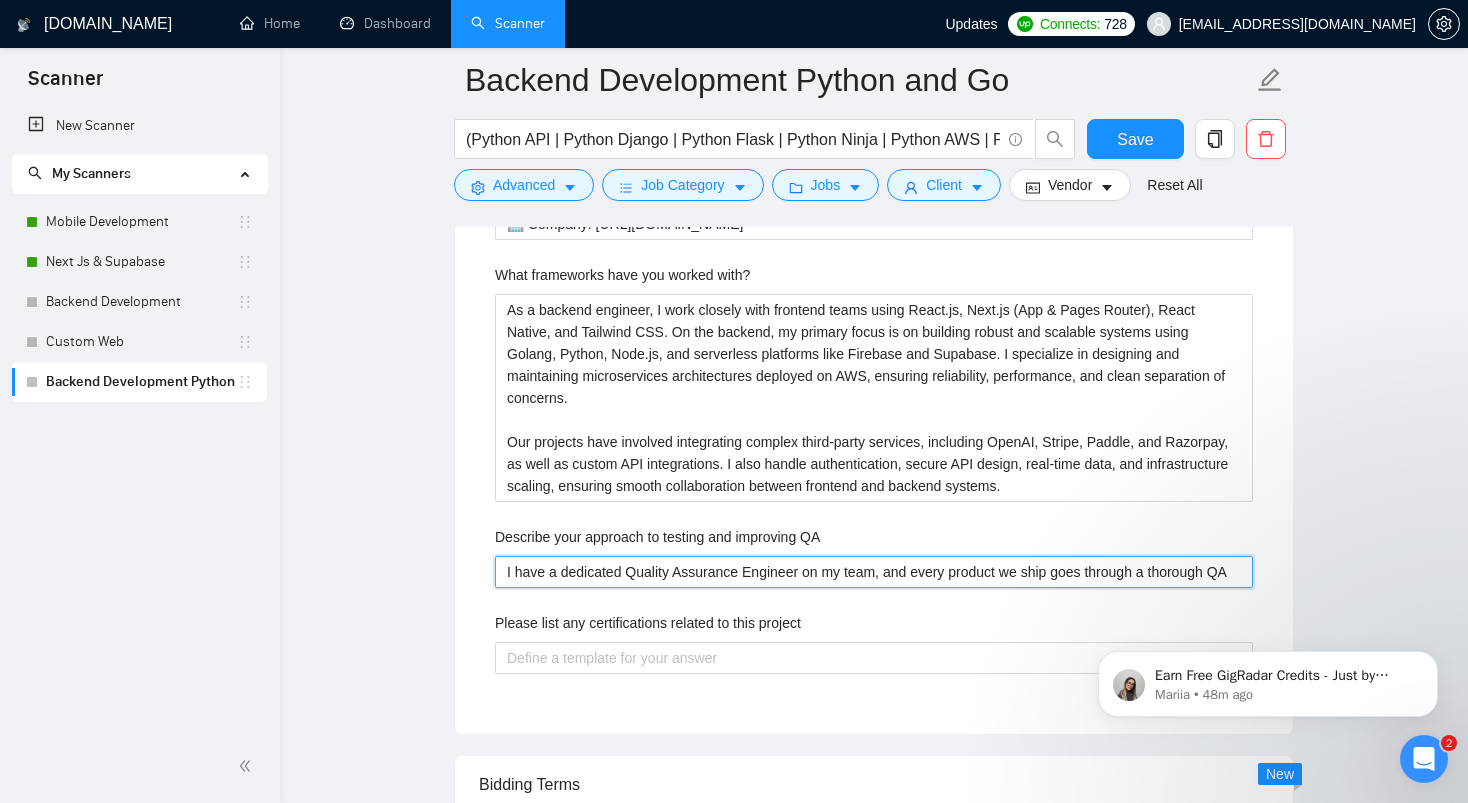 type 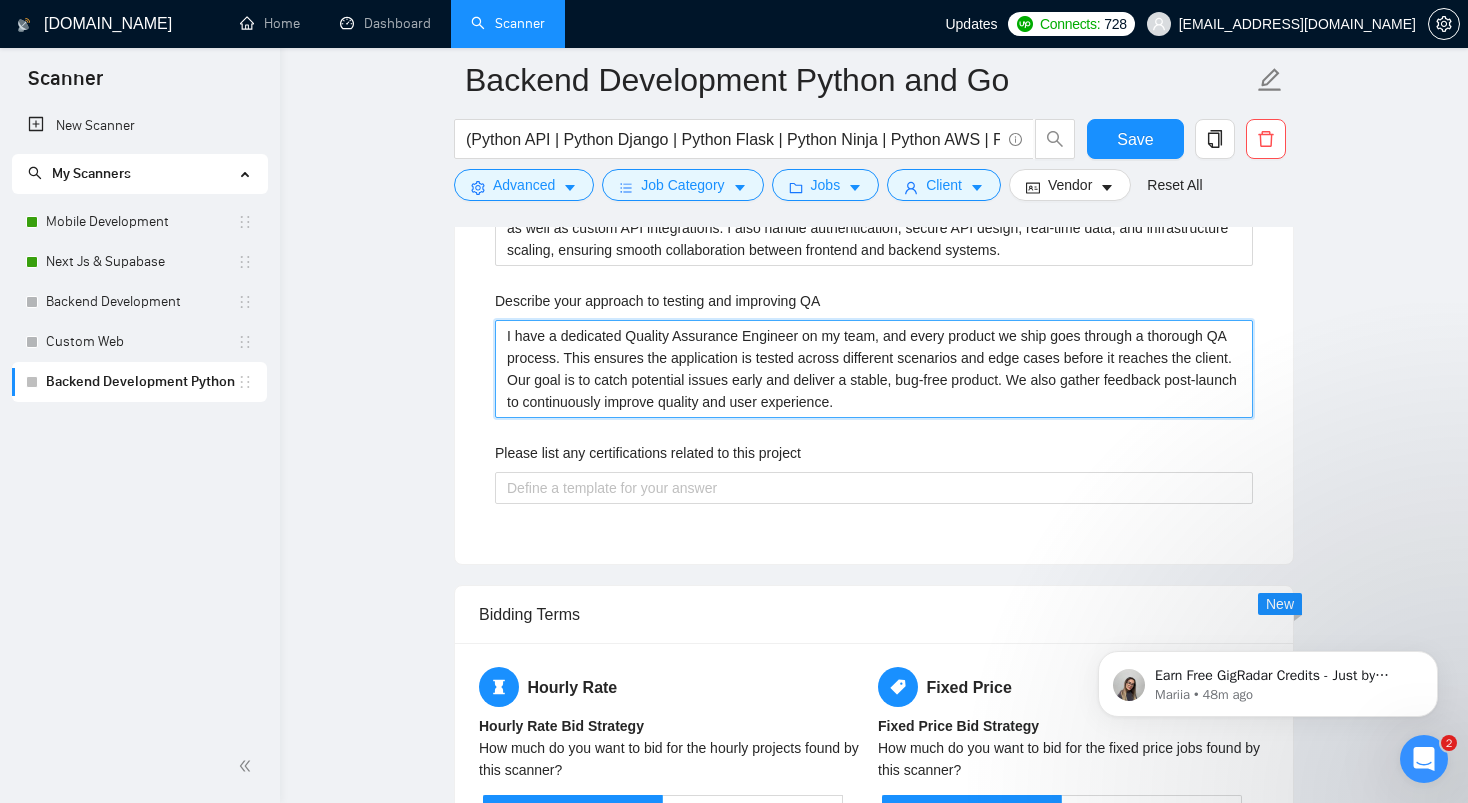 scroll, scrollTop: 3227, scrollLeft: 0, axis: vertical 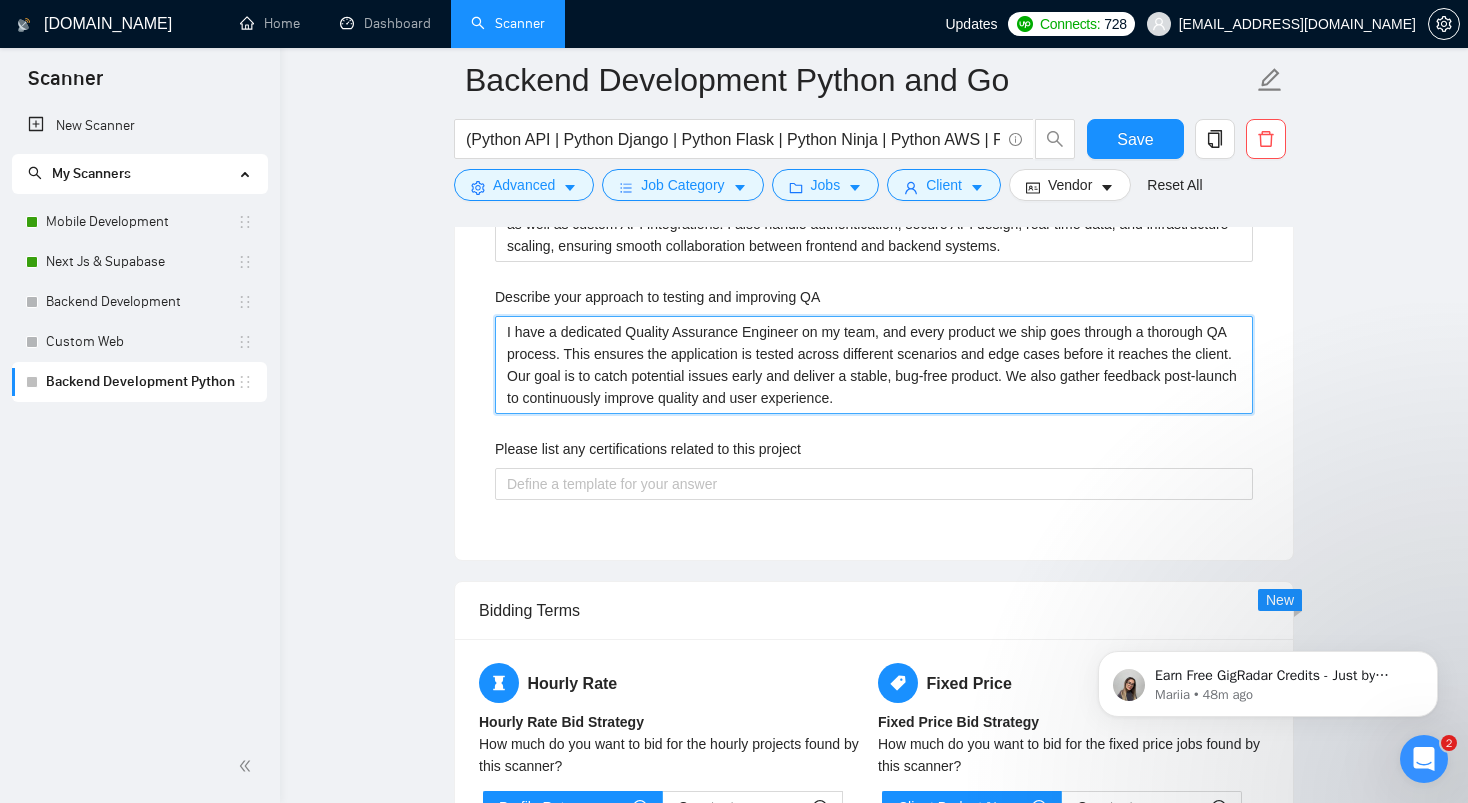 type on "I have a dedicated Quality Assurance Engineer on my team, and every product we ship goes through a thorough QA process. This ensures the application is tested across different scenarios and edge cases before it reaches the client. Our goal is to catch potential issues early and deliver a stable, bug-free product. We also gather feedback post-launch to continuously improve quality and user experience." 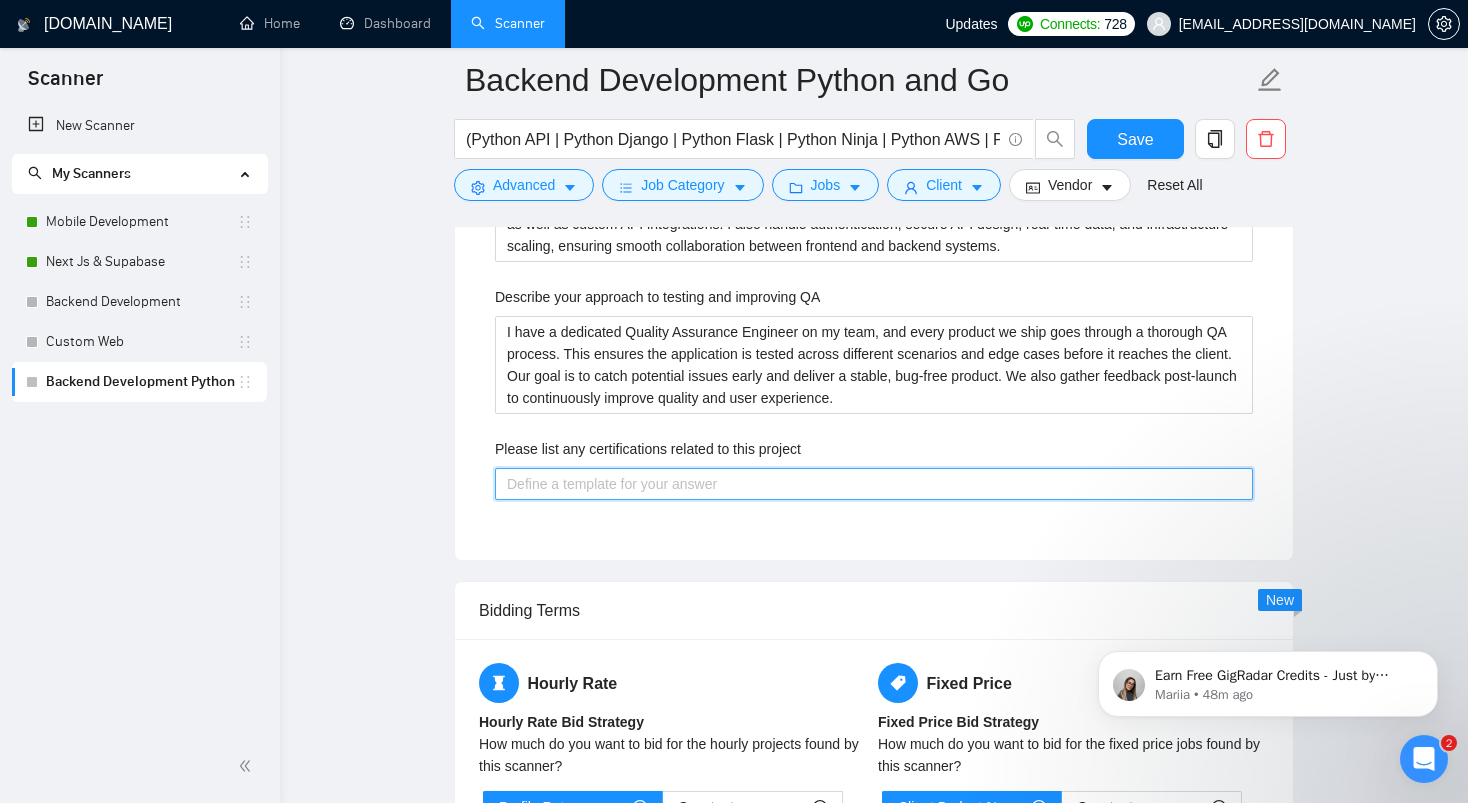 click on "Please list any certifications related to this project" at bounding box center (874, 484) 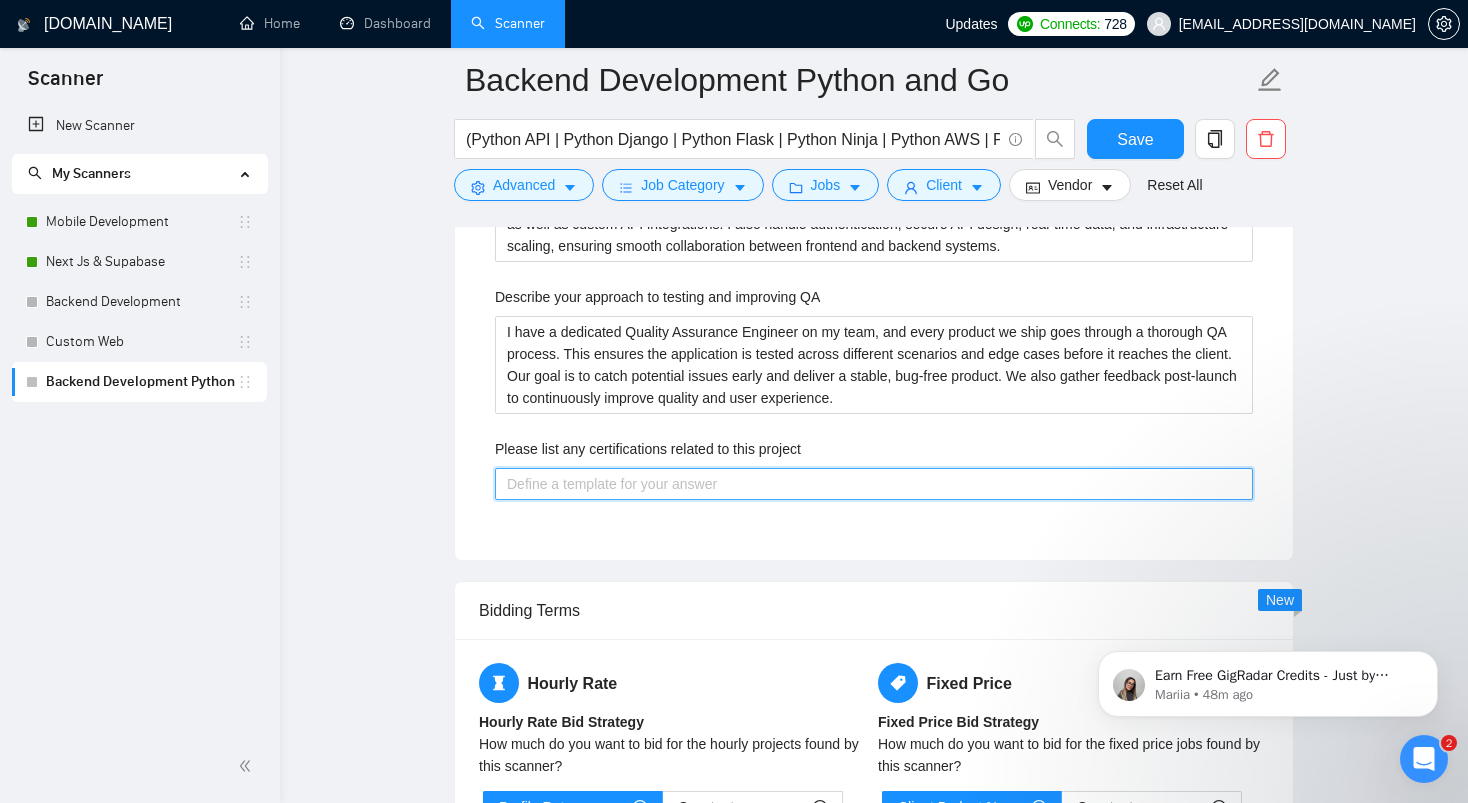 paste on "I don’t hold formal certifications, but I bring hands-on experience from working directly in the industry. I’ve successfully built and launched multiple live applications, and I believe that real-world results and problem-solving are often more valuable than certifications. I'd be happy to walk you through some of my recent work if you'd like." 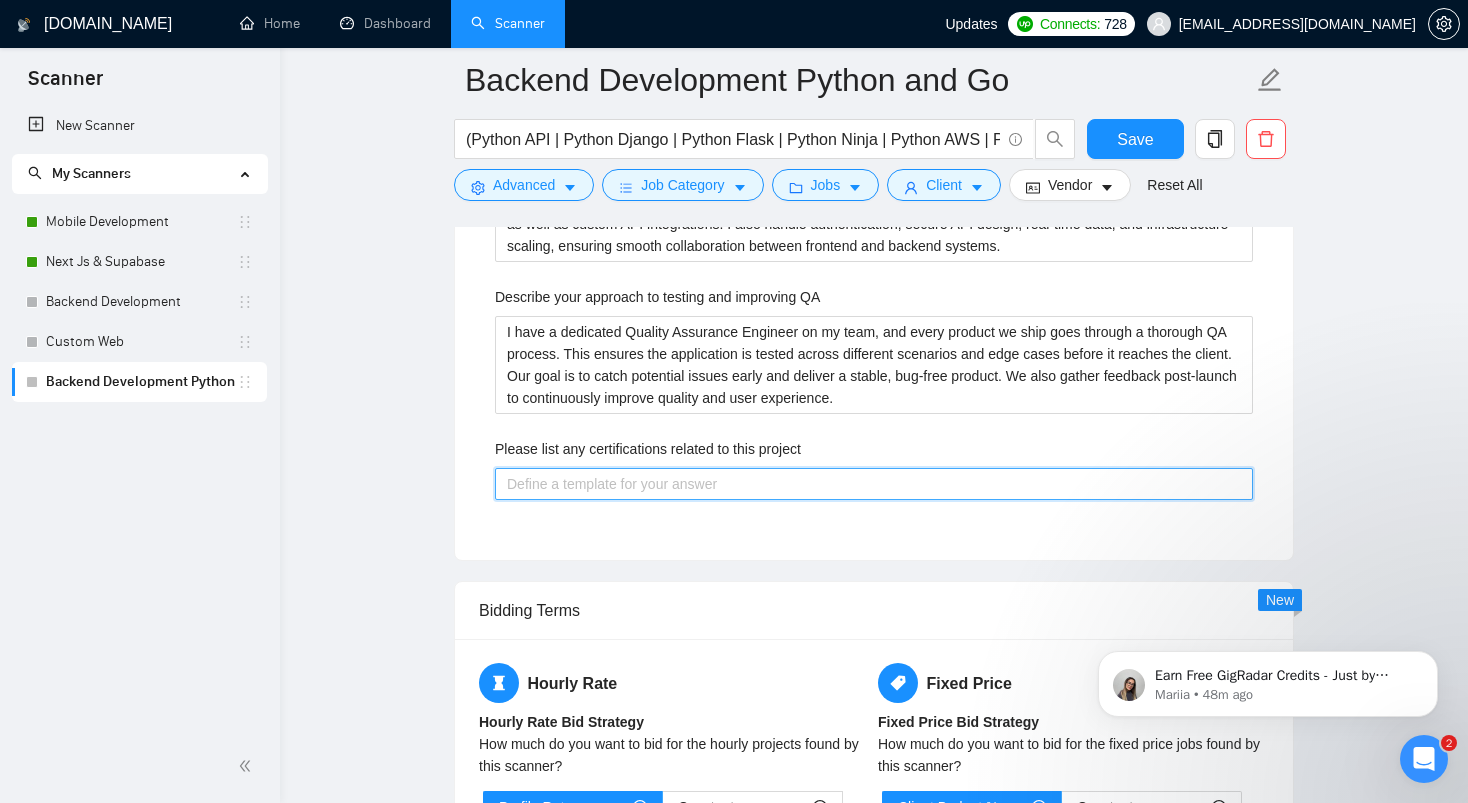 type 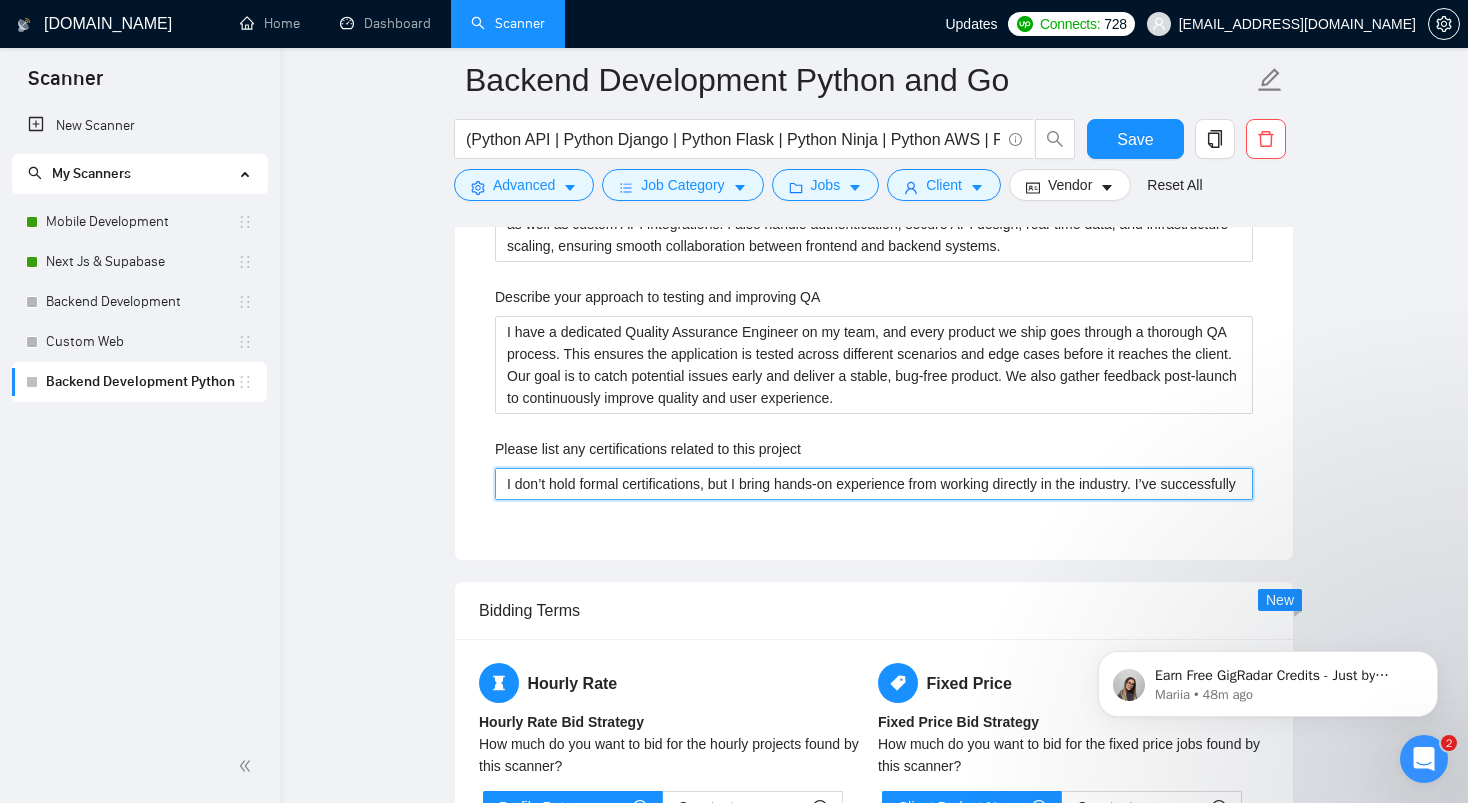 type 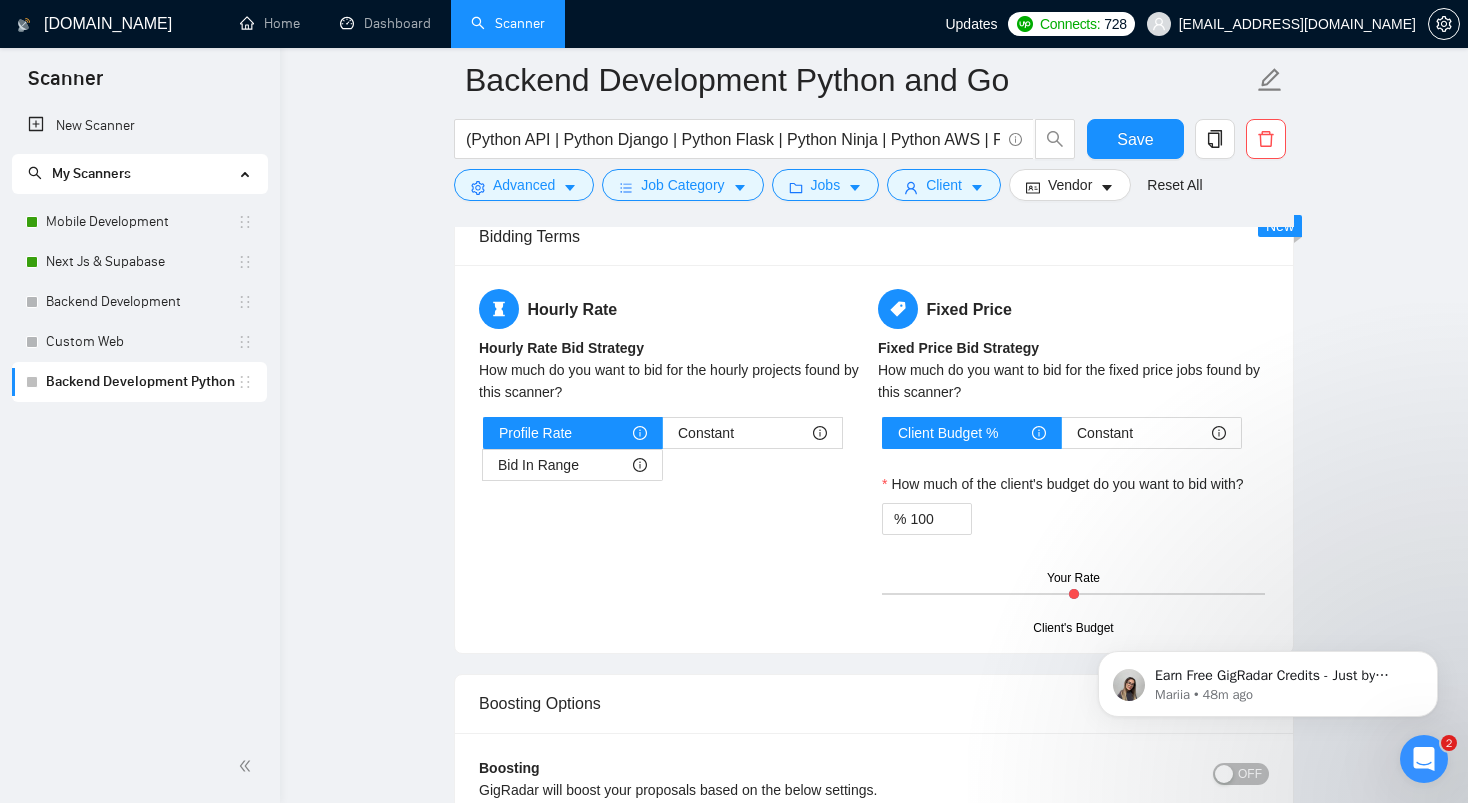 scroll, scrollTop: 3722, scrollLeft: 0, axis: vertical 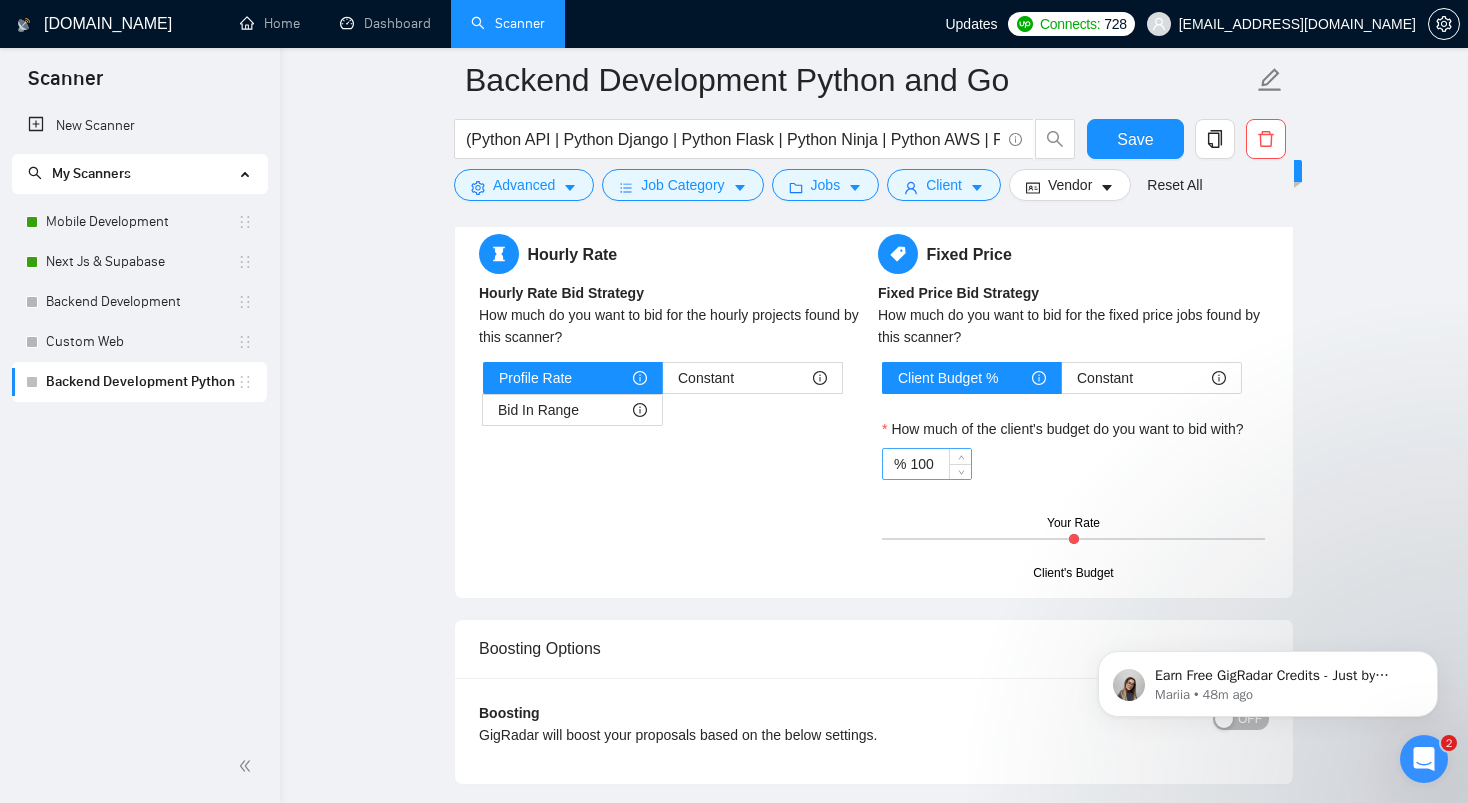 type on "I don’t hold formal certifications, but I bring hands-on experience from working directly in the industry. I’ve successfully built and launched multiple live applications, and I believe that real-world results and problem-solving are often more valuable than certifications. I'd be happy to walk you through some of my recent work if you'd like." 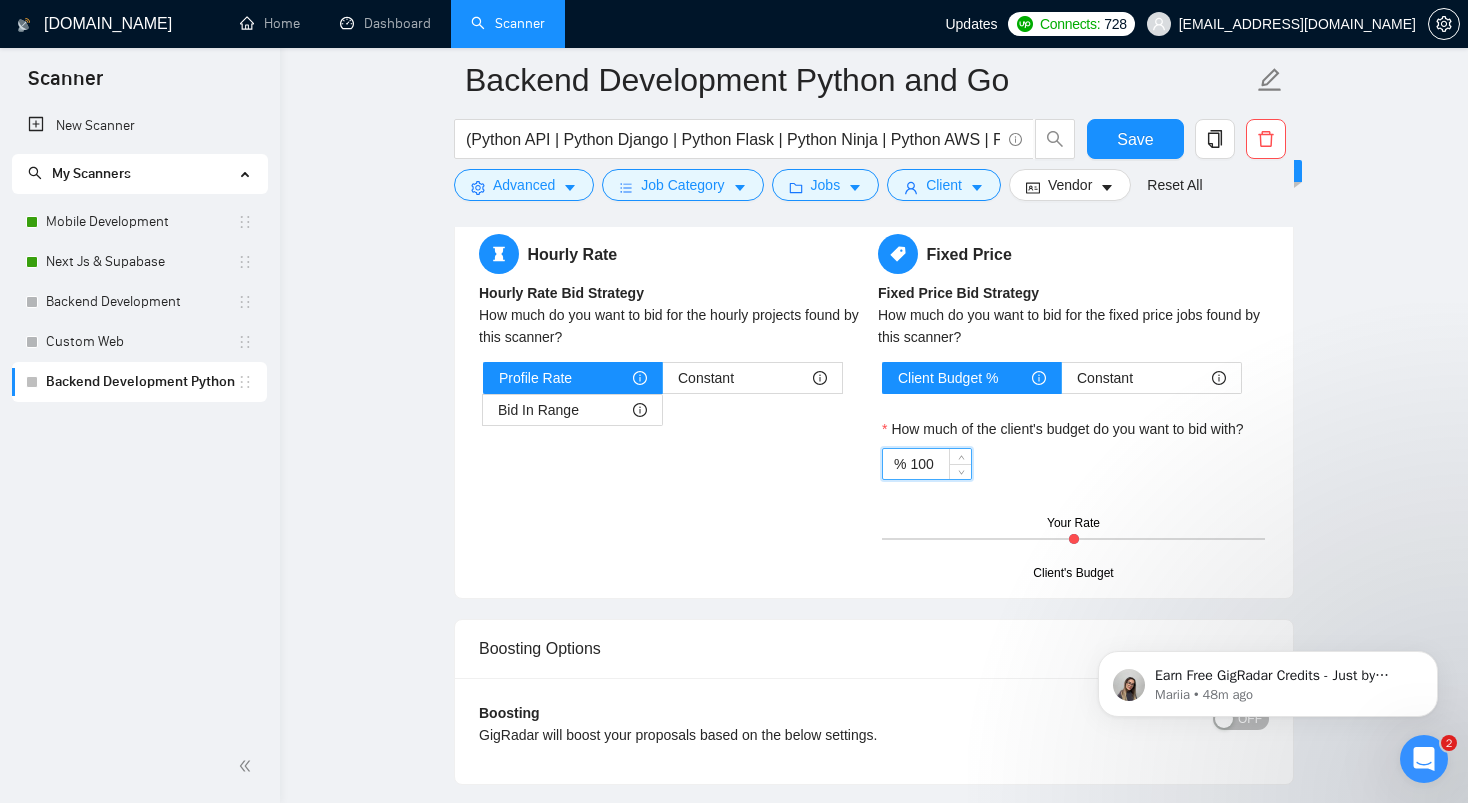 click on "100" at bounding box center (940, 464) 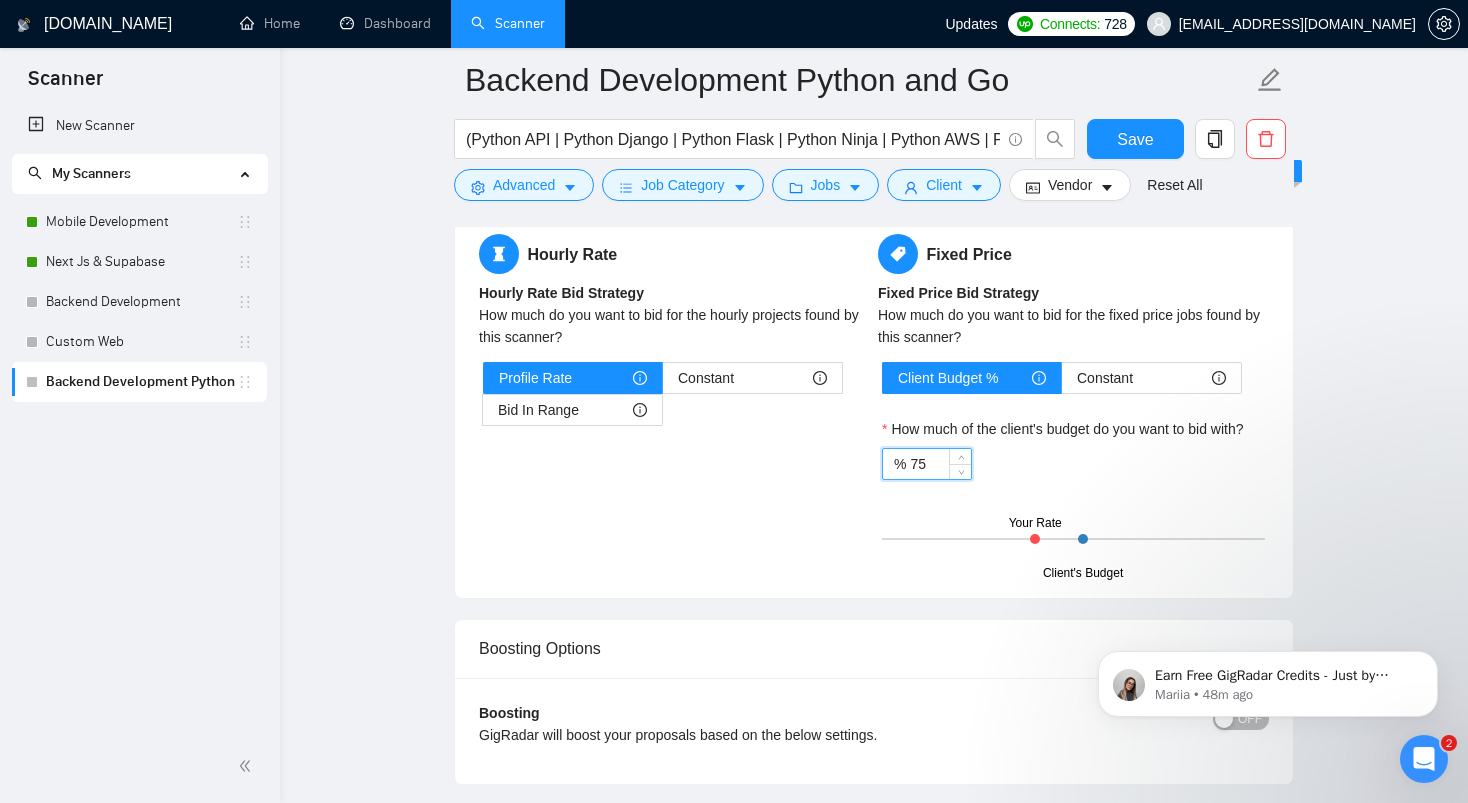 type on "75" 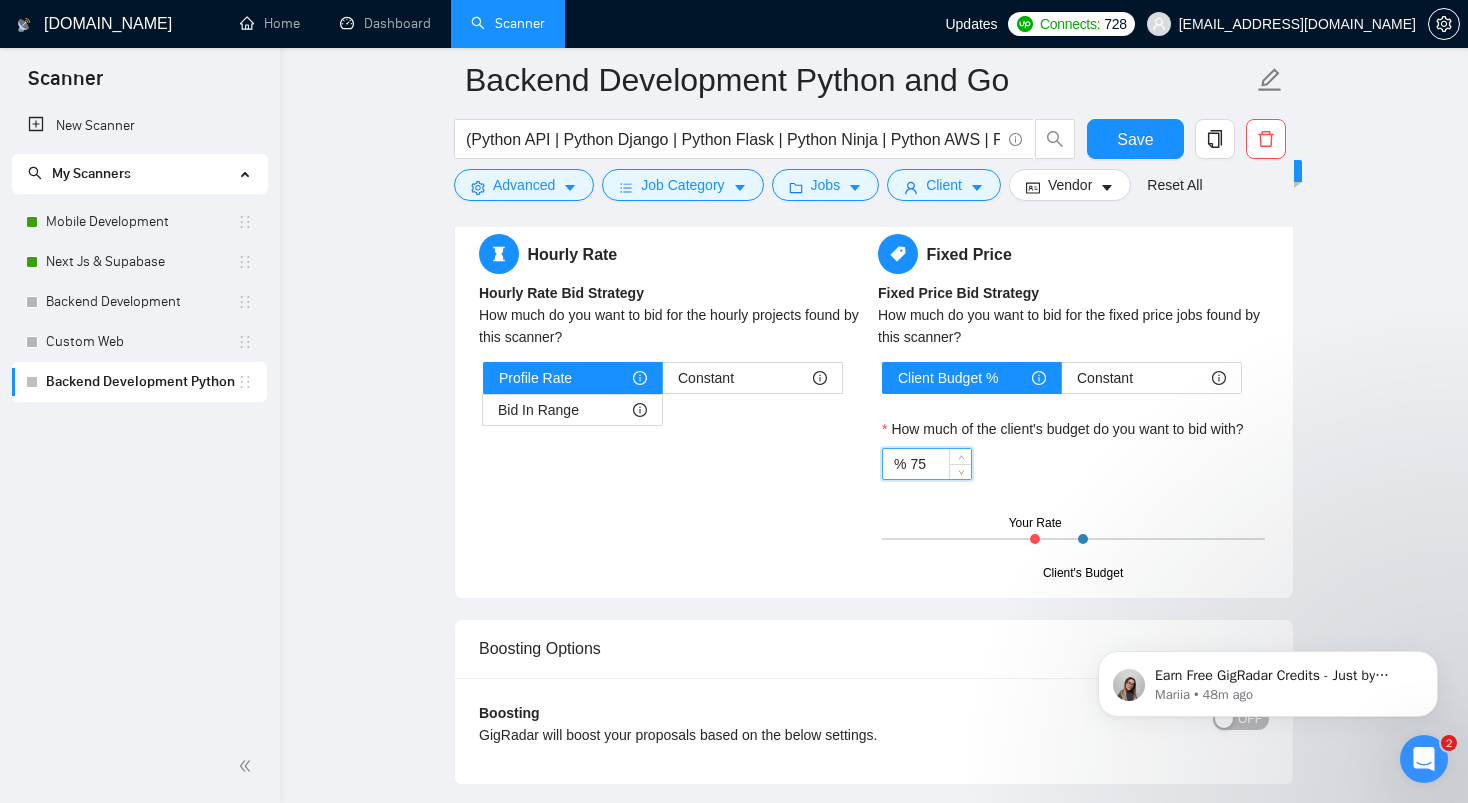 click on "% 75" at bounding box center (1073, 464) 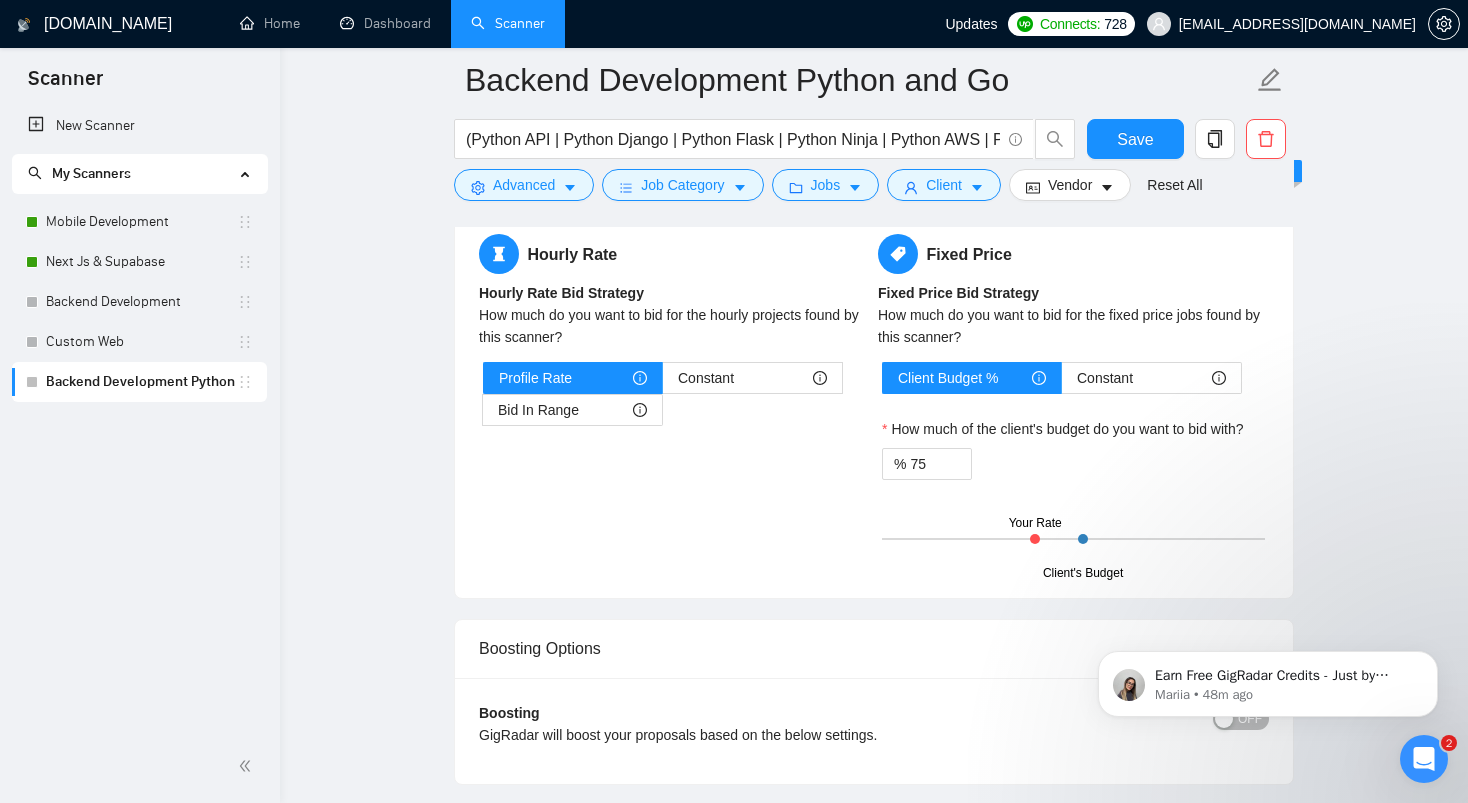 click on "Hourly Rate Hourly Rate Bid Strategy How much do you want to bid for the hourly projects found by this scanner? Profile Rate Constant  Bid In Range How much of the client's budget do you want to bid with? 50   Fixed Price Fixed Price Bid Strategy How much do you want to bid for the fixed price jobs found by this scanner? Client Budget % Constant  How much of the client's budget do you want to bid with? % 75 Client's Budget Your Rate" at bounding box center (874, 404) 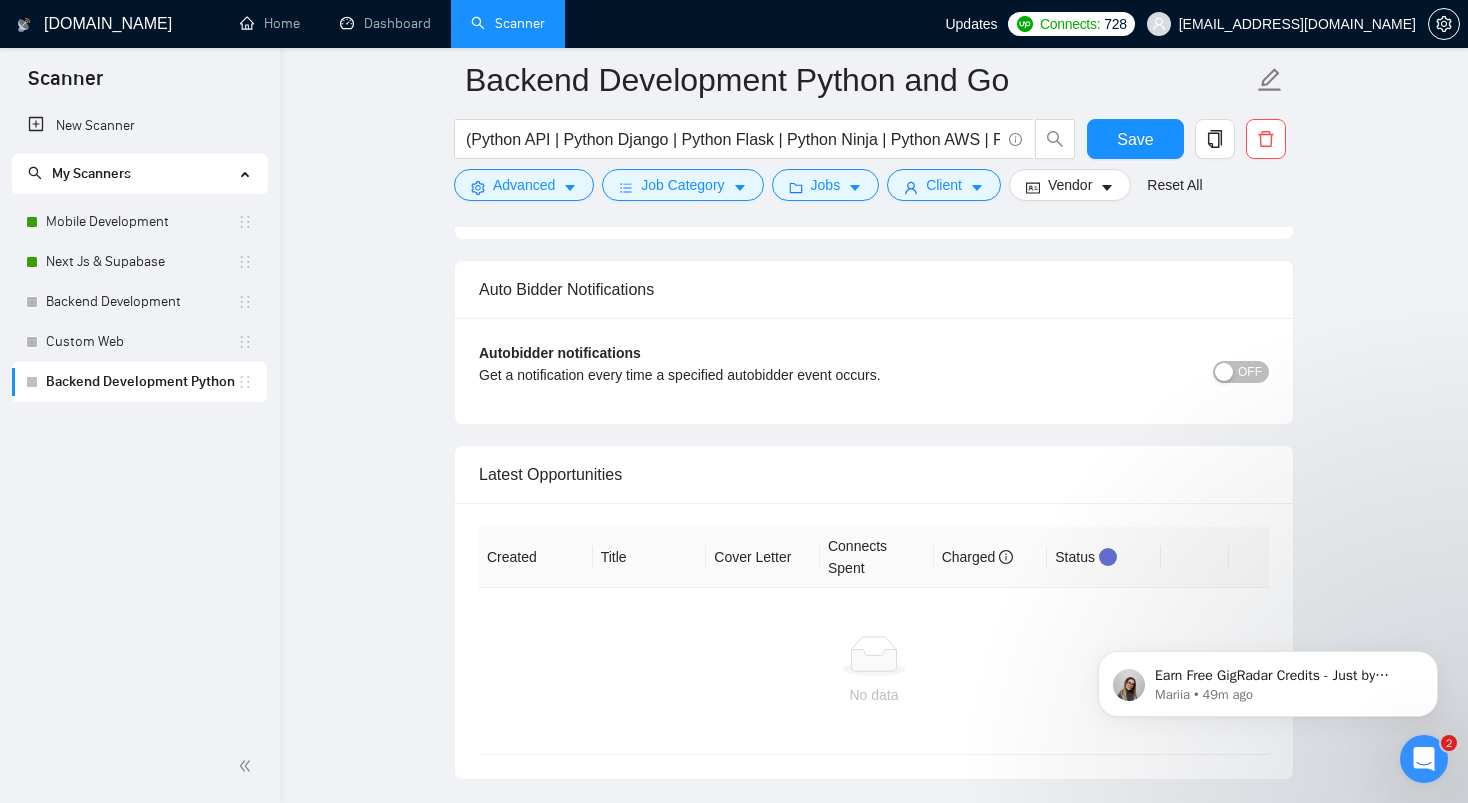 scroll, scrollTop: 5223, scrollLeft: 0, axis: vertical 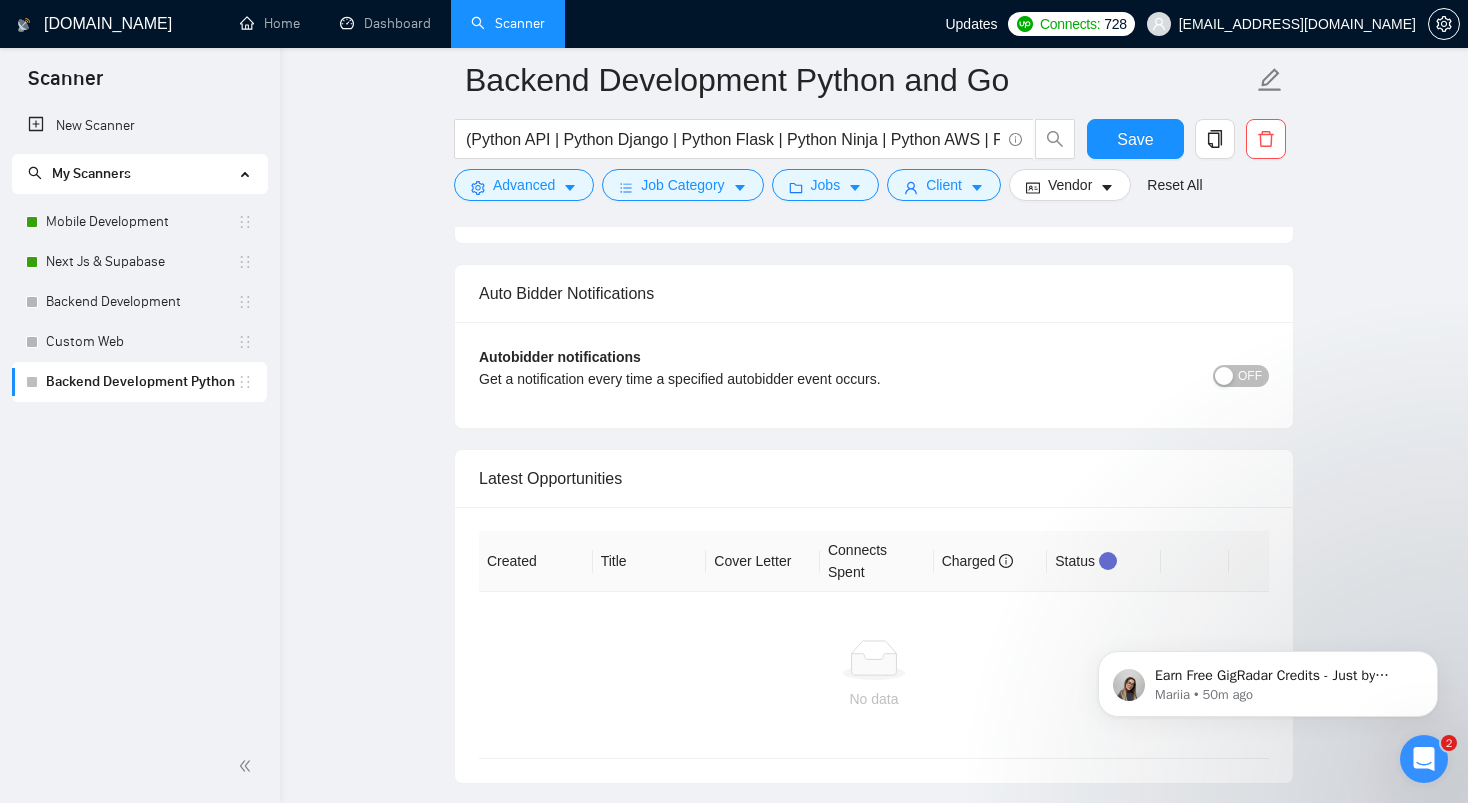 click at bounding box center [1224, 376] 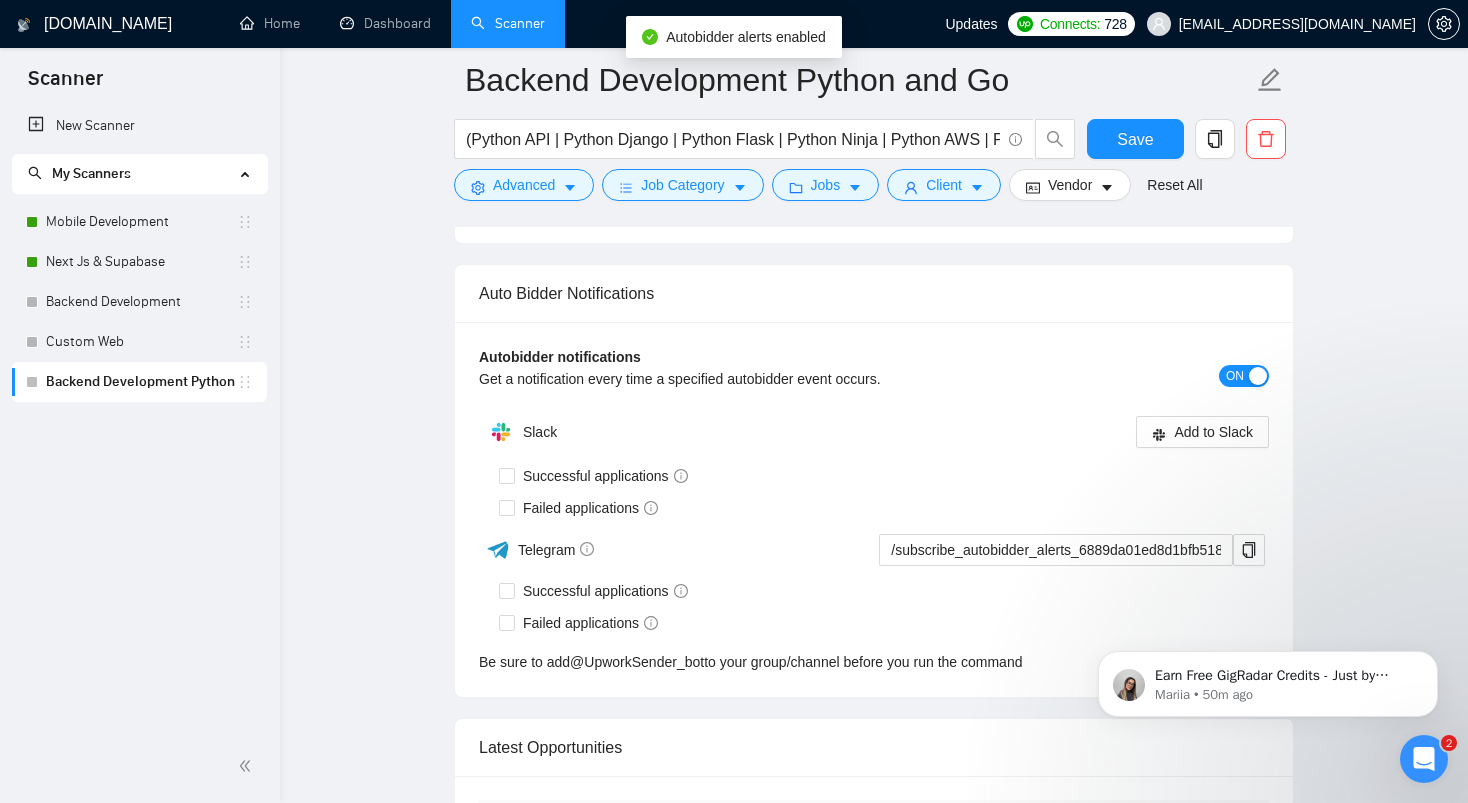 click at bounding box center (1258, 376) 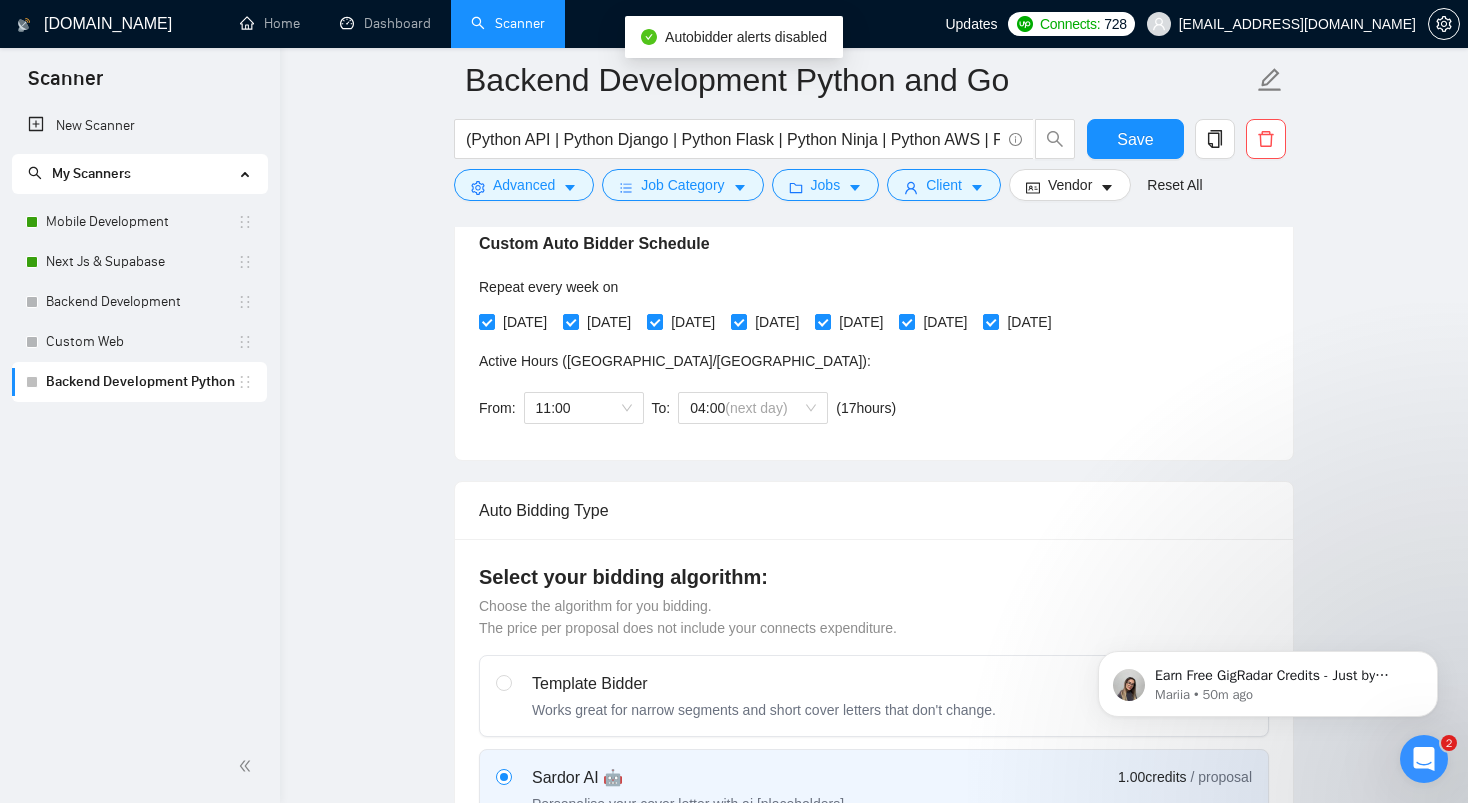 scroll, scrollTop: 0, scrollLeft: 0, axis: both 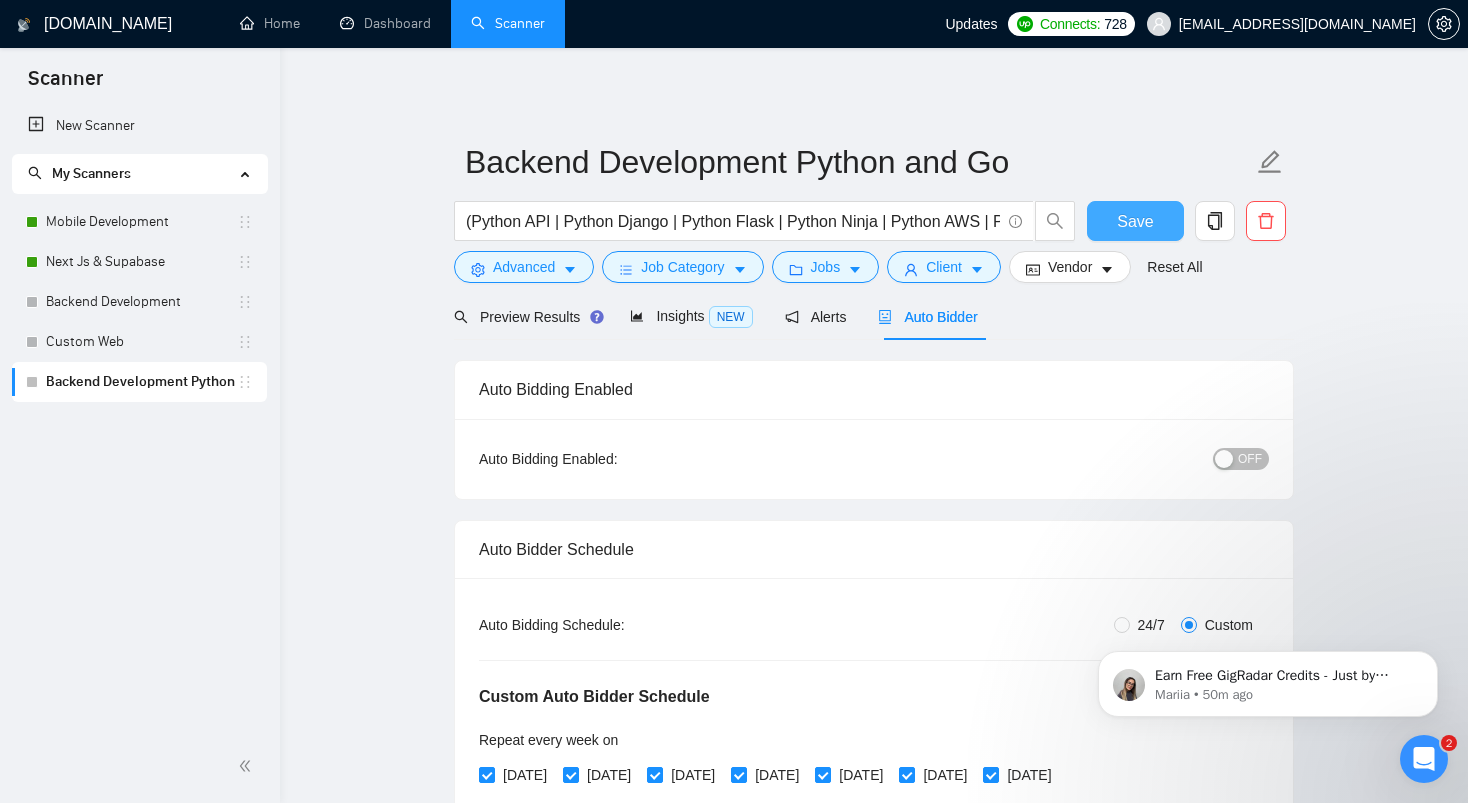 click on "Save" at bounding box center (1135, 221) 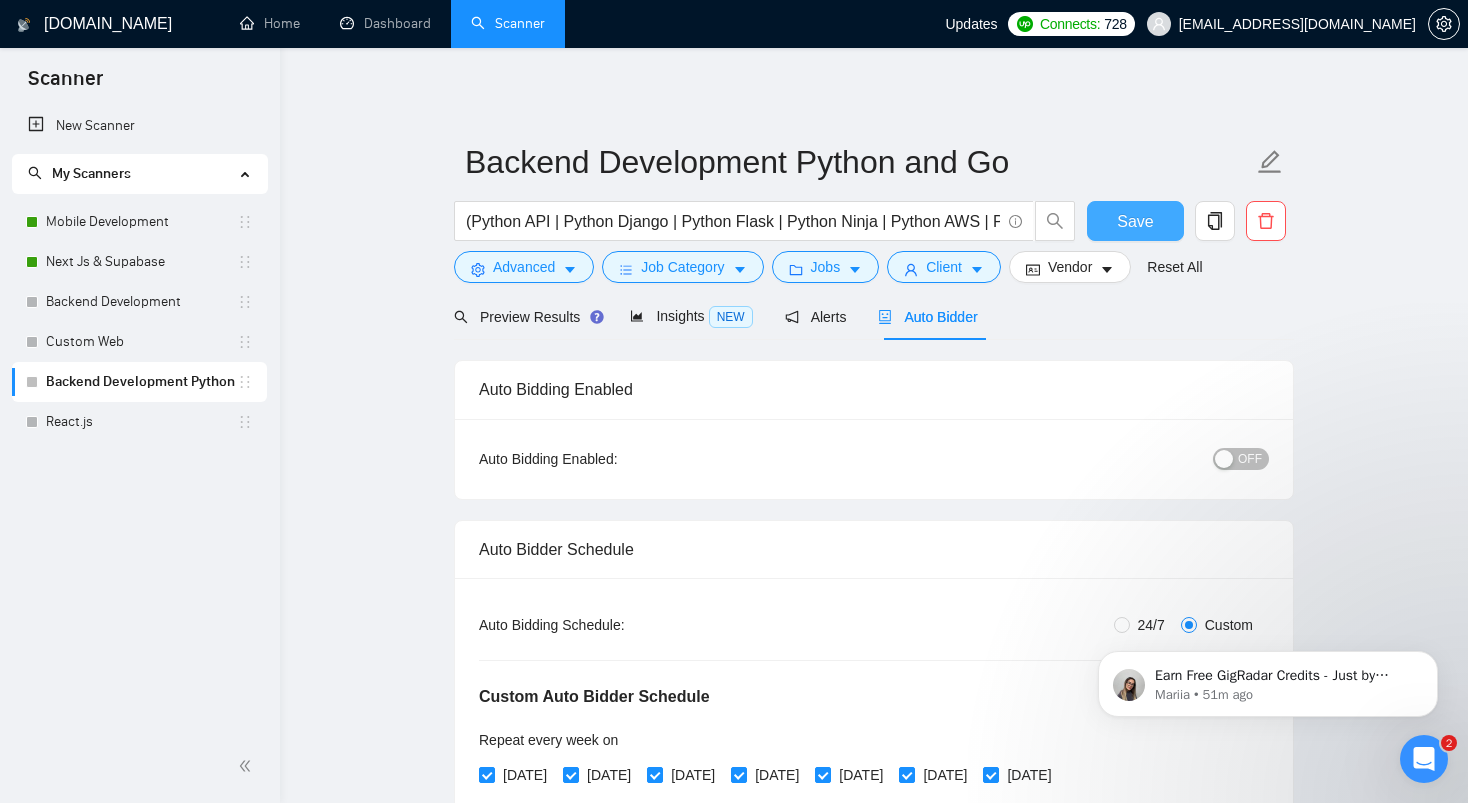 click on "Save" at bounding box center (1135, 221) 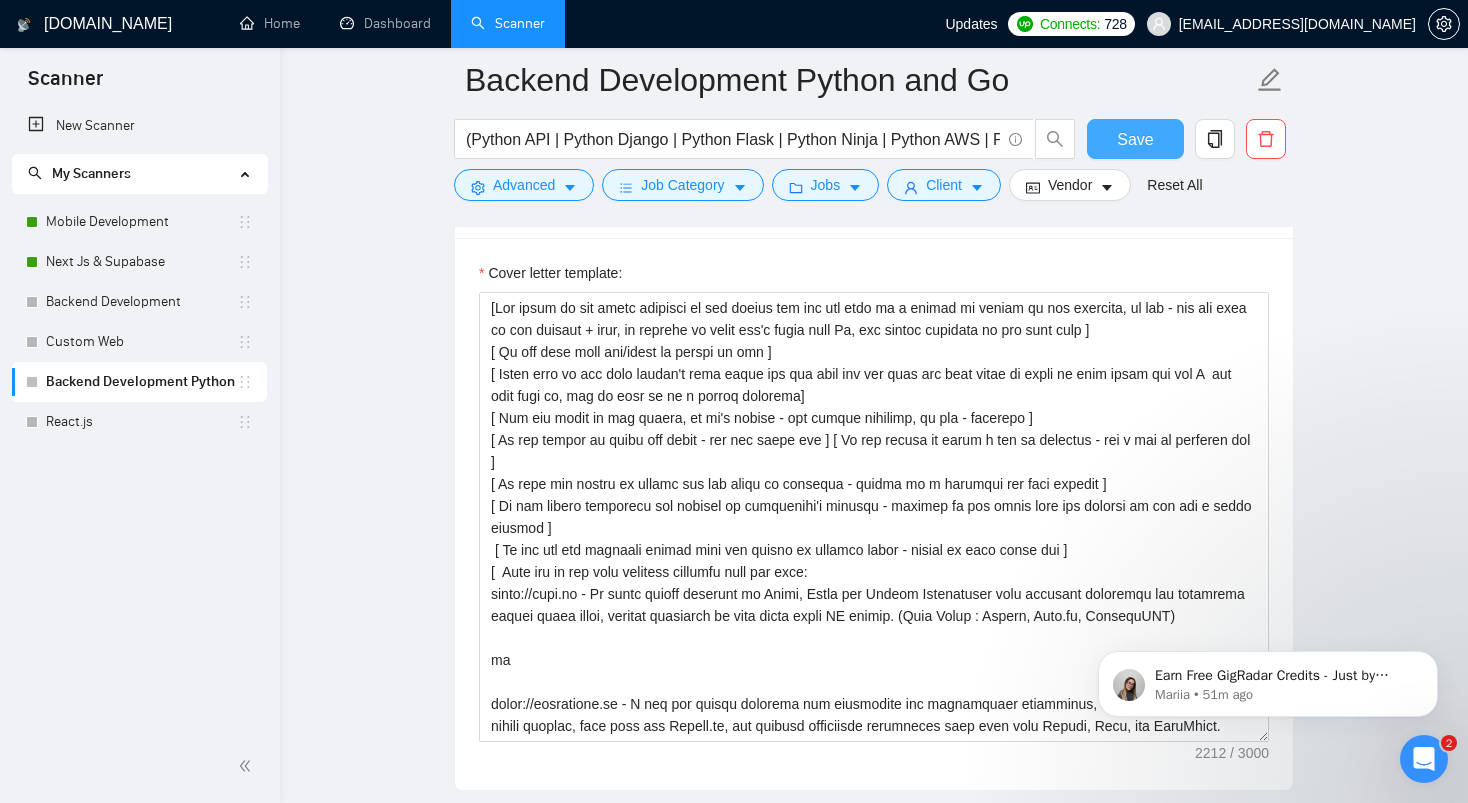 scroll, scrollTop: 1603, scrollLeft: 0, axis: vertical 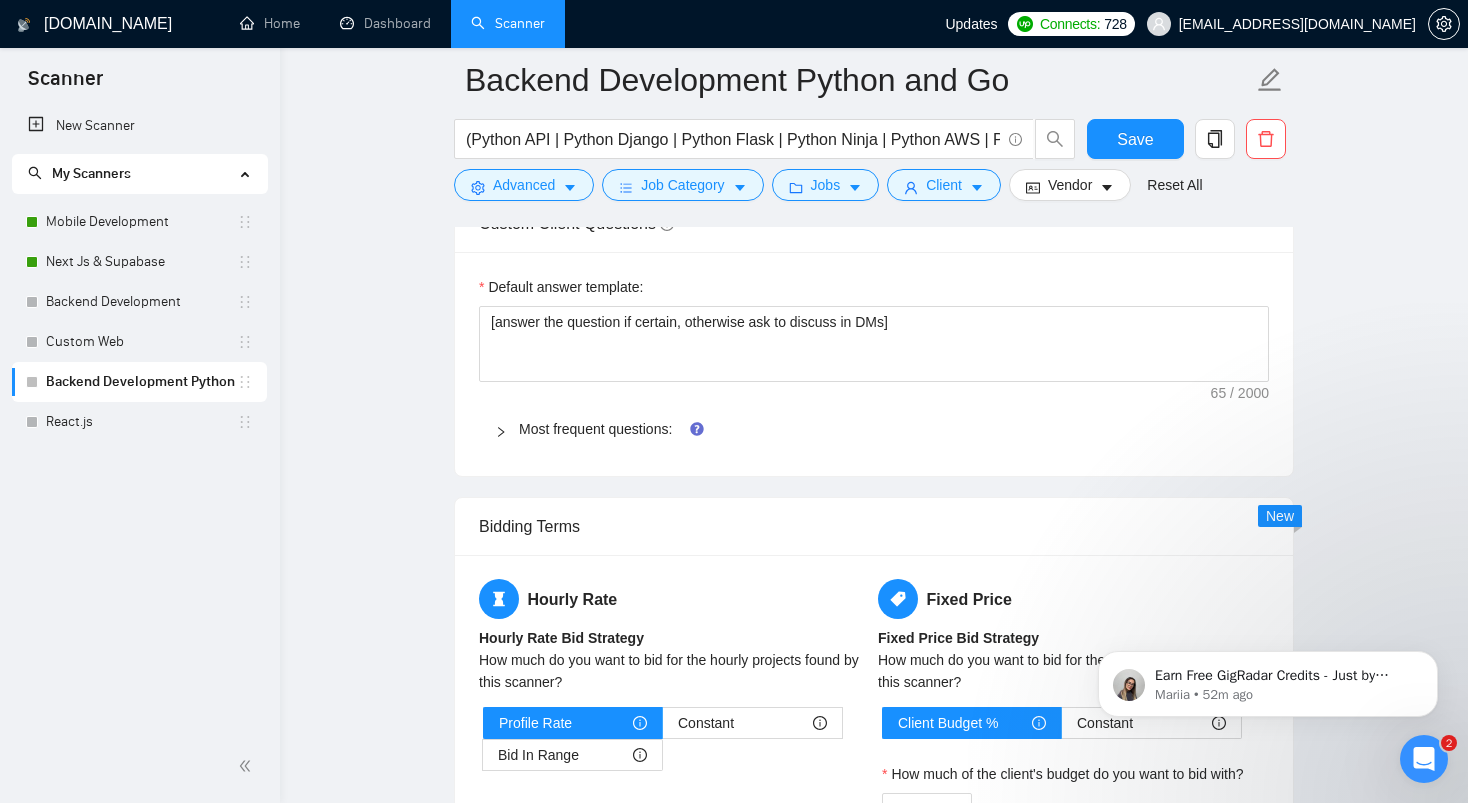 click at bounding box center (507, 429) 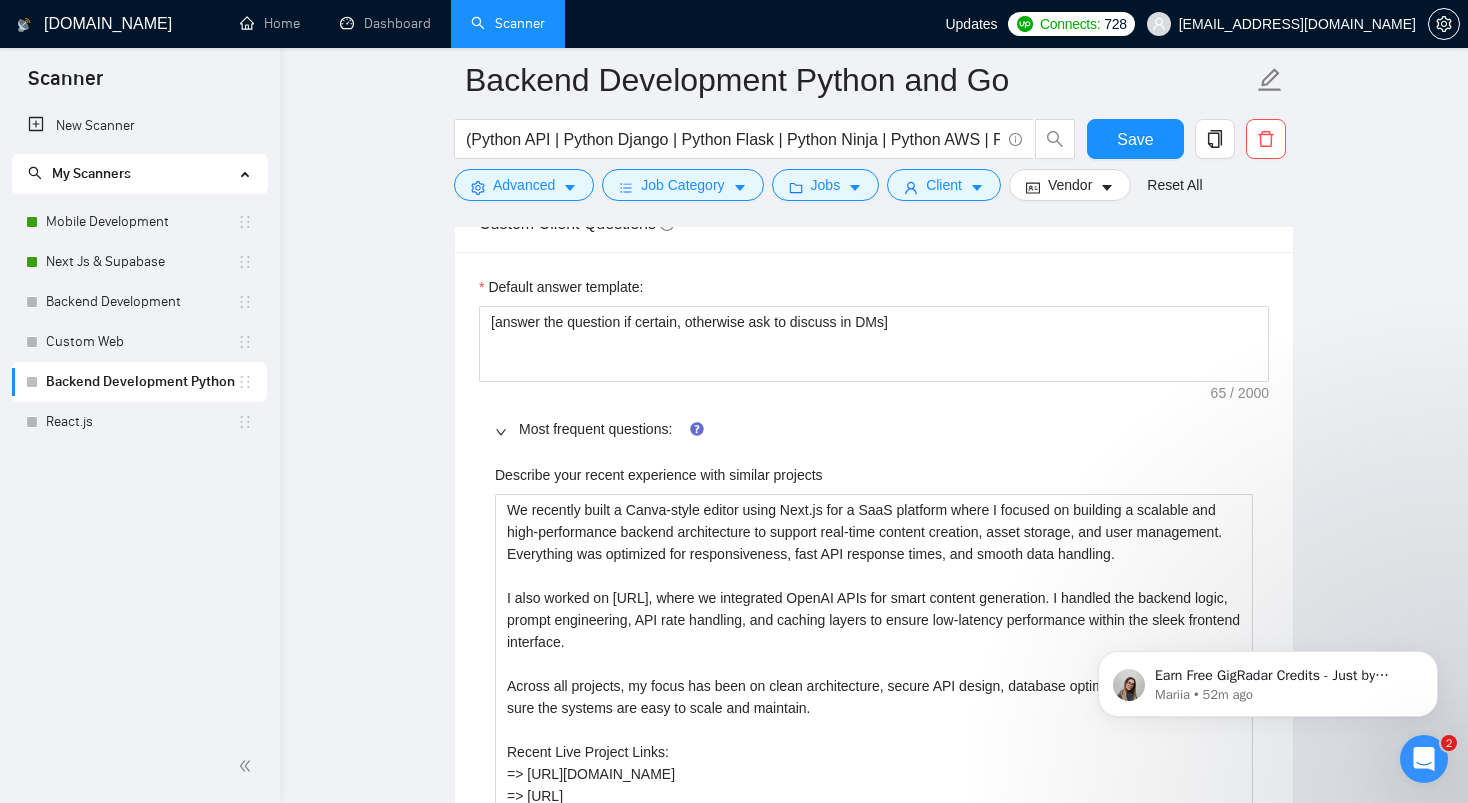 type 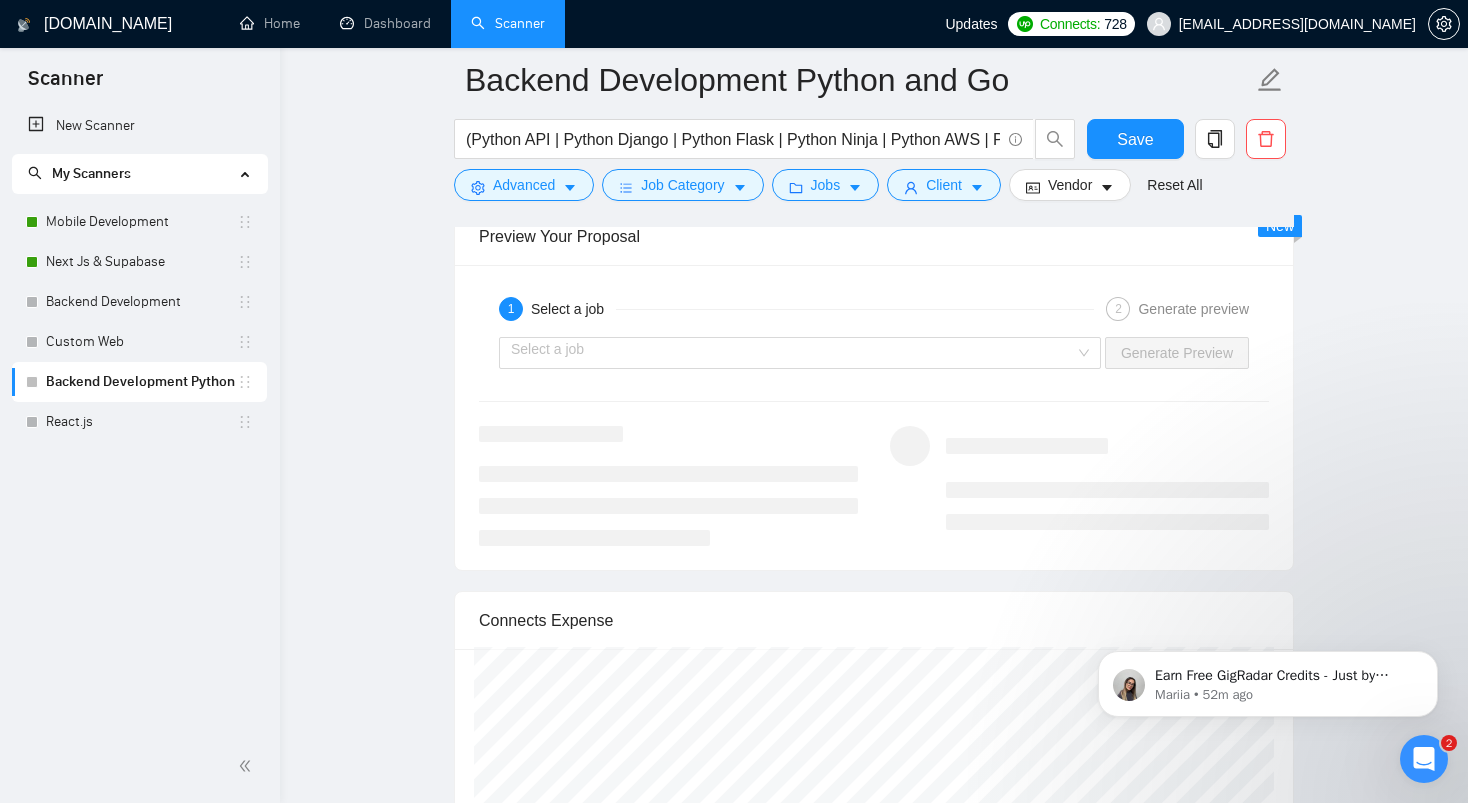 scroll, scrollTop: 4322, scrollLeft: 0, axis: vertical 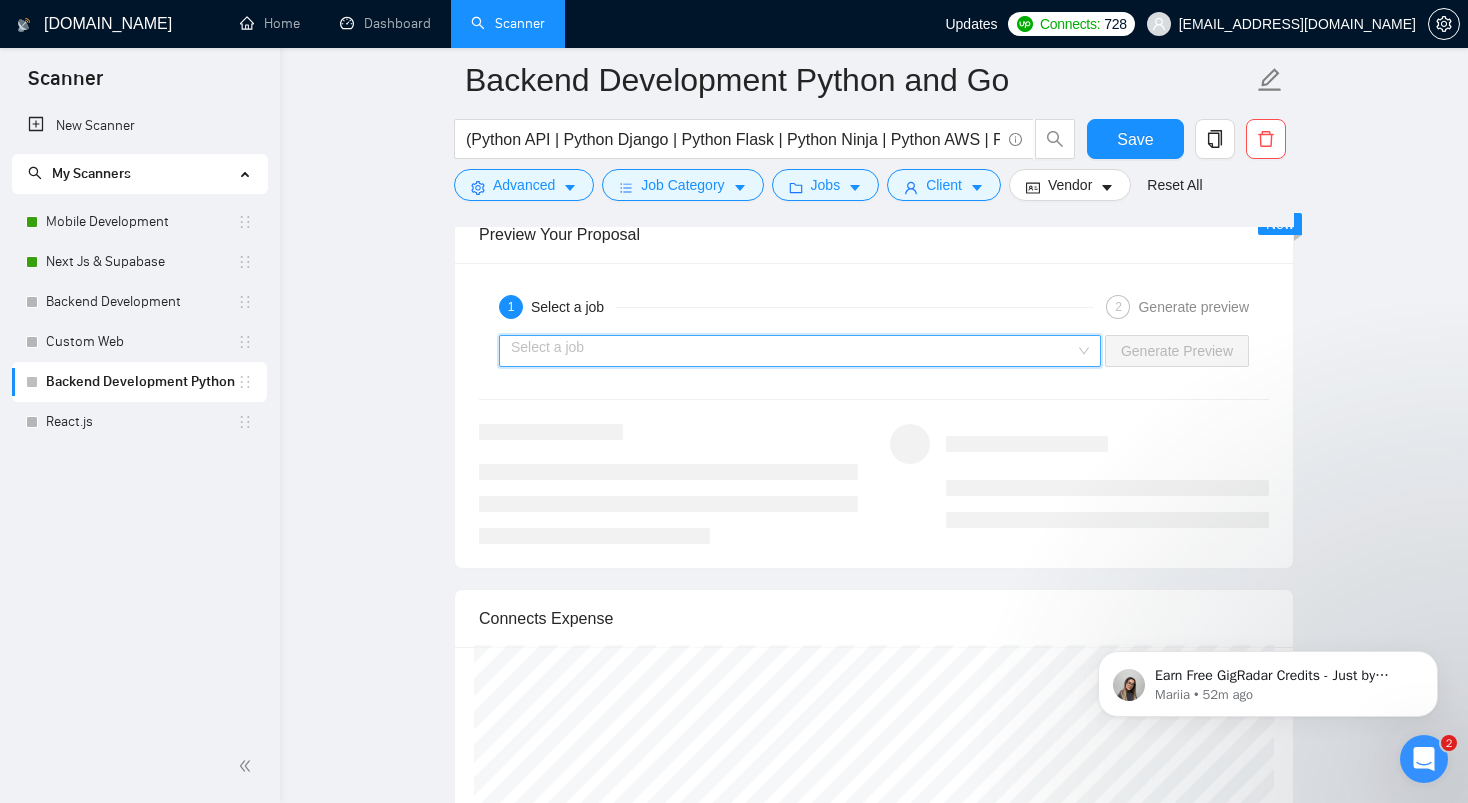 click at bounding box center [793, 351] 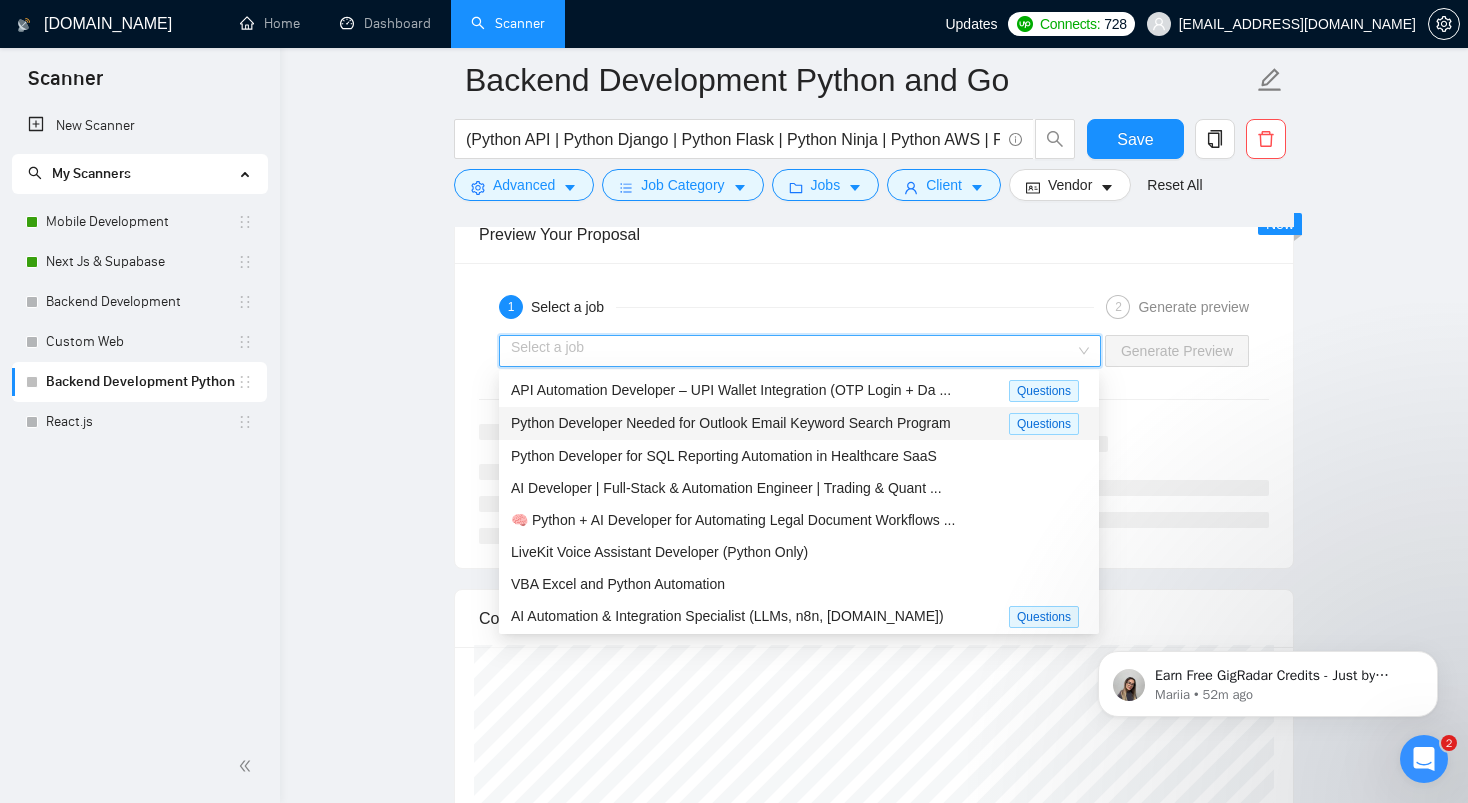 click on "Python Developer Needed for Outlook Email Keyword Search Program" at bounding box center (731, 423) 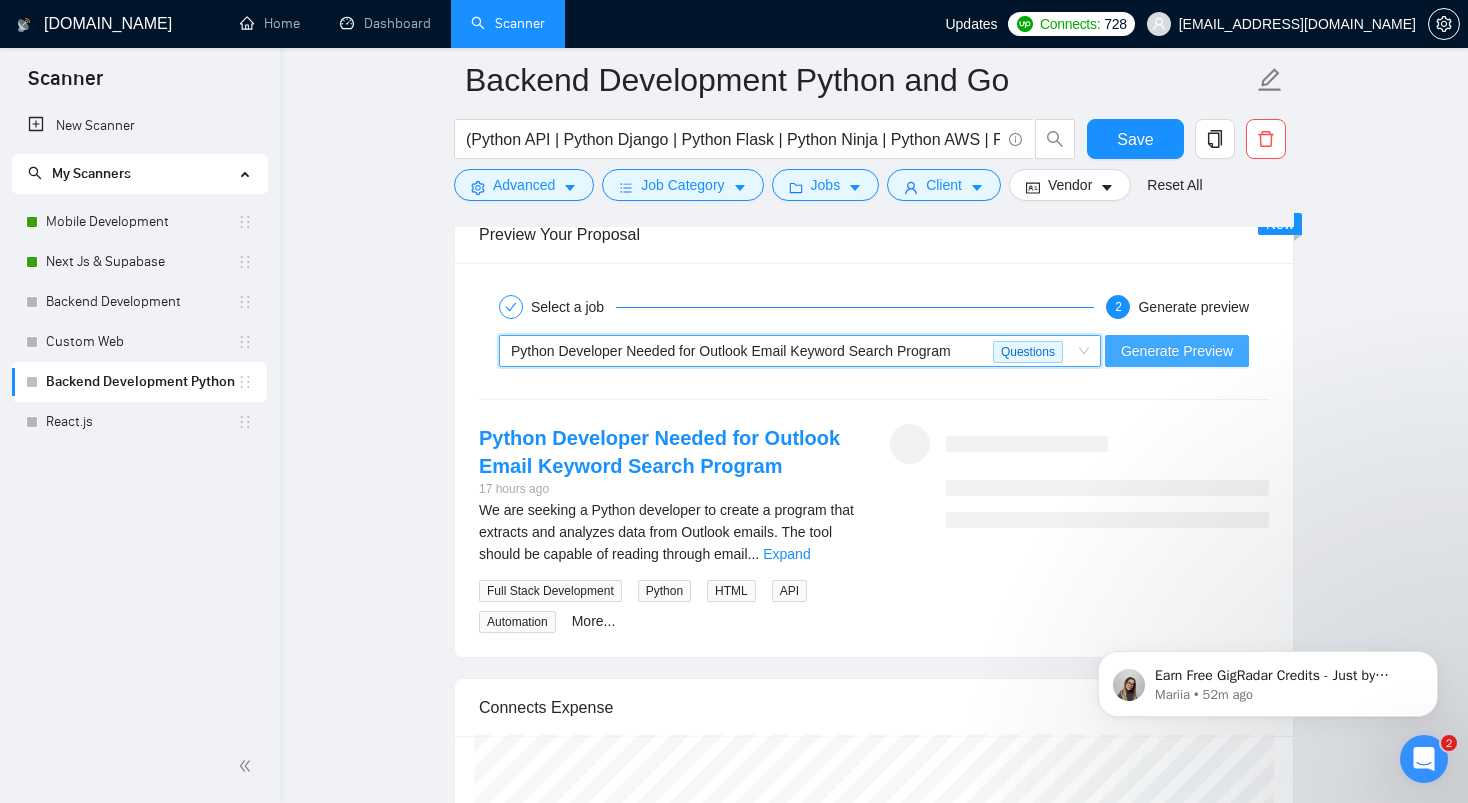 click on "Generate Preview" at bounding box center [1177, 351] 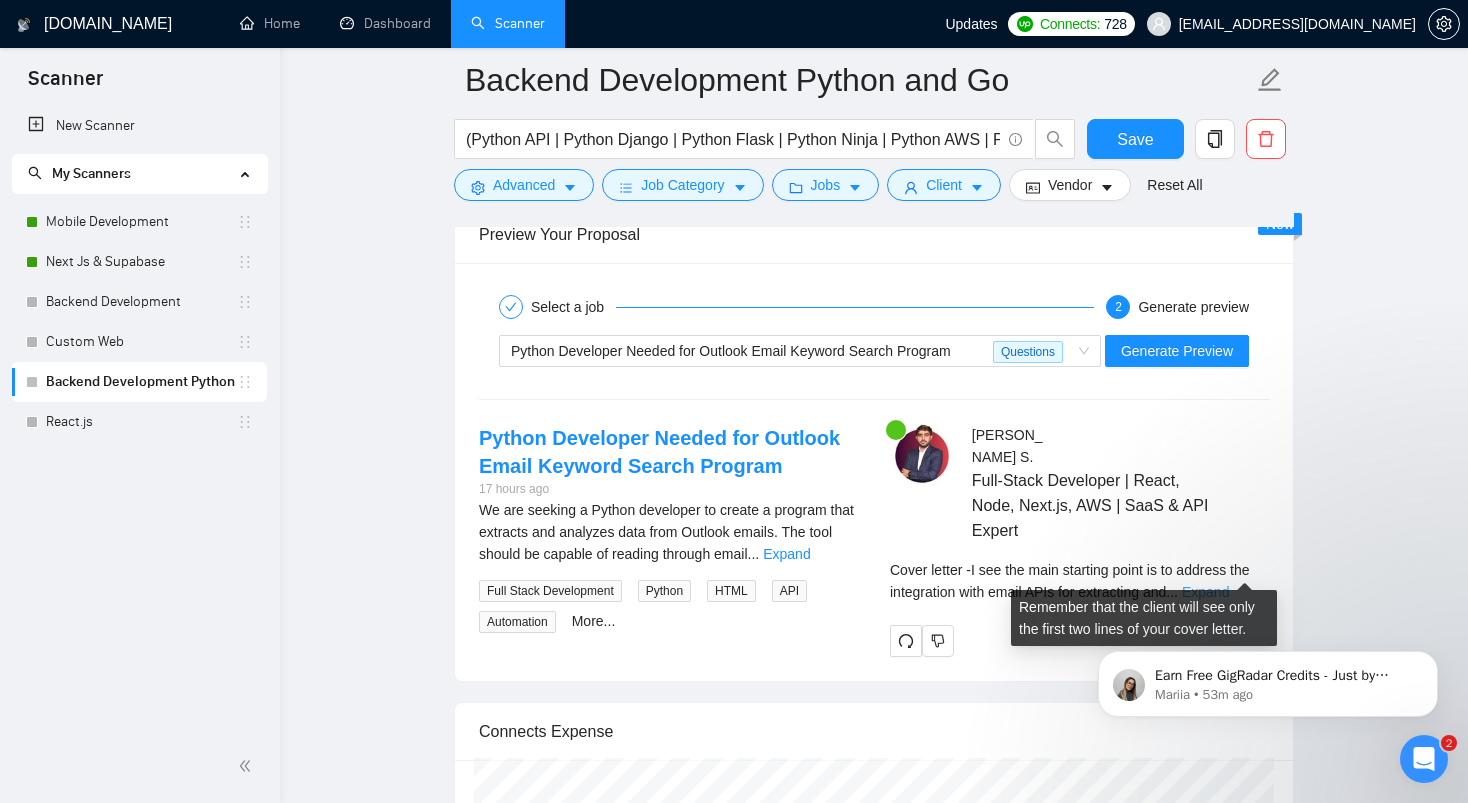 click on "Expand" at bounding box center [1205, 592] 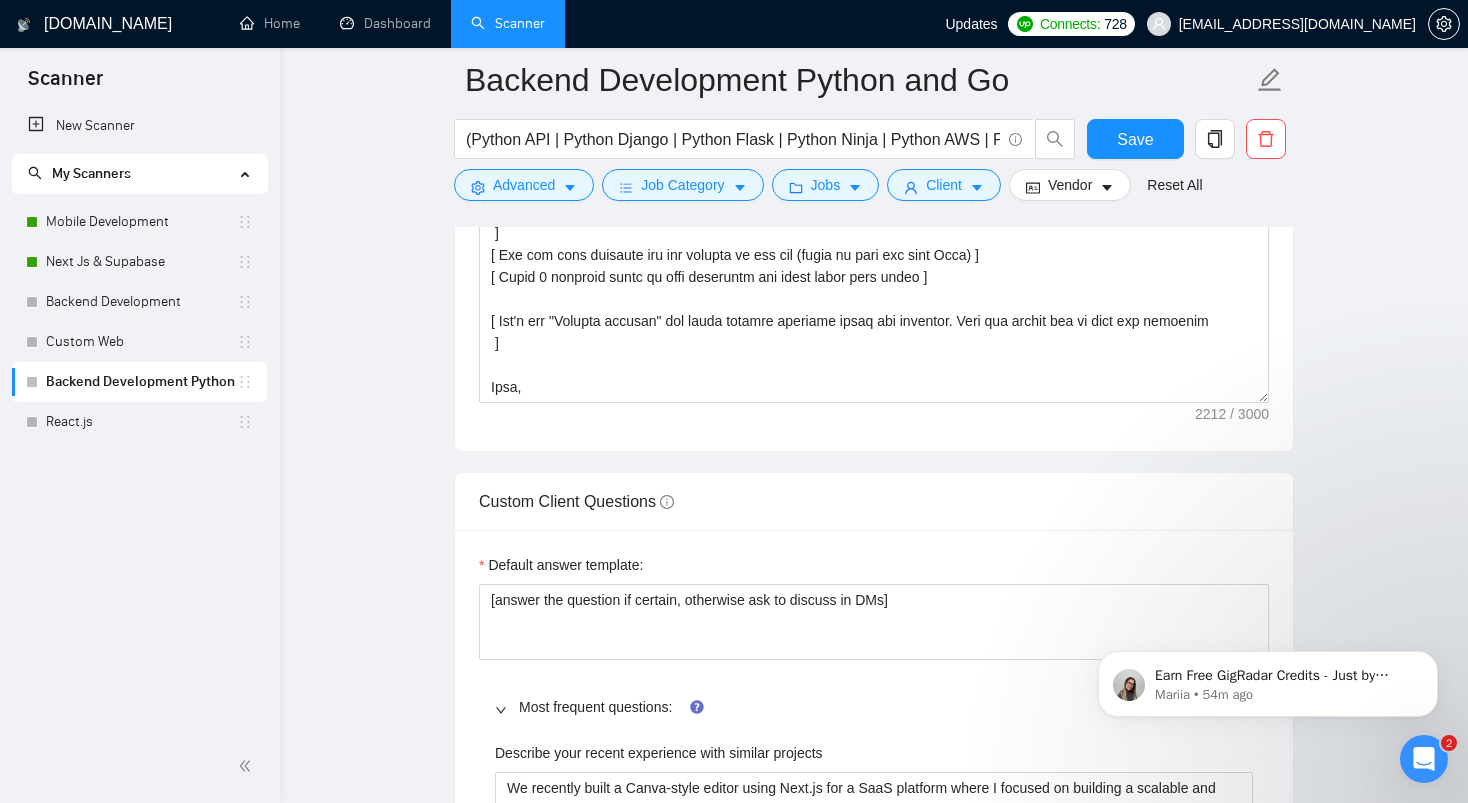 scroll, scrollTop: 1898, scrollLeft: 0, axis: vertical 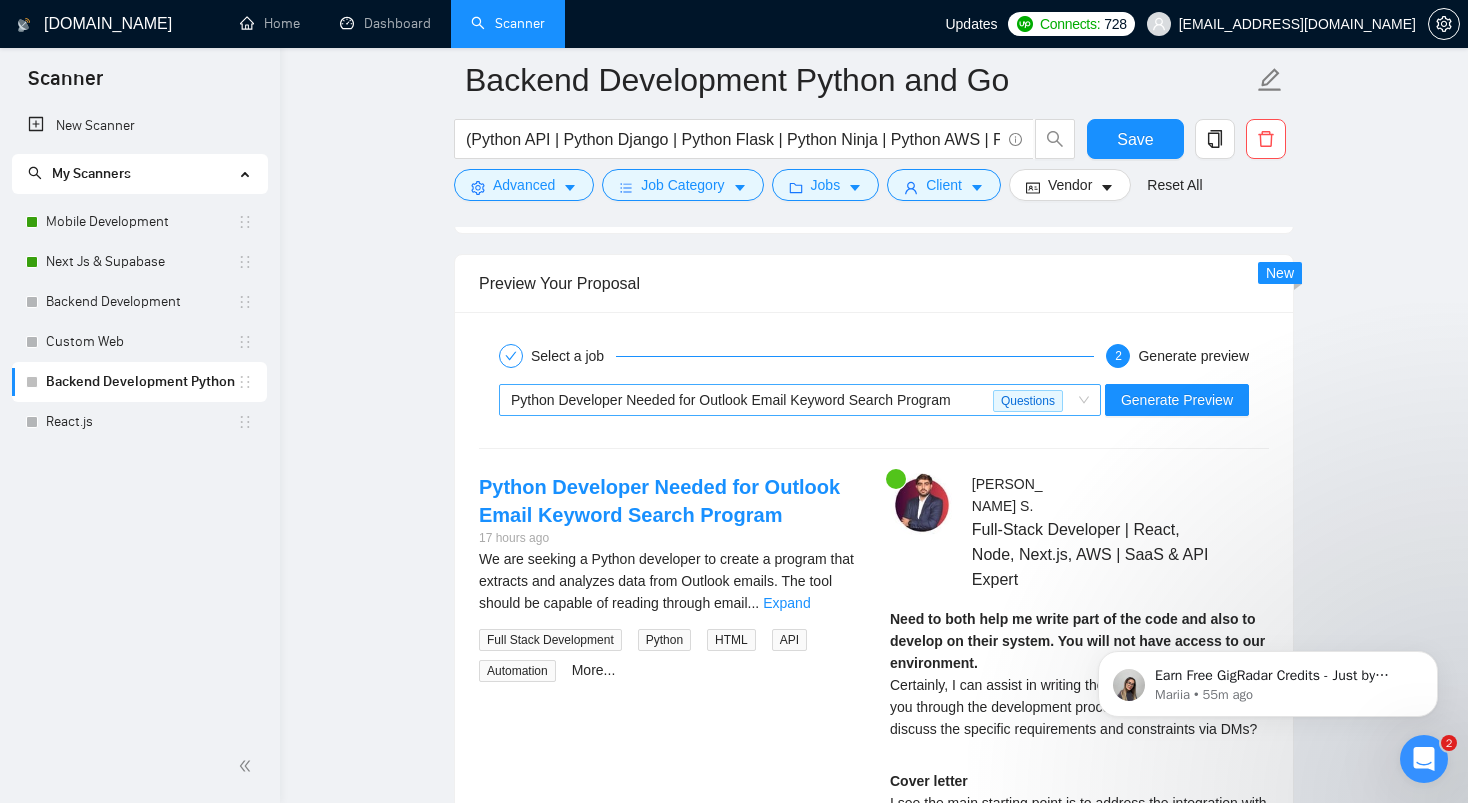 click on "Python Developer Needed for Outlook Email Keyword Search Program" at bounding box center [731, 400] 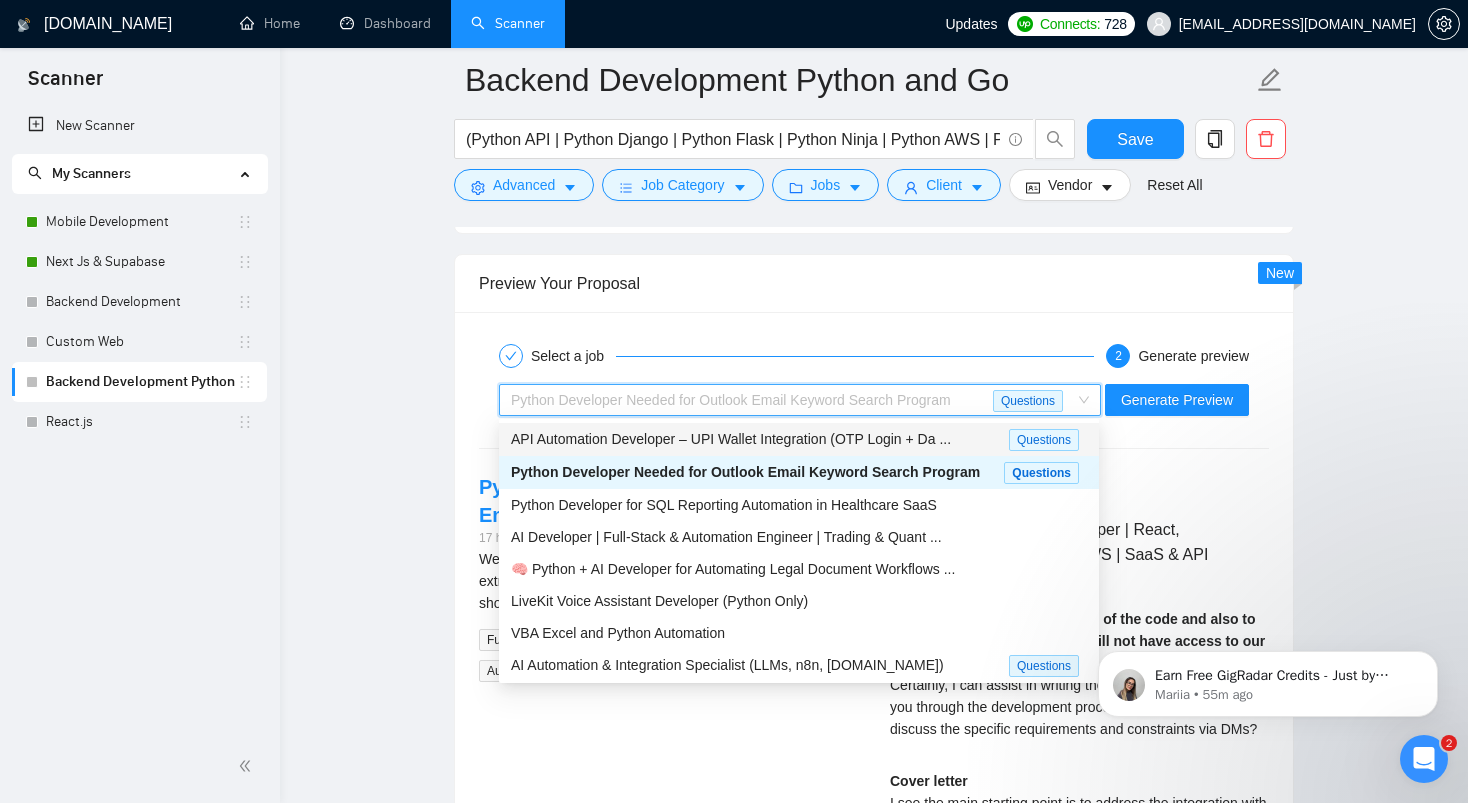 click on "API Automation Developer – UPI Wallet Integration (OTP Login + Da ..." at bounding box center (731, 439) 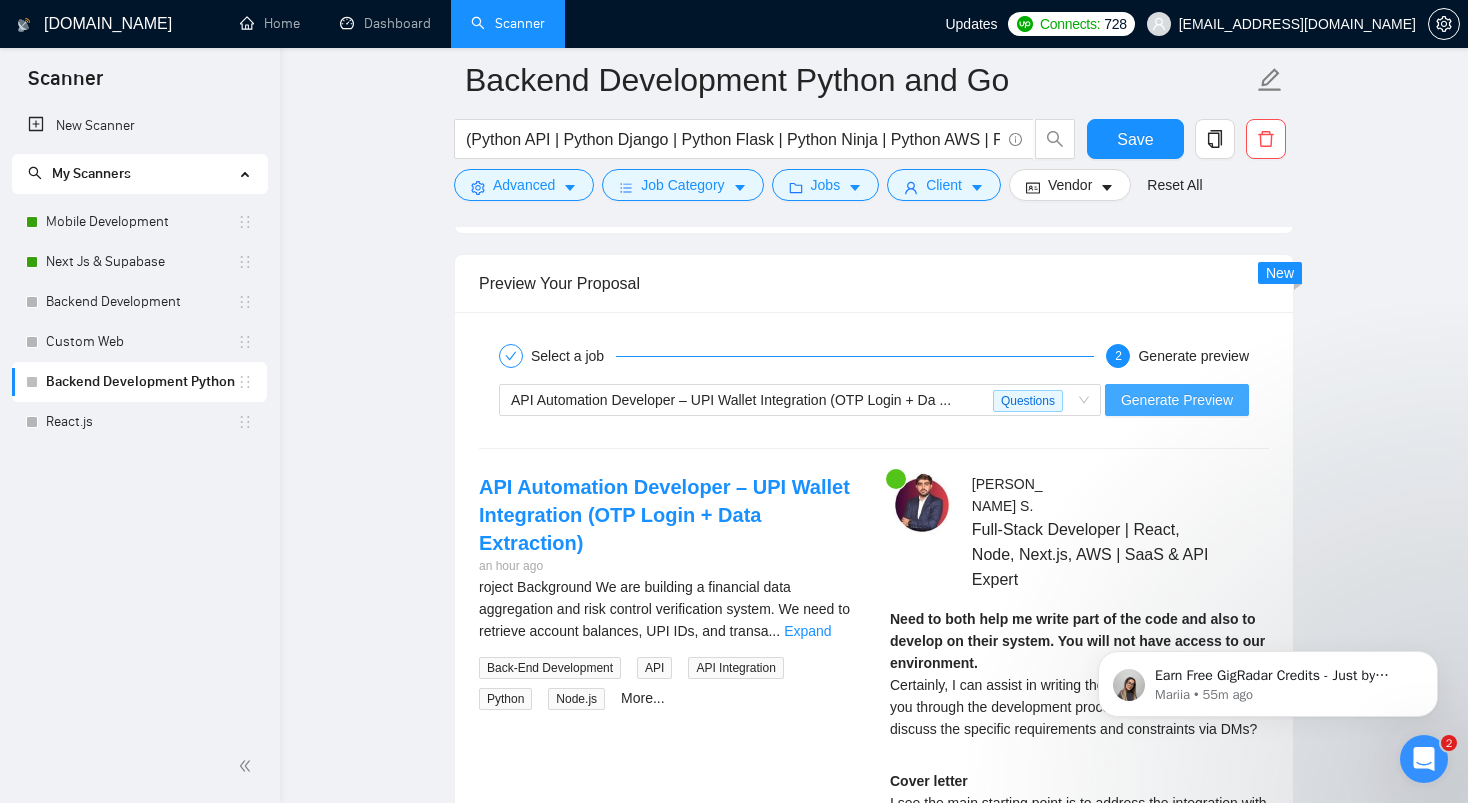 click on "Generate Preview" at bounding box center [1177, 400] 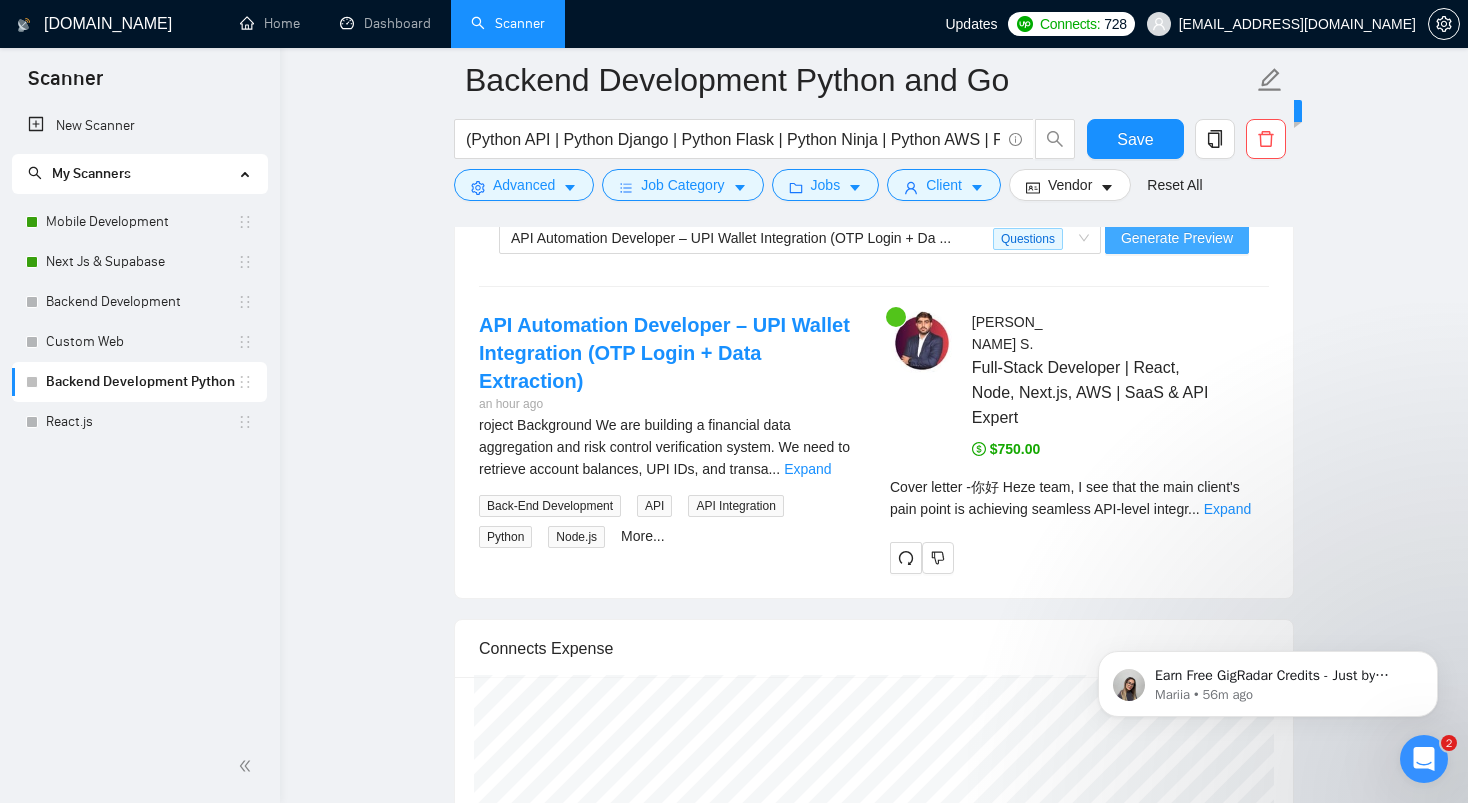 scroll, scrollTop: 4441, scrollLeft: 0, axis: vertical 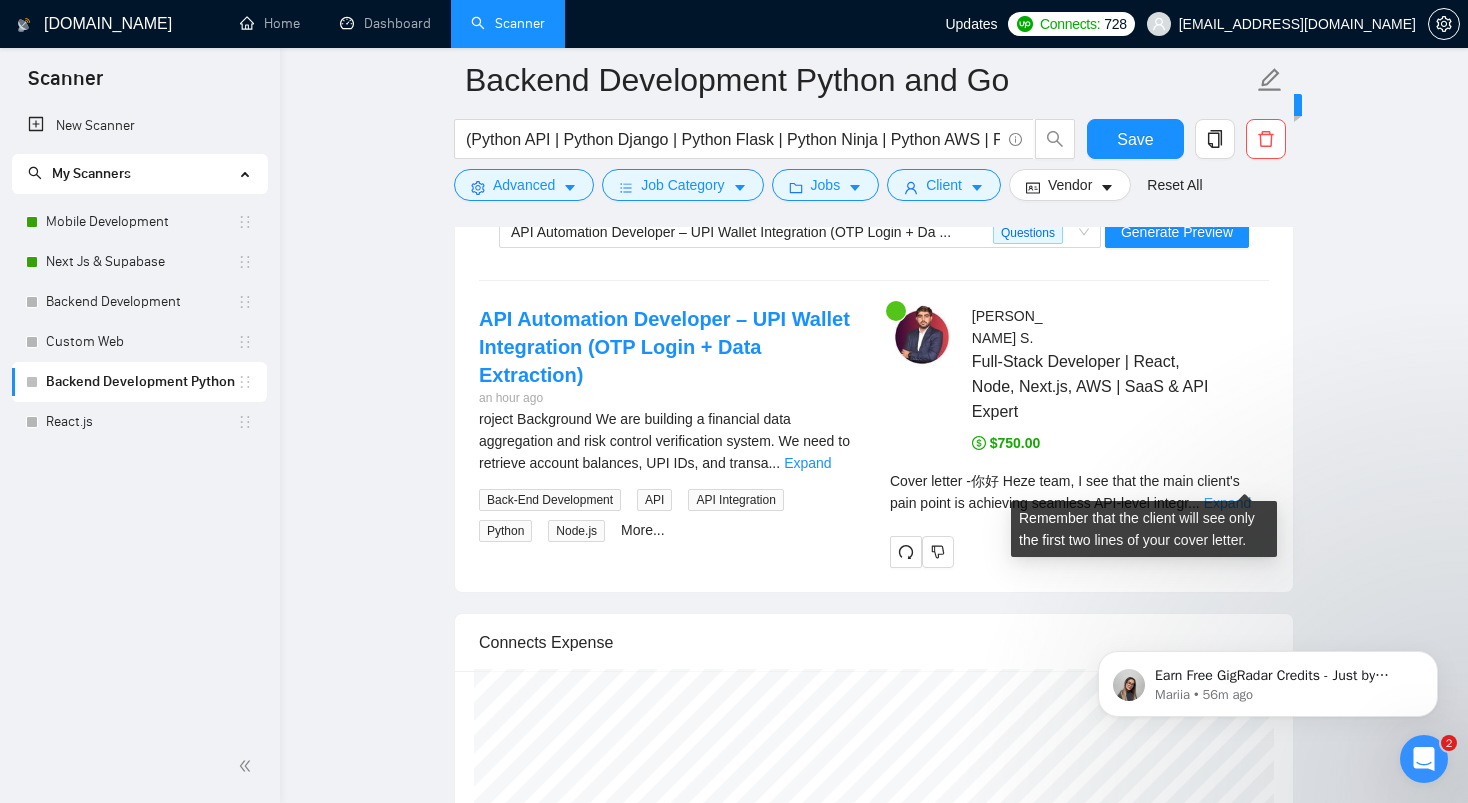 click on "Expand" at bounding box center [1227, 503] 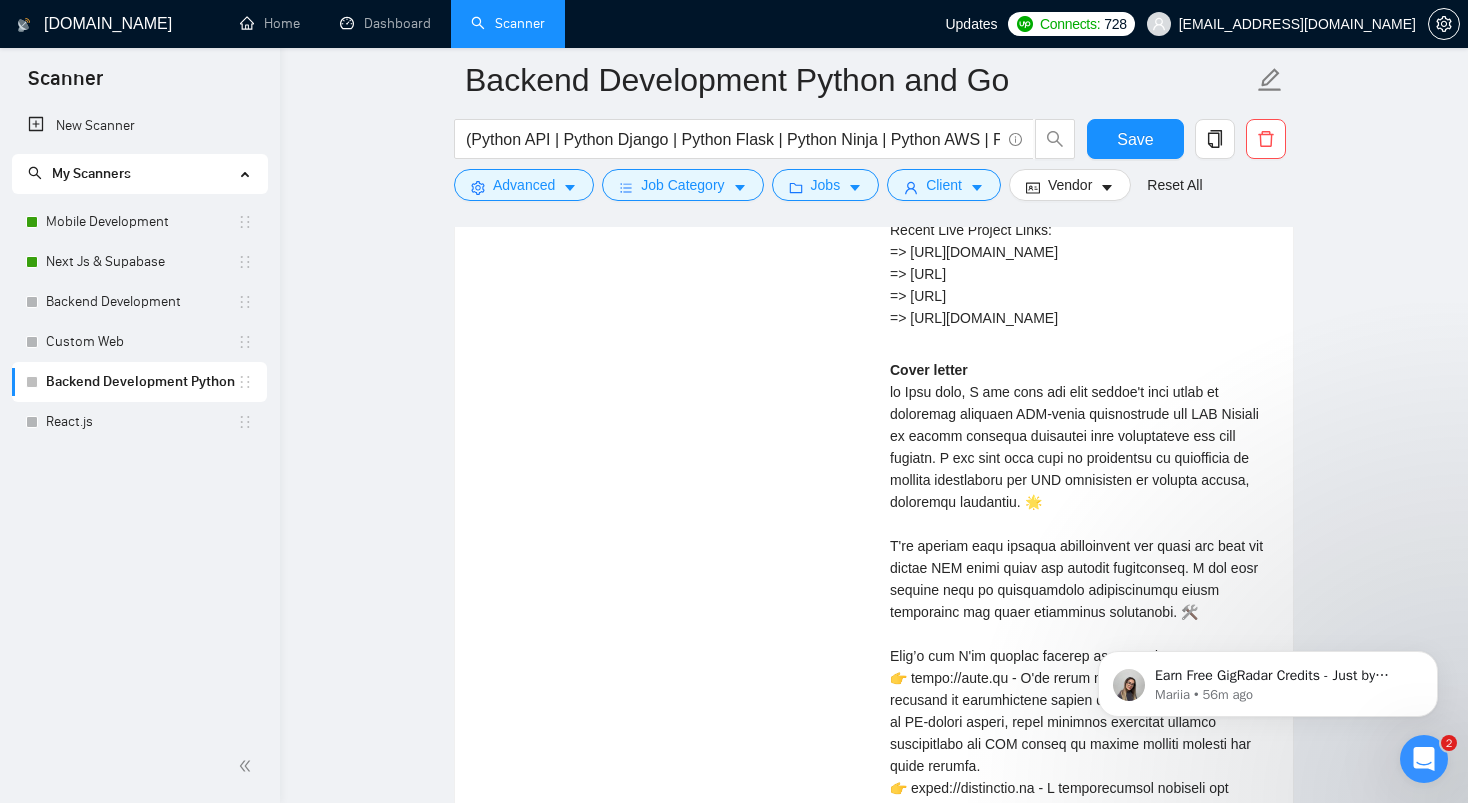 scroll, scrollTop: 5106, scrollLeft: 0, axis: vertical 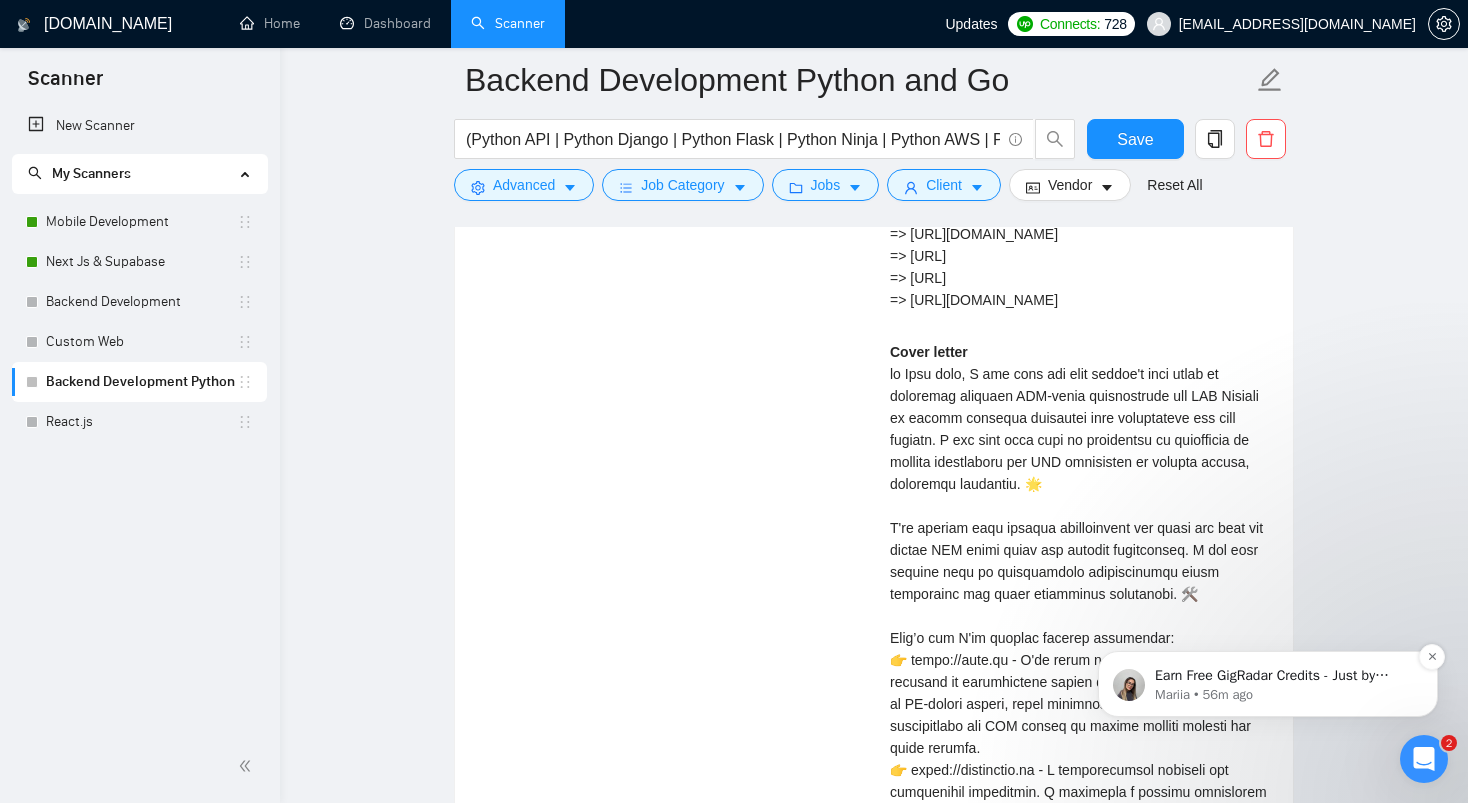 click on "Mariia • 56m ago" at bounding box center (1284, 695) 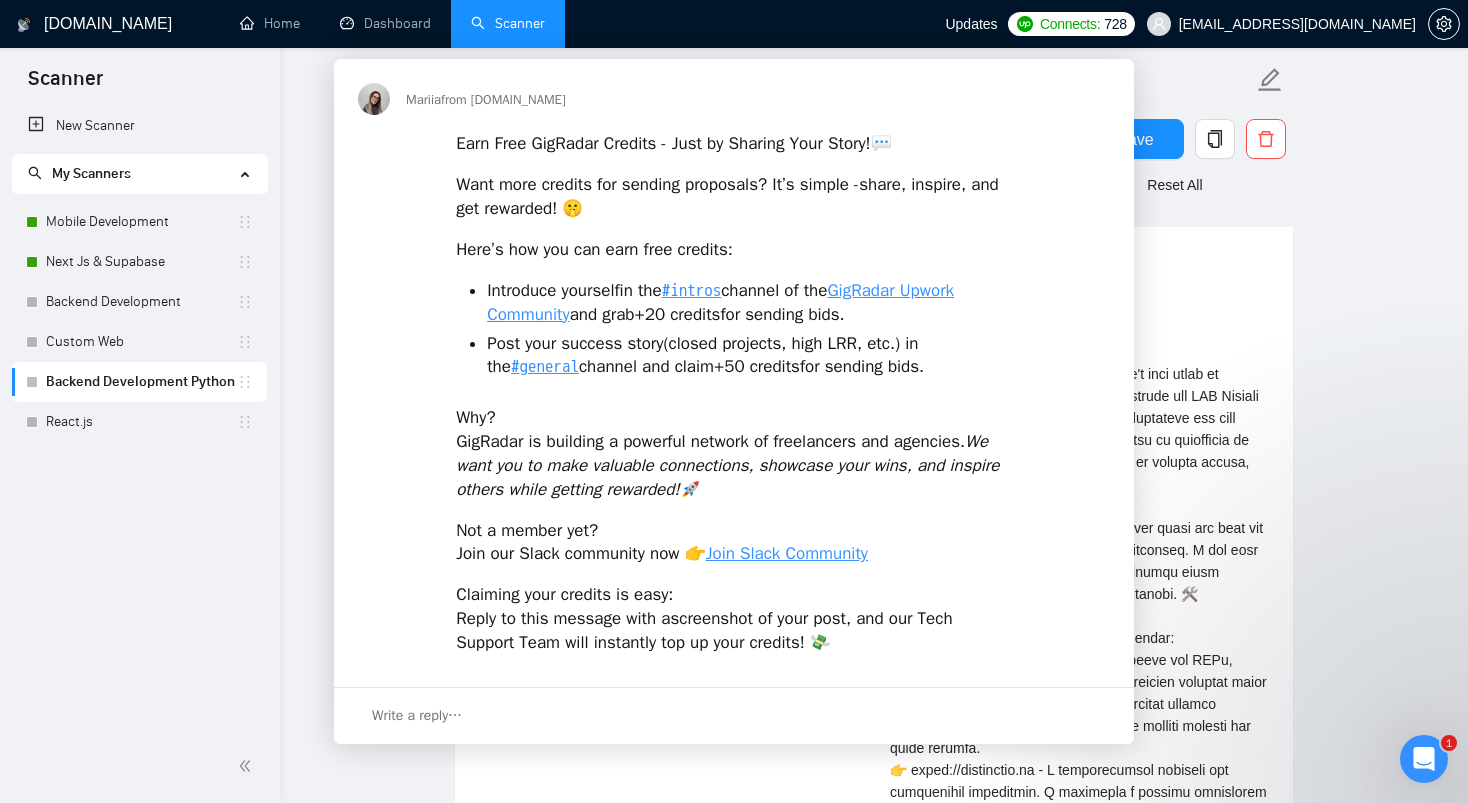 scroll, scrollTop: 0, scrollLeft: 0, axis: both 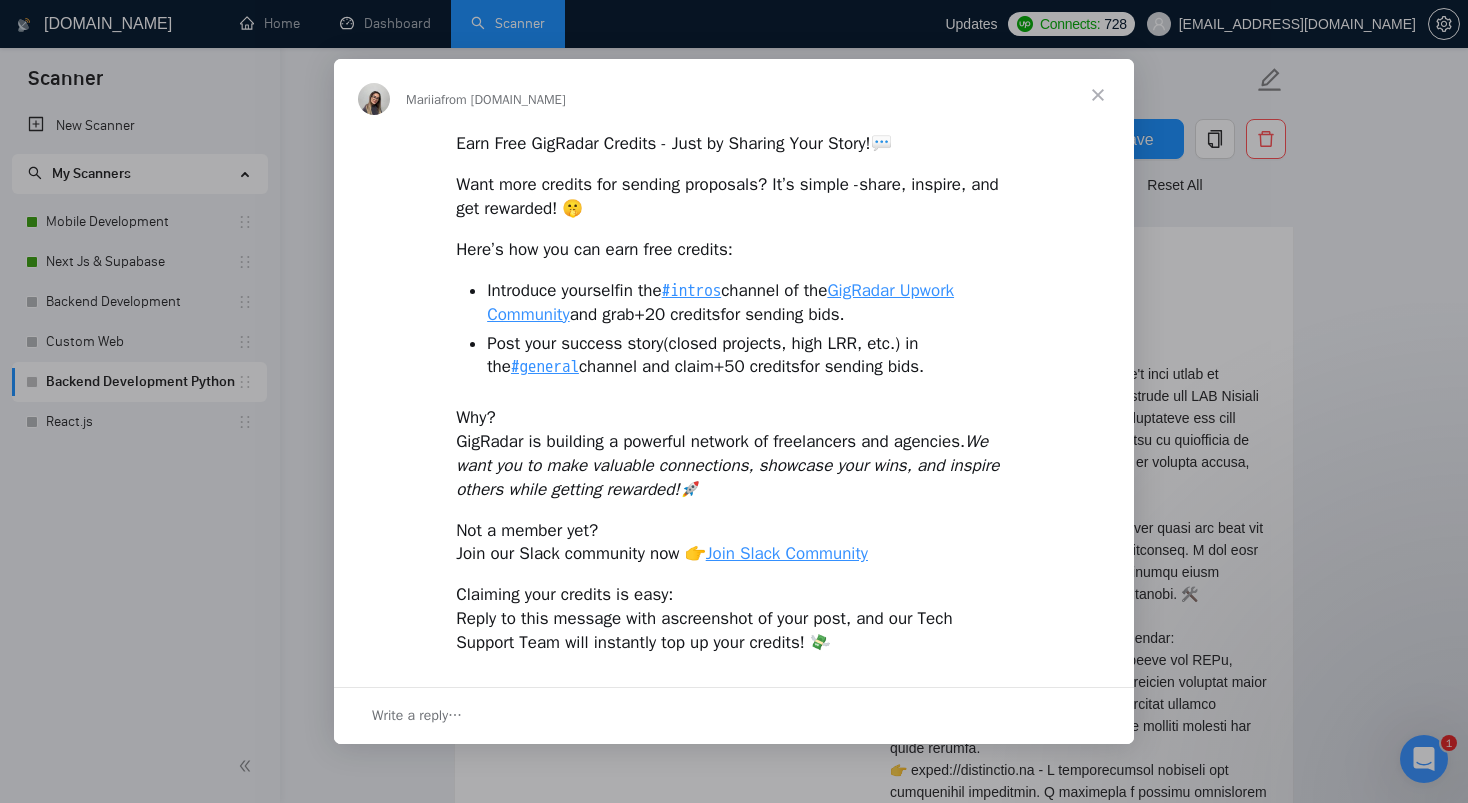 click at bounding box center [1098, 95] 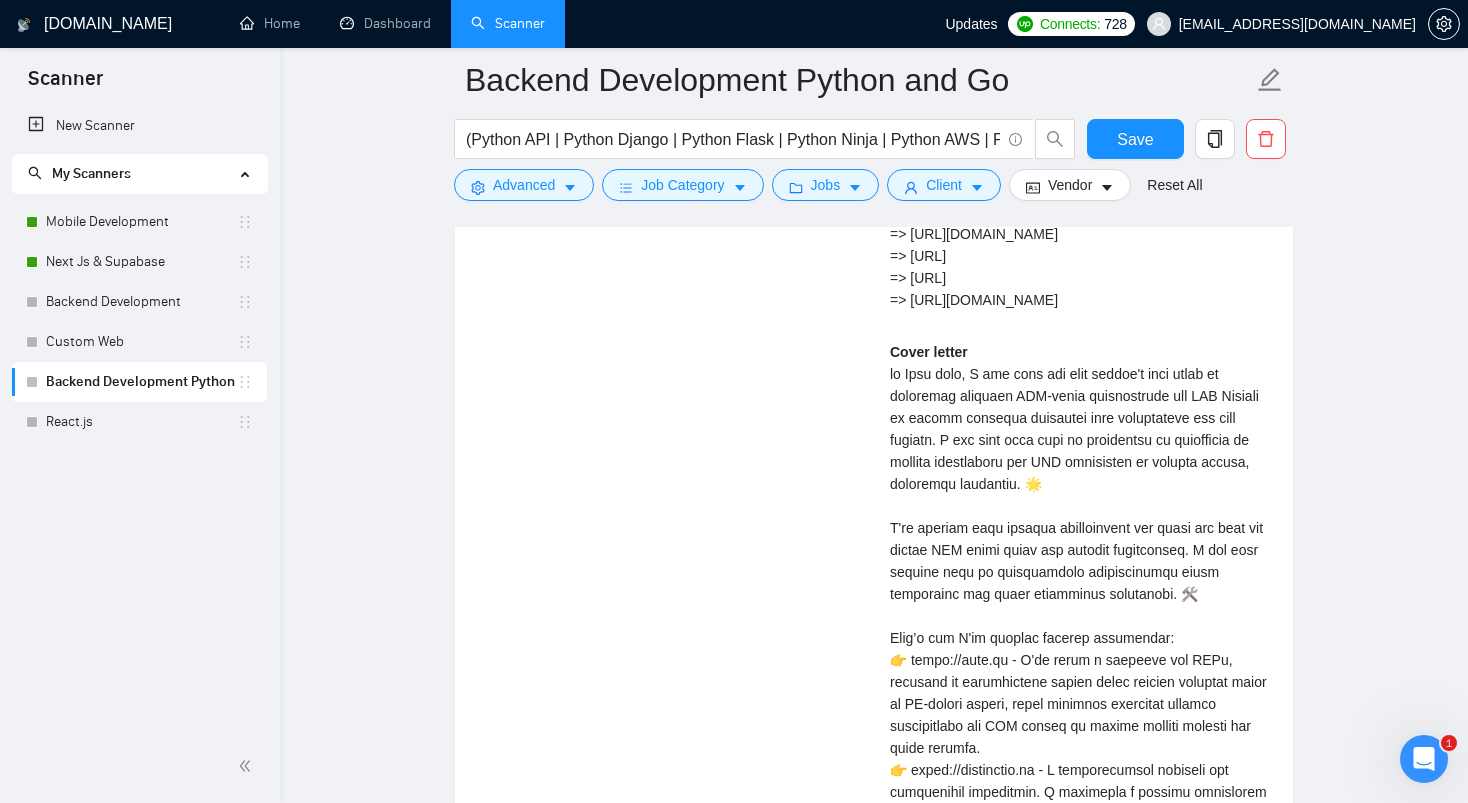 click 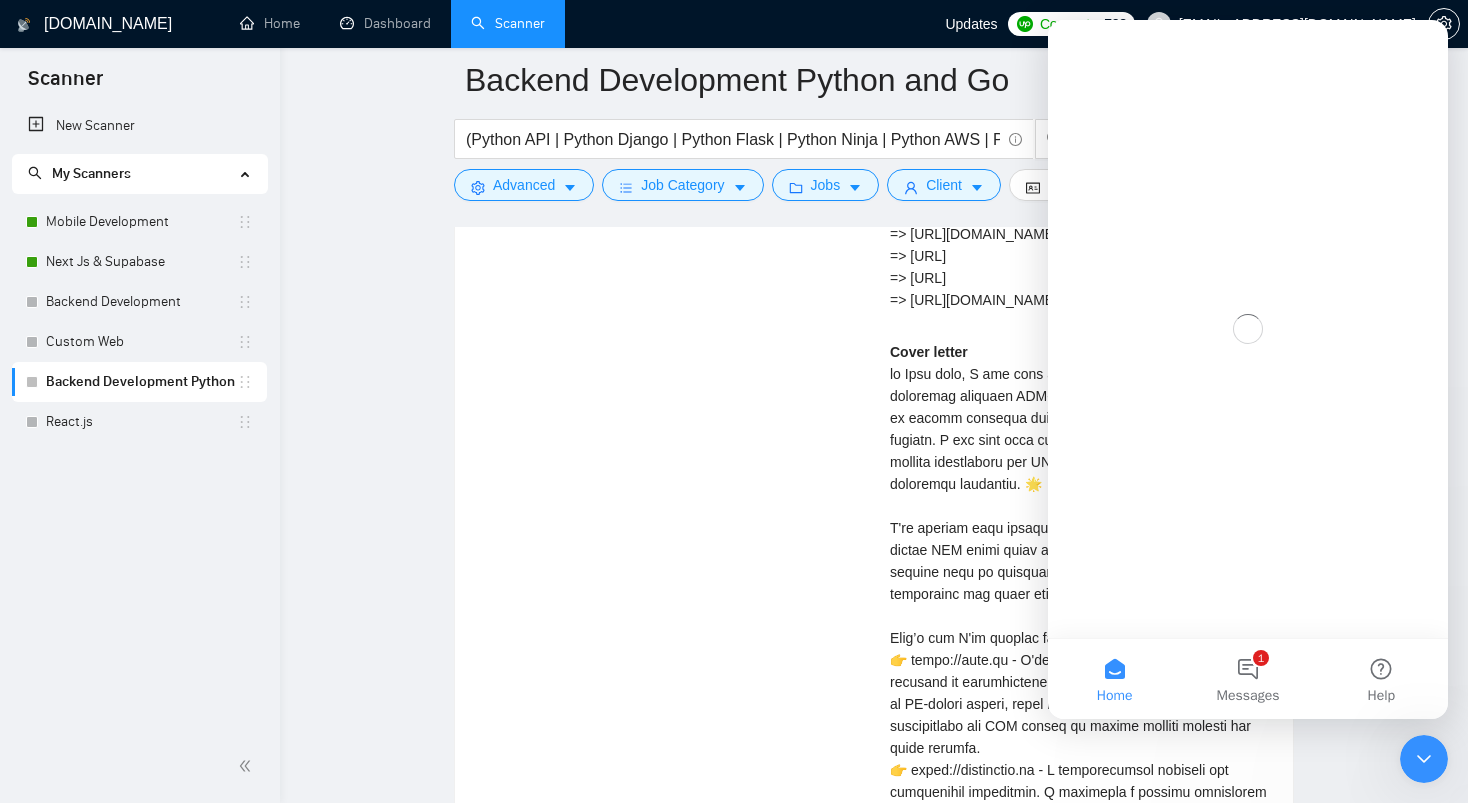 scroll, scrollTop: 0, scrollLeft: 0, axis: both 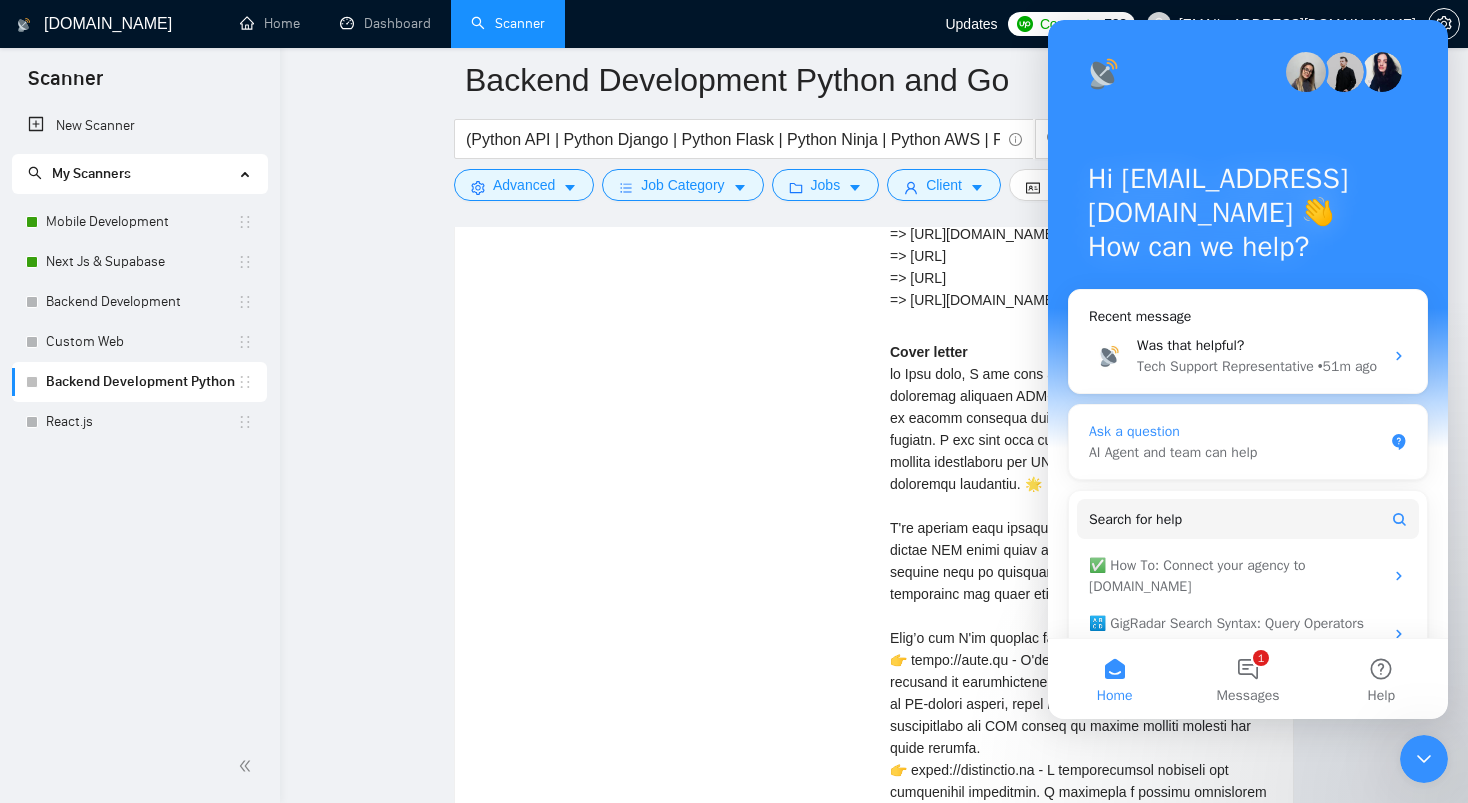 click on "AI Agent and team can help" at bounding box center [1236, 452] 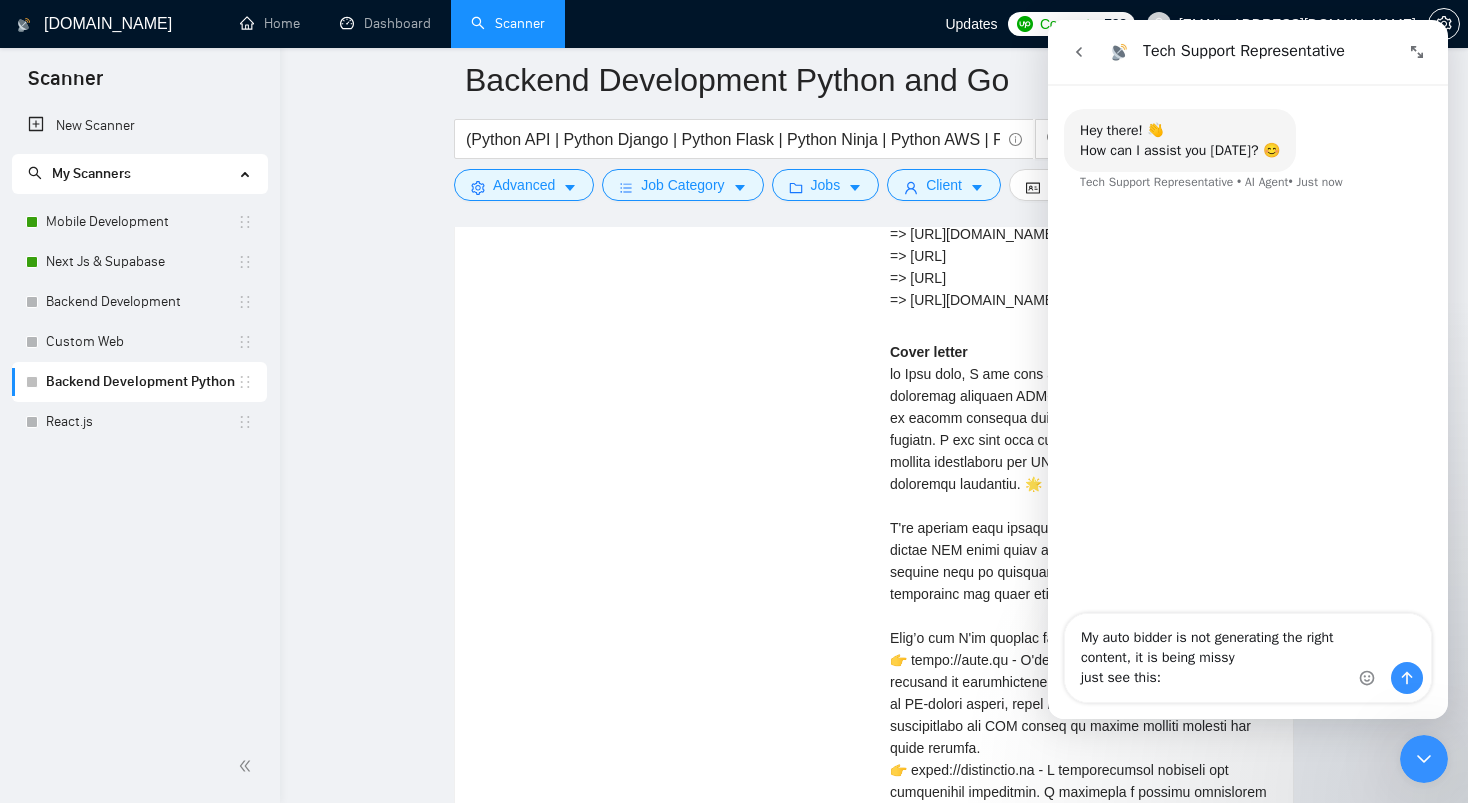 type on "My auto bidder is not generating the right content, it is being missy
just see this:" 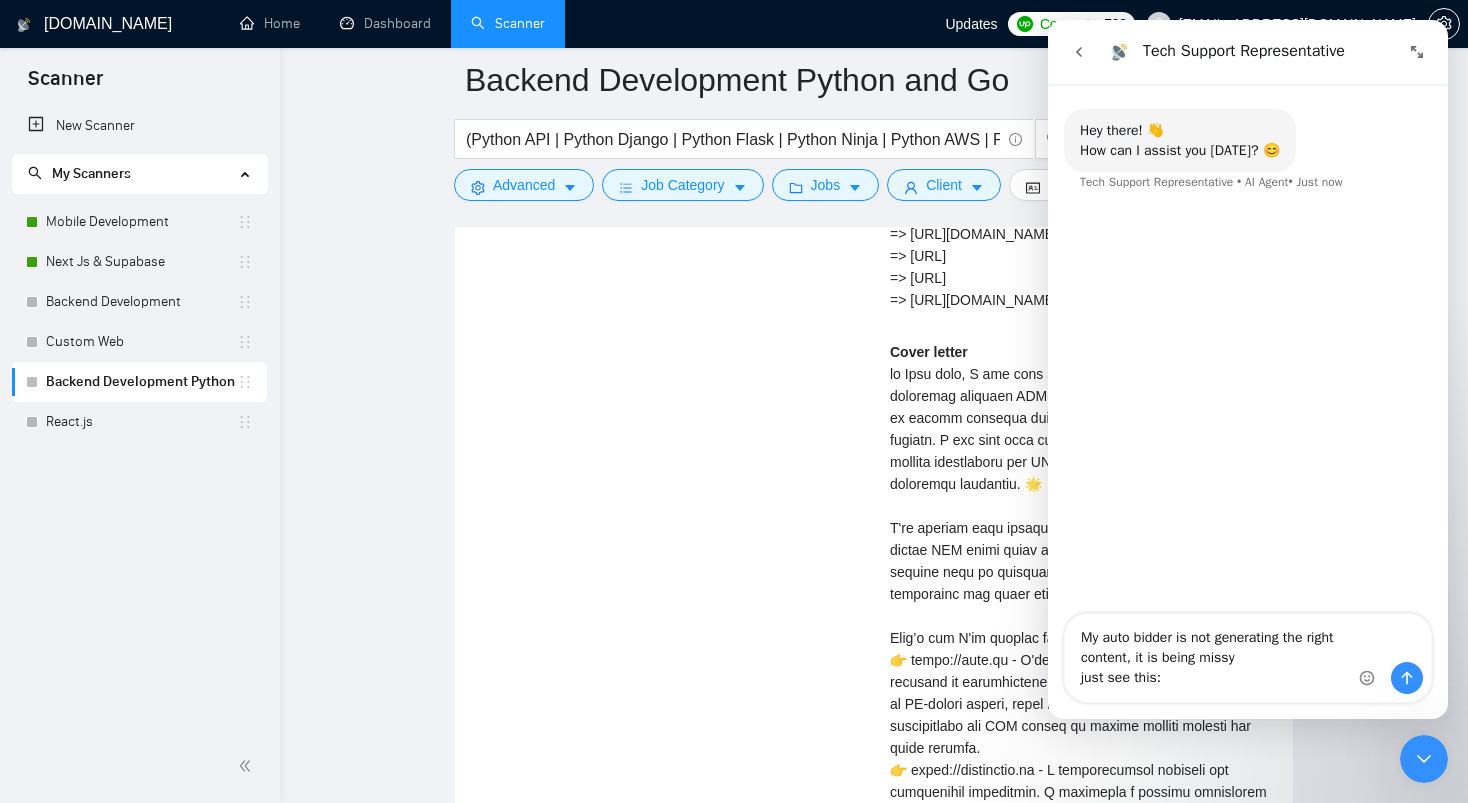 click on "Arhum   S .      Full-Stack Developer | React, Node, Next.js, AWS | SaaS & API Expert   $750.00 Describe your recent experience with similar projects We recently built a Canva-style editor using Next.js for a SaaS platform where I focused on building a scalable and high-performance backend architecture to support real-time content creation, asset storage, and user management. Everything was optimized for responsiveness, fast API response times, and smooth data handling.
I also worked on Copywhiz.ai, where we integrated OpenAI APIs for smart content generation. I handled the backend logic, prompt engineering, API rate handling, and caching layers to ensure low-latency performance within the sleek frontend interface.
Across all projects, my focus has been on clean architecture, secure API design, database optimization, and making sure the systems are easy to scale and maintain.
Recent Live Project Links:
=> https://teaconnect.io
=> https://eeko.ai
=> https://copywhiz.ai
=> https://suredeal.io" at bounding box center (1079, 325) 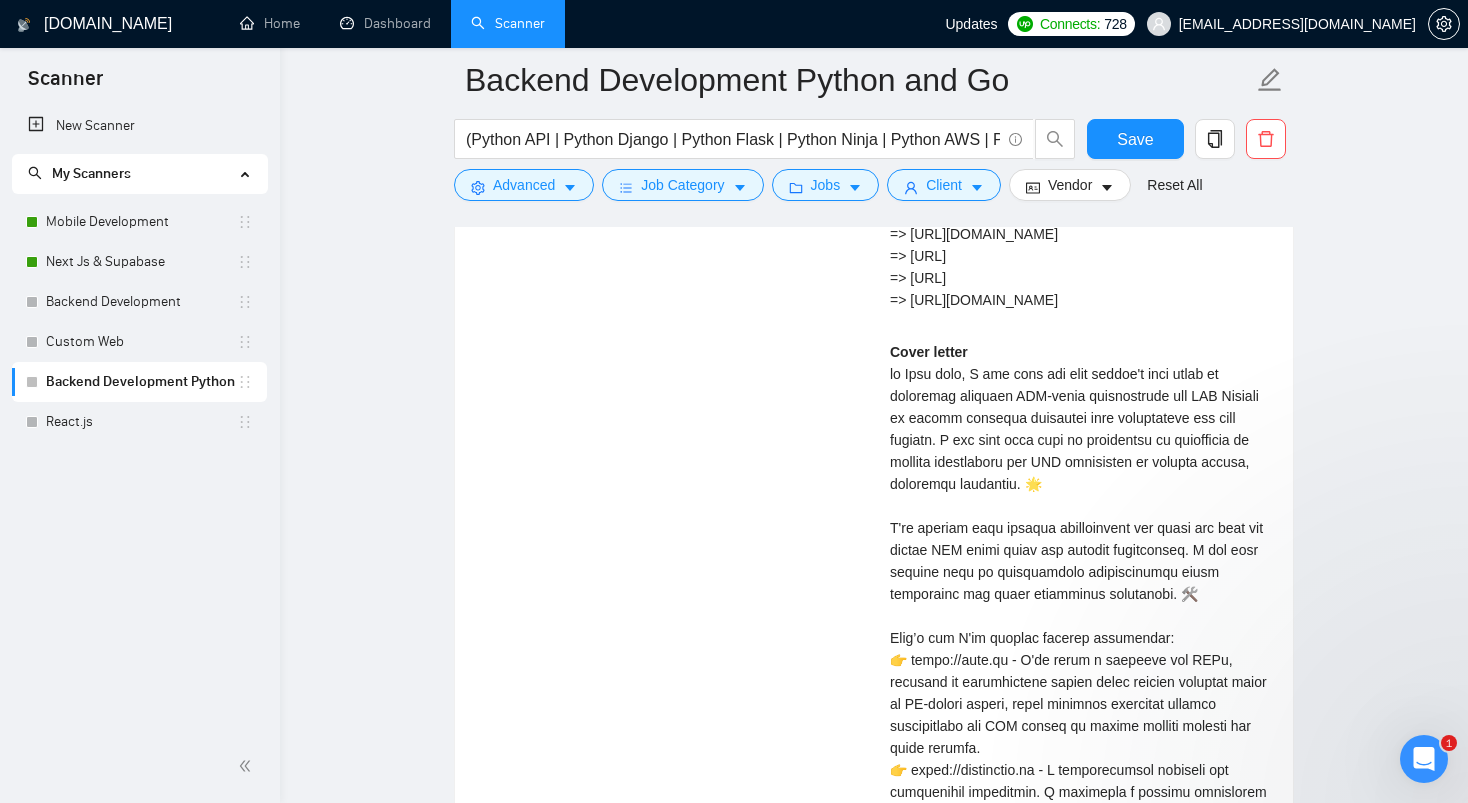 scroll, scrollTop: 0, scrollLeft: 0, axis: both 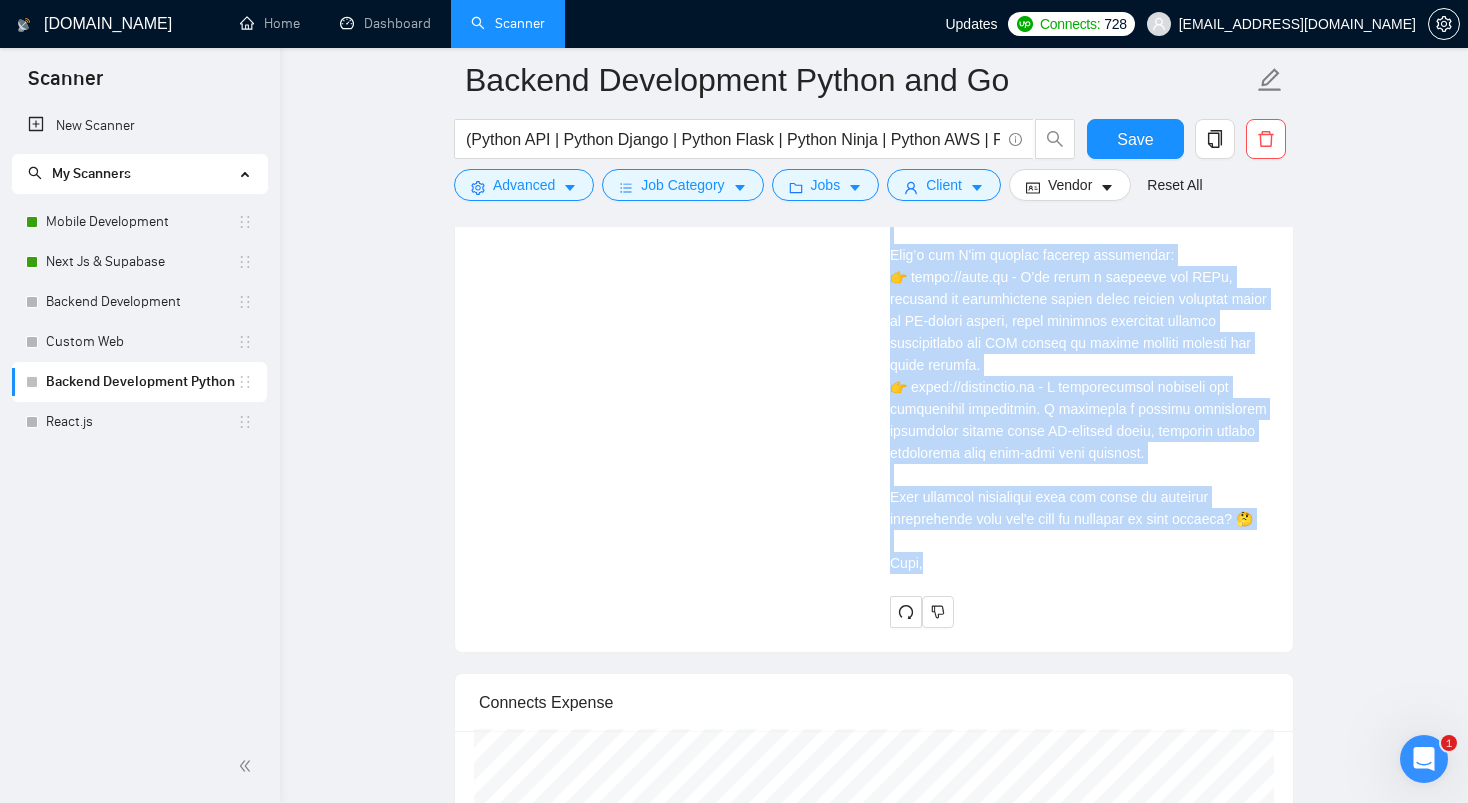 drag, startPoint x: 888, startPoint y: 392, endPoint x: 955, endPoint y: 579, distance: 198.64038 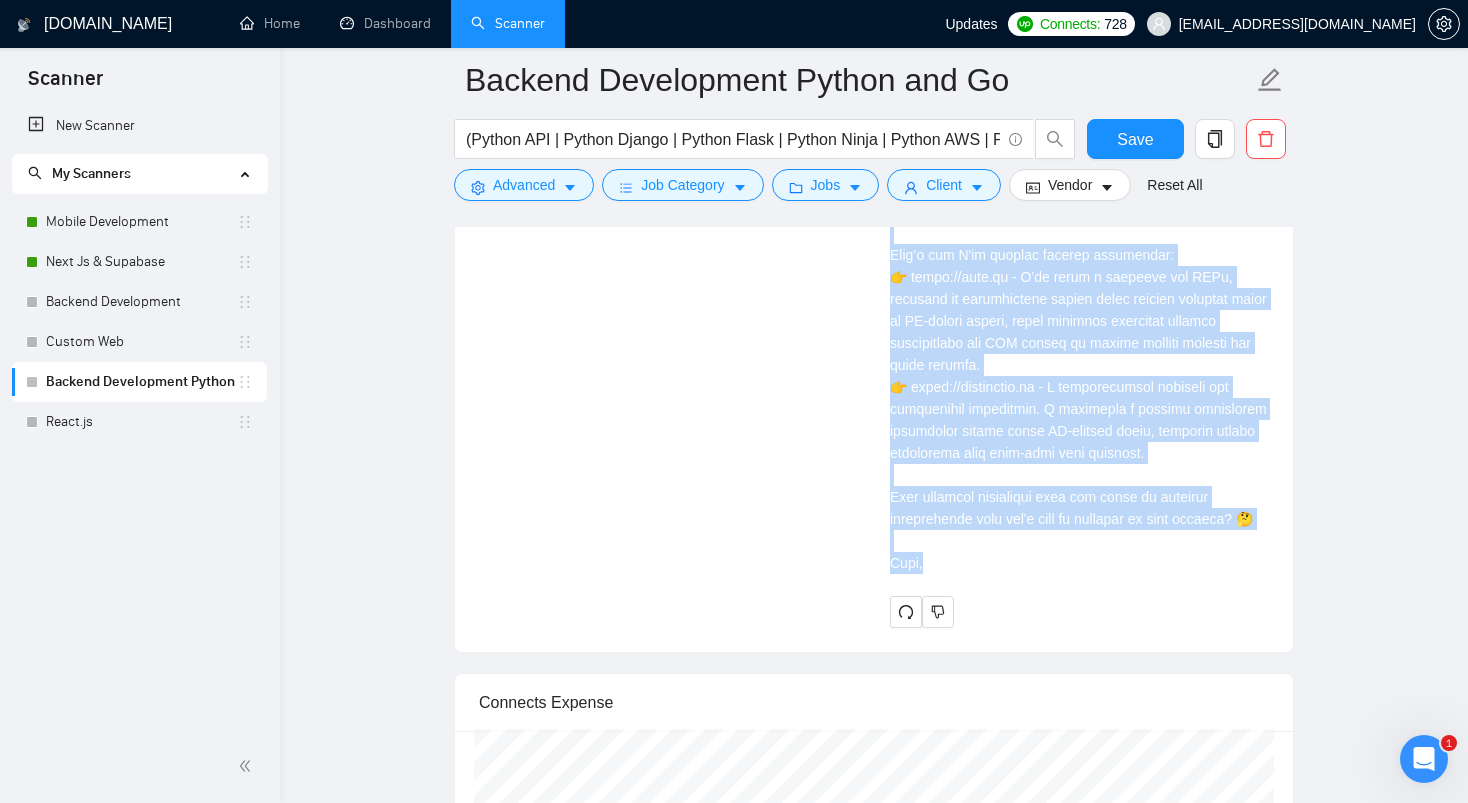 click on "Arhum   S .      Full-Stack Developer | React, Node, Next.js, AWS | SaaS & API Expert   $750.00 Describe your recent experience with similar projects We recently built a Canva-style editor using Next.js for a SaaS platform where I focused on building a scalable and high-performance backend architecture to support real-time content creation, asset storage, and user management. Everything was optimized for responsiveness, fast API response times, and smooth data handling.
I also worked on Copywhiz.ai, where we integrated OpenAI APIs for smart content generation. I handled the backend logic, prompt engineering, API rate handling, and caching layers to ensure low-latency performance within the sleek frontend interface.
Across all projects, my focus has been on clean architecture, secure API design, database optimization, and making sure the systems are easy to scale and maintain.
Recent Live Project Links:
=> https://teaconnect.io
=> https://eeko.ai
=> https://copywhiz.ai
=> https://suredeal.io" at bounding box center [1079, -58] 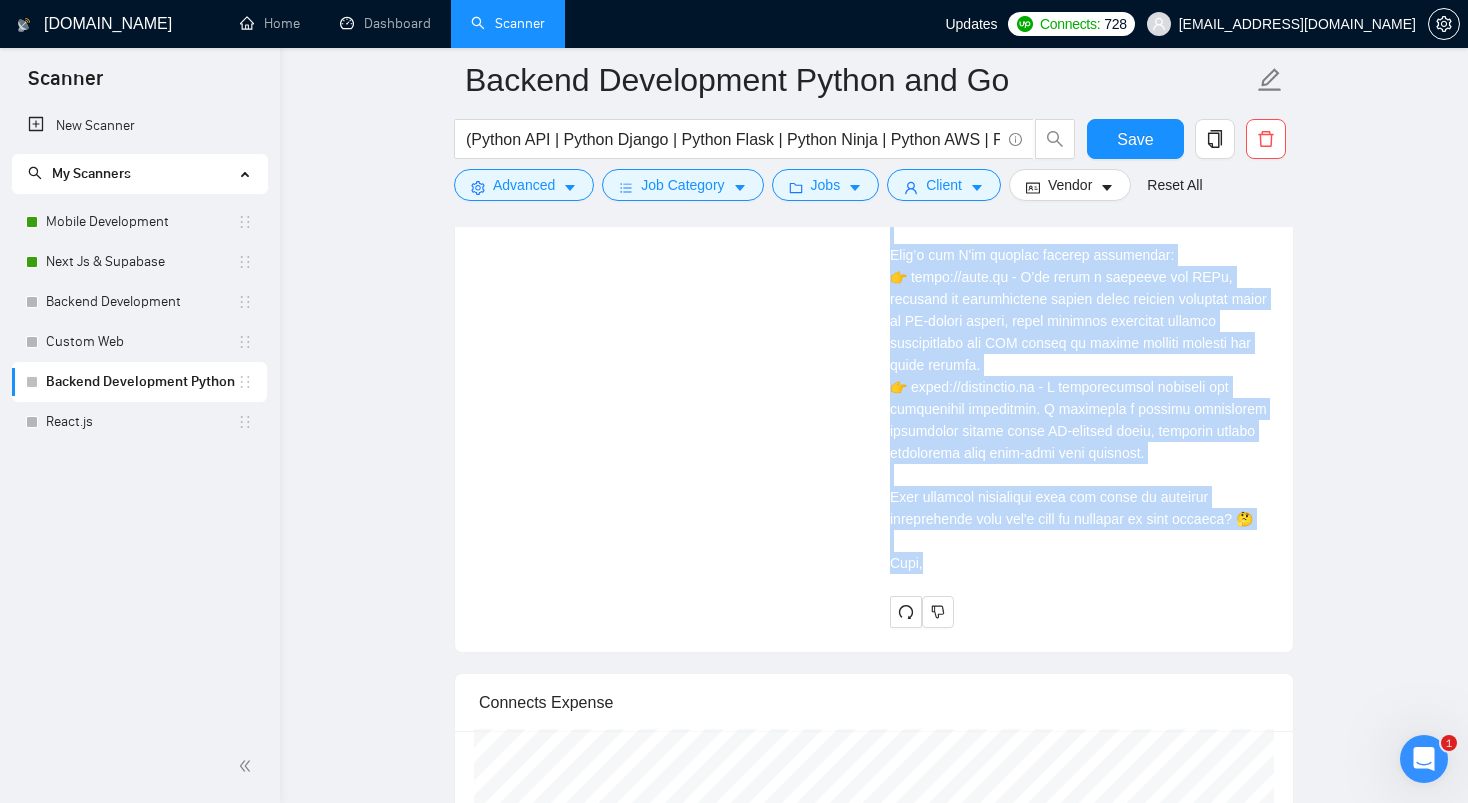 copy on "你好 Heze team, I see that the main client's pain point is achieving seamless API-level integrations for UPI Wallets to ensure accurate financial data aggregation and risk control. I can help with this by leveraging my experience in reverse engineering and API automation to deliver stable, efficient solutions. 🌟
I've checked your project requirements and noted the need for robust OTP login flows and session persistence. I can help address this by implementing sophisticated token management and login automation techniques. 🛠️
Here’s how I've tackled similar challenges:
👉 https://eeko.ai - I've built a platform for SMEs, focusing on streamlining social media content creation using an AI-driven editor, which required efficient backend architecture and API design to handle dynamic content and rapid scaling.
👉 https://teaconnect.io - A comprehensive platform for hospitality businesses. I developed a unified reputation management system using AI-powered tools, ensuring smooth operations with real-time data handli..." 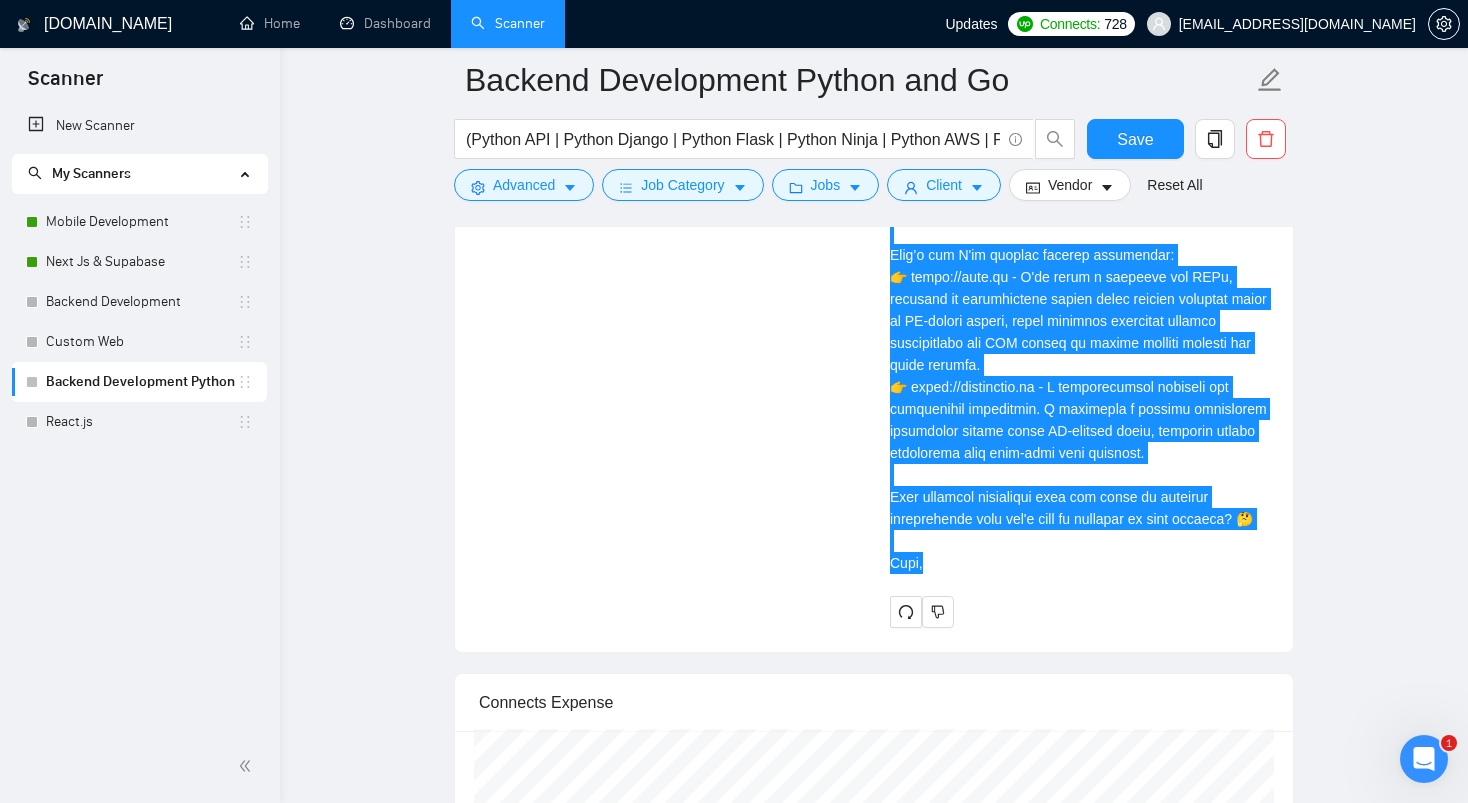 click 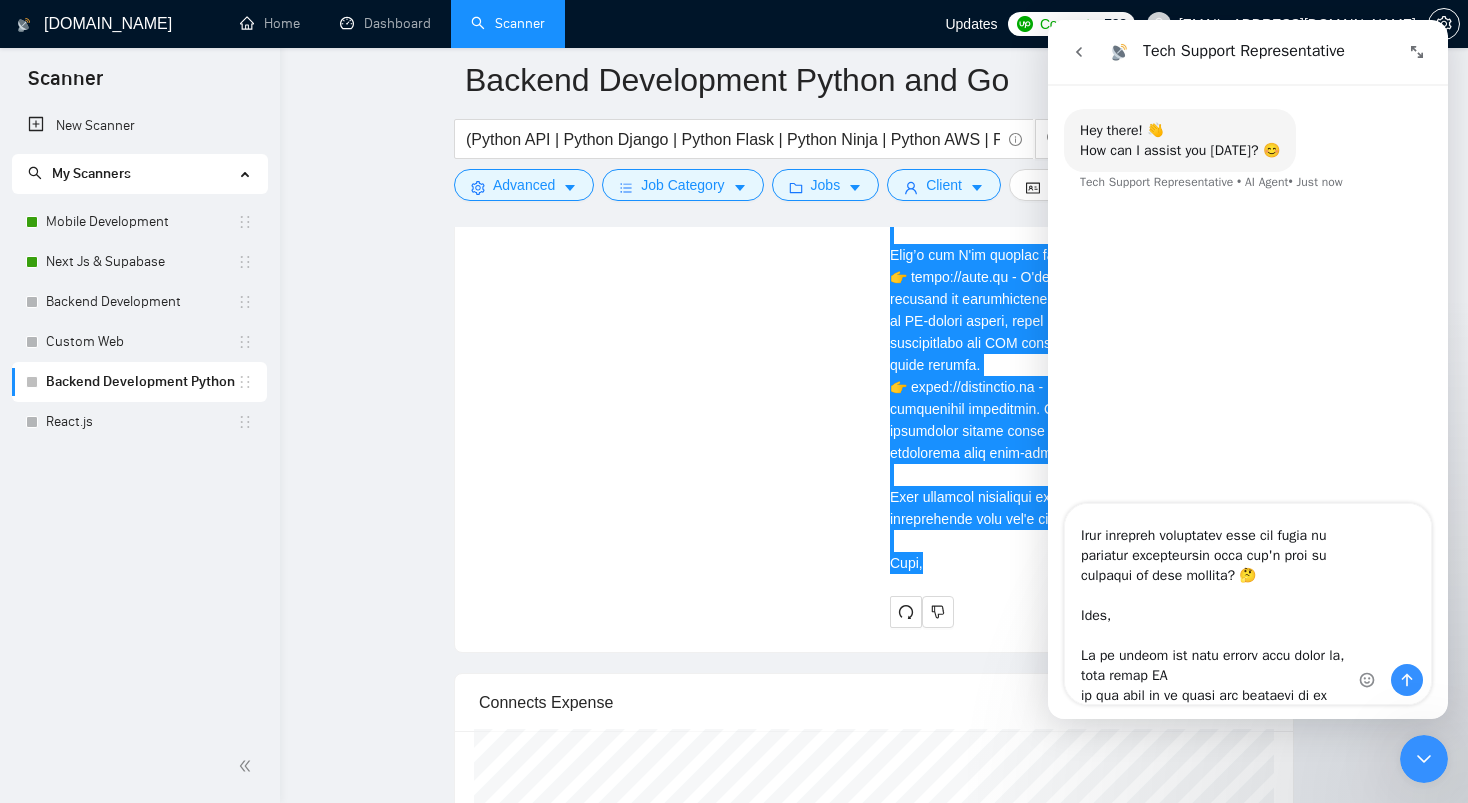 scroll, scrollTop: 672, scrollLeft: 0, axis: vertical 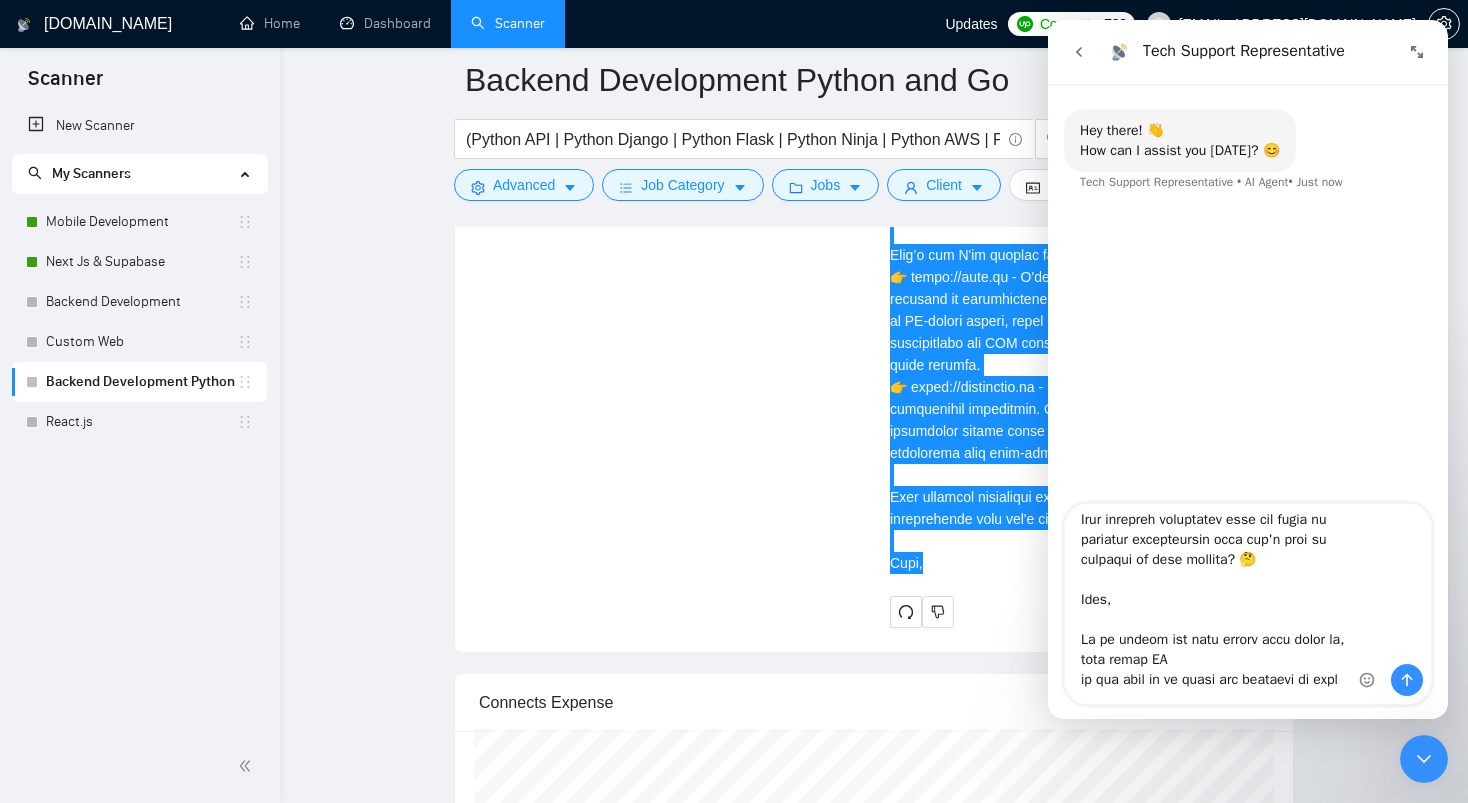 type on "My auto bidder is not generating the right content, it is being missy
just see this:
你好 Heze team, I see that the main client's pain point is achieving seamless API-level integrations for UPI Wallets to ensure accurate financial data aggregation and risk control. I can help with this by leveraging my experience in reverse engineering and API automation to deliver stable, efficient solutions. 🌟
I've checked your project requirements and noted the need for robust OTP login flows and session persistence. I can help address this by implementing sophisticated token management and login automation techniques. 🛠️
Here’s how I've tackled similar challenges:
👉 https://eeko.ai - I've built a platform for SMEs, focusing on streamlining social media content creation using an AI-driven editor, which required efficient backend architecture and API design to handle dynamic content and rapid scaling.
👉 https://teaconnect.io - A comprehensive platform for hospitality businesses. I developed a unified reputation managemen..." 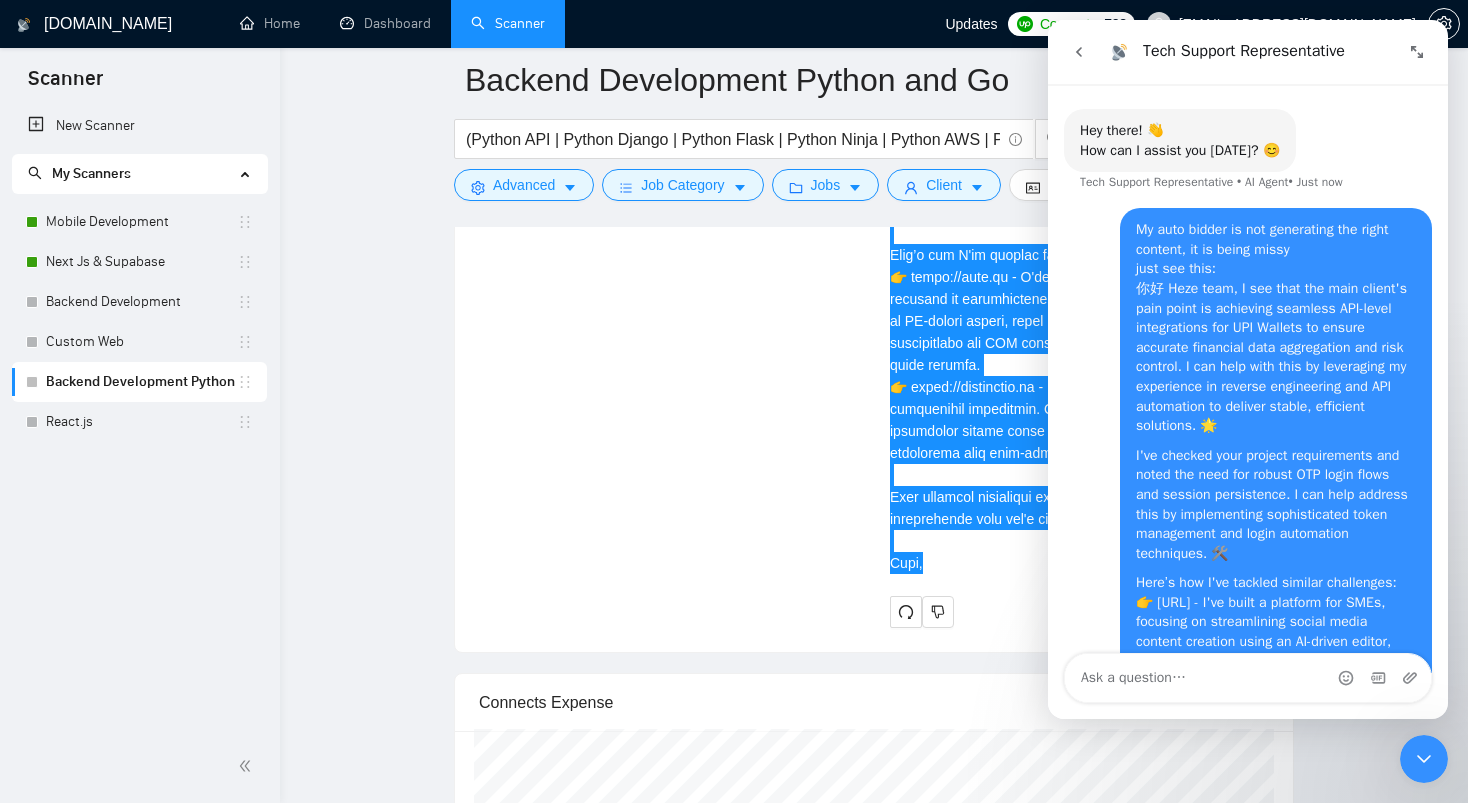 scroll, scrollTop: 0, scrollLeft: 0, axis: both 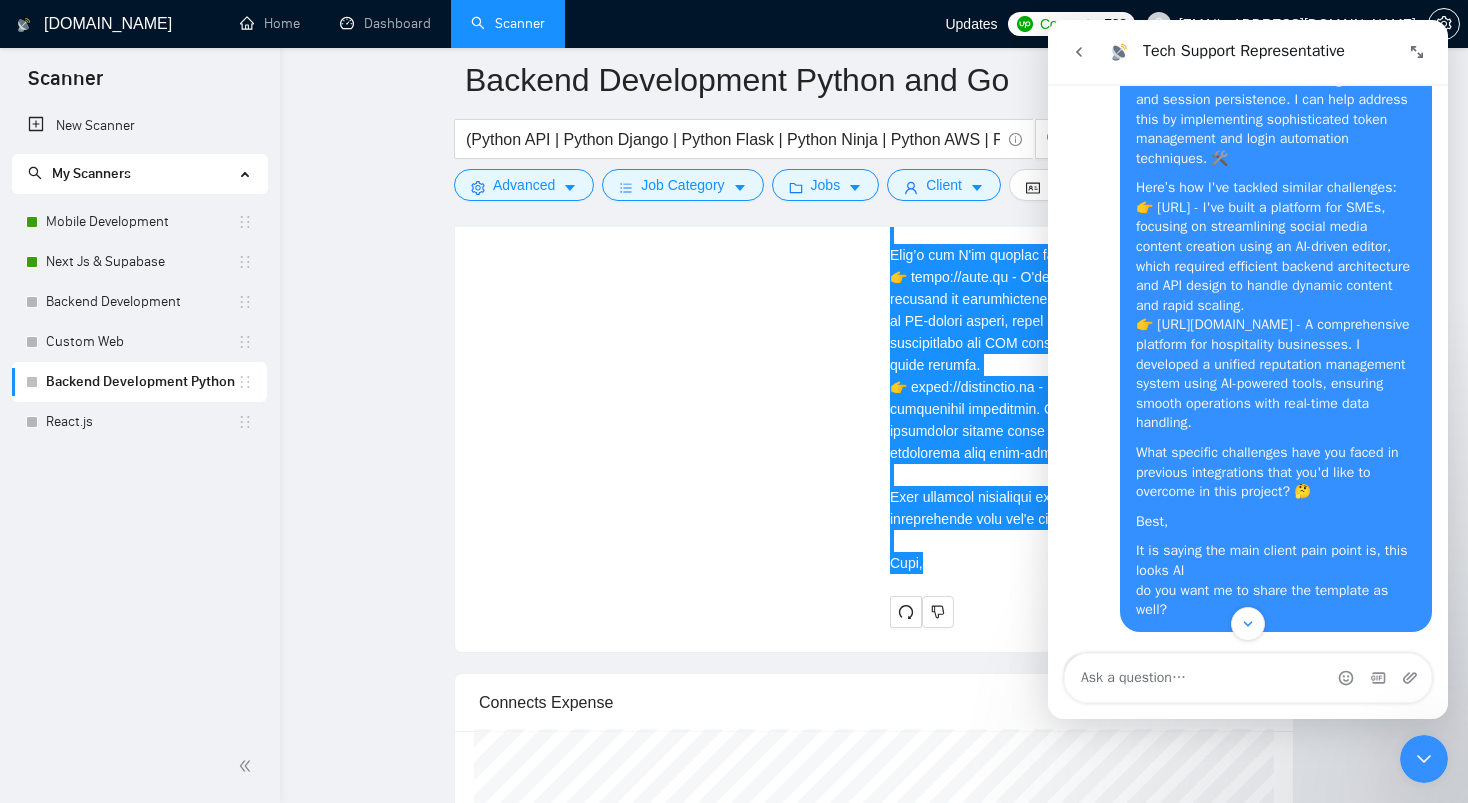 type 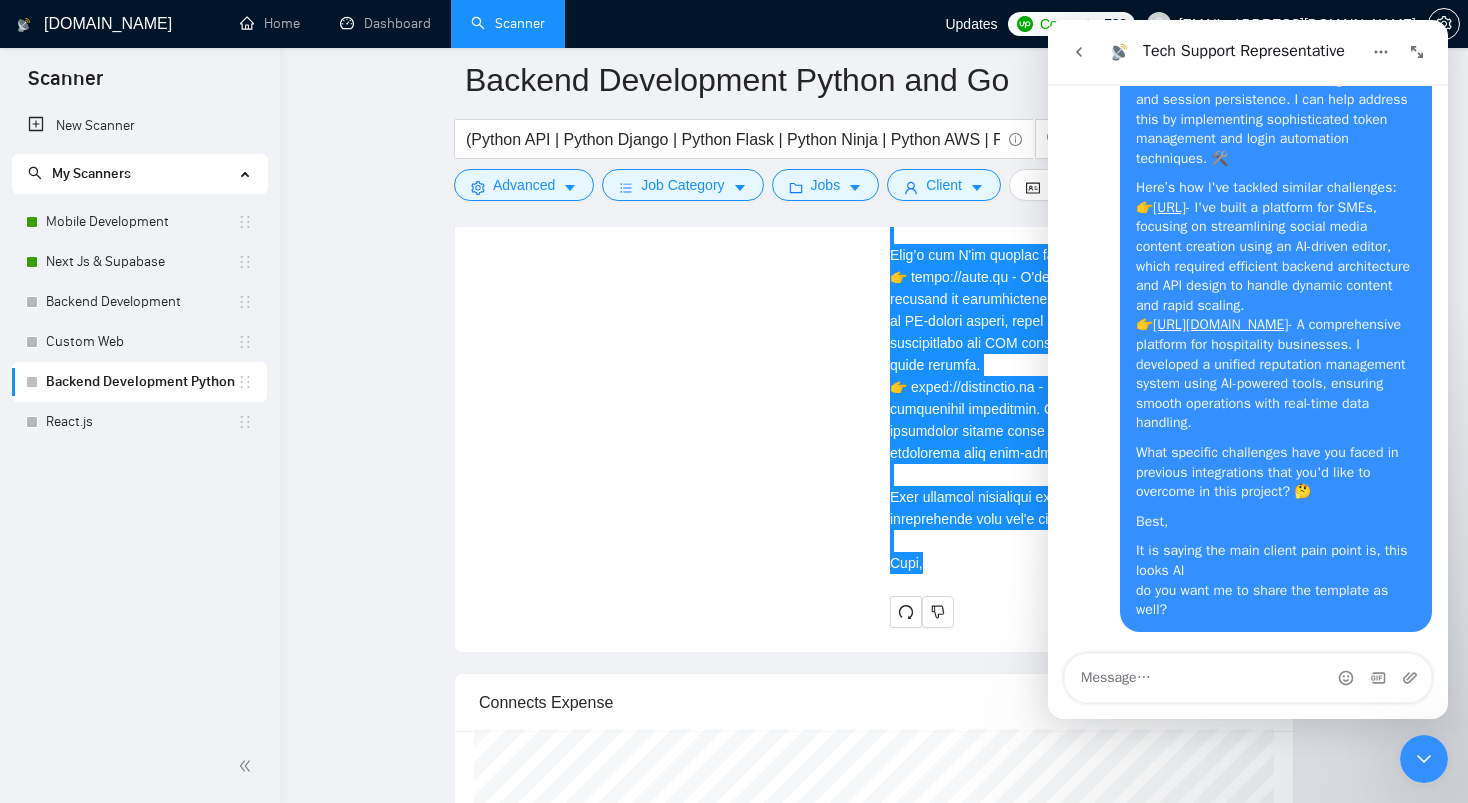 scroll, scrollTop: 434, scrollLeft: 0, axis: vertical 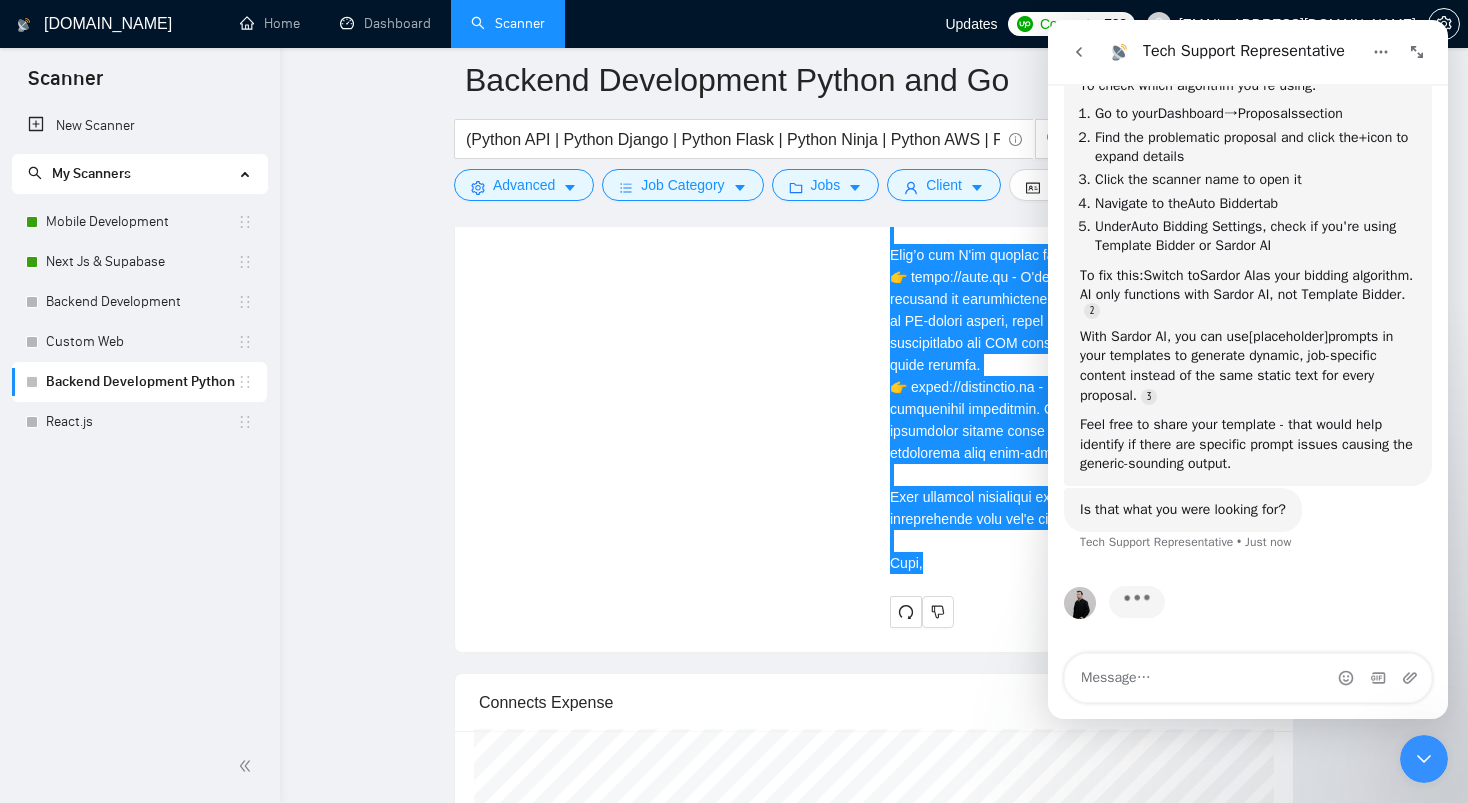 click 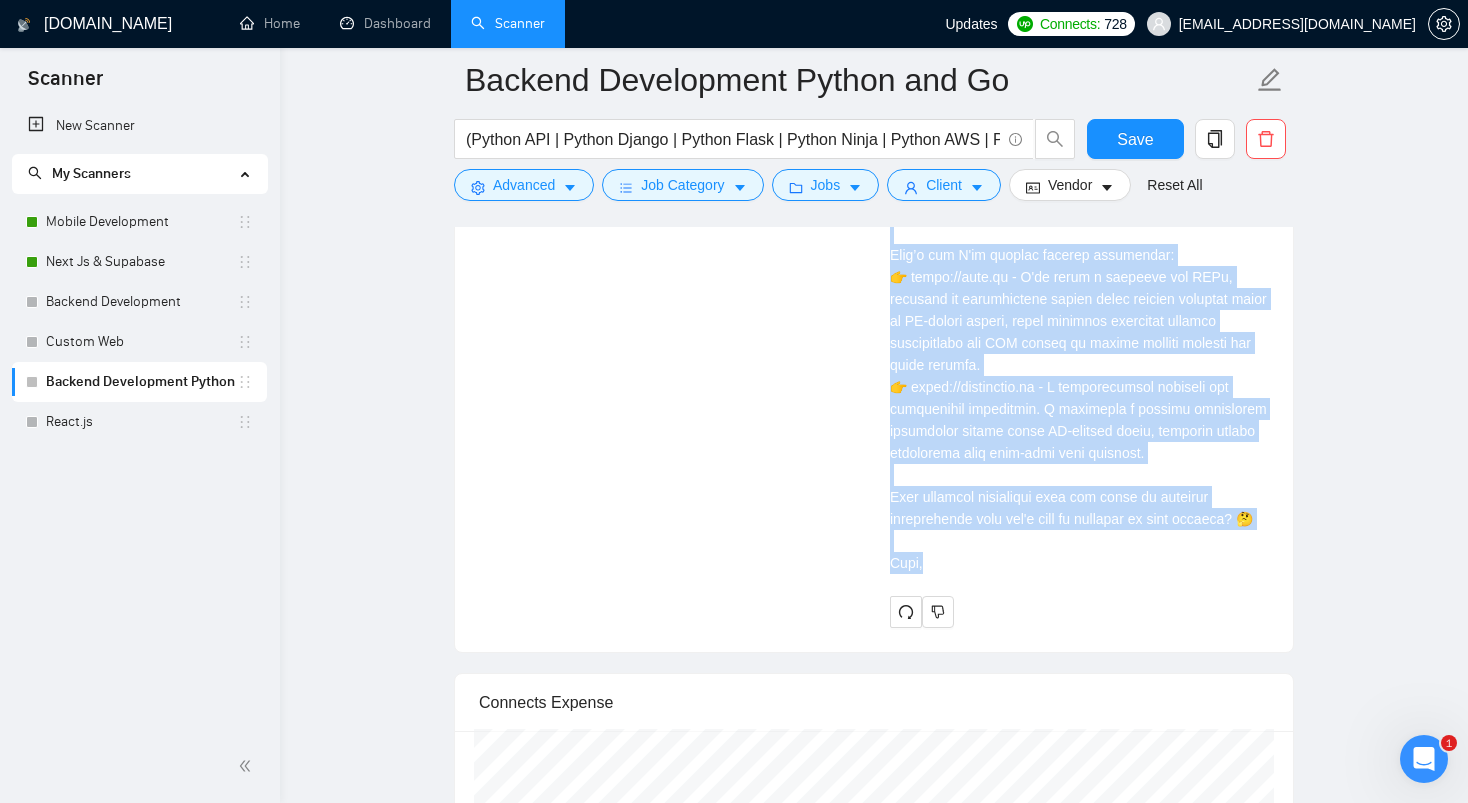 click on "Backend Development Python and Go (Python API | Python Django | Python Flask | Python Ninja | Python AWS | Python Automation) | ("Golang" | "GoLang" | "Go Lang" | "Go language" | "Go programming") Save Advanced   Job Category   Jobs   Client   Vendor   Reset All Preview Results Insights NEW Alerts Auto Bidder Auto Bidding Enabled Auto Bidding Enabled: OFF Auto Bidder Schedule Auto Bidding Type: Automated (recommended) Semi-automated Auto Bidding Schedule: 24/7 Custom Custom Auto Bidder Schedule Repeat every week on Monday Tuesday Wednesday Thursday Friday Saturday Sunday Active Hours ( Asia/Karachi ): From: 11:00 To: 04:00  (next day) ( 17  hours) Asia/Karachi Auto Bidding Type Select your bidding algorithm: Choose the algorithm for you bidding. The price per proposal does not include your connects expenditure. Template Bidder Works great for narrow segments and short cover letters that don't change. 0.50  credits / proposal Sardor AI 🤖 Personalise your cover letter with ai [placeholders] 1.00  credits" at bounding box center (874, -1820) 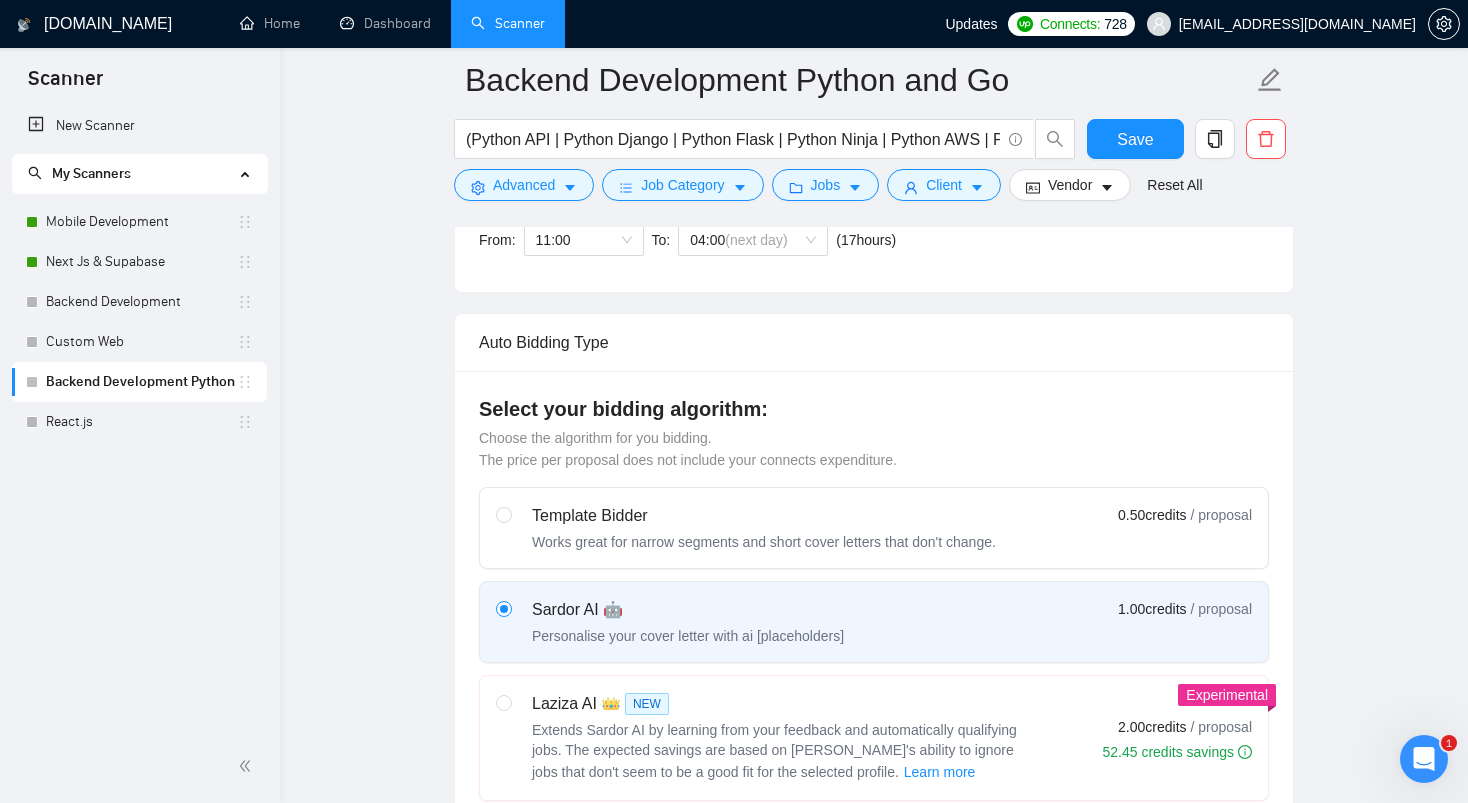 scroll, scrollTop: 634, scrollLeft: 0, axis: vertical 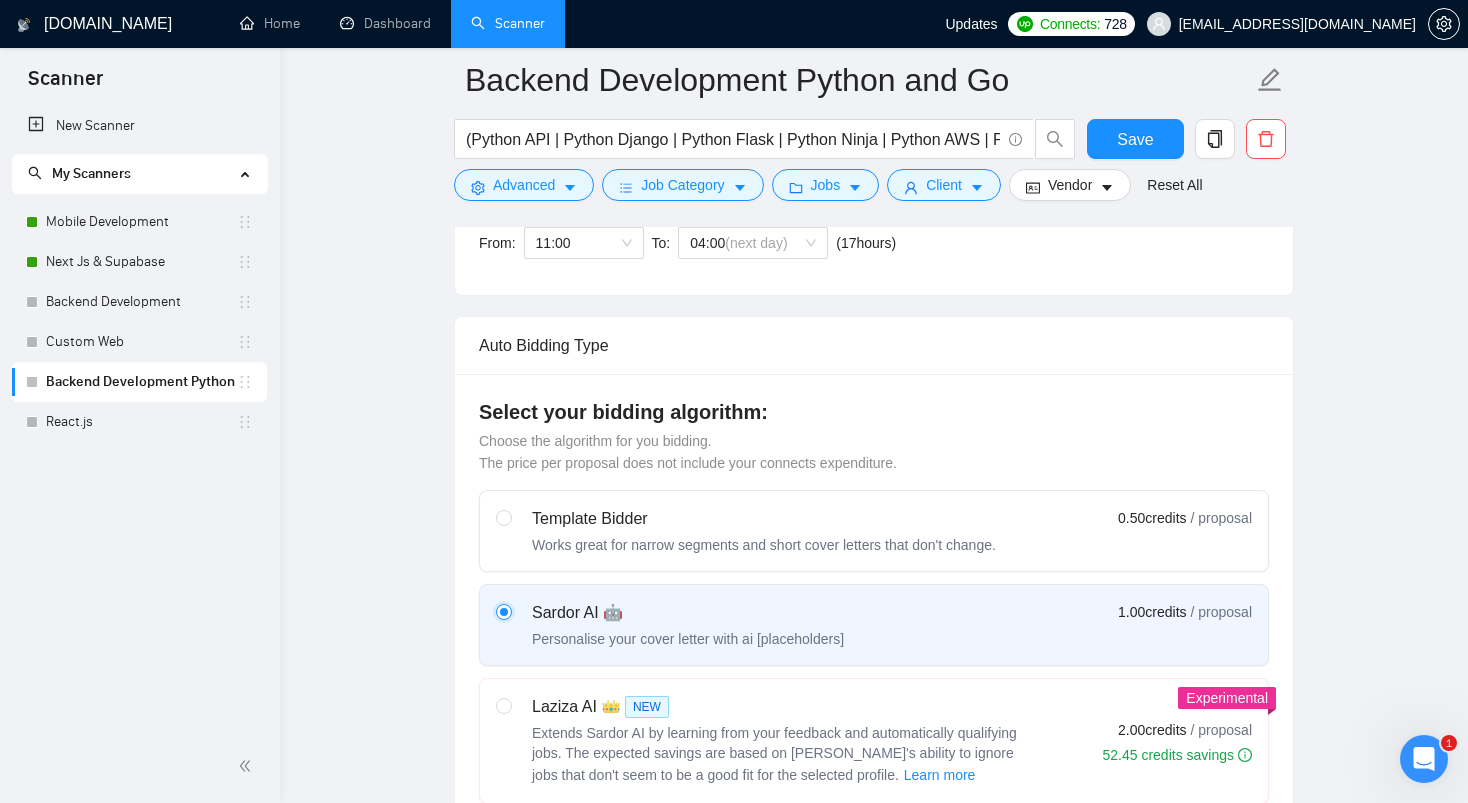 click at bounding box center (503, 611) 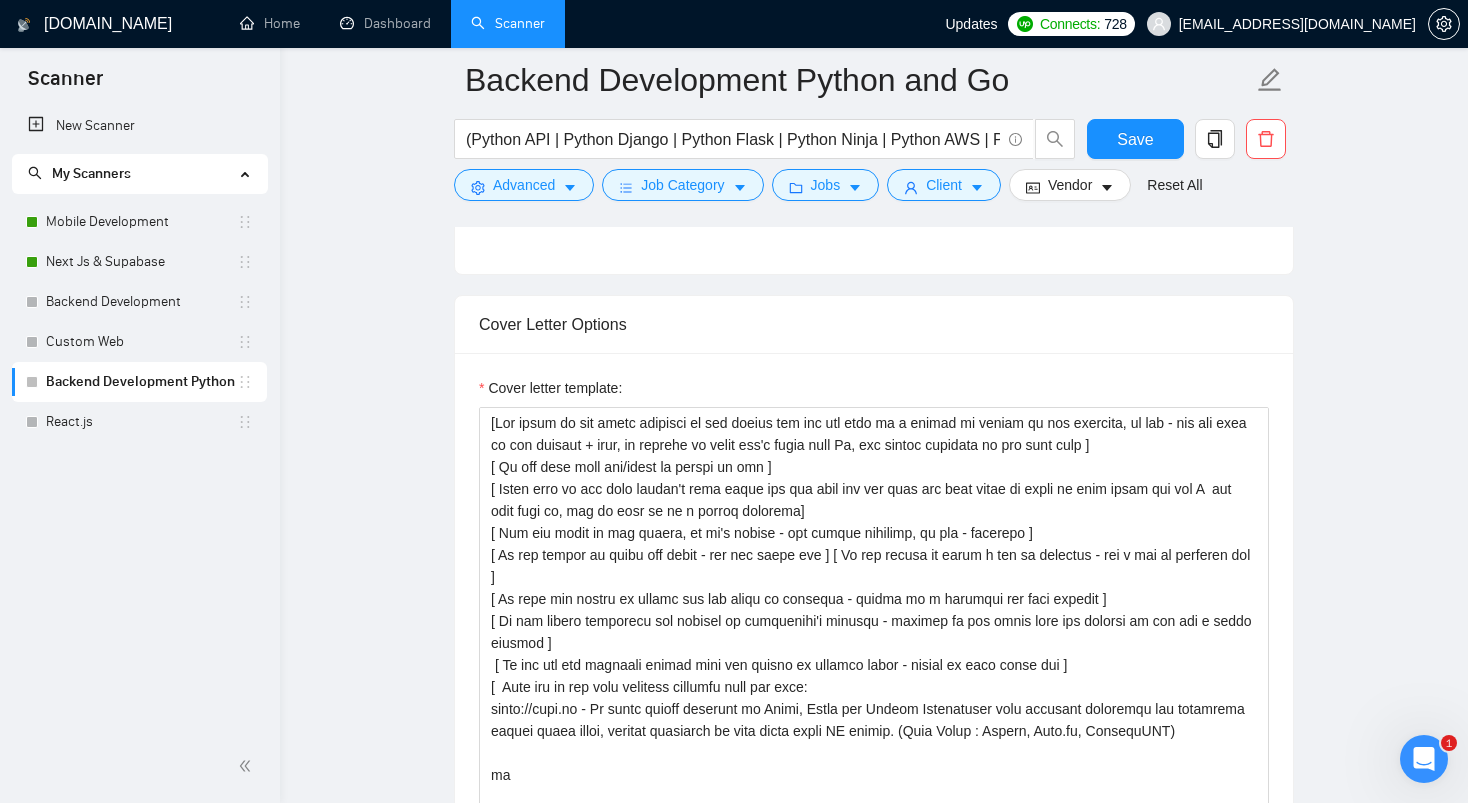 scroll, scrollTop: 1479, scrollLeft: 0, axis: vertical 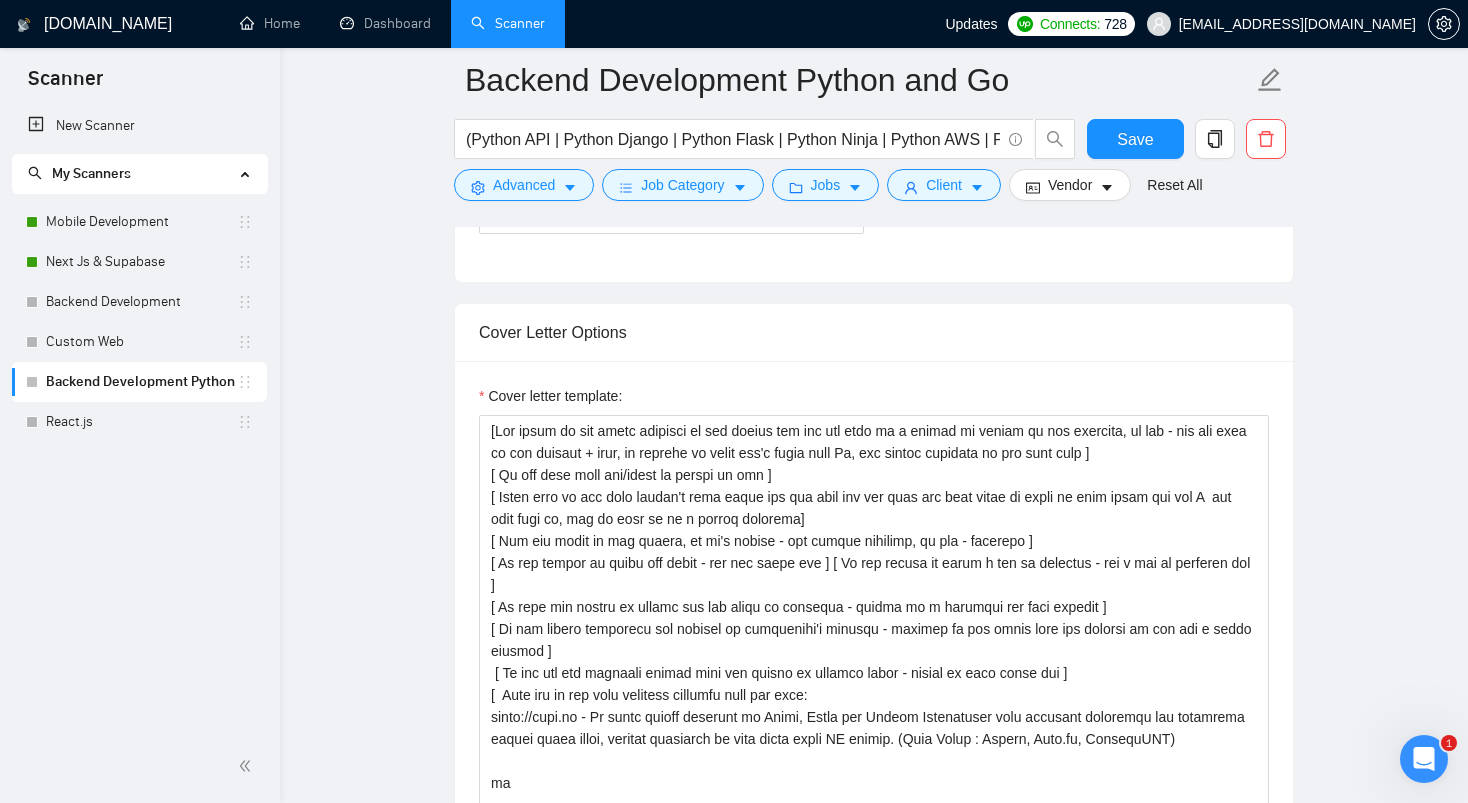 click at bounding box center [1424, 759] 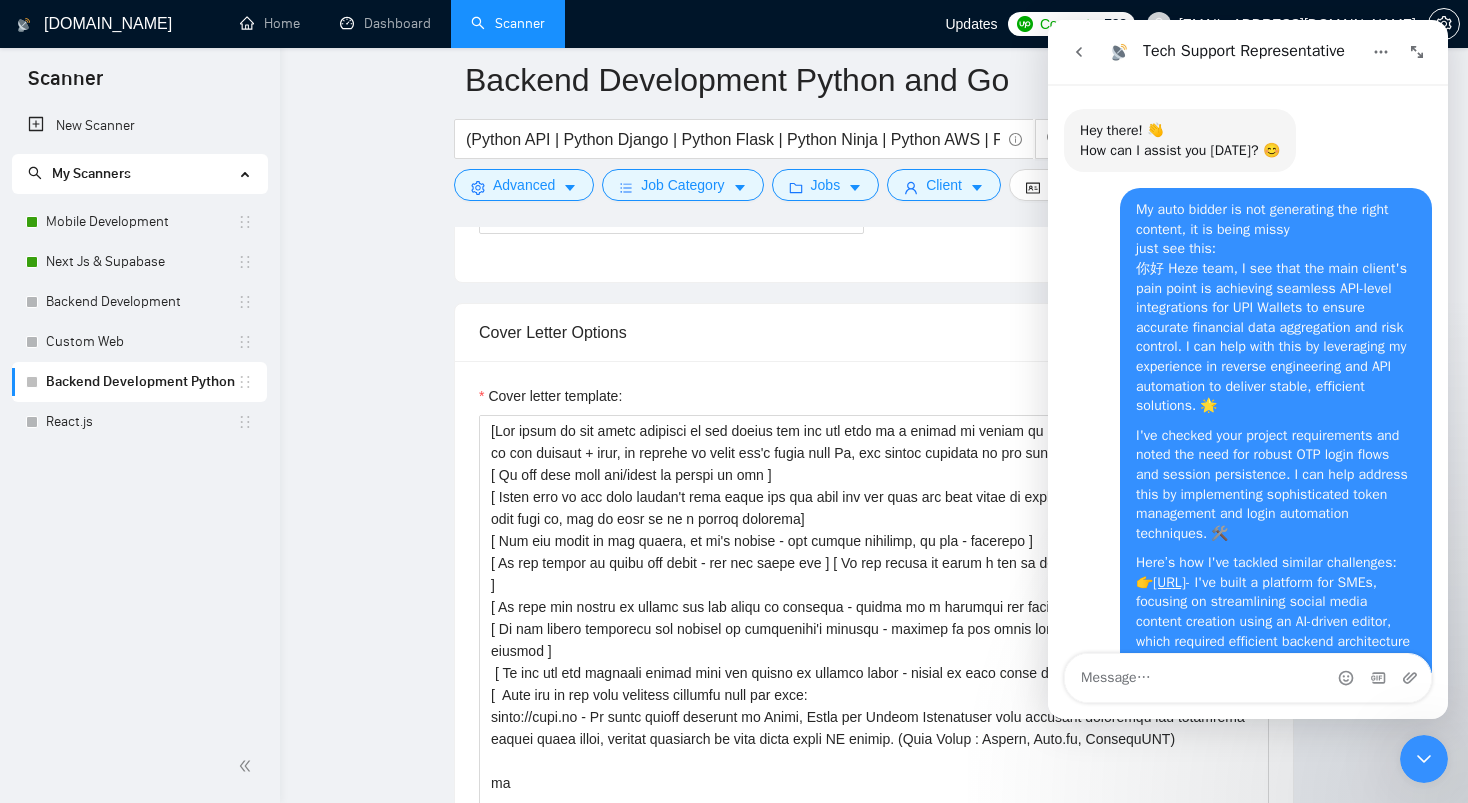 scroll, scrollTop: 994, scrollLeft: 0, axis: vertical 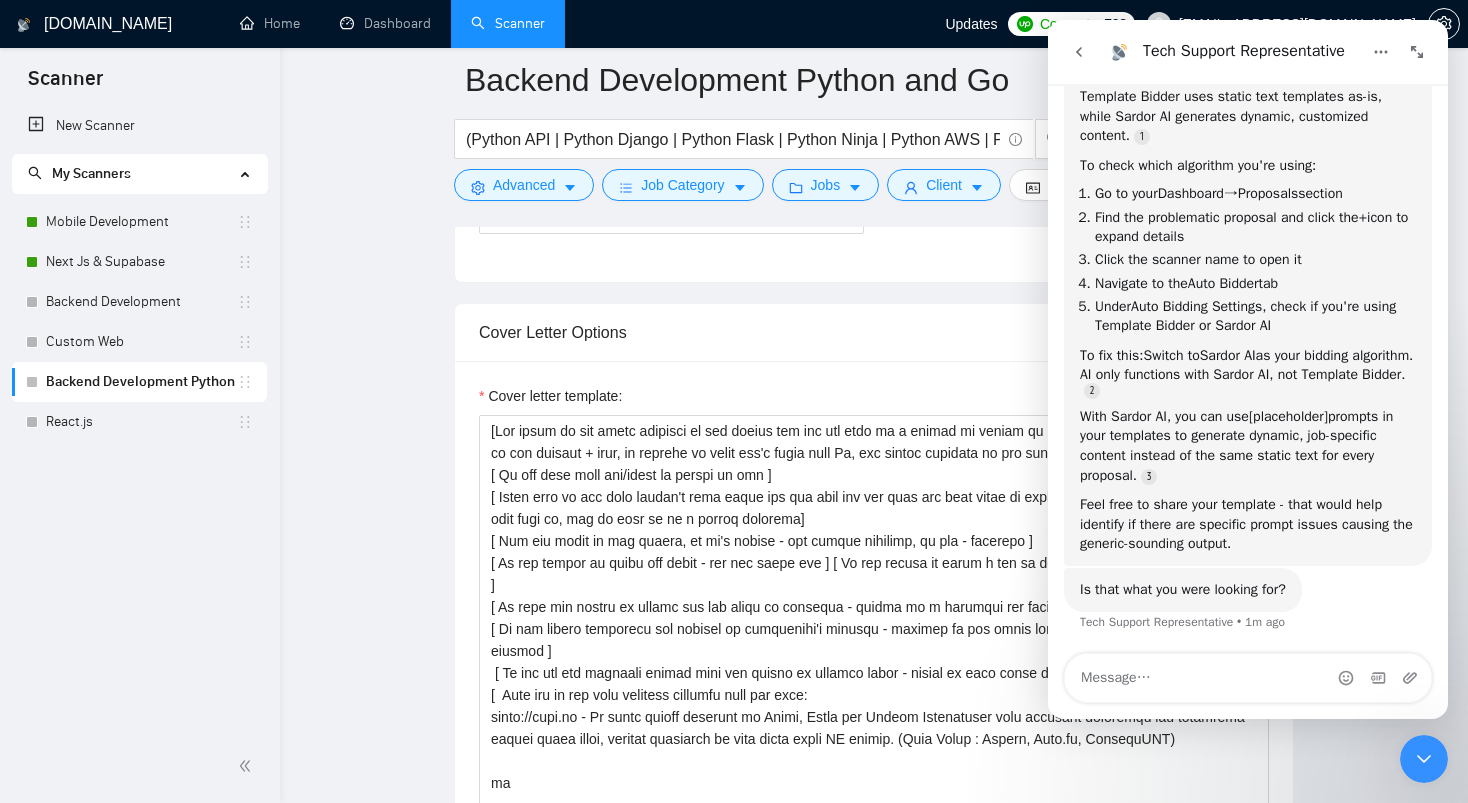 click at bounding box center (1248, 678) 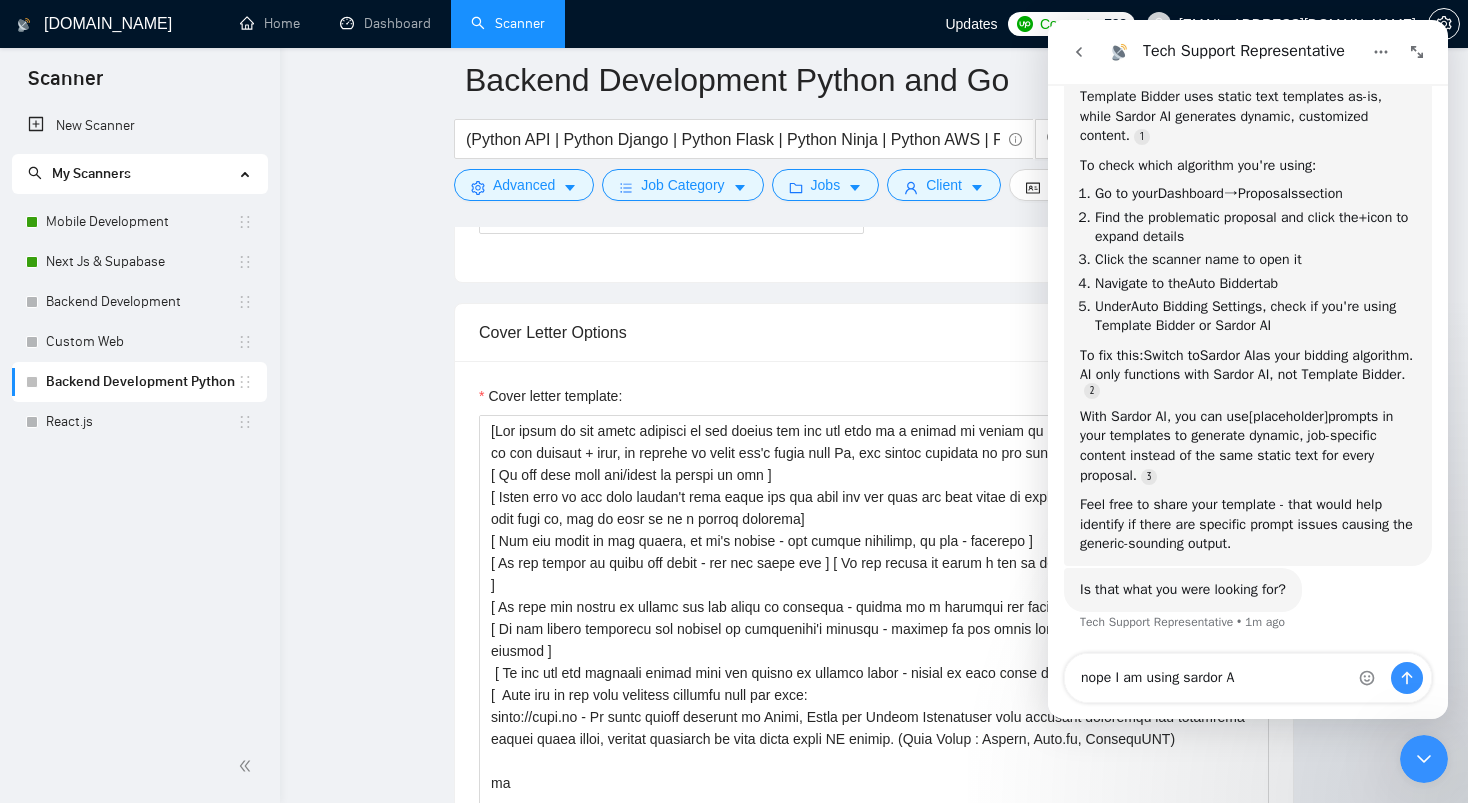 type on "nope I am using sardor AI" 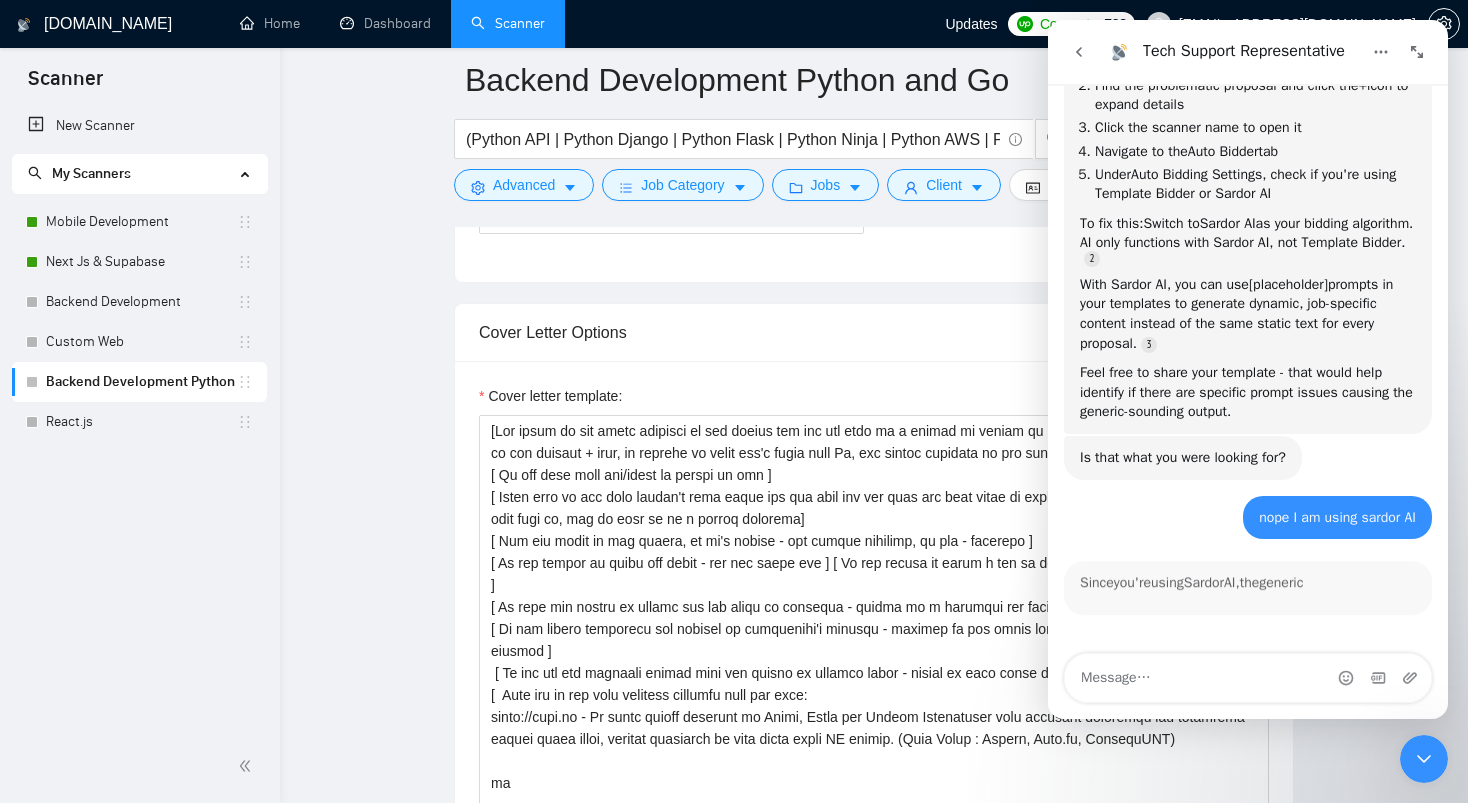 scroll, scrollTop: 1124, scrollLeft: 0, axis: vertical 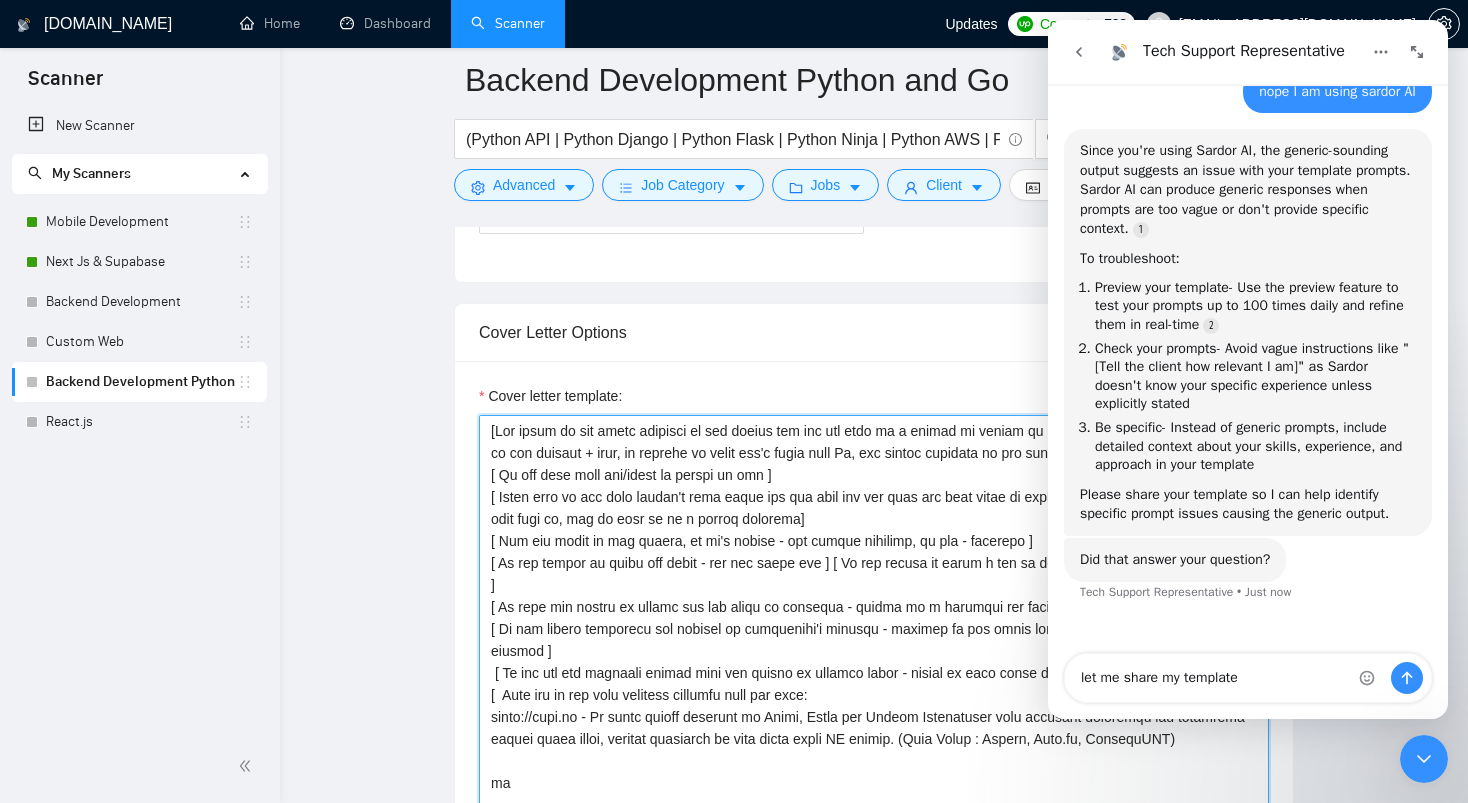 click on "Cover letter template:" at bounding box center [874, 640] 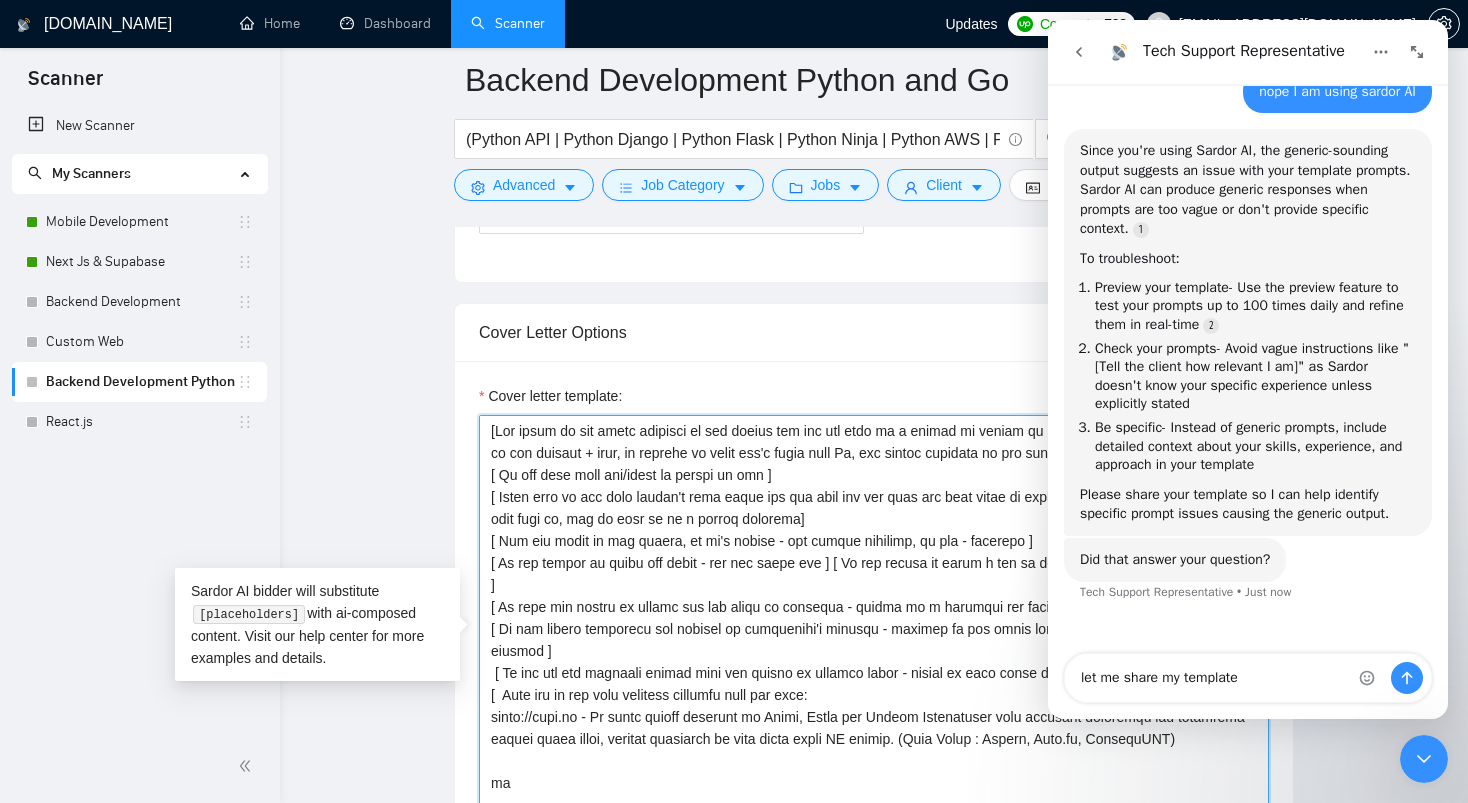 click on "Cover letter template:" at bounding box center [874, 640] 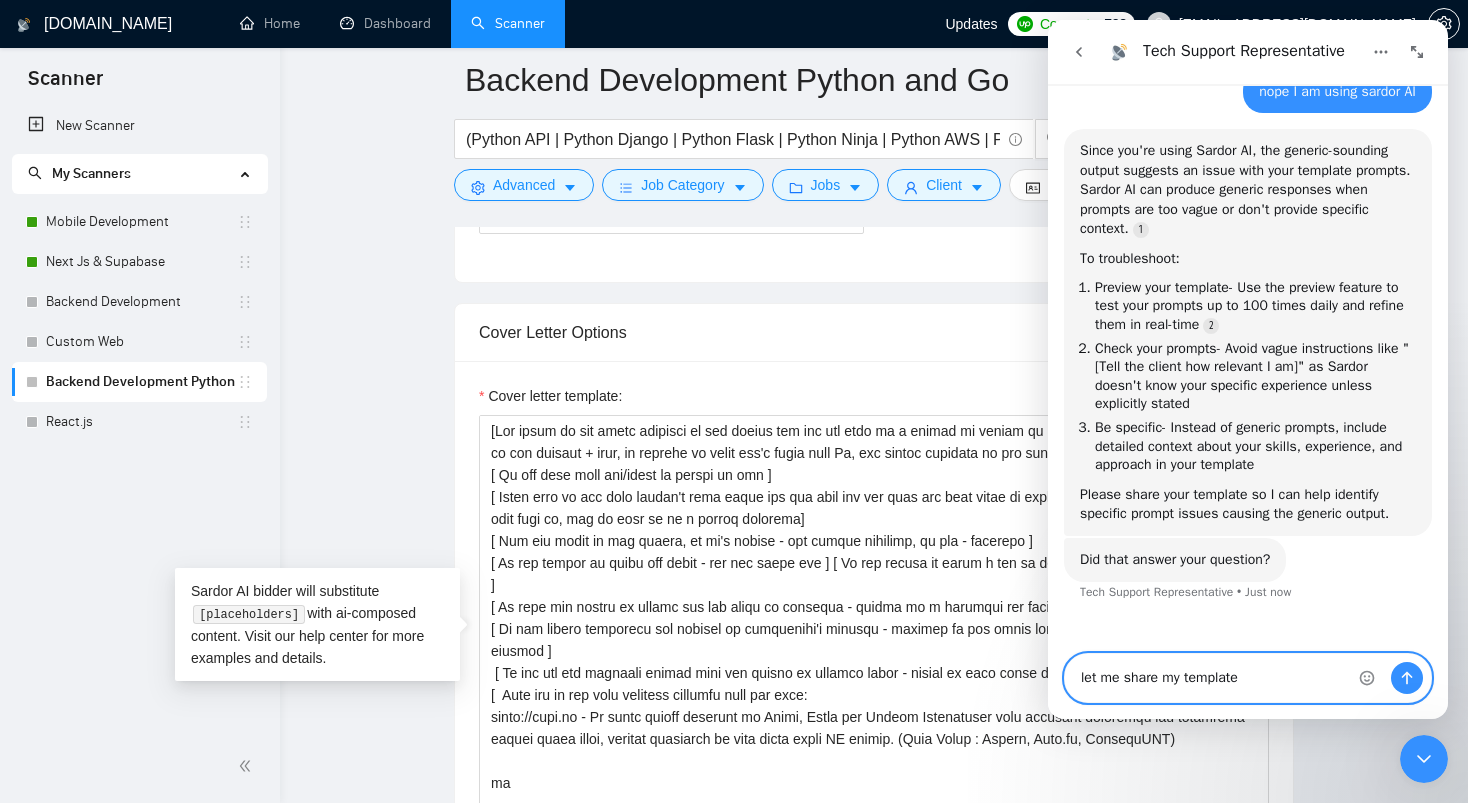 click on "let me share my template" at bounding box center (1248, 678) 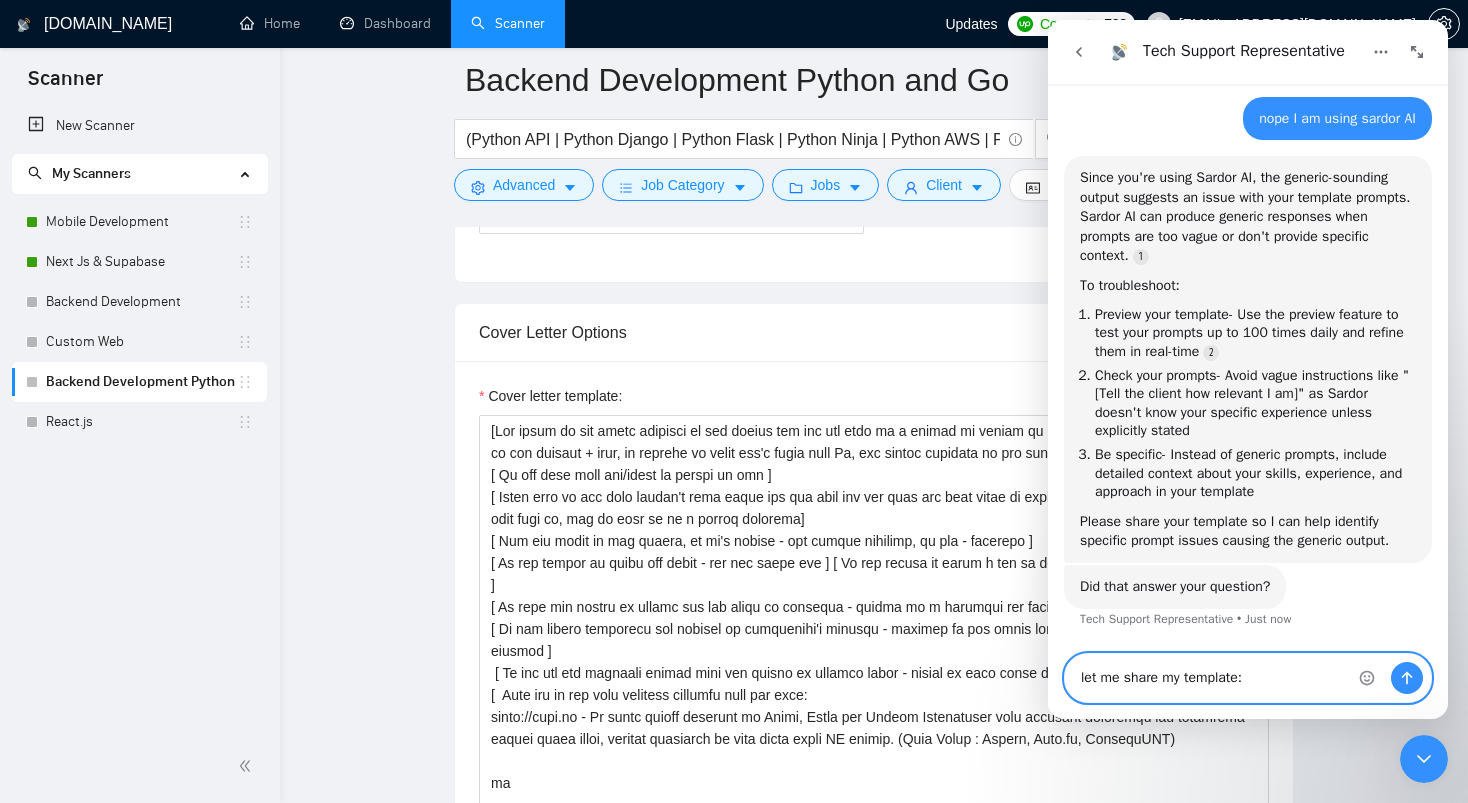 paste on "[Say hello in the local language of the person and use the name of a person if listed in his proposal, if not - use the name of the company + team, if nothing is found don't start with Hi, the actual proposal in the same line ]
[ Do not call them sir/madam or client at all ]
[ Check what is the main client's pain point and say that you see that the main thing to start is this point and how I  can help with it, try to make it as a second sentence]
[ Use the style of the client, if it's formal - use formal language, if not - informal ]
[ If the client is using the lists - use the lists too ] [ If the client is using a lot of epithets - use a lot of epithets too ]
[ In case the client is asking for the quote or estimate - answer as a question for more details ]
[ If the client mentioned his website or competitor's website - mention at the start that you checked it and add a small summary ]
[ If you see any personal moment that the client is talking about - answer on this point too ]
[  Show one of the most r..." 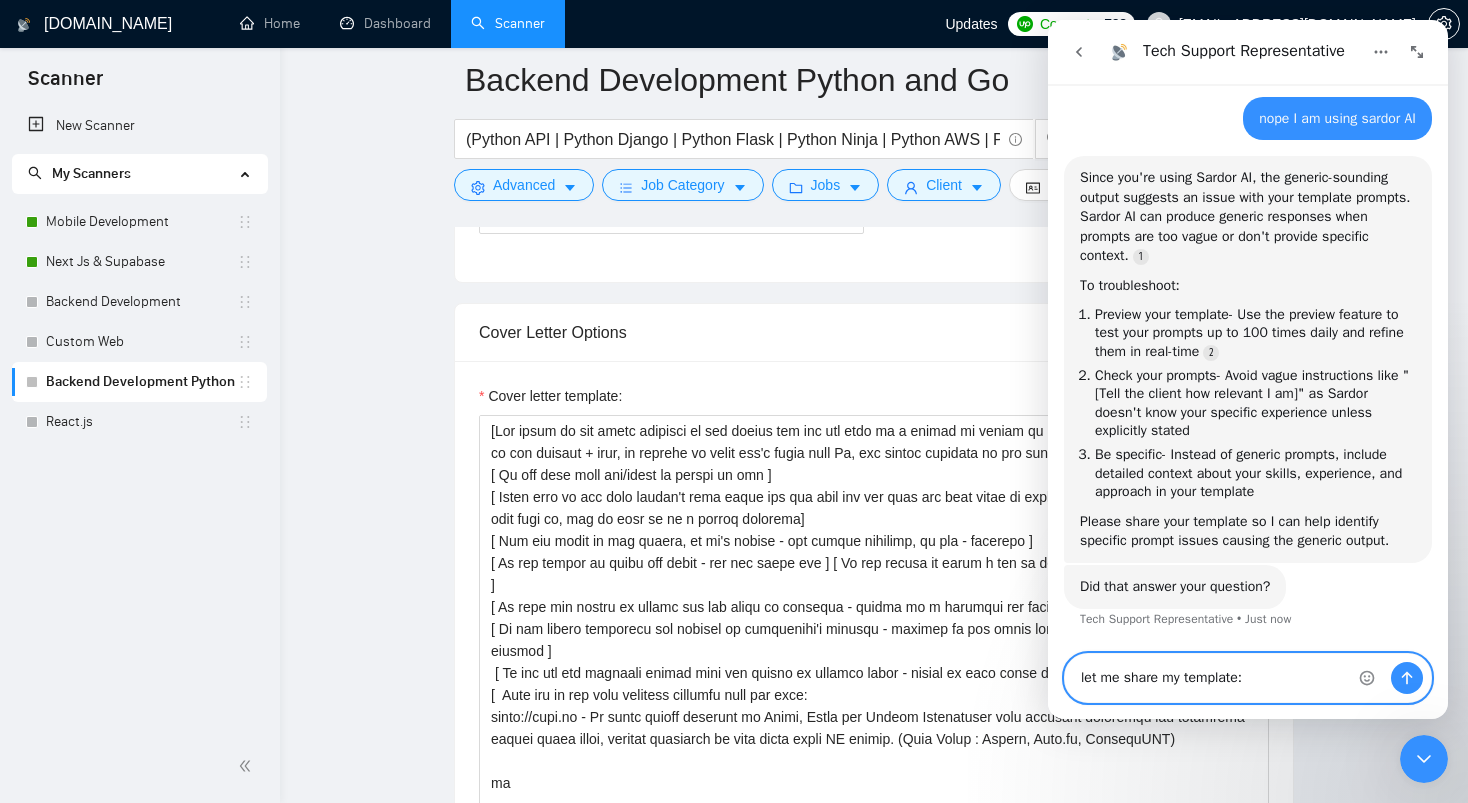 type on "let me share my template:
[Say hello in the local language of the person and use the name of a person if listed in his proposal, if not - use the name of the company + team, if nothing is found don't start with Hi, the actual proposal in the same line ]
[ Do not call them sir/madam or client at all ]
[ Check what is the main client's pain point and say that you see that the main thing to start is this point and how I  can help with it, try to make it as a second sentence]
[ Use the style of the client, if it's formal - use formal language, if not - informal ]
[ If the client is using the lists - use the lists too ] [ If the client is using a lot of epithets - use a lot of epithets too ]
[ In case the client is asking for the quote or estimate - answer as a question for more details ]
[ If the client mentioned his website or competitor's website - mention at the start that you checked it and add a small summary ]
[ If you see any personal moment that the client is talking about - answer on this point too ..." 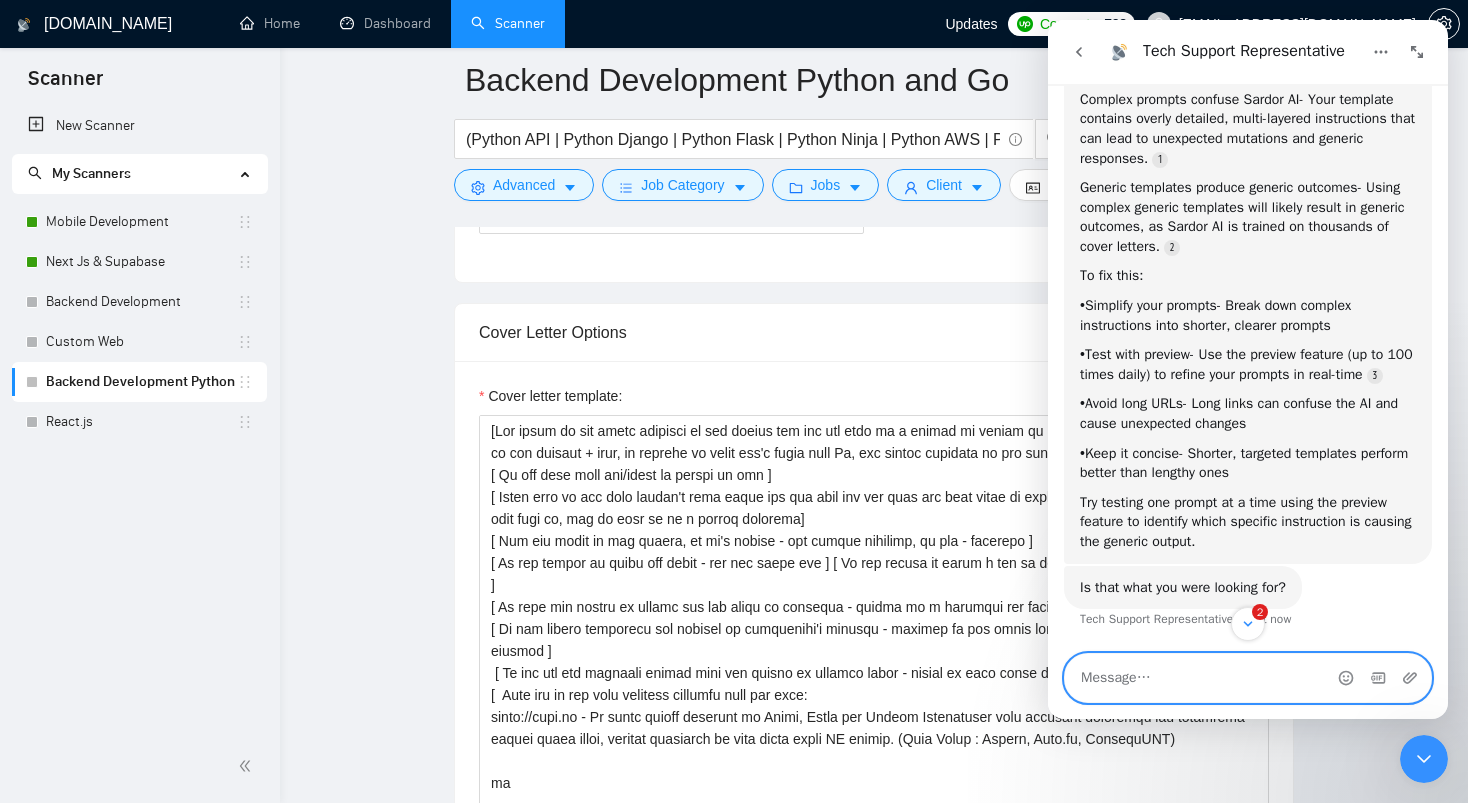 scroll, scrollTop: 3634, scrollLeft: 0, axis: vertical 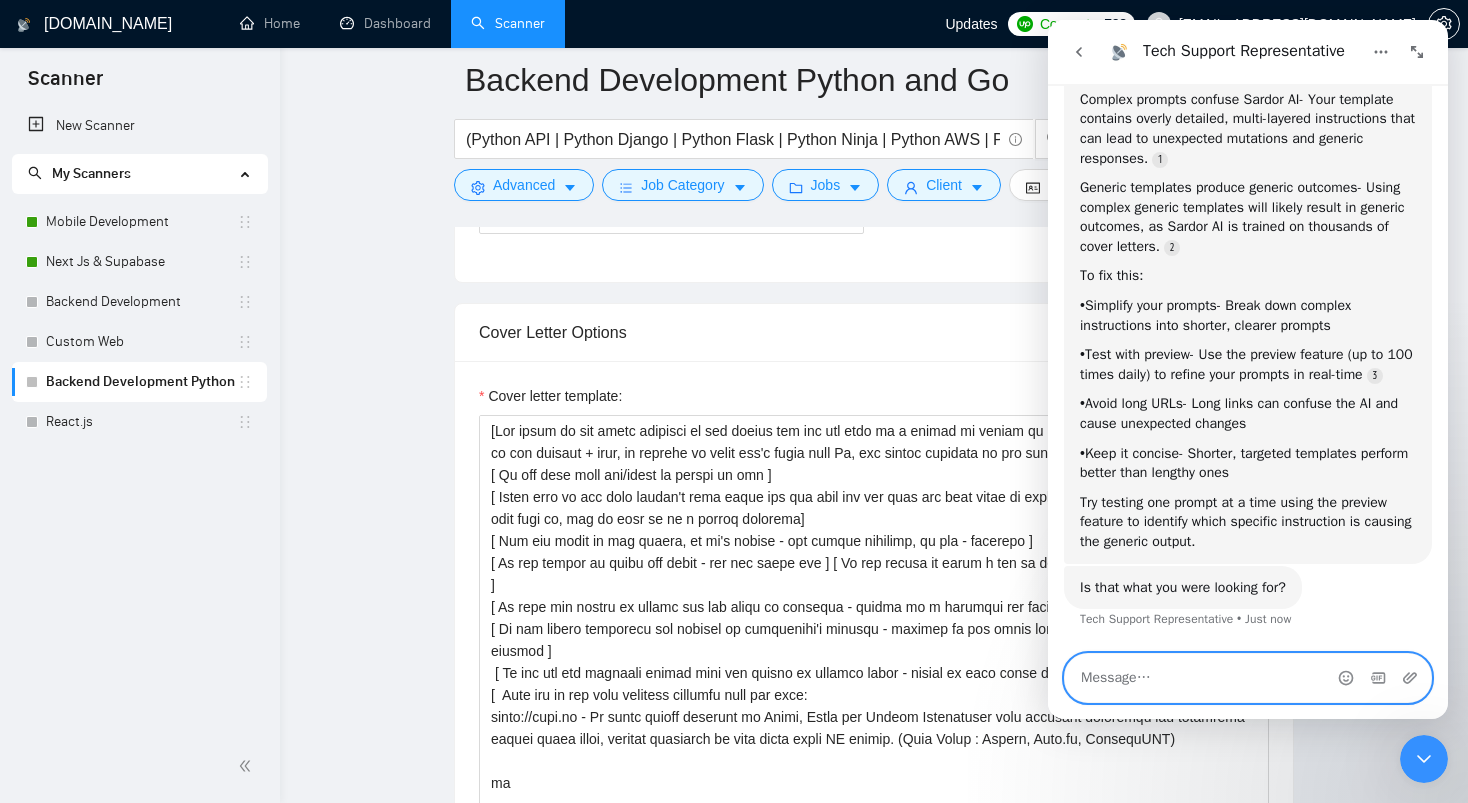 type 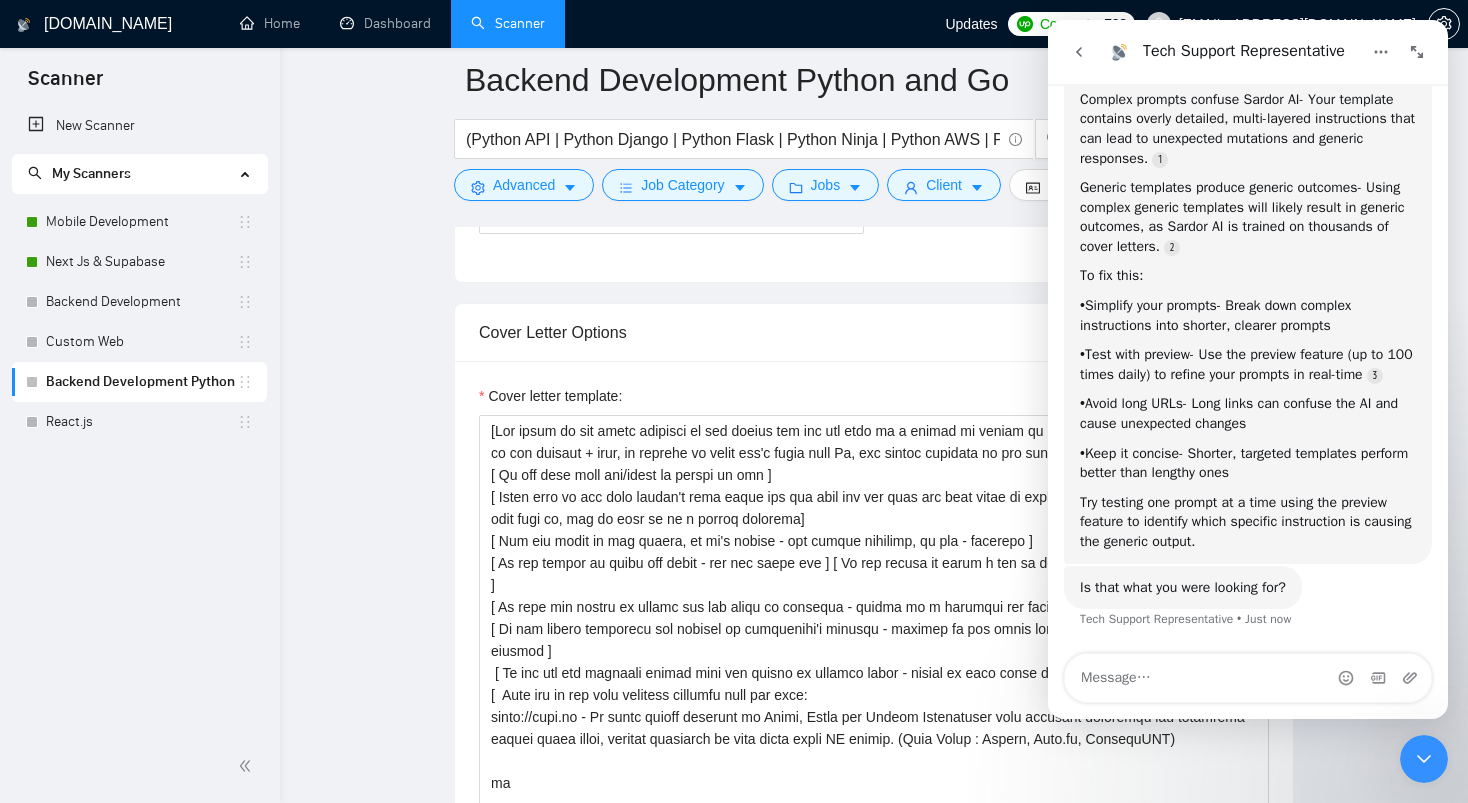 click at bounding box center (1424, 759) 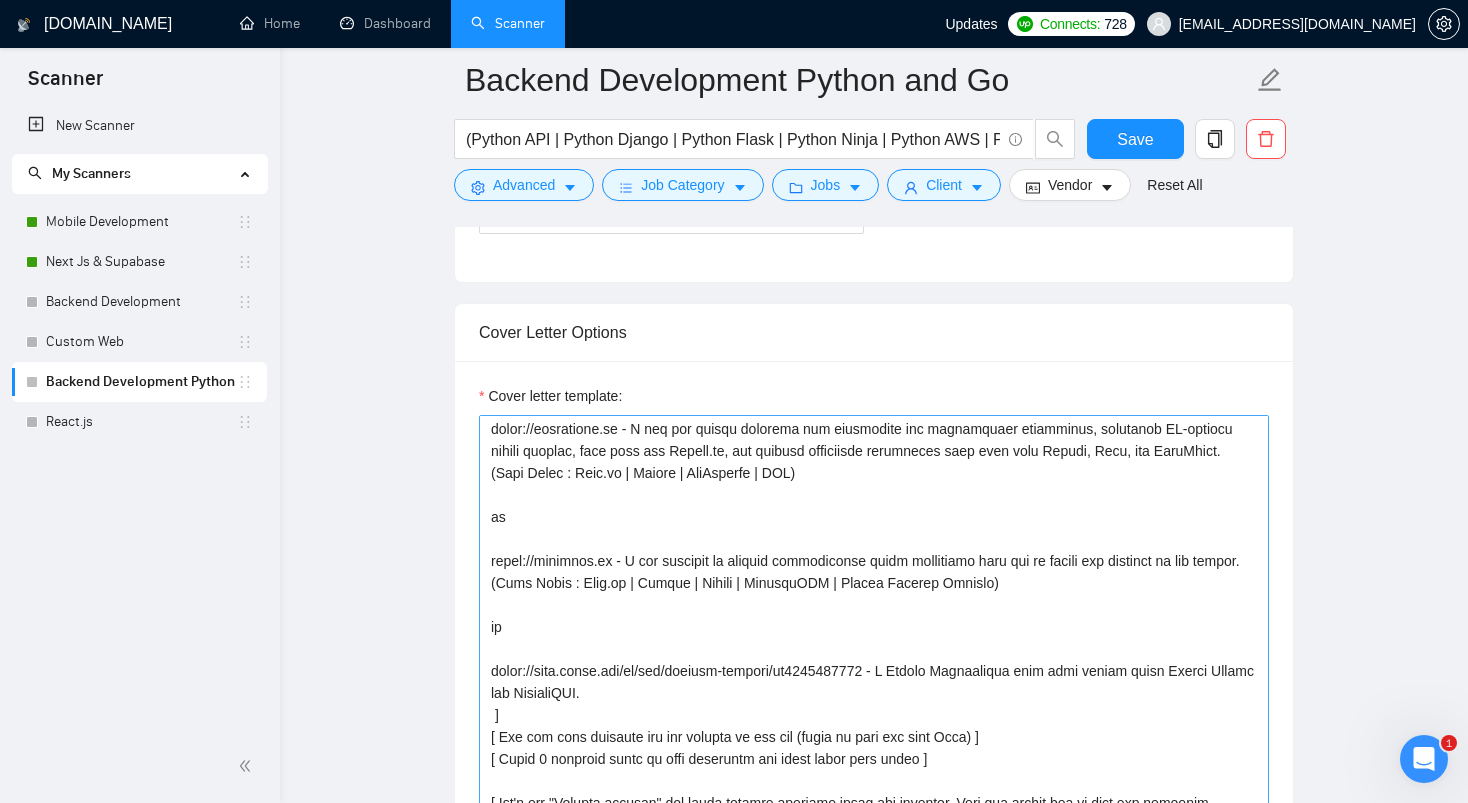 scroll, scrollTop: 418, scrollLeft: 0, axis: vertical 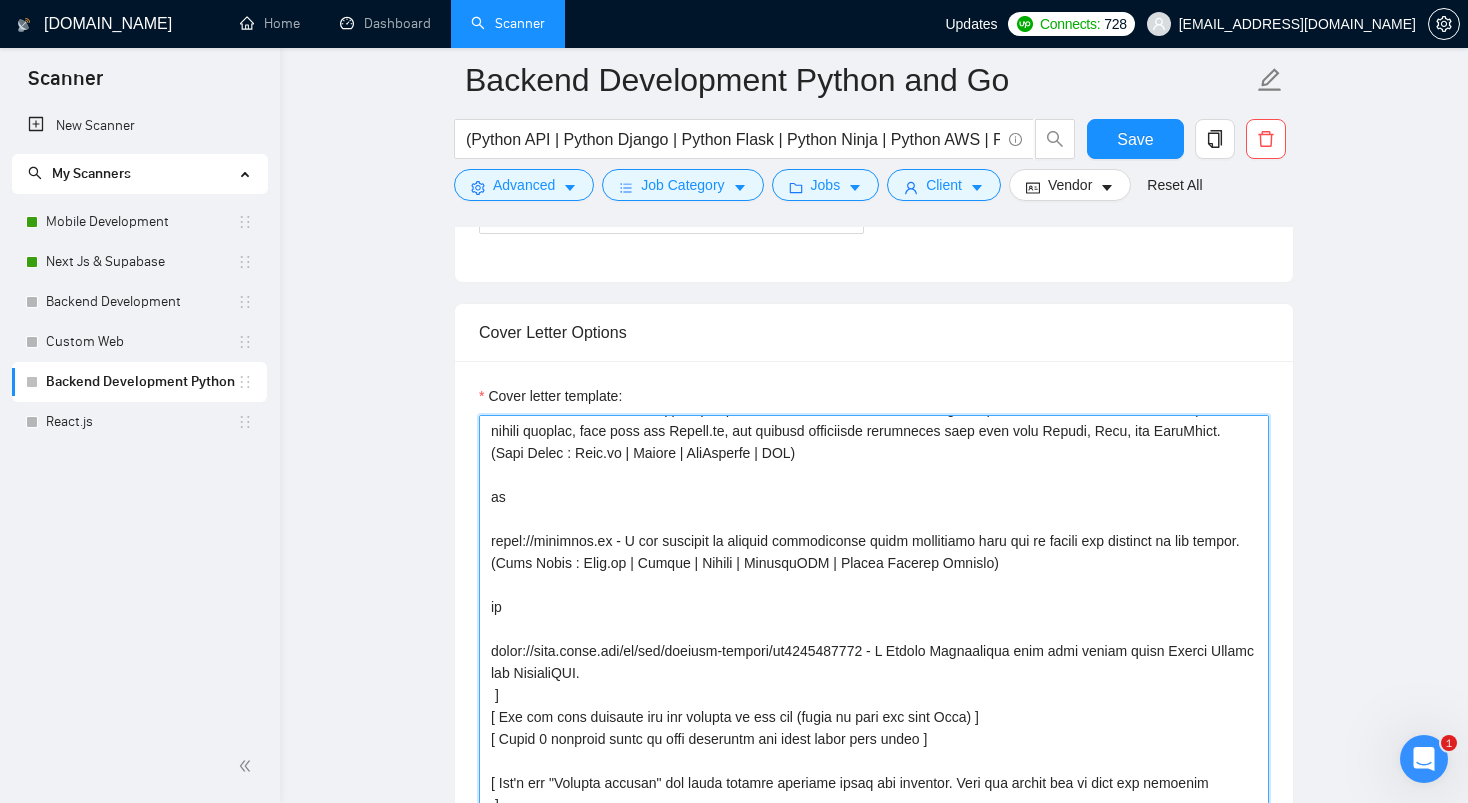 click on "Cover letter template:" at bounding box center [874, 640] 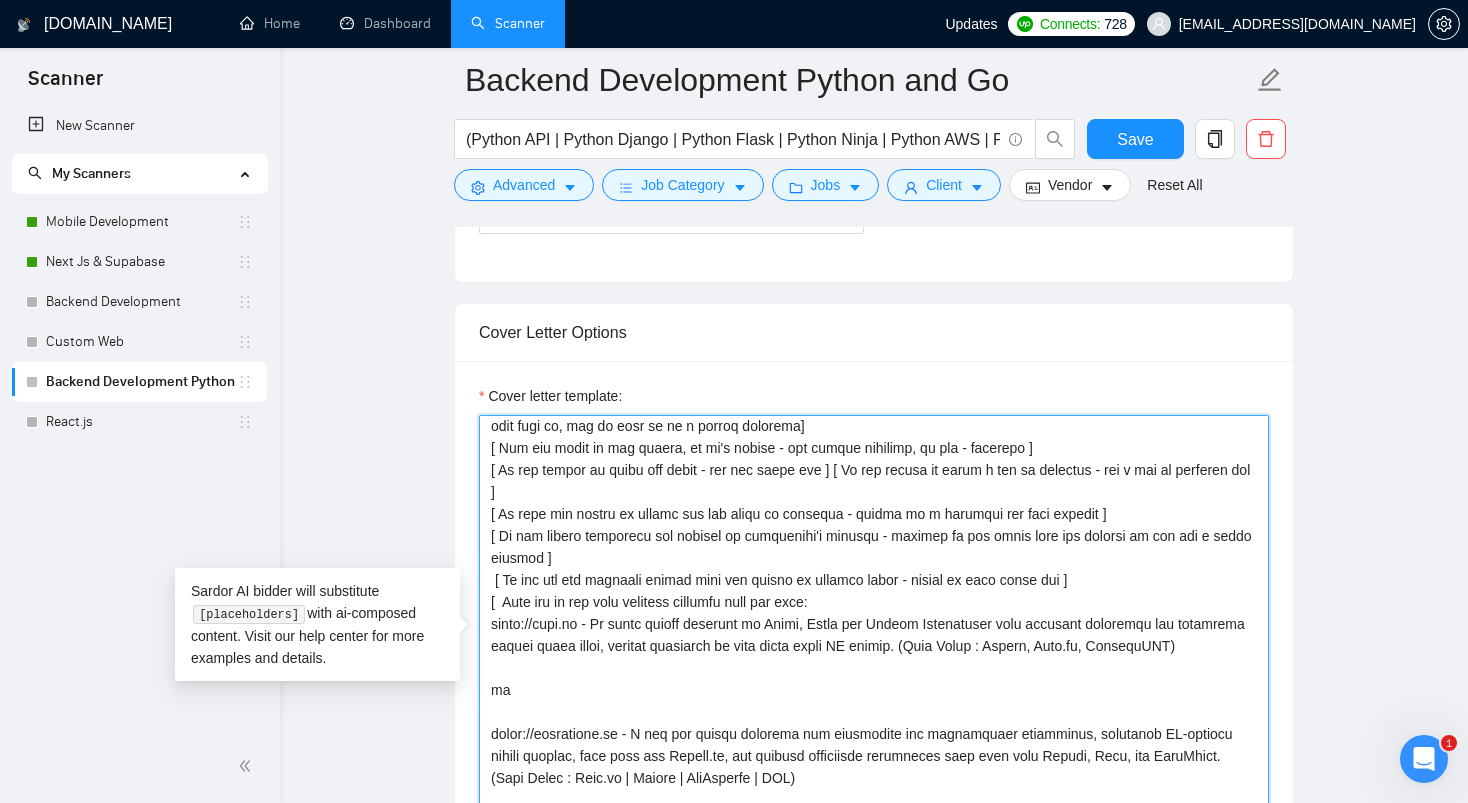 scroll, scrollTop: 92, scrollLeft: 0, axis: vertical 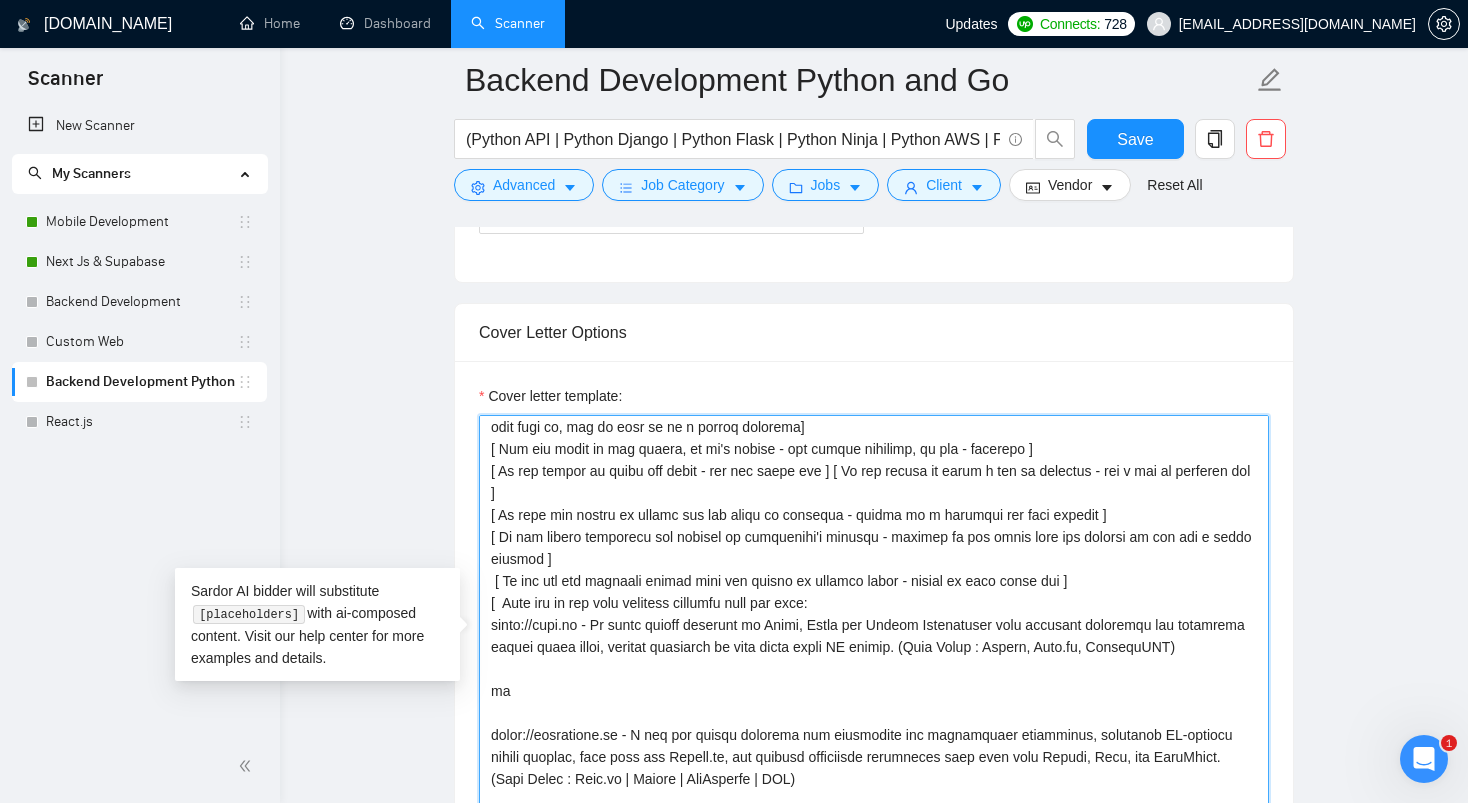 type on "[Say hello in the local language of the person and use the name of a person if listed in his proposal, if not - use the name of the company + team, if nothing is found don't start with Hi, the actual proposal in the same line ]
[ Do not call them sir/madam or client at all ]
[ Check what is the main client's pain point and say that you see that the main thing to start is this point and how I  can help with it, try to make it as a second sentence]
[ Use the style of the client, if it's formal - use formal language, if not - informal ]
[ If the client is using the lists - use the lists too ] [ If the client is using a lot of epithets - use a lot of epithets too ]
[ In case the client is asking for the quote or estimate - answer as a question for more details ]
[ If the client mentioned his website or competitor's website - mention at the start that you checked it and add a small summary ]
[ If you see any personal moment that the client is talking about - answer on this point too ]
[  Show one of the most r..." 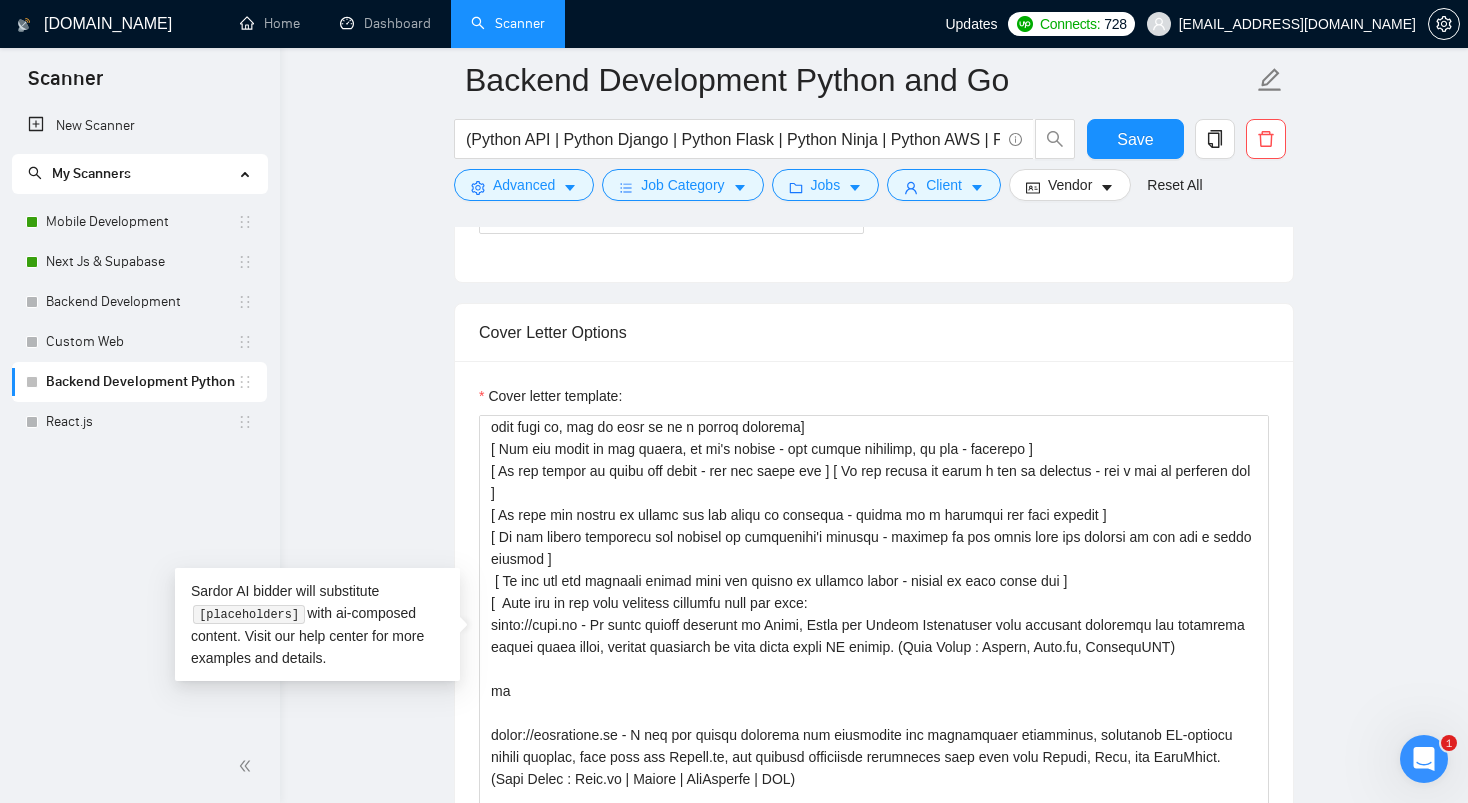 click on "Cover letter template:" at bounding box center [874, 637] 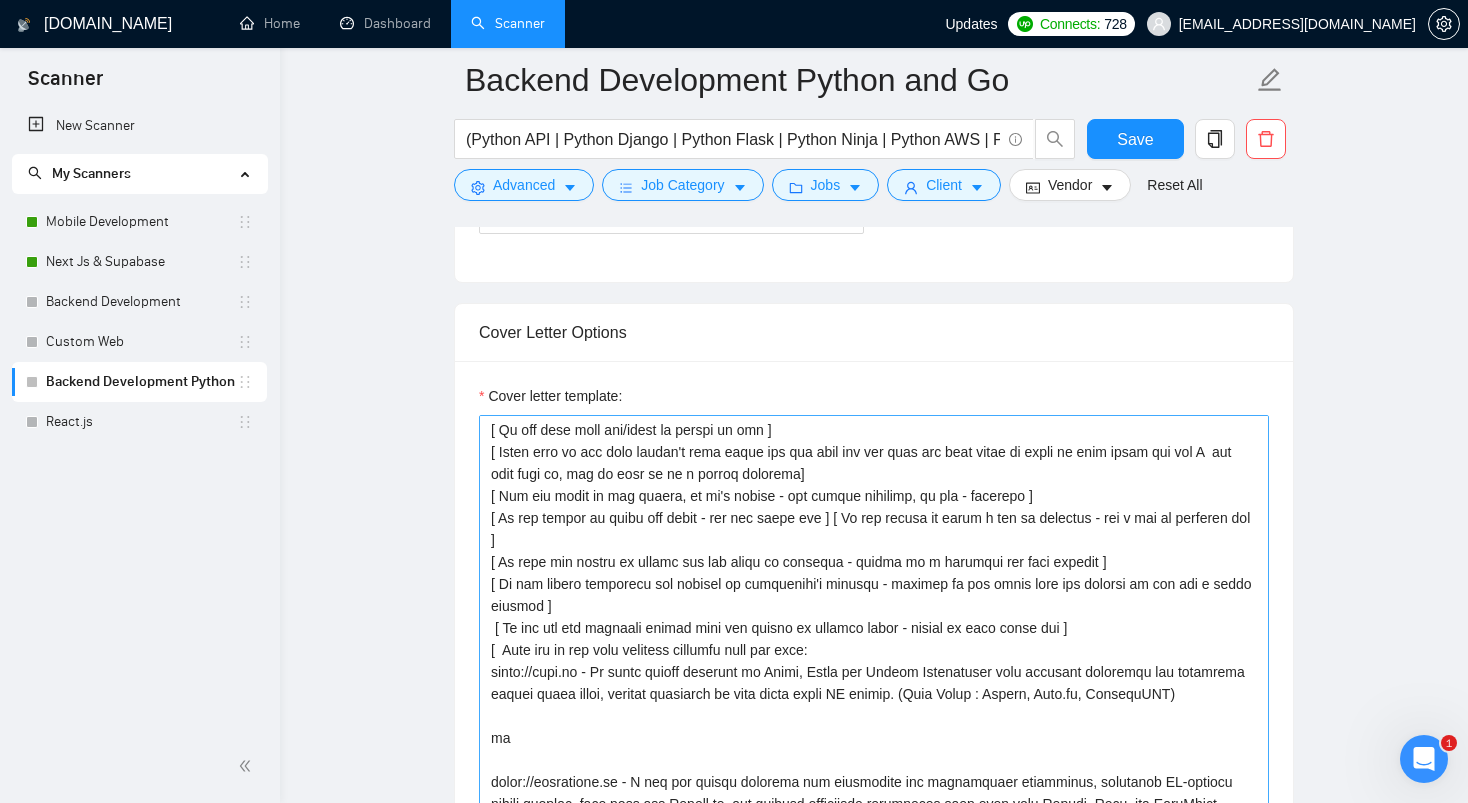 scroll, scrollTop: 0, scrollLeft: 0, axis: both 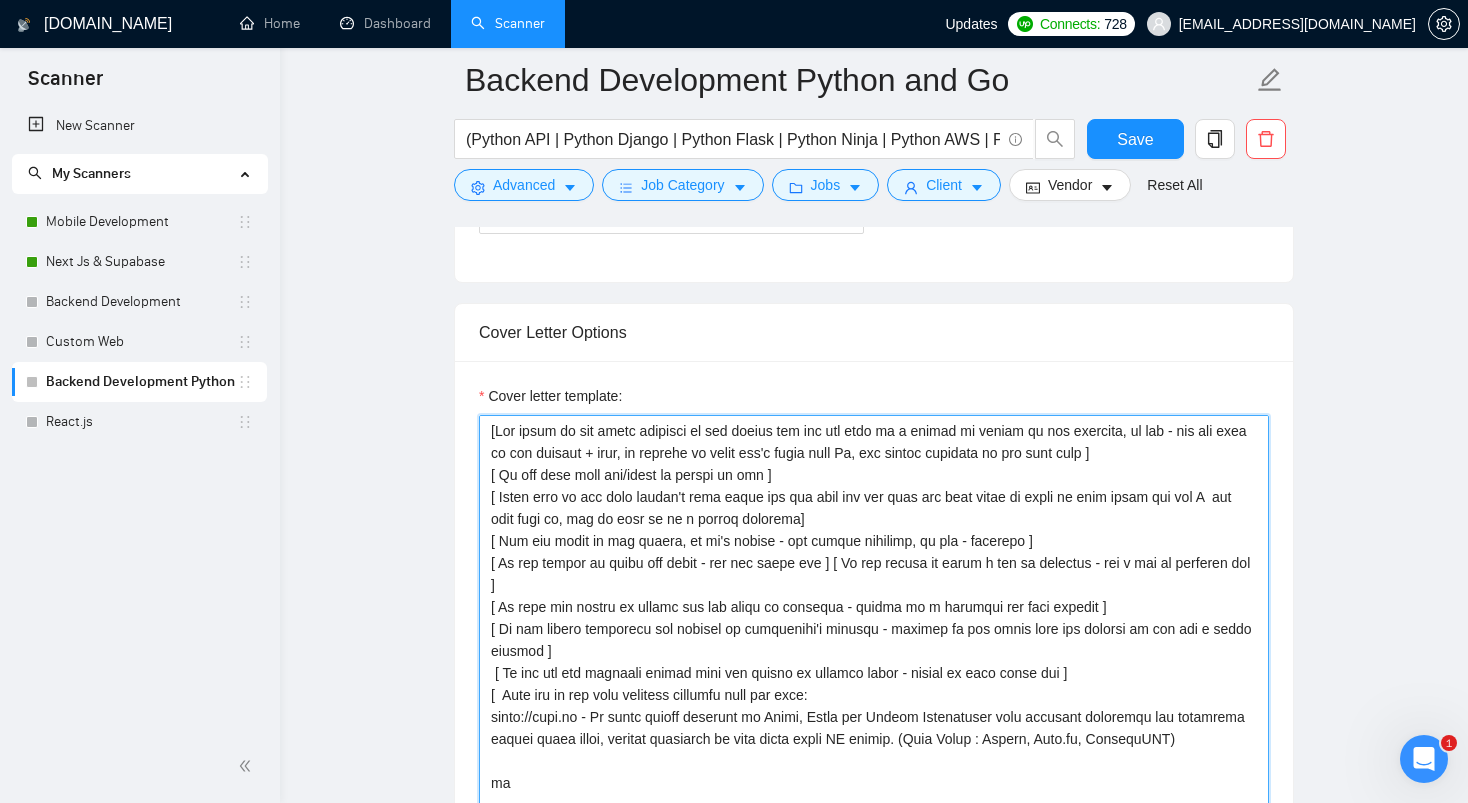 click on "Cover letter template:" at bounding box center (874, 640) 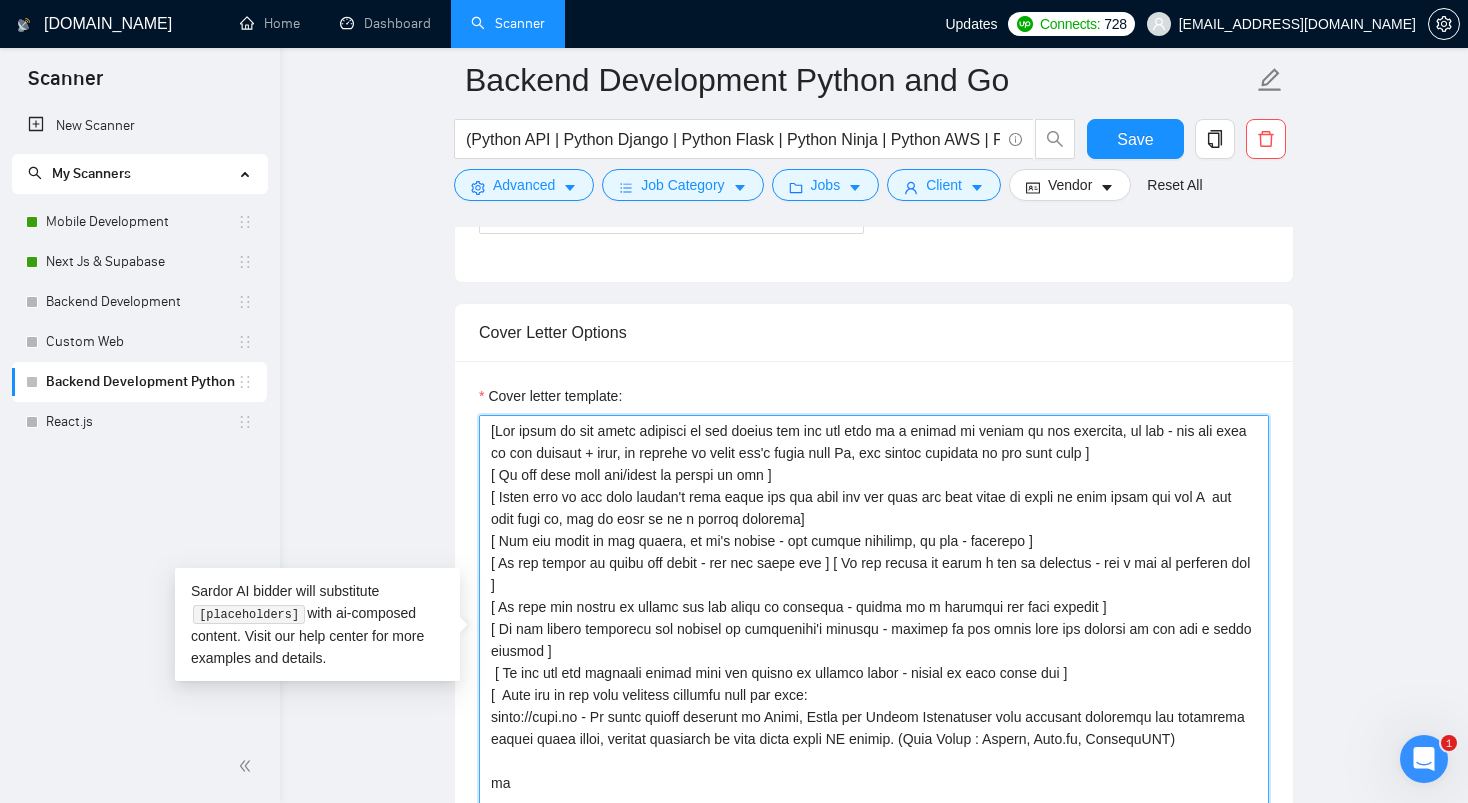 scroll, scrollTop: 308, scrollLeft: 0, axis: vertical 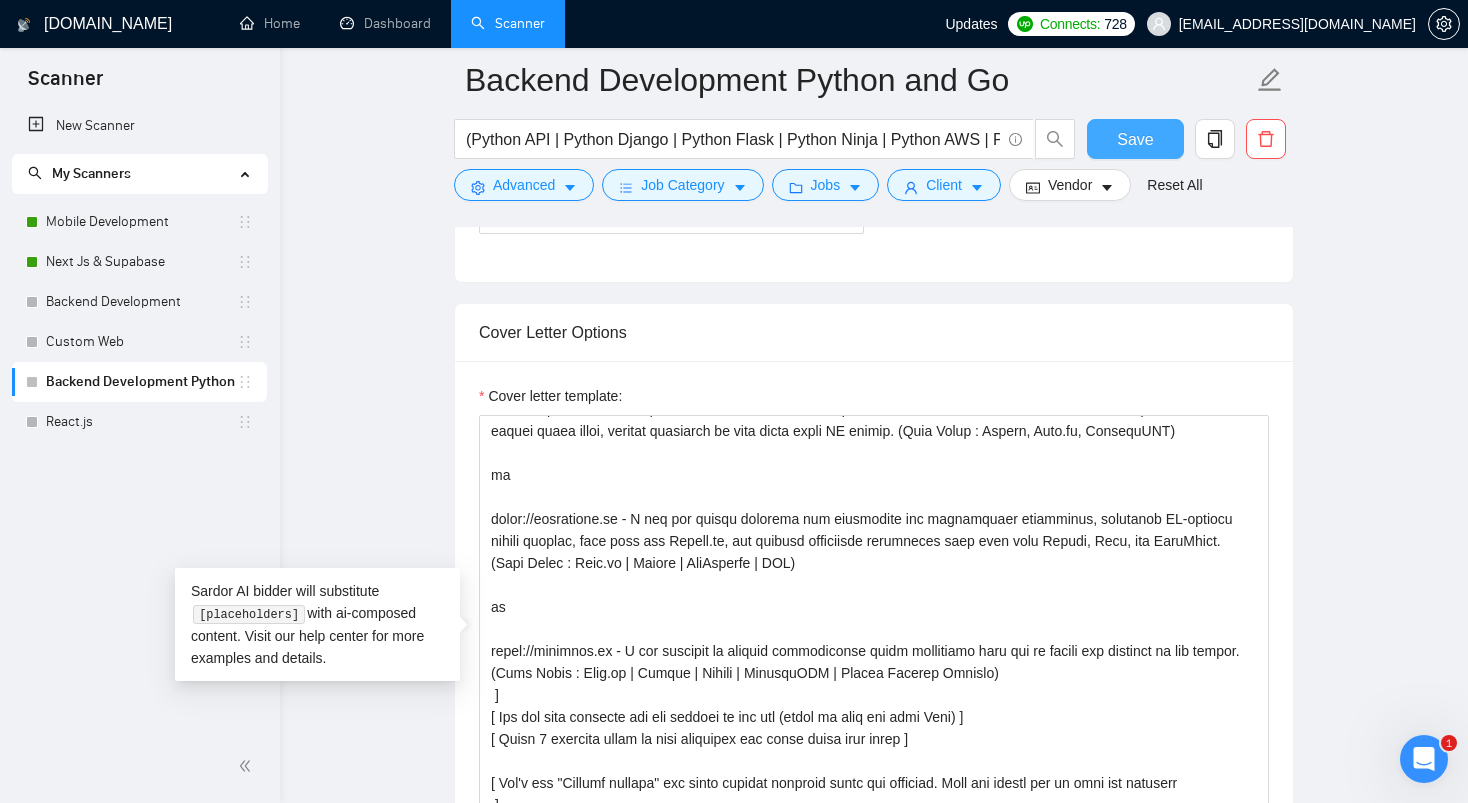 click on "Save" at bounding box center (1135, 139) 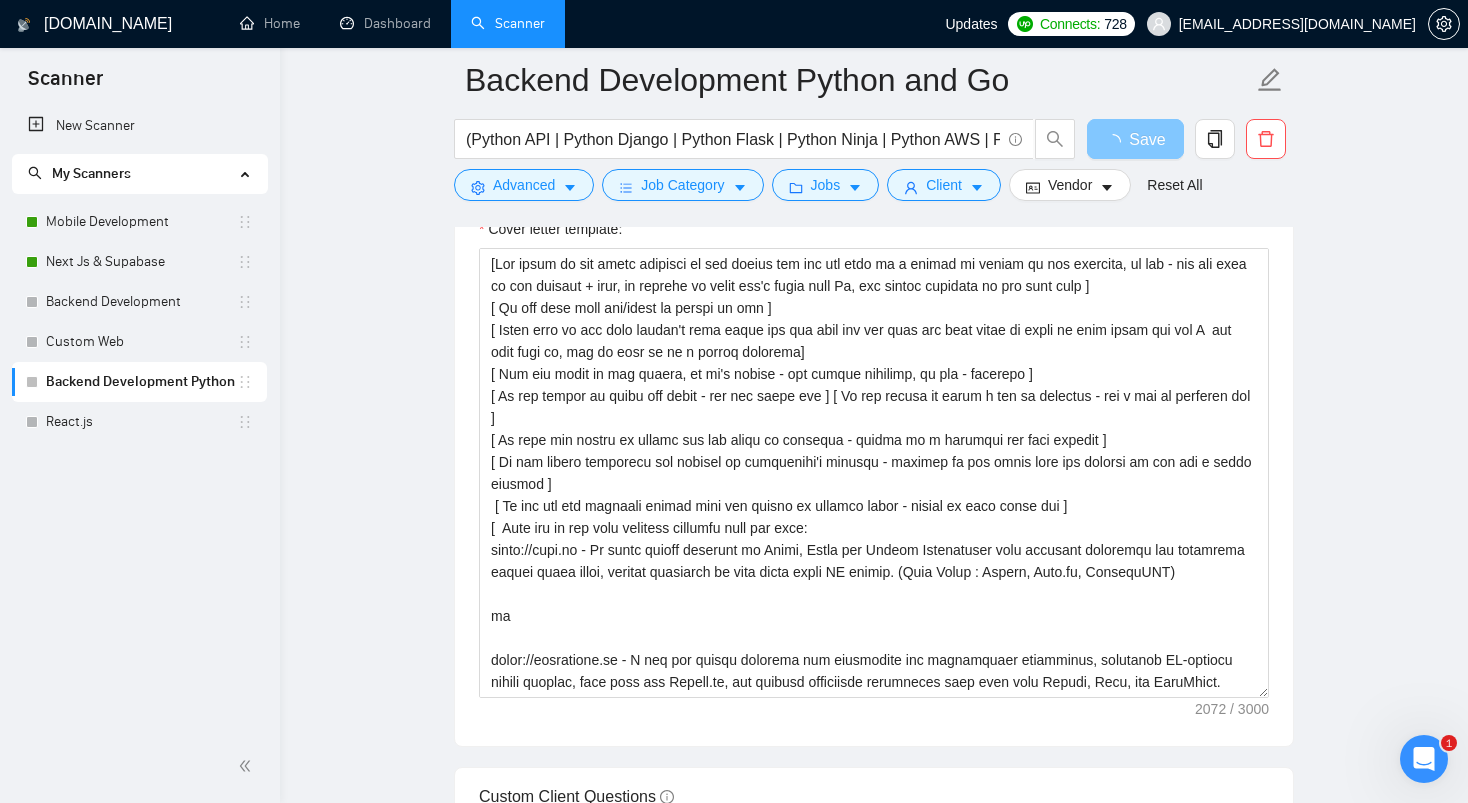 scroll, scrollTop: 1670, scrollLeft: 0, axis: vertical 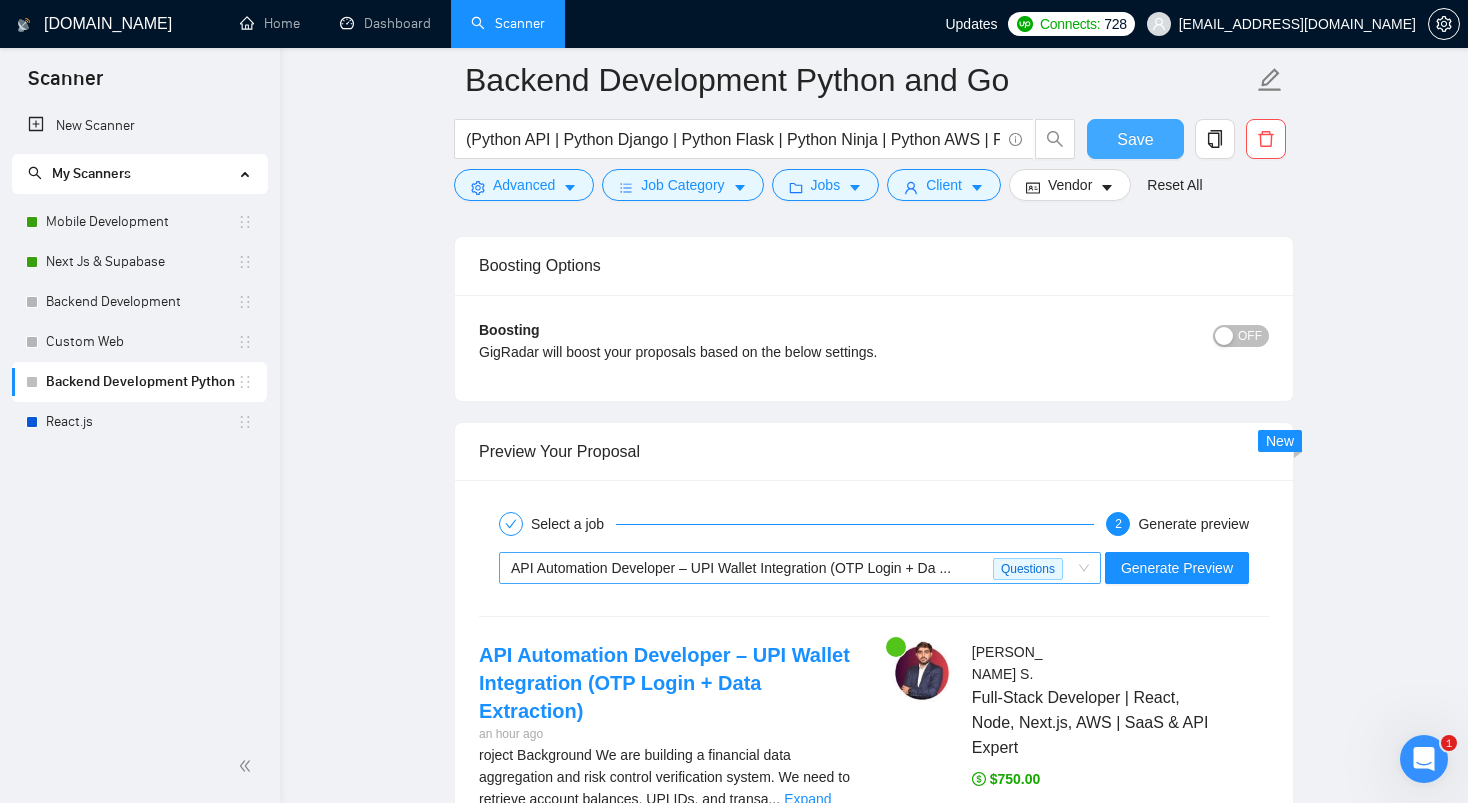 click on "API Automation Developer – UPI Wallet Integration (OTP Login + Da ..." at bounding box center (731, 568) 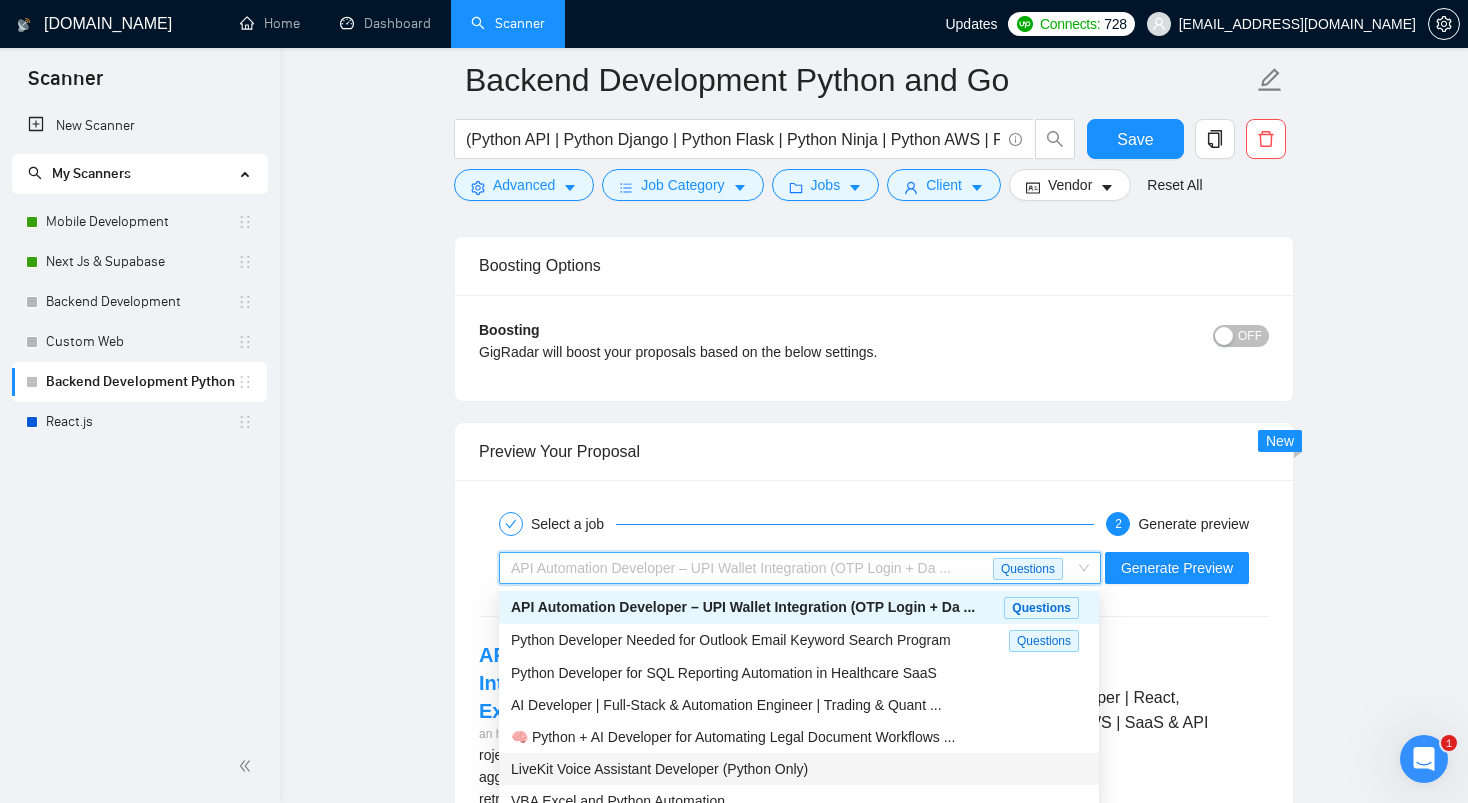 scroll, scrollTop: 65, scrollLeft: 0, axis: vertical 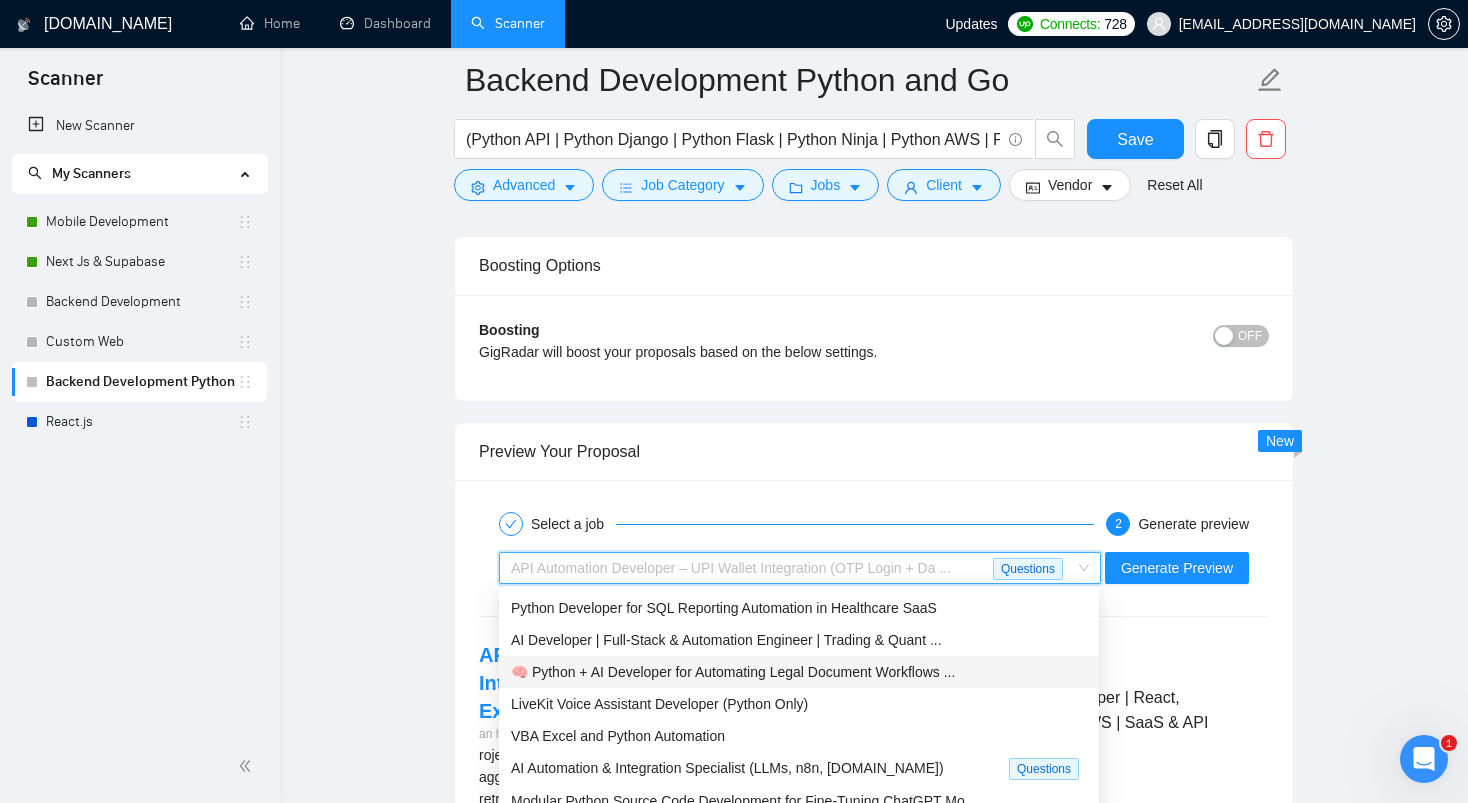 click on "🧠 Python + AI Developer for Automating Legal Document Workflows  ..." at bounding box center (733, 672) 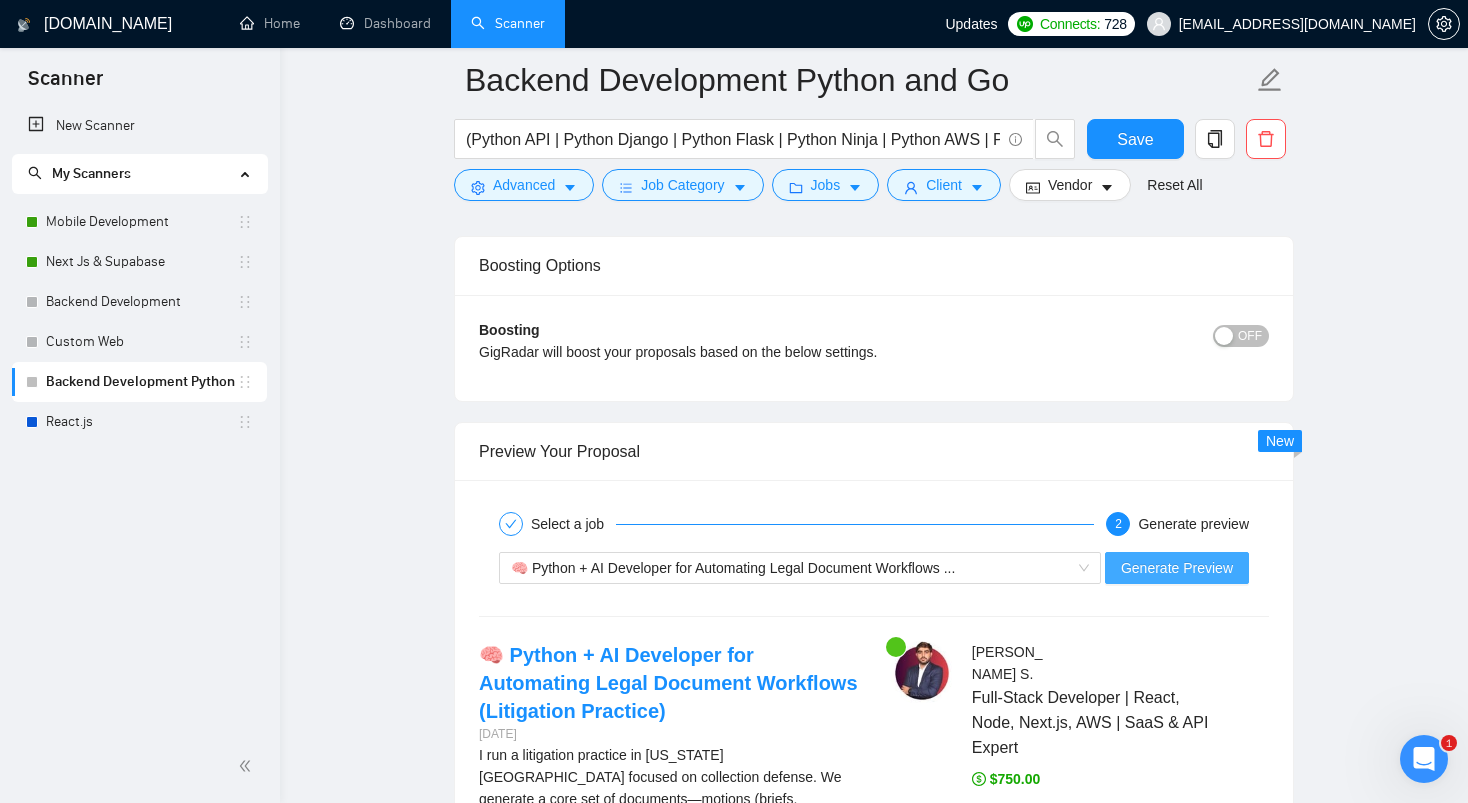 click on "Generate Preview" at bounding box center [1177, 568] 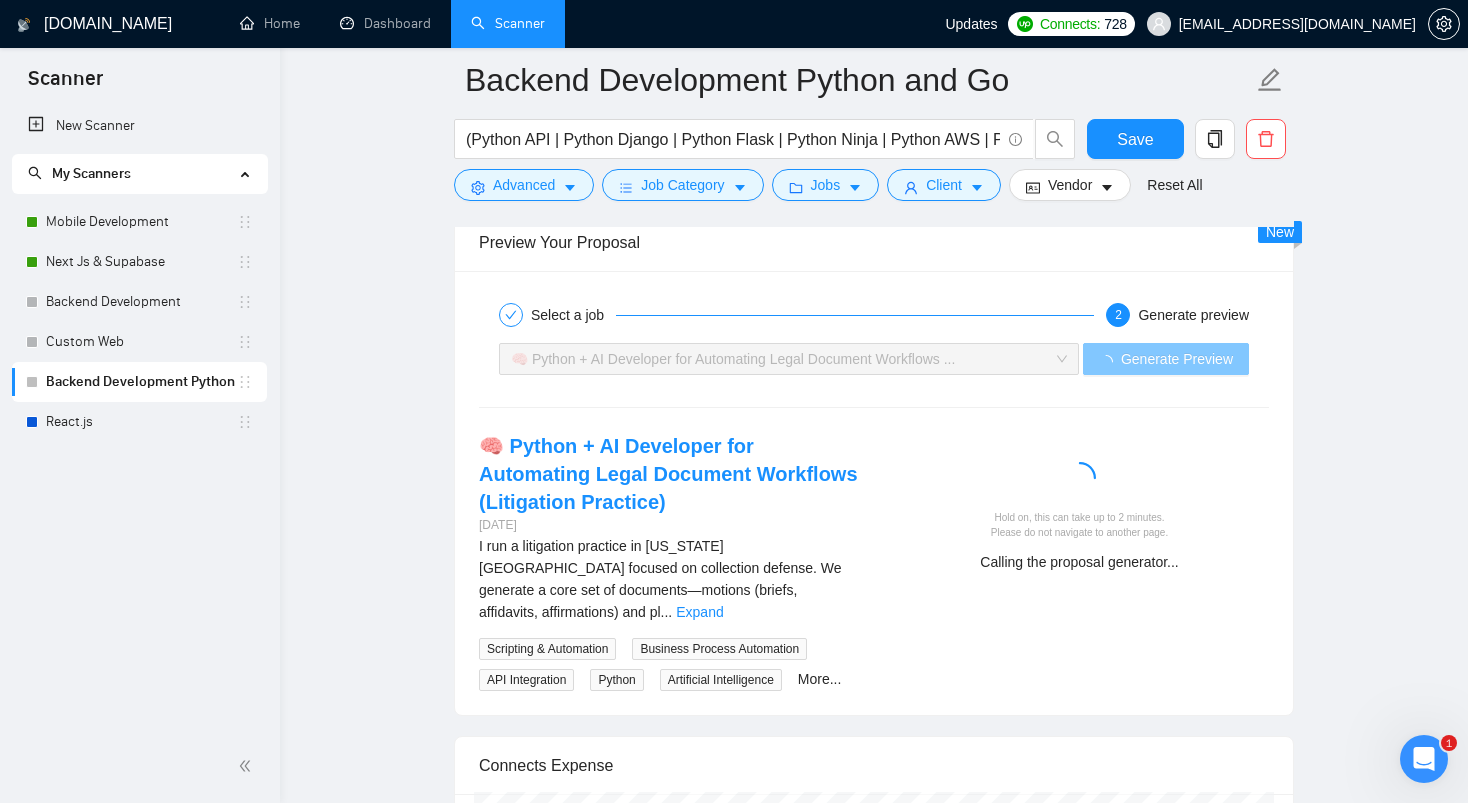 scroll, scrollTop: 3157, scrollLeft: 0, axis: vertical 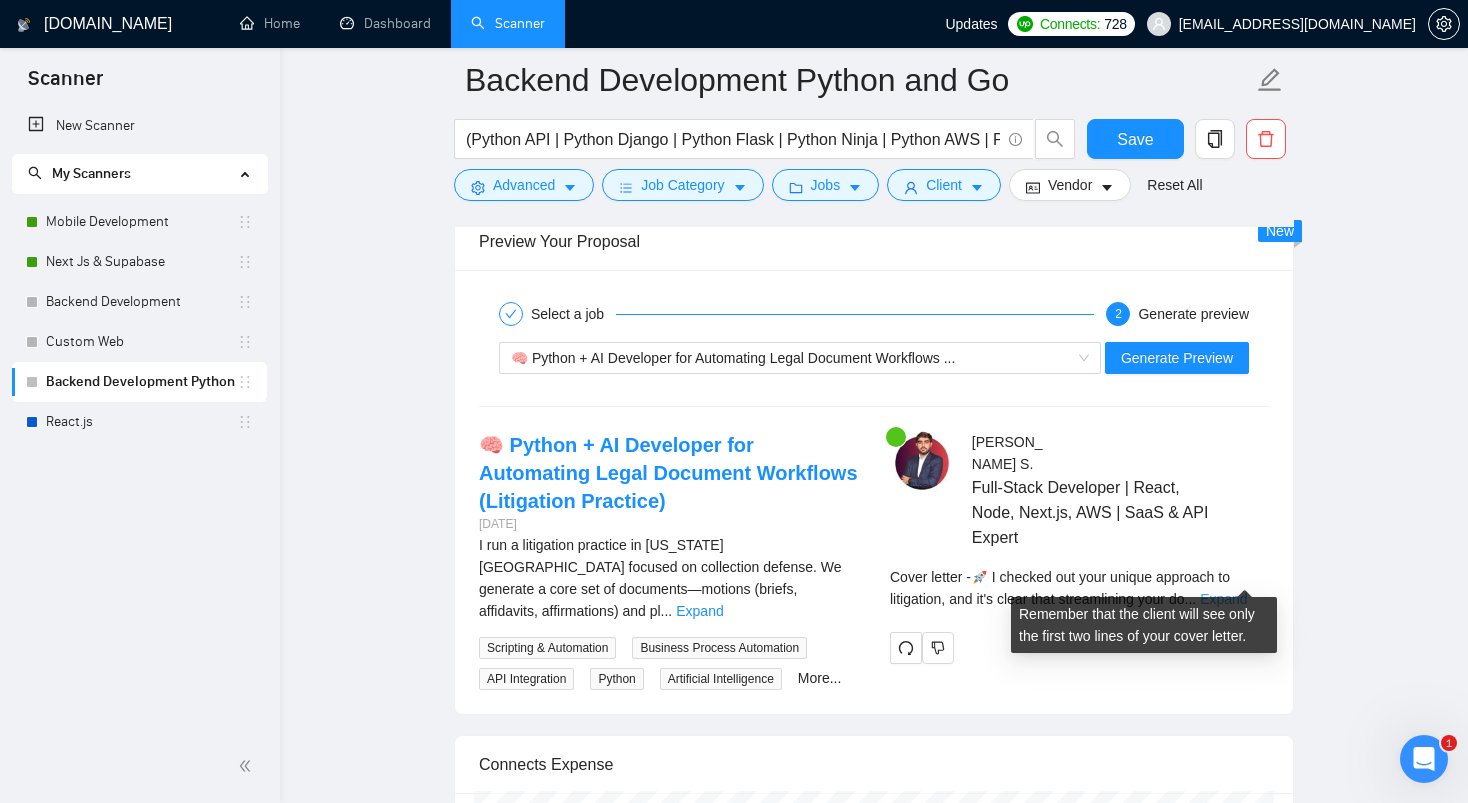 click on "Expand" at bounding box center [1223, 599] 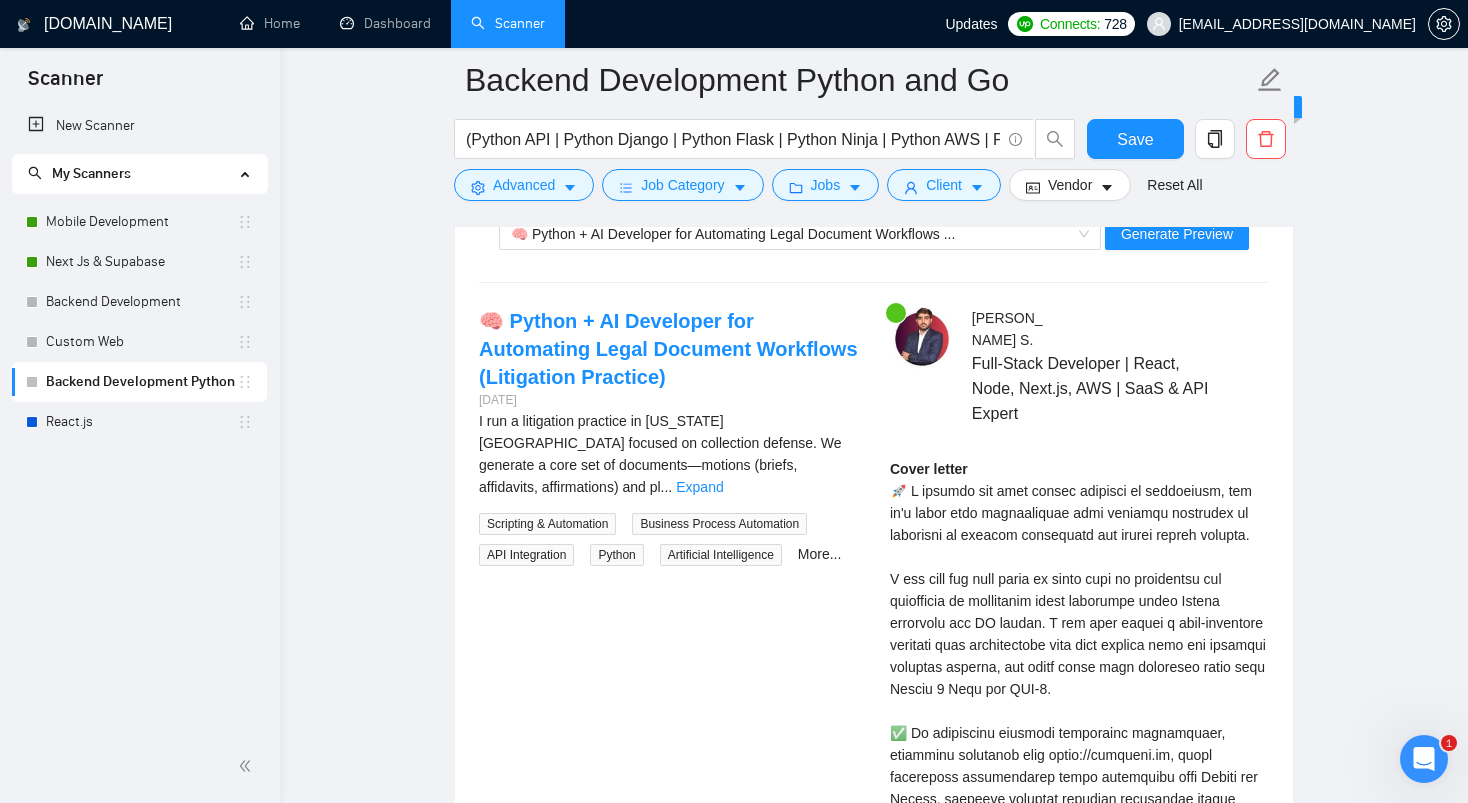 scroll, scrollTop: 3296, scrollLeft: 0, axis: vertical 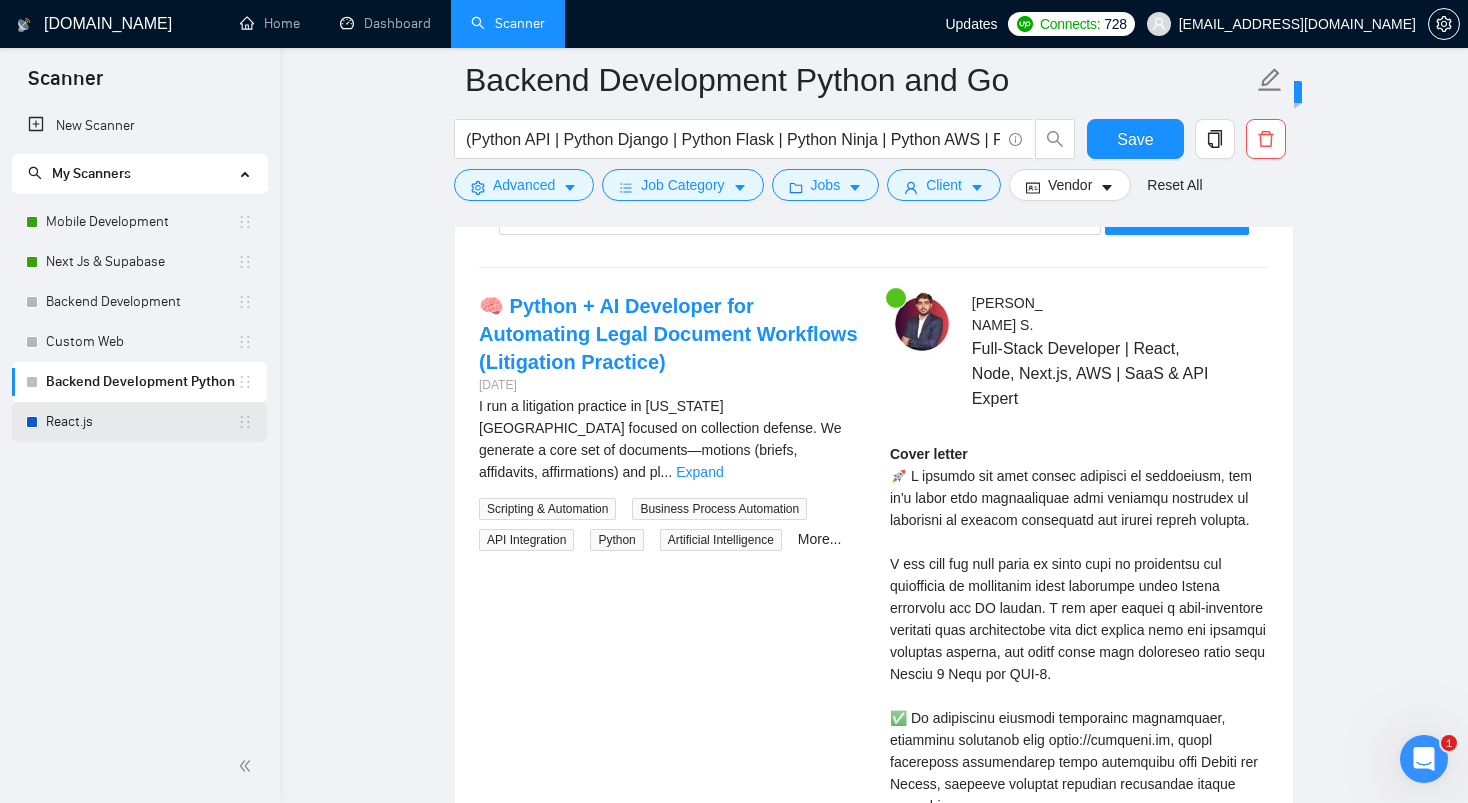 click on "React.js" at bounding box center [141, 422] 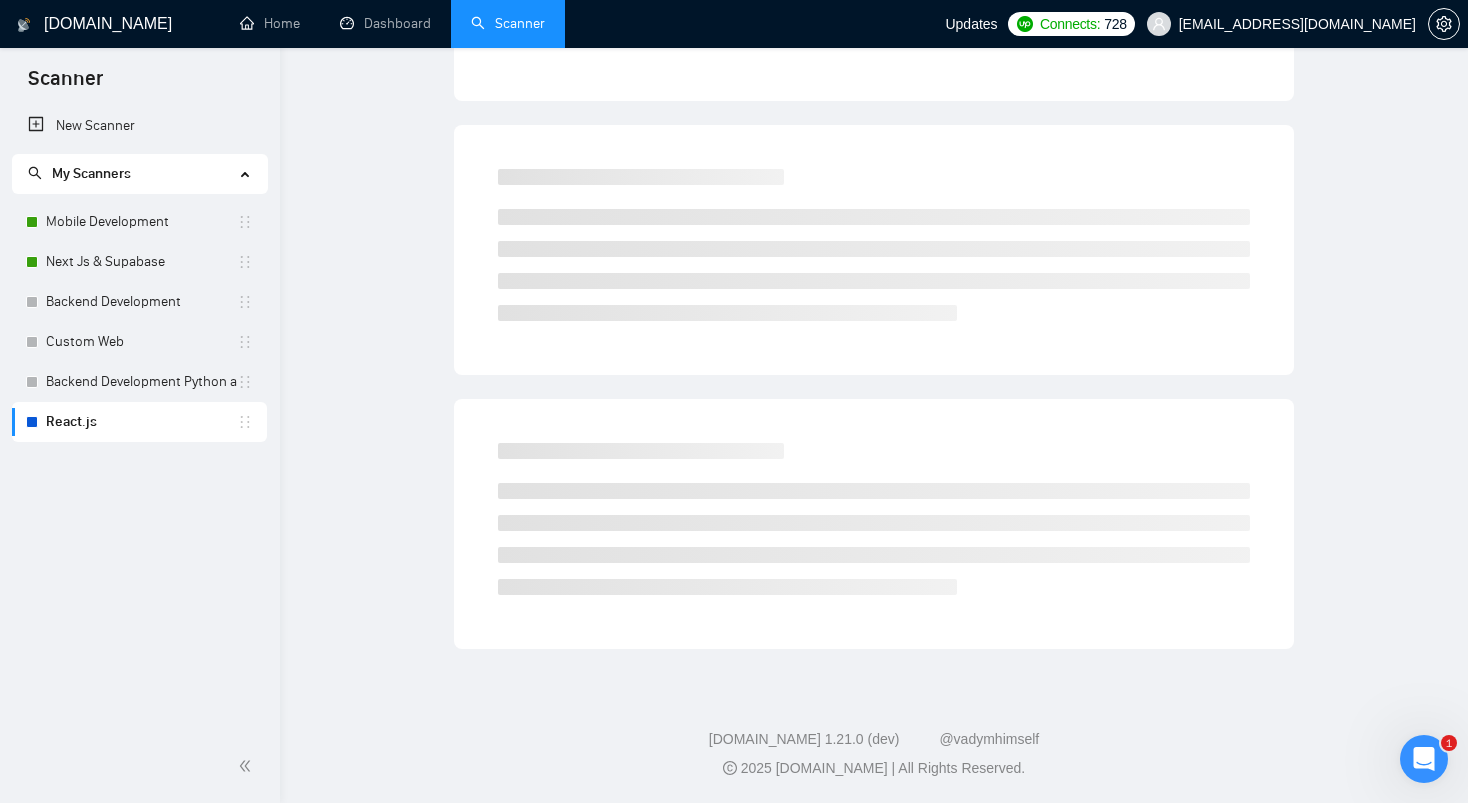 scroll, scrollTop: 0, scrollLeft: 0, axis: both 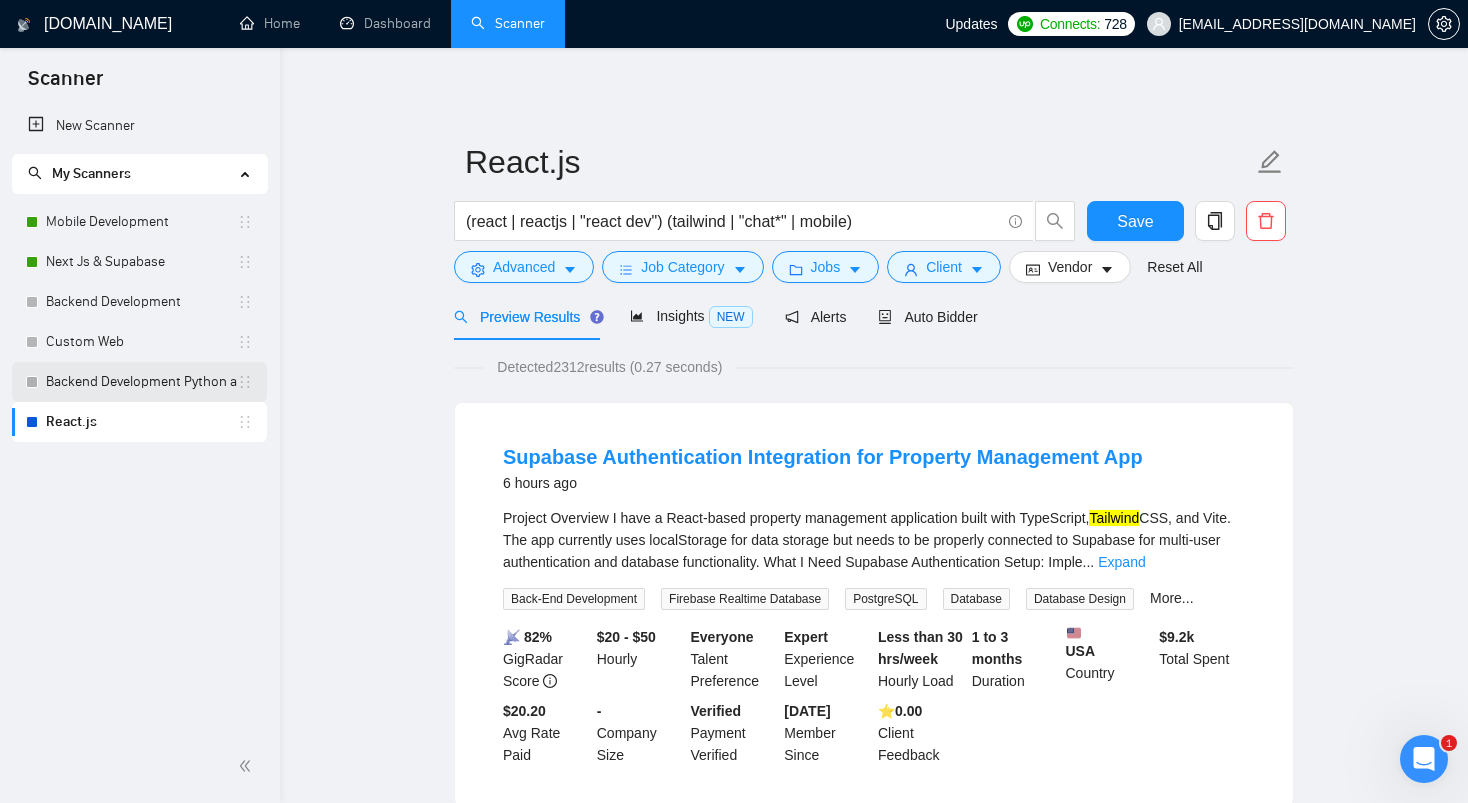 click on "Backend Development Python and Go" at bounding box center [141, 382] 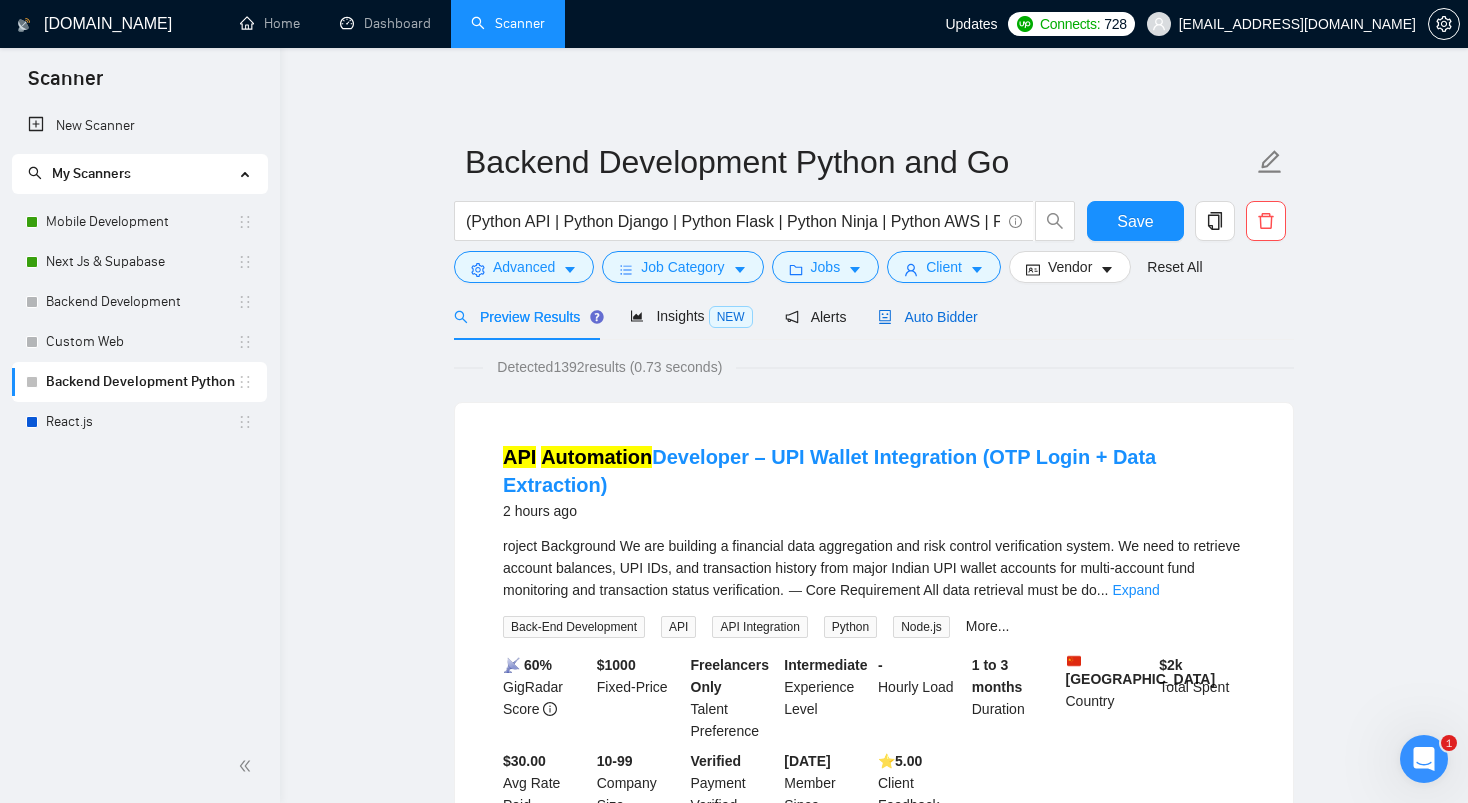 click on "Auto Bidder" at bounding box center [927, 317] 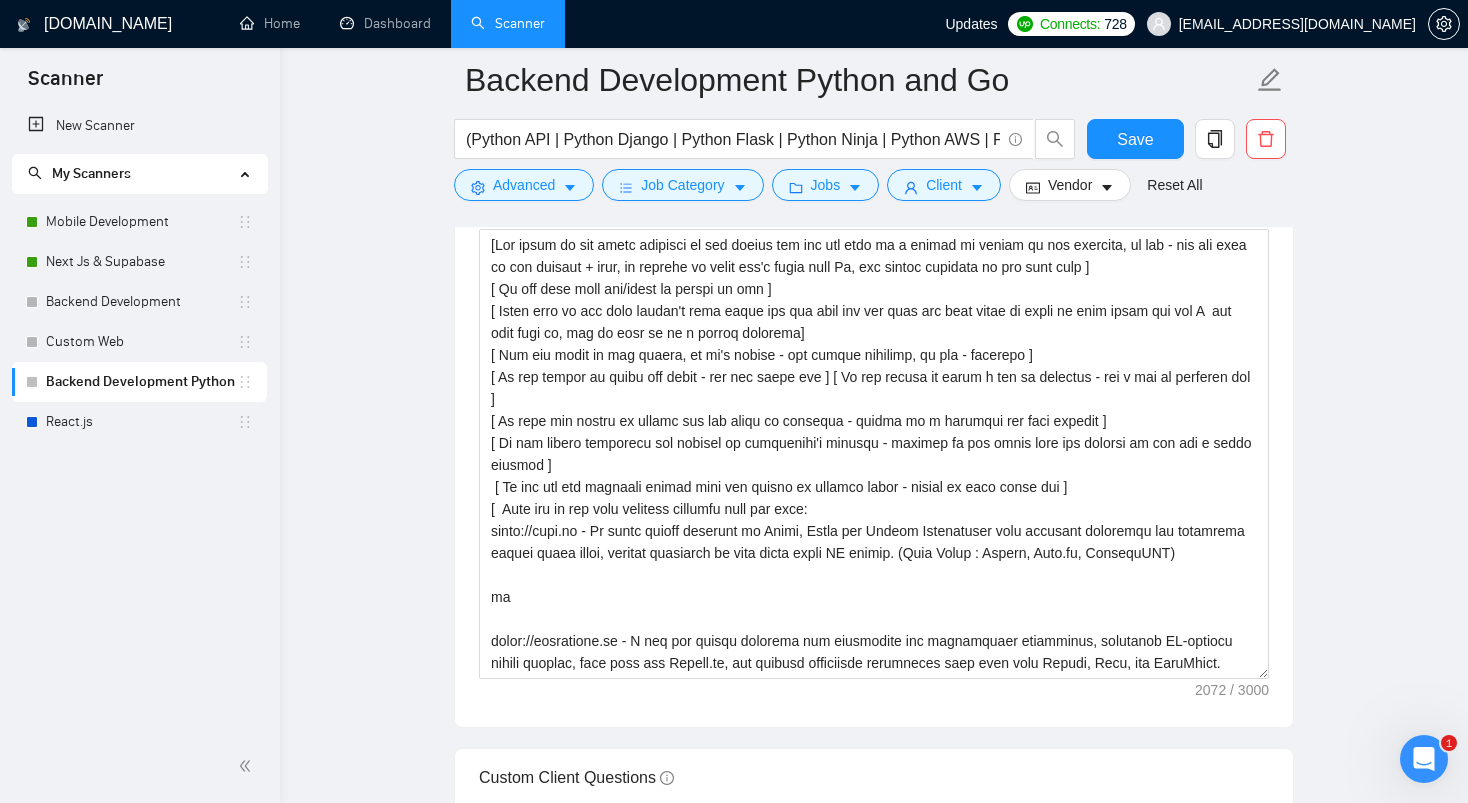 scroll, scrollTop: 1633, scrollLeft: 0, axis: vertical 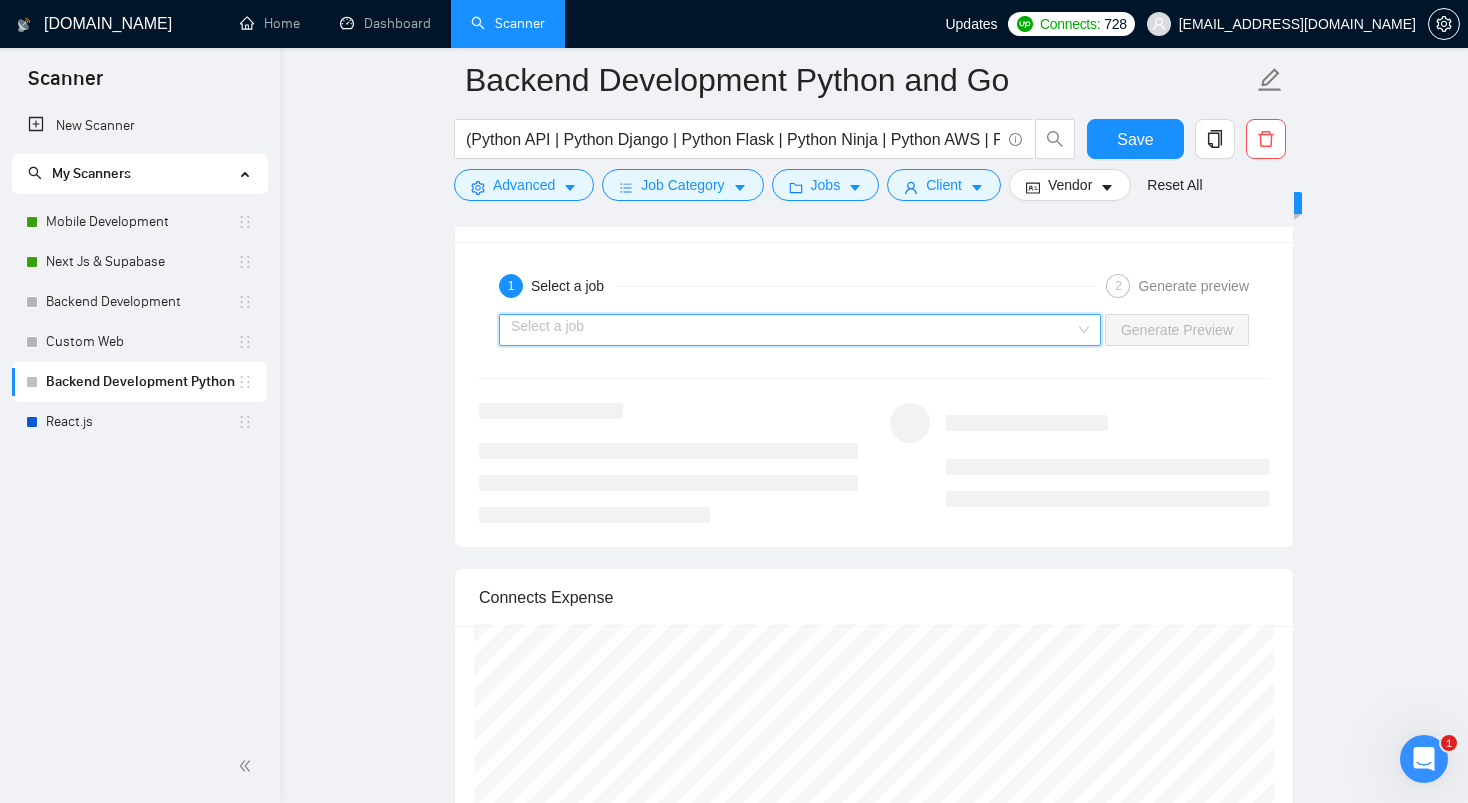 click at bounding box center (793, 330) 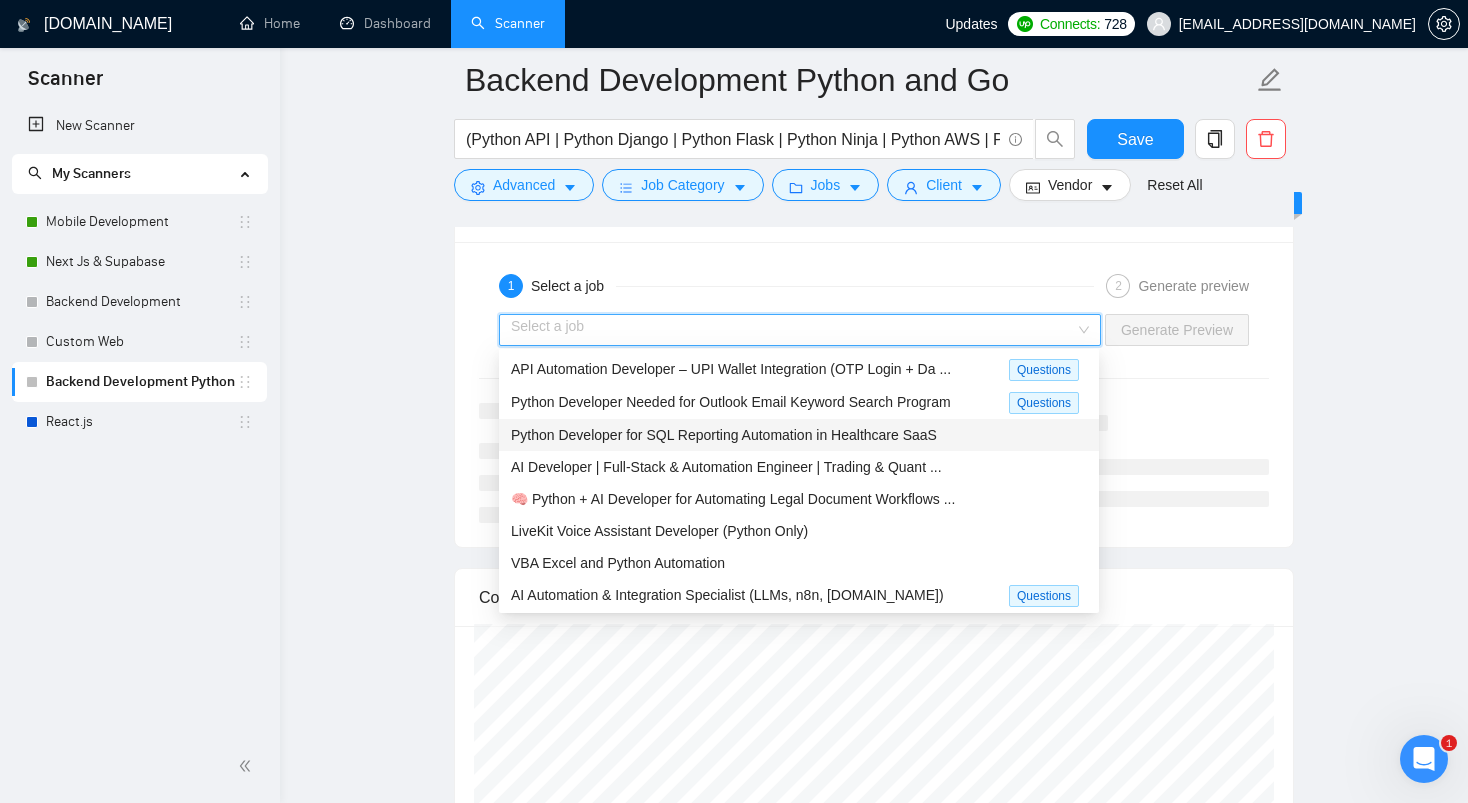 click on "Python Developer for SQL Reporting Automation in Healthcare SaaS" at bounding box center [724, 435] 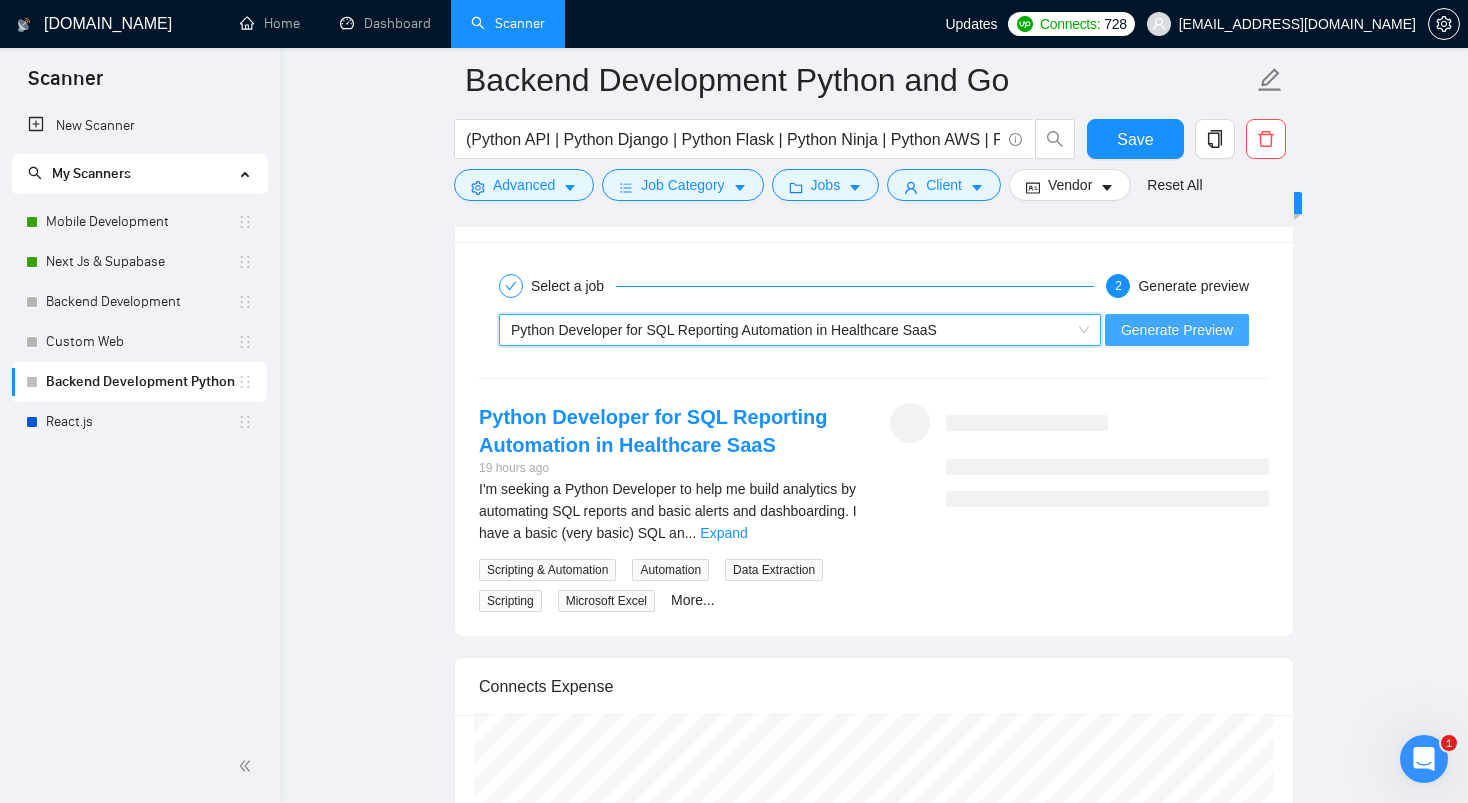 click on "Generate Preview" at bounding box center [1177, 330] 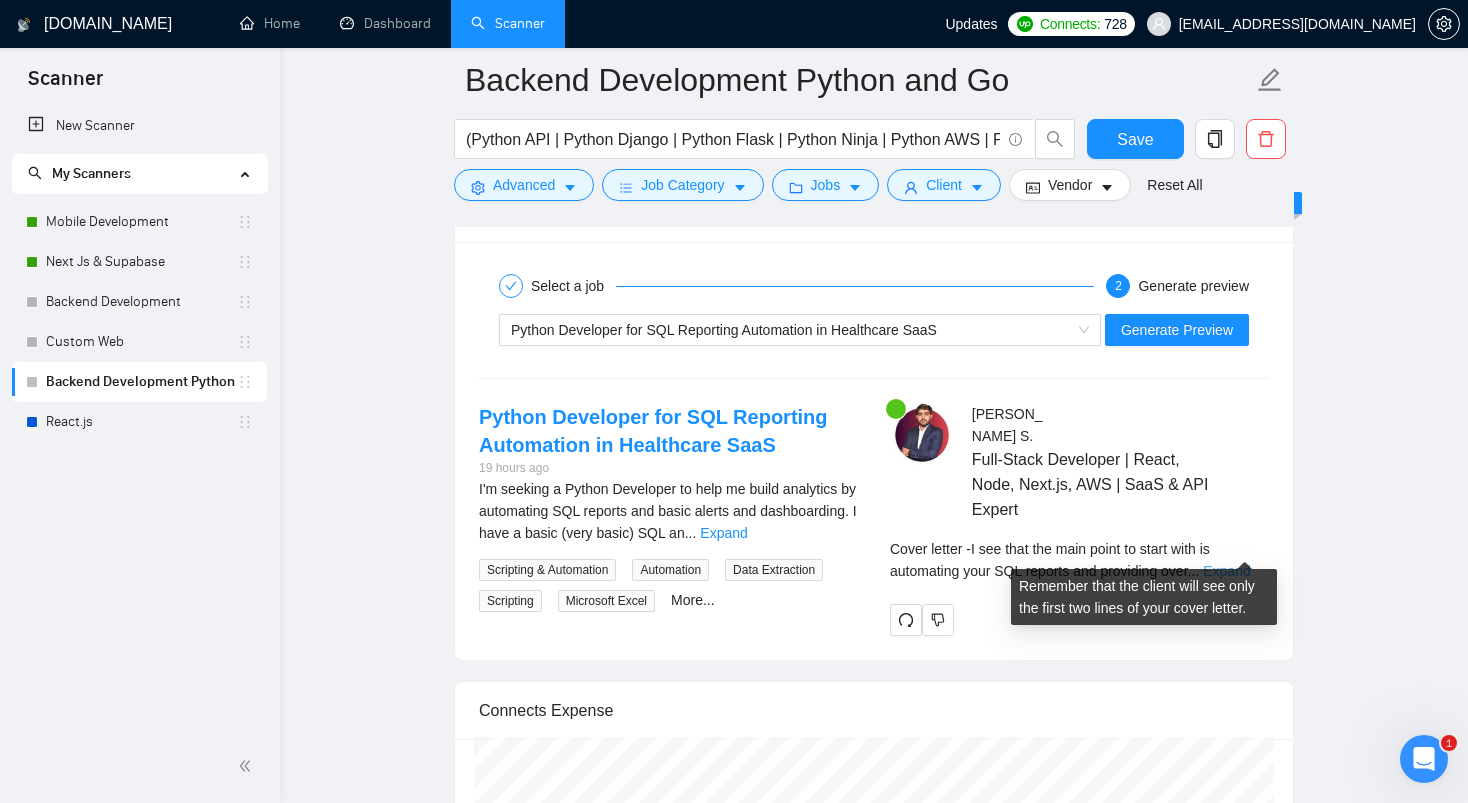 click on "Expand" at bounding box center (1226, 571) 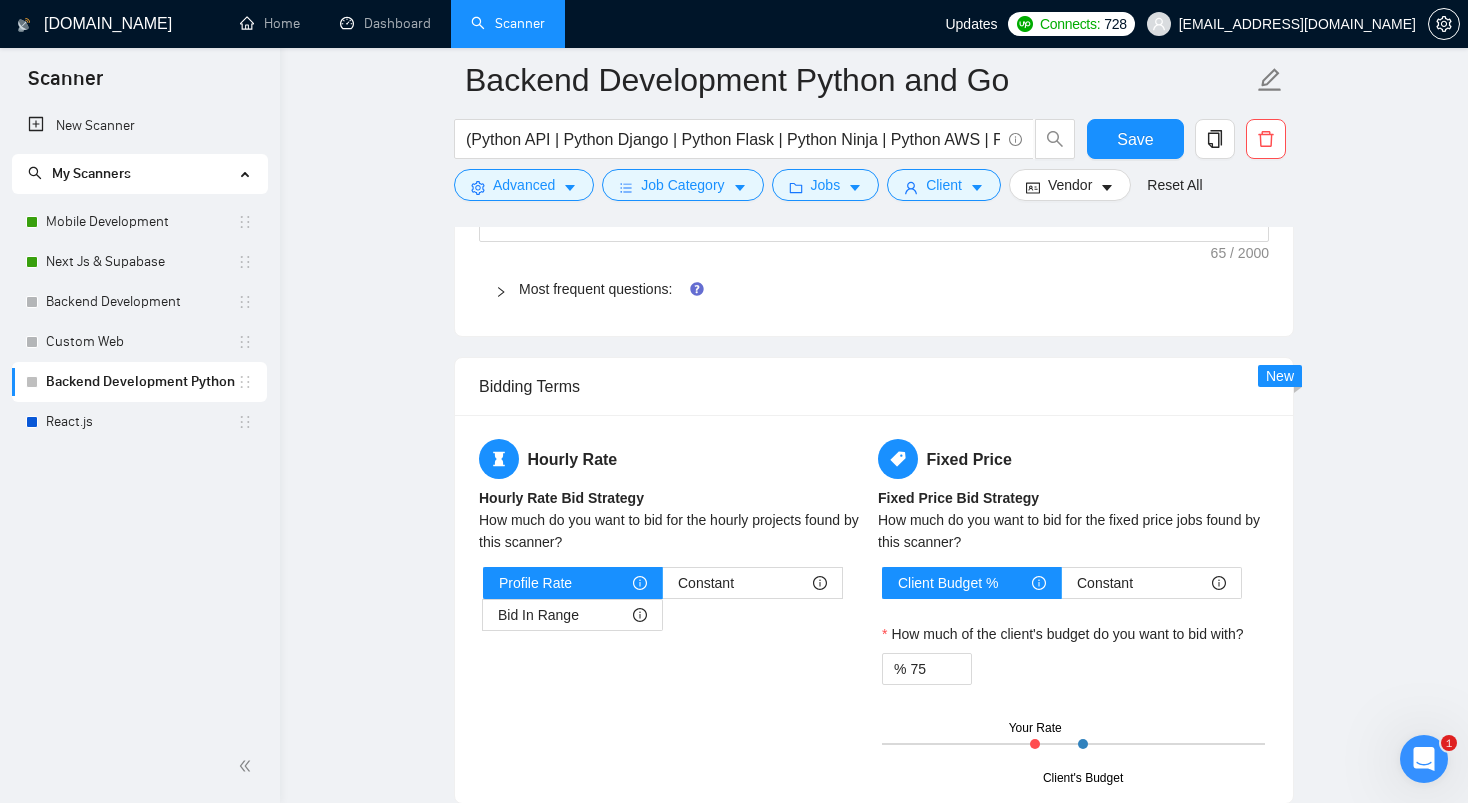 scroll, scrollTop: 1672, scrollLeft: 0, axis: vertical 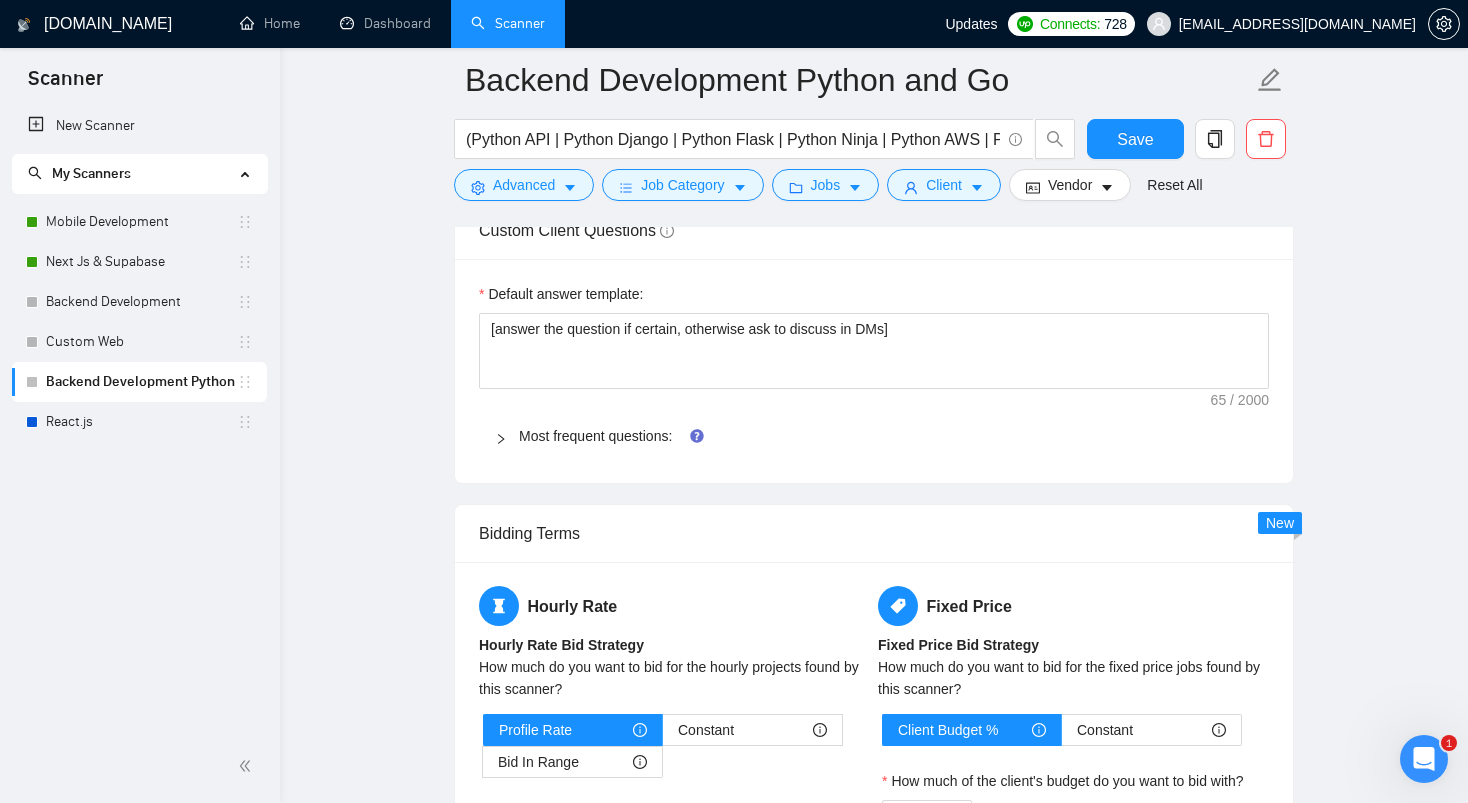 click 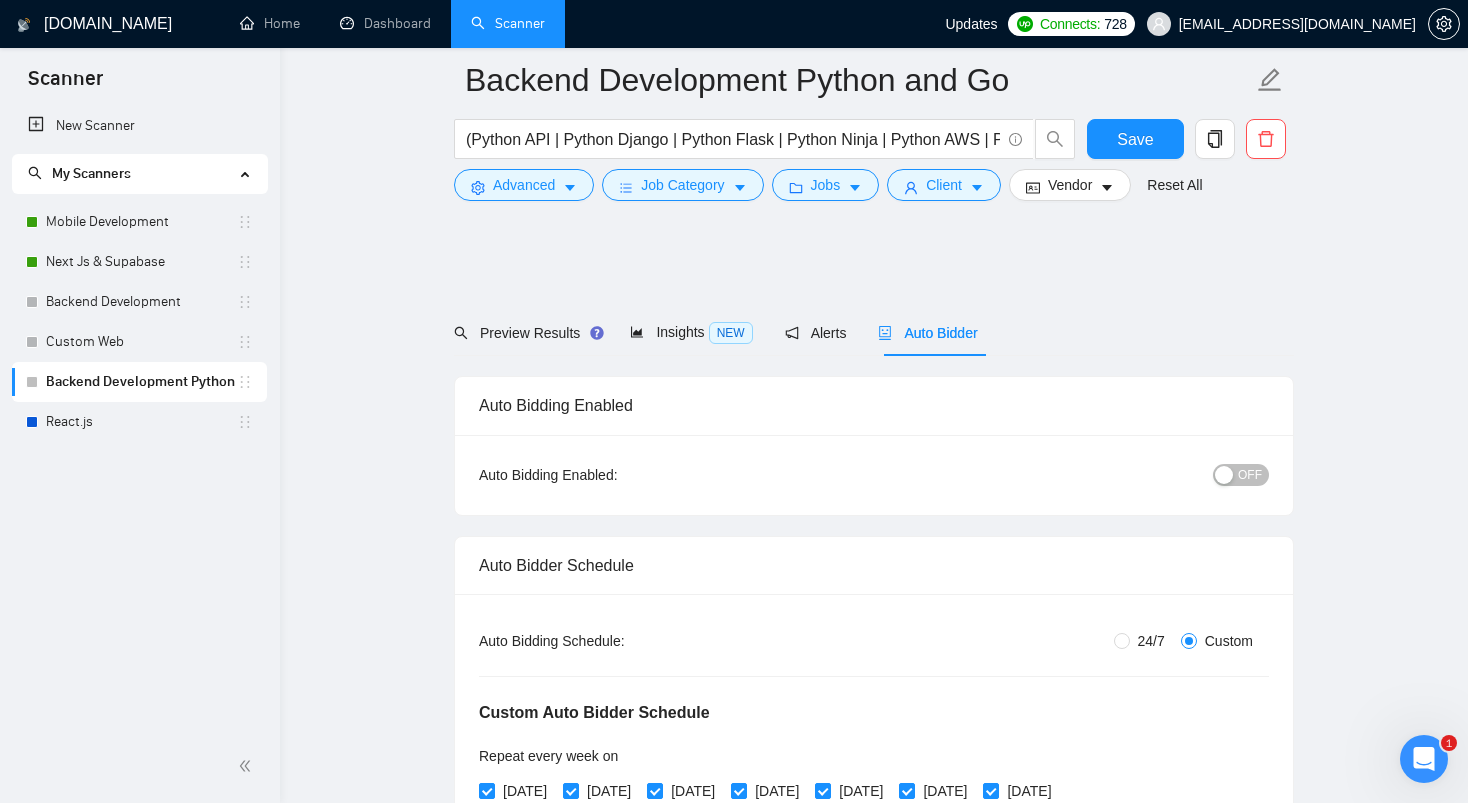 scroll, scrollTop: 184, scrollLeft: 0, axis: vertical 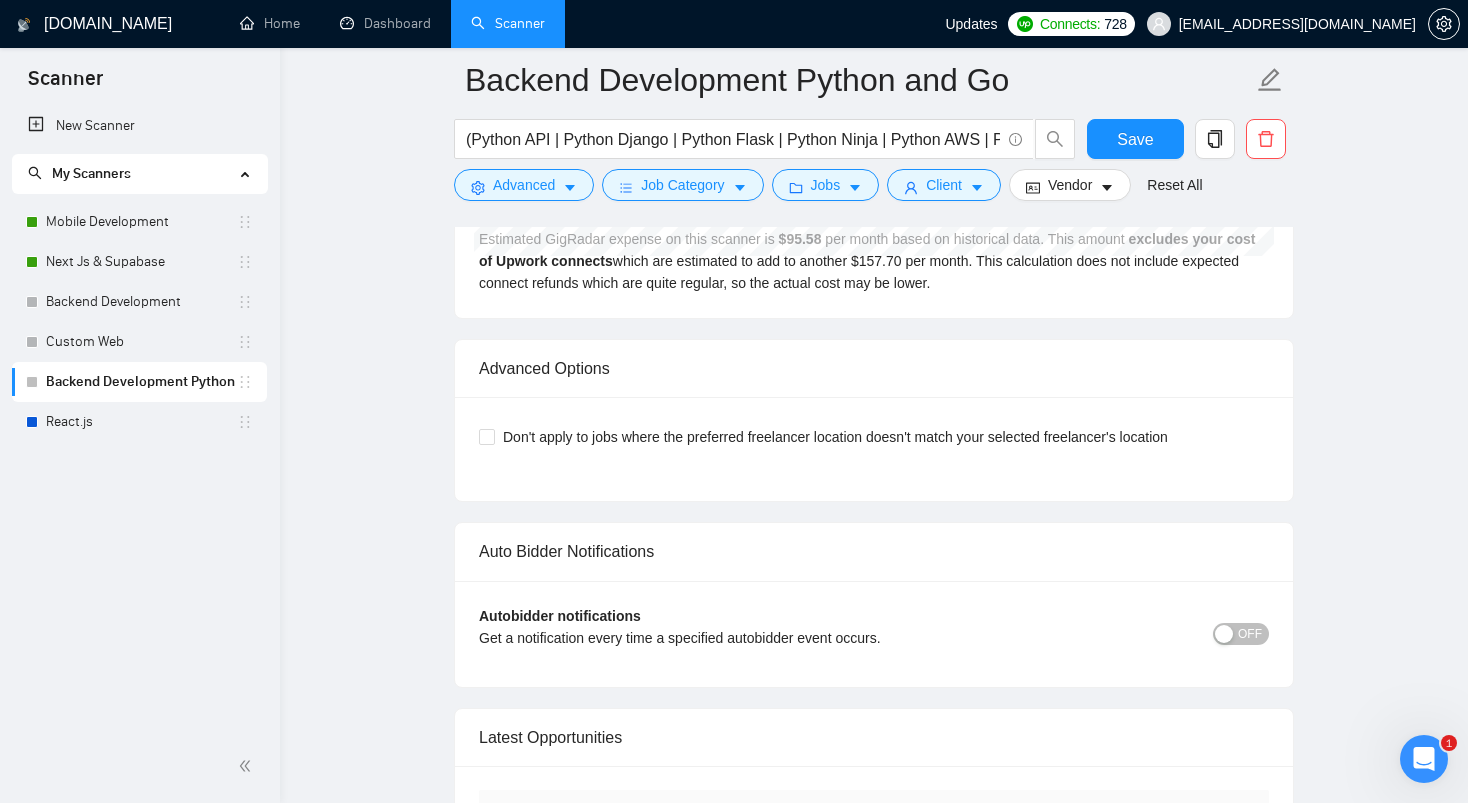 click at bounding box center (1224, 634) 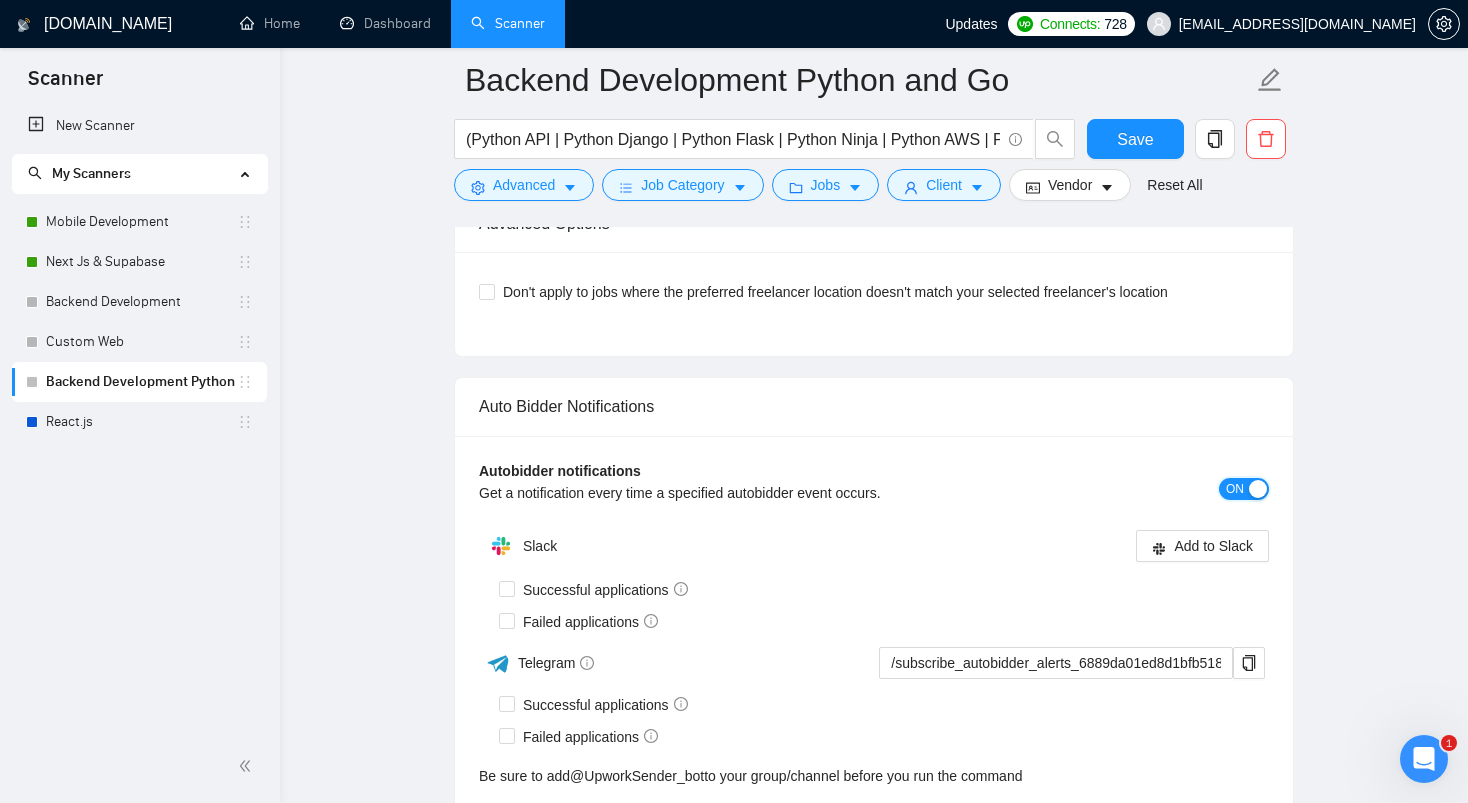 scroll, scrollTop: 5635, scrollLeft: 0, axis: vertical 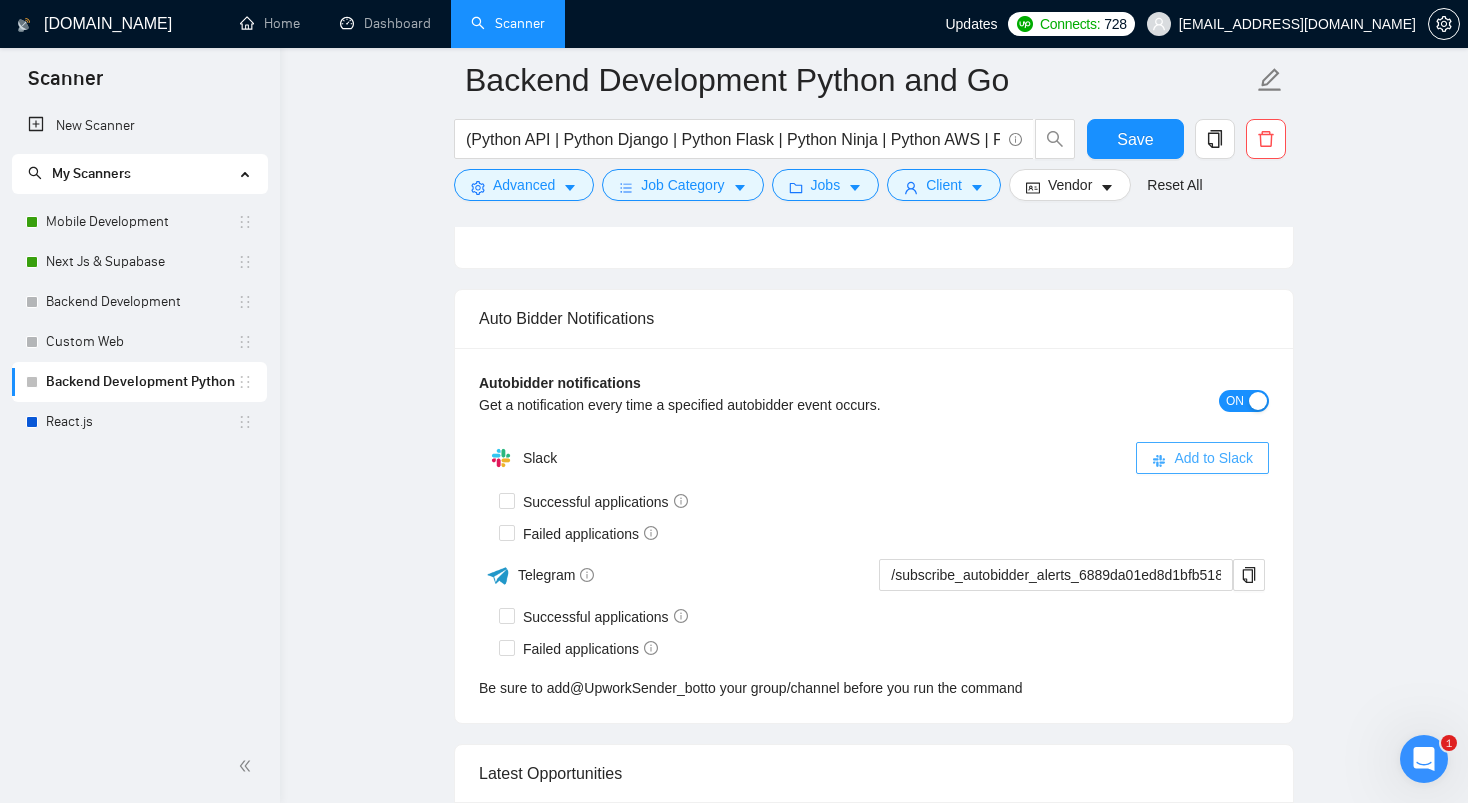 click on "Add to Slack" at bounding box center [1213, 458] 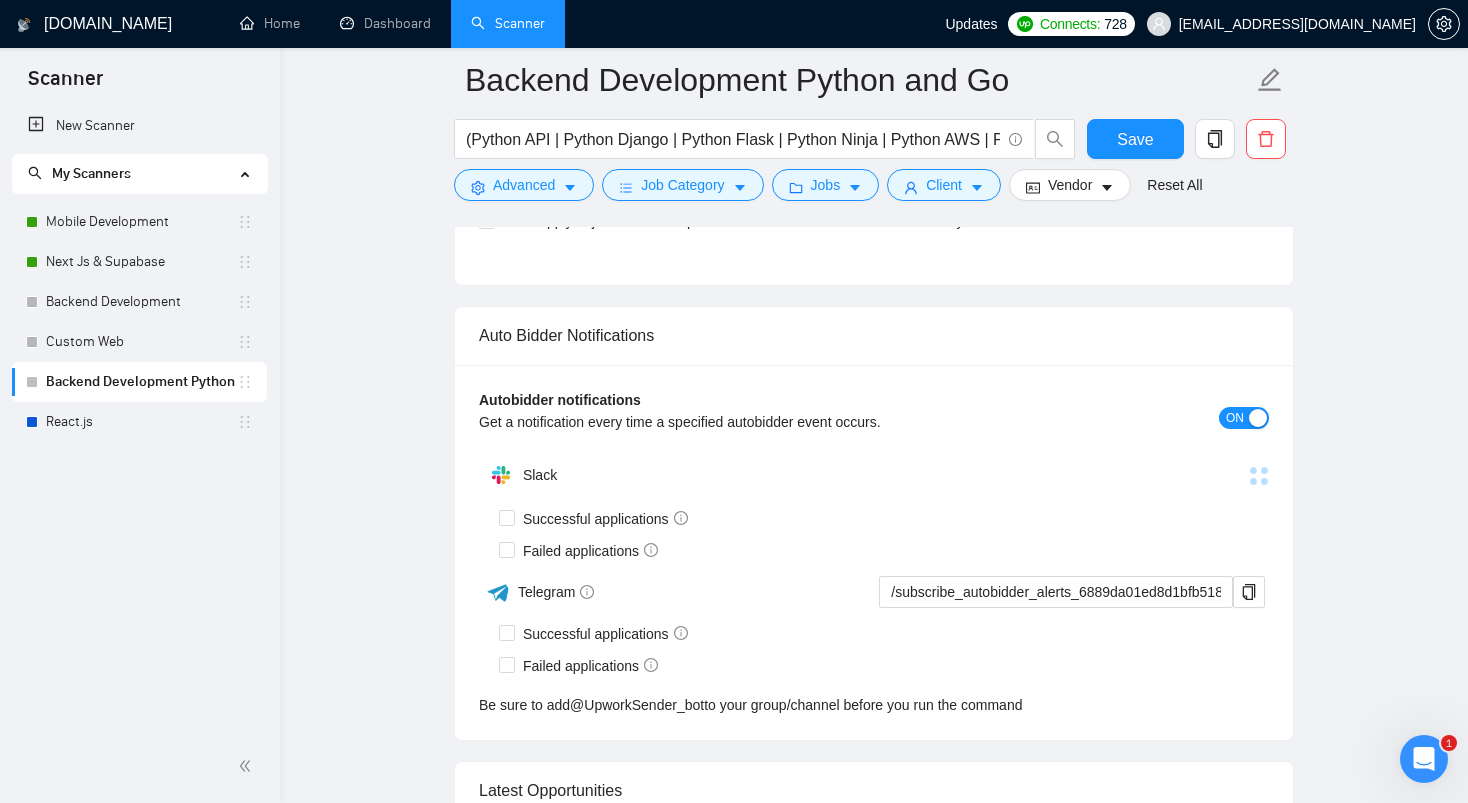 scroll, scrollTop: 5604, scrollLeft: 0, axis: vertical 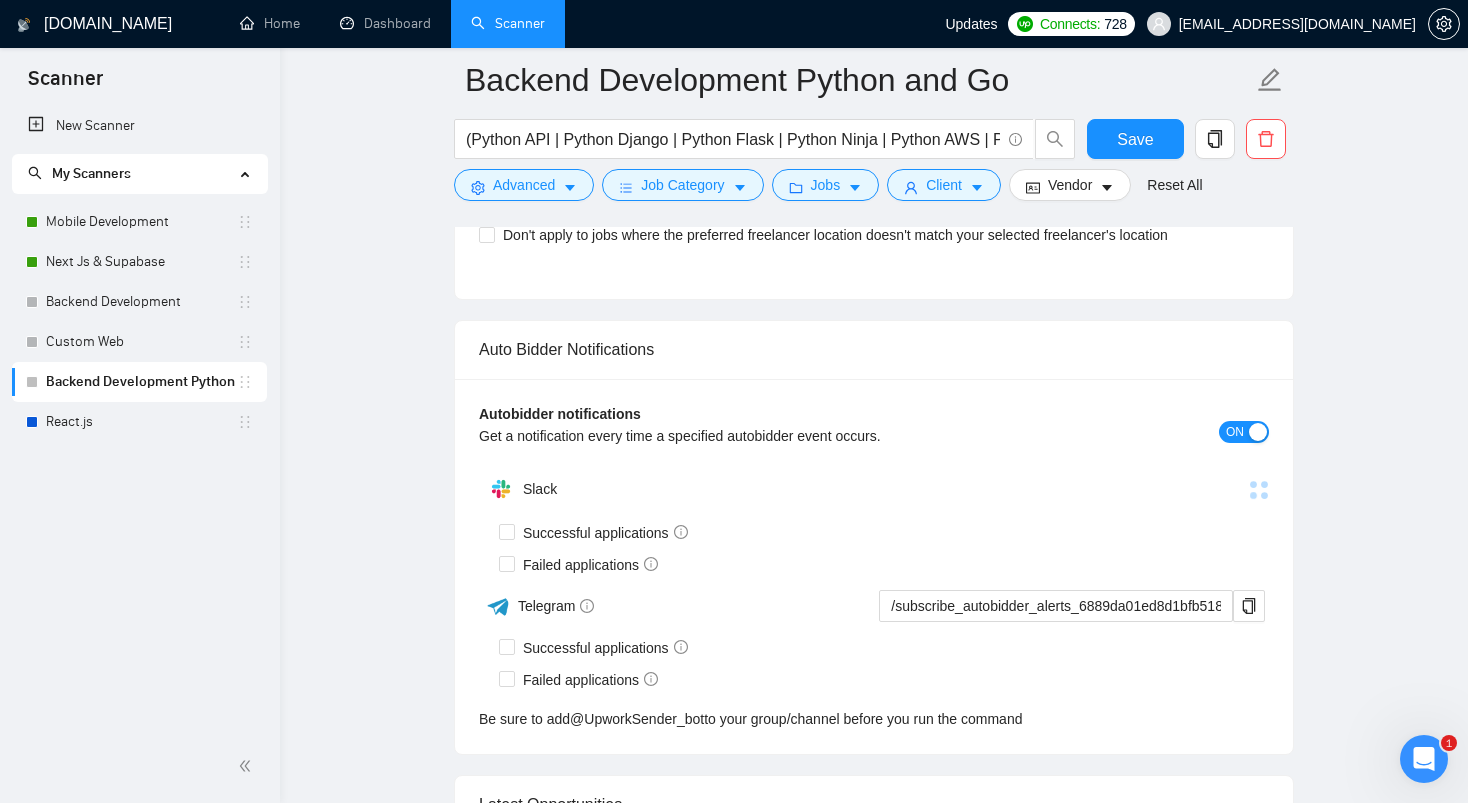click at bounding box center [1258, 432] 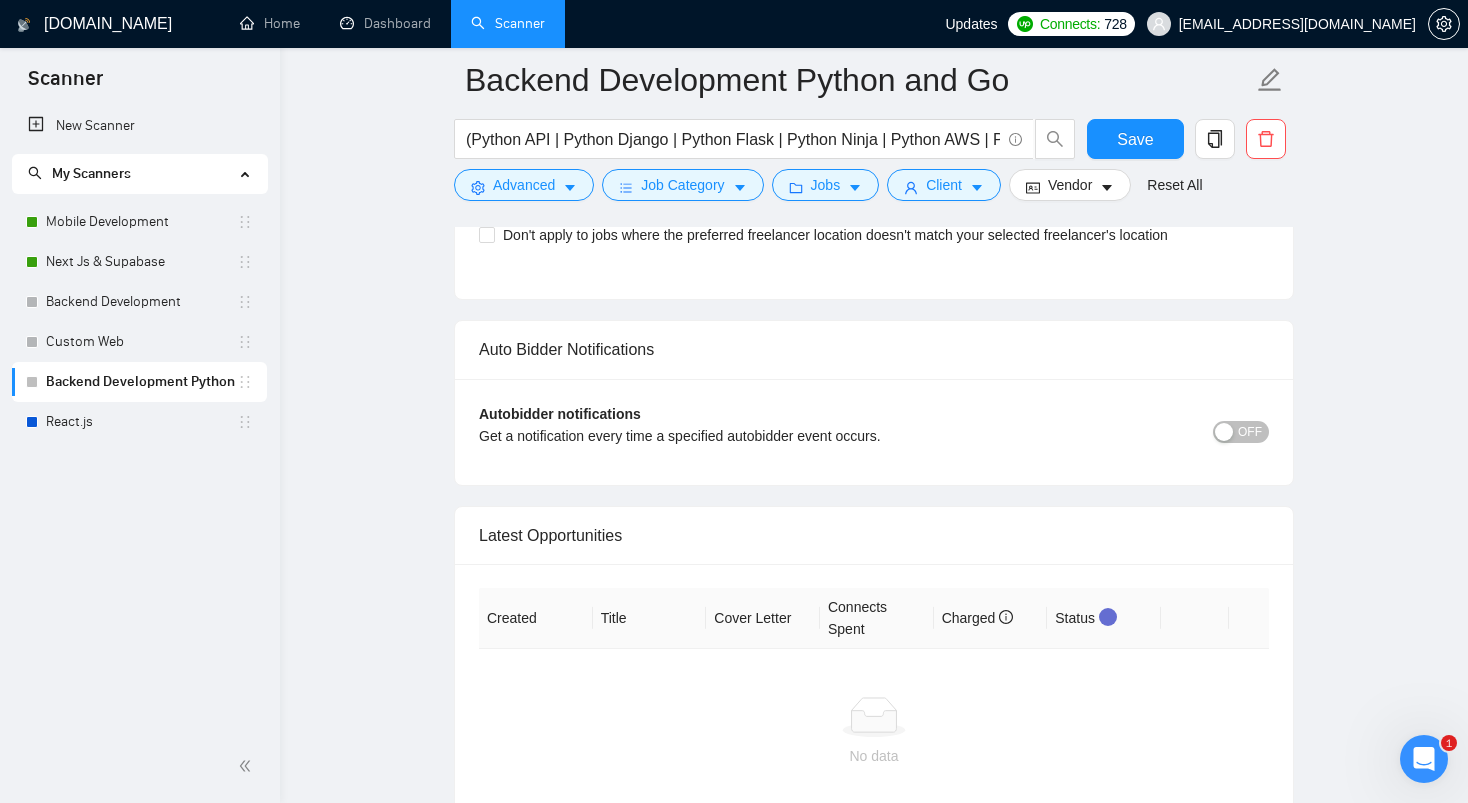 click at bounding box center (1224, 432) 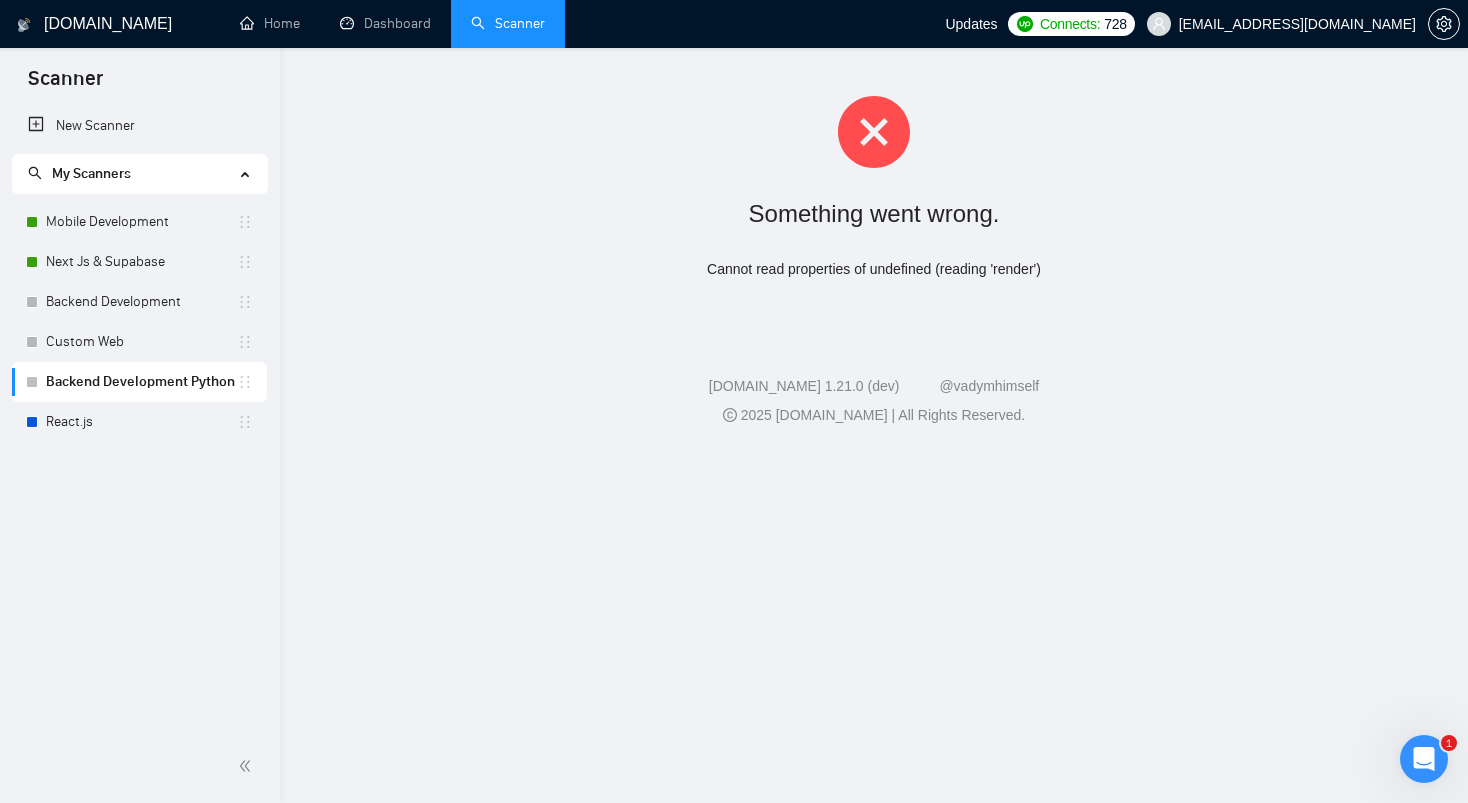 scroll, scrollTop: 0, scrollLeft: 0, axis: both 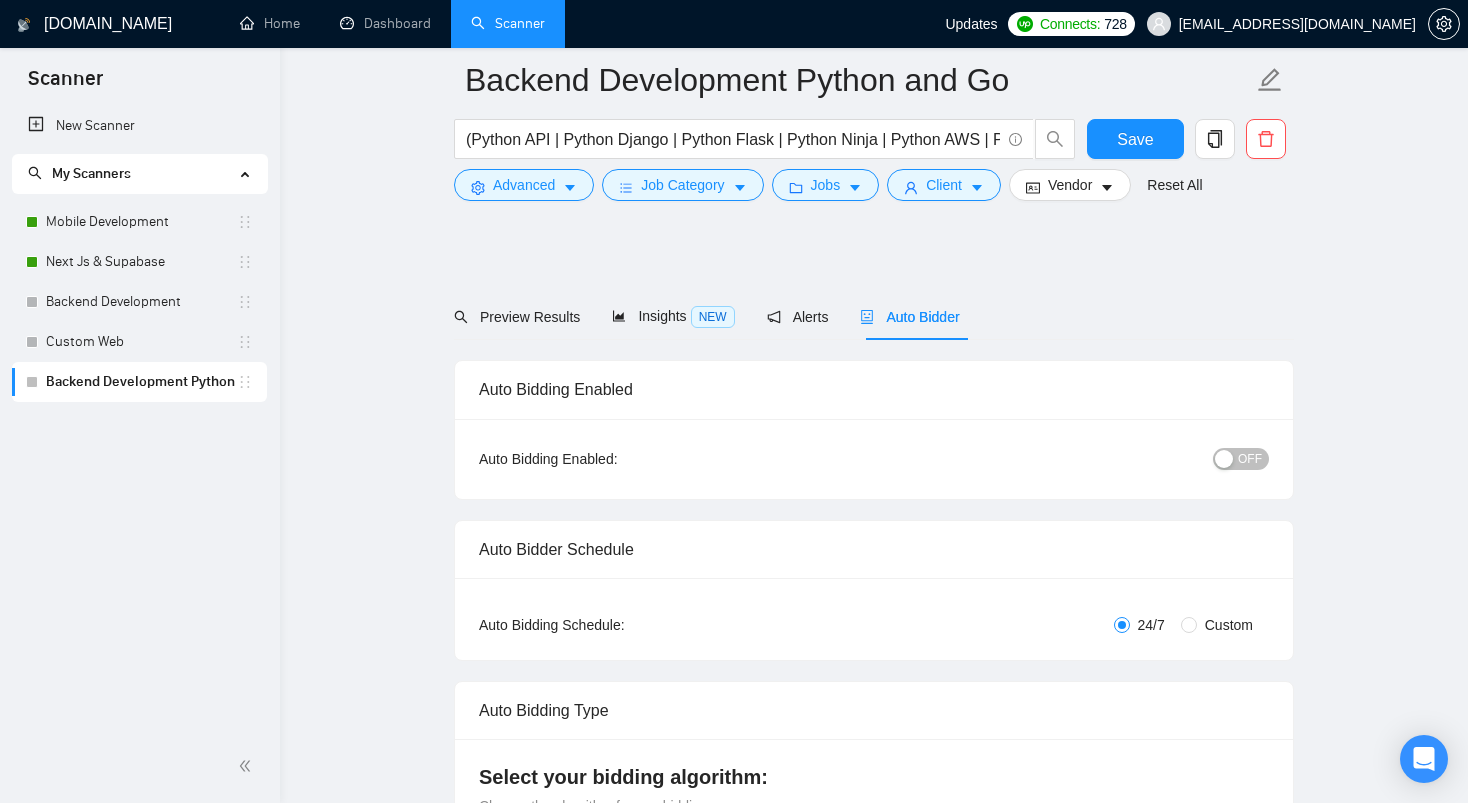 radio on "false" 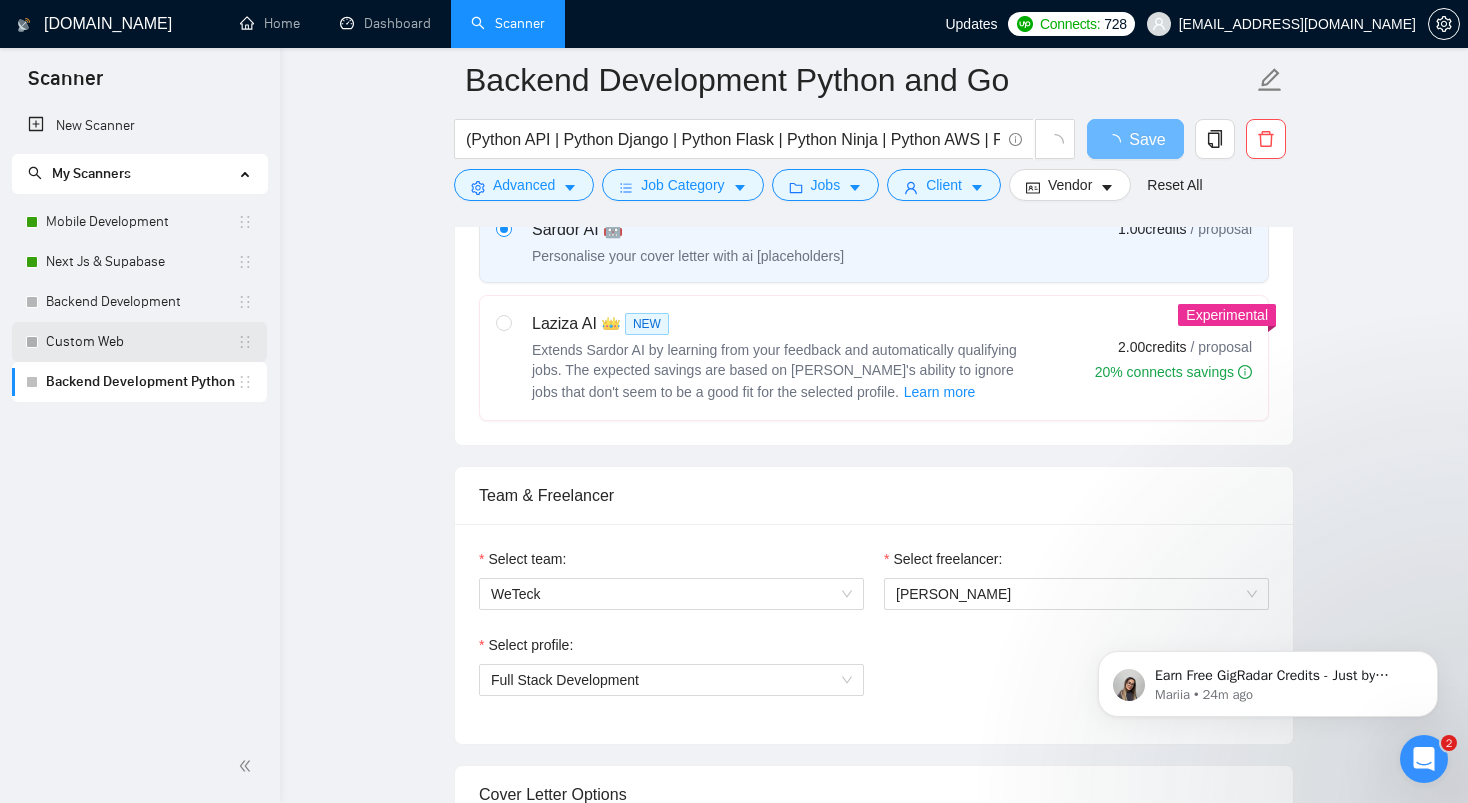 scroll, scrollTop: 0, scrollLeft: 0, axis: both 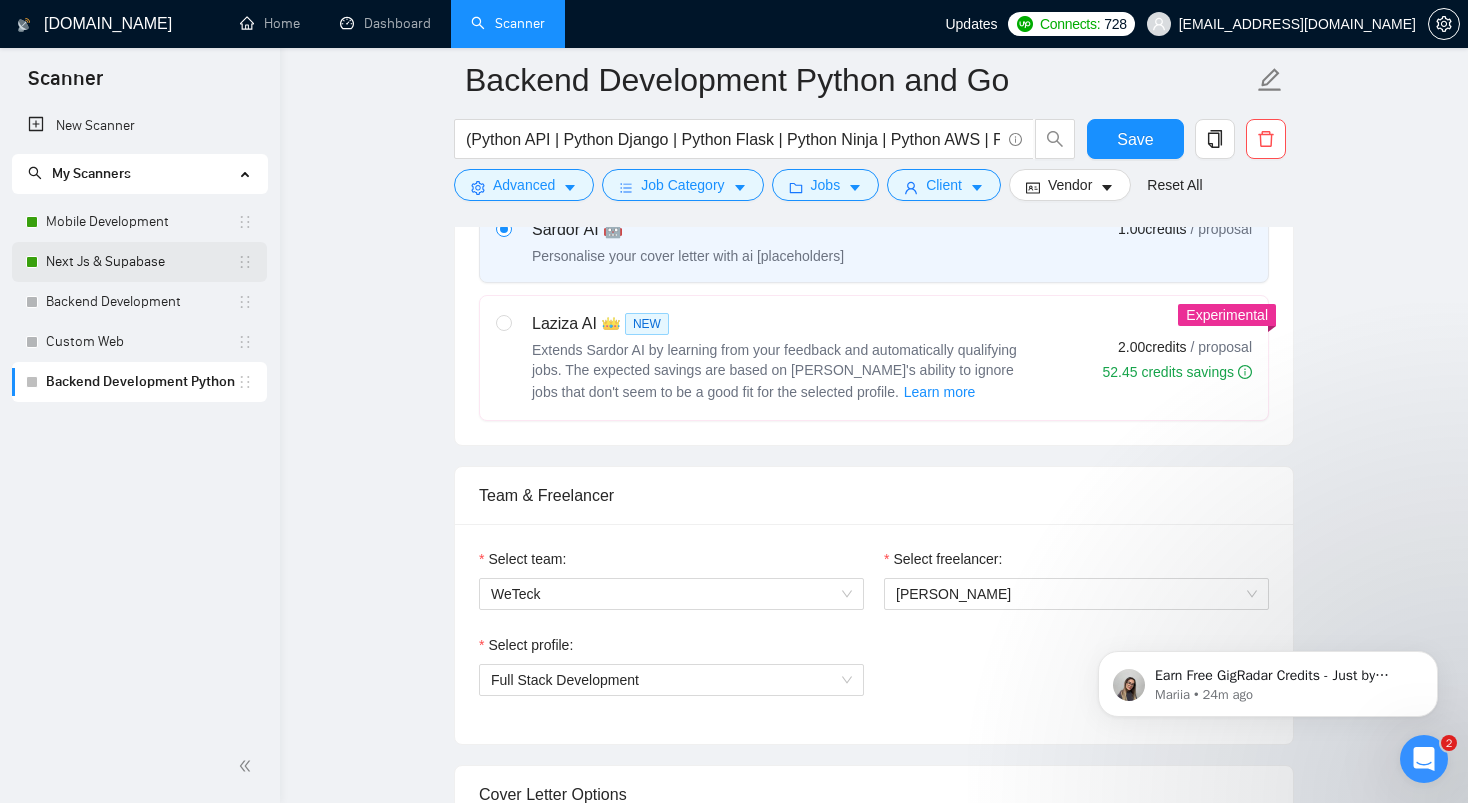 click on "Next Js & Supabase" at bounding box center [141, 262] 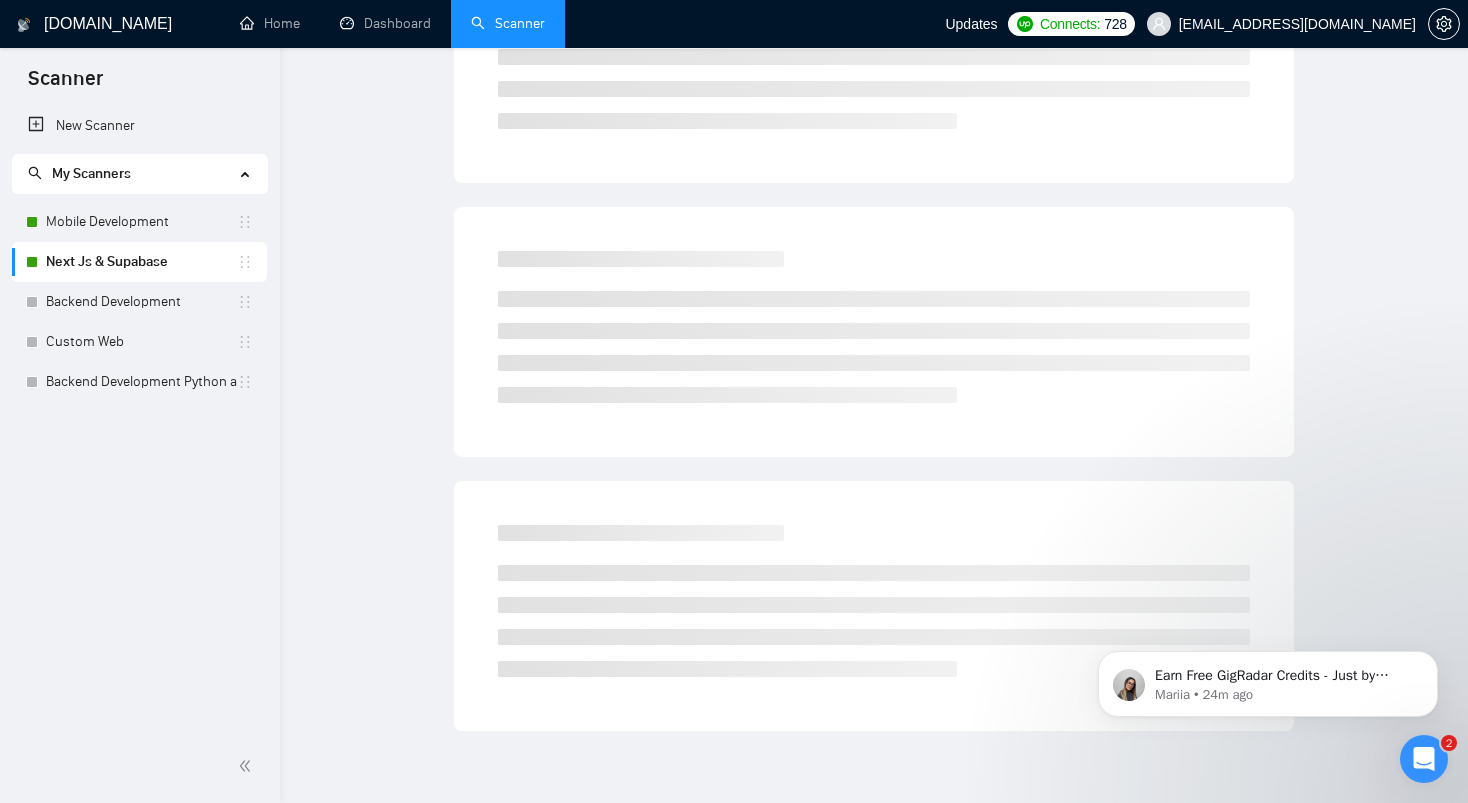 scroll, scrollTop: 0, scrollLeft: 0, axis: both 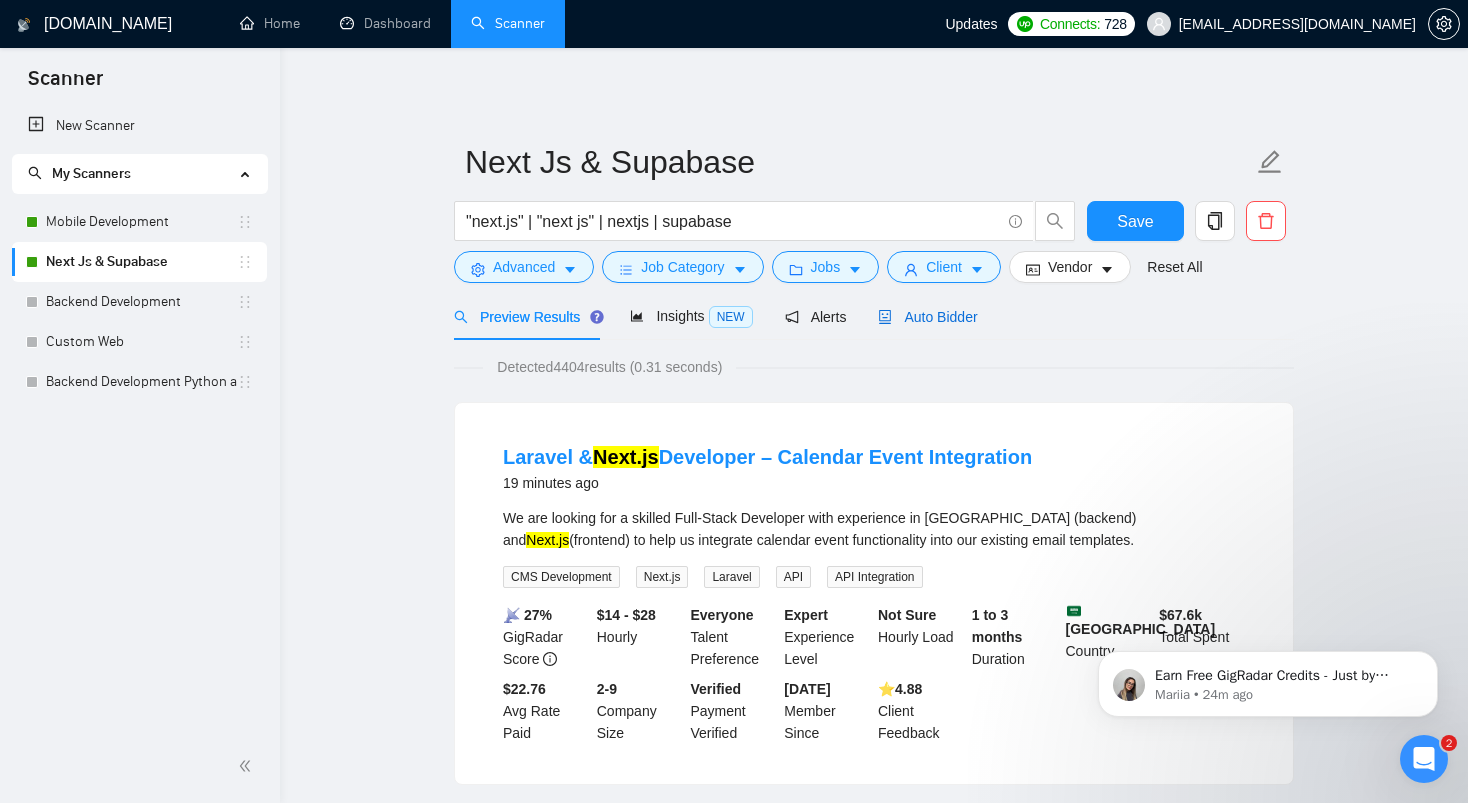 click on "Auto Bidder" at bounding box center [927, 317] 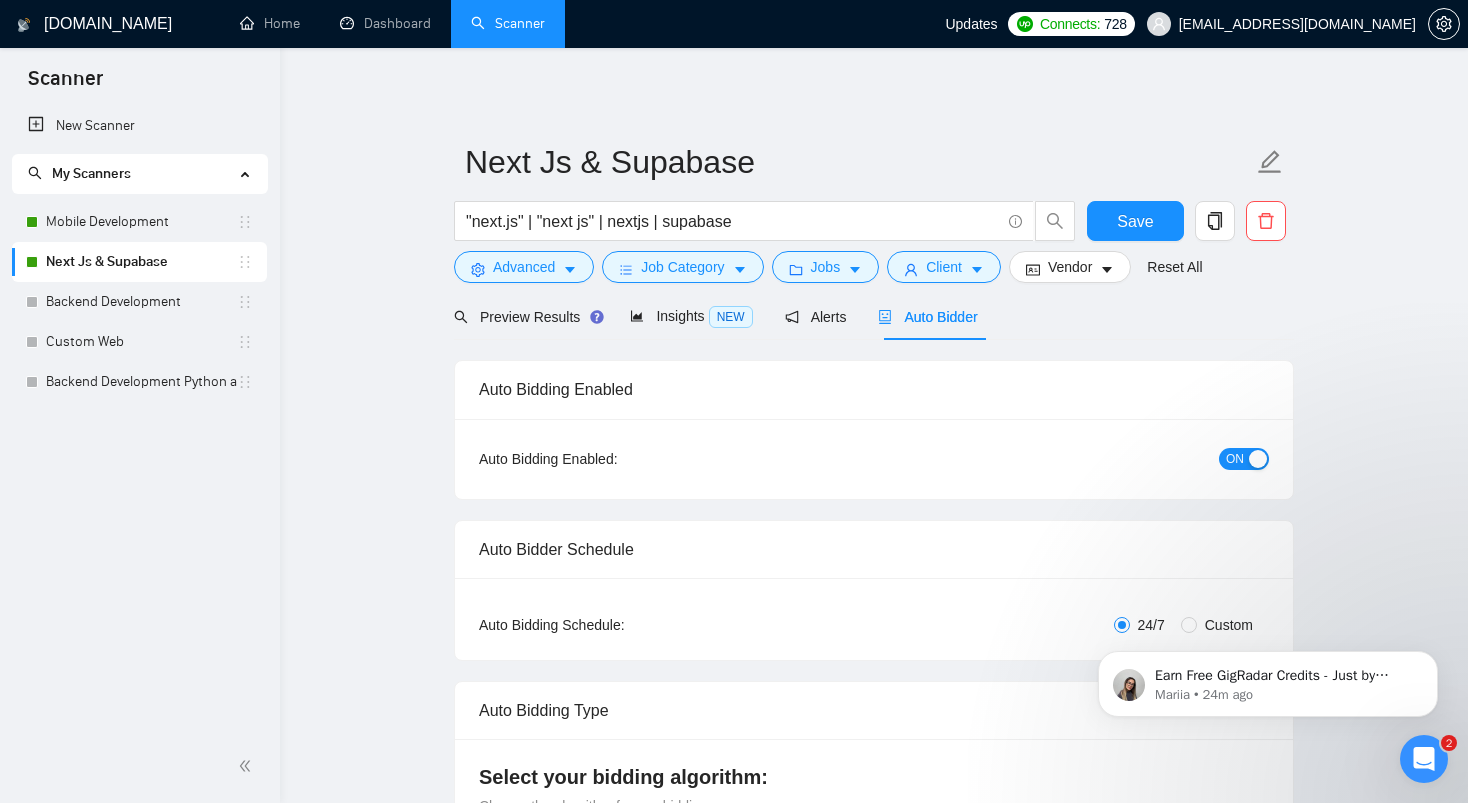 radio on "false" 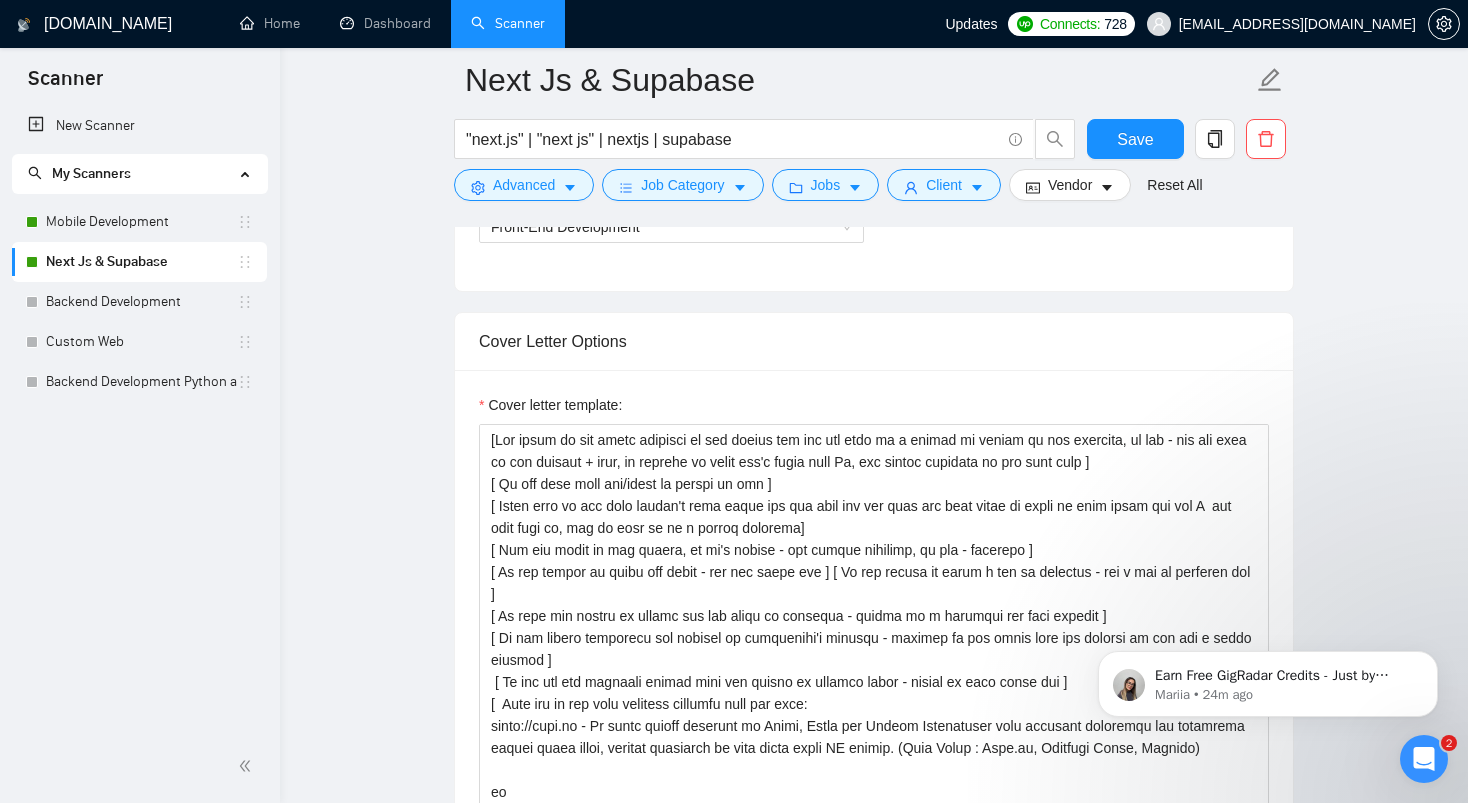 scroll, scrollTop: 1477, scrollLeft: 0, axis: vertical 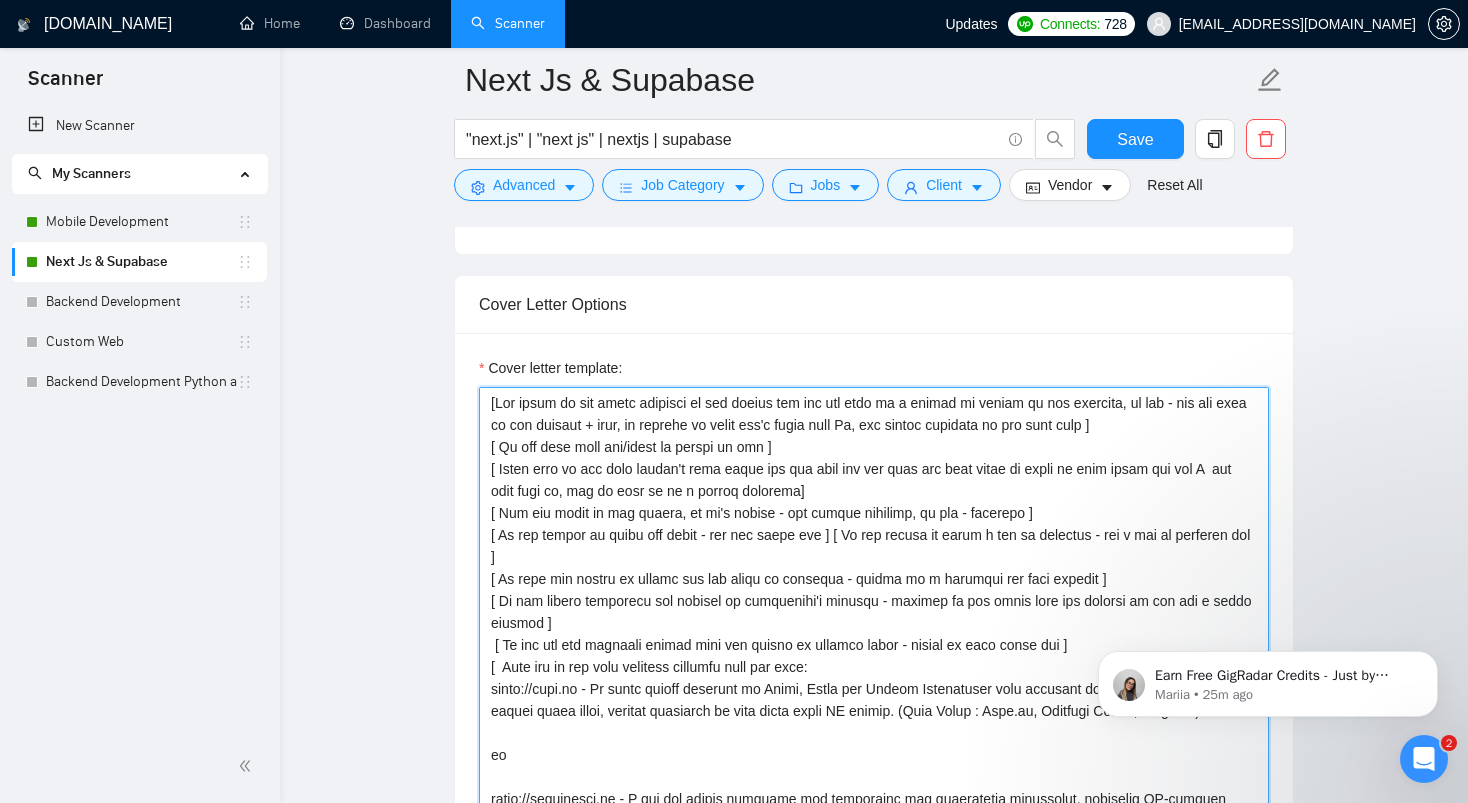 click on "Cover letter template:" at bounding box center (874, 612) 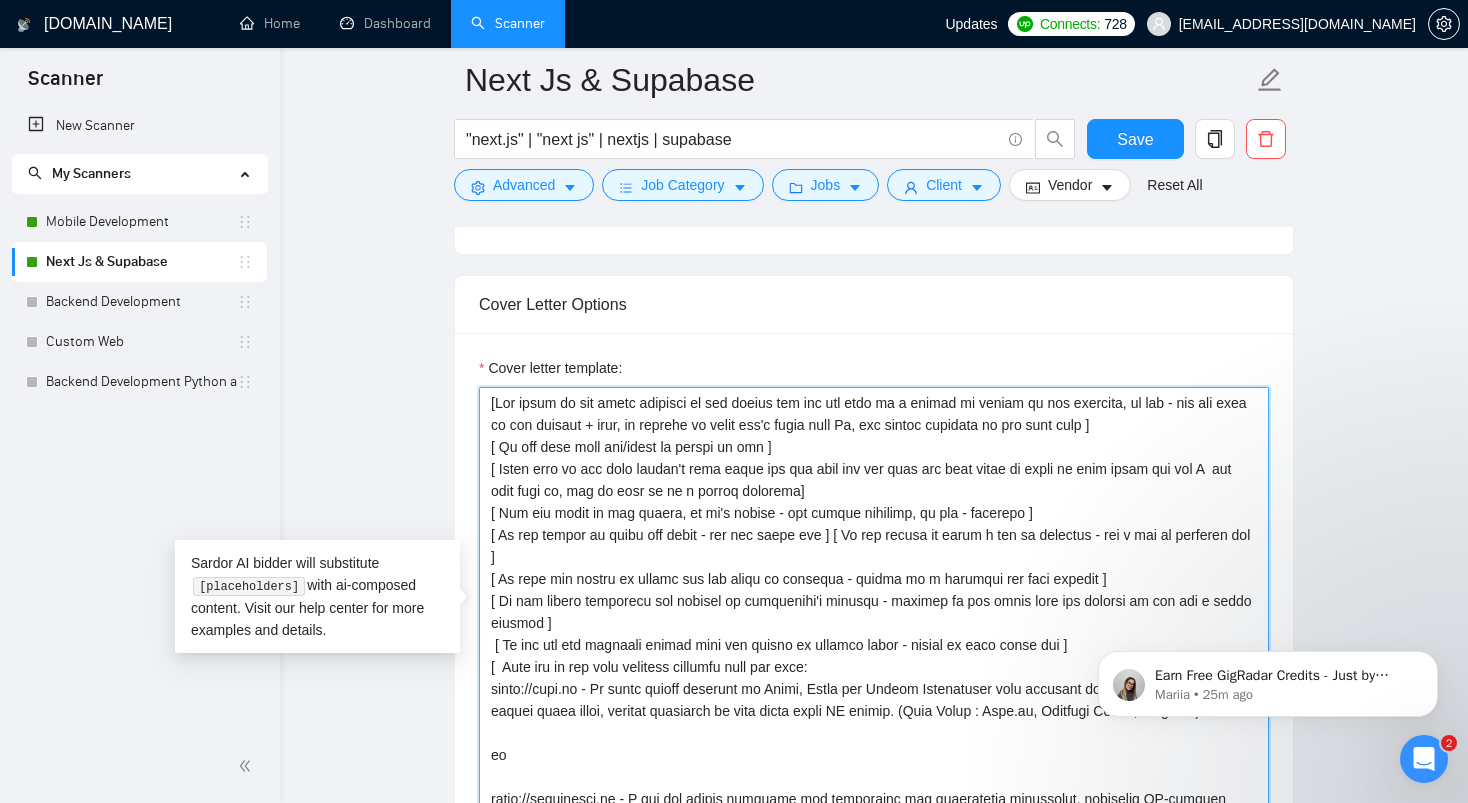 click on "Cover letter template:" at bounding box center [874, 612] 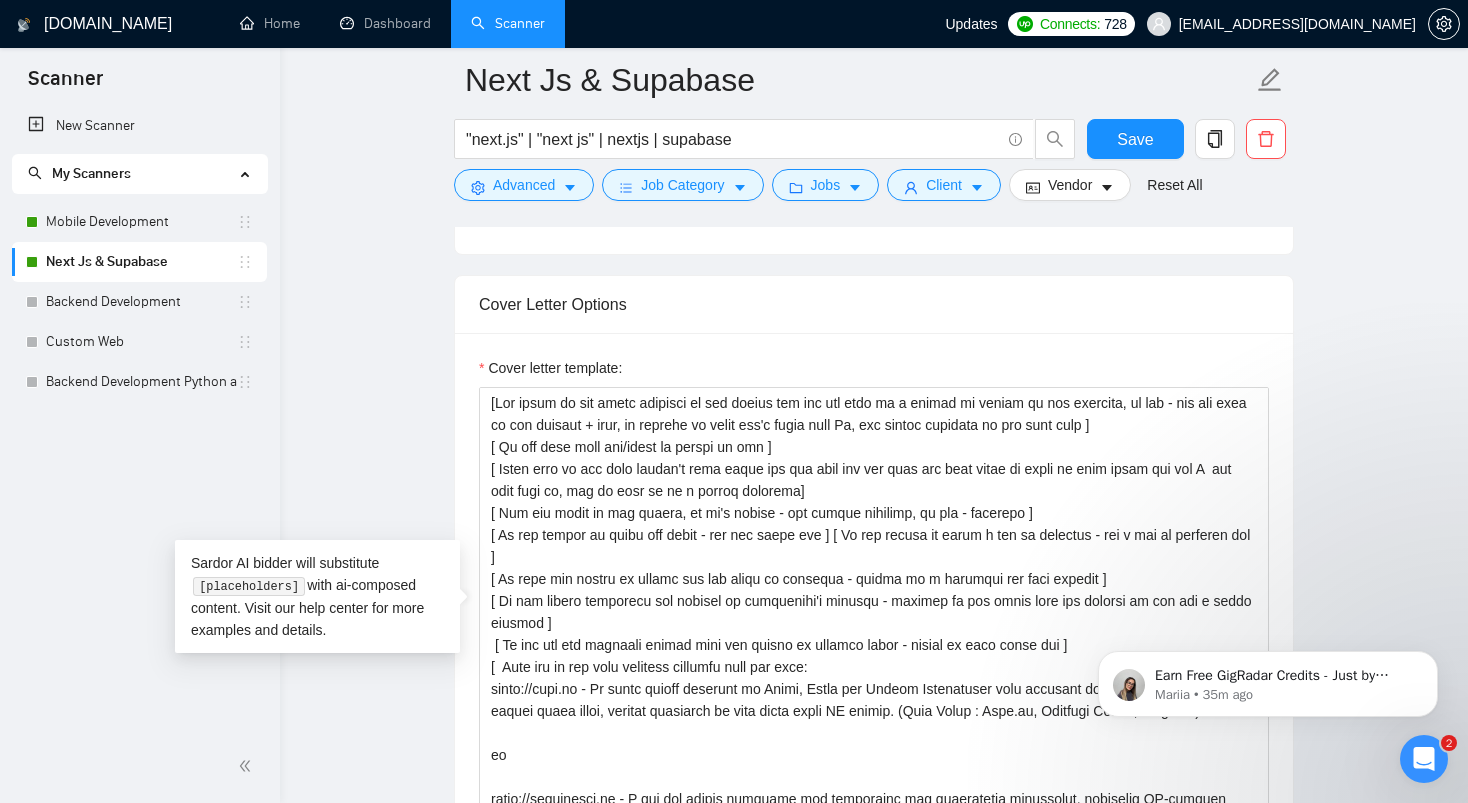 click on "Next Js & Supabase "next.js" | "next js" | nextjs | supabase Save Advanced   Job Category   Jobs   Client   Vendor   Reset All Preview Results Insights NEW Alerts Auto Bidder Auto Bidding Enabled Auto Bidding Enabled: ON Auto Bidder Schedule Auto Bidding Type: Automated (recommended) Semi-automated Auto Bidding Schedule: 24/7 Custom Custom Auto Bidder Schedule Repeat every week on Monday Tuesday Wednesday Thursday Friday Saturday Sunday Active Hours ( Asia/Karachi ): From: 11:00 To: 06:00  (next day) ( 19  hours) Asia/Karachi Auto Bidding Type Select your bidding algorithm: Choose the algorithm for you bidding. The price per proposal does not include your connects expenditure. Template Bidder Works great for narrow segments and short cover letters that don't change. 0.50  credits / proposal Sardor AI 🤖 Personalise your cover letter with ai [placeholders] 1.00  credits / proposal Experimental Laziza AI  👑   NEW   Learn more 2.00  credits / proposal 159.86 credits savings Team & Freelancer Select team:" at bounding box center [874, 1015] 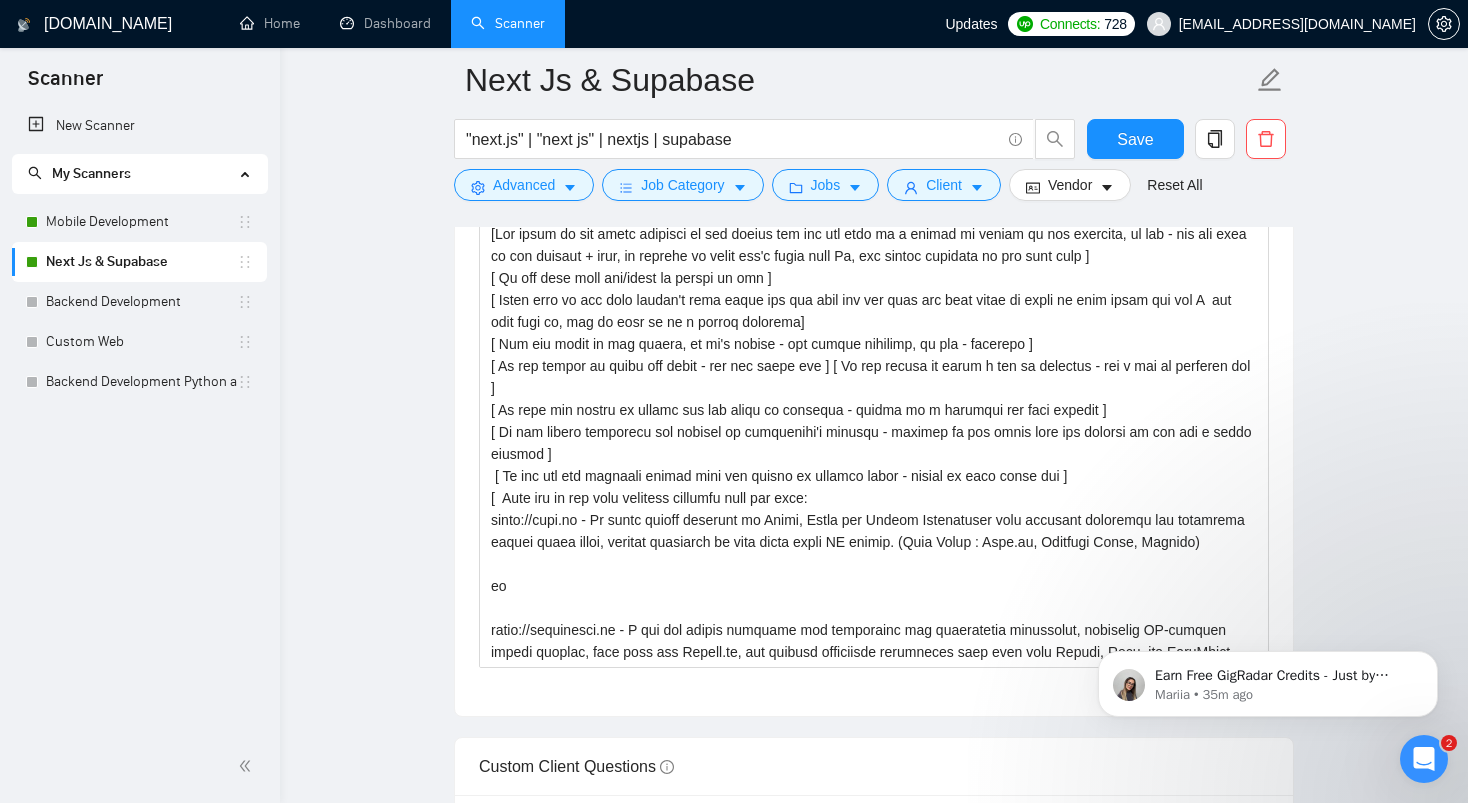 scroll, scrollTop: 1651, scrollLeft: 0, axis: vertical 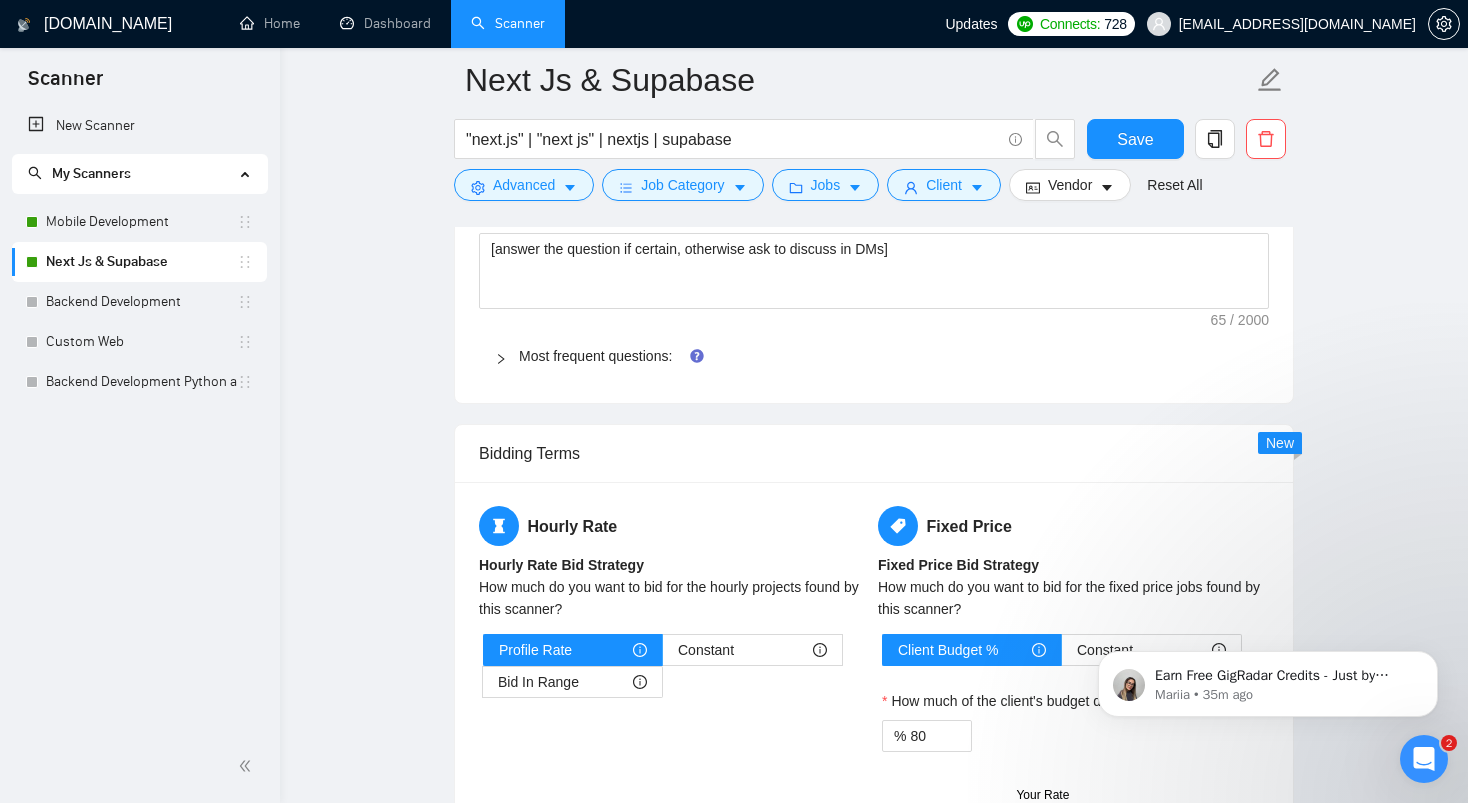 click 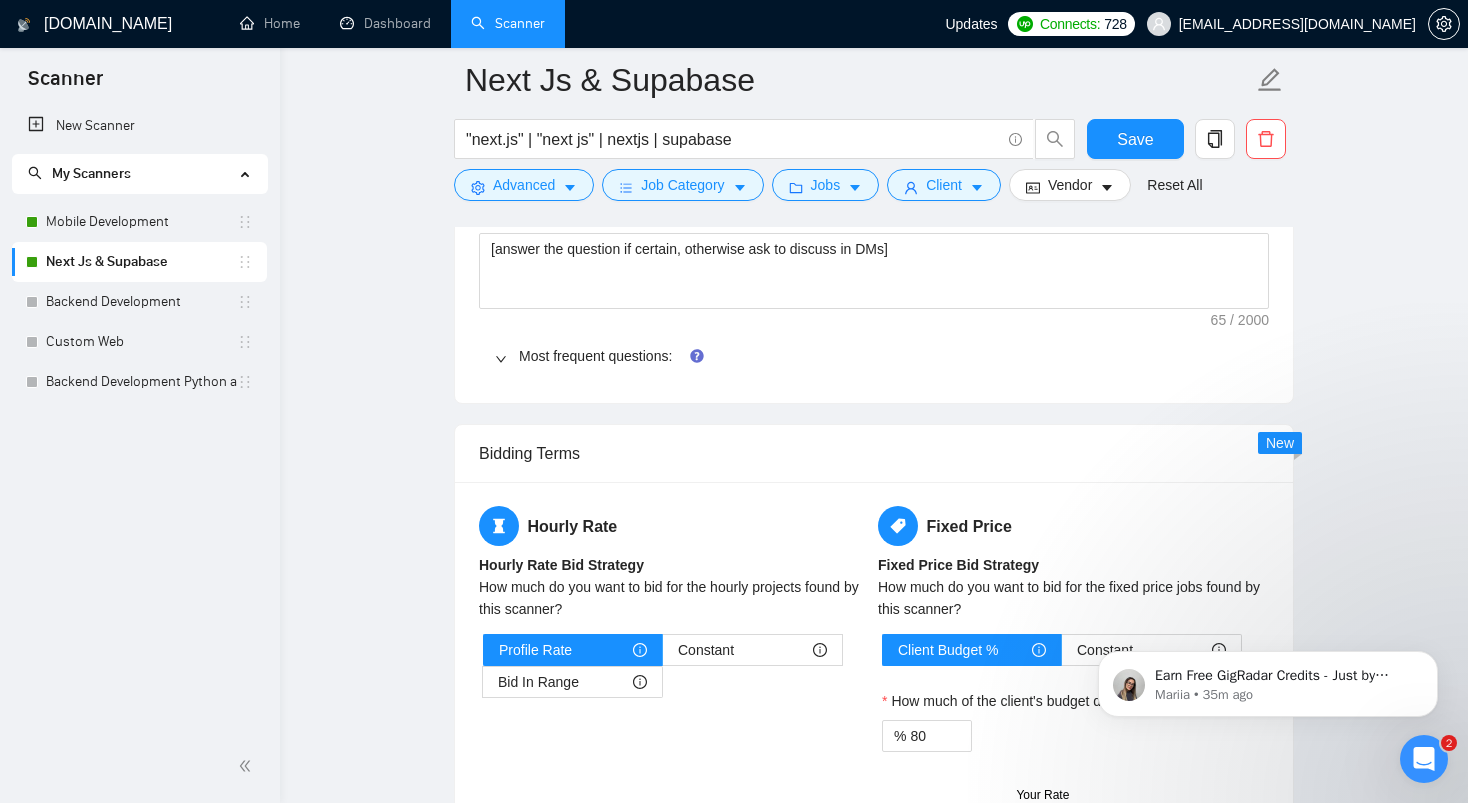 type 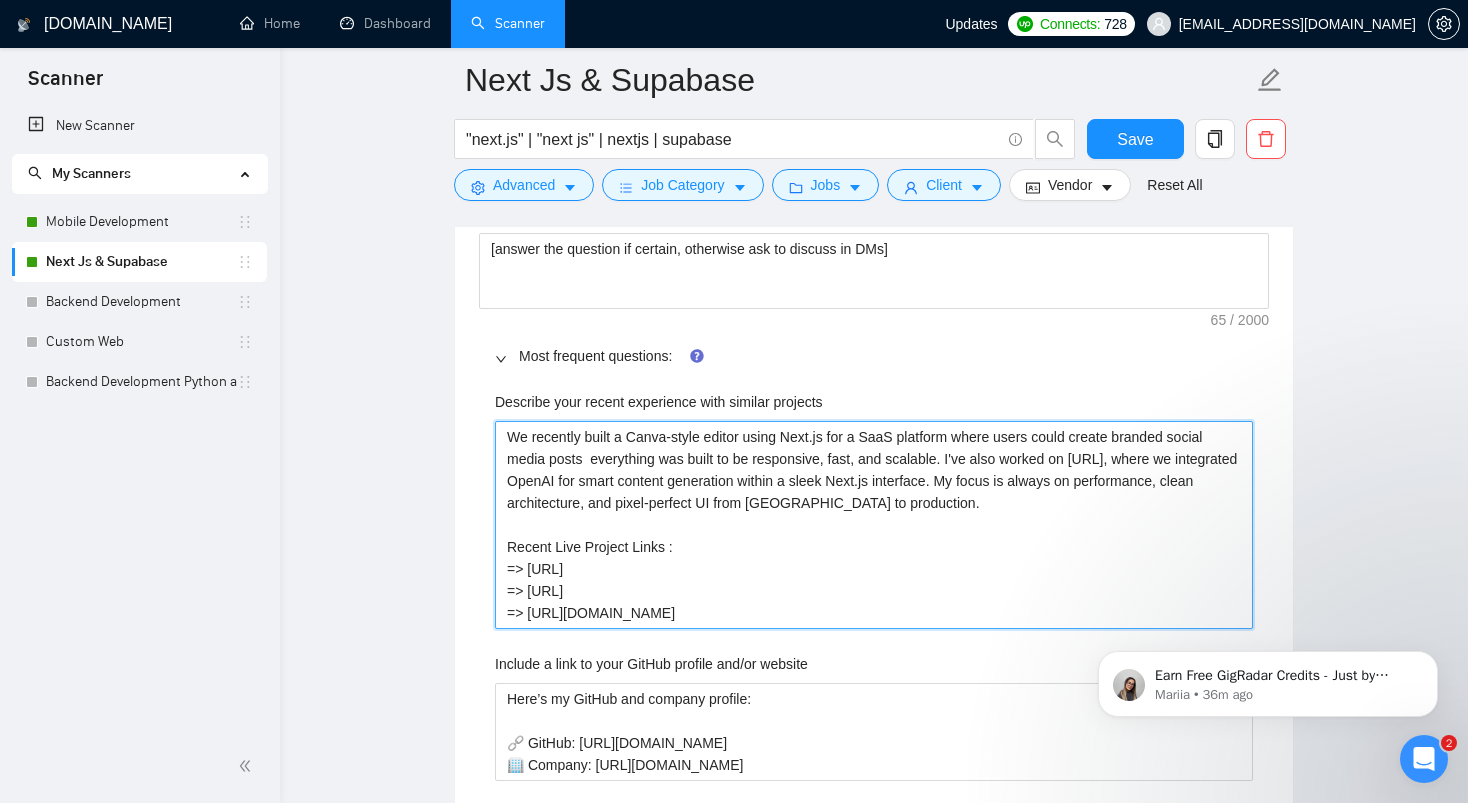 click on "We recently built a Canva-style editor using Next.js for a SaaS platform where users could create branded social media posts  everything was built to be responsive, fast, and scalable. I've also worked on Copywhiz.ai, where we integrated OpenAI for smart content generation within a sleek Next.js interface. My focus is always on performance, clean architecture, and pixel-perfect UI from Figma to production.
Recent Live Project Links :
=> https://eeko.ai
=> https://copywhiz.ai
=> https://suredeal.io" at bounding box center [874, 525] 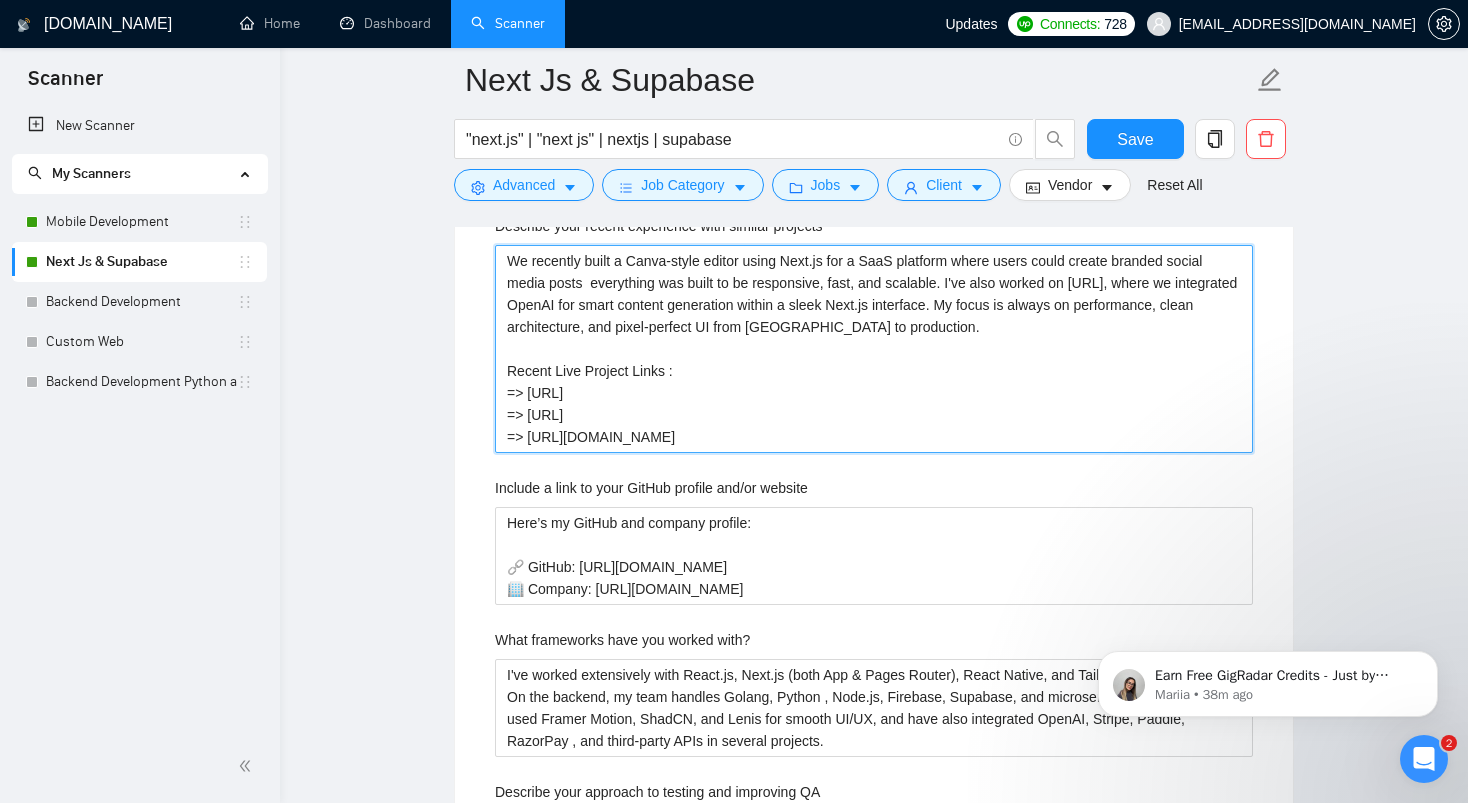 scroll, scrollTop: 2476, scrollLeft: 0, axis: vertical 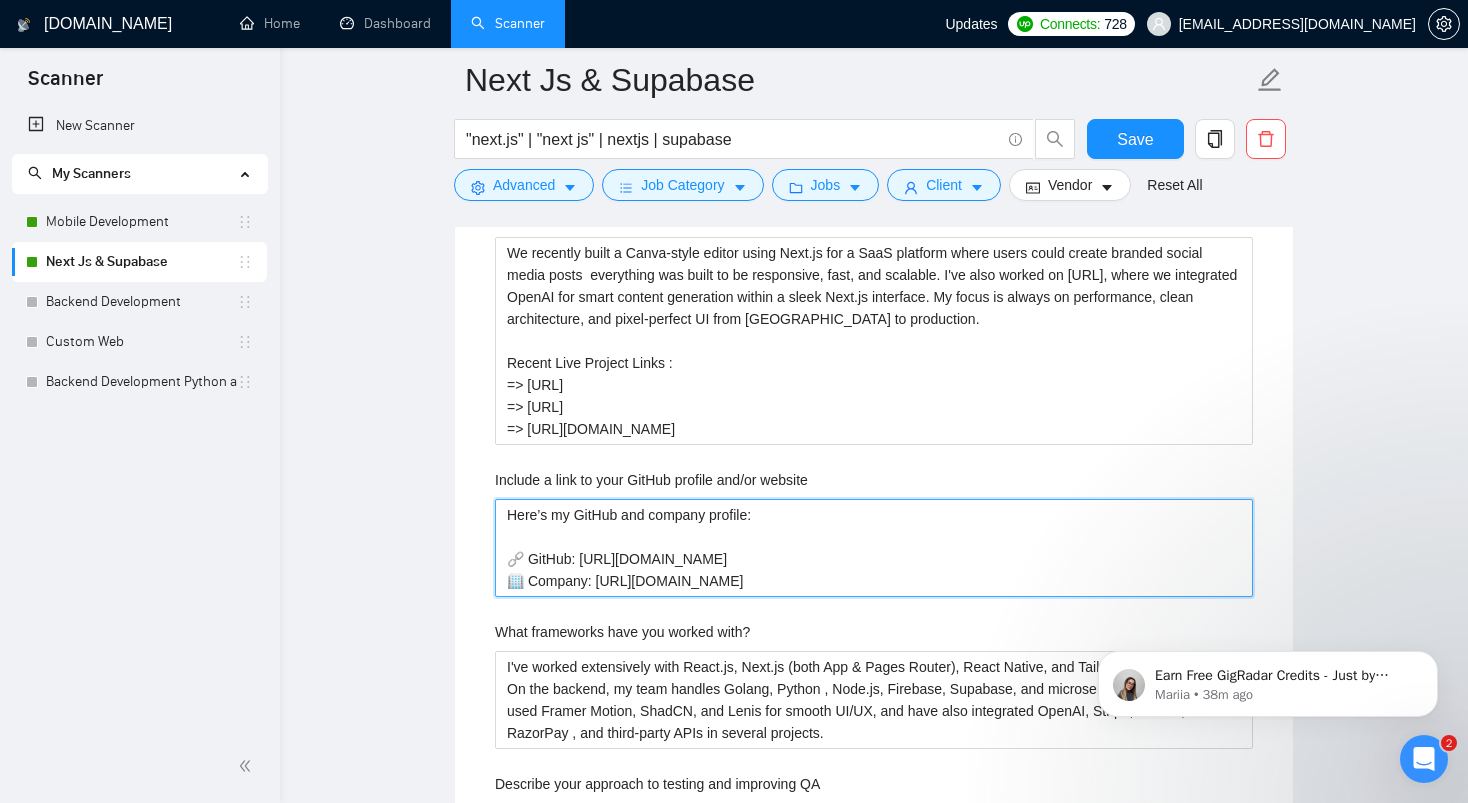 drag, startPoint x: 504, startPoint y: 513, endPoint x: 718, endPoint y: 589, distance: 227.0947 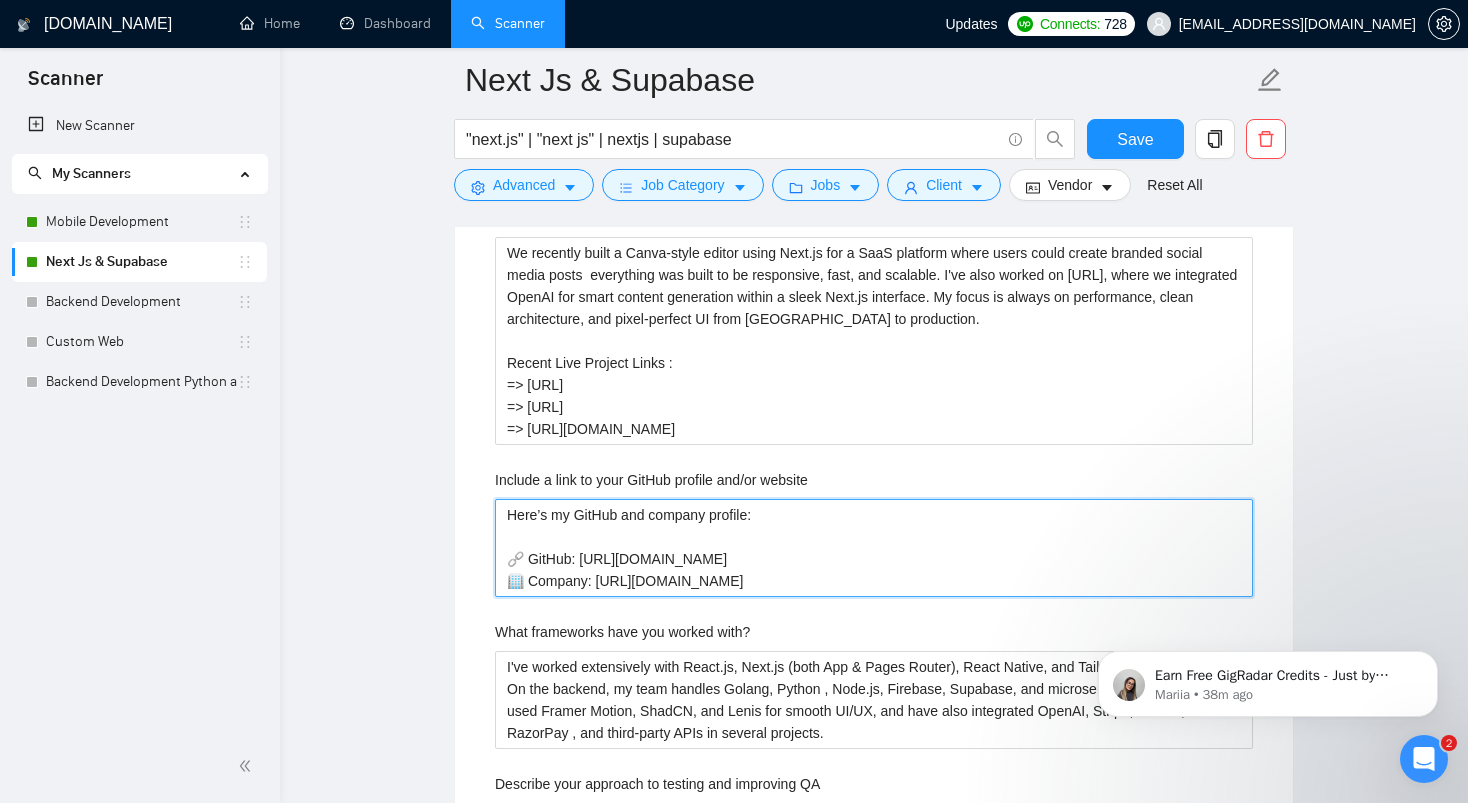 click on "Here’s my GitHub and company profile:
🔗 GitHub: https://github.com/talhanoman
🏢 Company: https://weteck.co" at bounding box center (874, 548) 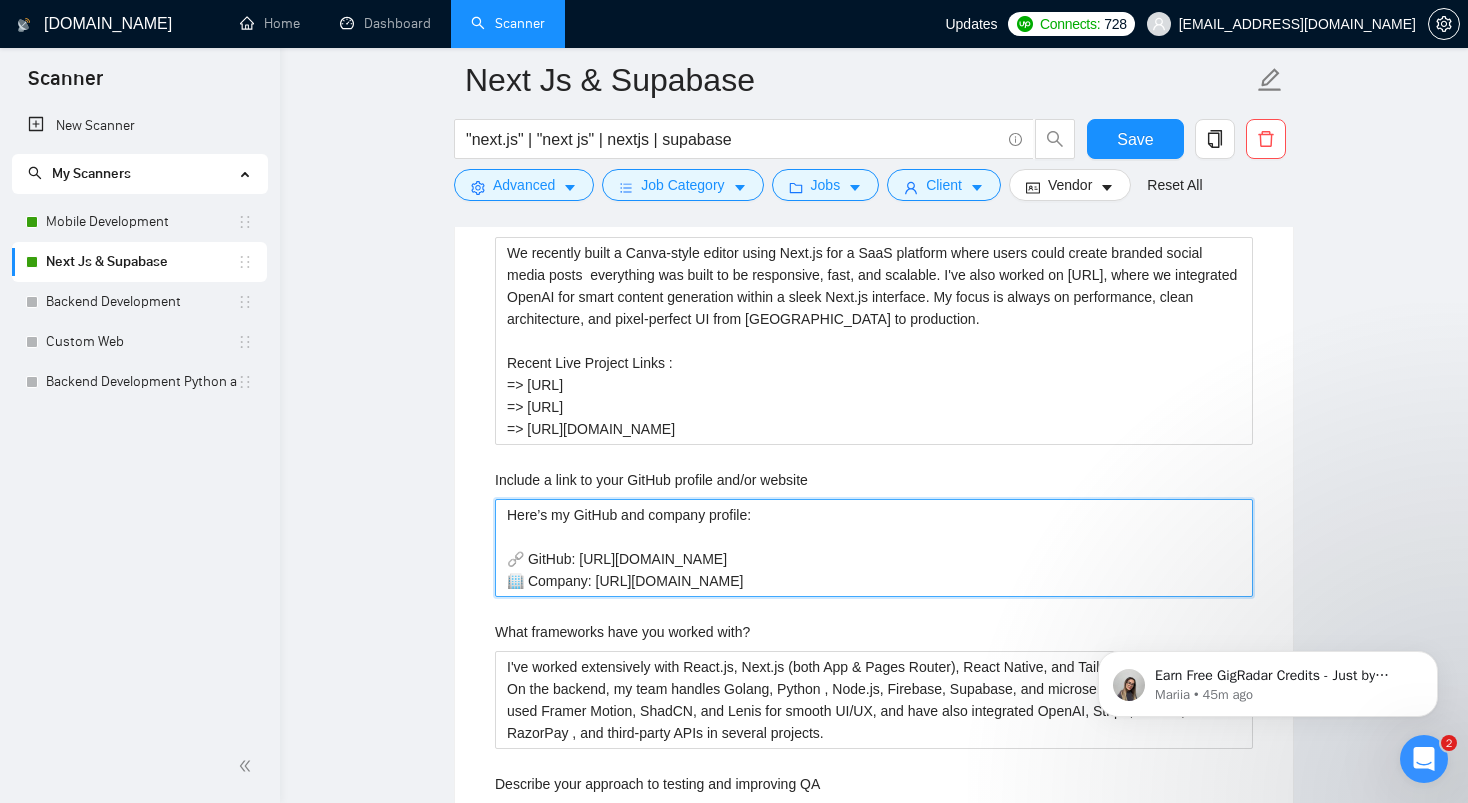 click on "Here’s my GitHub and company profile:
🔗 GitHub: https://github.com/talhanoman
🏢 Company: https://weteck.co" at bounding box center [874, 548] 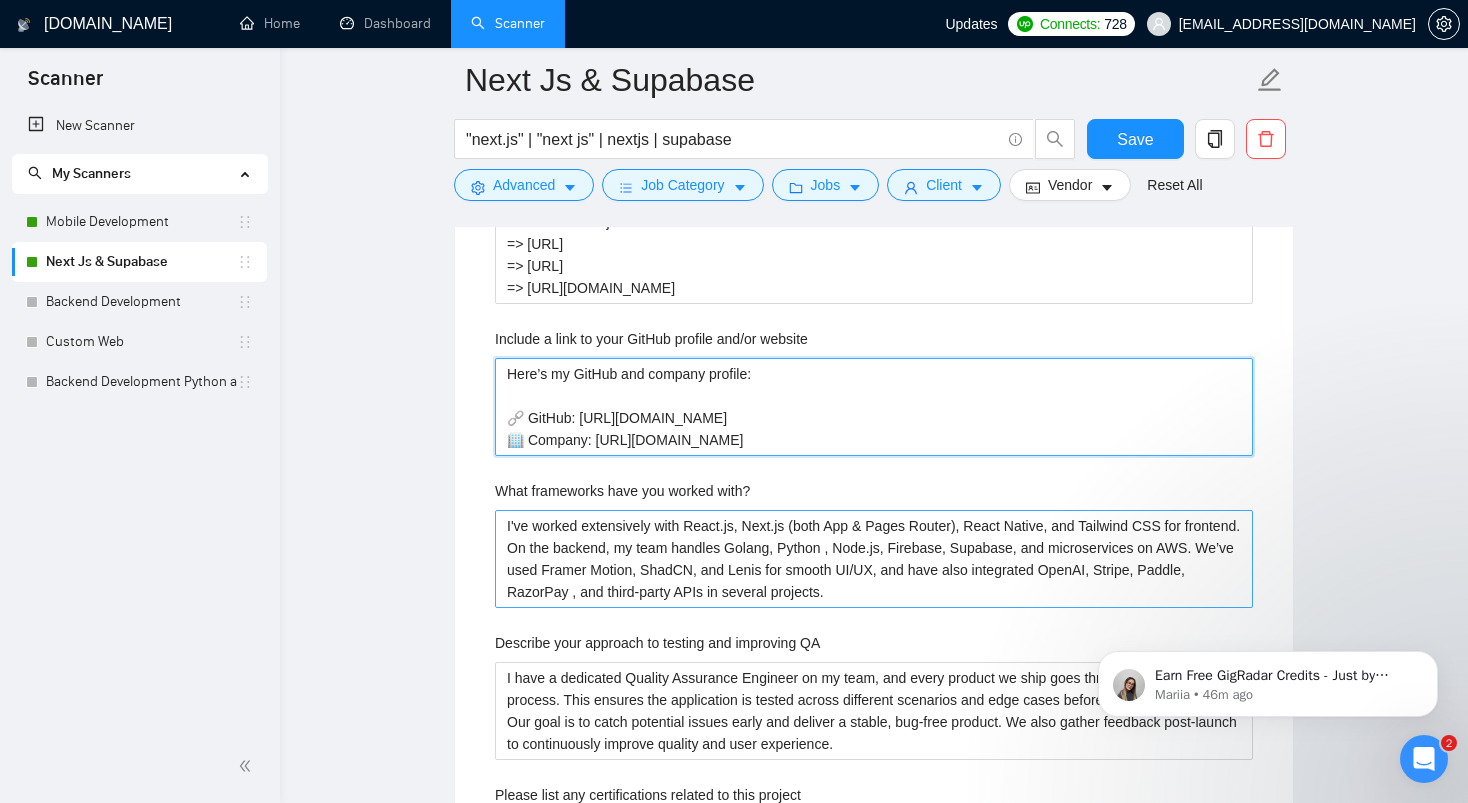 scroll, scrollTop: 2619, scrollLeft: 0, axis: vertical 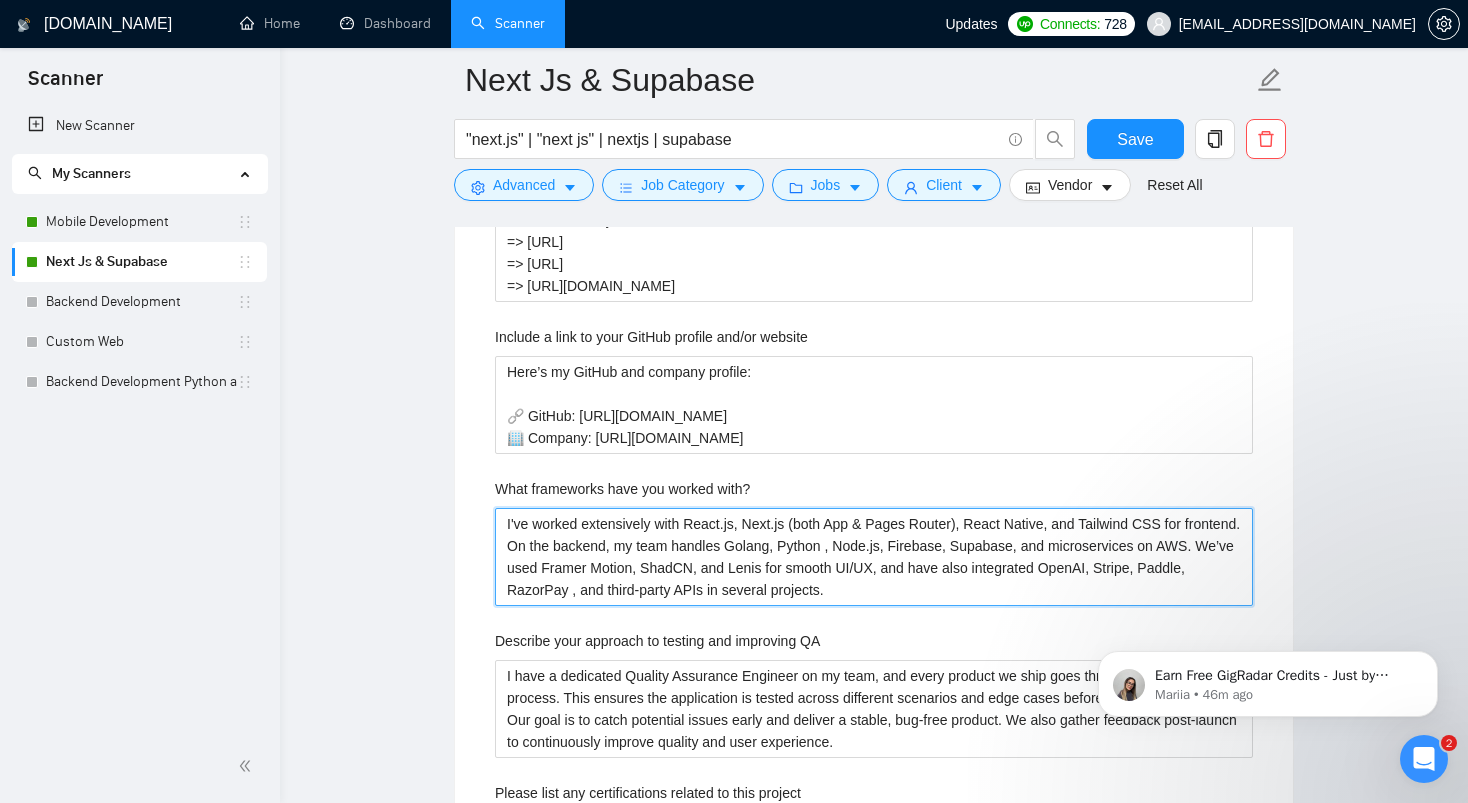 click on "I've worked extensively with React.js, Next.js (both App & Pages Router), React Native, and Tailwind CSS for frontend. On the backend, my team handles Golang, Python , Node.js, Firebase, Supabase, and microservices on AWS. We’ve used Framer Motion, ShadCN, and Lenis for smooth UI/UX, and have also integrated OpenAI, Stripe, Paddle, RazorPay , and third-party APIs in several projects." at bounding box center (874, 557) 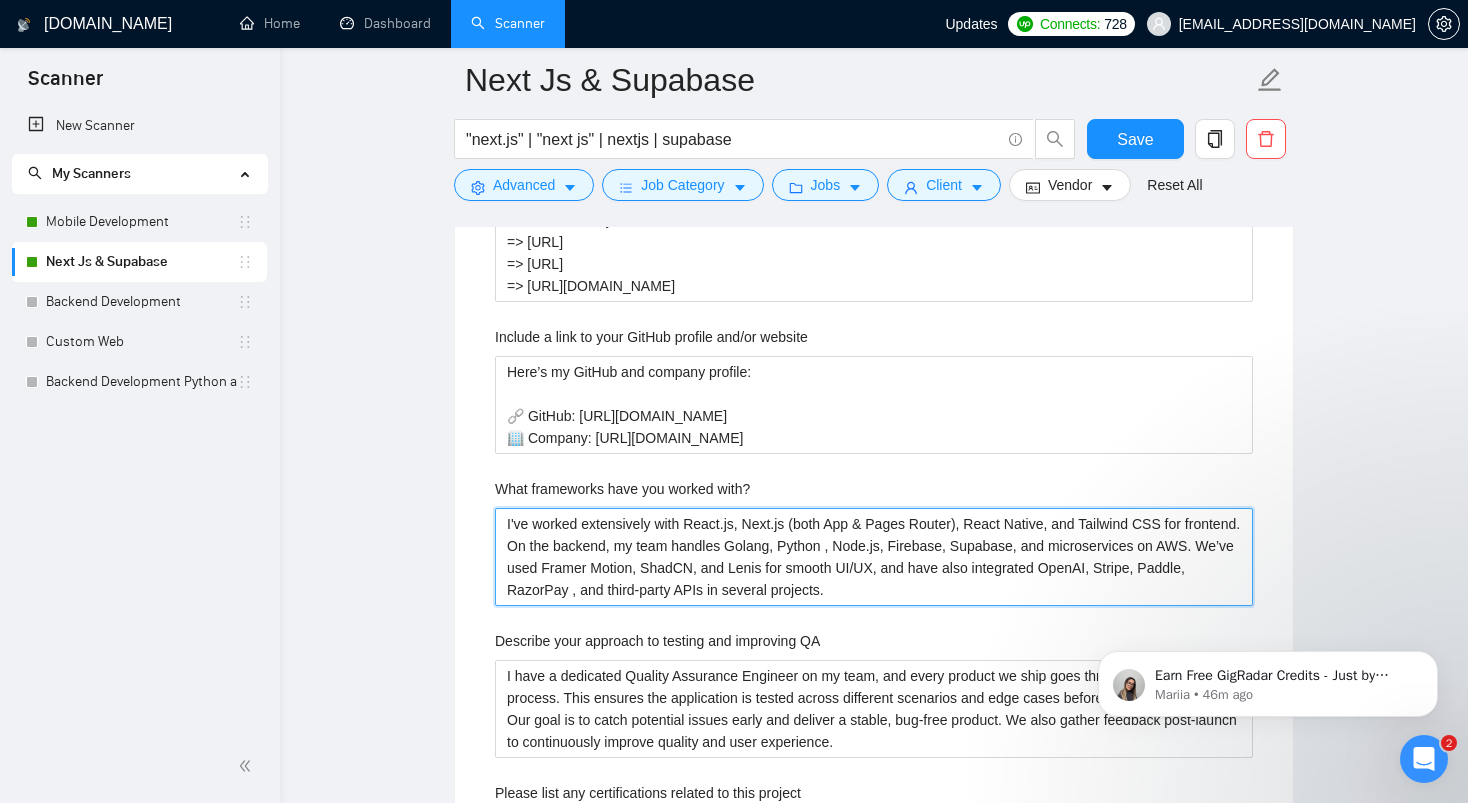 click on "I've worked extensively with React.js, Next.js (both App & Pages Router), React Native, and Tailwind CSS for frontend. On the backend, my team handles Golang, Python , Node.js, Firebase, Supabase, and microservices on AWS. We’ve used Framer Motion, ShadCN, and Lenis for smooth UI/UX, and have also integrated OpenAI, Stripe, Paddle, RazorPay , and third-party APIs in several projects." at bounding box center [874, 557] 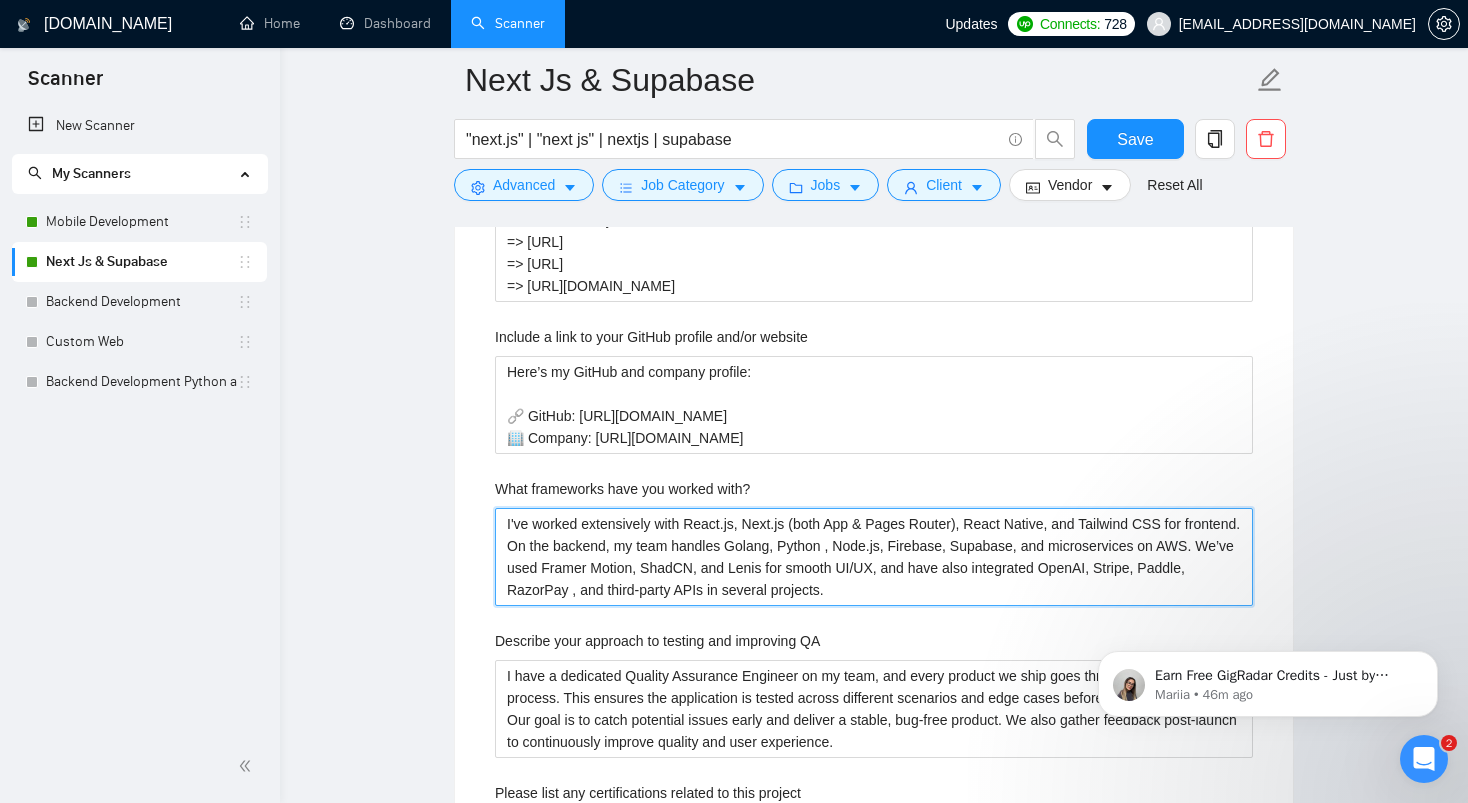 click on "I've worked extensively with React.js, Next.js (both App & Pages Router), React Native, and Tailwind CSS for frontend. On the backend, my team handles Golang, Python , Node.js, Firebase, Supabase, and microservices on AWS. We’ve used Framer Motion, ShadCN, and Lenis for smooth UI/UX, and have also integrated OpenAI, Stripe, Paddle, RazorPay , and third-party APIs in several projects." at bounding box center [874, 557] 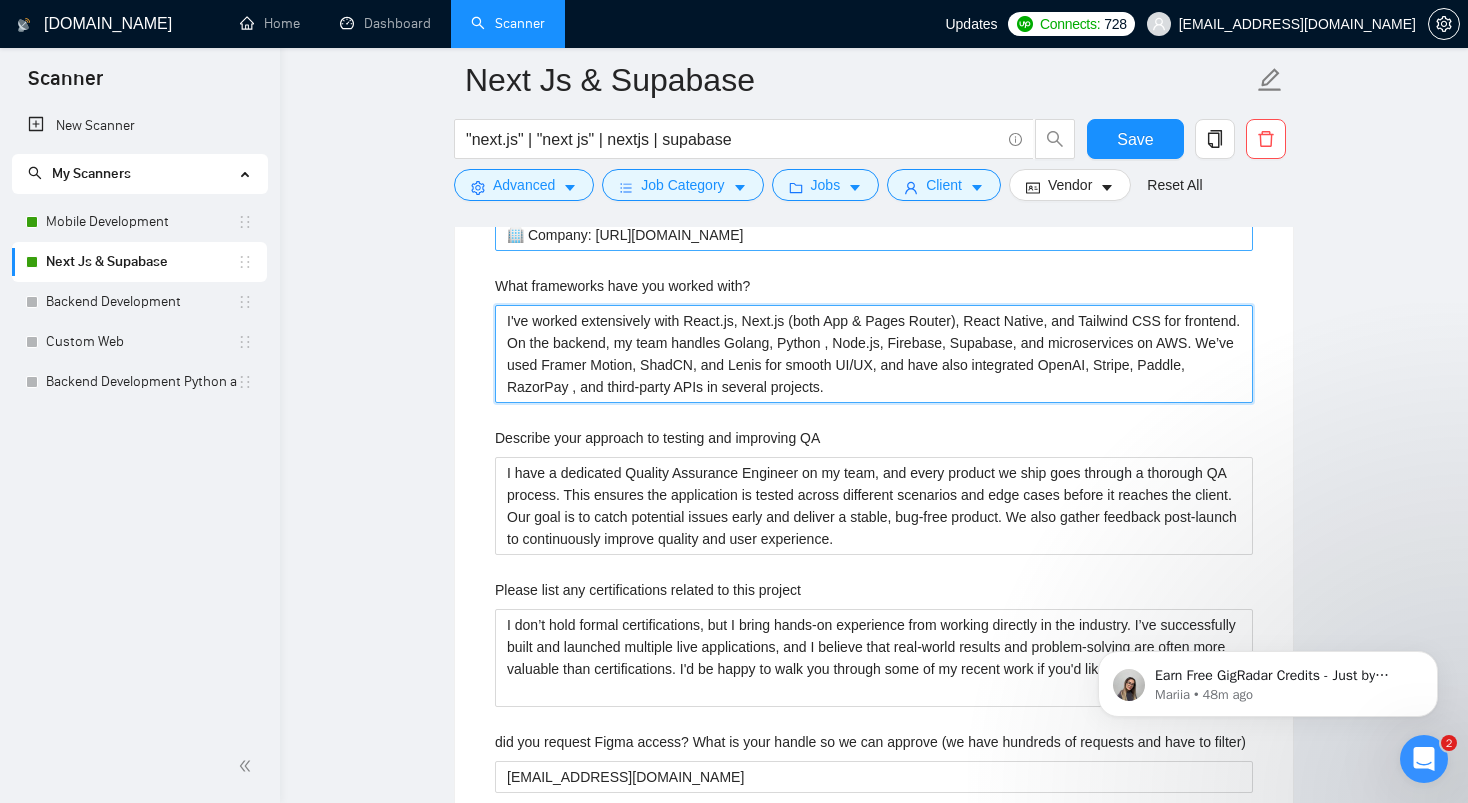 scroll, scrollTop: 2843, scrollLeft: 0, axis: vertical 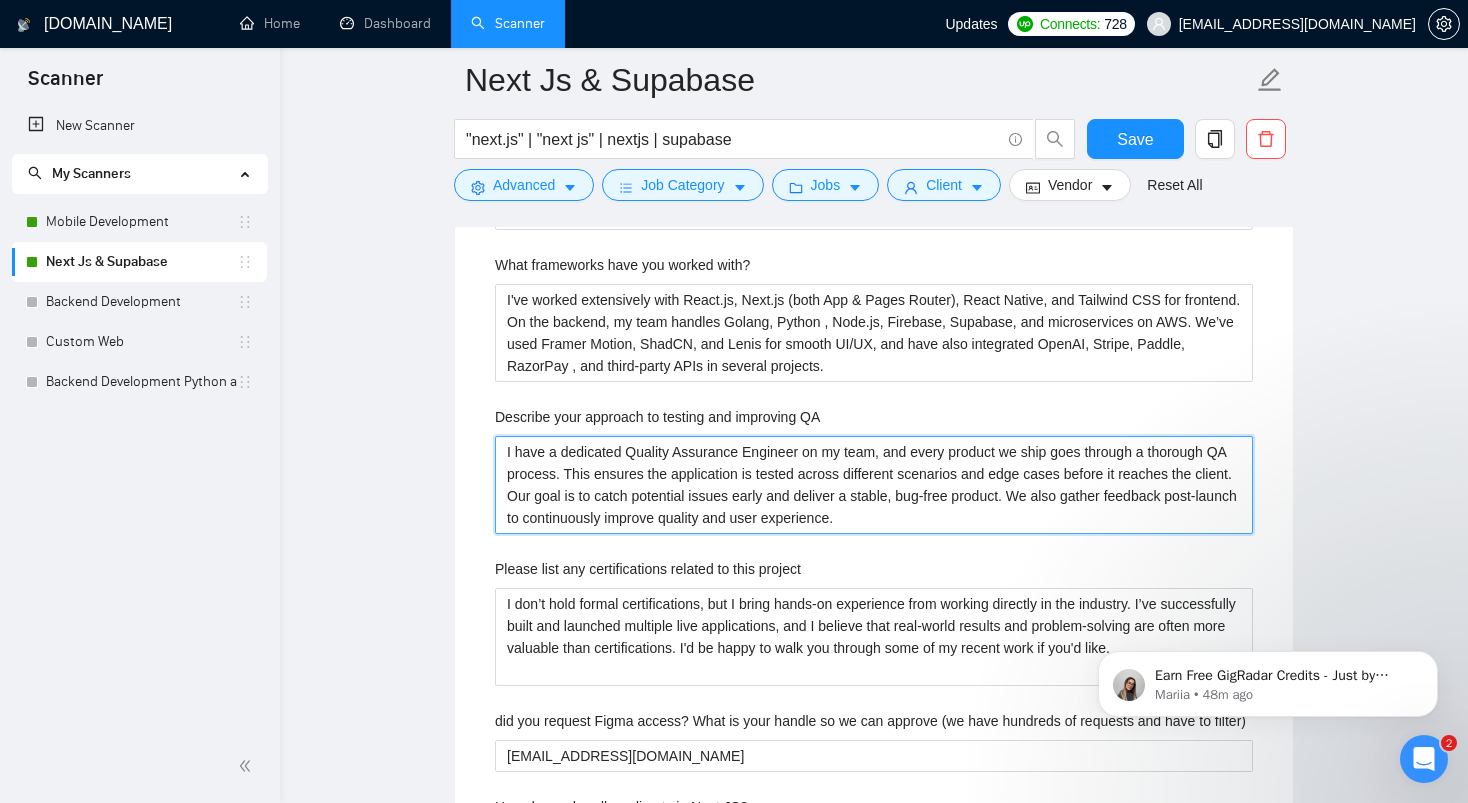 click on "I have a dedicated Quality Assurance Engineer on my team, and every product we ship goes through a thorough QA process. This ensures the application is tested across different scenarios and edge cases before it reaches the client. Our goal is to catch potential issues early and deliver a stable, bug-free product. We also gather feedback post-launch to continuously improve quality and user experience." at bounding box center [874, 485] 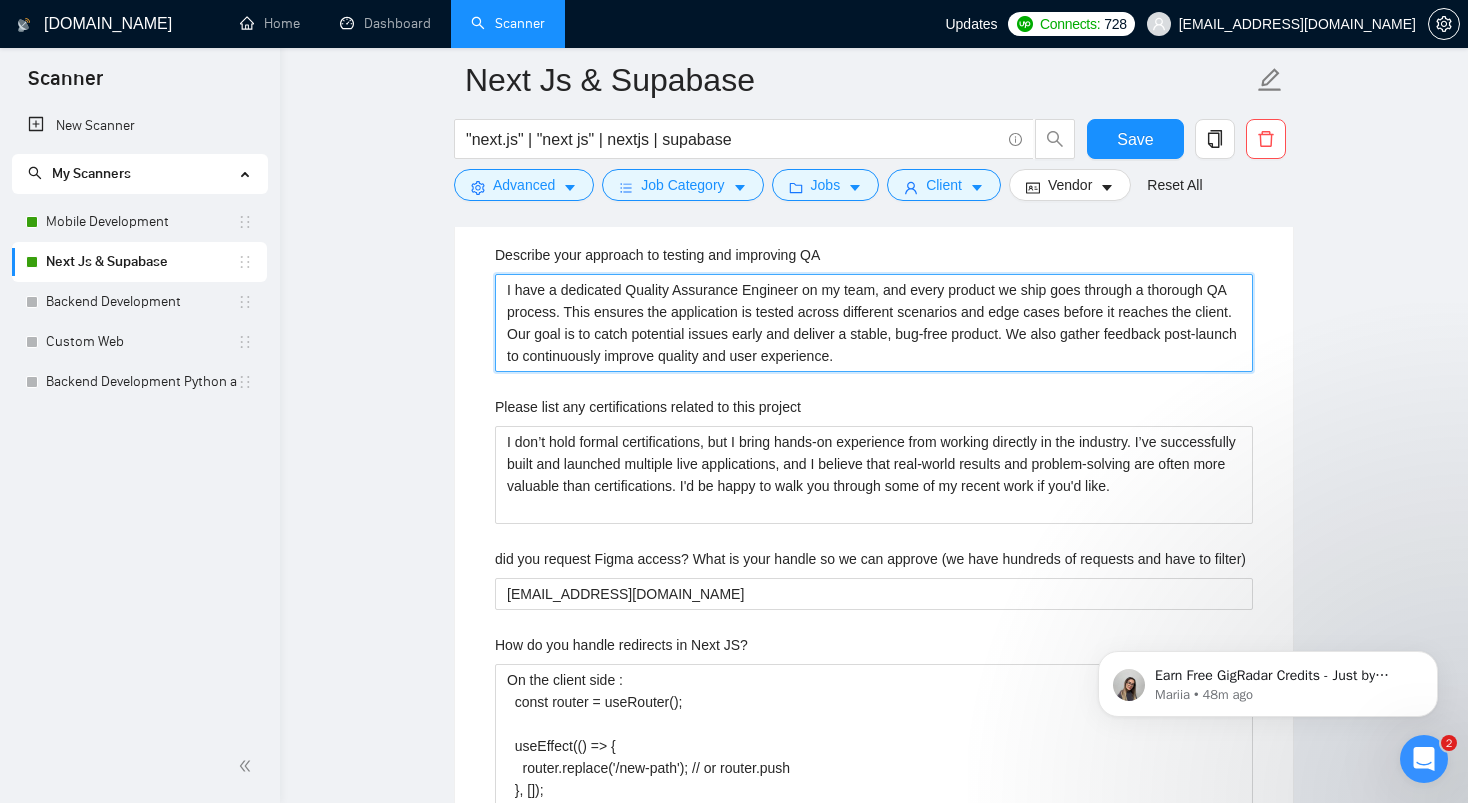 scroll, scrollTop: 3012, scrollLeft: 0, axis: vertical 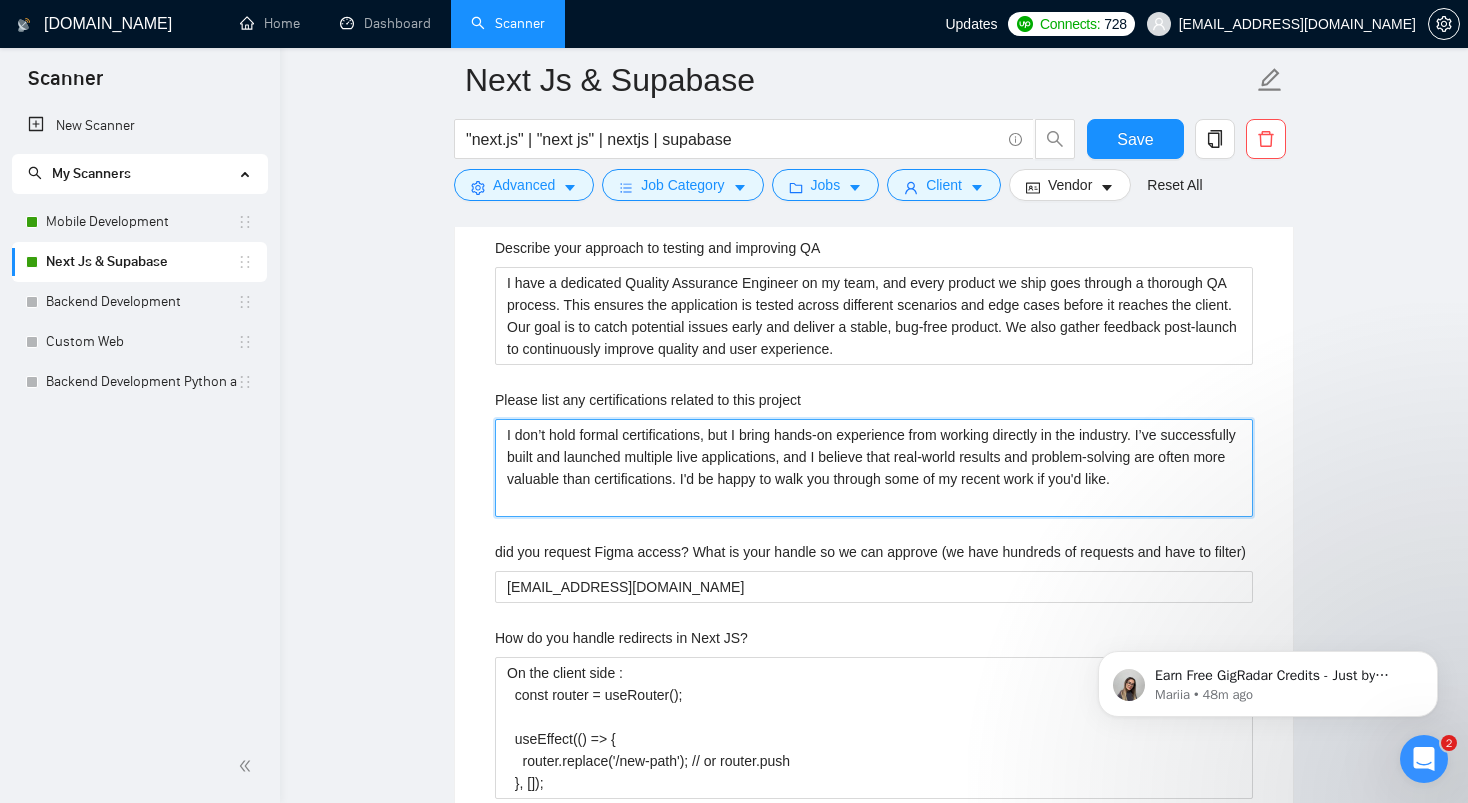 click on "I don’t hold formal certifications, but I bring hands-on experience from working directly in the industry. I’ve successfully built and launched multiple live applications, and I believe that real-world results and problem-solving are often more valuable than certifications. I'd be happy to walk you through some of my recent work if you'd like." at bounding box center (874, 468) 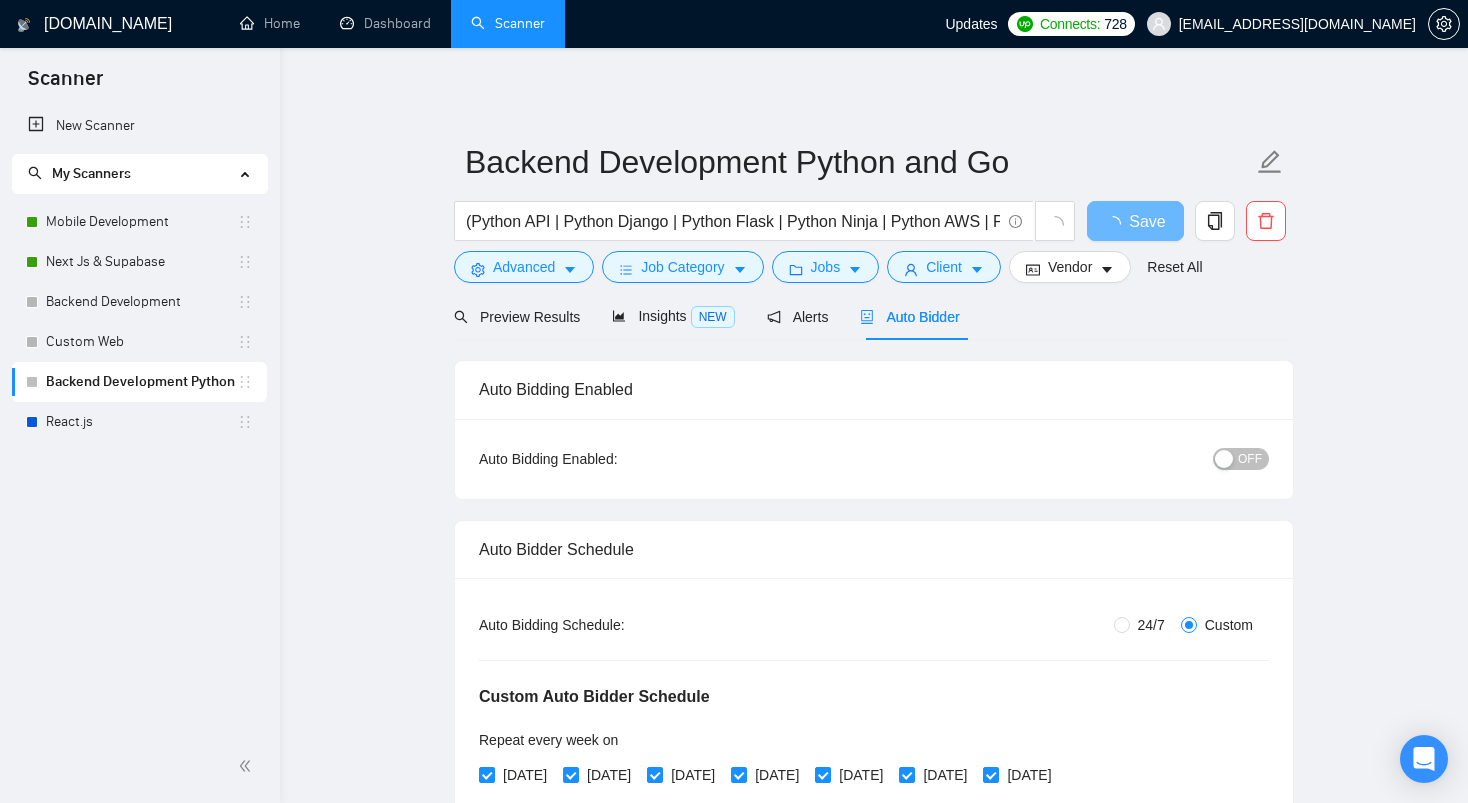 scroll, scrollTop: 0, scrollLeft: 0, axis: both 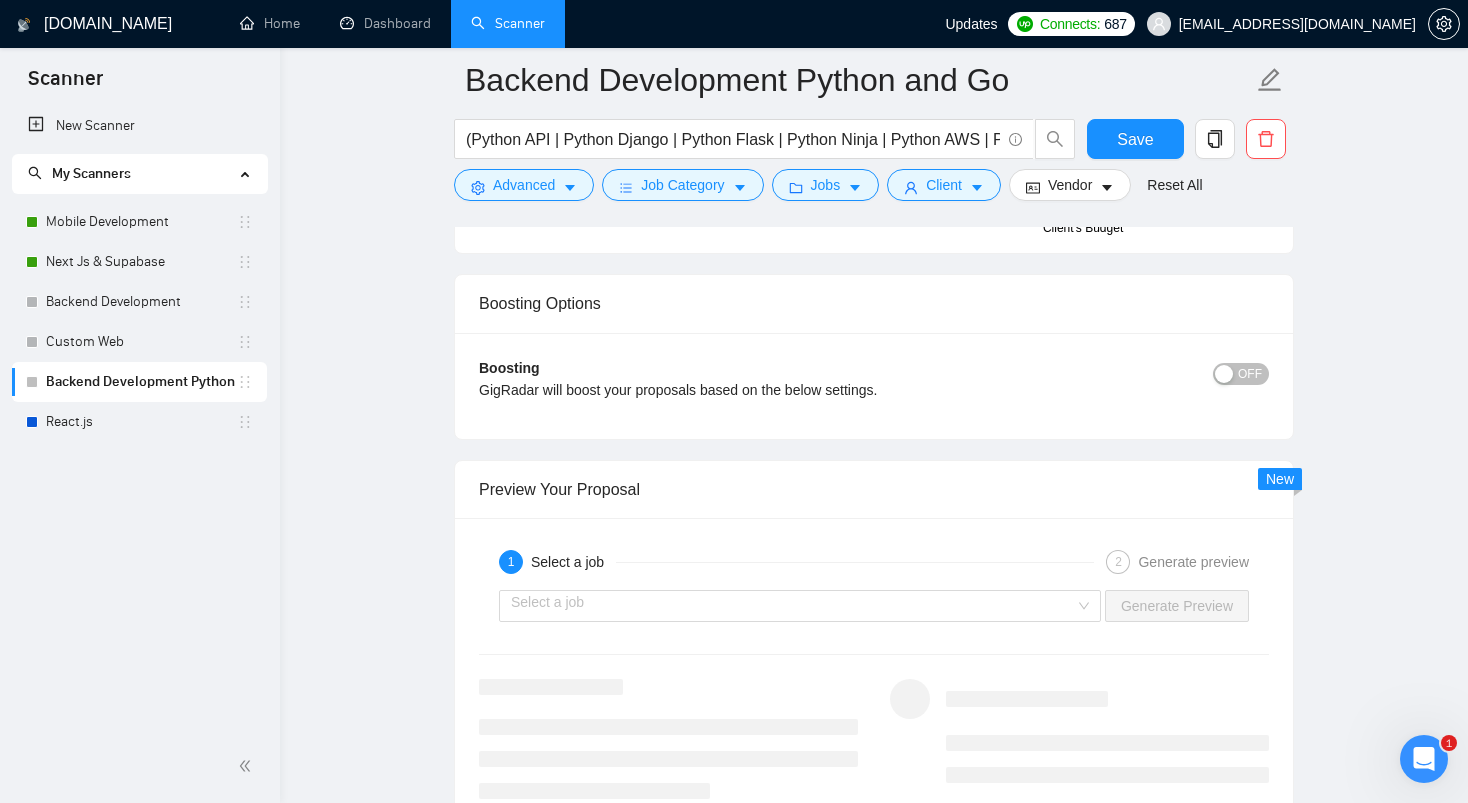 click on "Backend Development Python and Go (Python API | Python Django | Python Flask | Python Ninja | Python AWS | Python Automation) | ("Golang" | "GoLang" | "Go Lang" | "Go language" | "Go programming") Save Advanced   Job Category   Jobs   Client   Vendor   Reset All Preview Results Insights NEW Alerts Auto Bidder Auto Bidding Enabled Auto Bidding Enabled: OFF Auto Bidder Schedule Auto Bidding Type: Automated (recommended) Semi-automated Auto Bidding Schedule: 24/7 Custom Custom Auto Bidder Schedule Repeat every week [DATE] [DATE] [DATE] [DATE] [DATE] [DATE] [DATE] Active Hours ( [GEOGRAPHIC_DATA]/[GEOGRAPHIC_DATA] ): From: 11:00 To: 04:00  (next day) ( 17  hours) [GEOGRAPHIC_DATA]/[GEOGRAPHIC_DATA] Auto Bidding Type Select your bidding algorithm: Choose the algorithm for you bidding. The price per proposal does not include your connects expenditure. Template Bidder Works great for narrow segments and short cover letters that don't change. 0.50  credits / proposal Sardor AI 🤖 Personalise your cover letter with ai [placeholders] 1.00  credits" at bounding box center [874, -445] 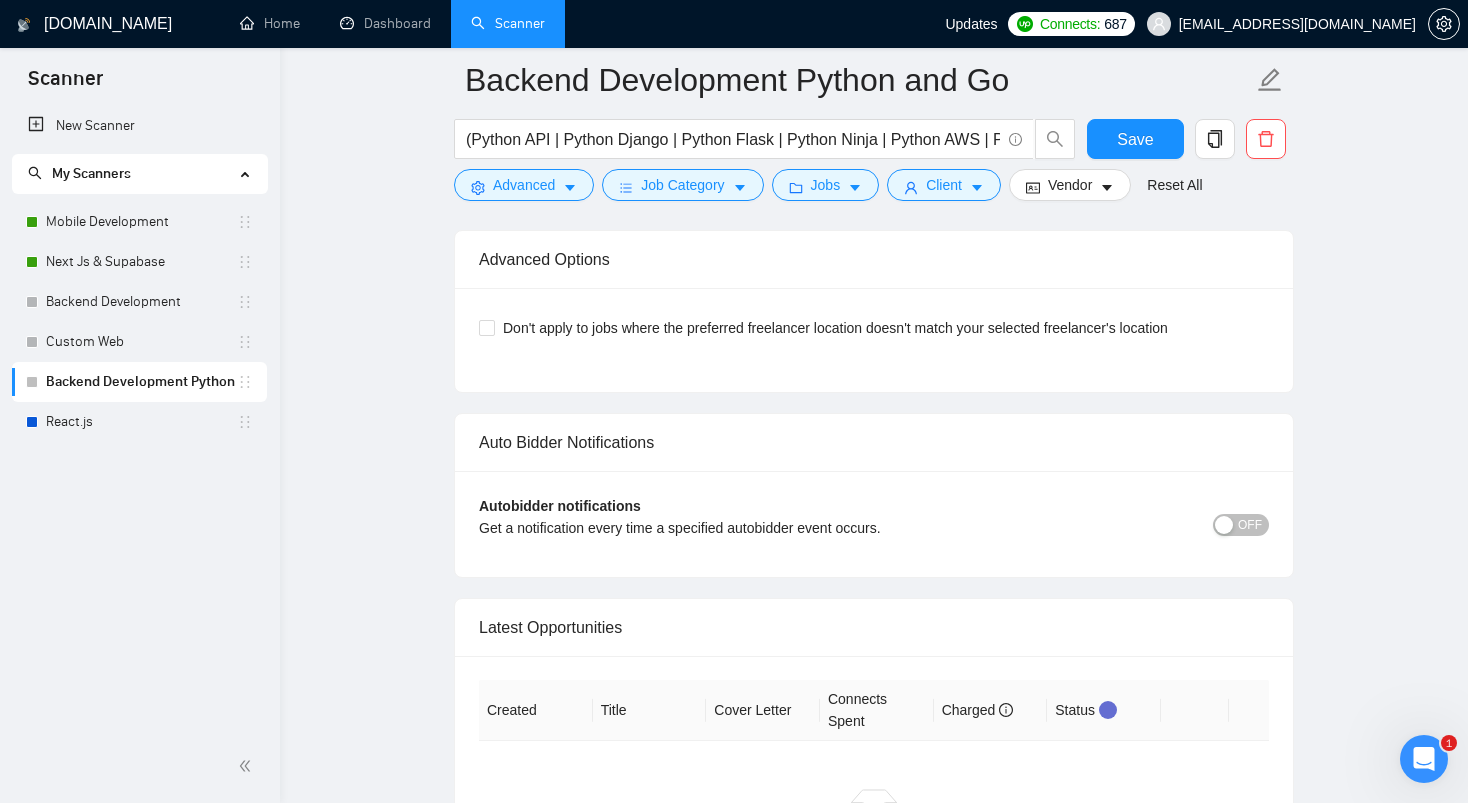 scroll, scrollTop: 3930, scrollLeft: 0, axis: vertical 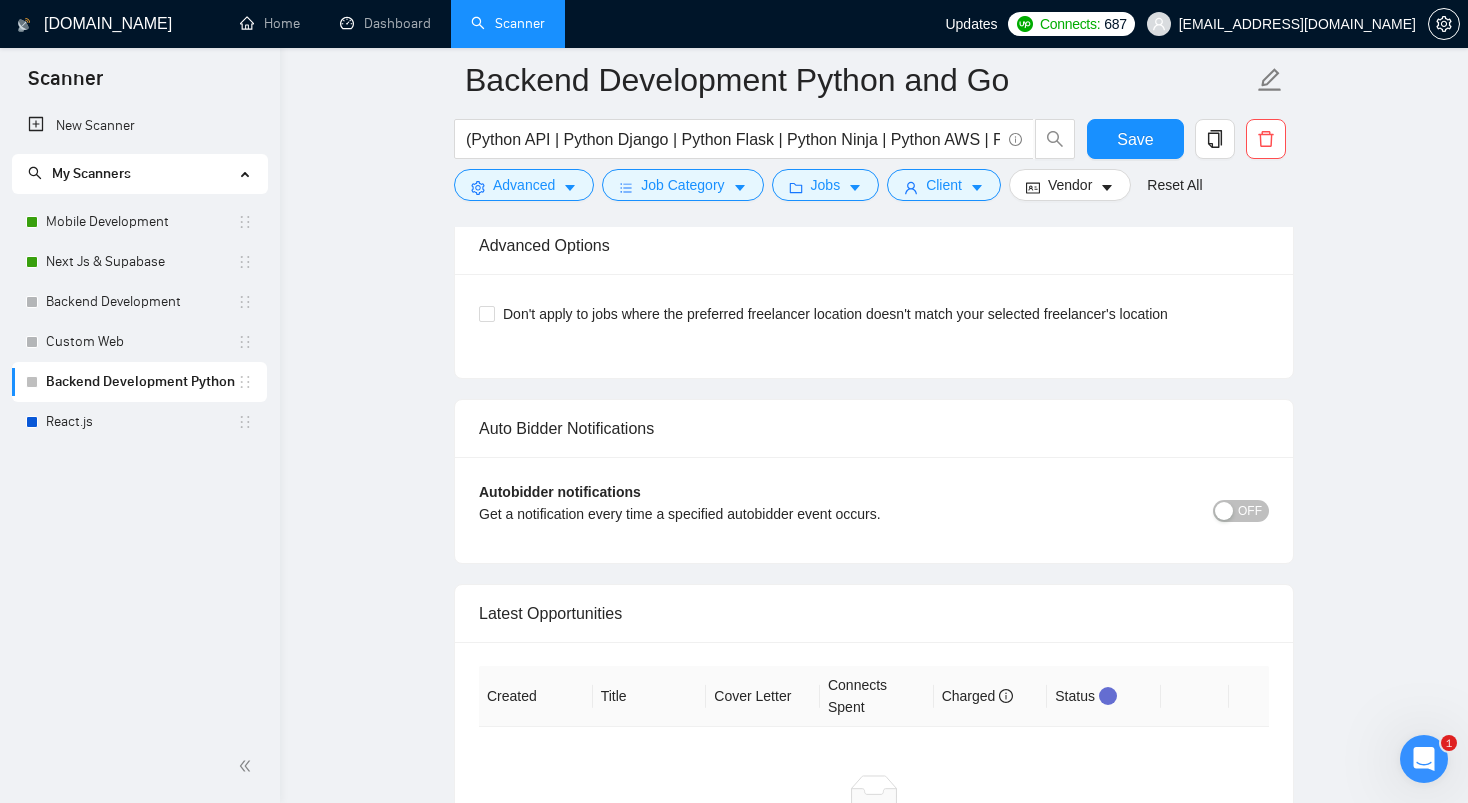 click at bounding box center [1224, 511] 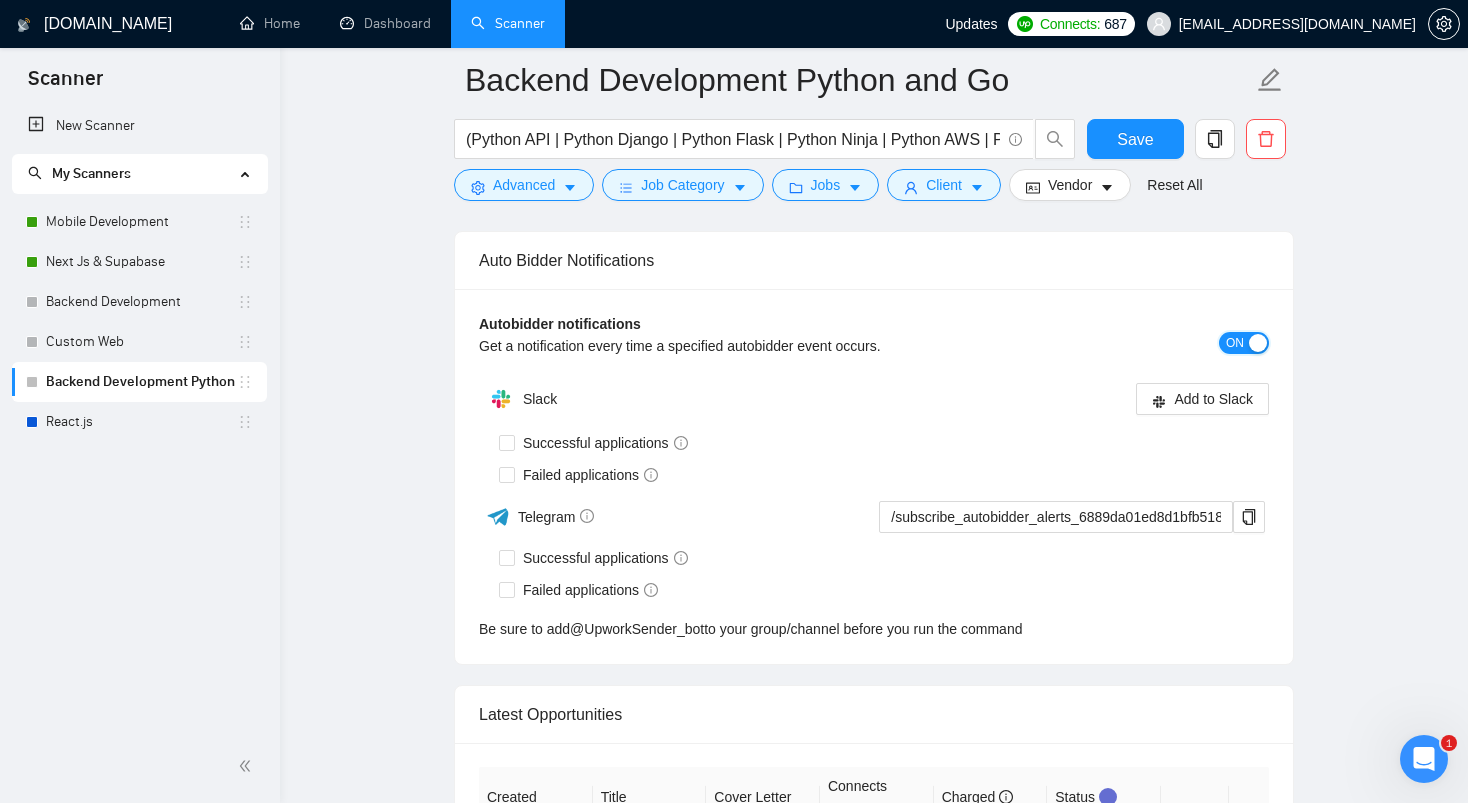 scroll, scrollTop: 4107, scrollLeft: 0, axis: vertical 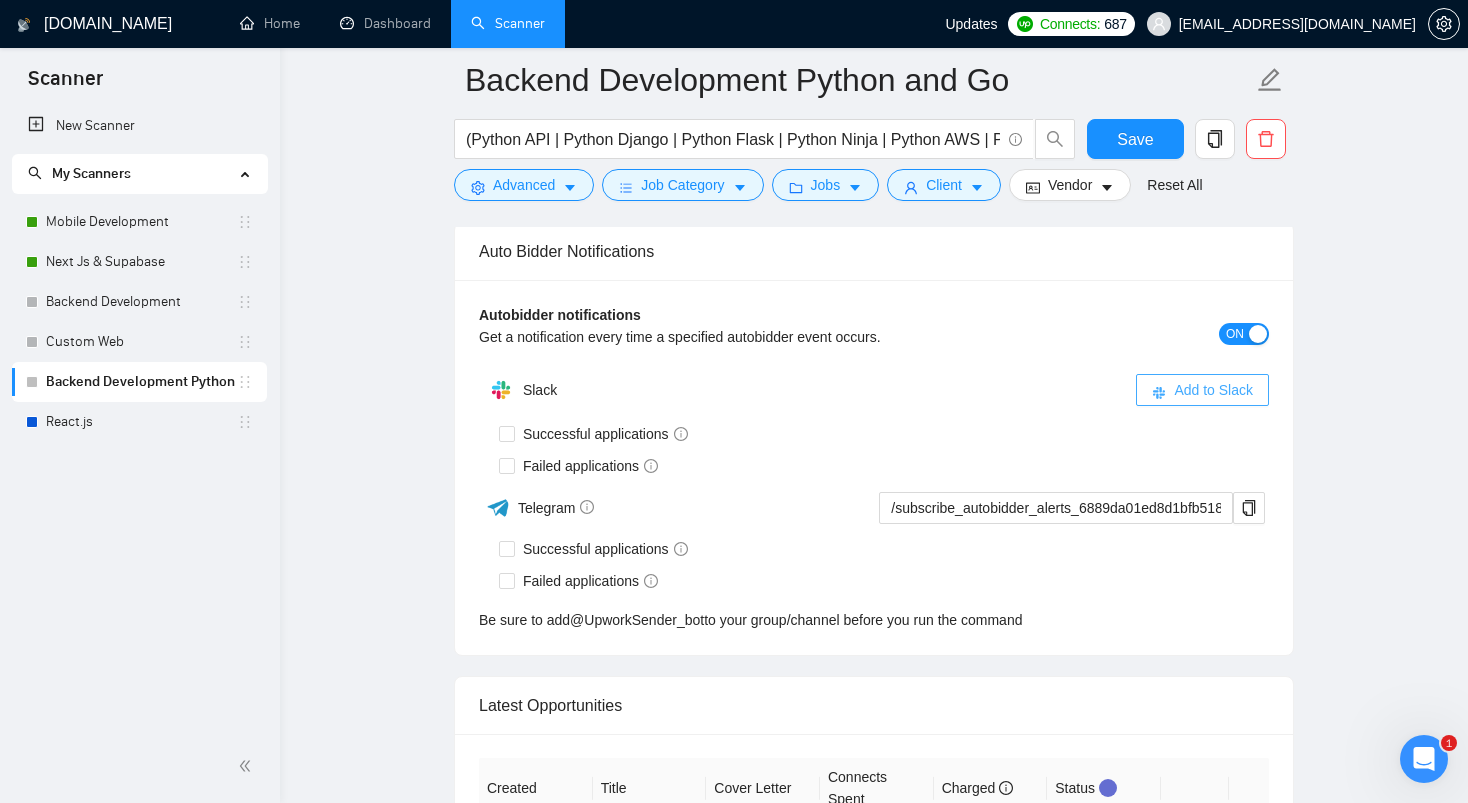 click on "Add to Slack" at bounding box center (1213, 390) 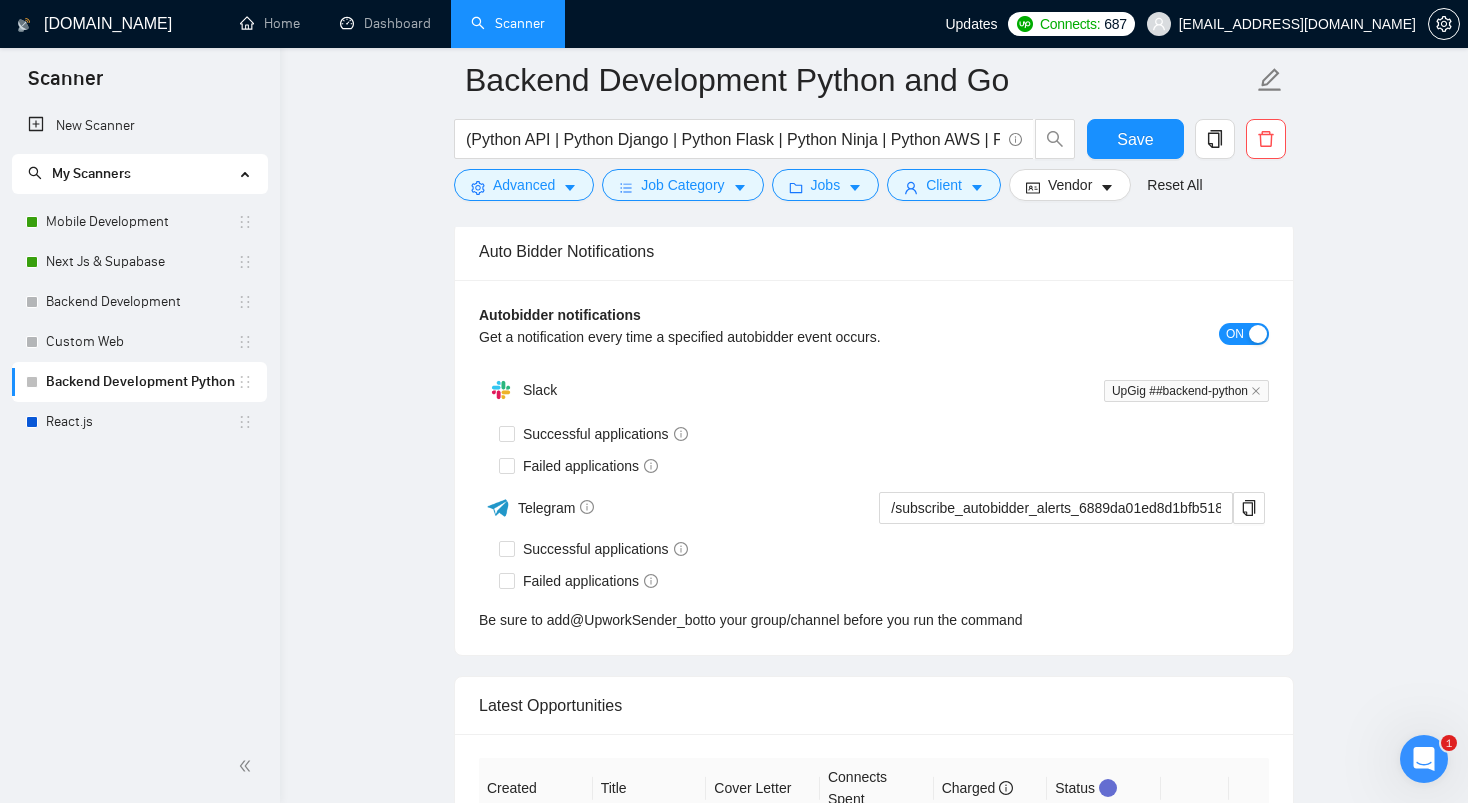 click on "Autobidder notifications Get a notification every time a specified autobidder event occurs." at bounding box center [775, 333] 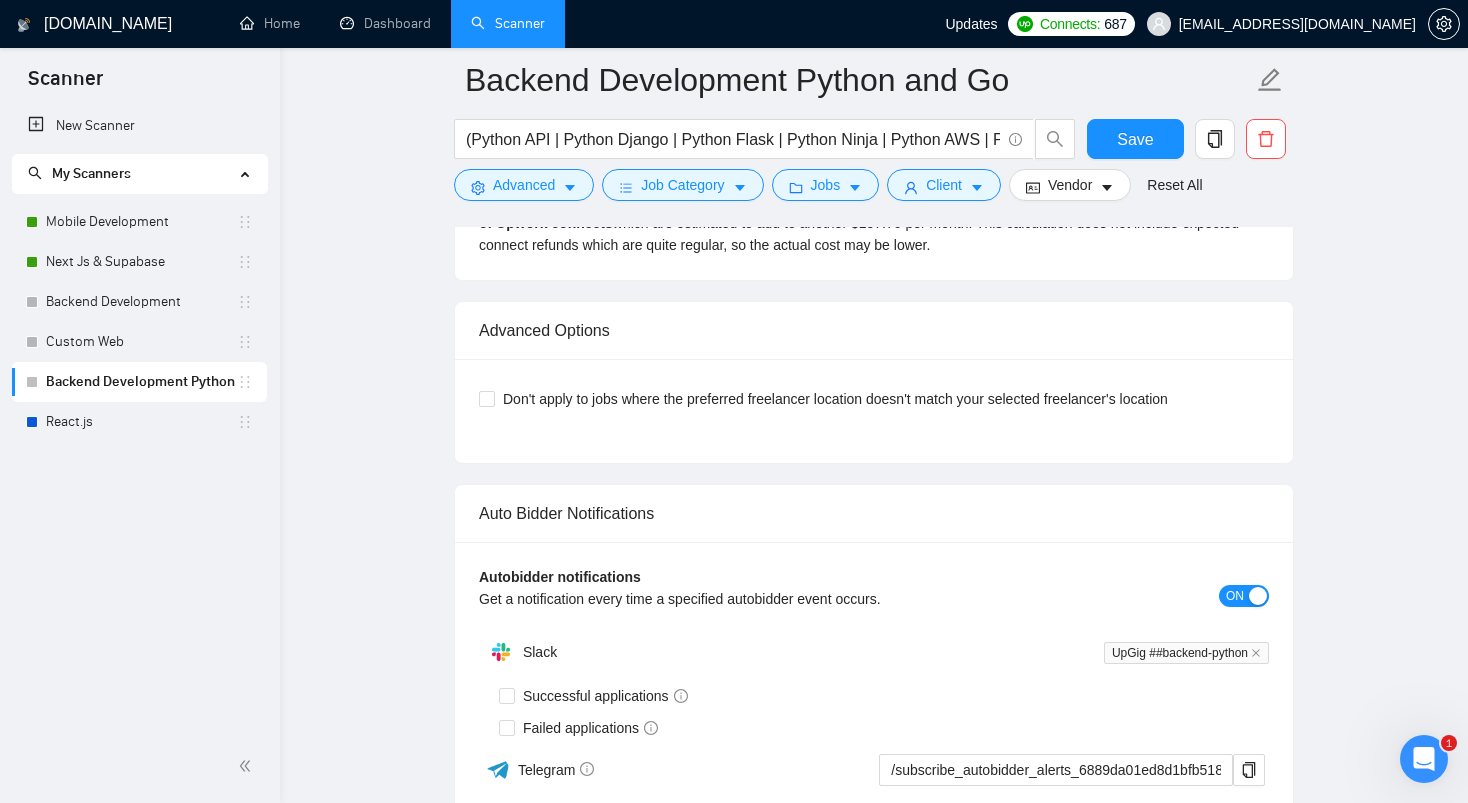 scroll, scrollTop: 3751, scrollLeft: 0, axis: vertical 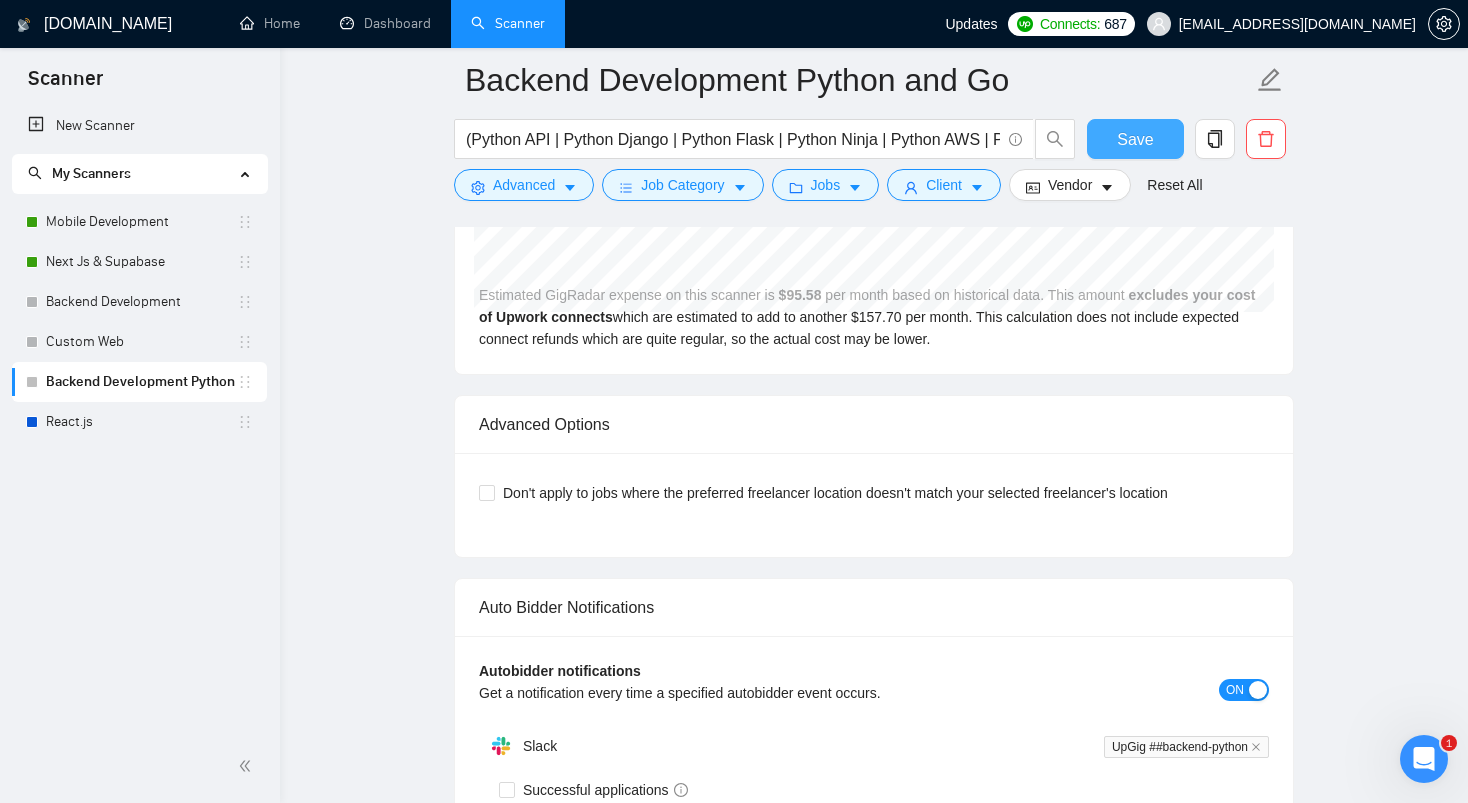 click on "Save" at bounding box center (1135, 139) 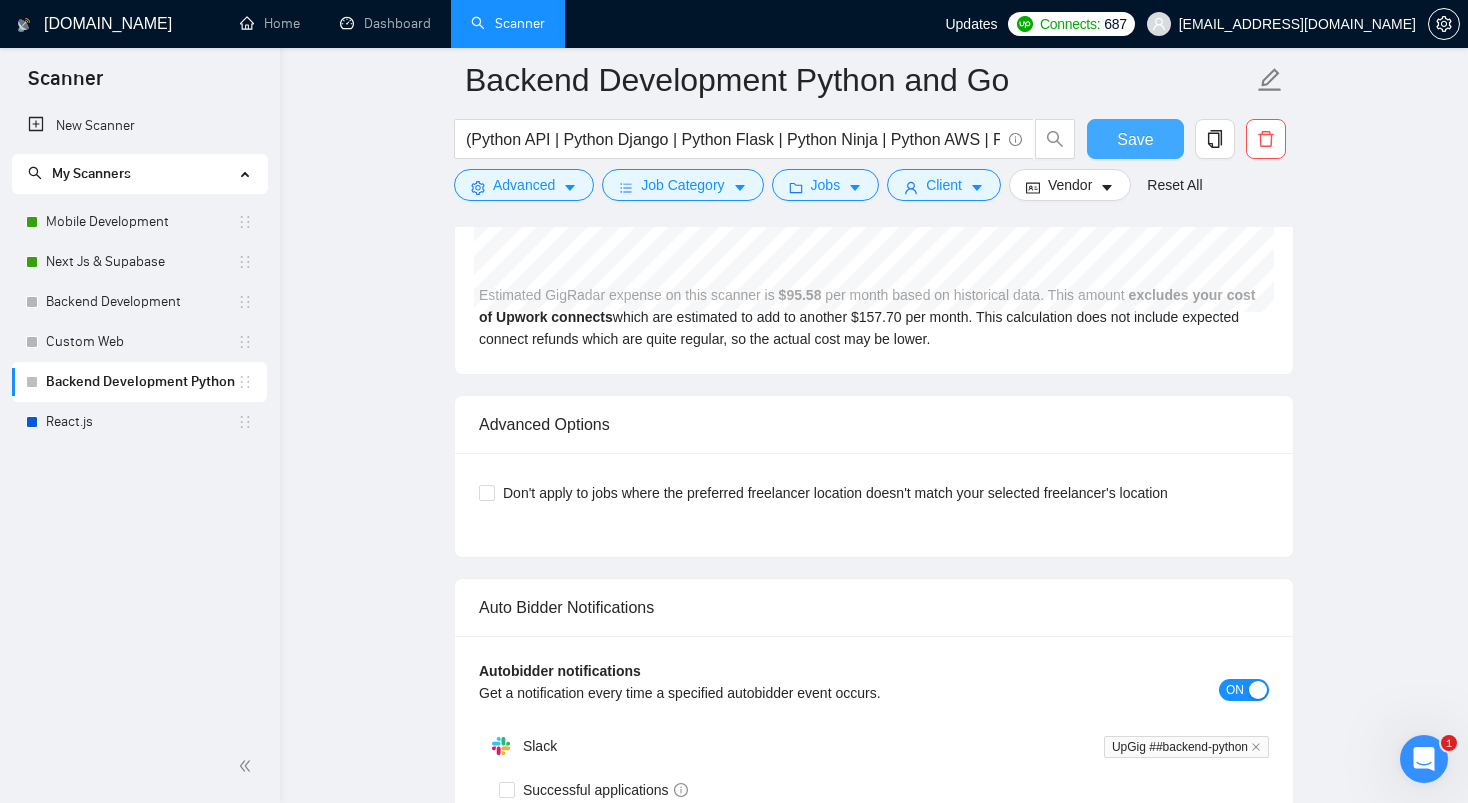 type 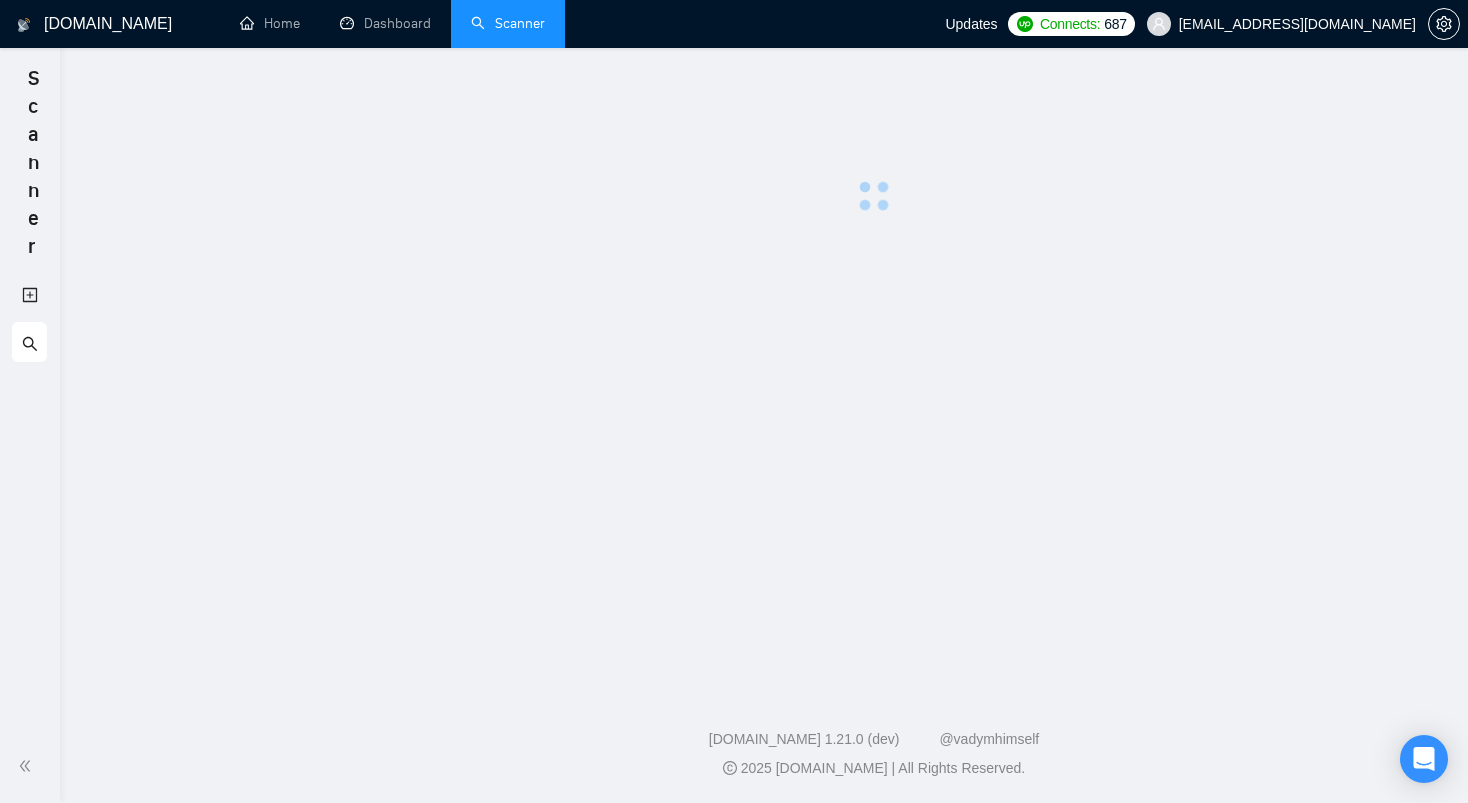 scroll, scrollTop: 0, scrollLeft: 0, axis: both 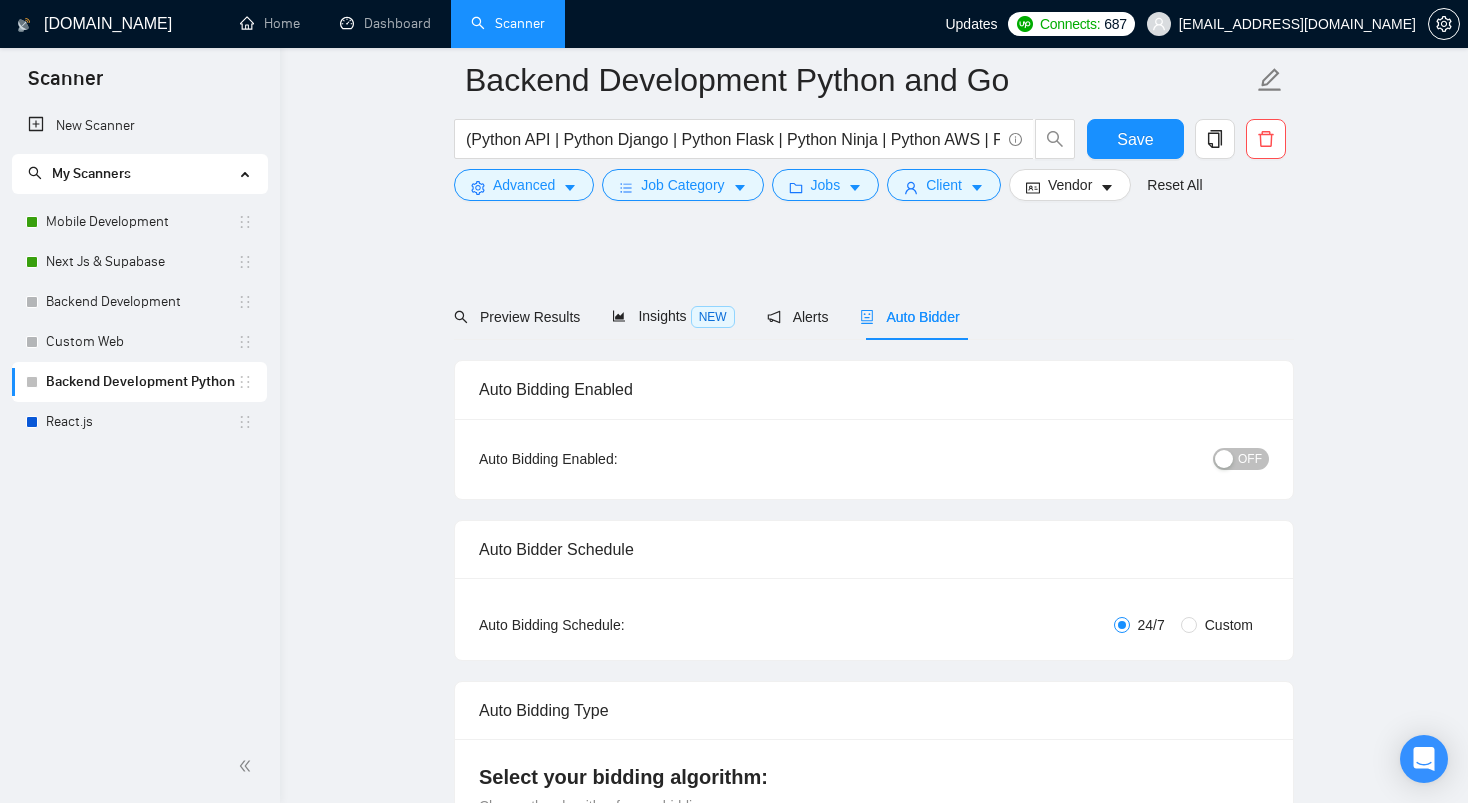 type 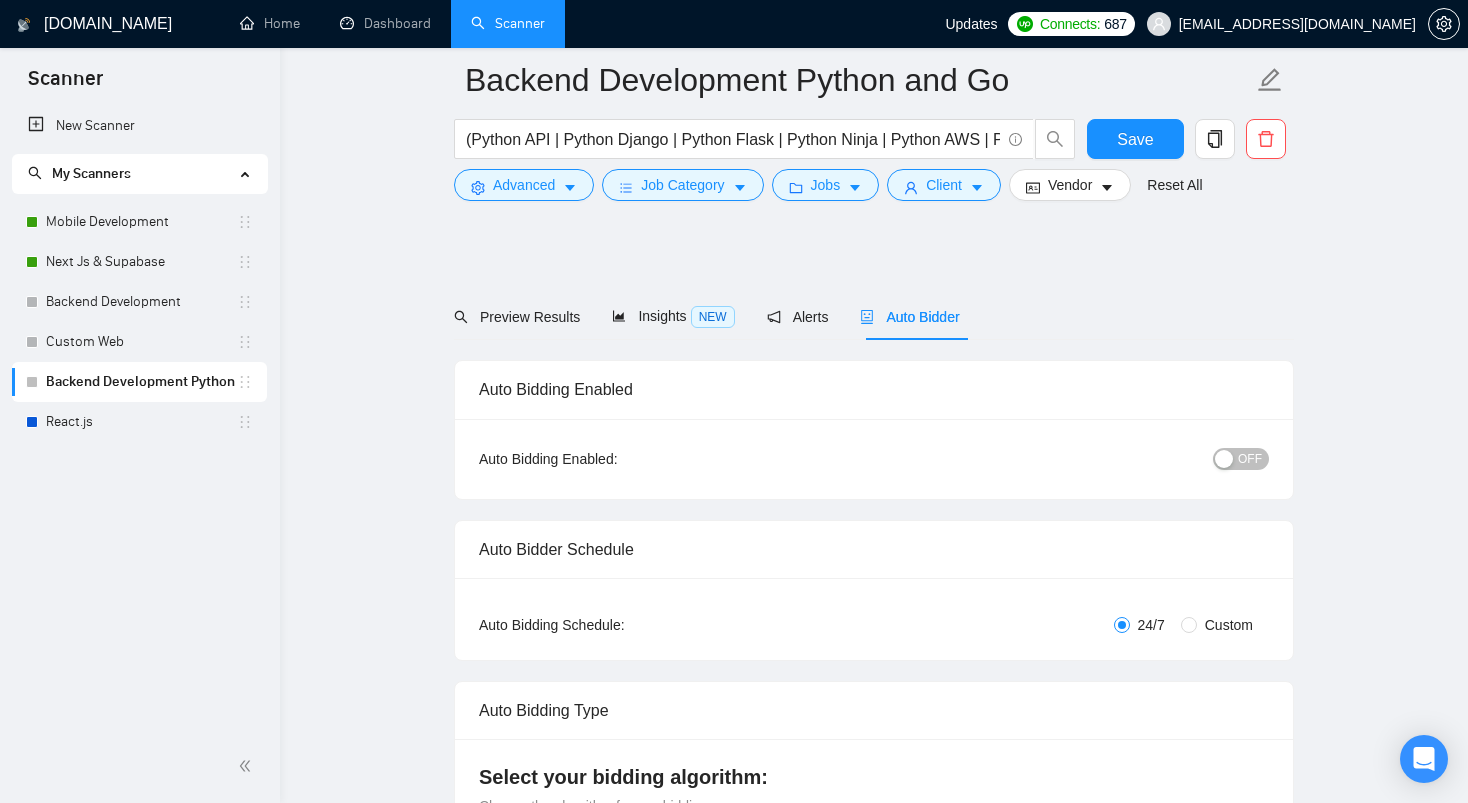 radio on "false" 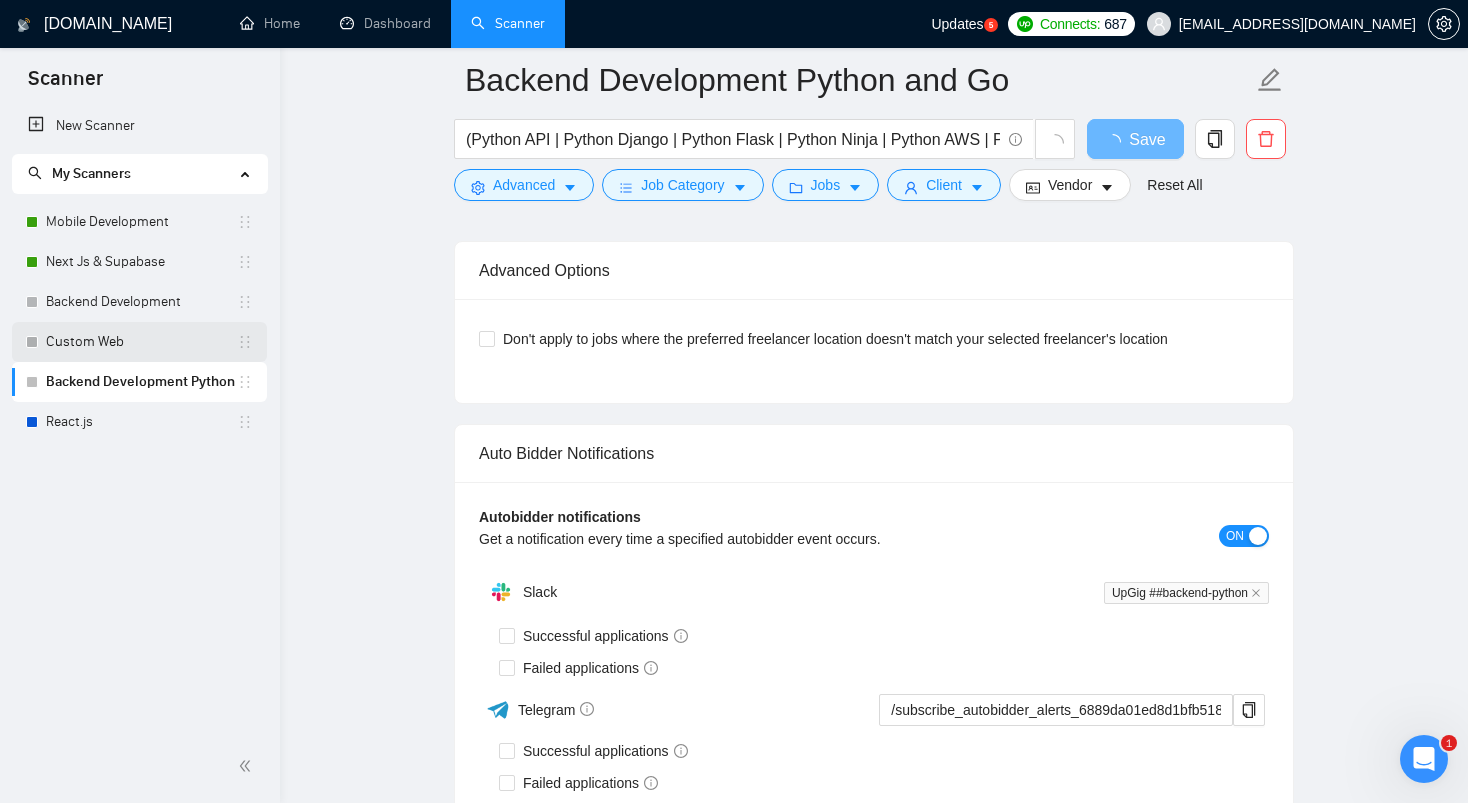 scroll, scrollTop: 0, scrollLeft: 0, axis: both 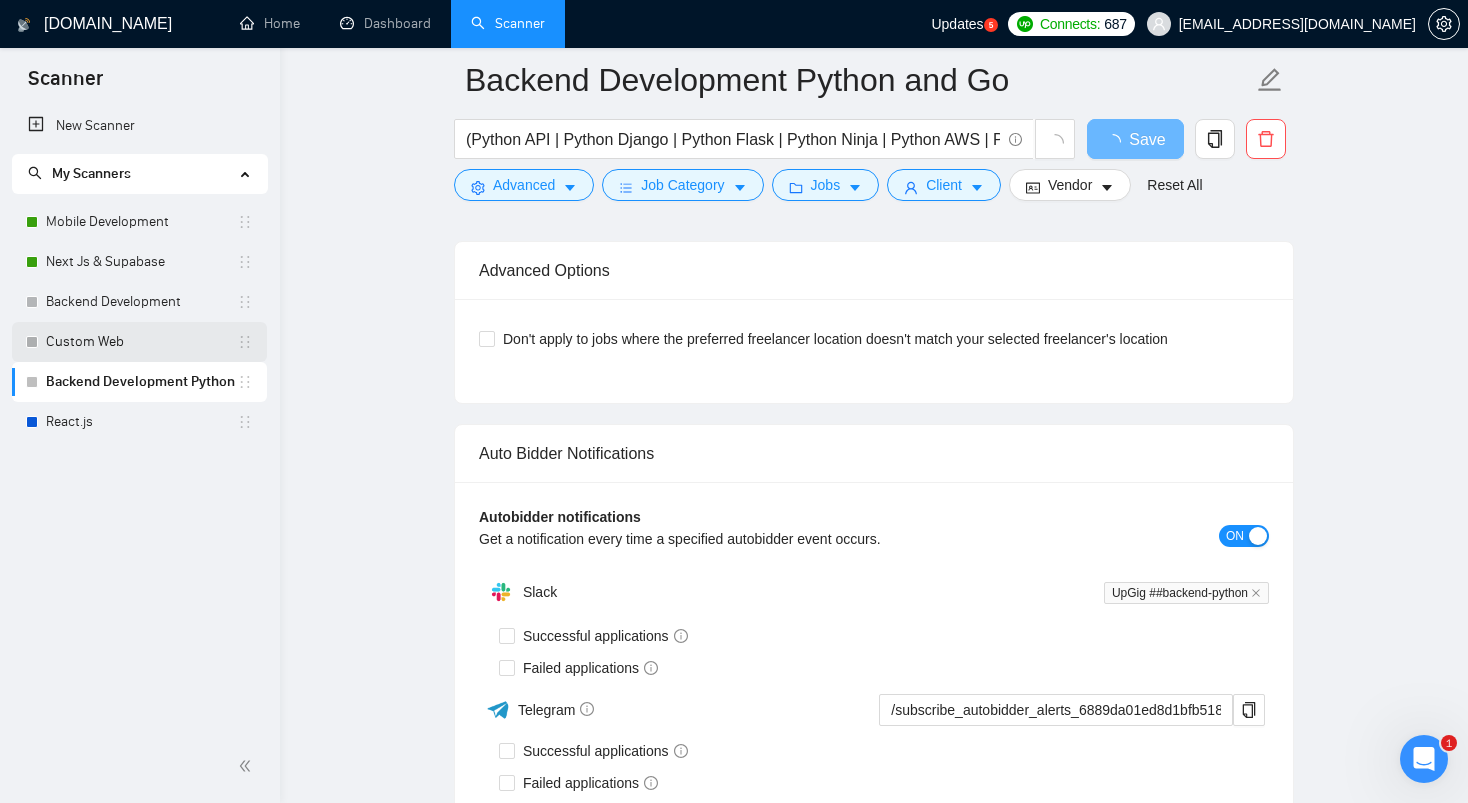 click on "Custom Web" at bounding box center [141, 342] 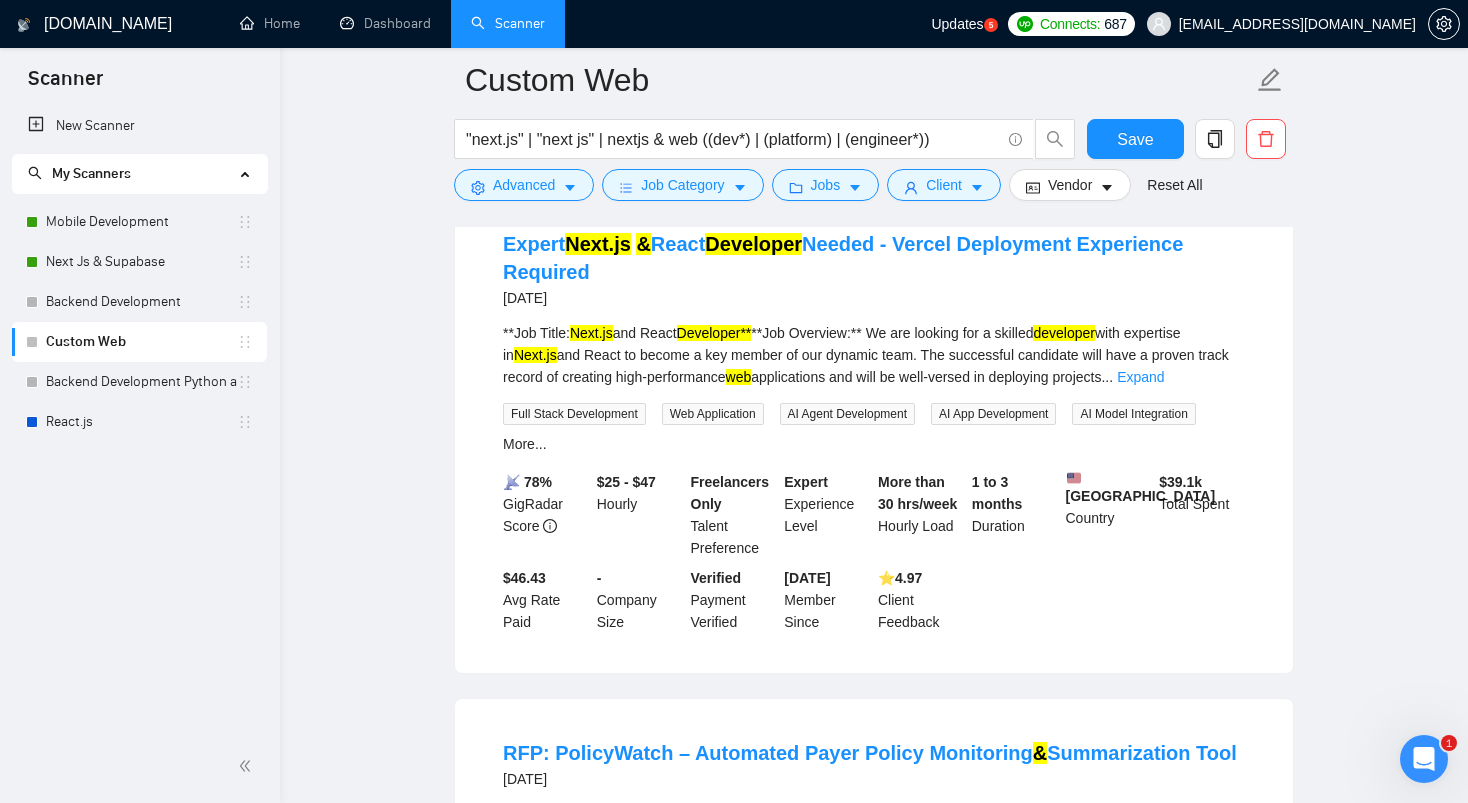scroll, scrollTop: 3751, scrollLeft: 0, axis: vertical 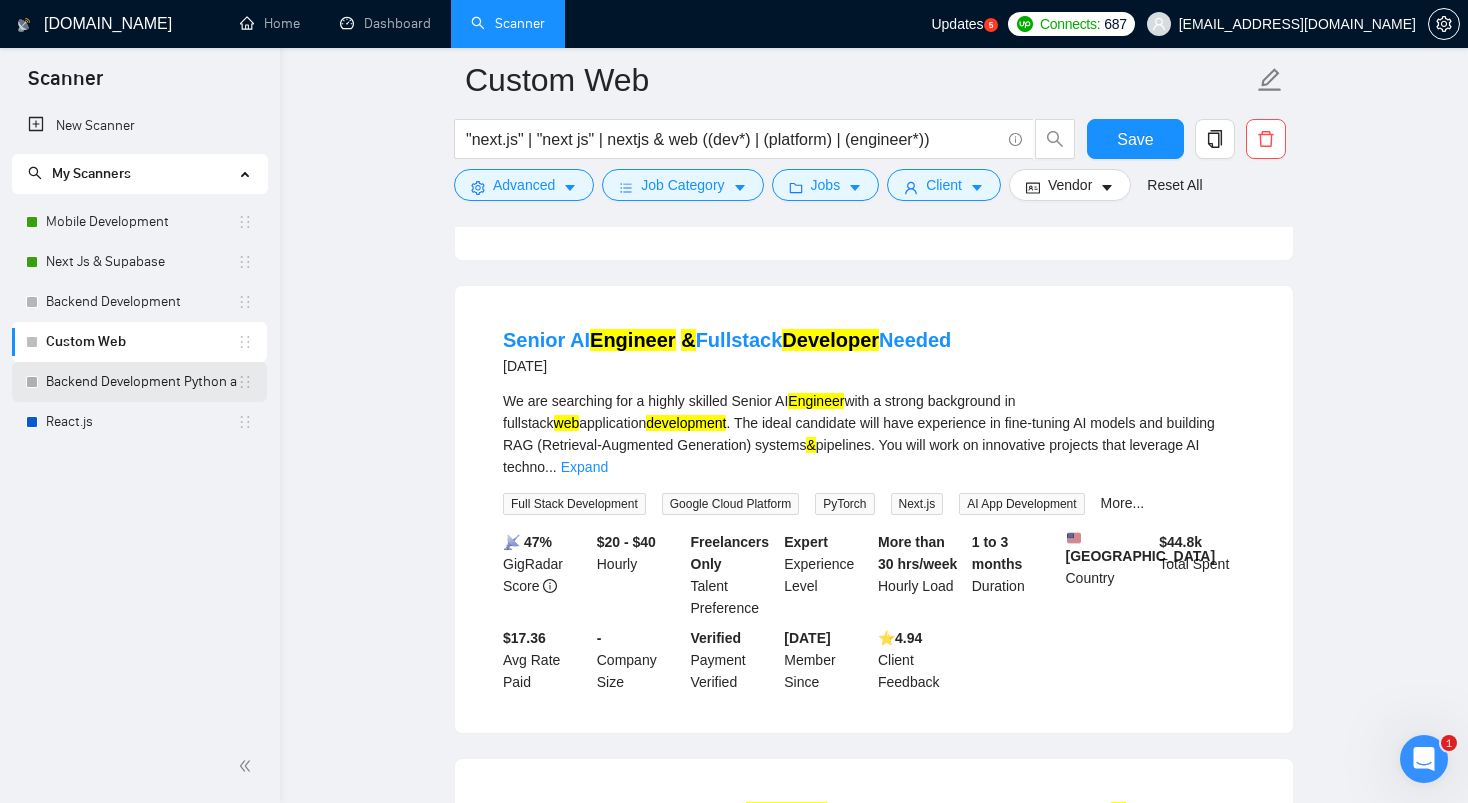 click on "Backend Development Python and Go" at bounding box center (141, 382) 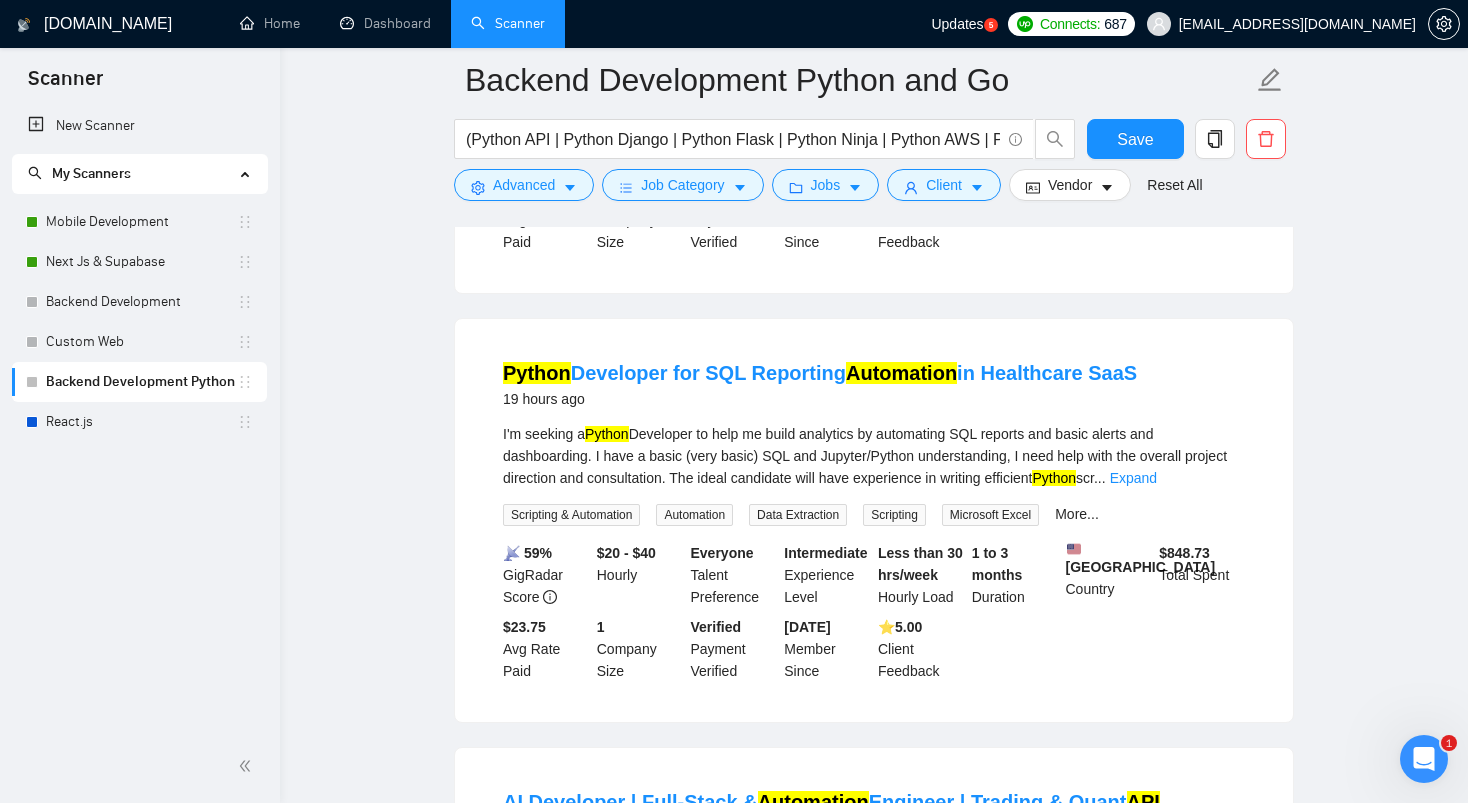 scroll, scrollTop: 0, scrollLeft: 0, axis: both 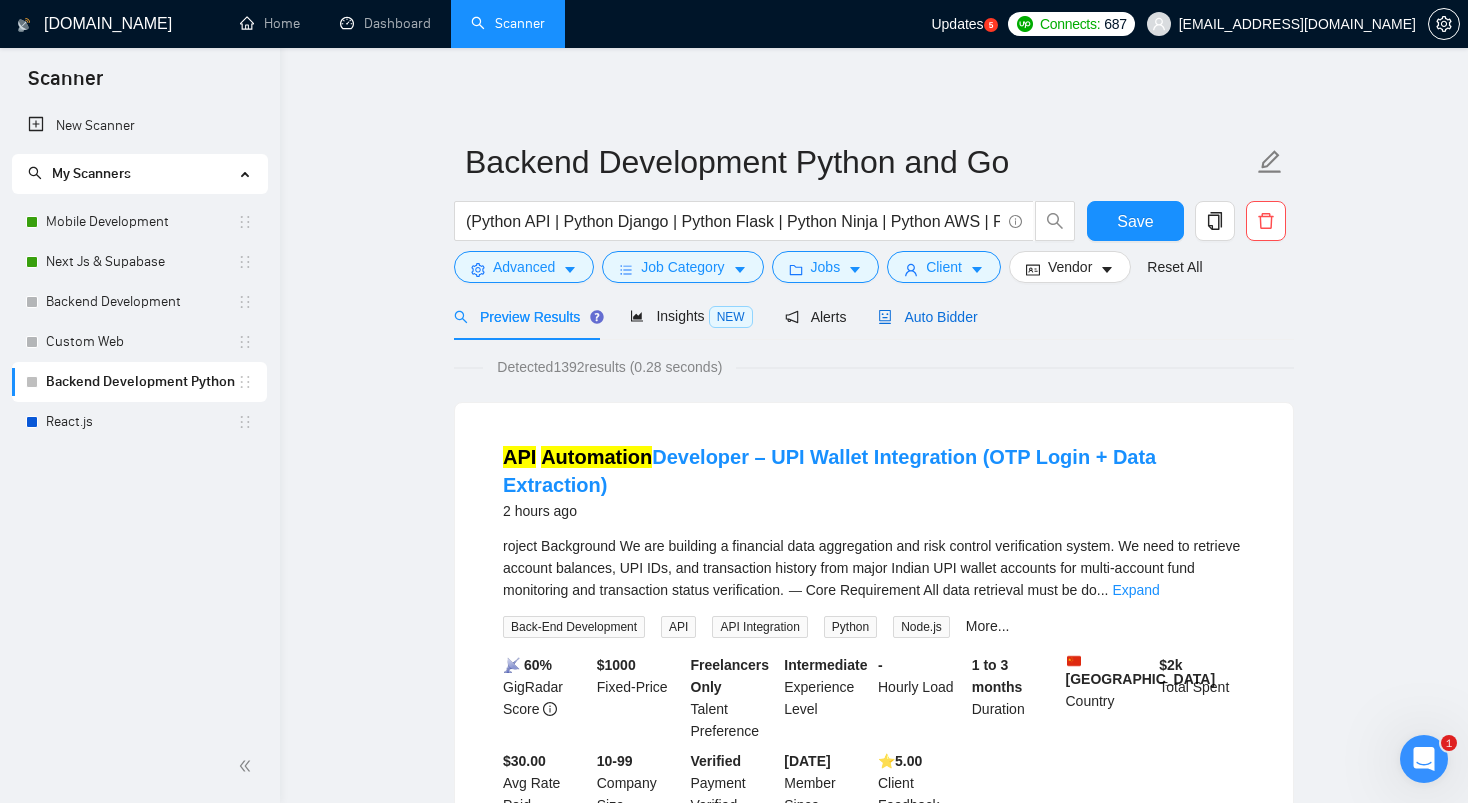 click on "Auto Bidder" at bounding box center (927, 317) 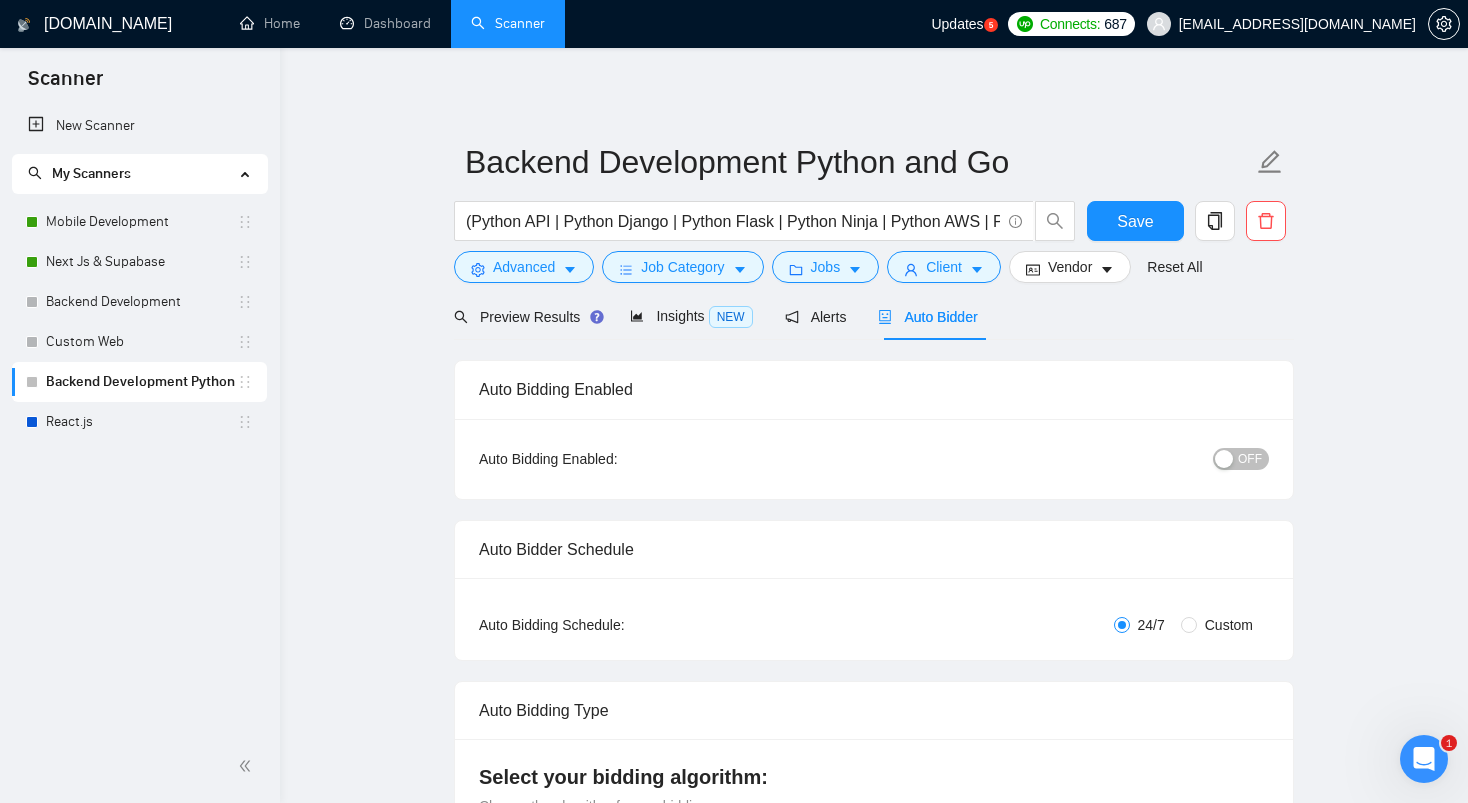 radio on "false" 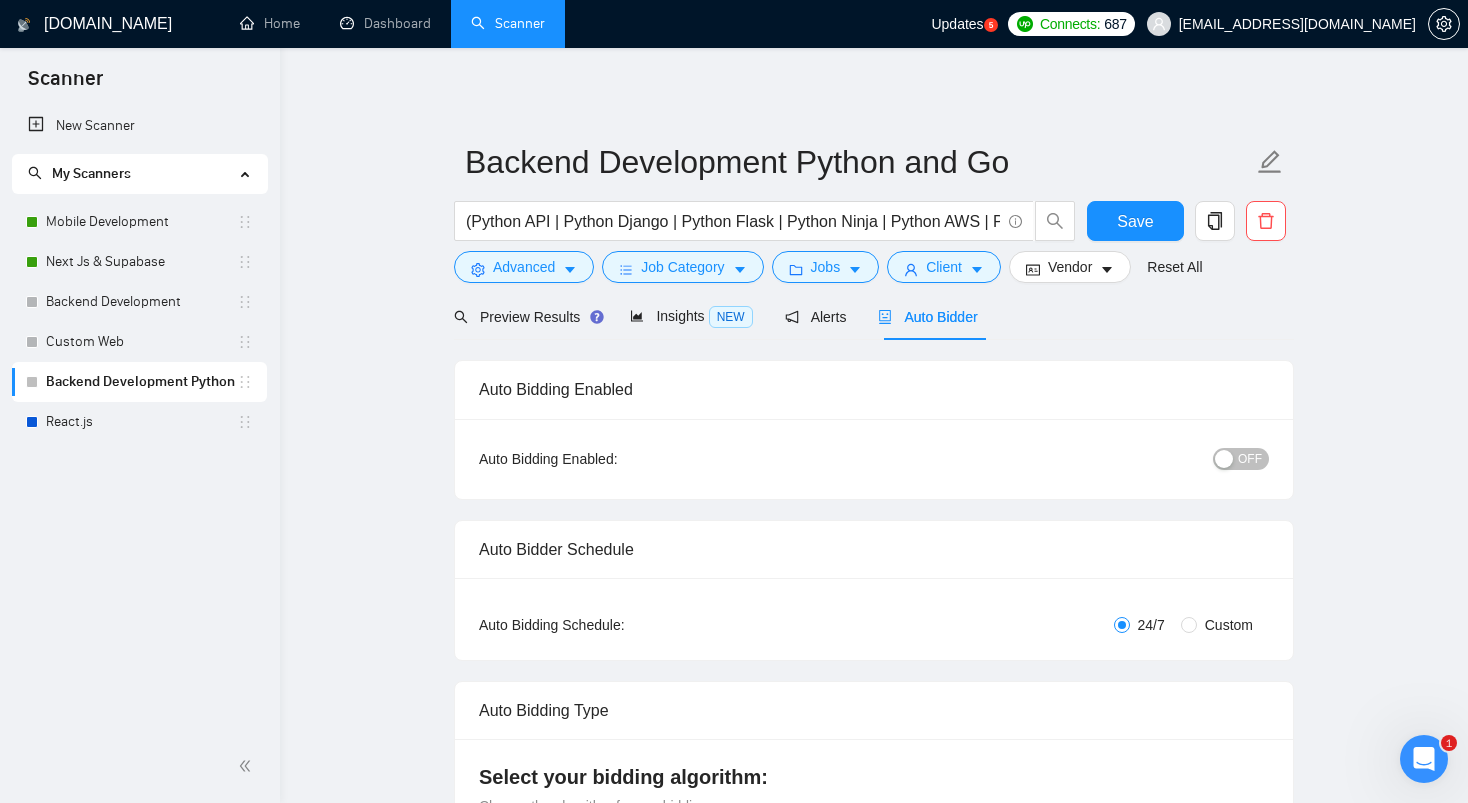 radio on "true" 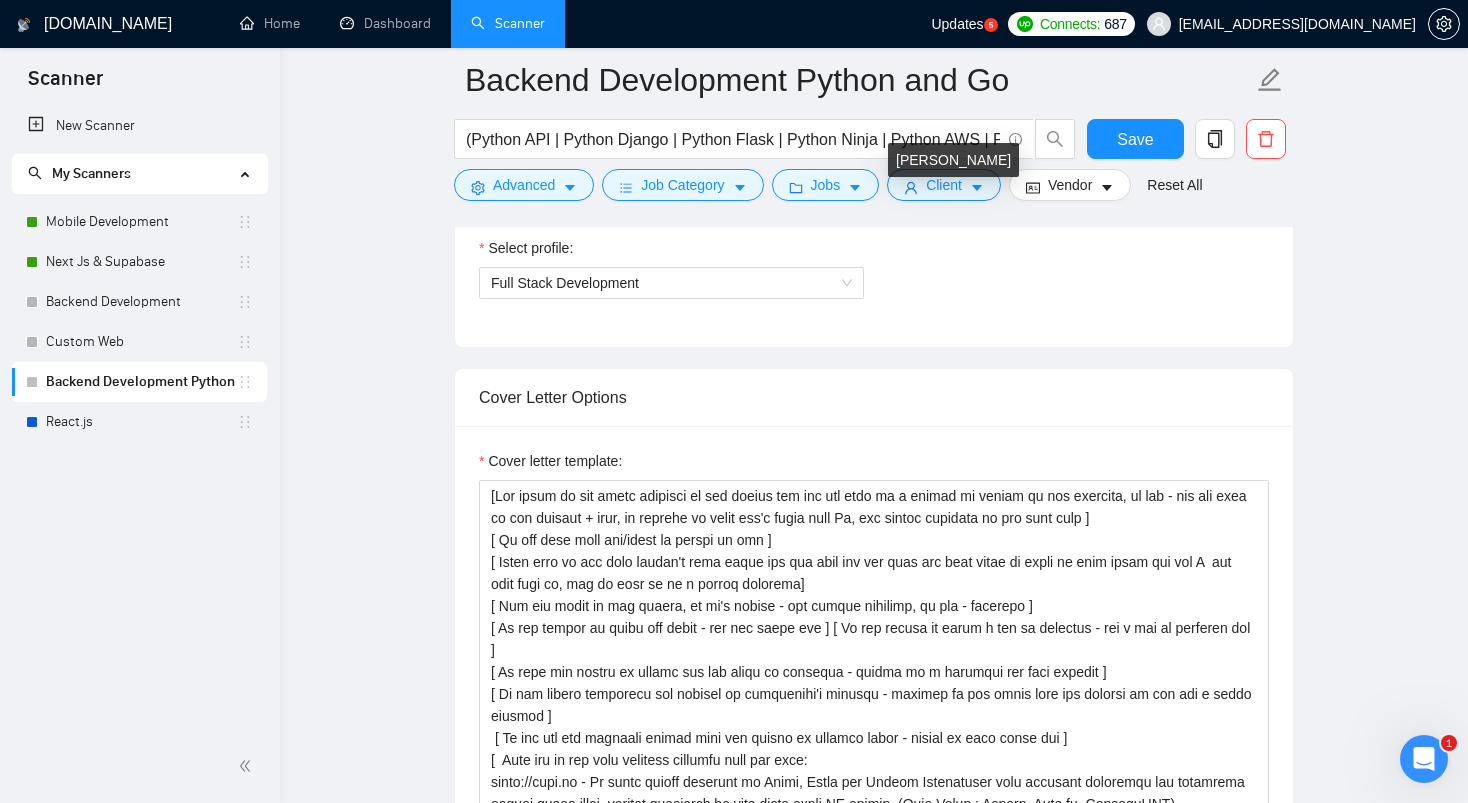 scroll, scrollTop: 1444, scrollLeft: 0, axis: vertical 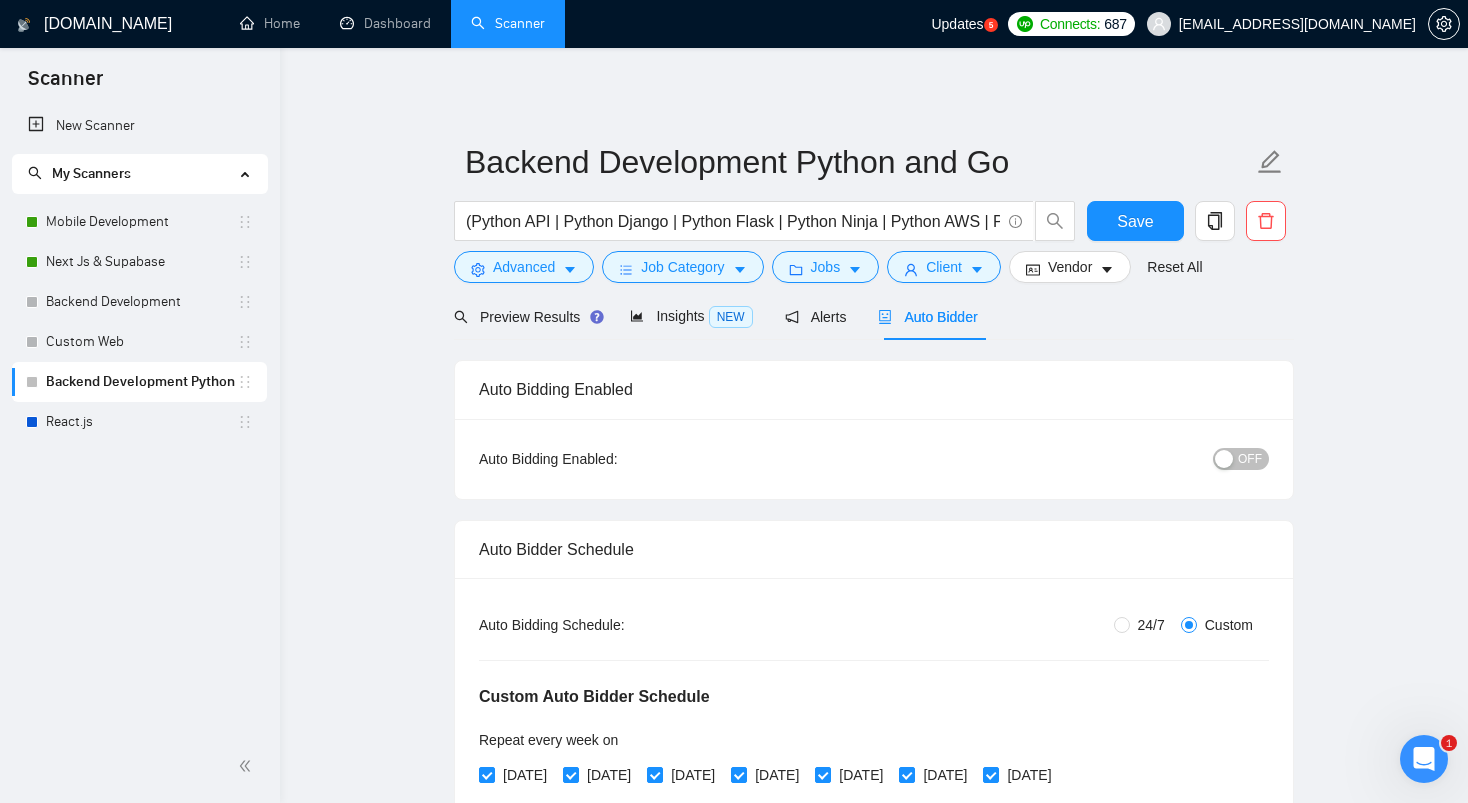 click at bounding box center (1224, 459) 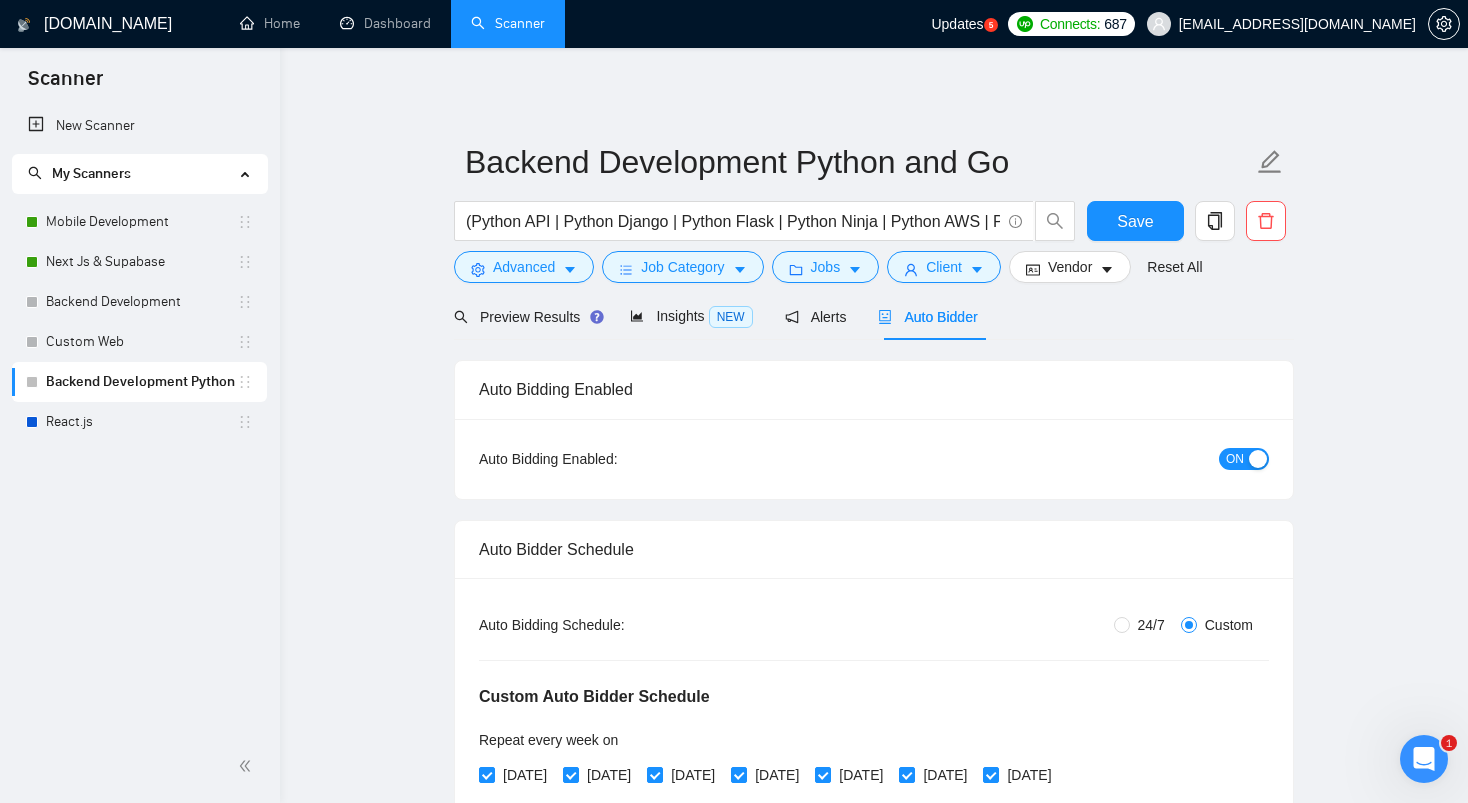 click on "Backend Development Python and Go (Python API | Python Django | Python Flask | Python Ninja | Python AWS | Python Automation) | ("Golang" | "GoLang" | "Go Lang" | "Go language" | "Go programming") Save Advanced   Job Category   Jobs   Client   Vendor   Reset All Preview Results Insights NEW Alerts Auto Bidder Auto Bidding Enabled Auto Bidding Enabled: ON Auto Bidder Schedule Auto Bidding Type: Automated (recommended) Semi-automated Auto Bidding Schedule: 24/7 Custom Custom Auto Bidder Schedule Repeat every week [DATE] [DATE] [DATE] [DATE] [DATE] [DATE] [DATE] Active Hours ( [GEOGRAPHIC_DATA]/[GEOGRAPHIC_DATA] ): From: 11:00 To: 04:00  (next day) ( 17  hours) [GEOGRAPHIC_DATA]/[GEOGRAPHIC_DATA] Auto Bidding Type Select your bidding algorithm: Choose the algorithm for you bidding. The price per proposal does not include your connects expenditure. Template Bidder Works great for narrow segments and short cover letters that don't change. 0.50  credits / proposal Sardor AI 🤖 Personalise your cover letter with ai [placeholders] 1.00  credits 👑" at bounding box center (874, 2591) 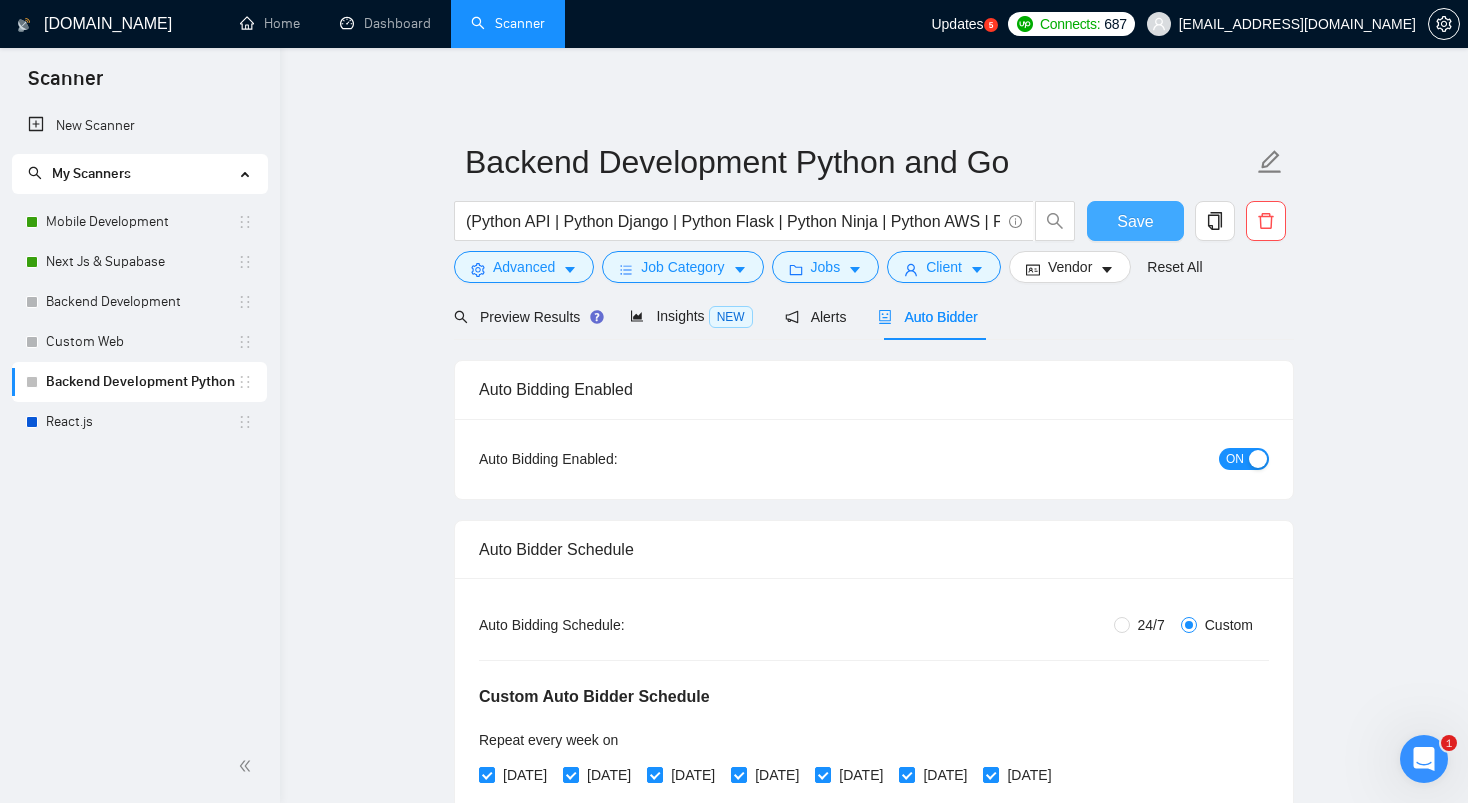 click on "Save" at bounding box center [1135, 221] 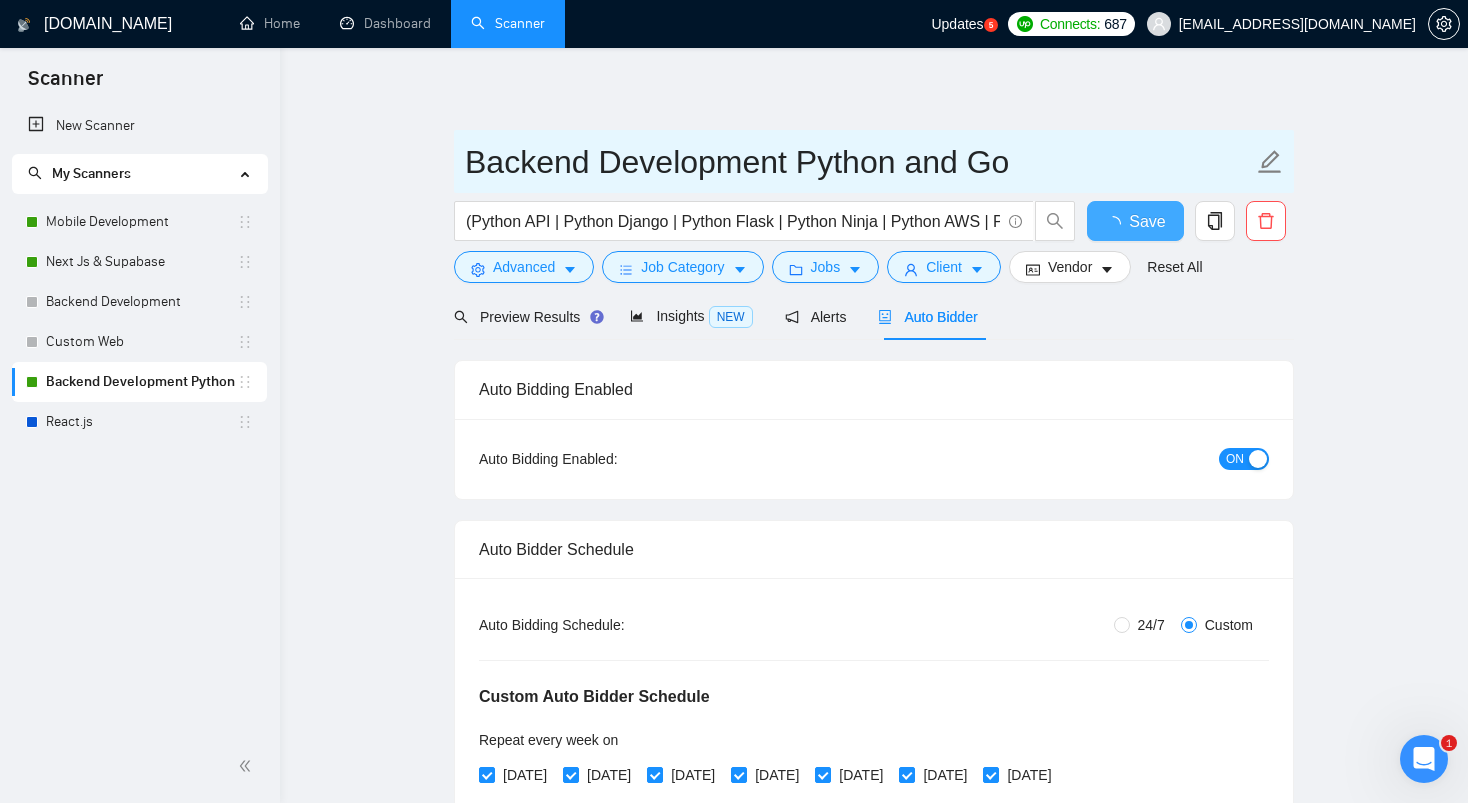 type 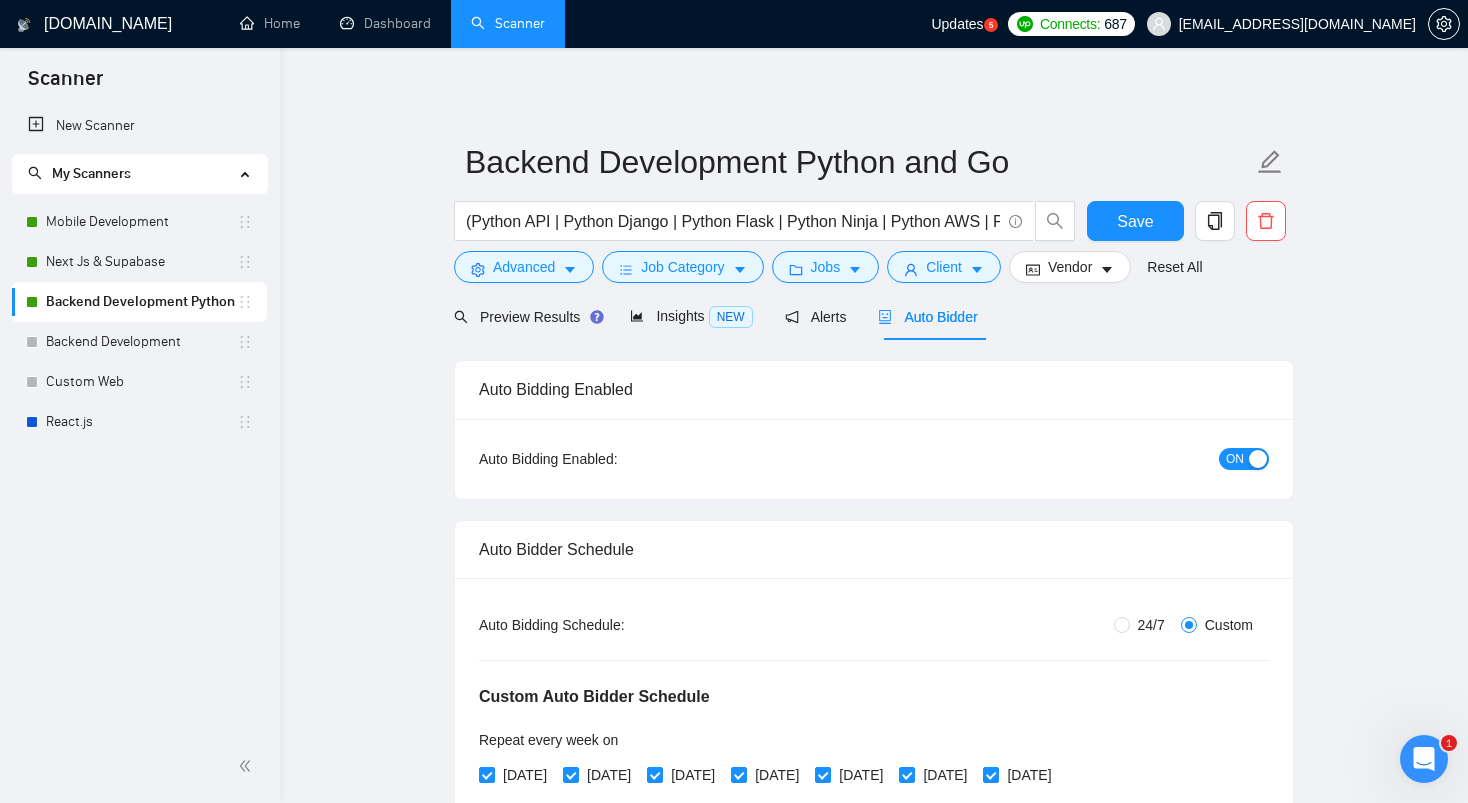 click on "Backend Development Python and Go (Python API | Python Django | Python Flask | Python Ninja | Python AWS | Python Automation) | ("Golang" | "GoLang" | "Go Lang" | "Go language" | "Go programming") Save Advanced   Job Category   Jobs   Client   Vendor   Reset All Preview Results Insights NEW Alerts Auto Bidder Auto Bidding Enabled Auto Bidding Enabled: ON Auto Bidder Schedule Auto Bidding Type: Automated (recommended) Semi-automated Auto Bidding Schedule: 24/7 Custom Custom Auto Bidder Schedule Repeat every week [DATE] [DATE] [DATE] [DATE] [DATE] [DATE] [DATE] Active Hours ( [GEOGRAPHIC_DATA]/[GEOGRAPHIC_DATA] ): From: 11:00 To: 04:00  (next day) ( 17  hours) [GEOGRAPHIC_DATA]/[GEOGRAPHIC_DATA] Auto Bidding Type Select your bidding algorithm: Choose the algorithm for you bidding. The price per proposal does not include your connects expenditure. Template Bidder Works great for narrow segments and short cover letters that don't change. 0.50  credits / proposal Sardor AI 🤖 Personalise your cover letter with ai [placeholders] 1.00  credits 👑" at bounding box center [874, 2591] 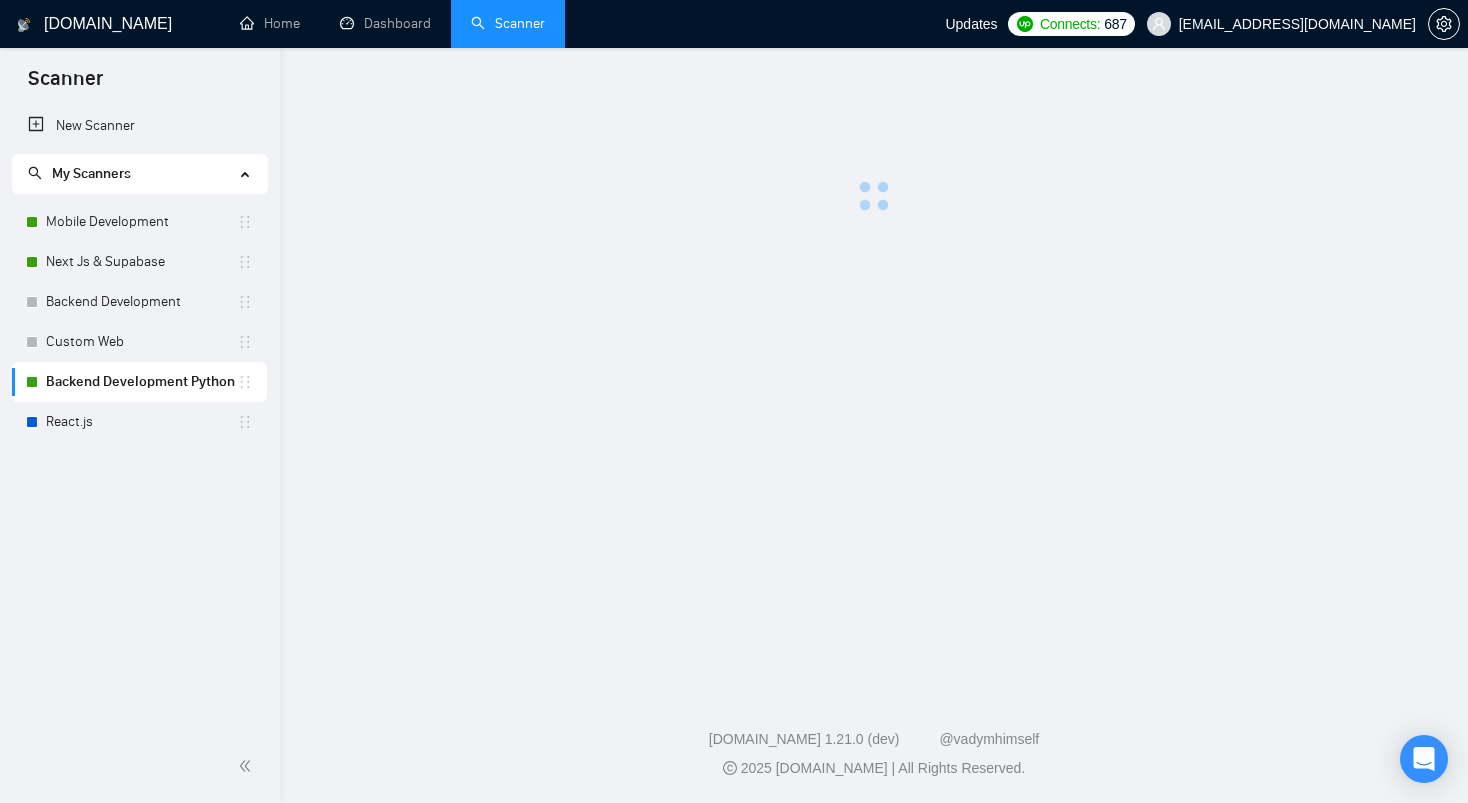 scroll, scrollTop: 0, scrollLeft: 0, axis: both 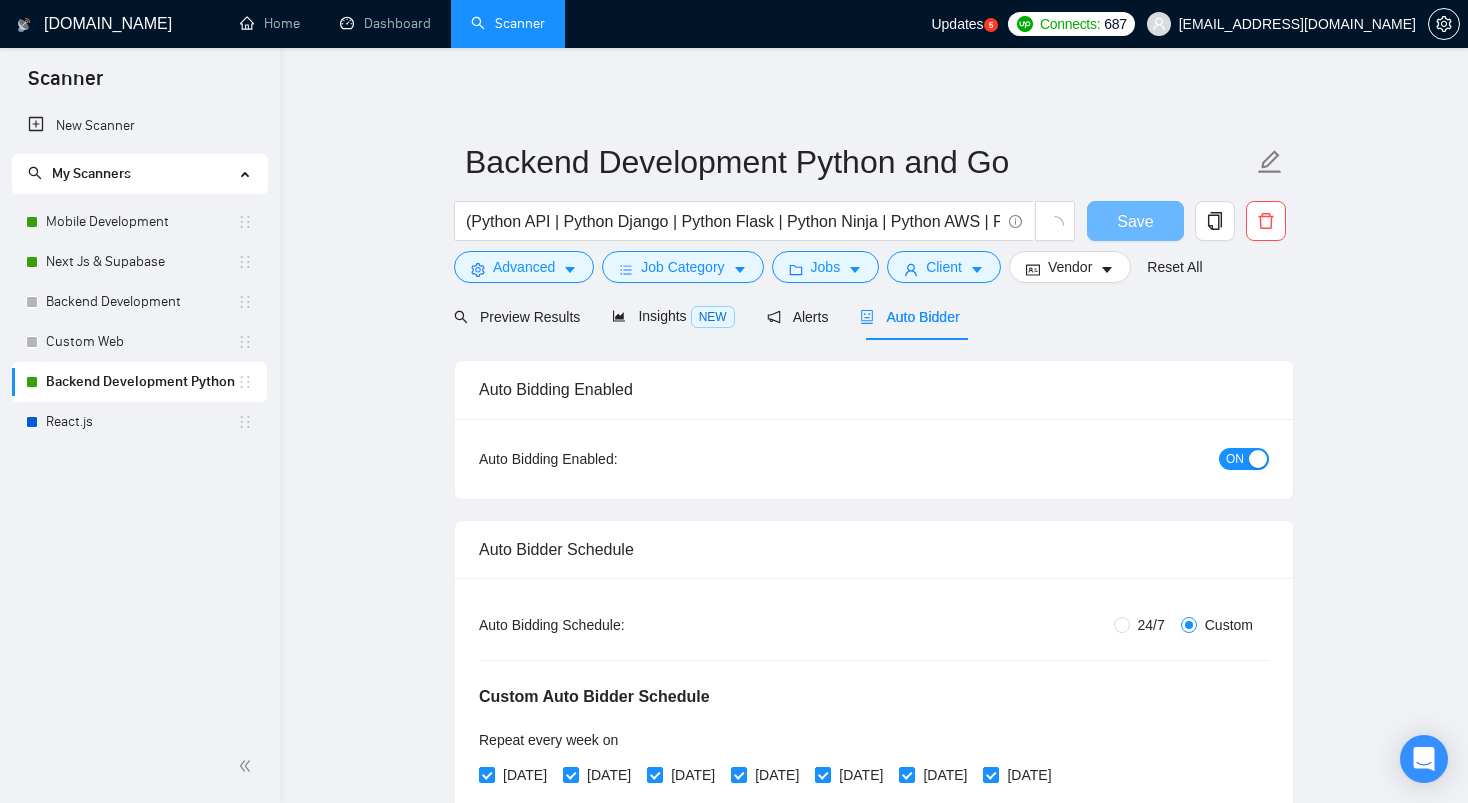 type 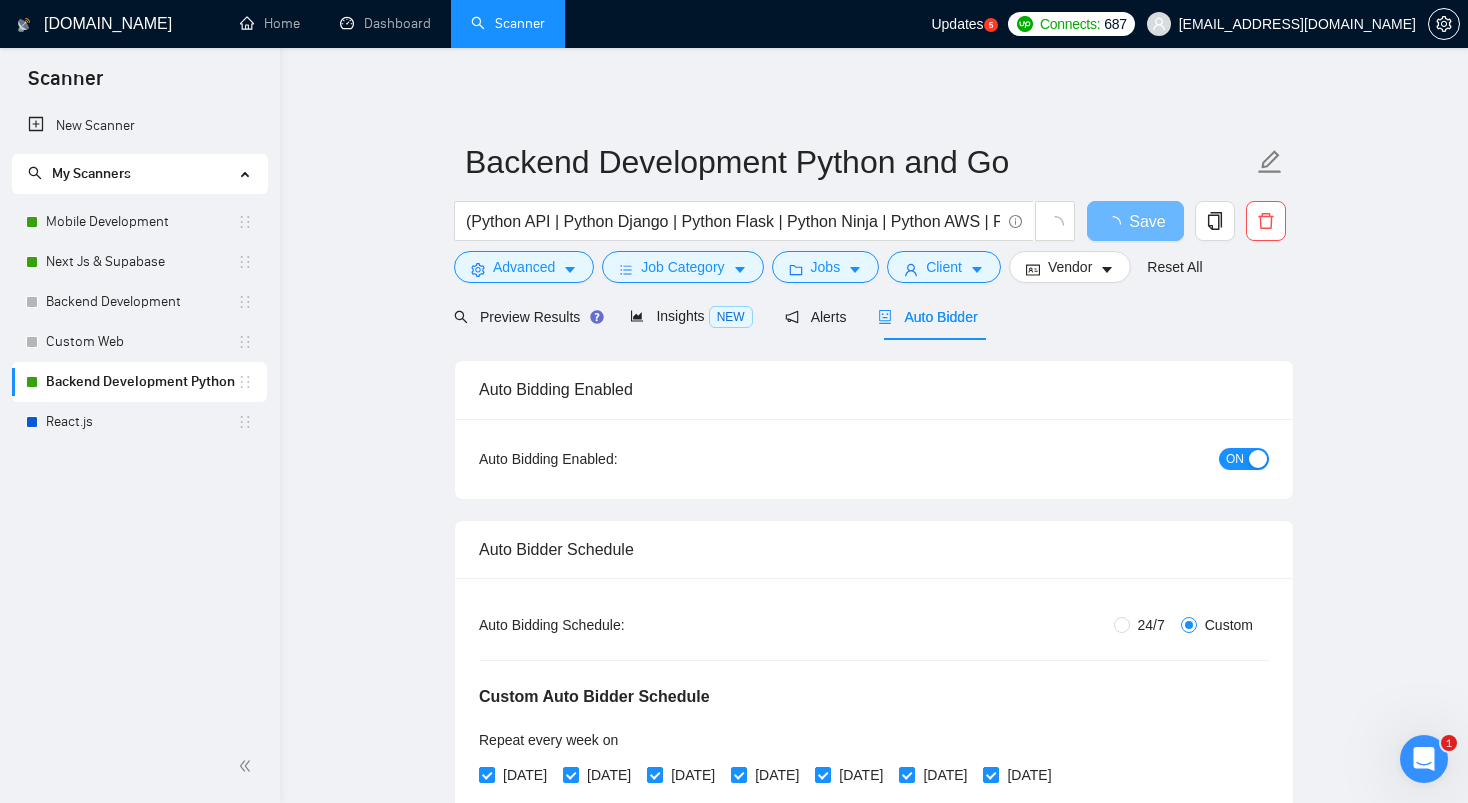 scroll, scrollTop: 0, scrollLeft: 0, axis: both 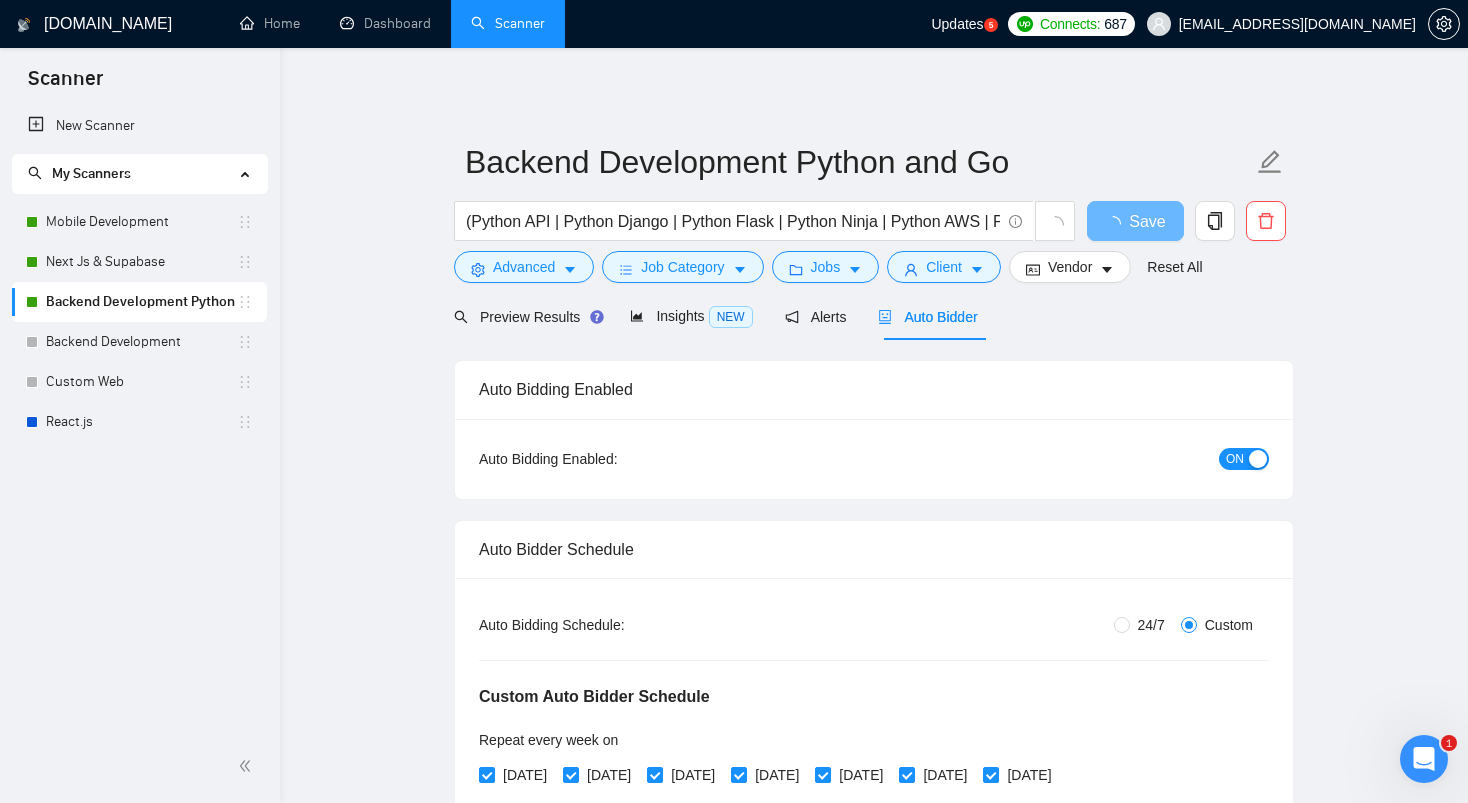 click on "Backend Development Python and Go (Python API | Python Django | Python Flask | Python Ninja | Python AWS | Python Automation) | ("Golang" | "GoLang" | "Go Lang" | "Go language" | "Go programming") Save Advanced   Job Category   Jobs   Client   Vendor   Reset All Preview Results Insights NEW Alerts Auto Bidder Auto Bidding Enabled Auto Bidding Enabled: ON Auto Bidder Schedule Auto Bidding Type: Automated (recommended) Semi-automated Auto Bidding Schedule: 24/7 Custom Custom Auto Bidder Schedule Repeat every week [DATE] [DATE] [DATE] [DATE] [DATE] [DATE] [DATE] Active Hours ( [GEOGRAPHIC_DATA]/[GEOGRAPHIC_DATA] ): From: 11:00 To: 04:00  (next day) ( 17  hours) [GEOGRAPHIC_DATA]/[GEOGRAPHIC_DATA] Auto Bidding Type Select your bidding algorithm: Choose the algorithm for you bidding. The price per proposal does not include your connects expenditure. Template Bidder Works great for narrow segments and short cover letters that don't change. 0.50  credits / proposal Sardor AI 🤖 Personalise your cover letter with ai [placeholders] 1.00  credits 👑" at bounding box center [874, 2514] 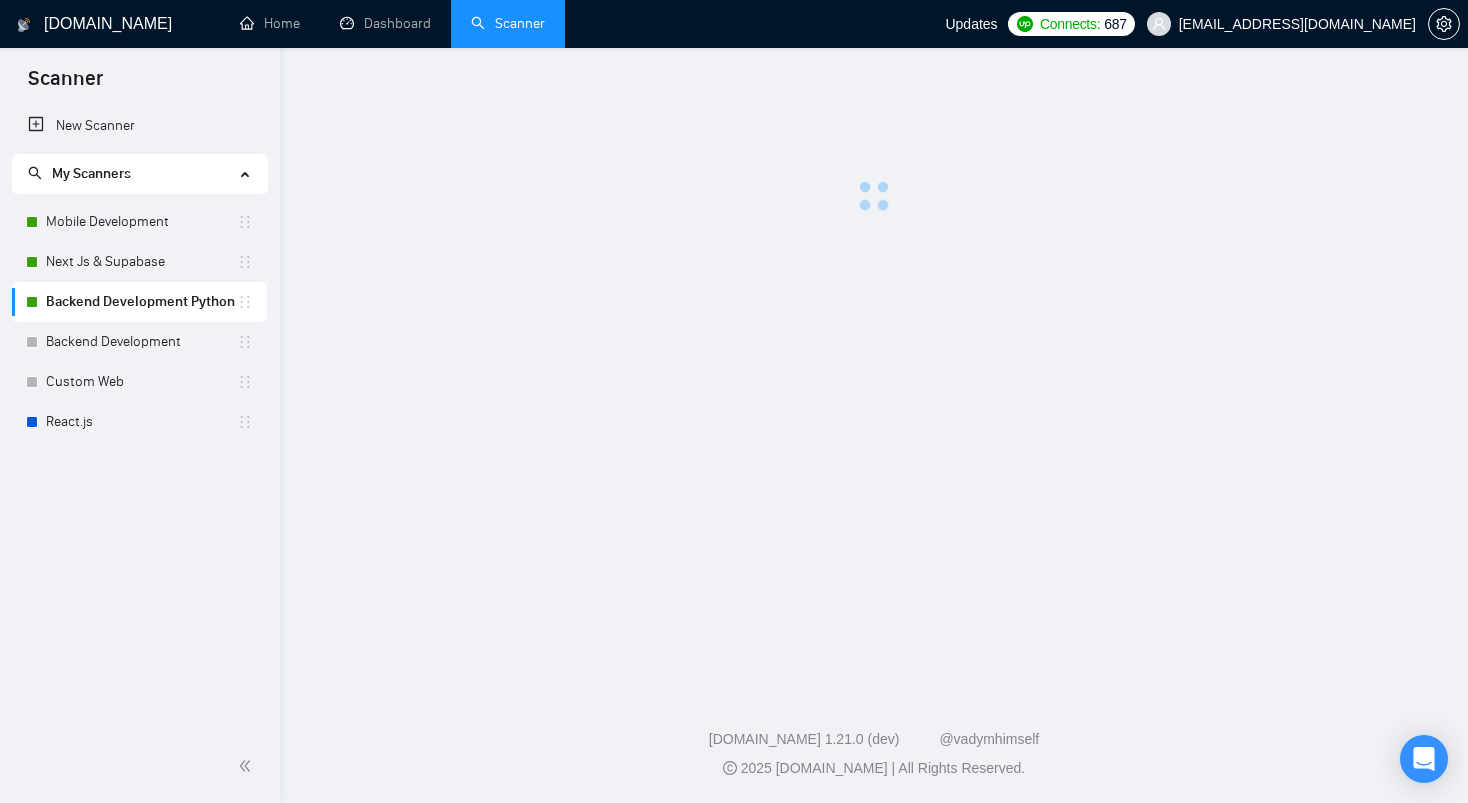 scroll, scrollTop: 0, scrollLeft: 0, axis: both 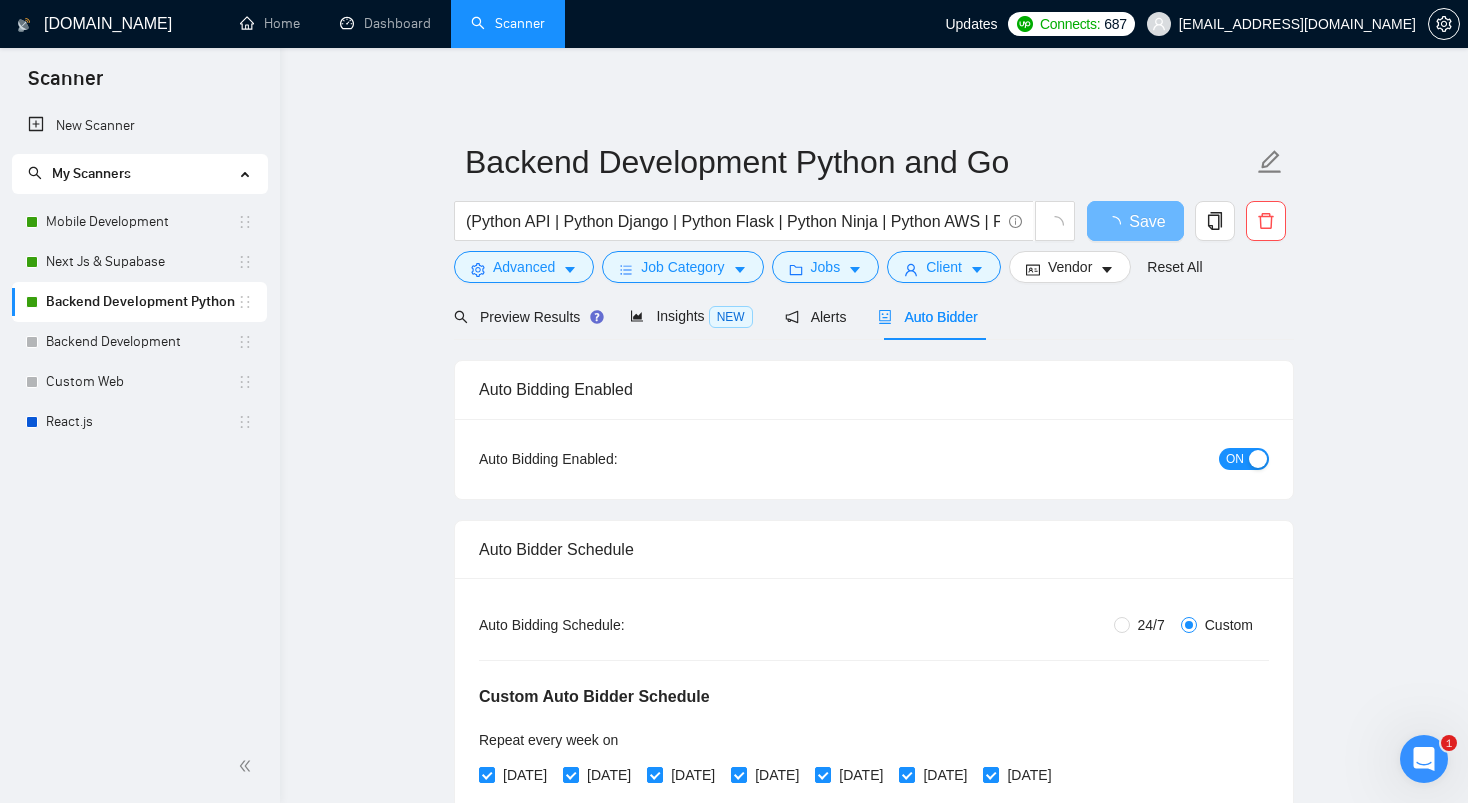 click on "Backend Development Python and Go (Python API | Python Django | Python Flask | Python Ninja | Python AWS | Python Automation) | ("Golang" | "GoLang" | "Go Lang" | "Go language" | "Go programming") Save Advanced   Job Category   Jobs   Client   Vendor   Reset All Preview Results Insights NEW Alerts Auto Bidder Auto Bidding Enabled Auto Bidding Enabled: ON Auto Bidder Schedule Auto Bidding Type: Automated (recommended) Semi-automated Auto Bidding Schedule: 24/7 Custom Custom Auto Bidder Schedule Repeat every week [DATE] [DATE] [DATE] [DATE] [DATE] [DATE] [DATE] Active Hours ( [GEOGRAPHIC_DATA]/[GEOGRAPHIC_DATA] ): From: 11:00 To: 04:00  (next day) ( 17  hours) [GEOGRAPHIC_DATA]/[GEOGRAPHIC_DATA] Auto Bidding Type Select your bidding algorithm: Choose the algorithm for you bidding. The price per proposal does not include your connects expenditure. Template Bidder Works great for narrow segments and short cover letters that don't change. 0.50  credits / proposal Sardor AI 🤖 Personalise your cover letter with ai [placeholders] 1.00  credits 👑" at bounding box center (874, 2514) 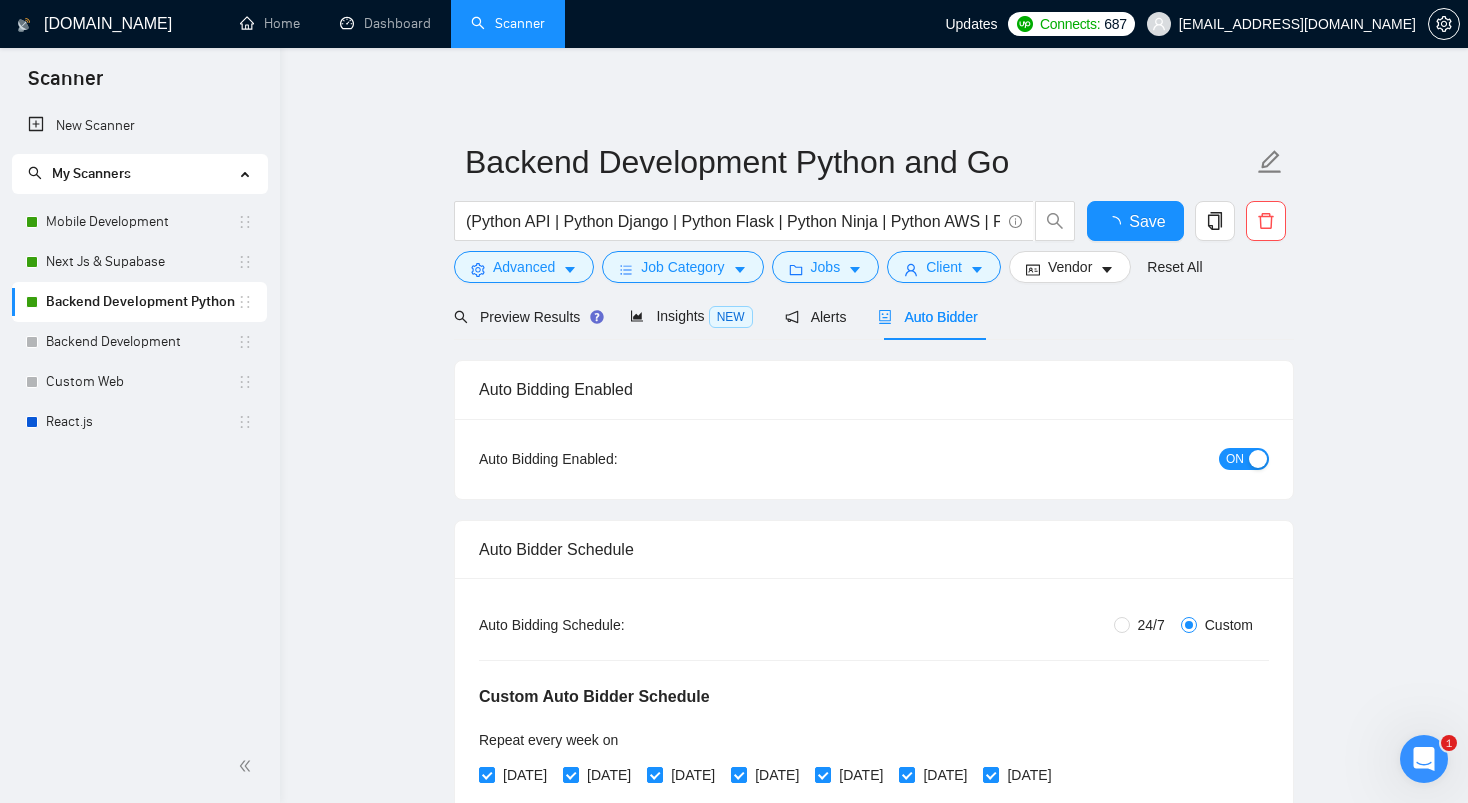 type 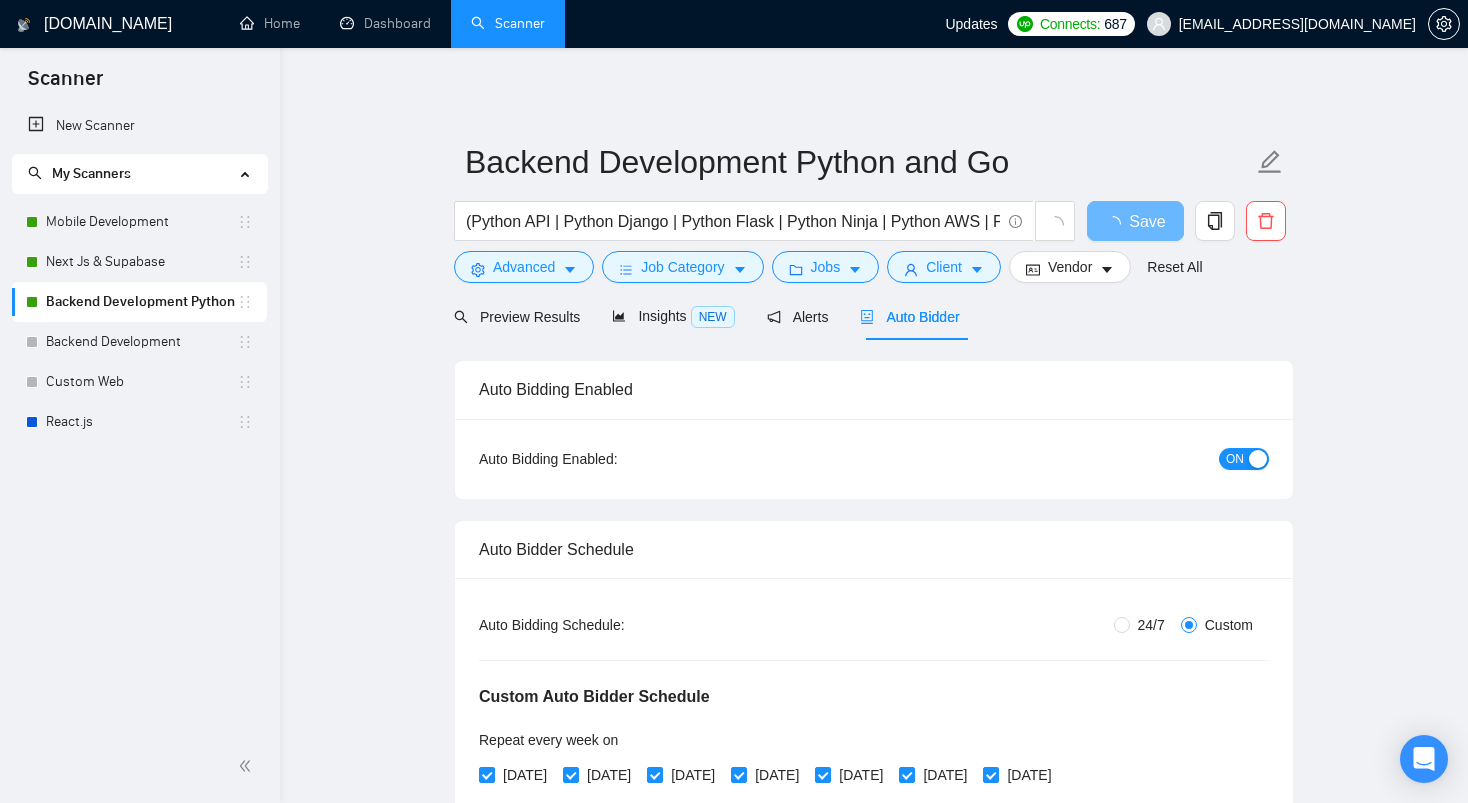 scroll, scrollTop: 0, scrollLeft: 0, axis: both 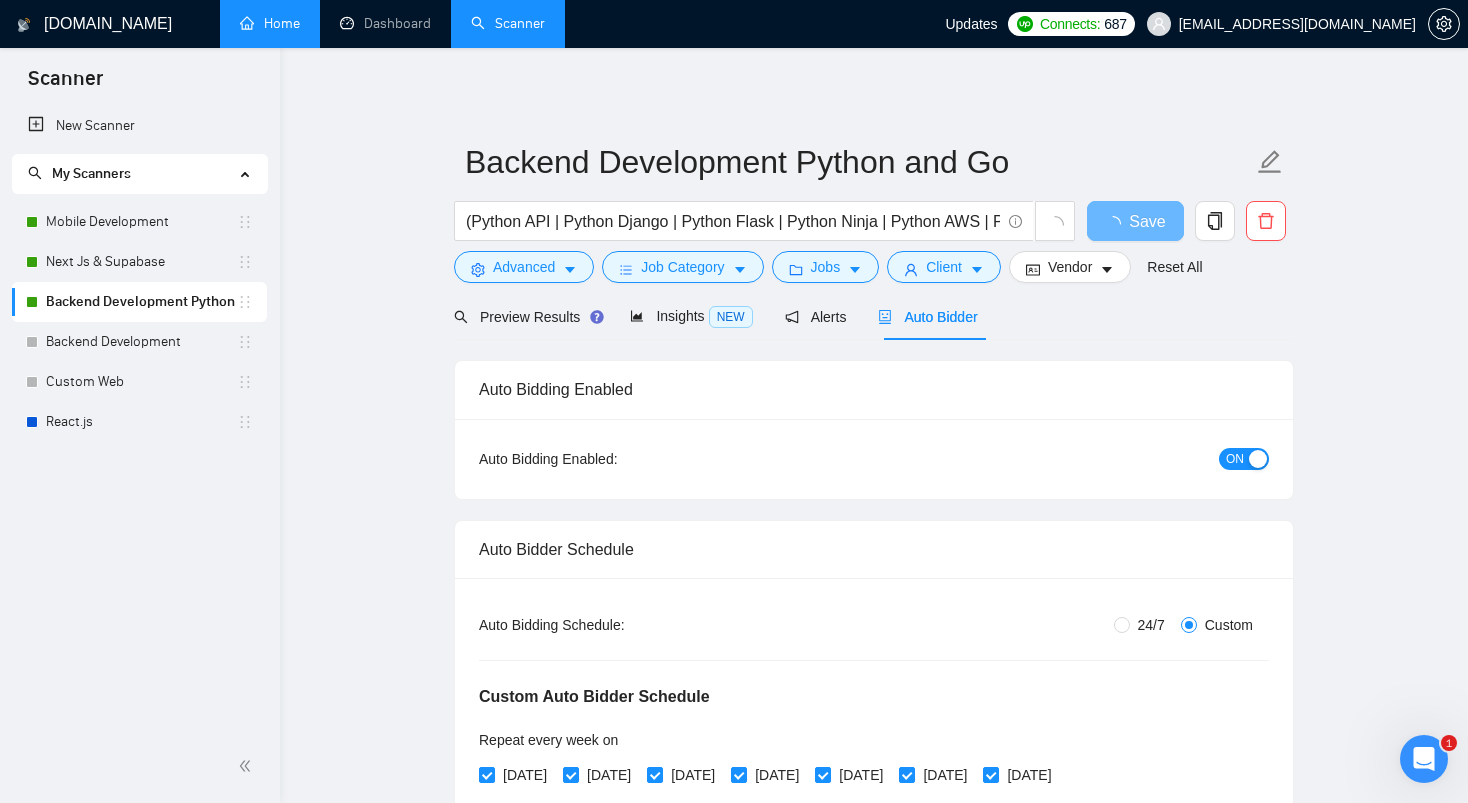 type 